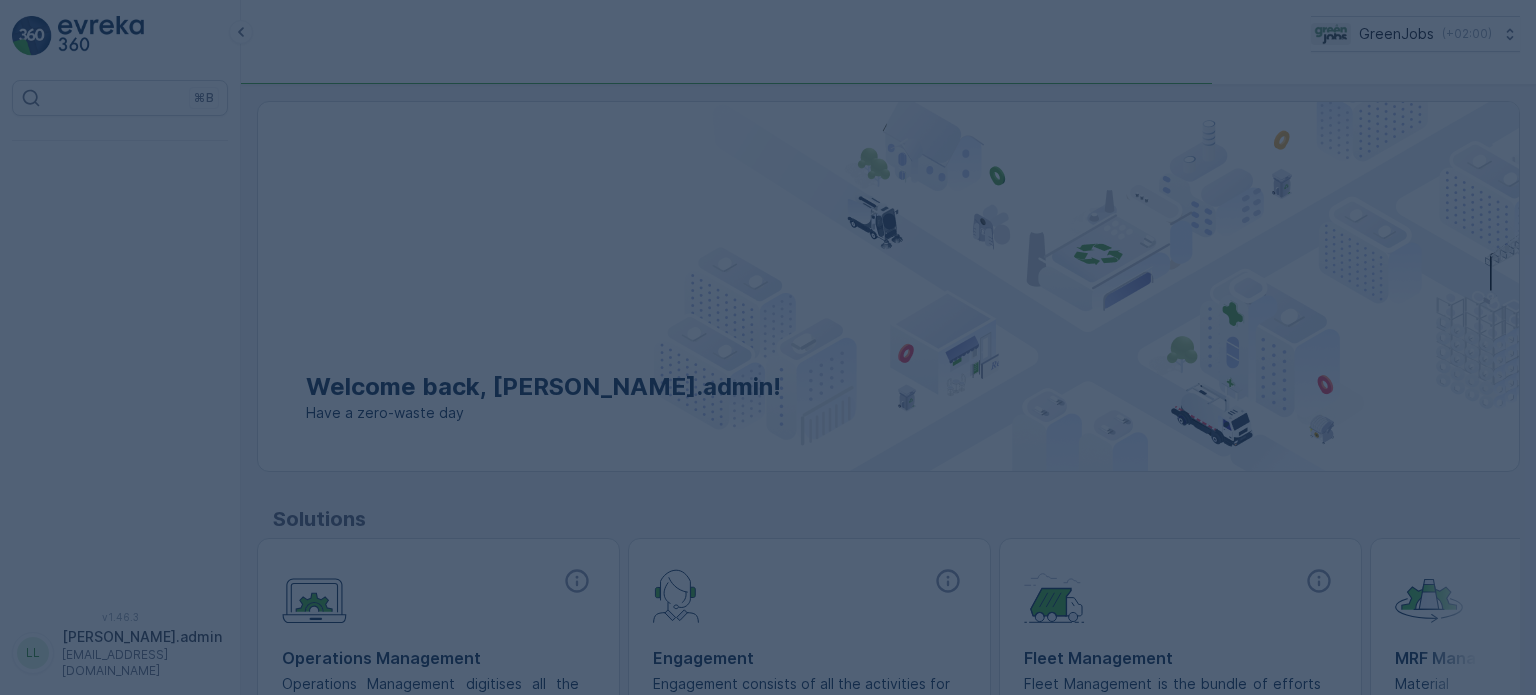 scroll, scrollTop: 0, scrollLeft: 0, axis: both 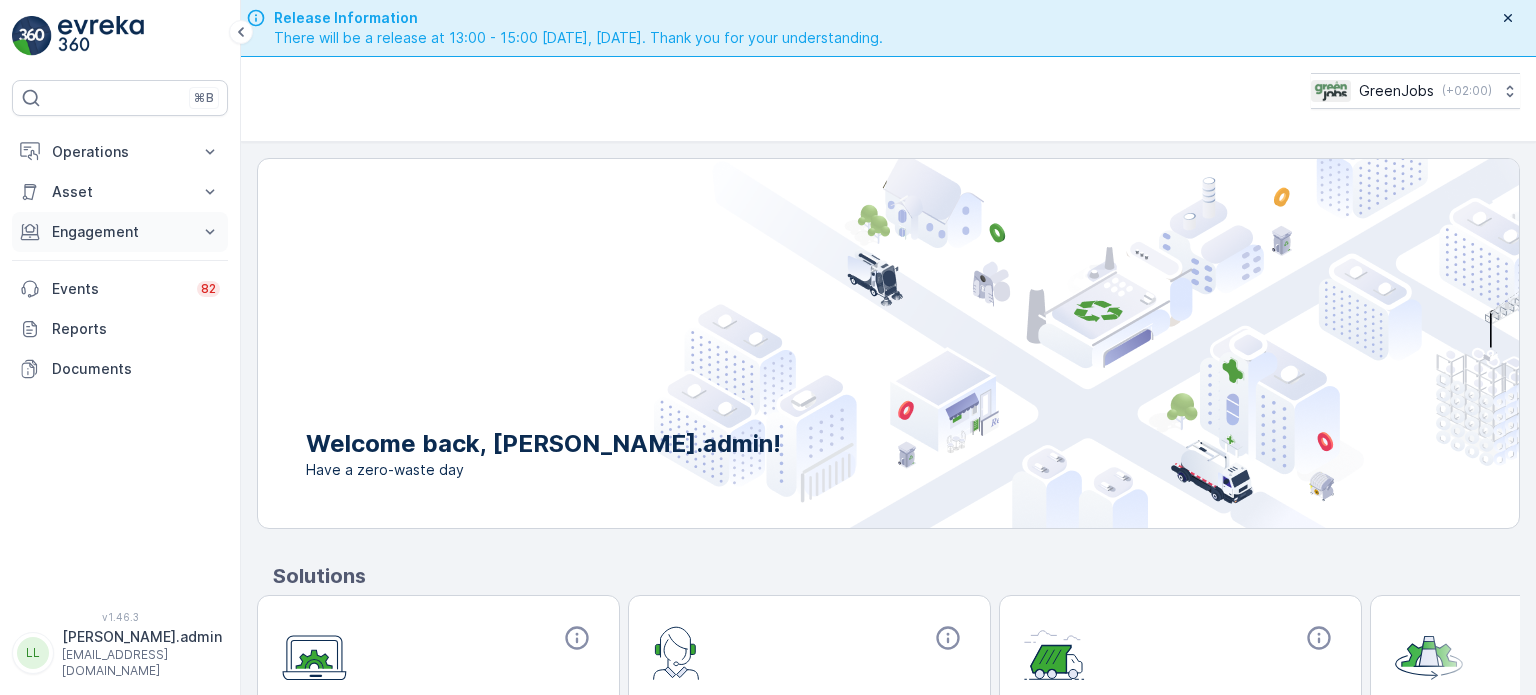 click on "Engagement" at bounding box center [120, 232] 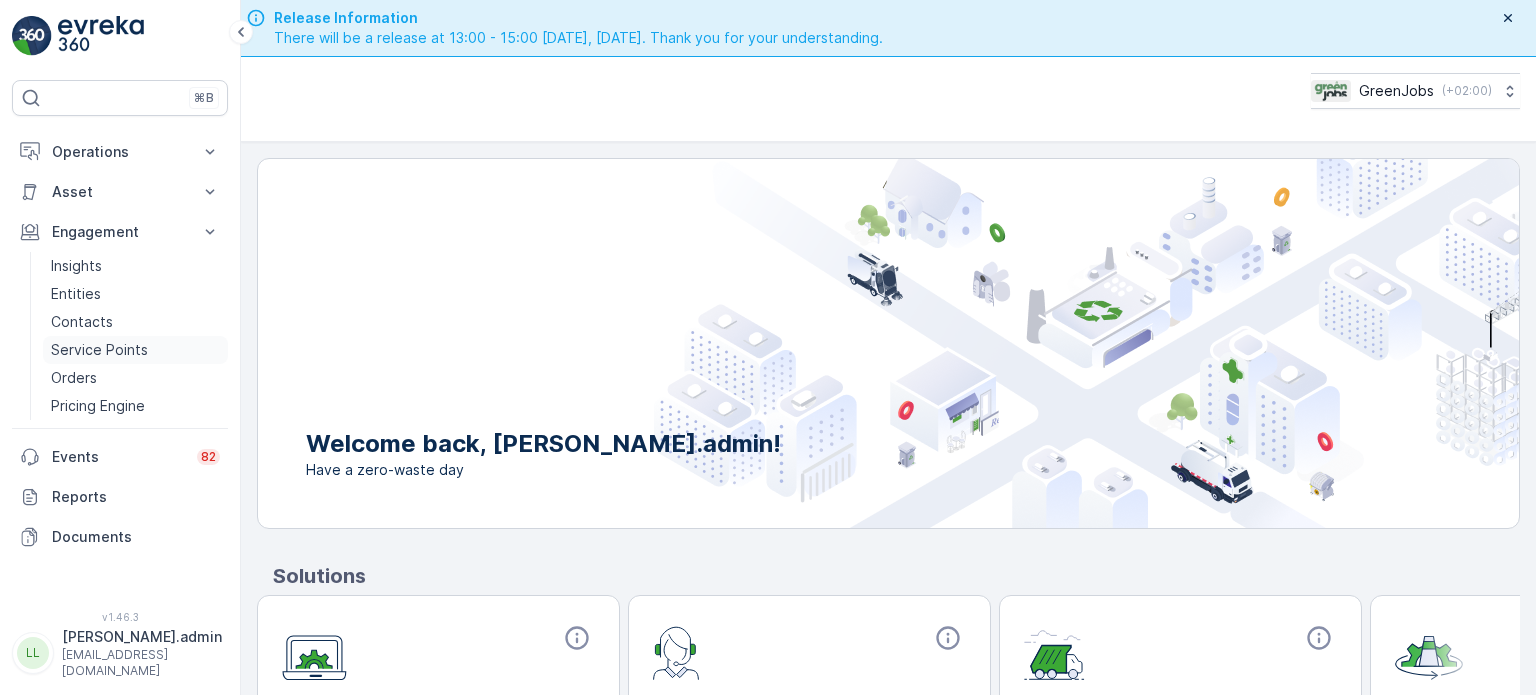 click on "Service Points" at bounding box center [99, 350] 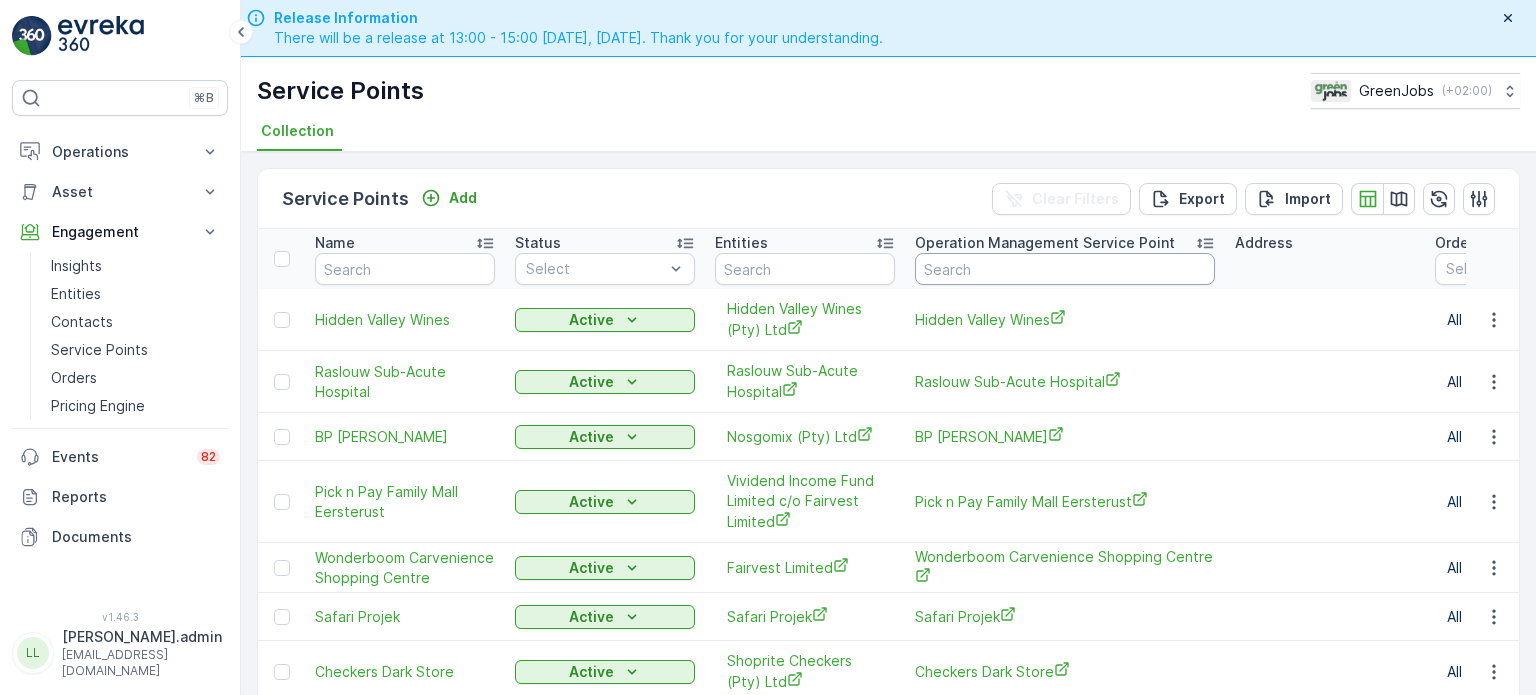 click at bounding box center [1065, 269] 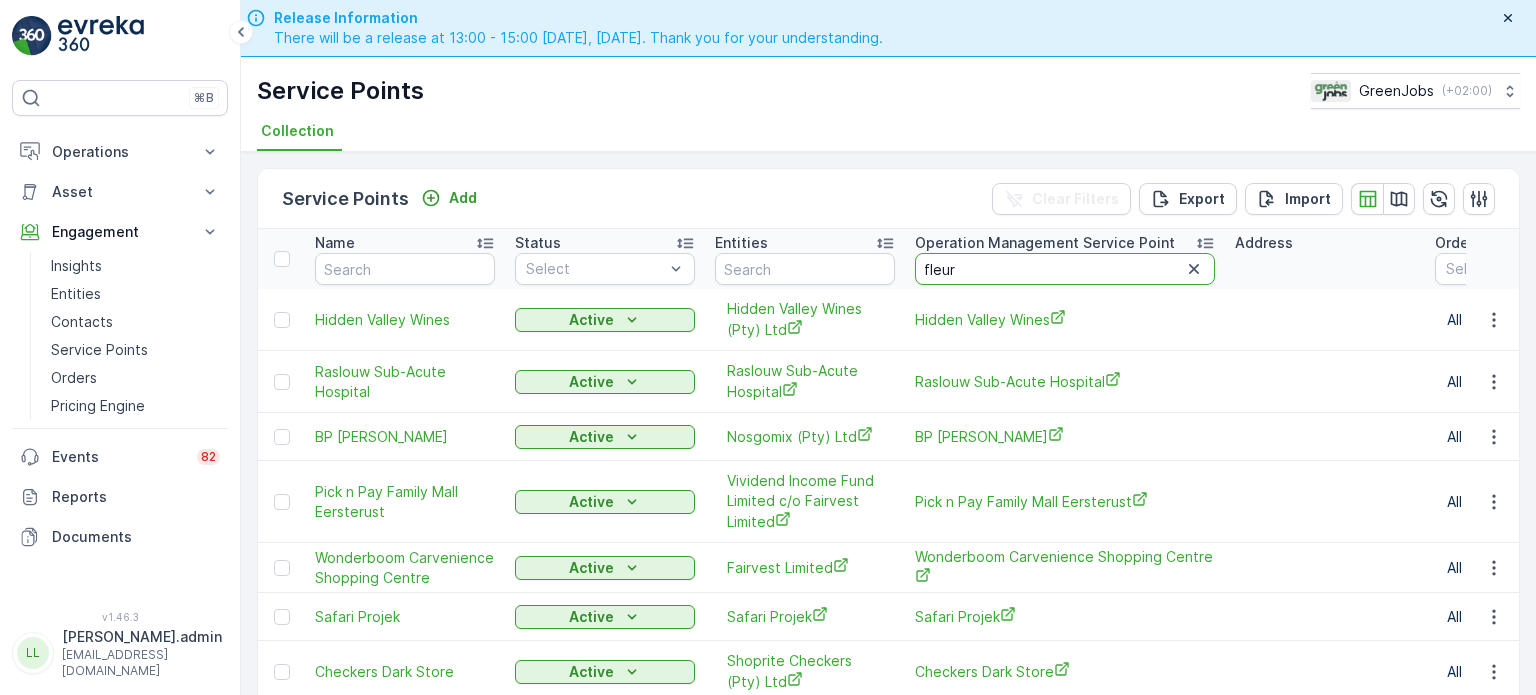 type on "fleure" 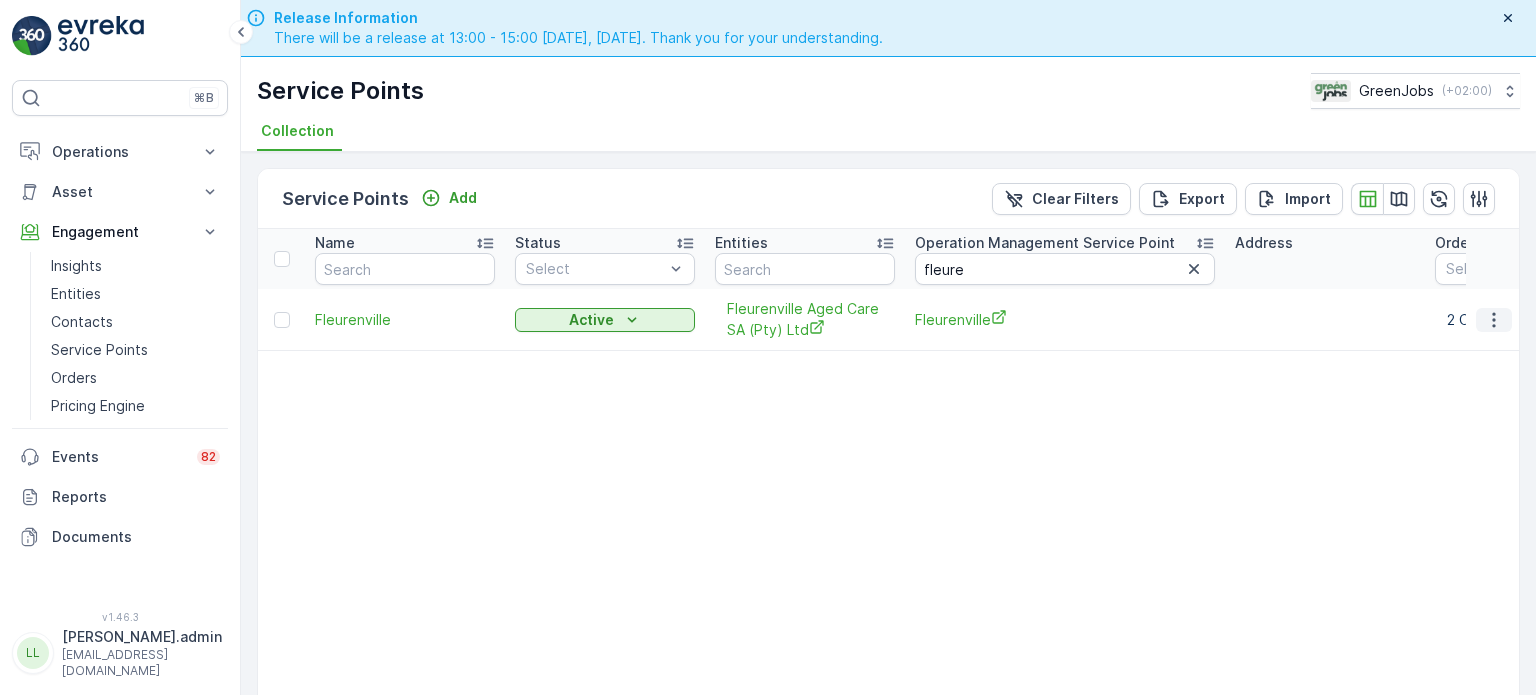 click 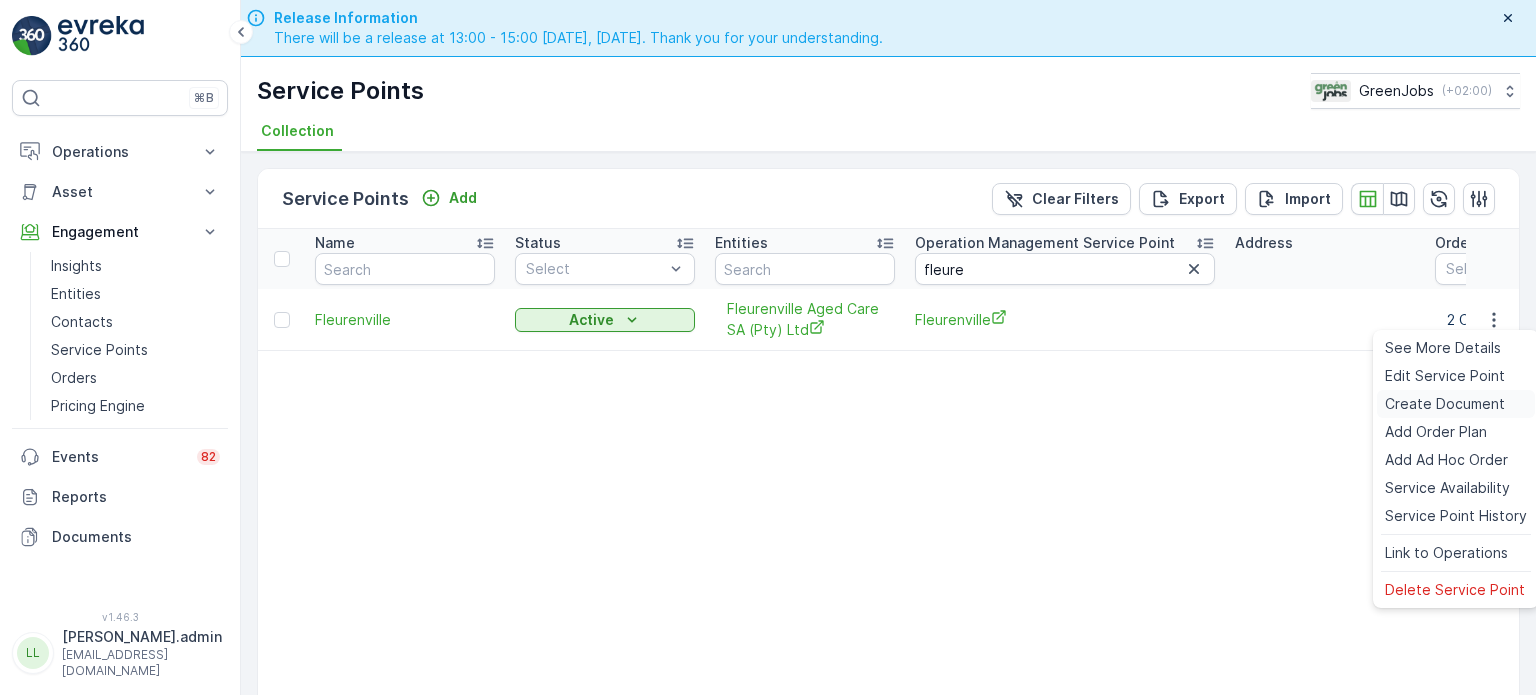 click on "Create Document" at bounding box center [1445, 404] 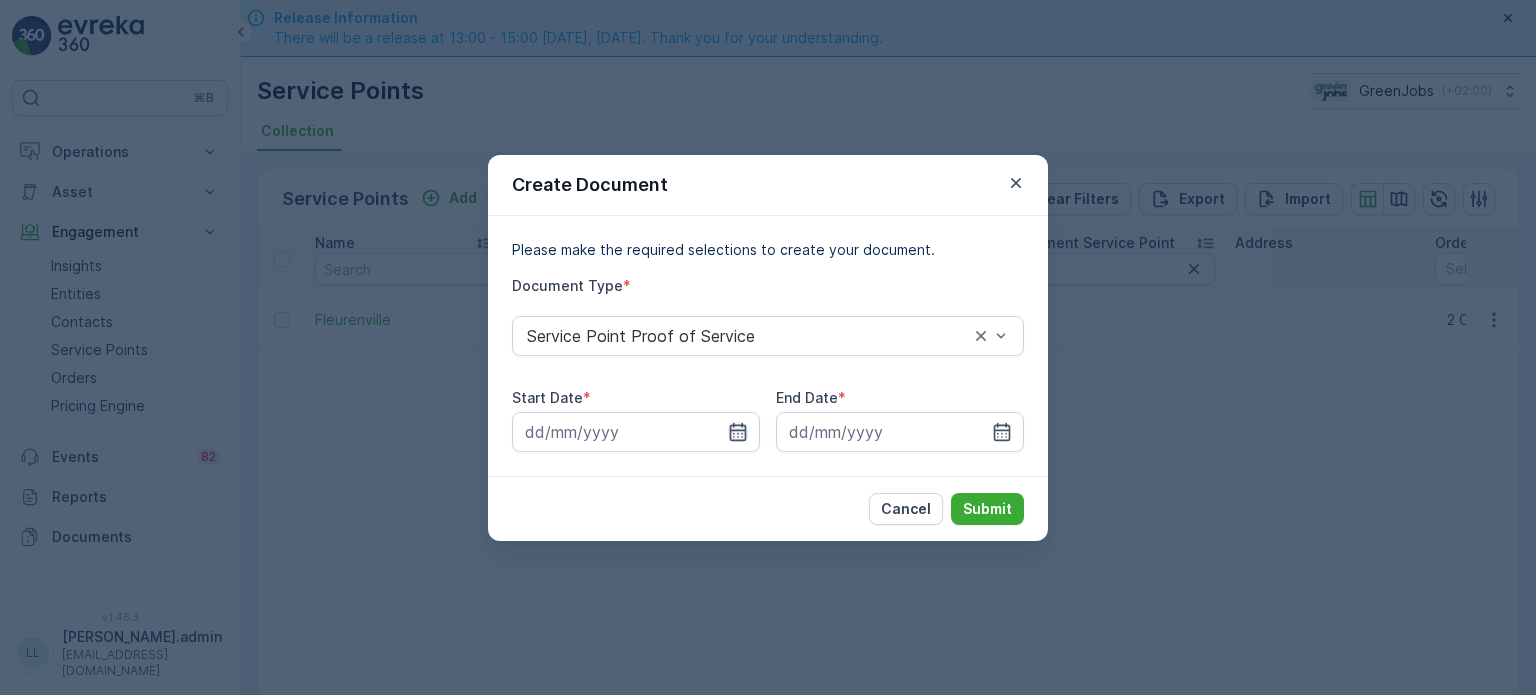 click 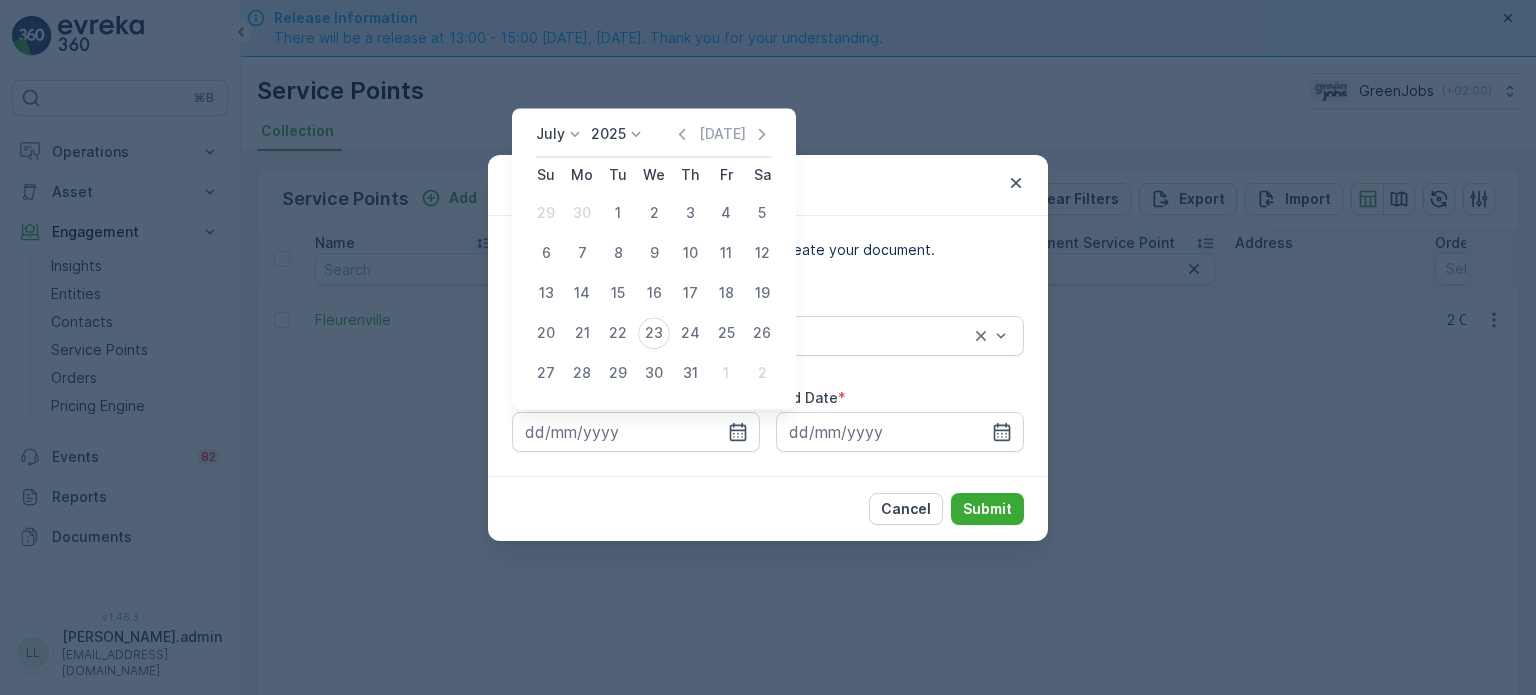 click 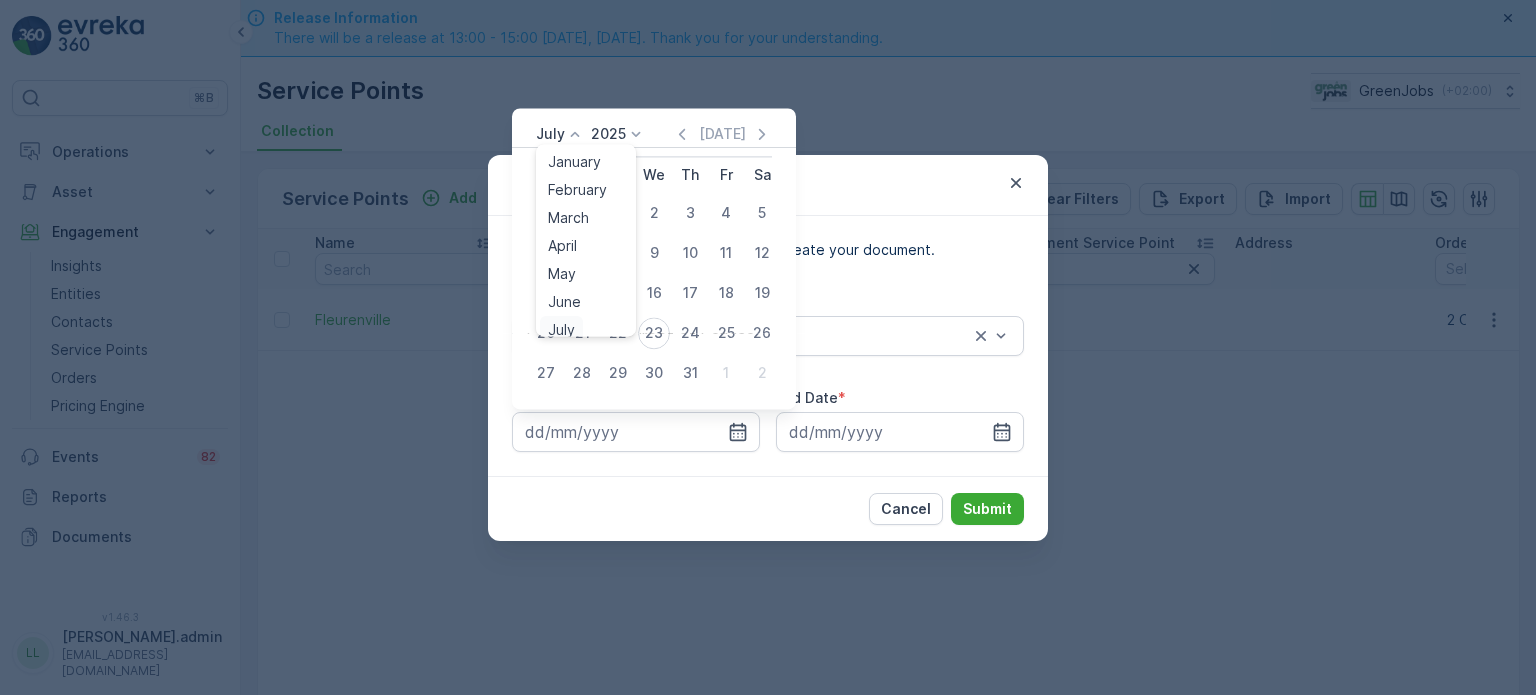 scroll, scrollTop: 8, scrollLeft: 0, axis: vertical 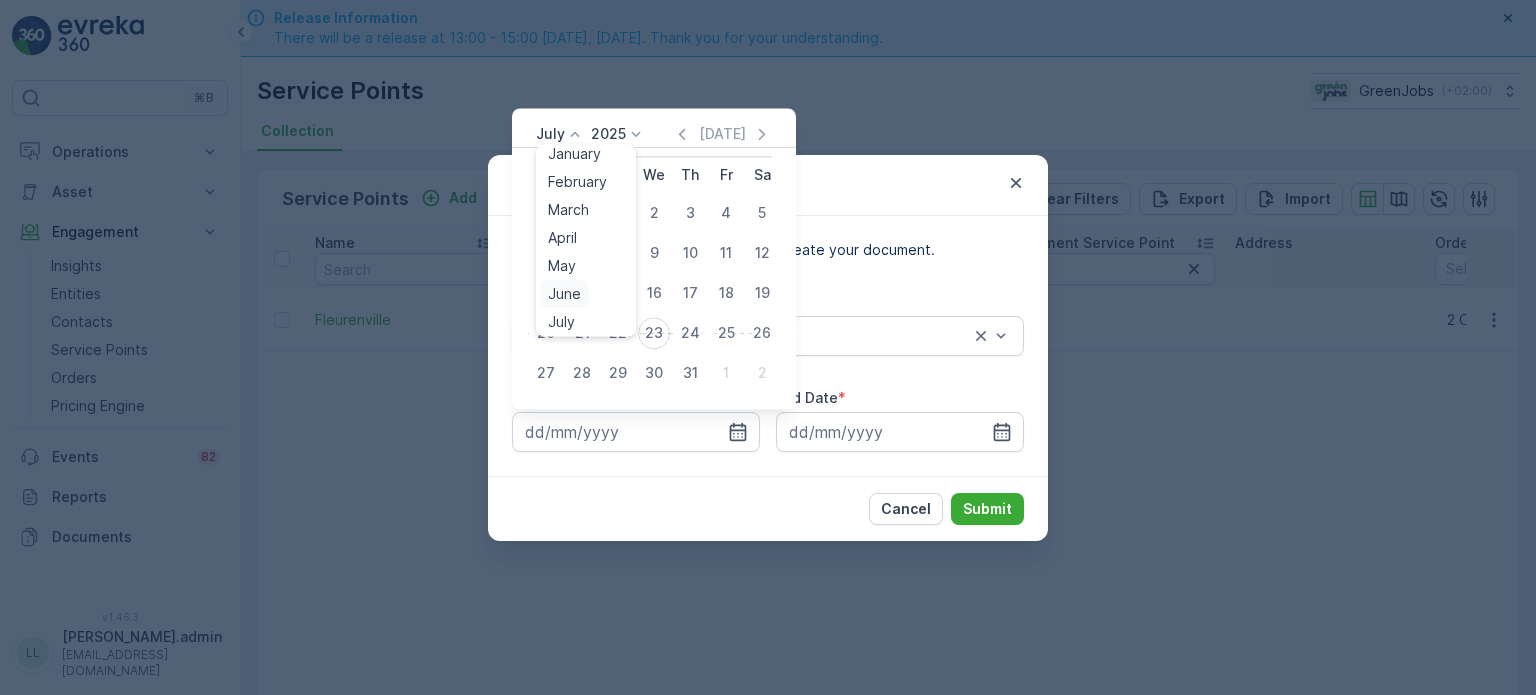 click on "June" at bounding box center (564, 294) 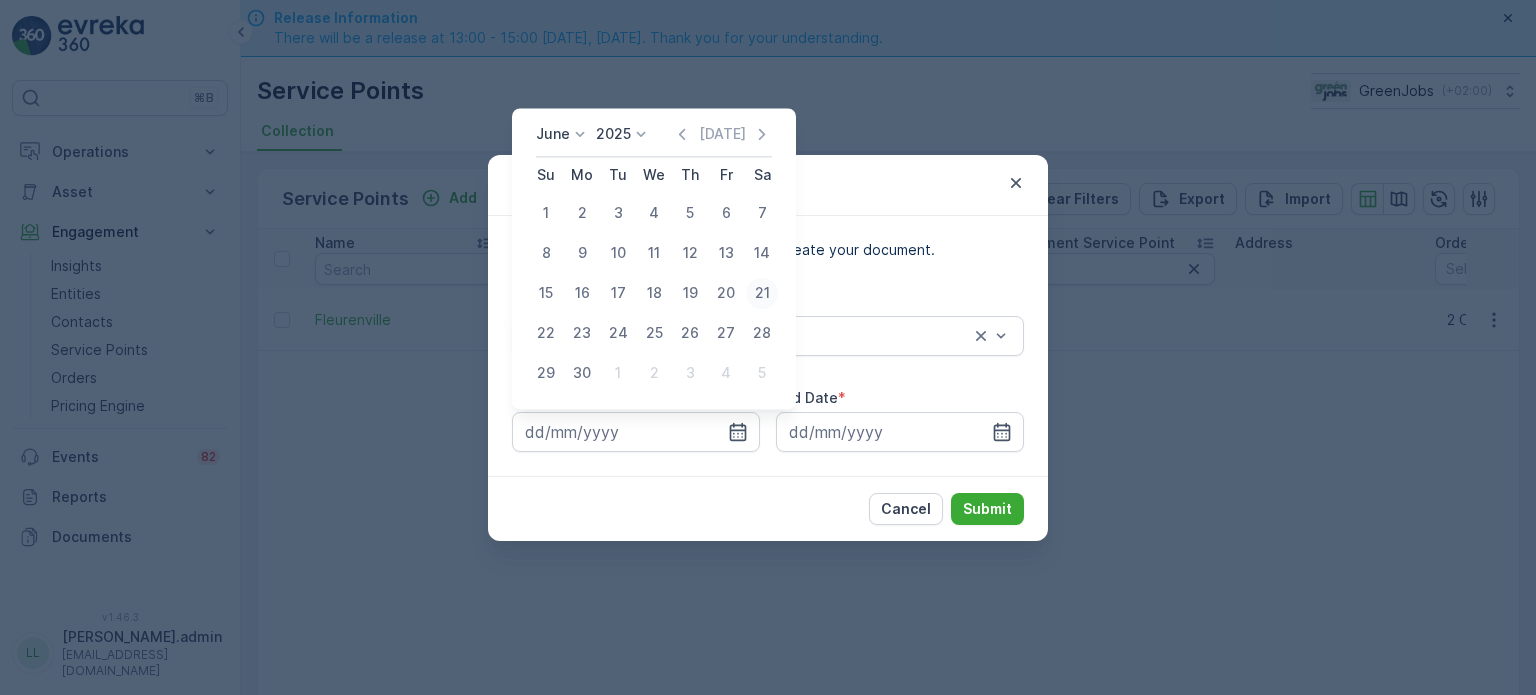 click on "21" at bounding box center (762, 293) 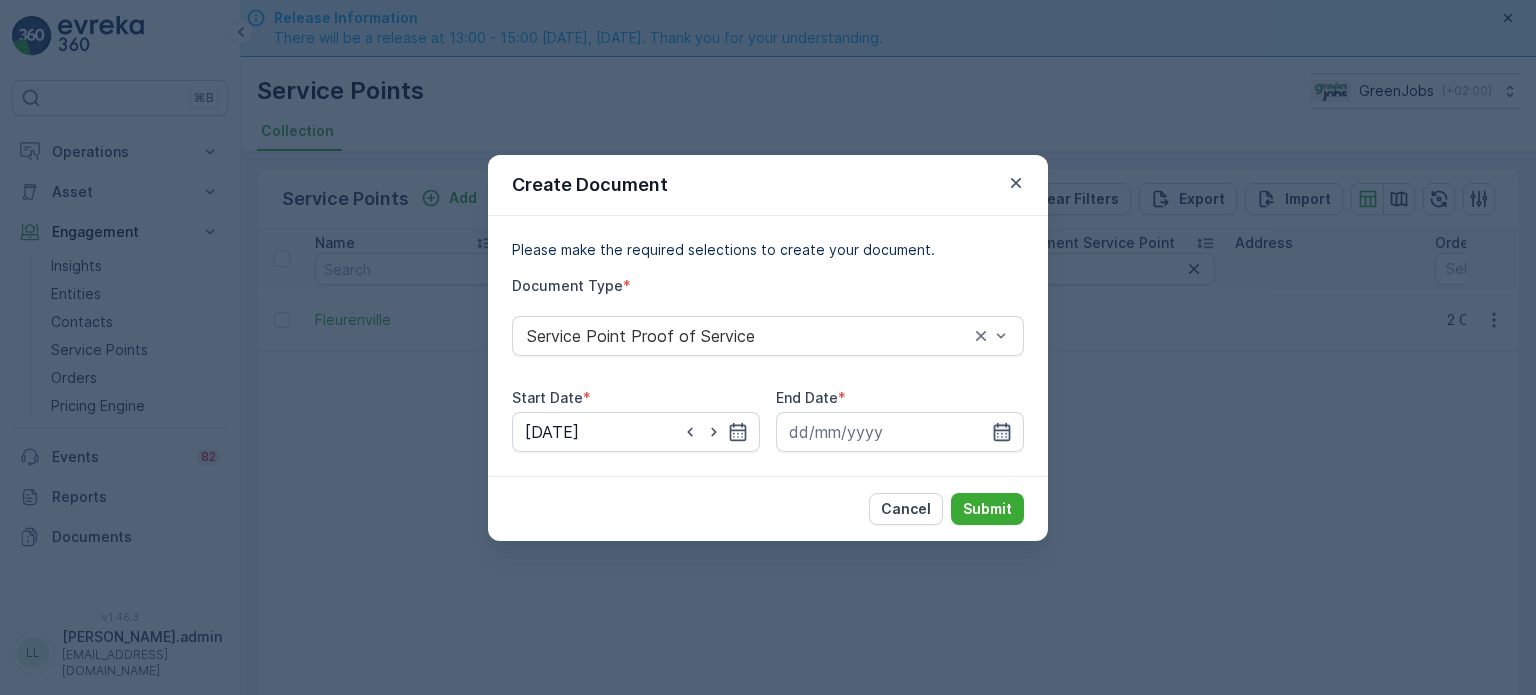 click 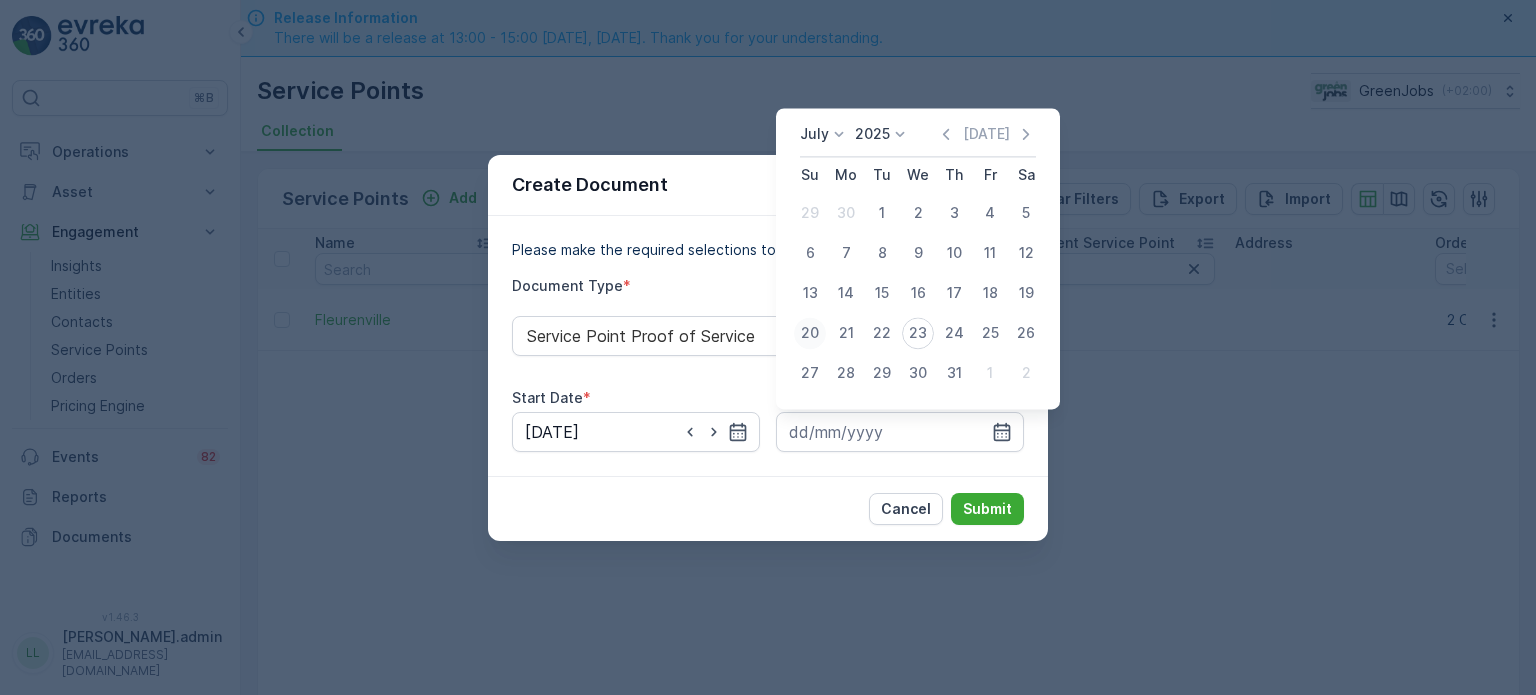 click on "20" at bounding box center [810, 333] 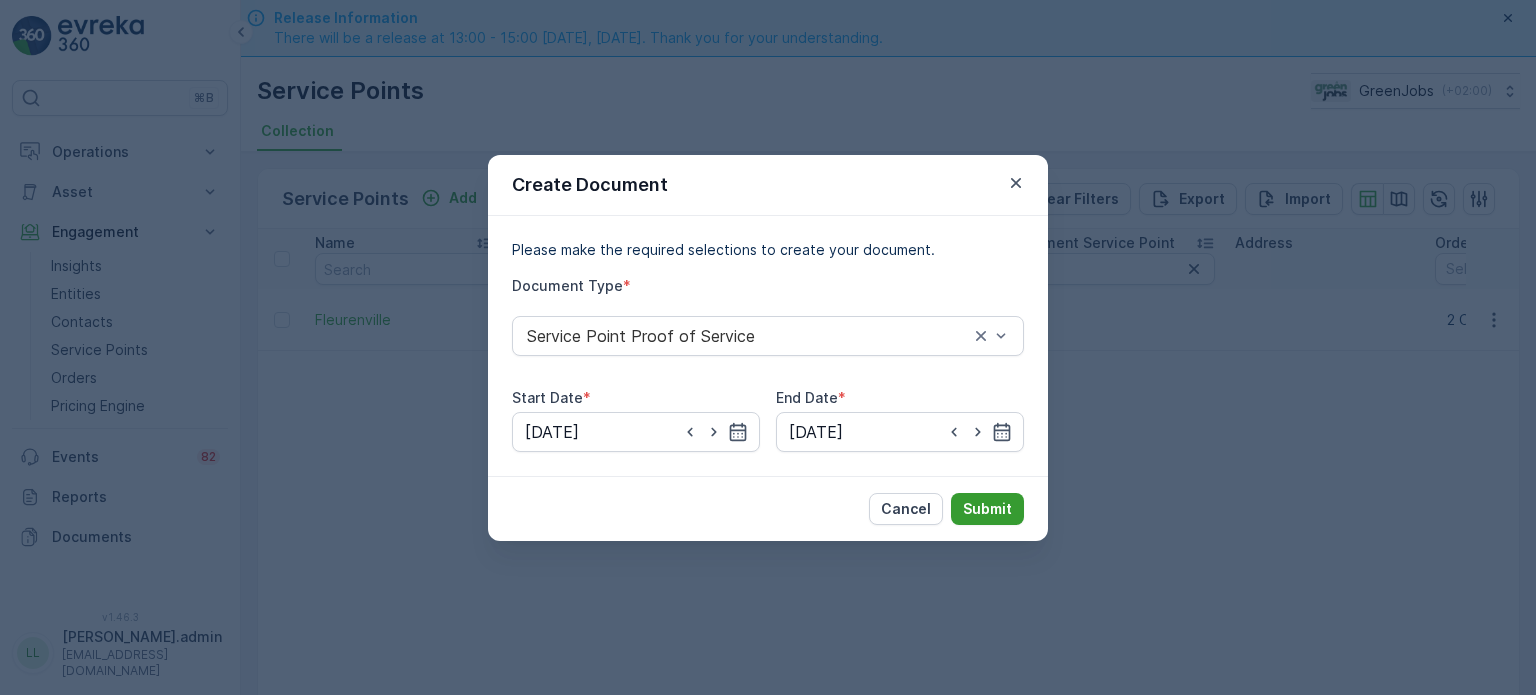 click on "Submit" at bounding box center [987, 509] 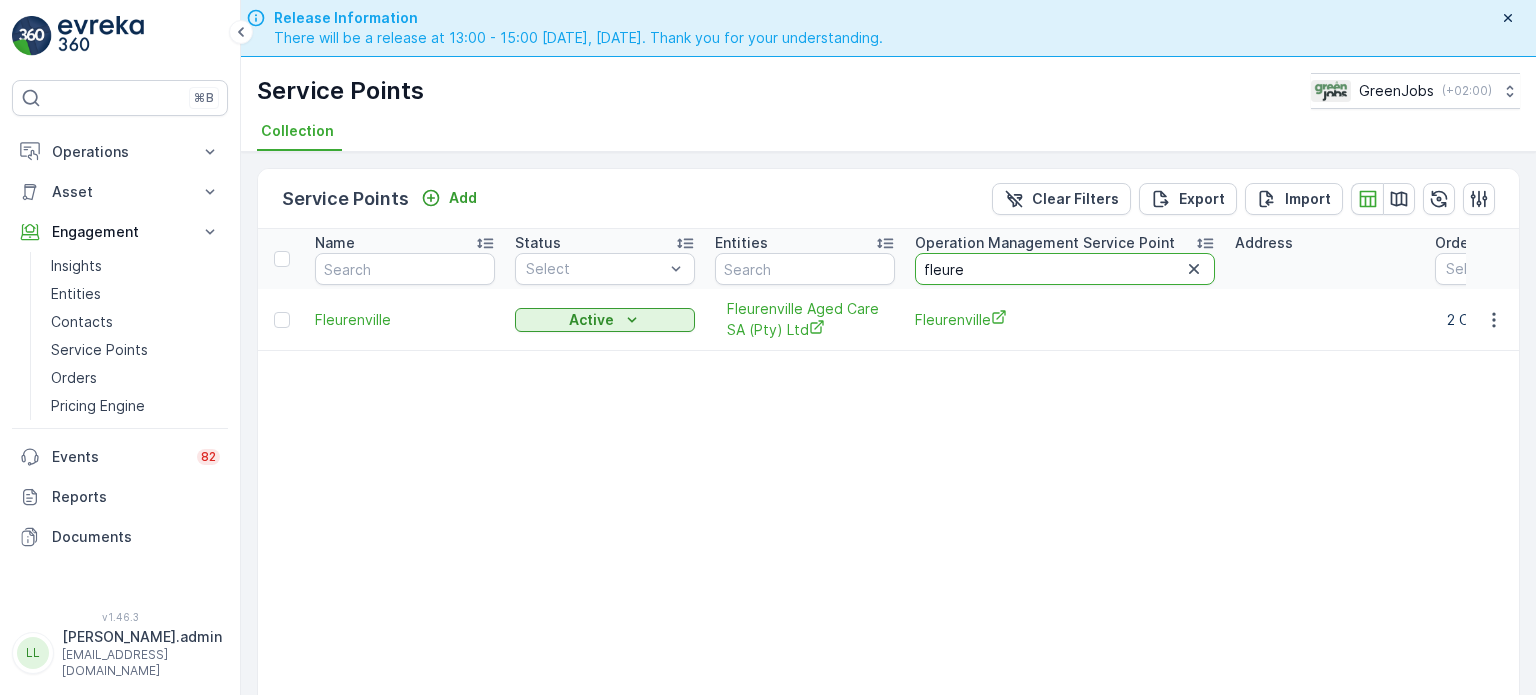 click on "fleure" at bounding box center (1065, 269) 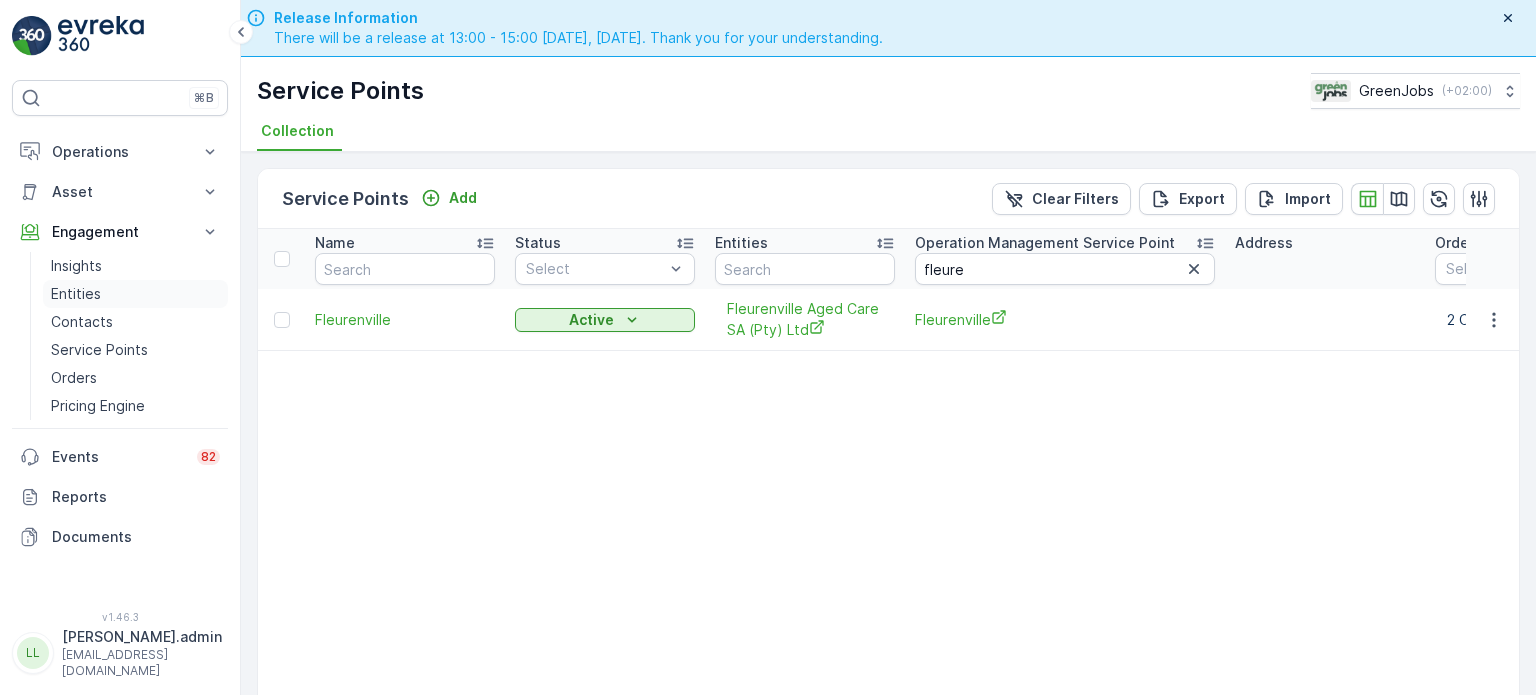 click on "Entities" at bounding box center [76, 294] 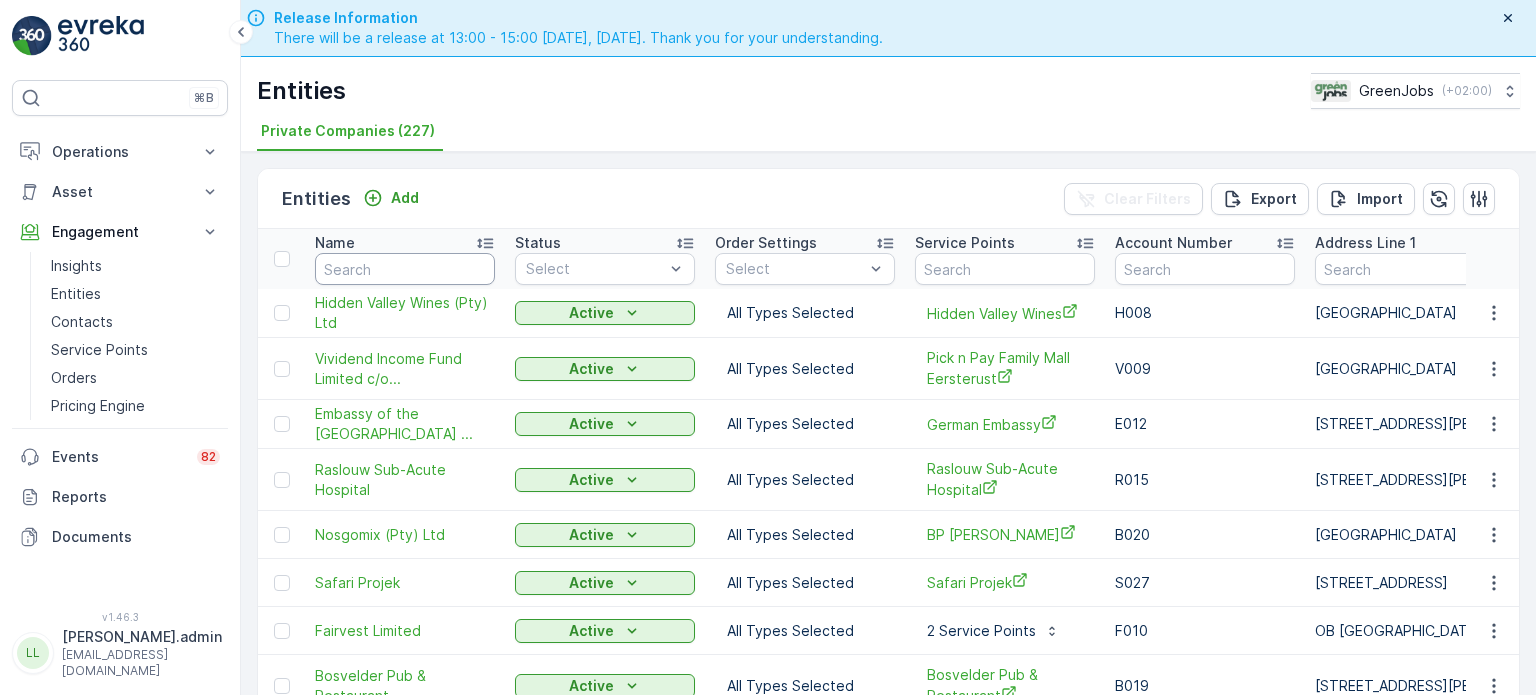 click at bounding box center (405, 269) 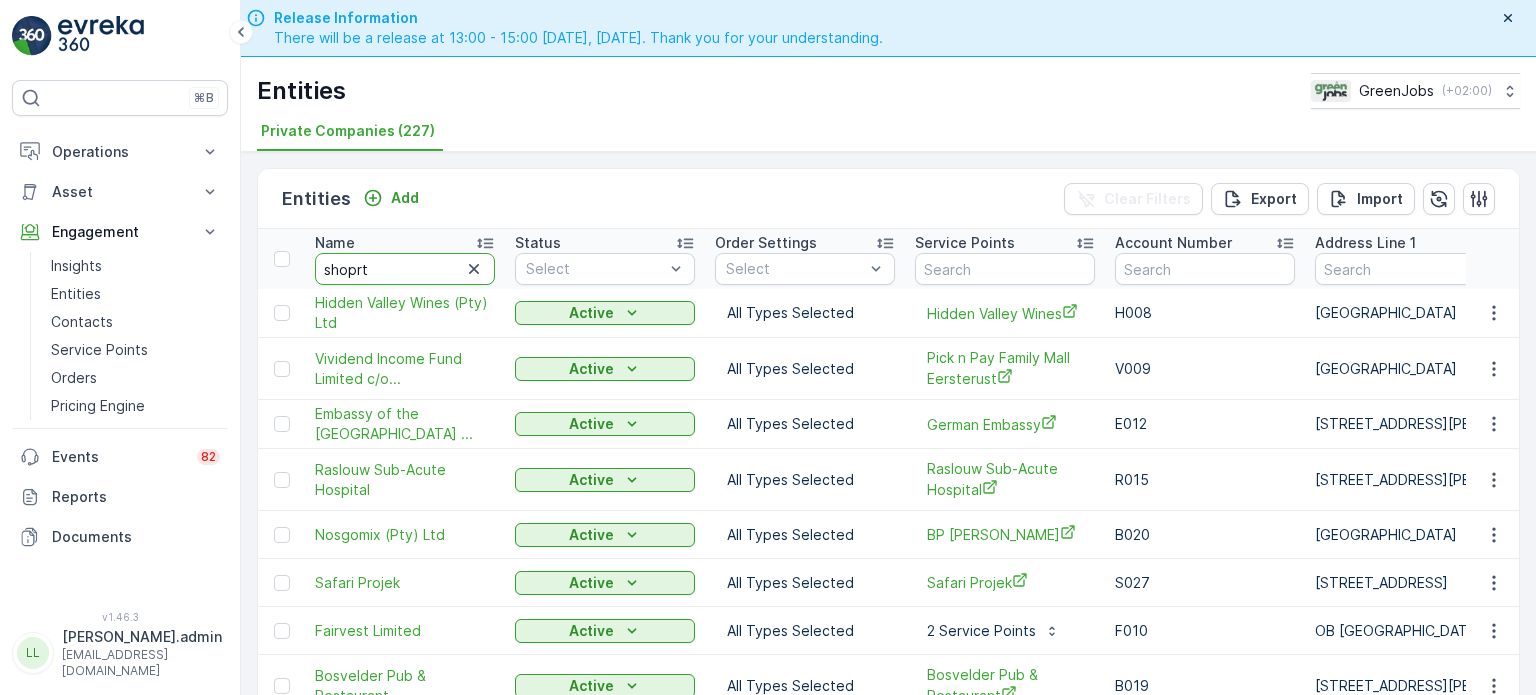 type on "shoprti" 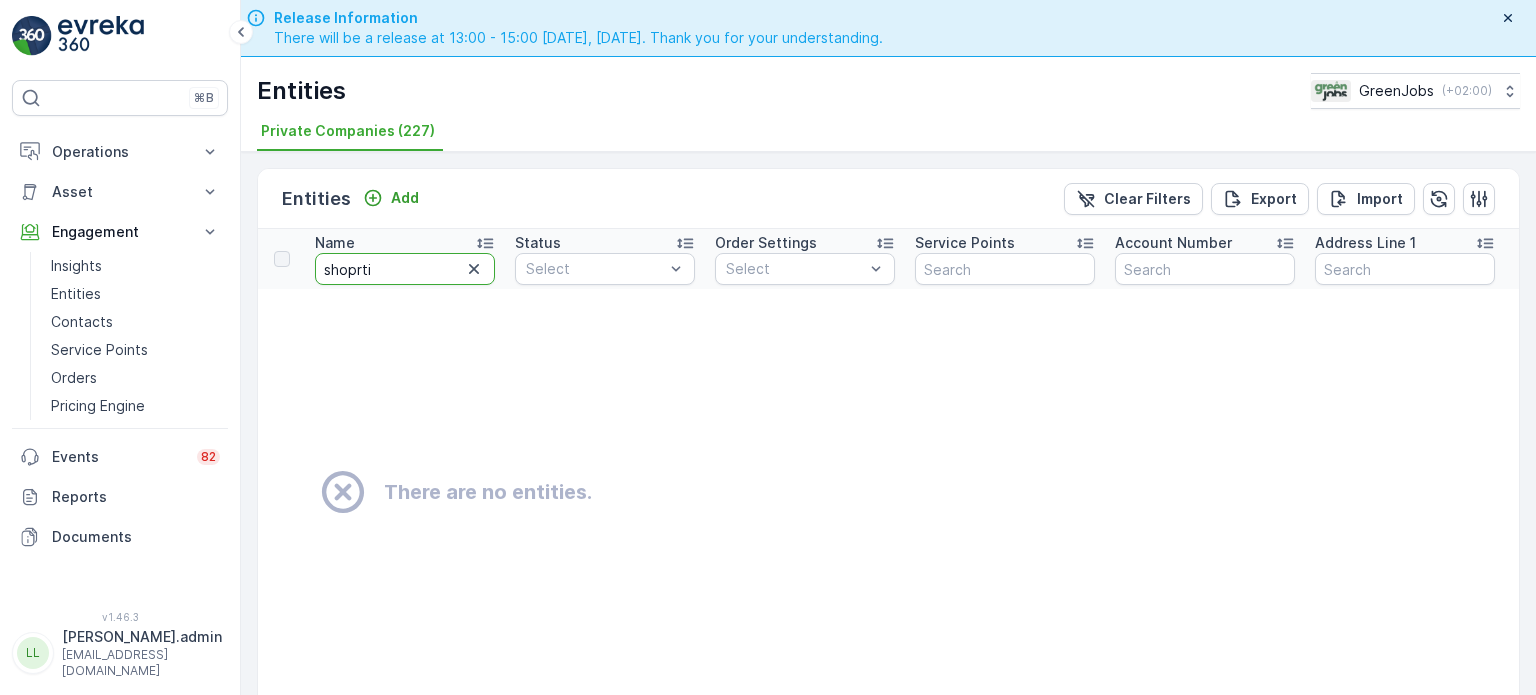 drag, startPoint x: 374, startPoint y: 263, endPoint x: 383, endPoint y: 293, distance: 31.320919 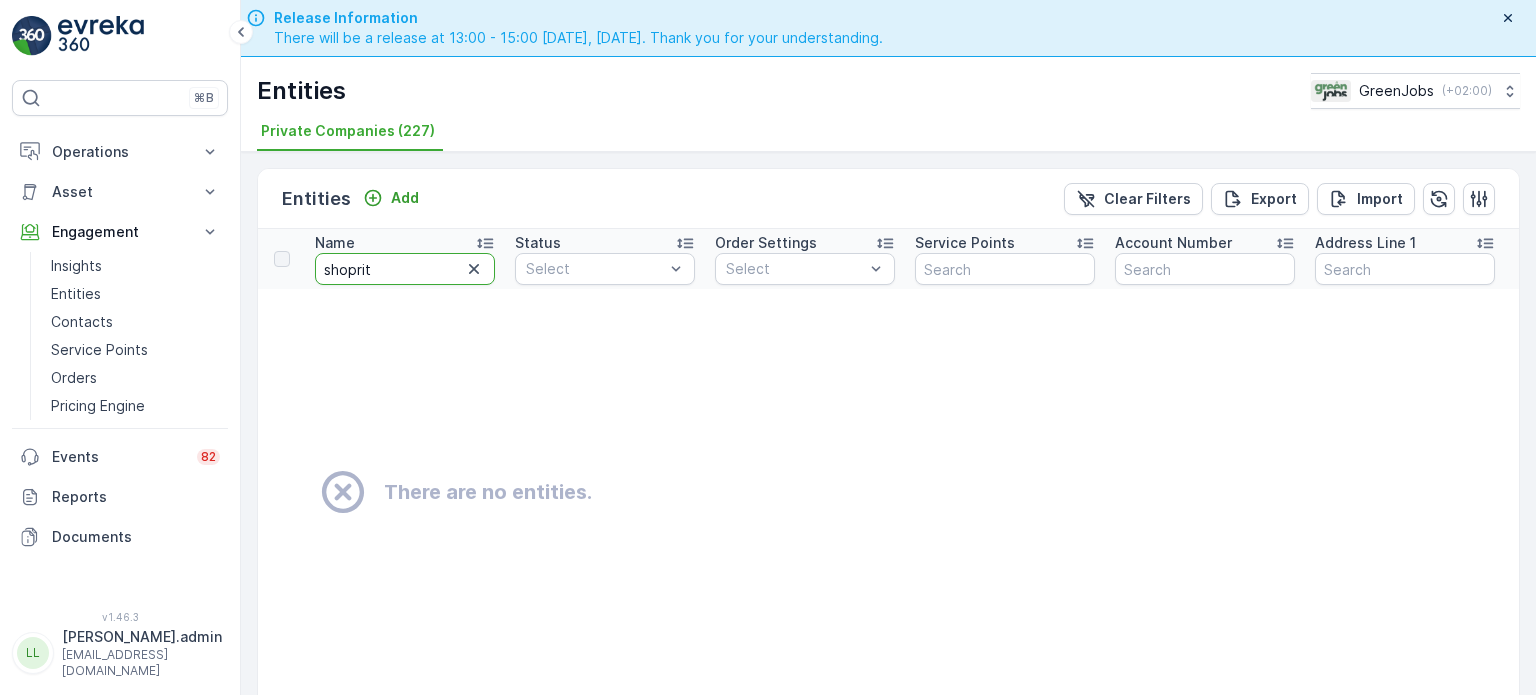 type on "shoprite" 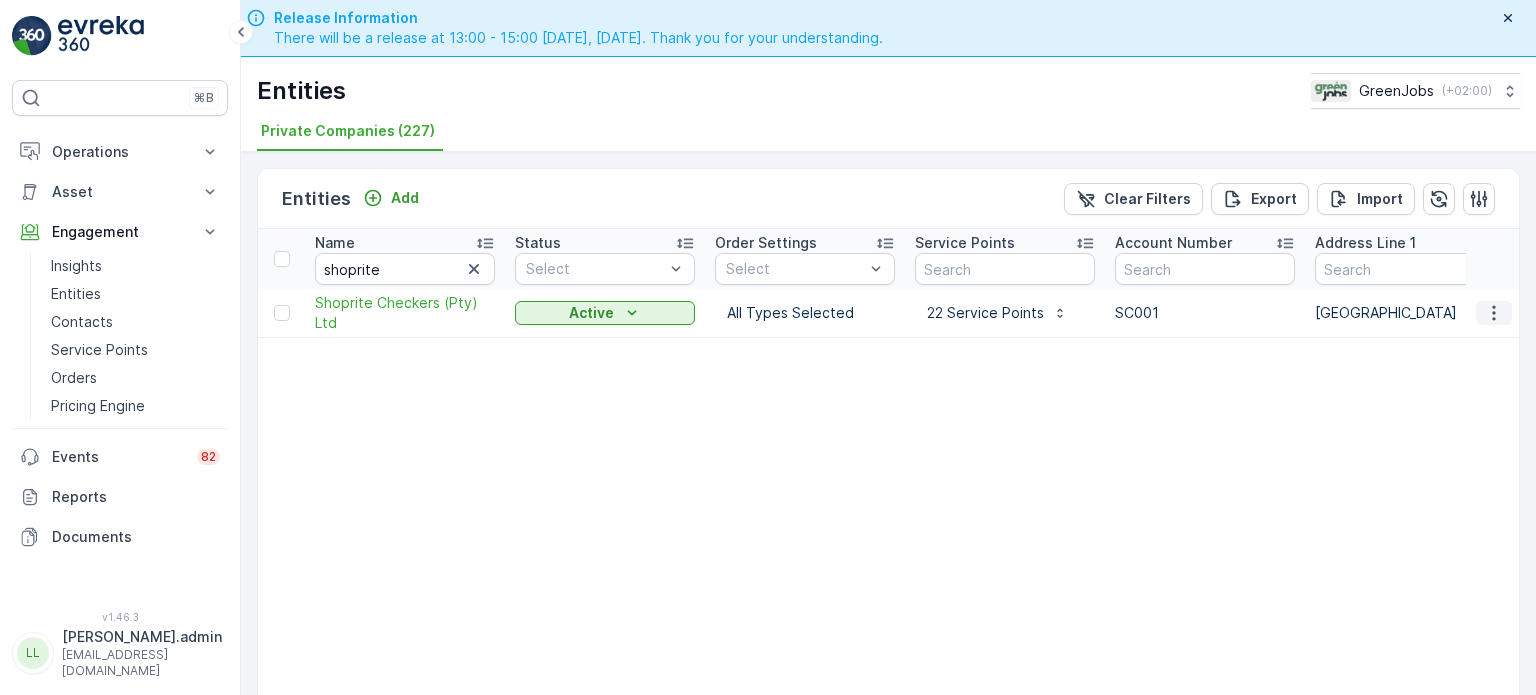 click 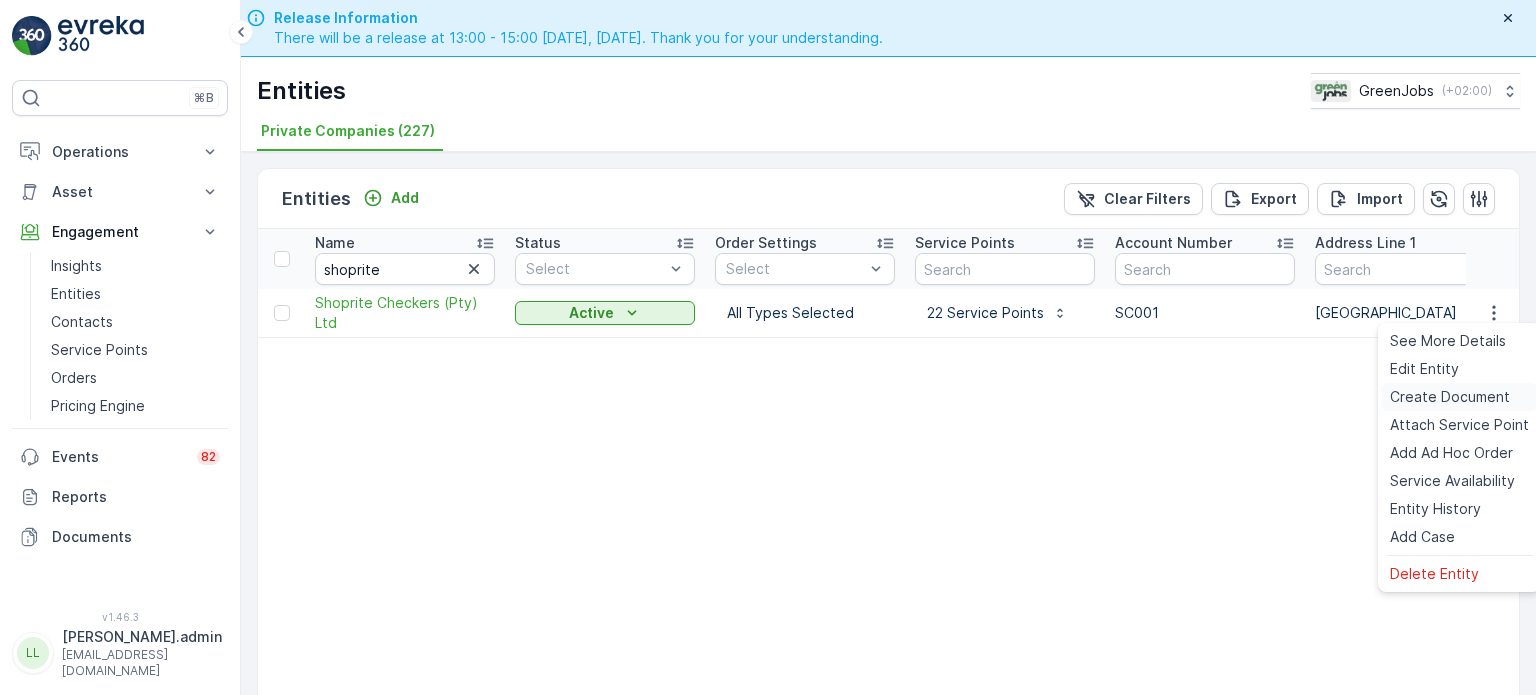 click on "Create Document" at bounding box center [1450, 397] 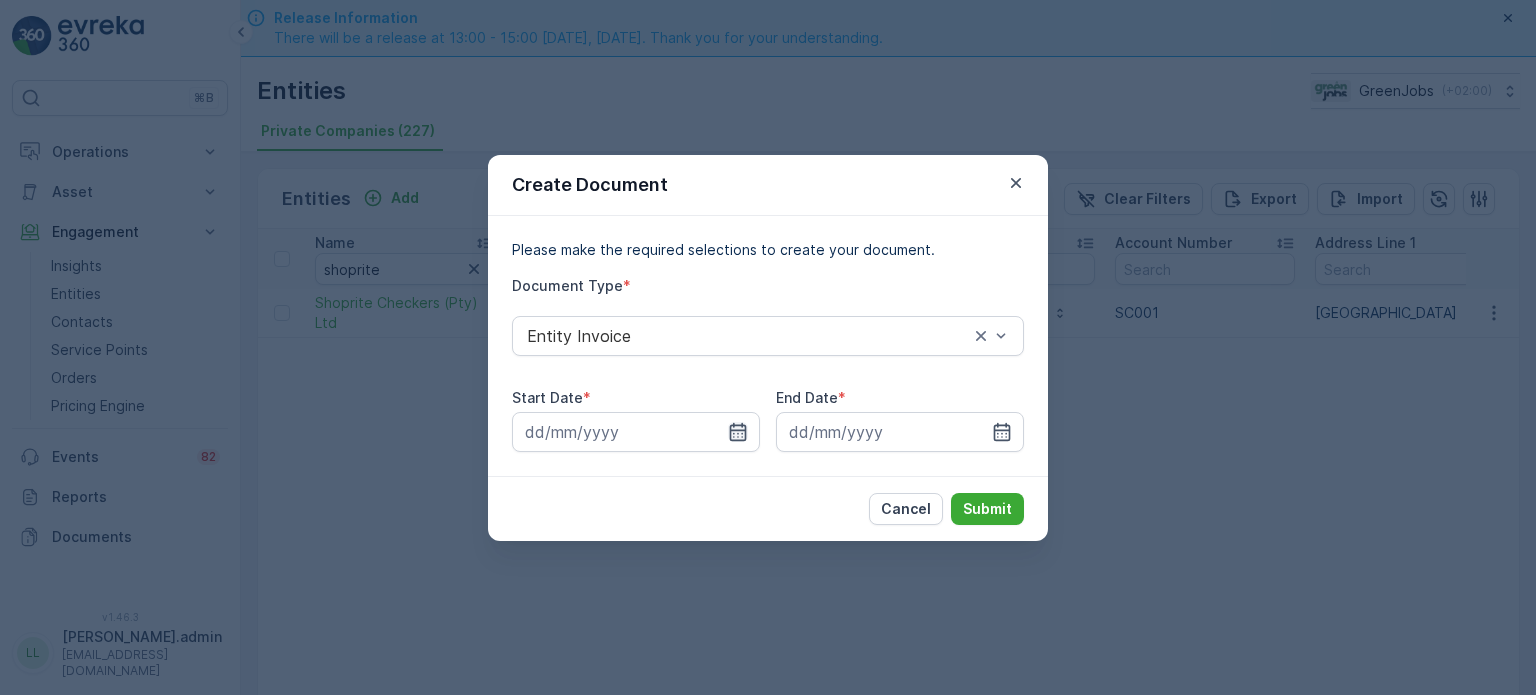 click 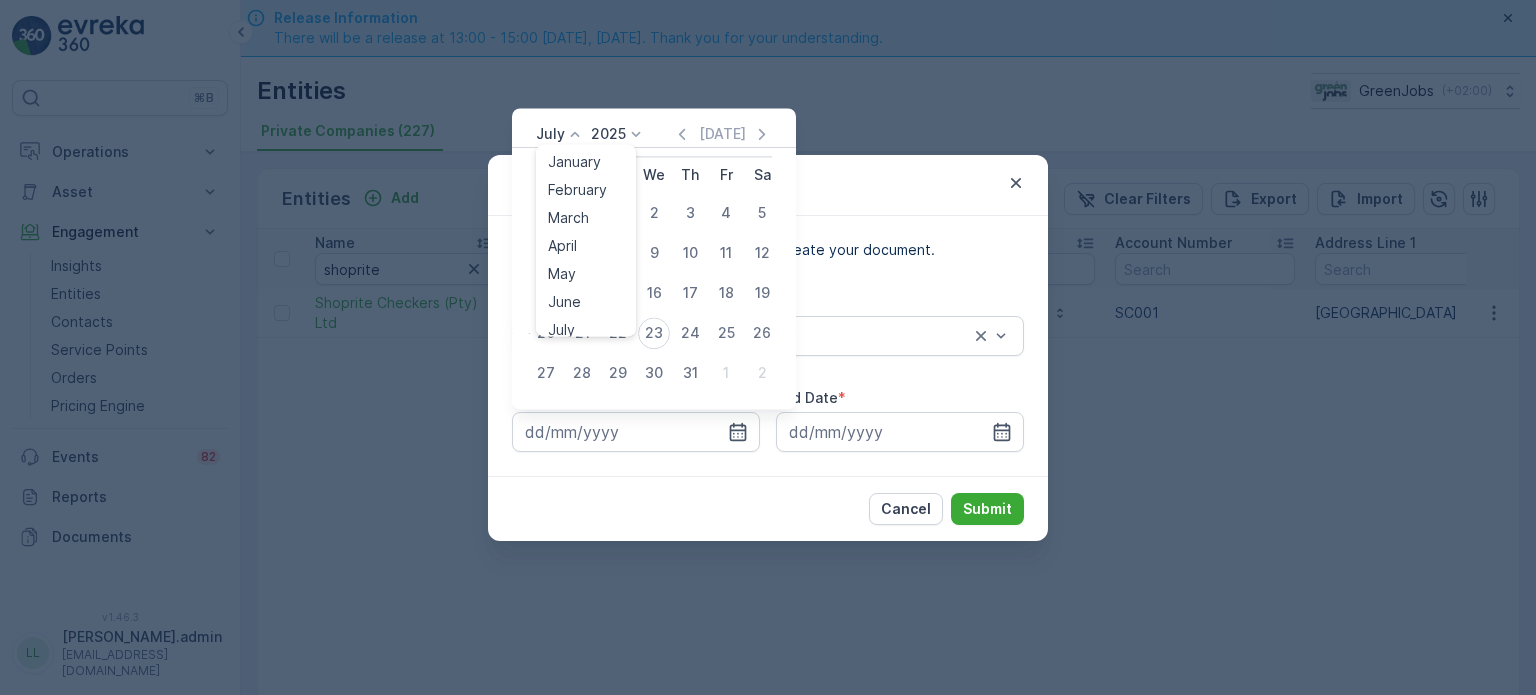 click 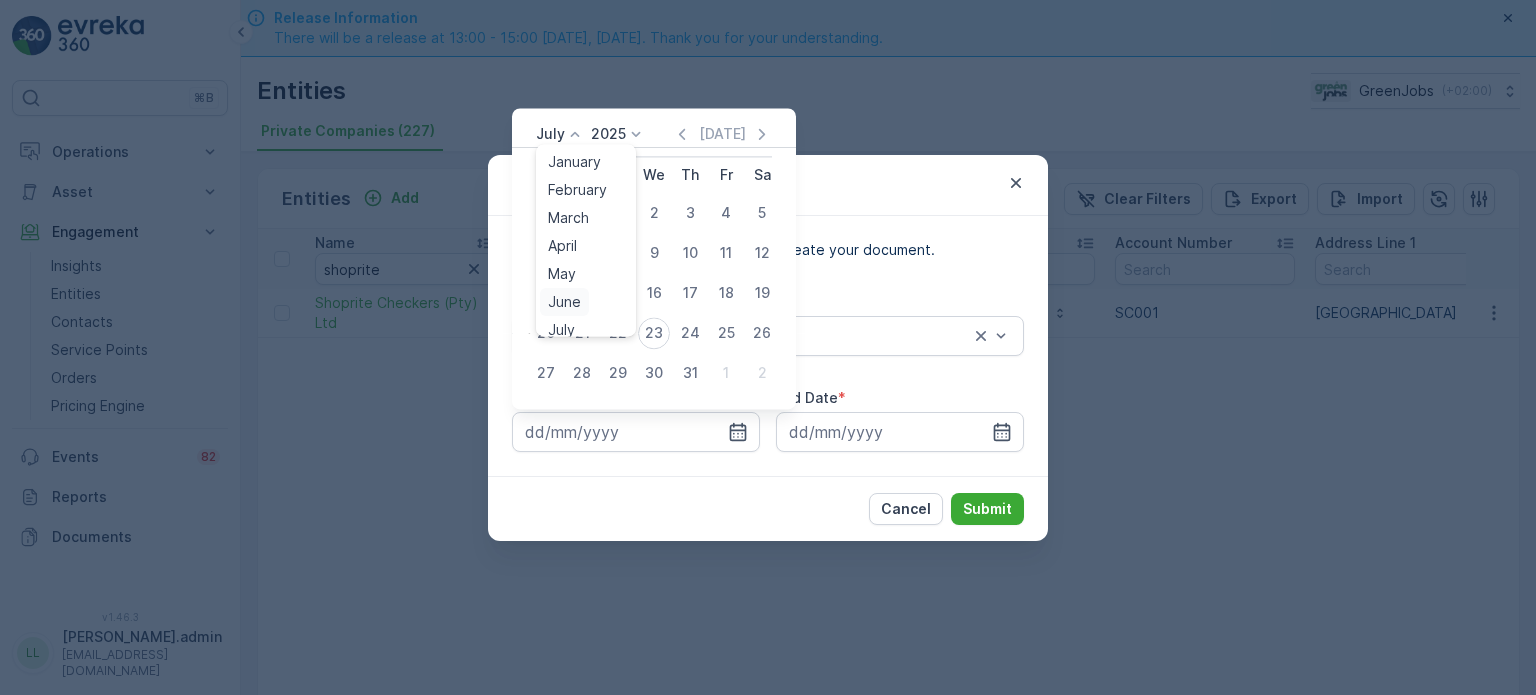 click on "June" at bounding box center (564, 302) 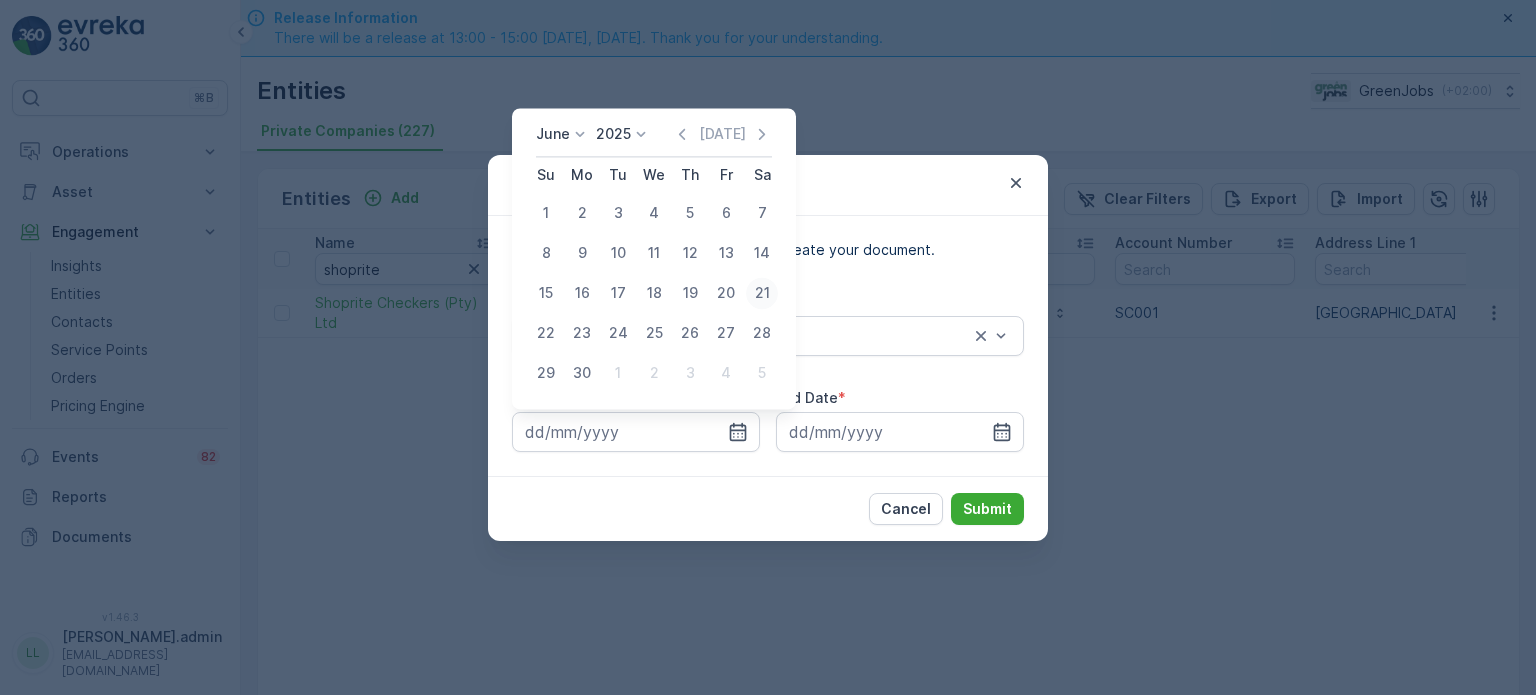 click on "21" at bounding box center [762, 293] 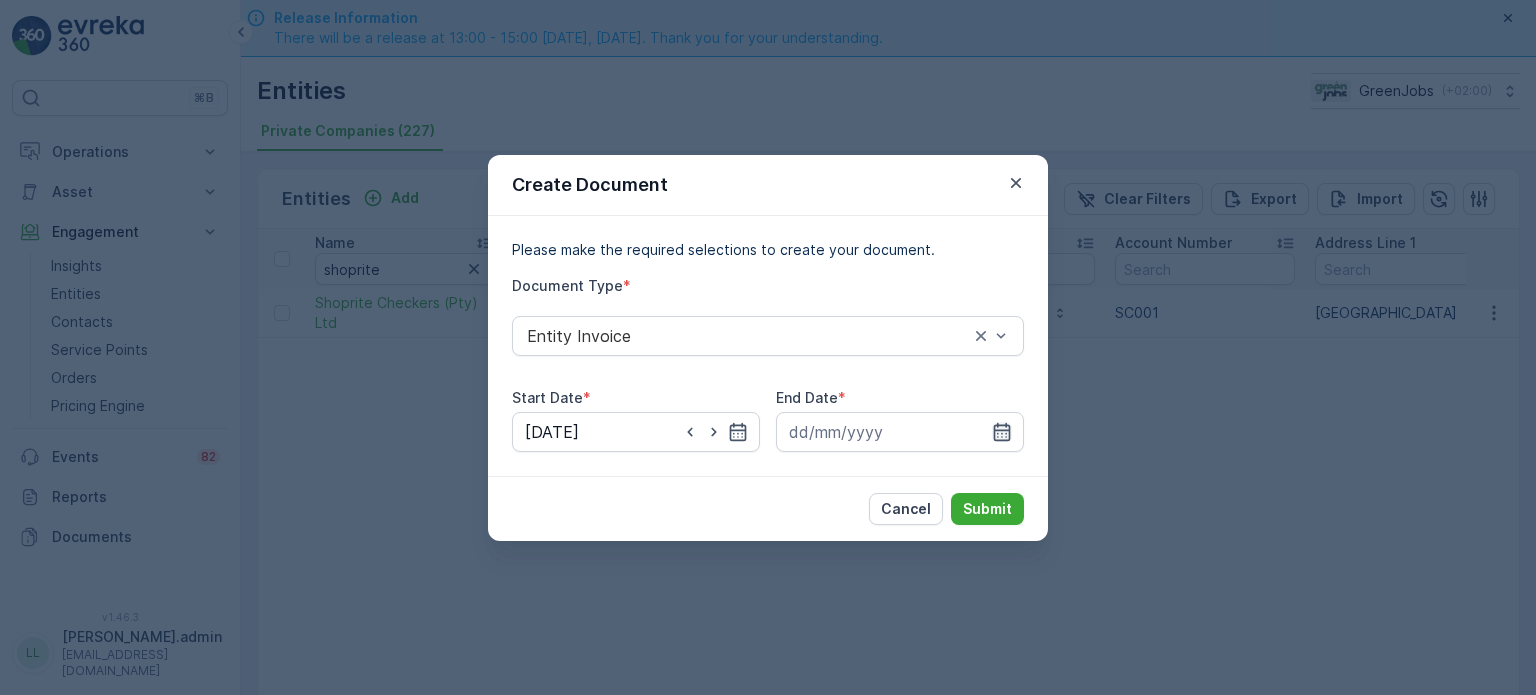 click 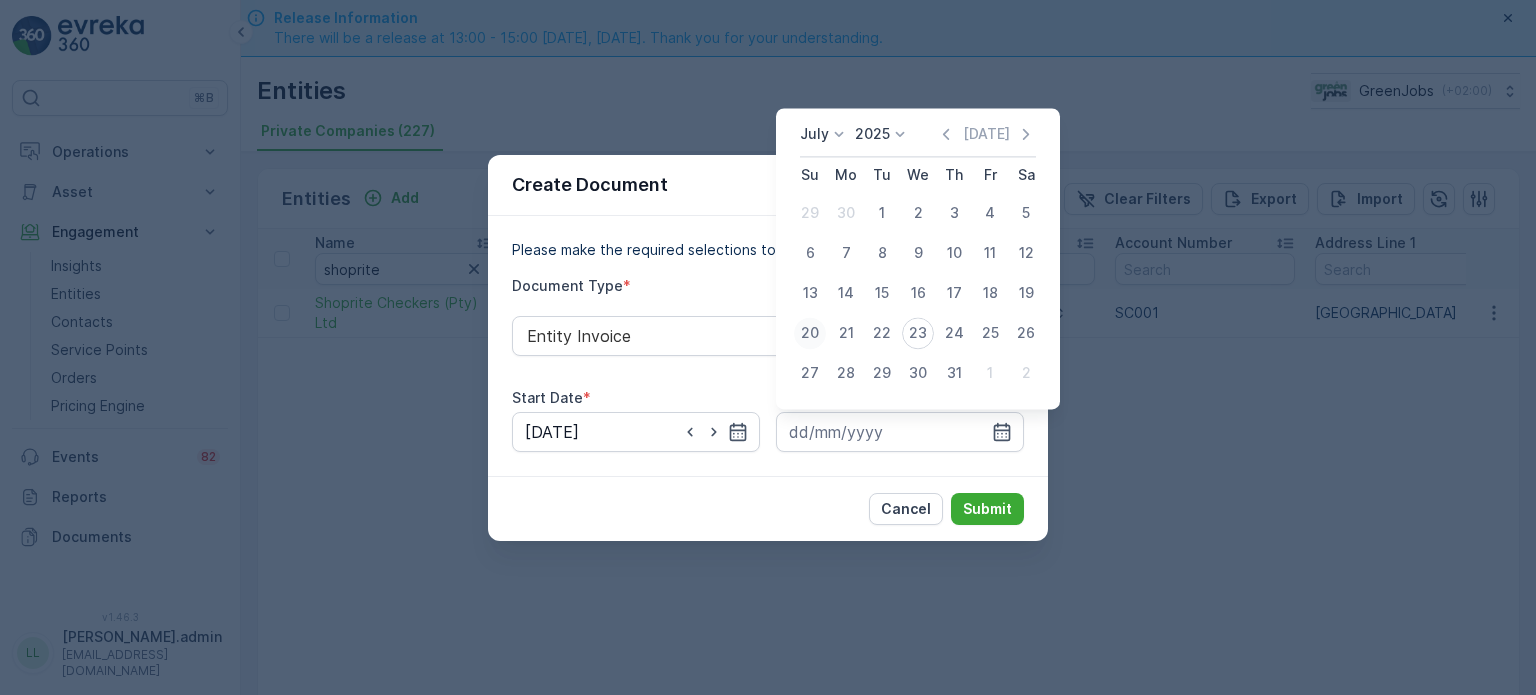 drag, startPoint x: 812, startPoint y: 335, endPoint x: 880, endPoint y: 375, distance: 78.892334 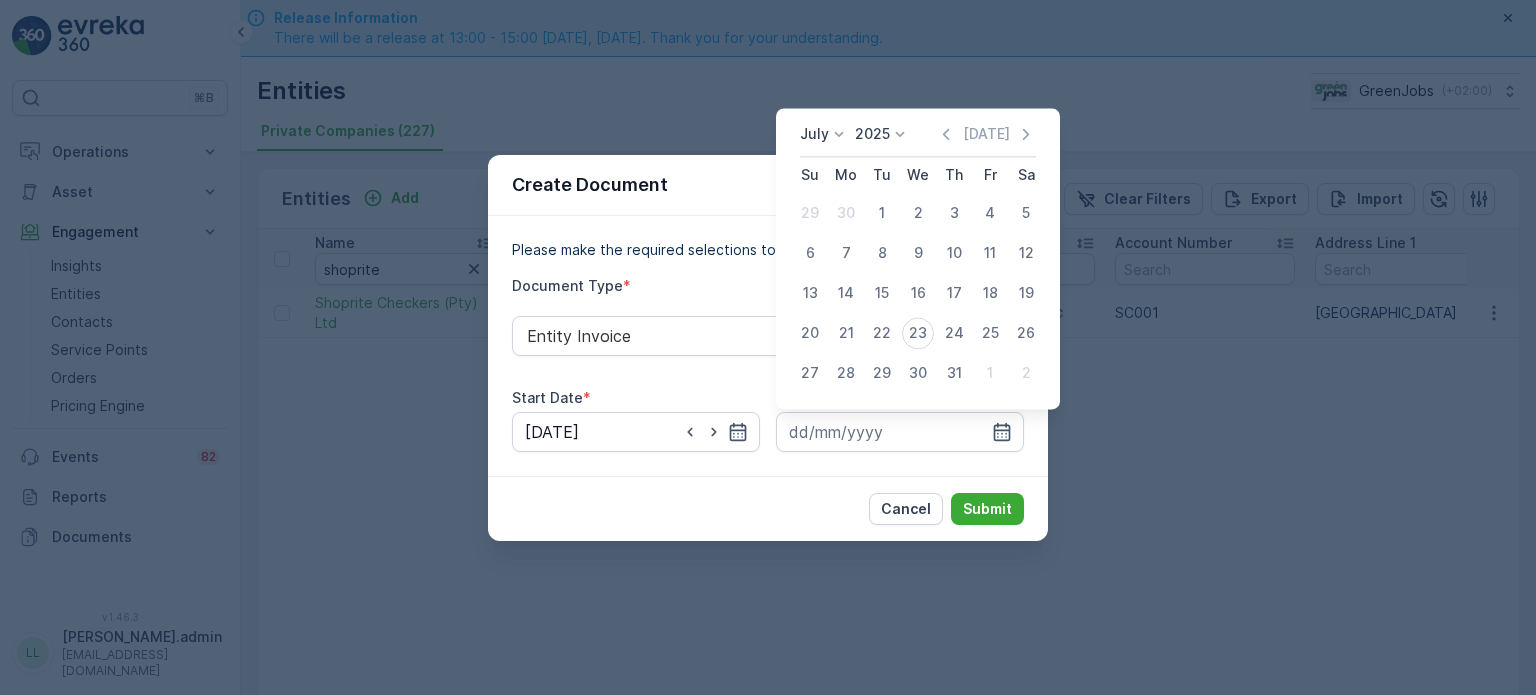 click on "20" at bounding box center (810, 333) 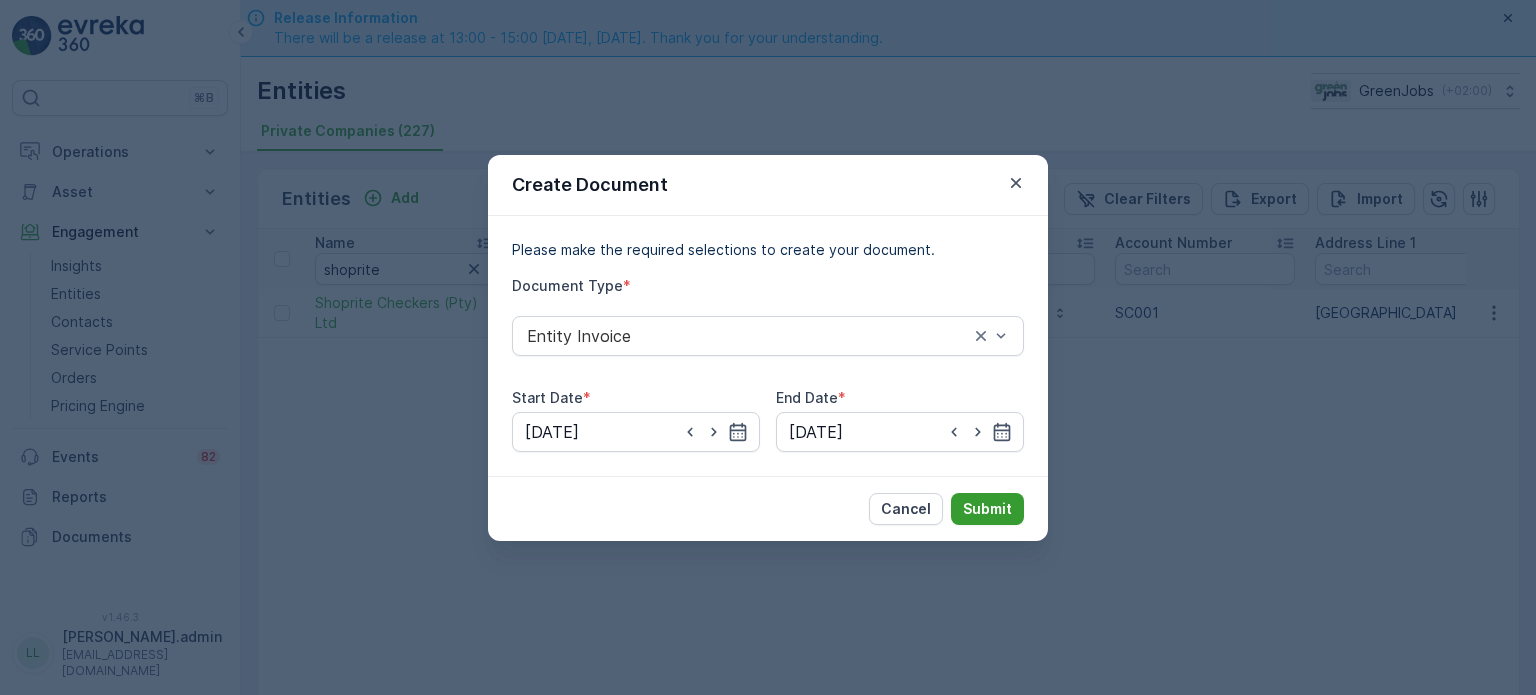 click on "Submit" at bounding box center (987, 509) 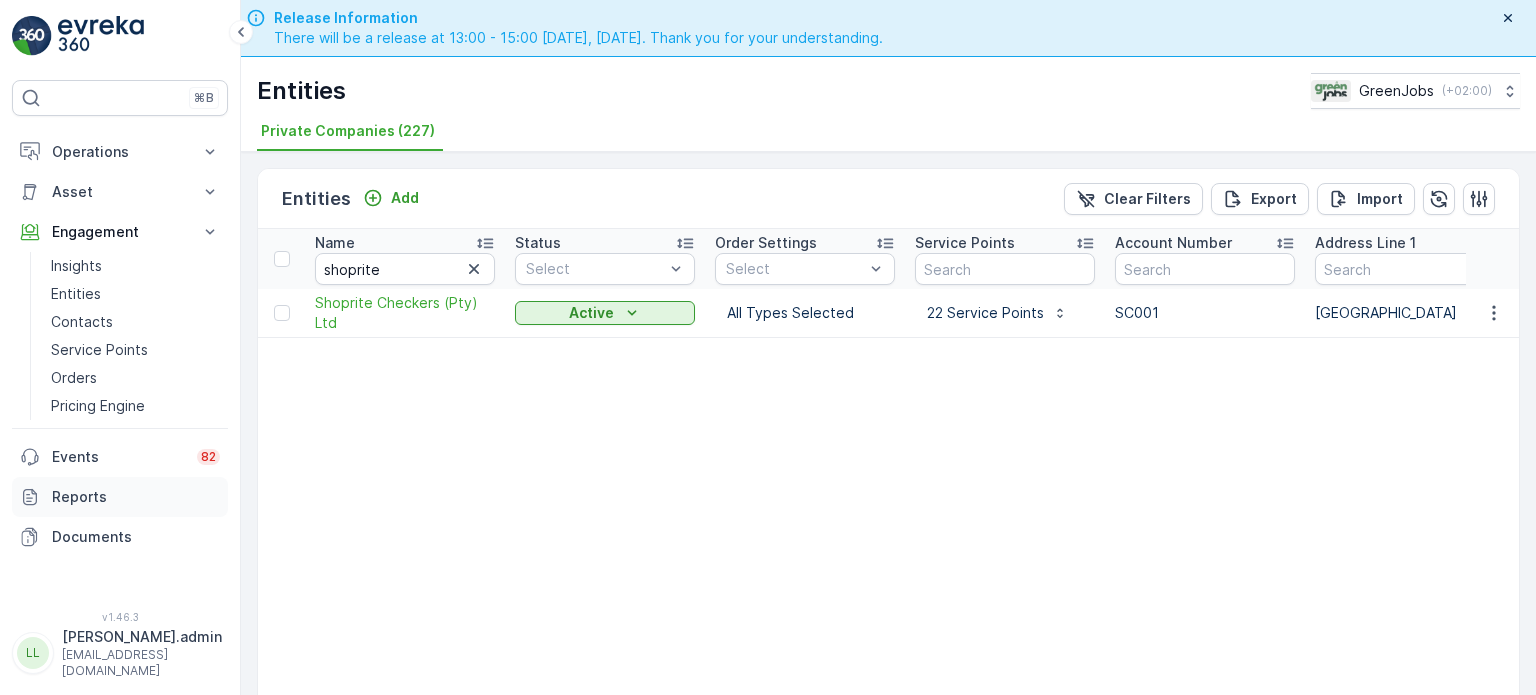 click on "Reports" at bounding box center [136, 497] 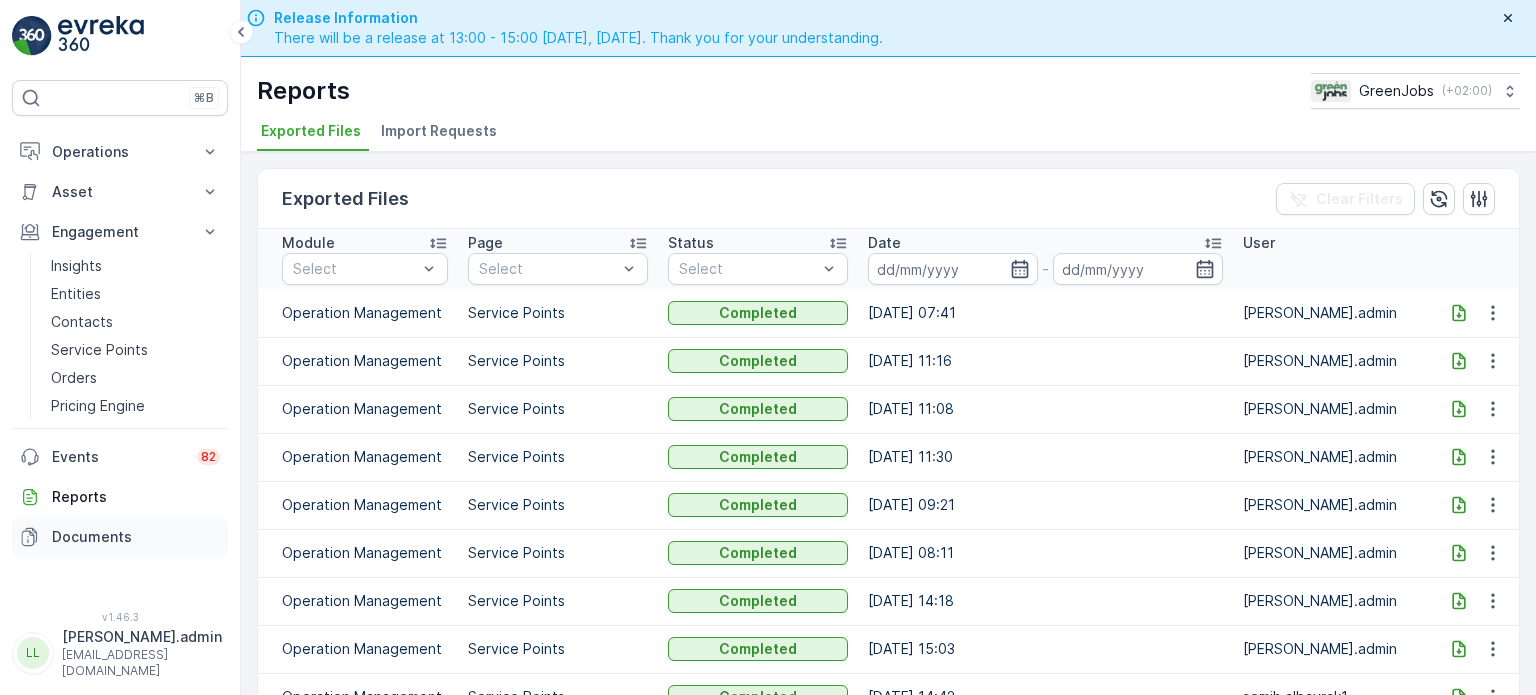 click on "Documents" at bounding box center [136, 537] 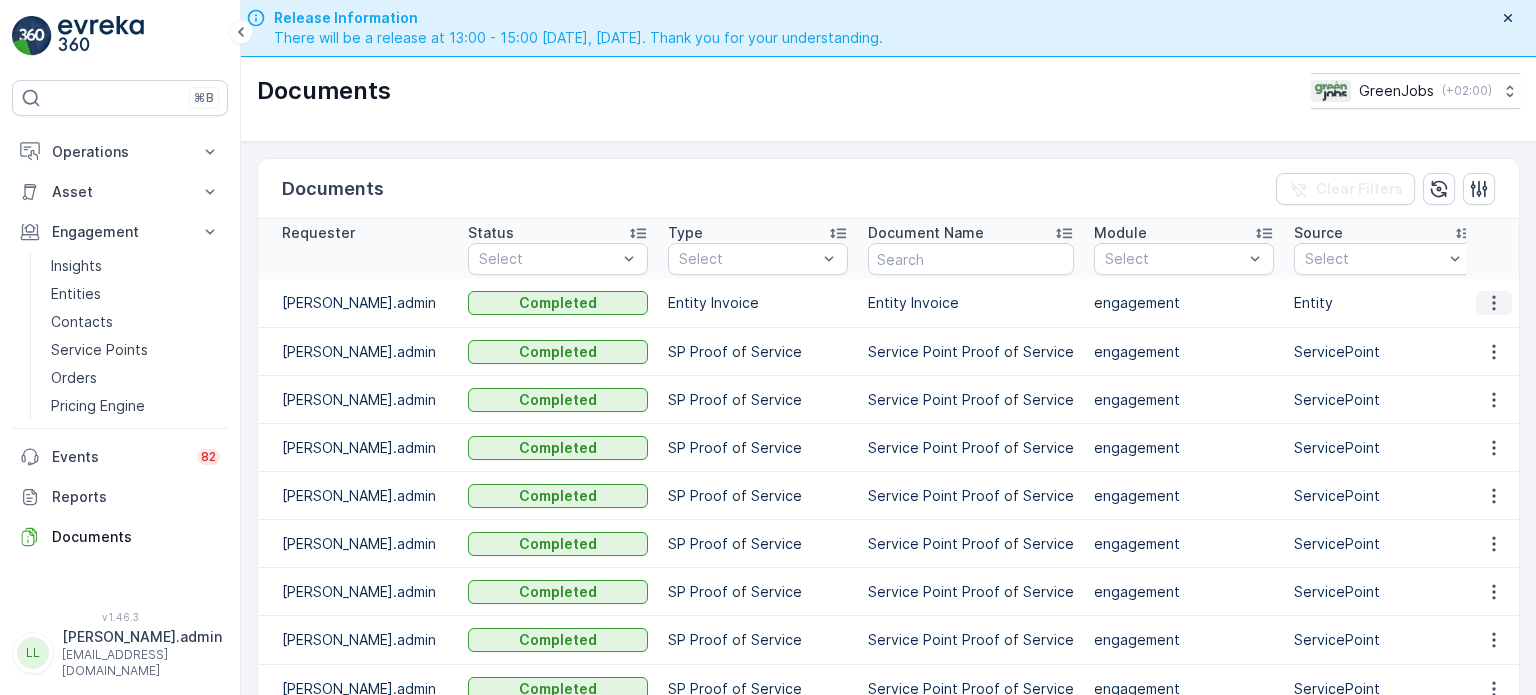 click 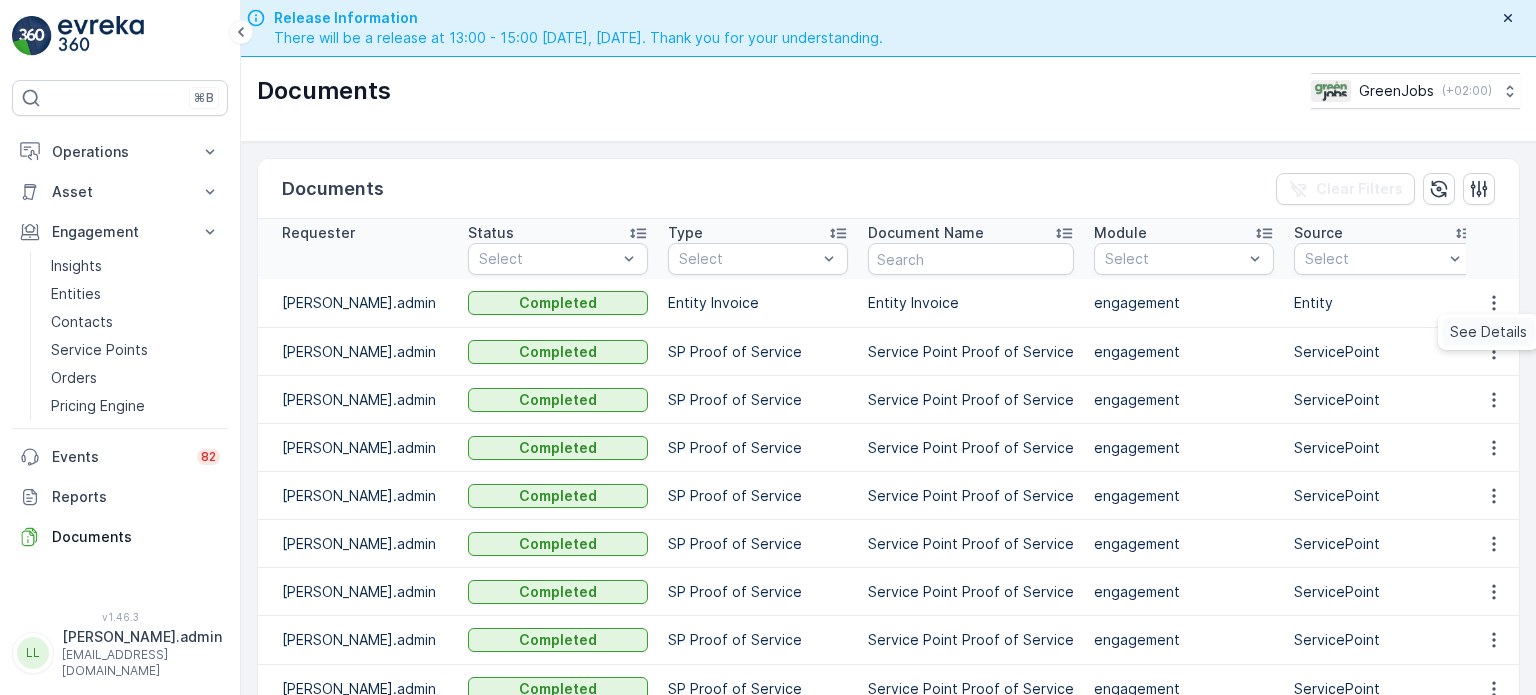 click on "See Details" at bounding box center [1488, 332] 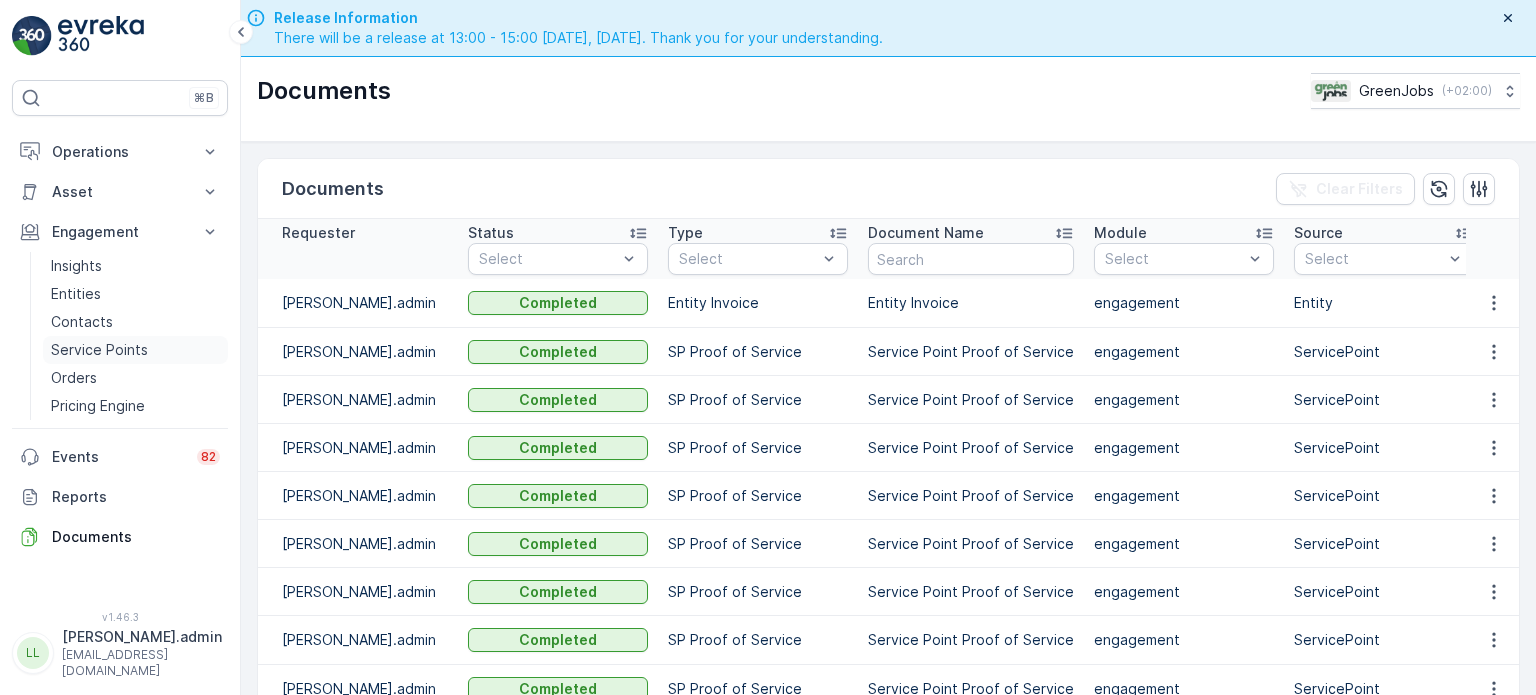click on "Service Points" at bounding box center [99, 350] 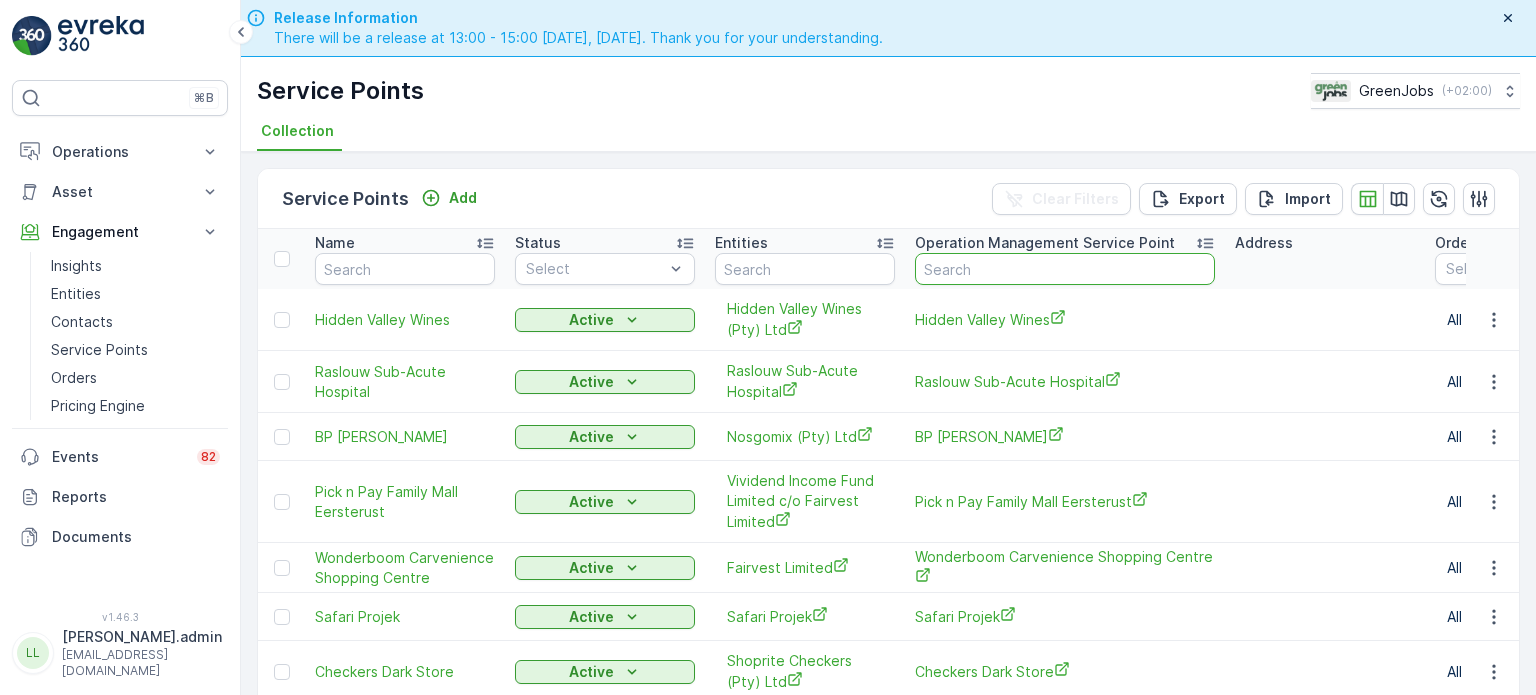 click at bounding box center [1065, 269] 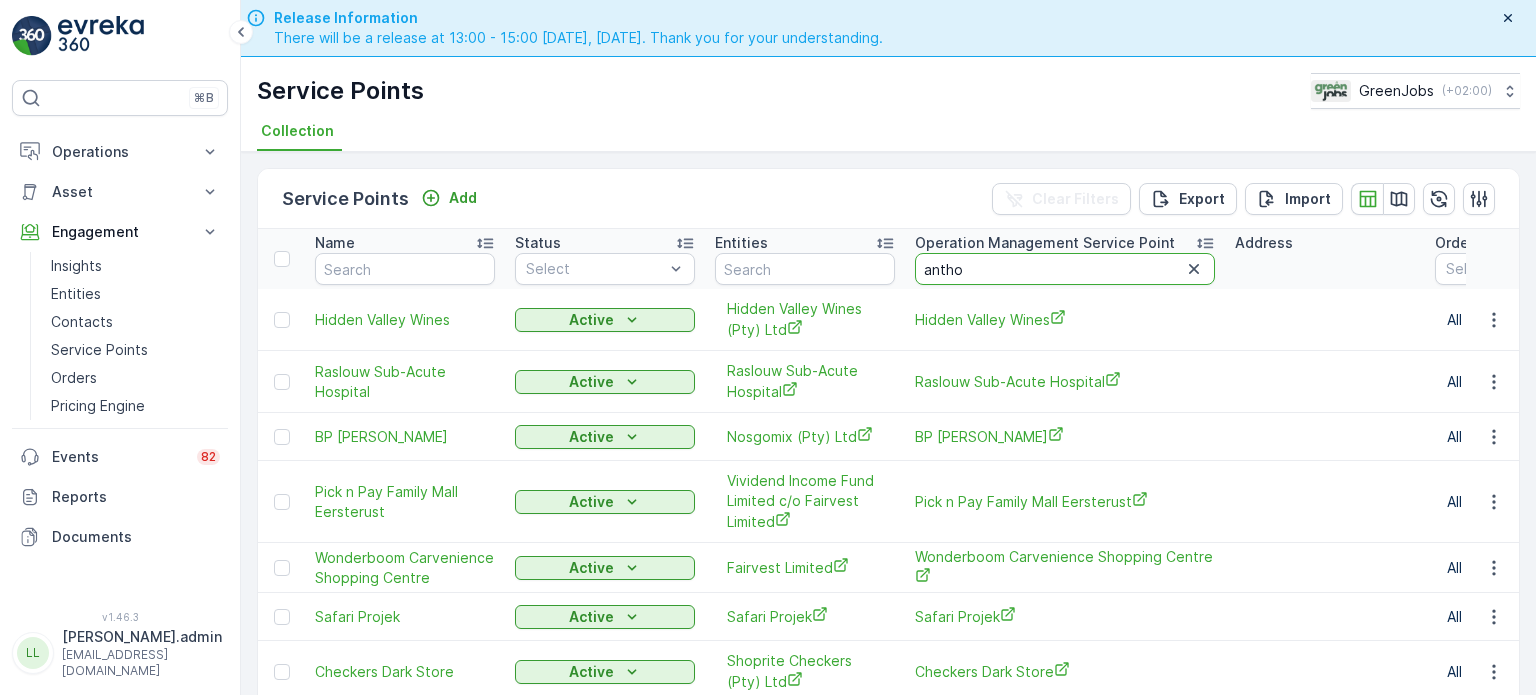 type on "anthos" 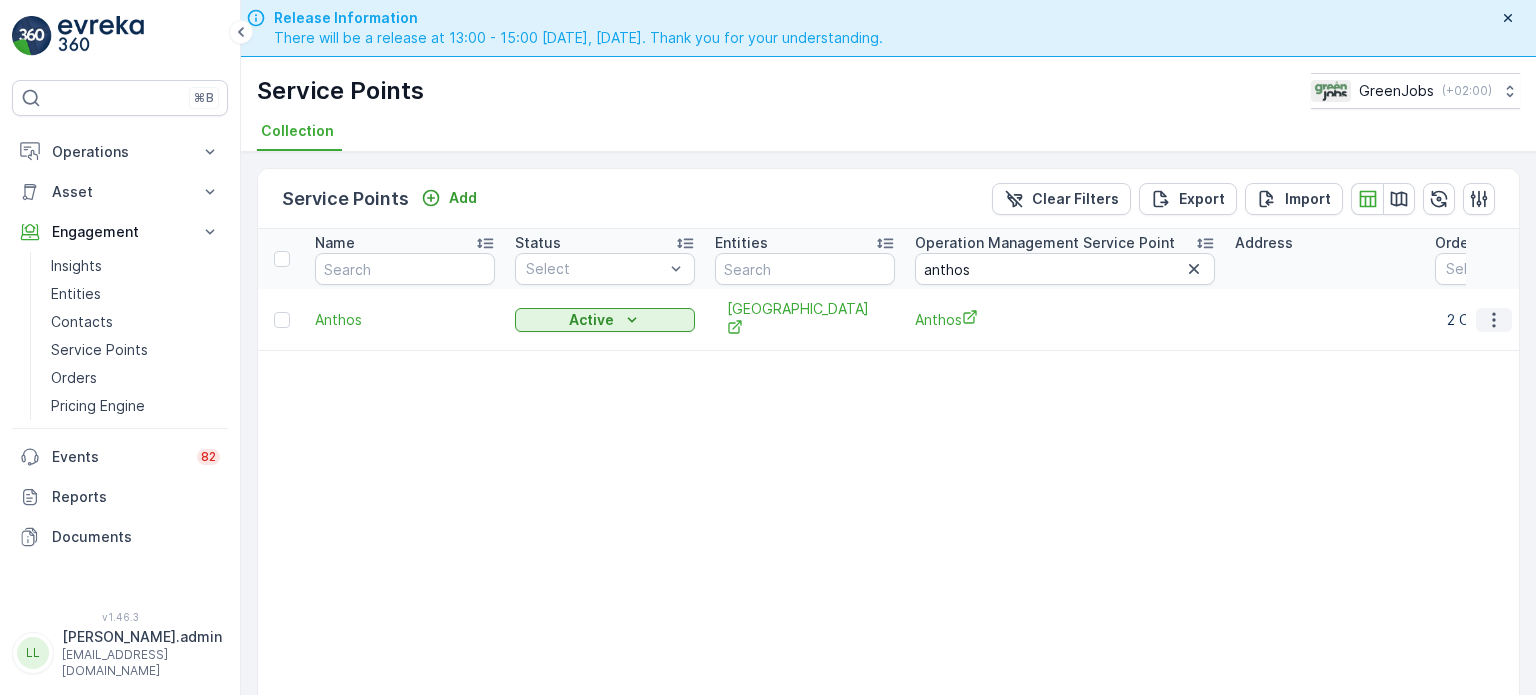 click 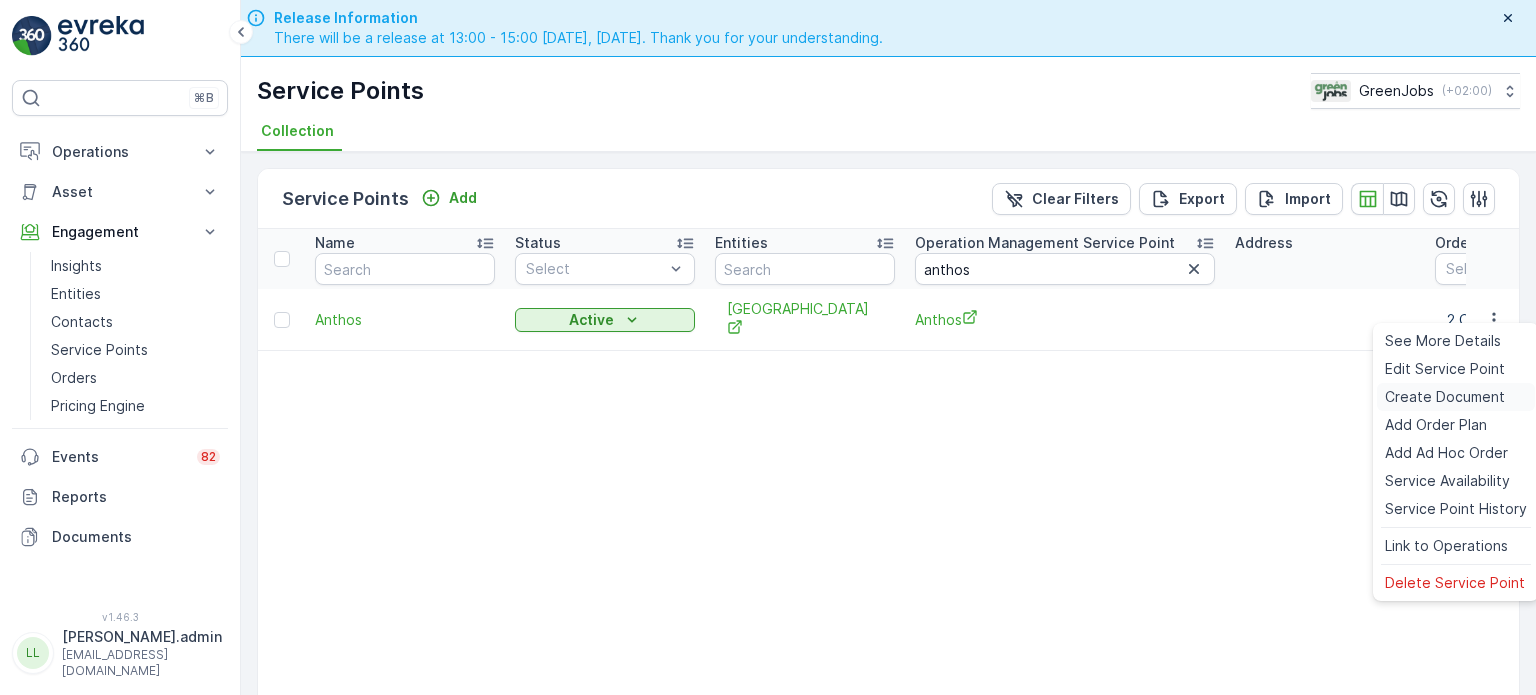 click on "Create Document" at bounding box center [1445, 397] 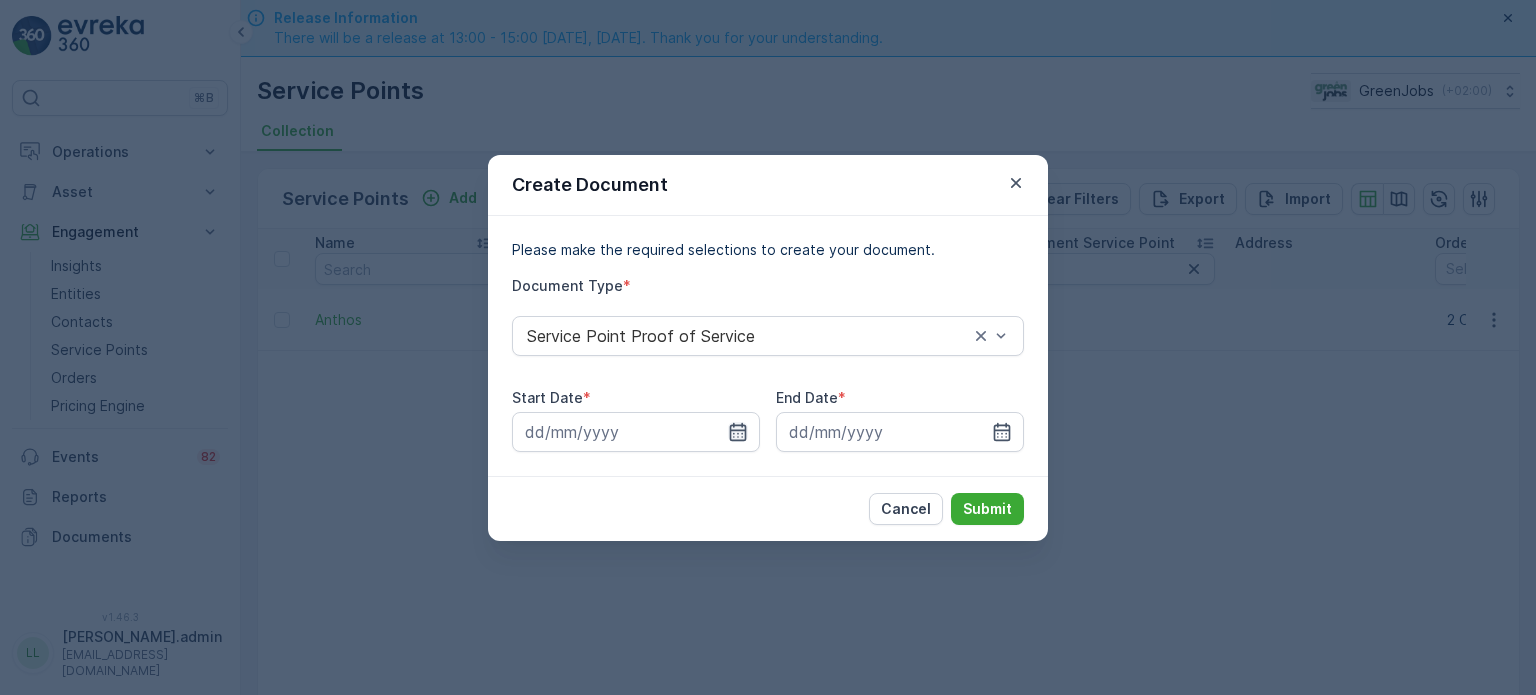 click 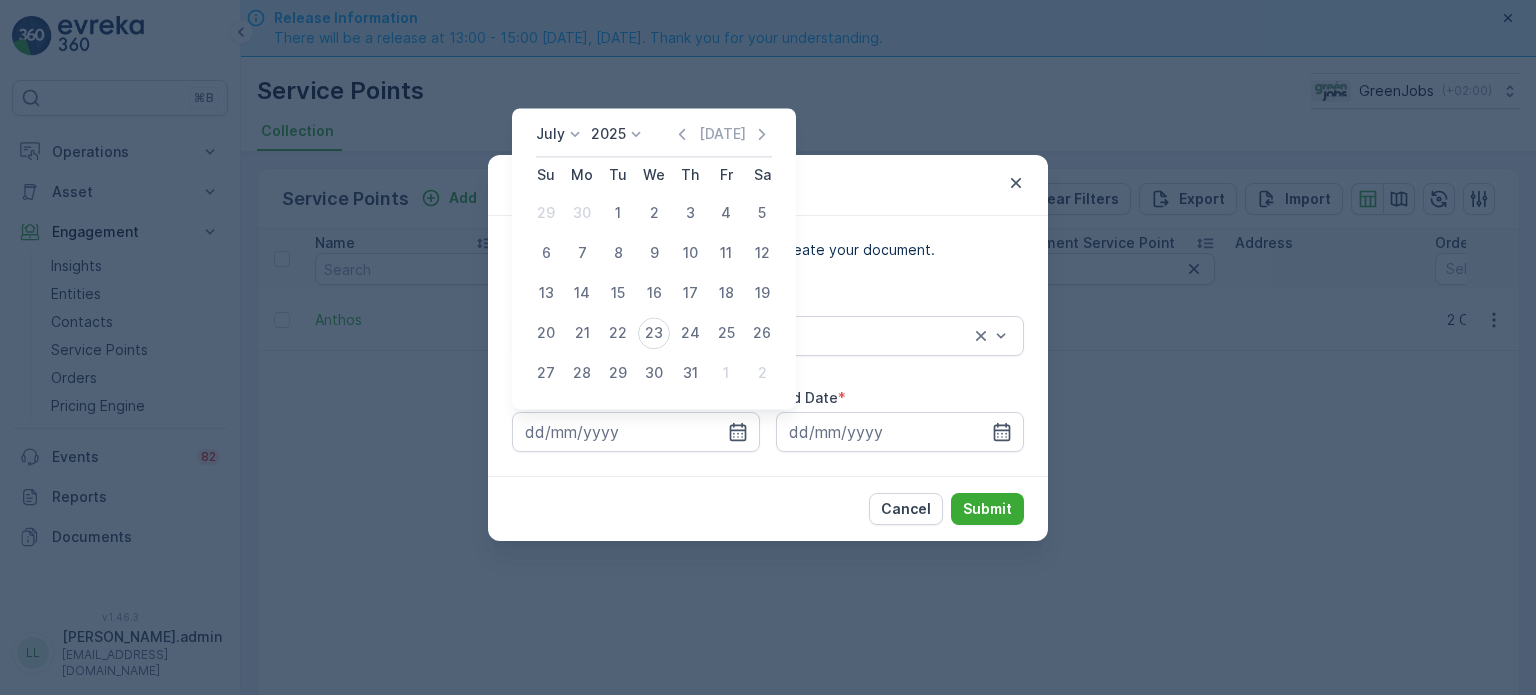 click 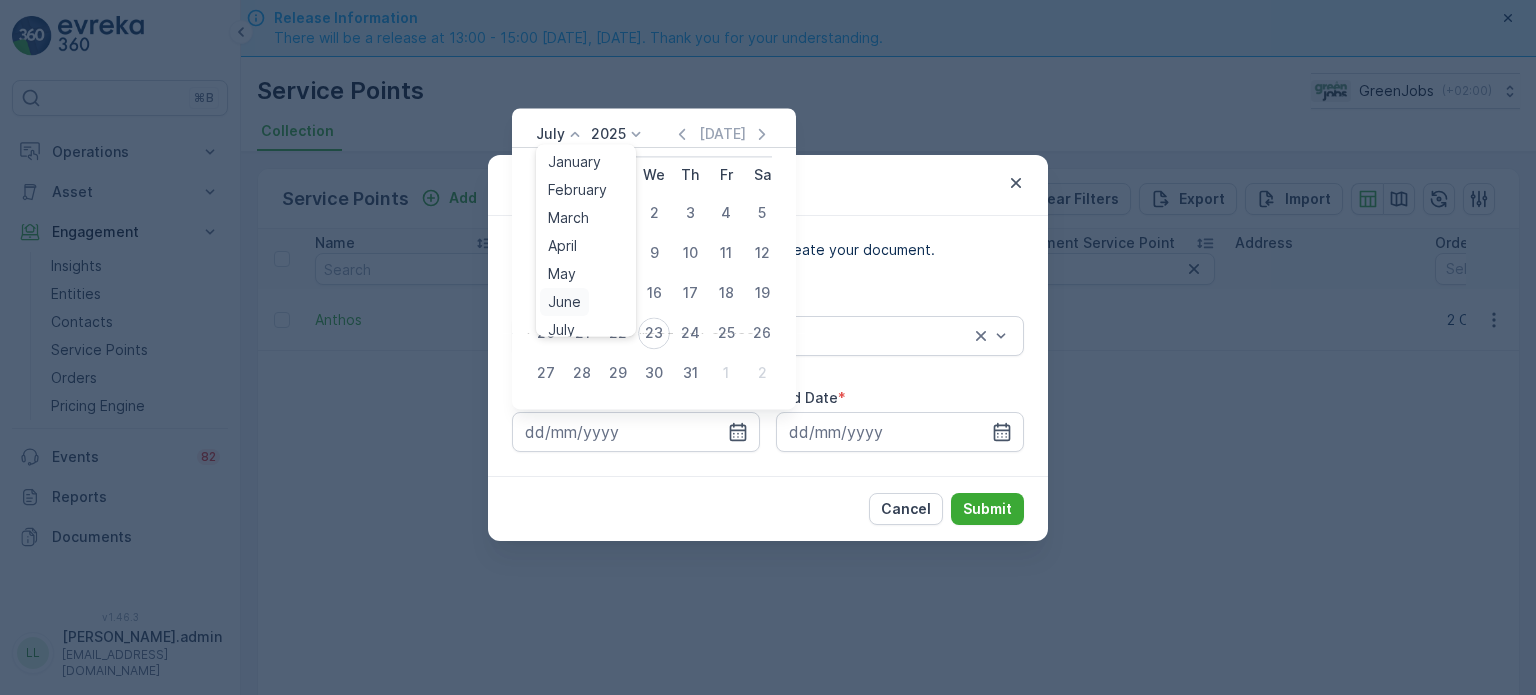 click on "June" at bounding box center [564, 302] 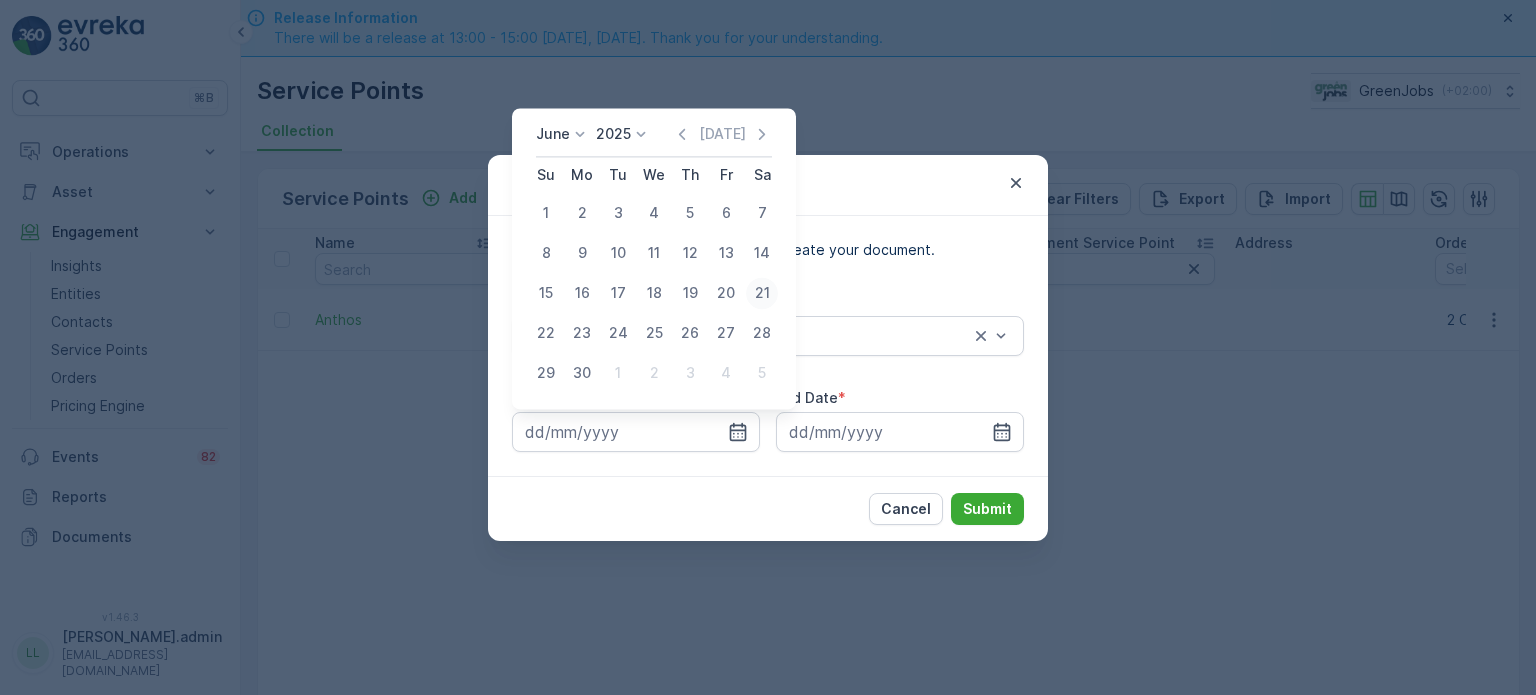 click on "21" at bounding box center (762, 293) 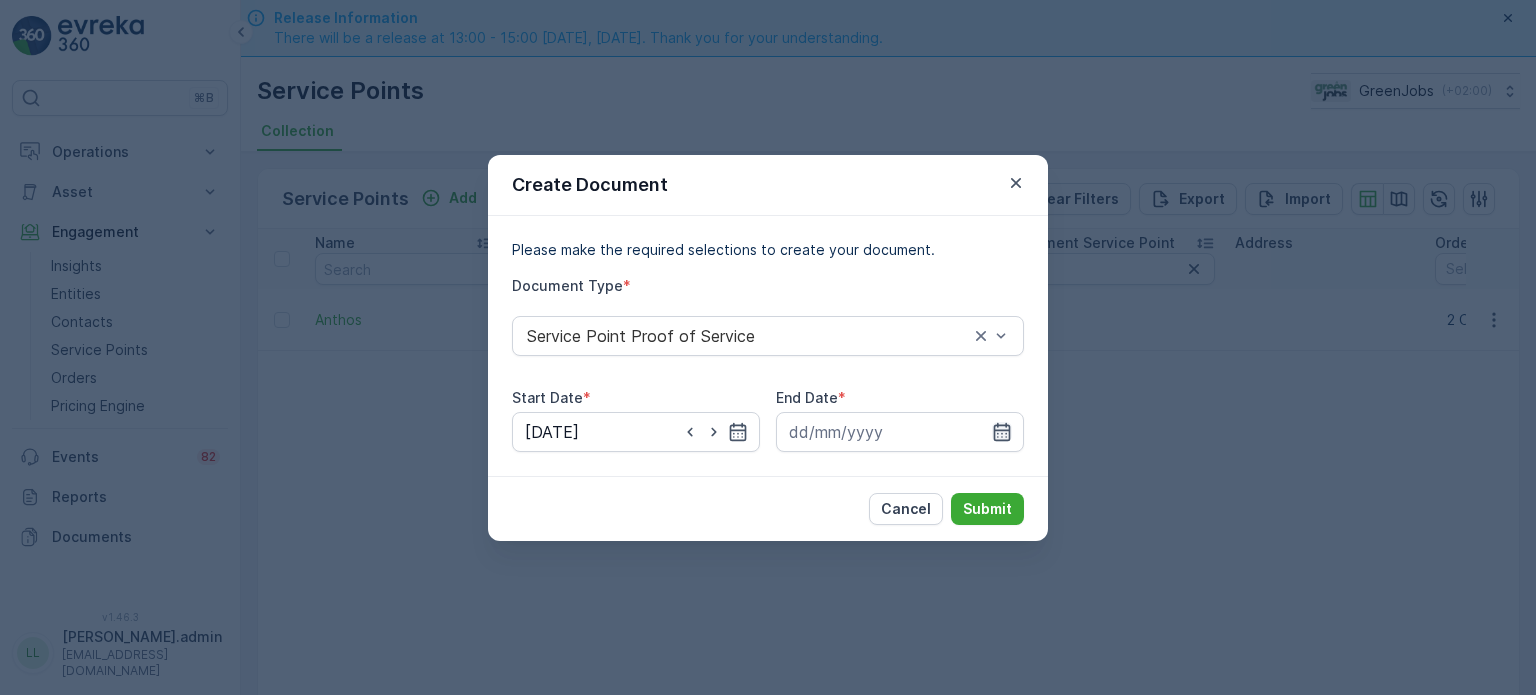 click 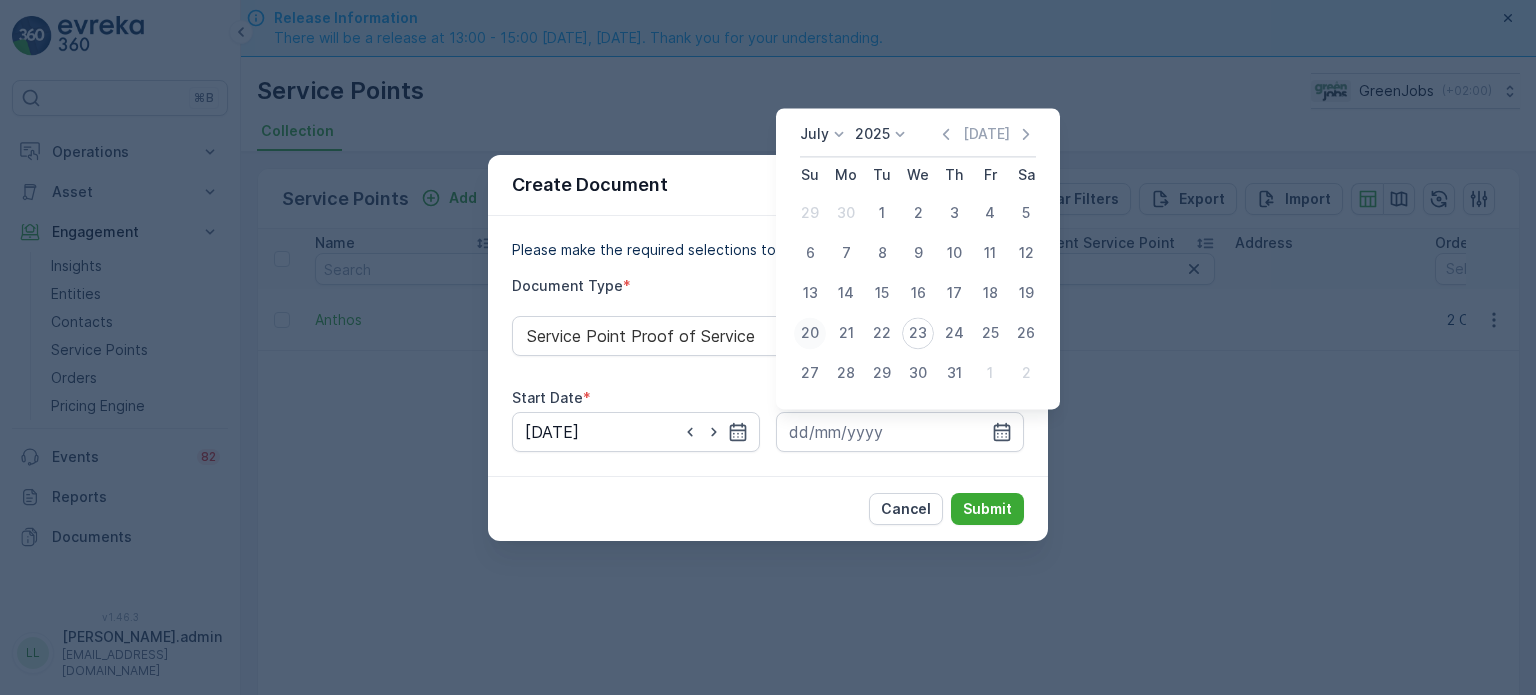 click on "20" at bounding box center [810, 333] 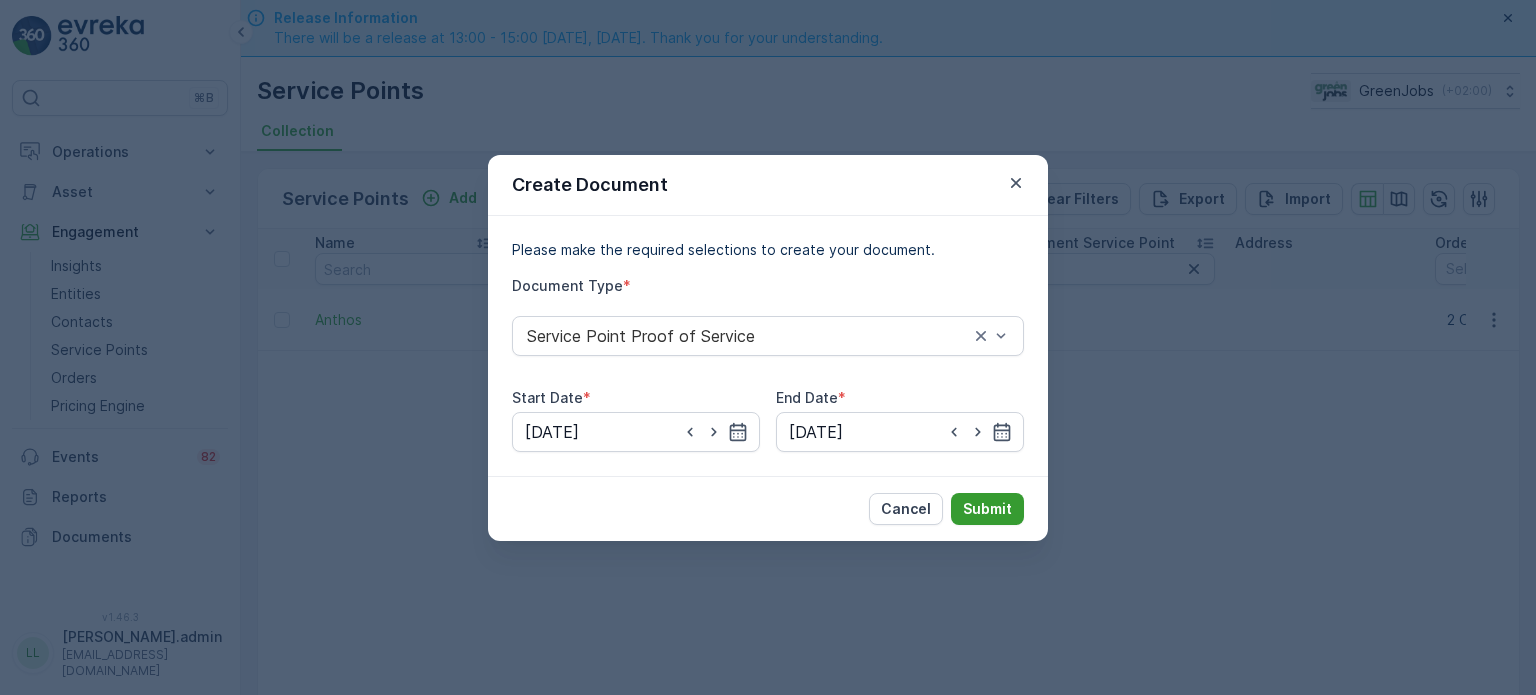 click on "Submit" at bounding box center [987, 509] 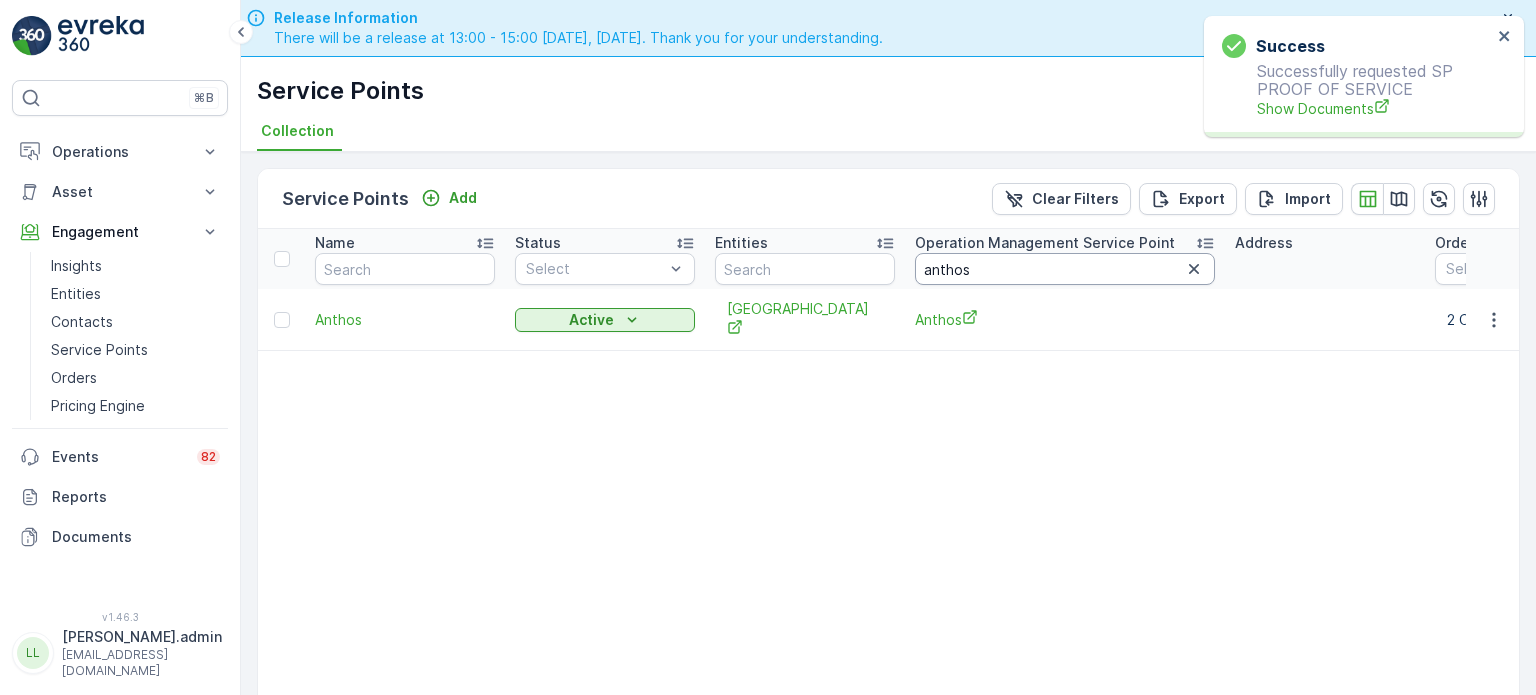 click on "anthos" at bounding box center [1065, 269] 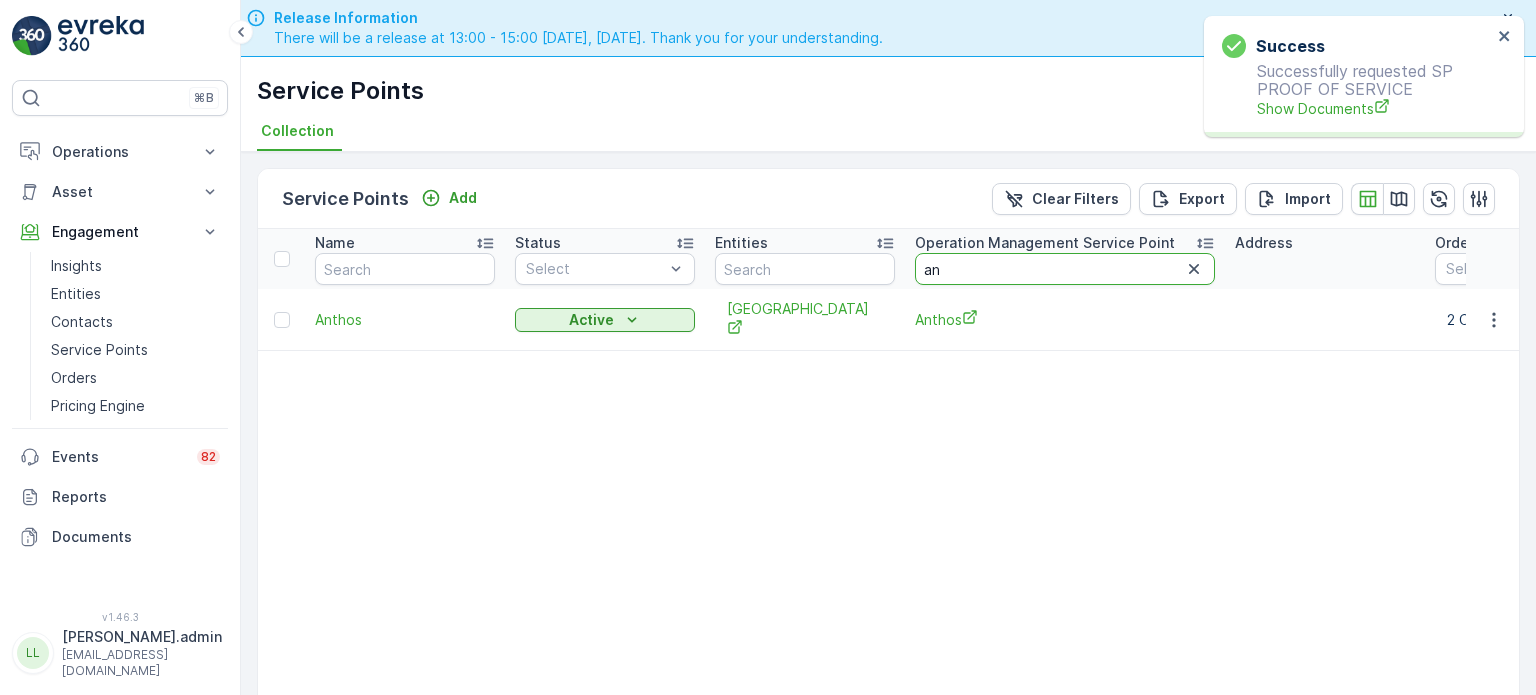 type on "a" 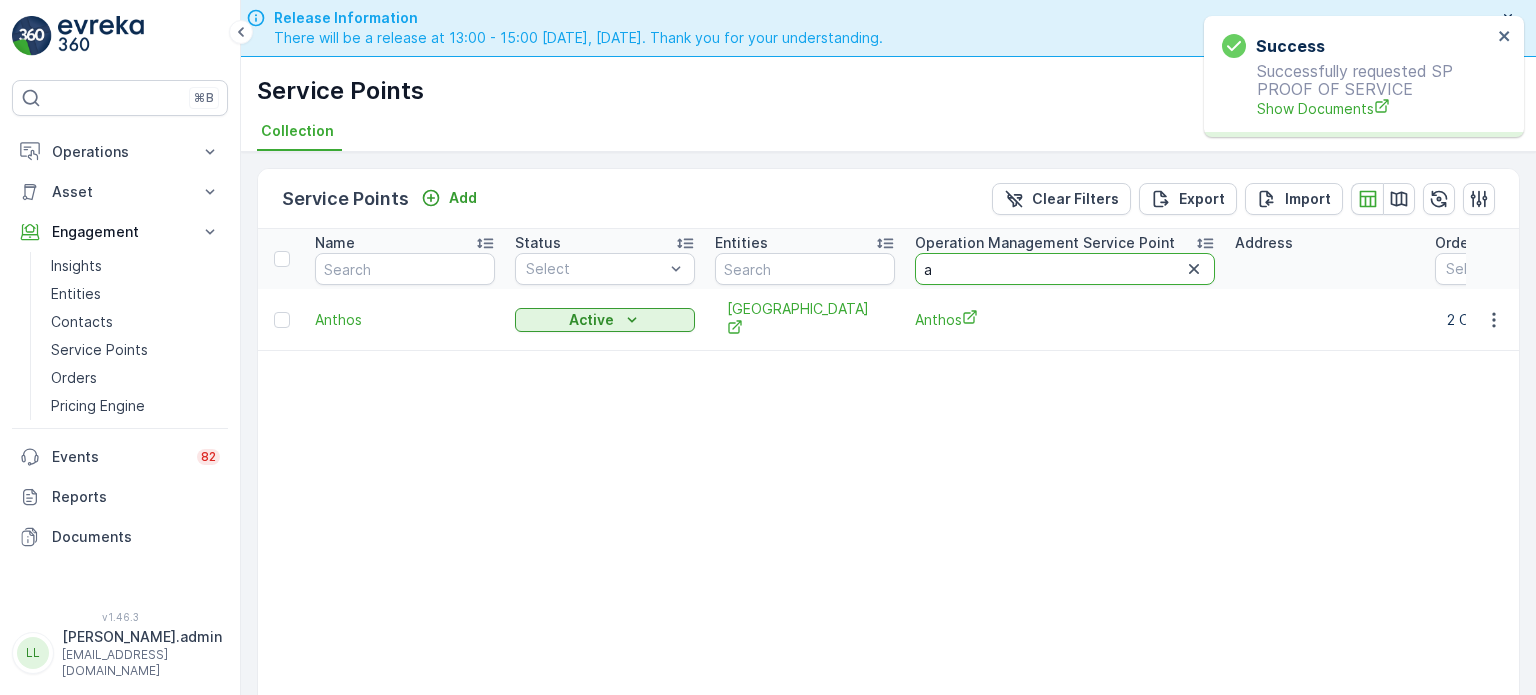 type 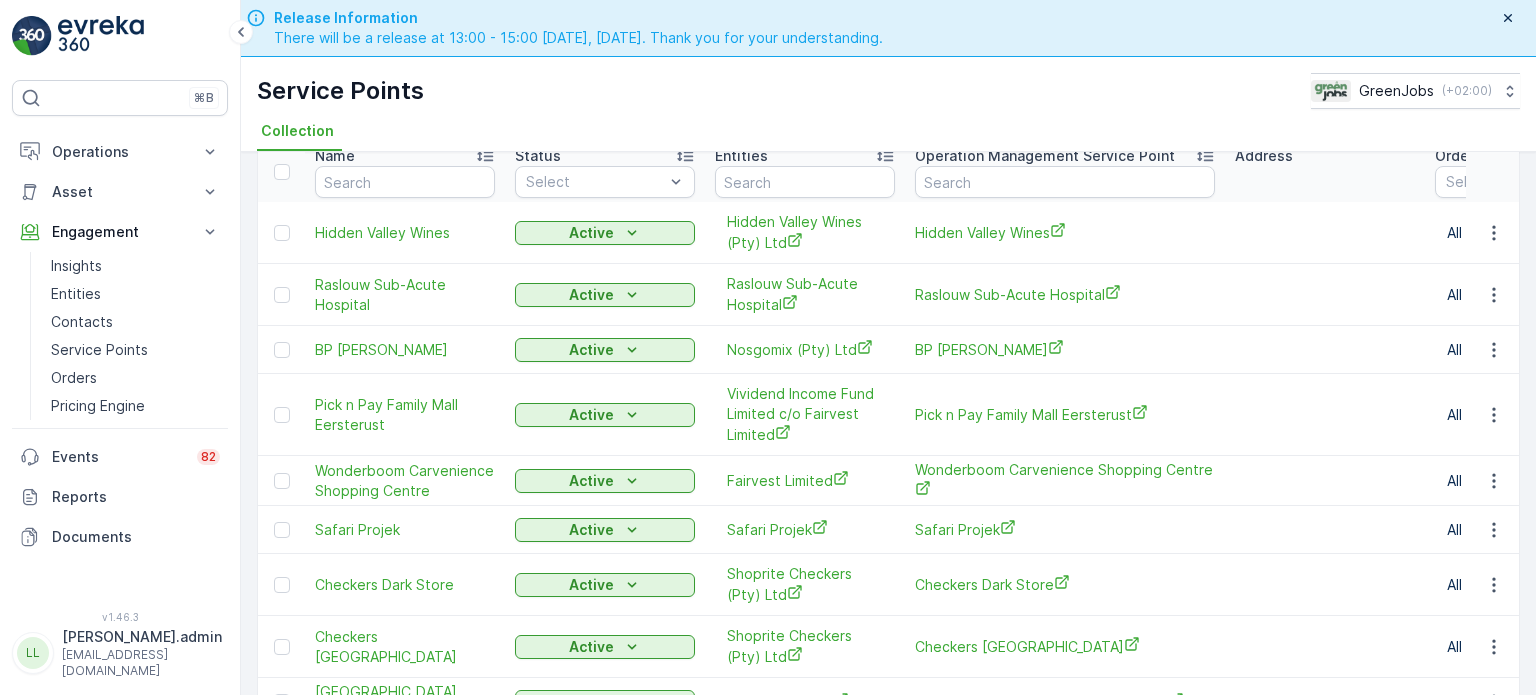 scroll, scrollTop: 1, scrollLeft: 0, axis: vertical 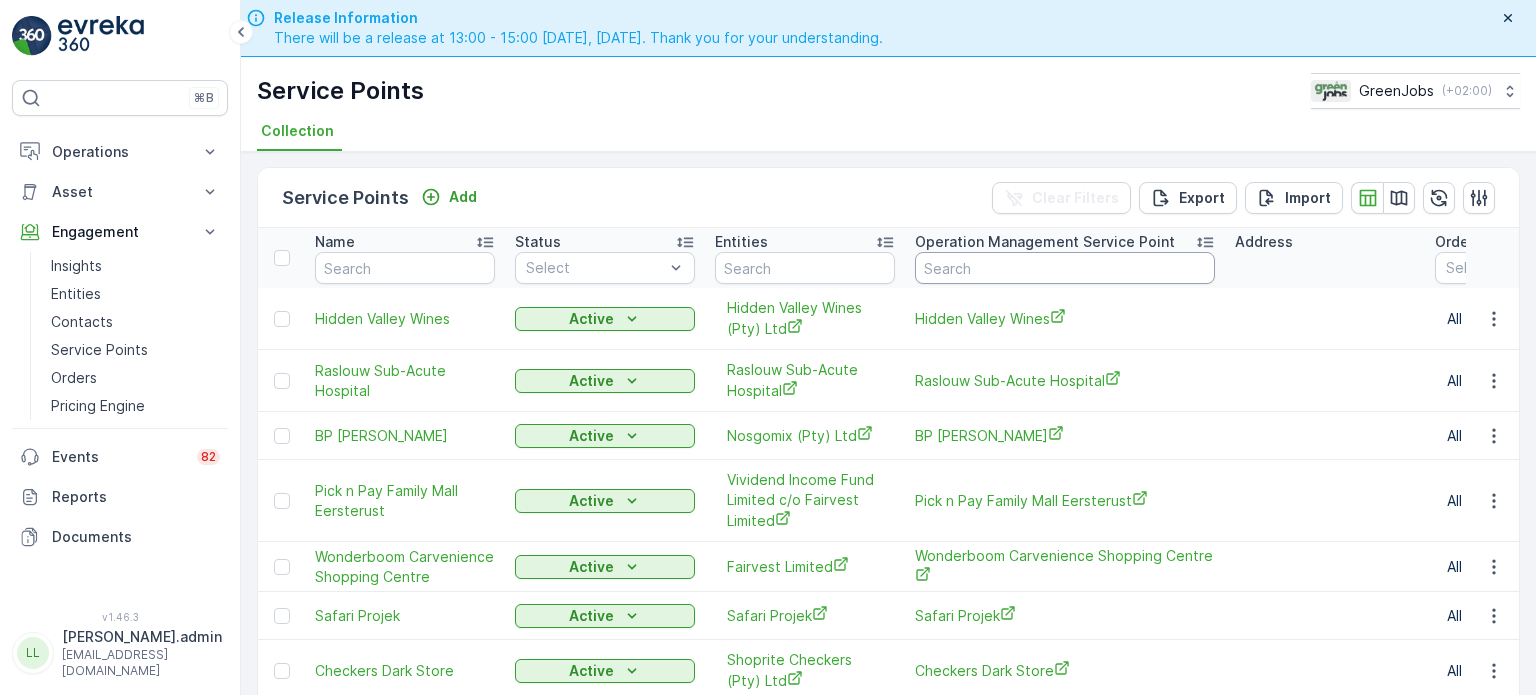 click at bounding box center [1065, 268] 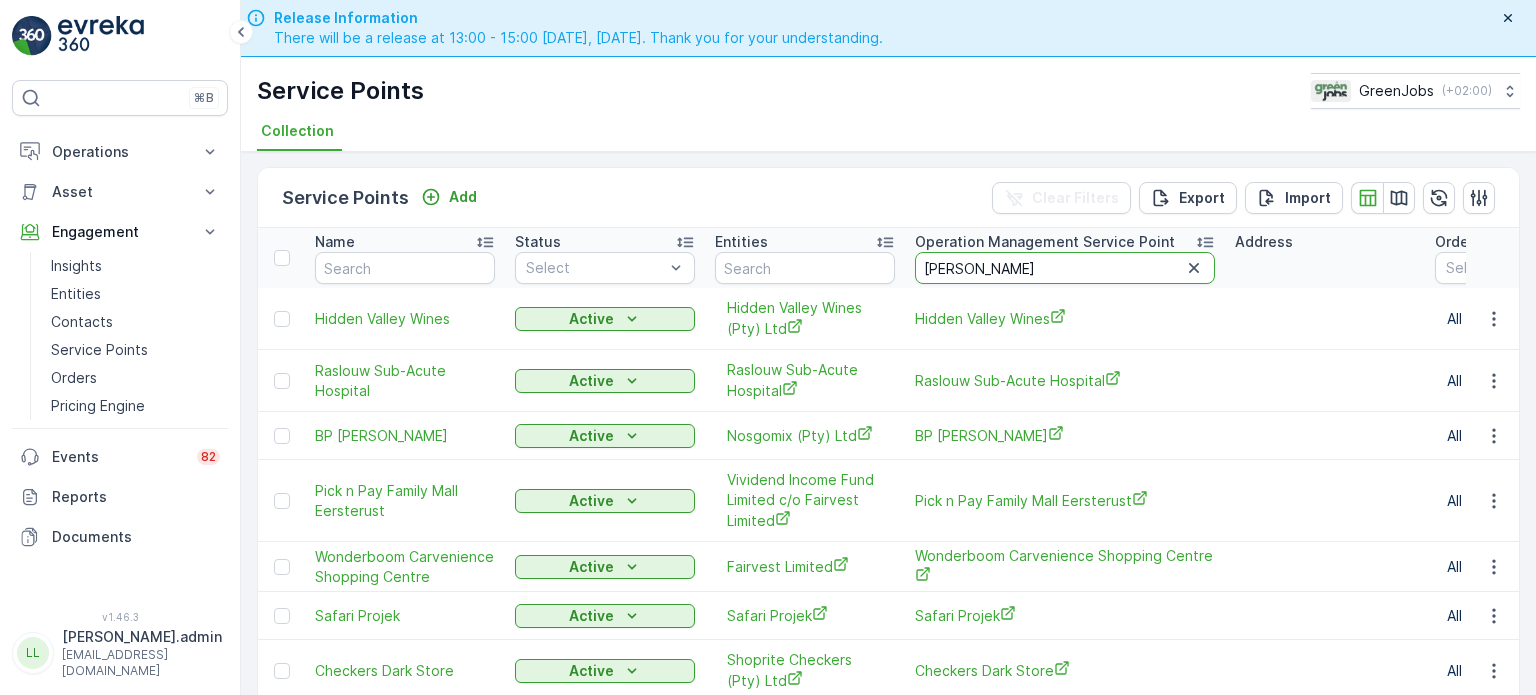 type on "danie" 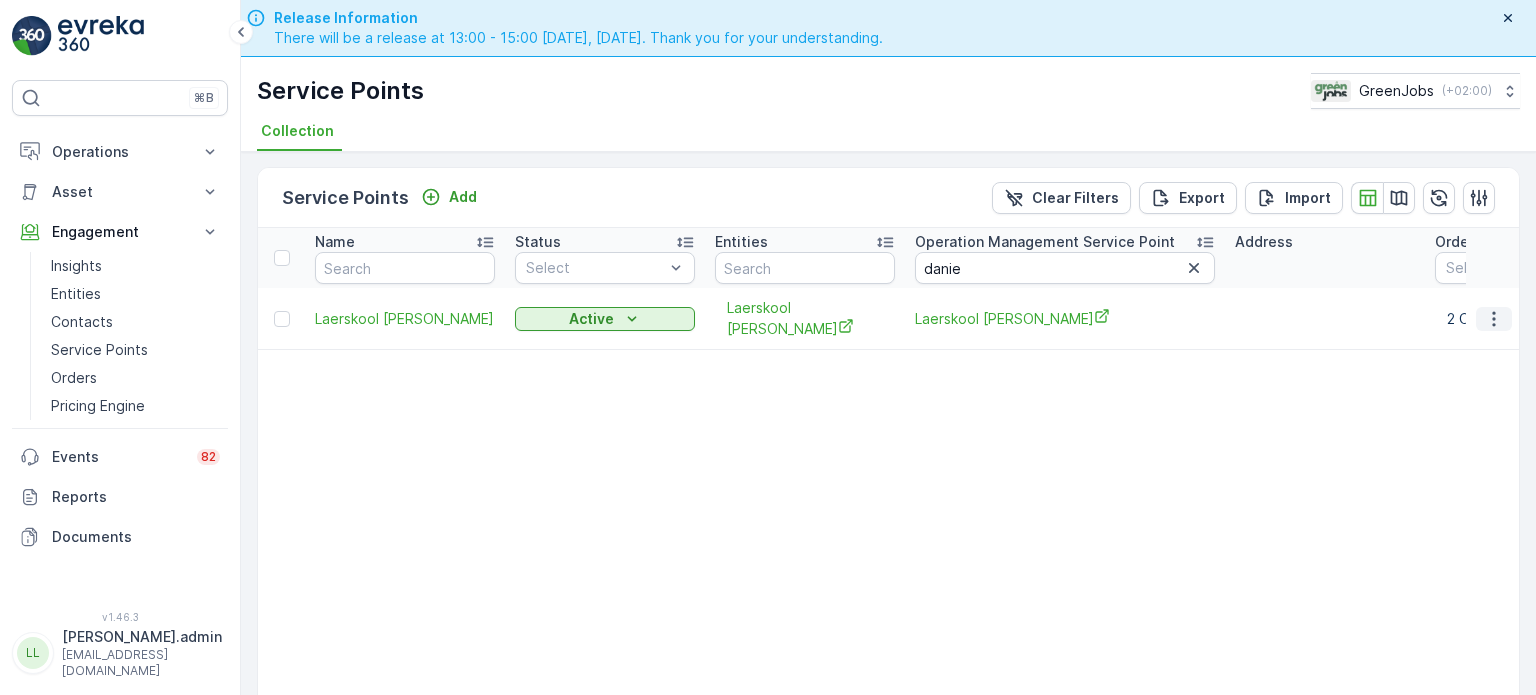 click 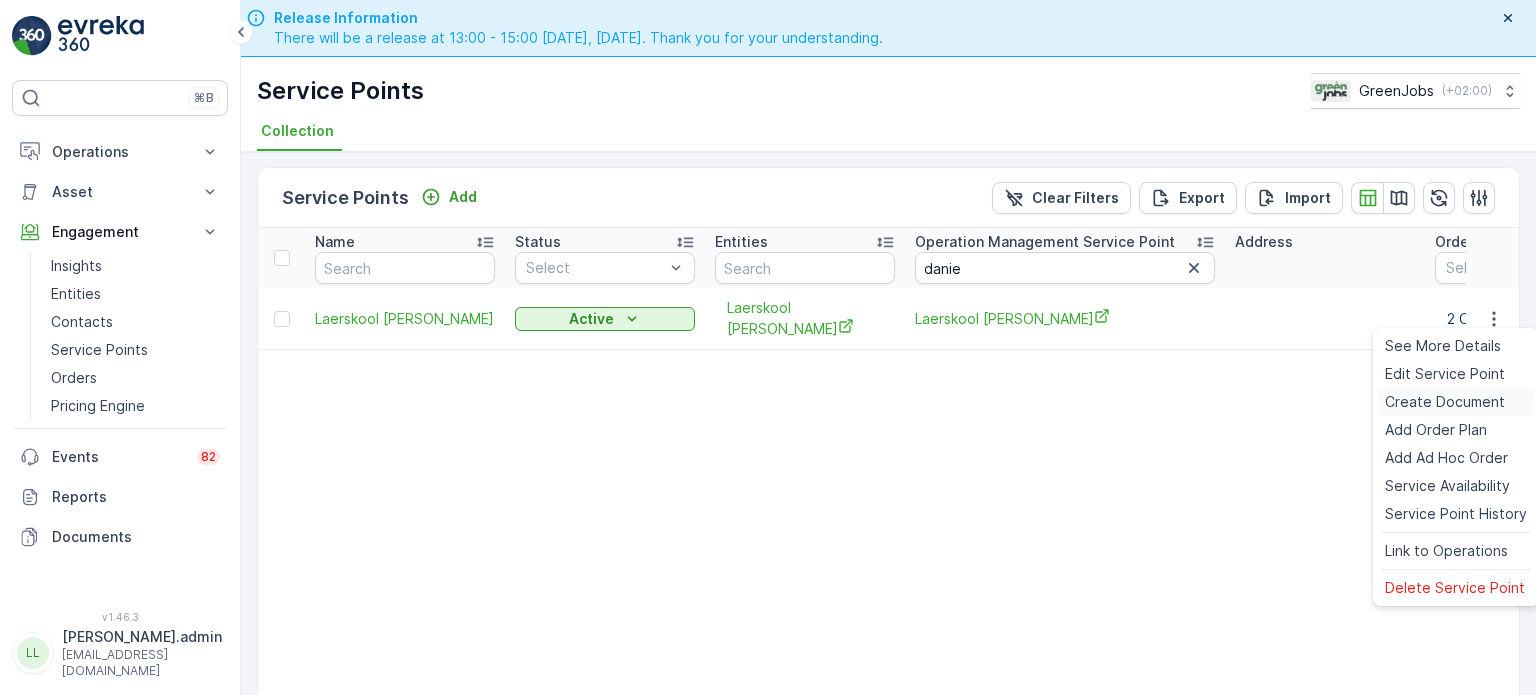 click on "Create Document" at bounding box center (1445, 402) 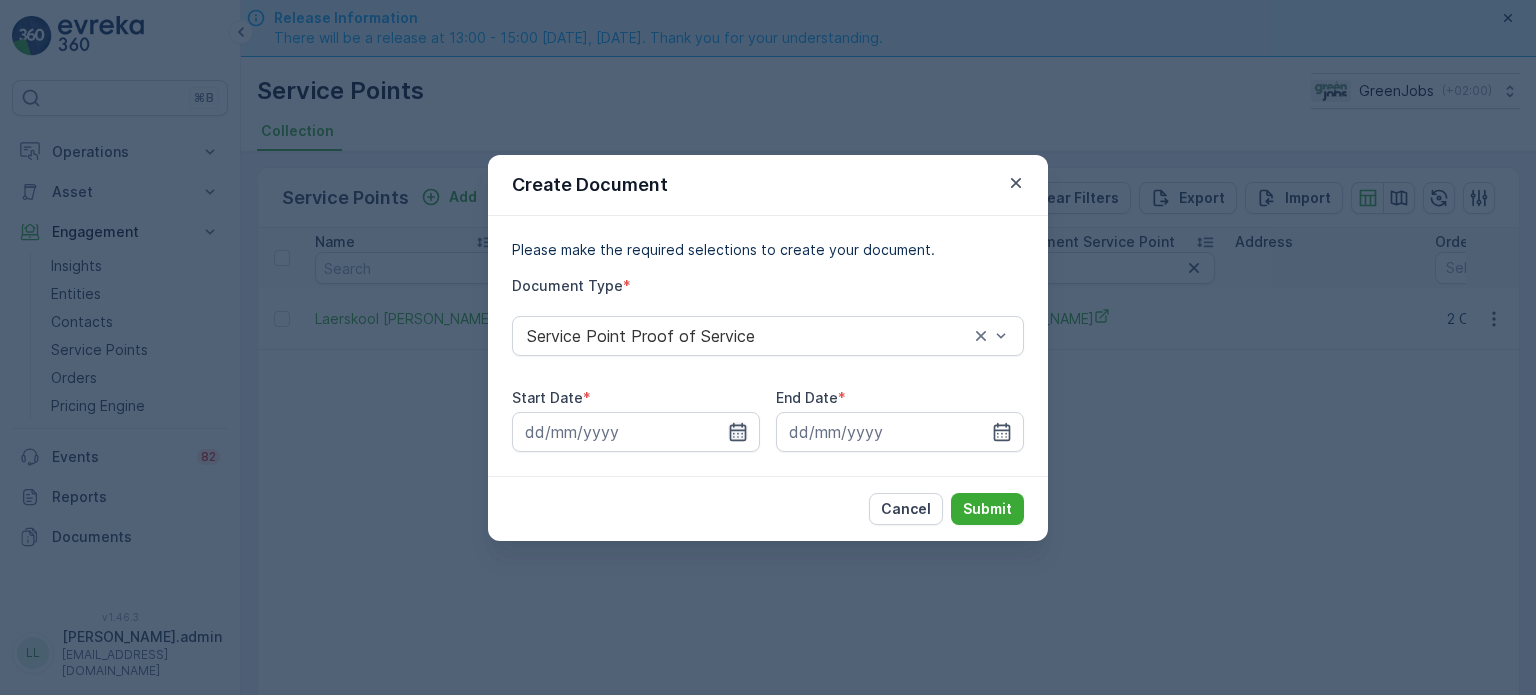 click 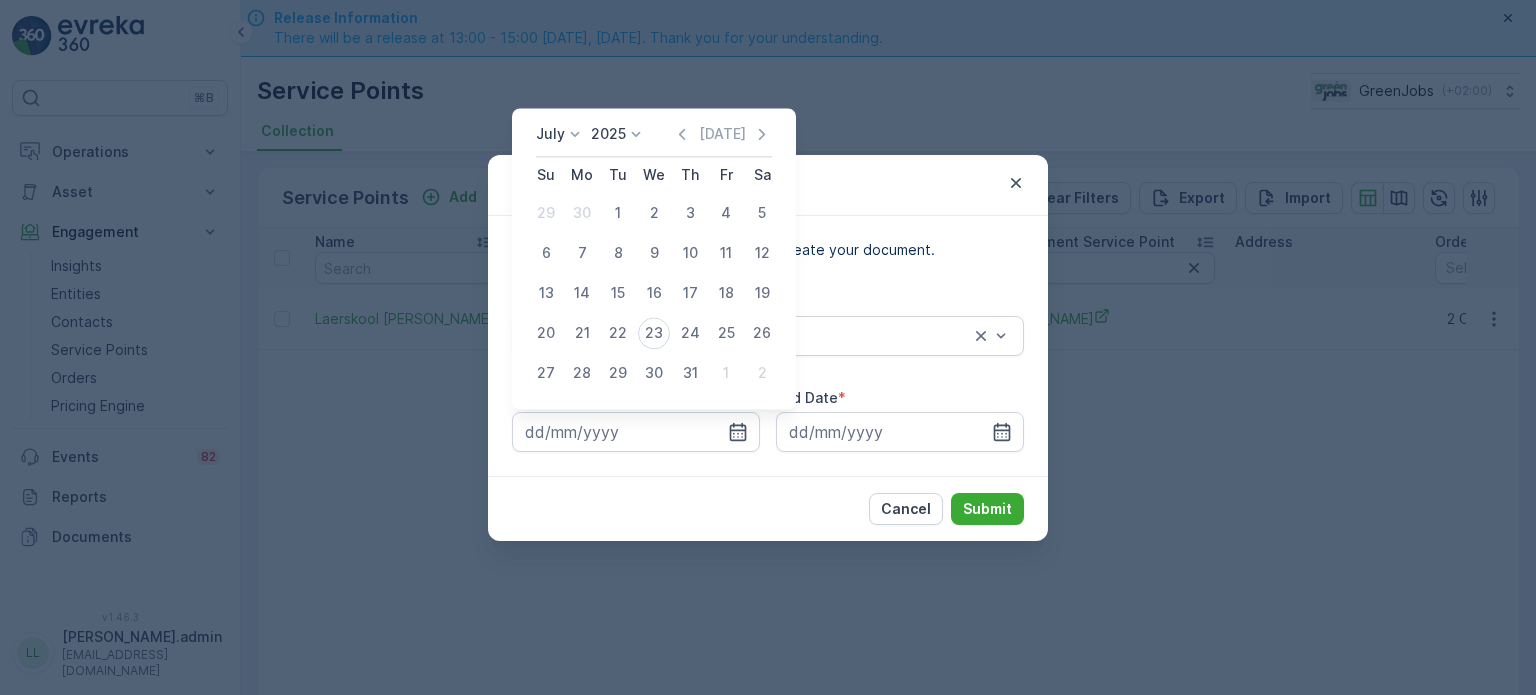 click 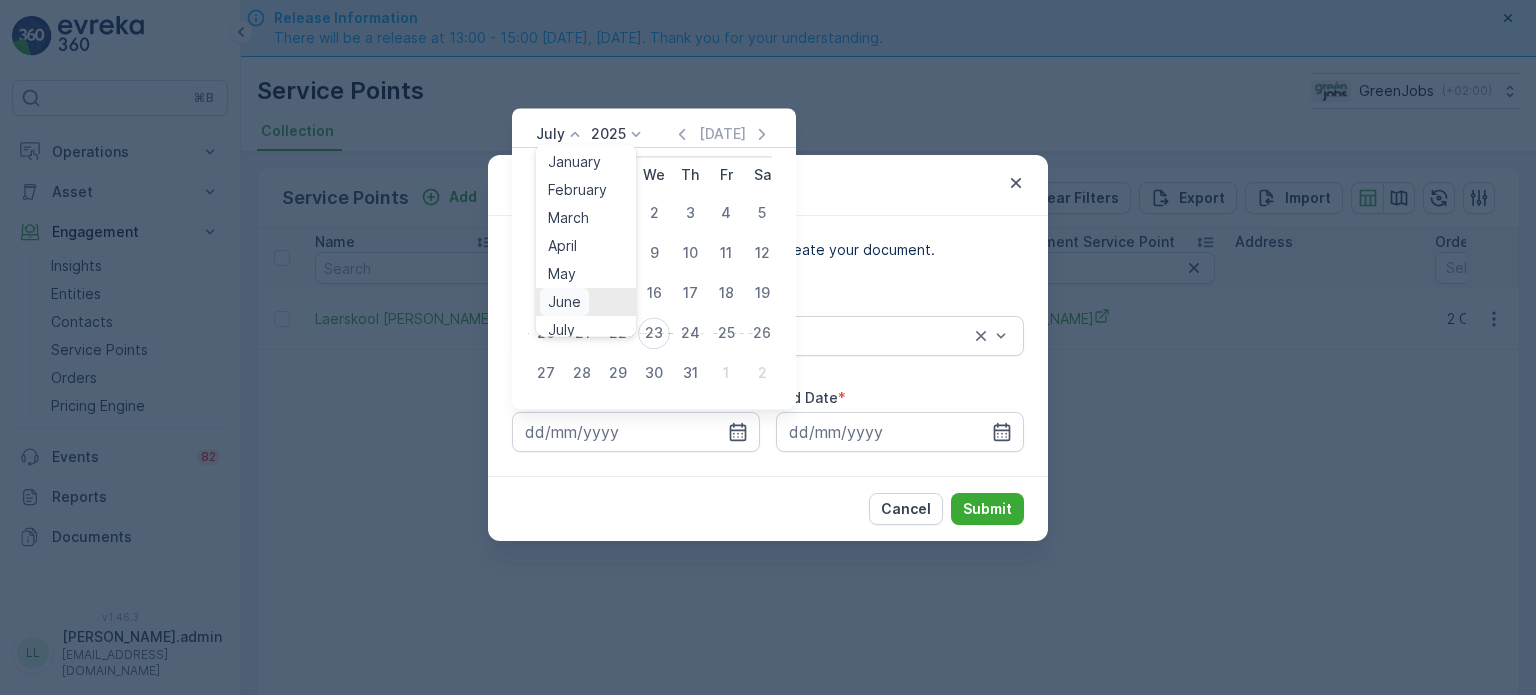 click on "June" at bounding box center (564, 302) 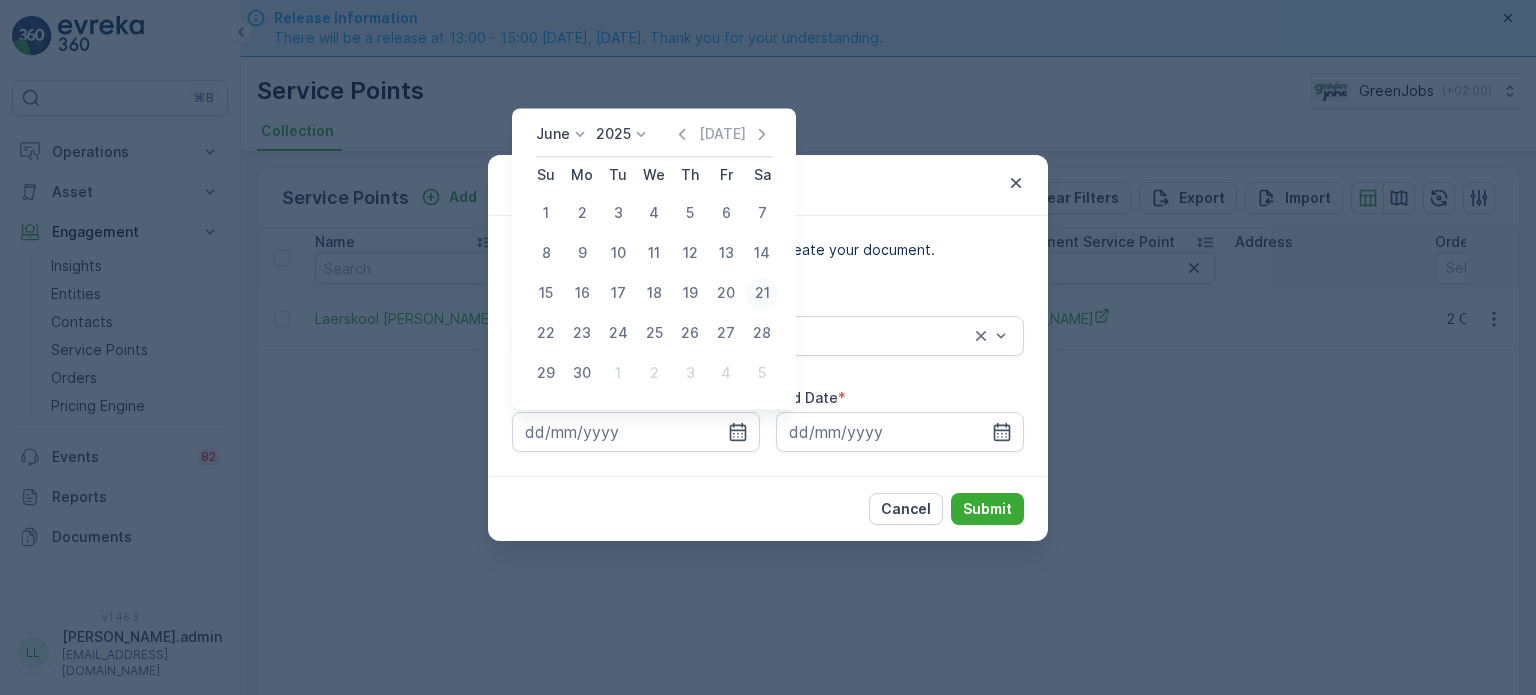 click on "21" at bounding box center [762, 293] 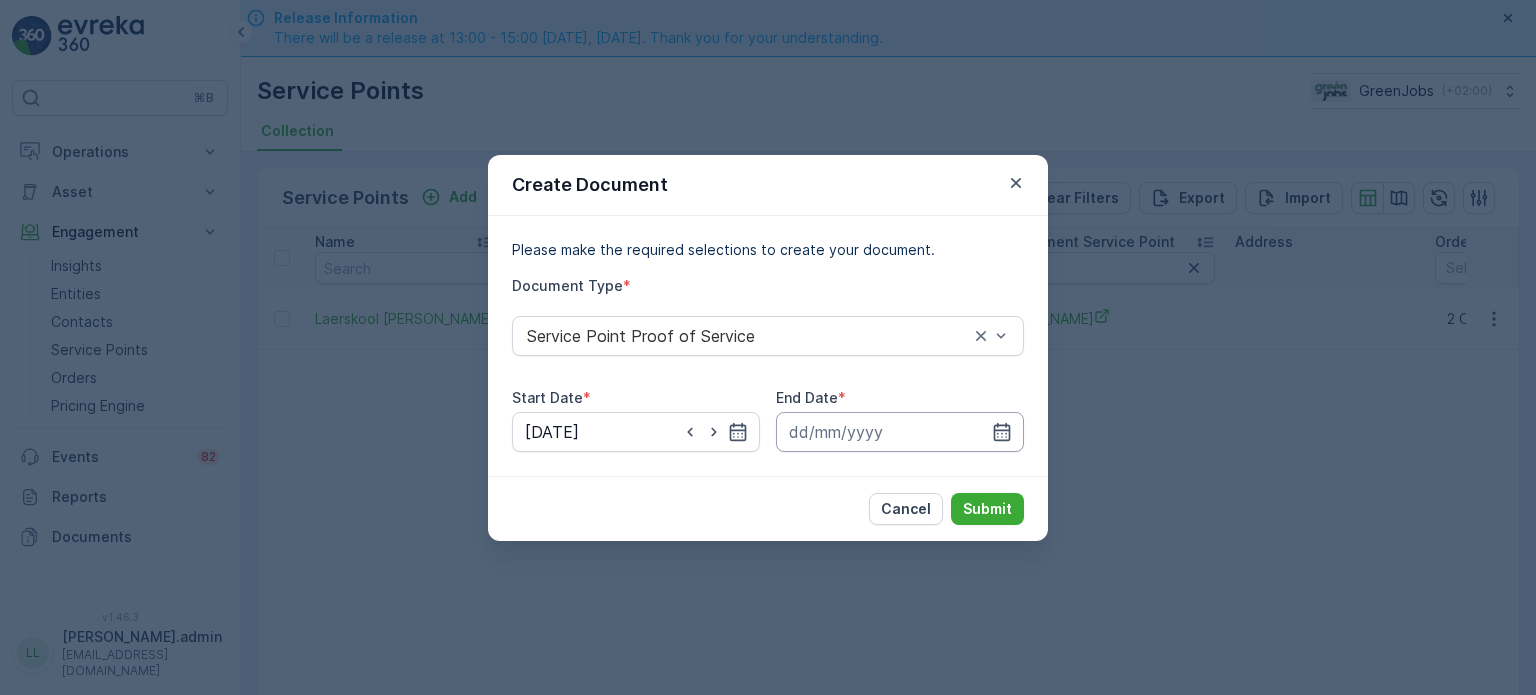 drag, startPoint x: 1004, startPoint y: 429, endPoint x: 997, endPoint y: 419, distance: 12.206555 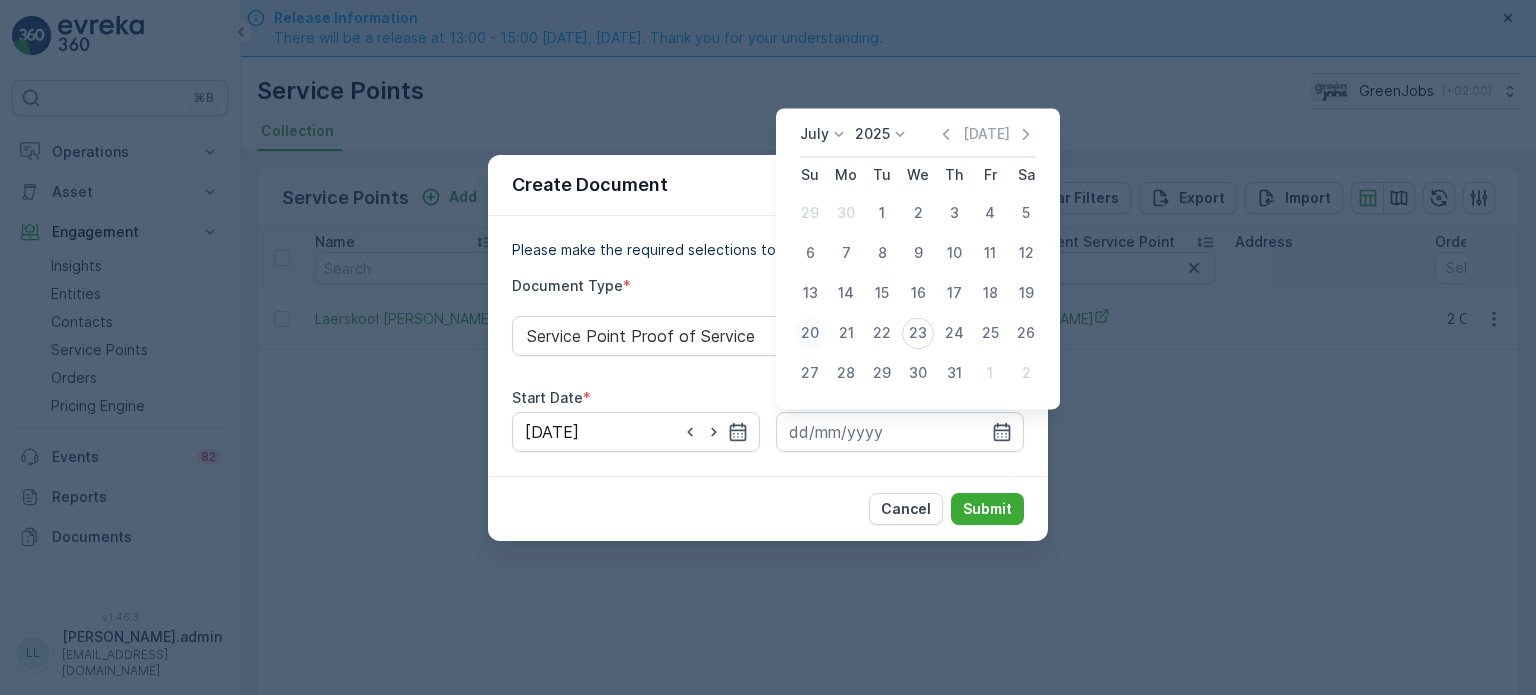 click on "20" at bounding box center [810, 333] 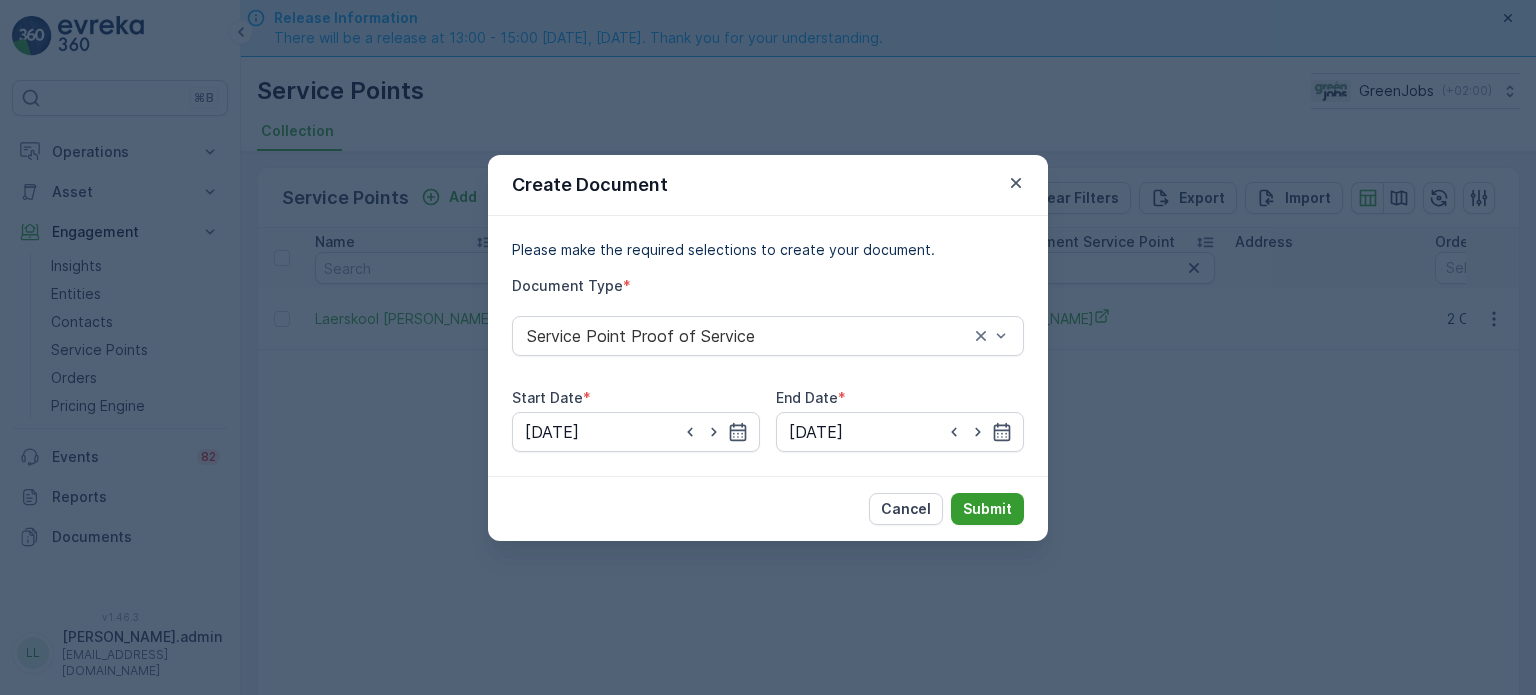 click on "Submit" at bounding box center (987, 509) 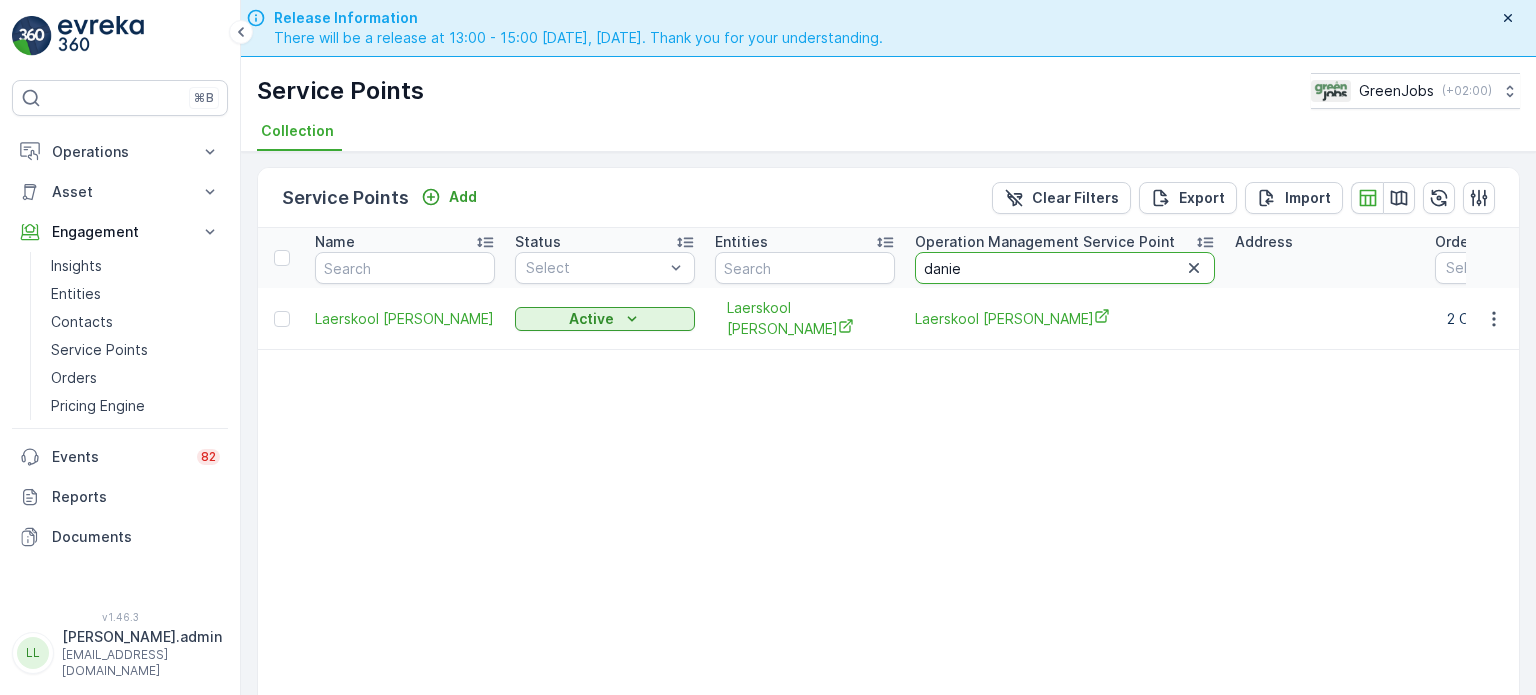 click on "danie" at bounding box center (1065, 268) 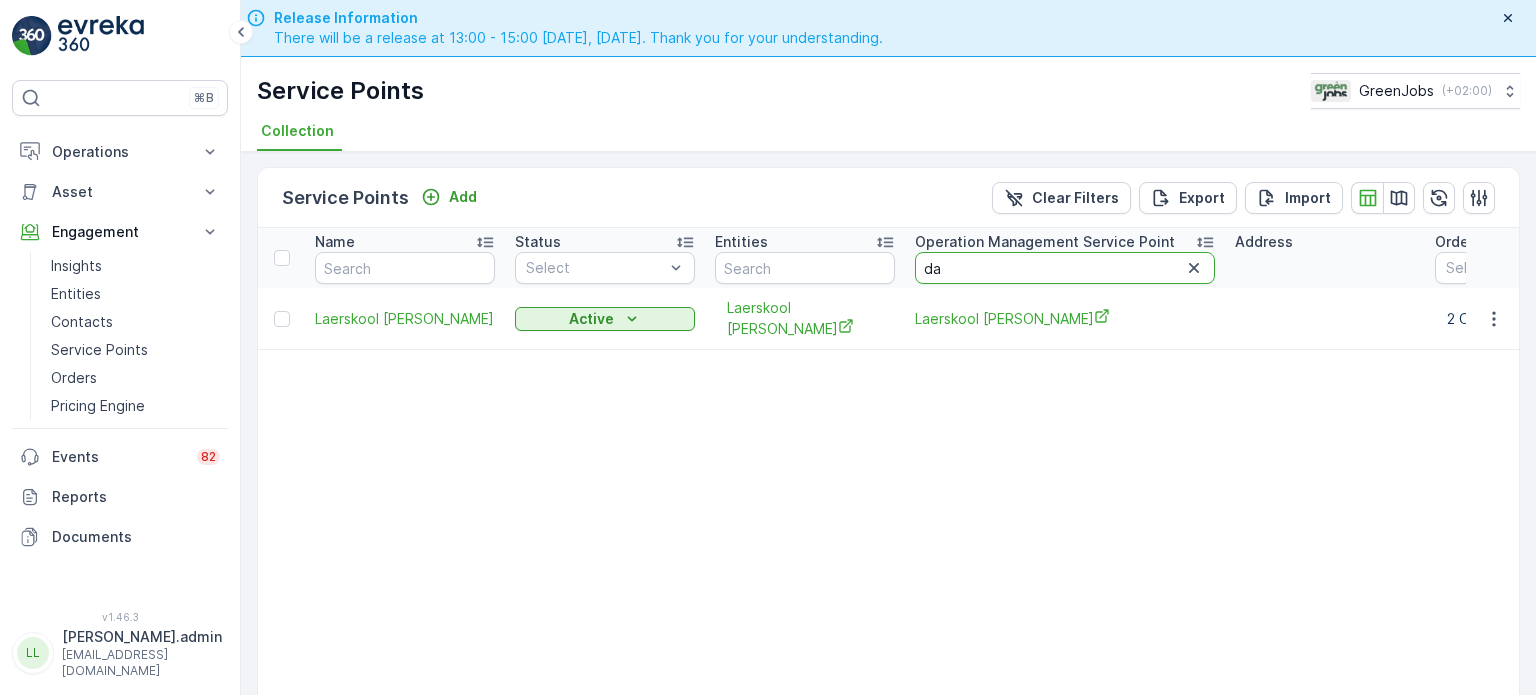 type on "d" 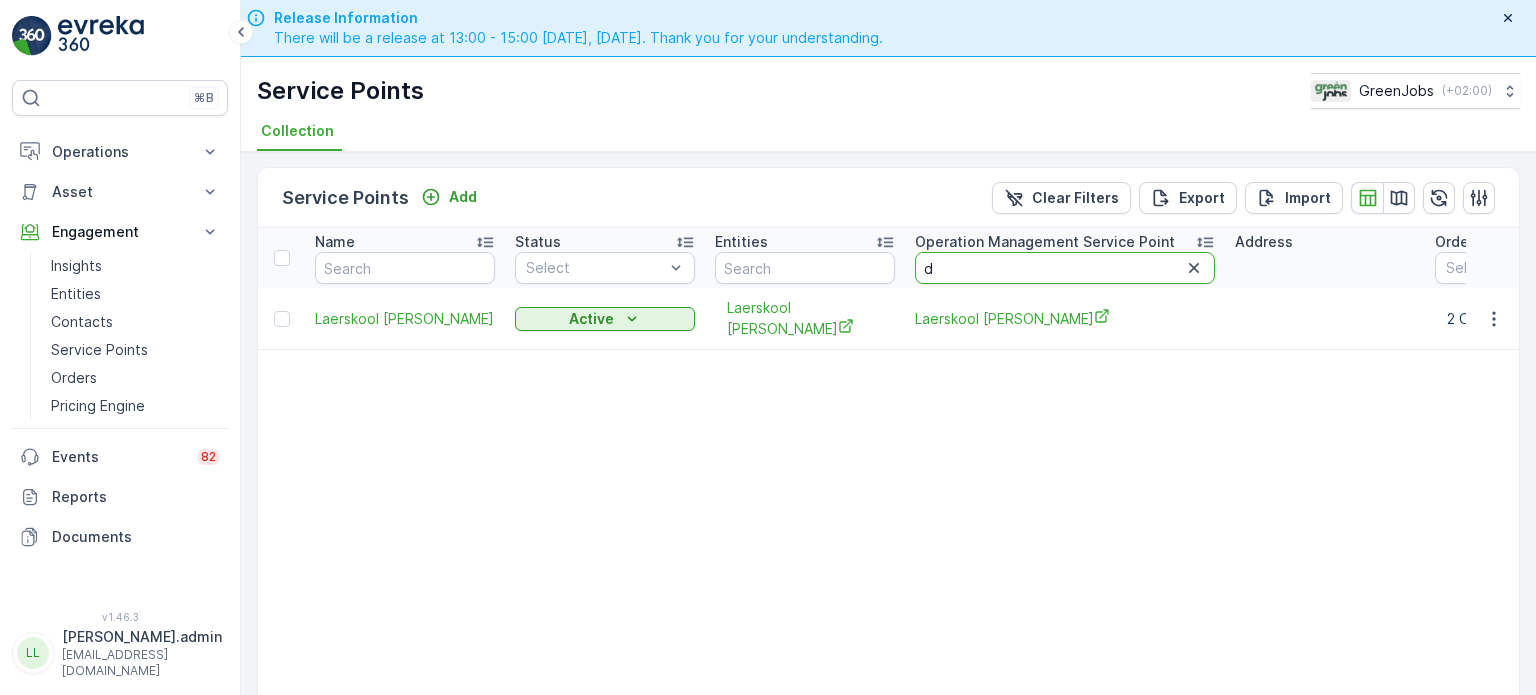 type 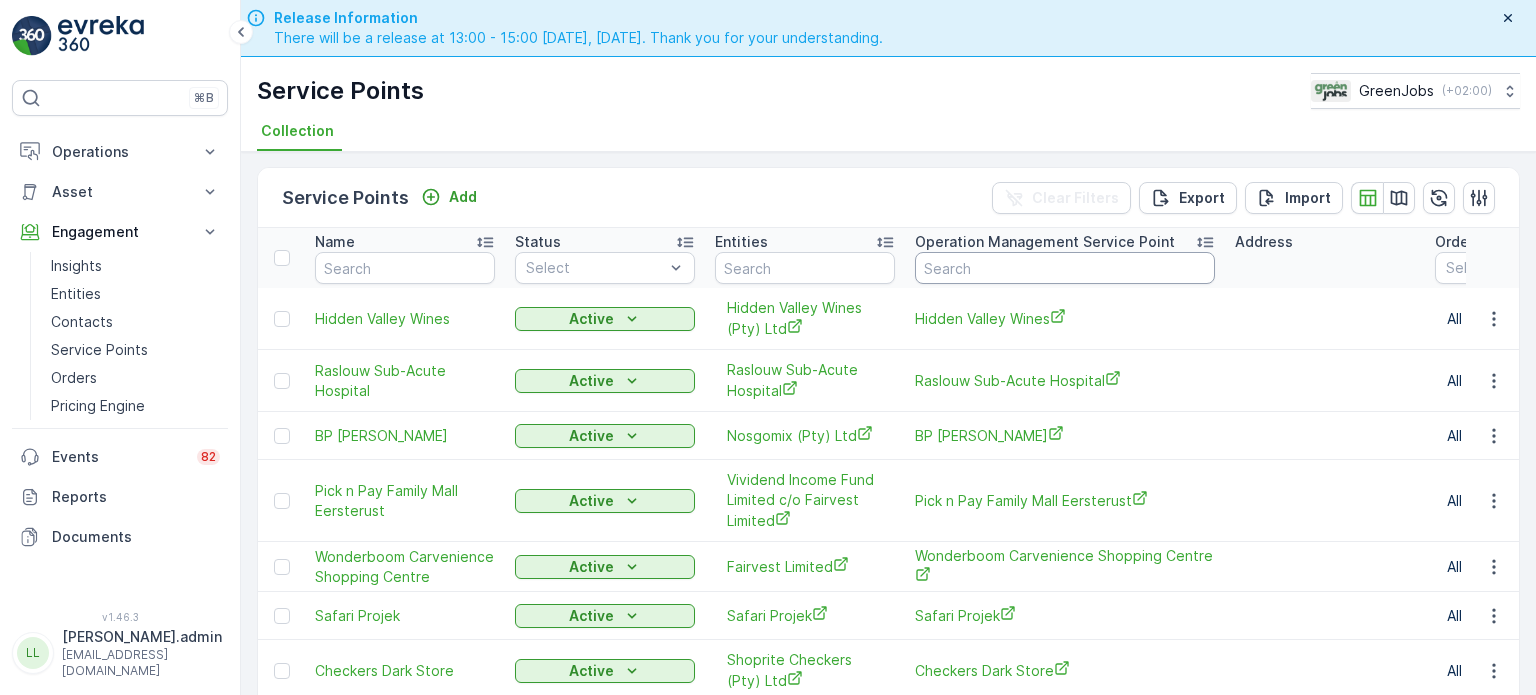 click at bounding box center [1065, 268] 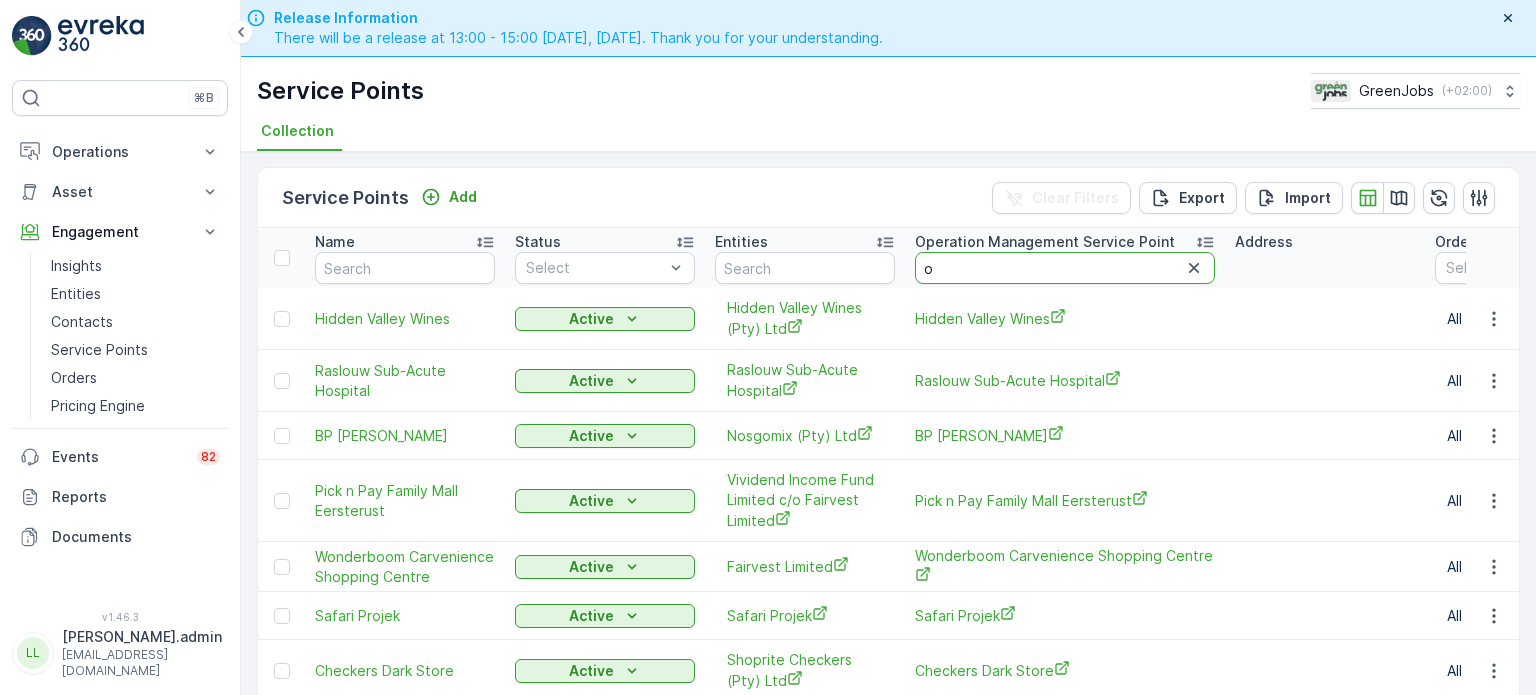 type on "oa" 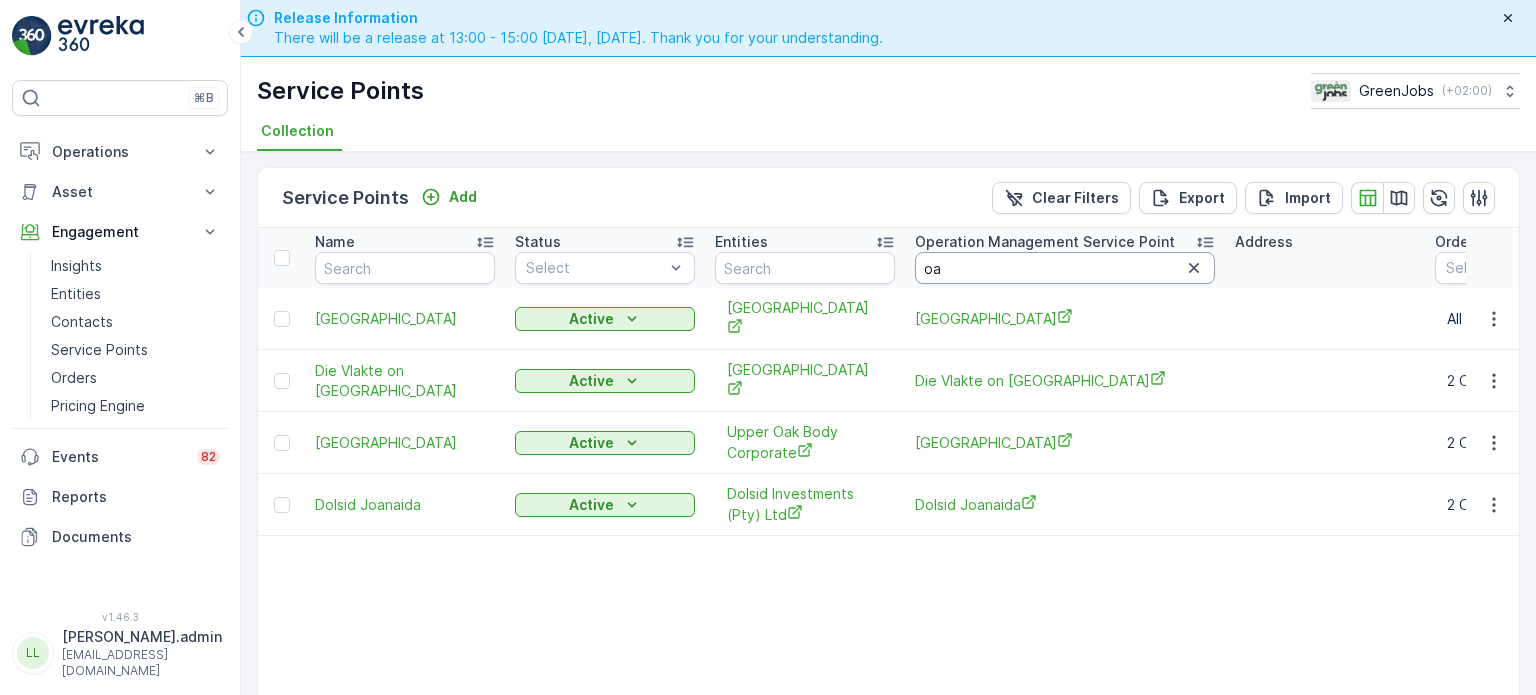 click on "oa" at bounding box center [1065, 268] 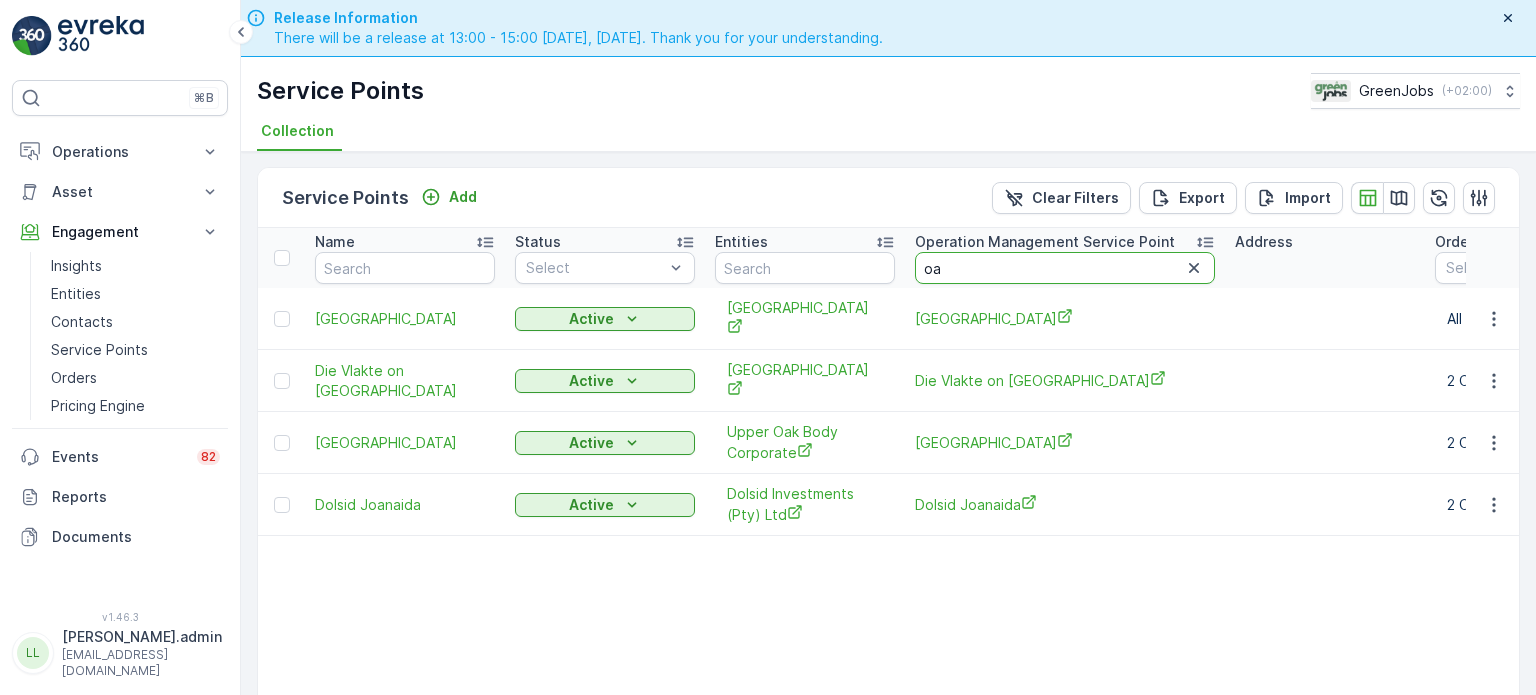 type on "o" 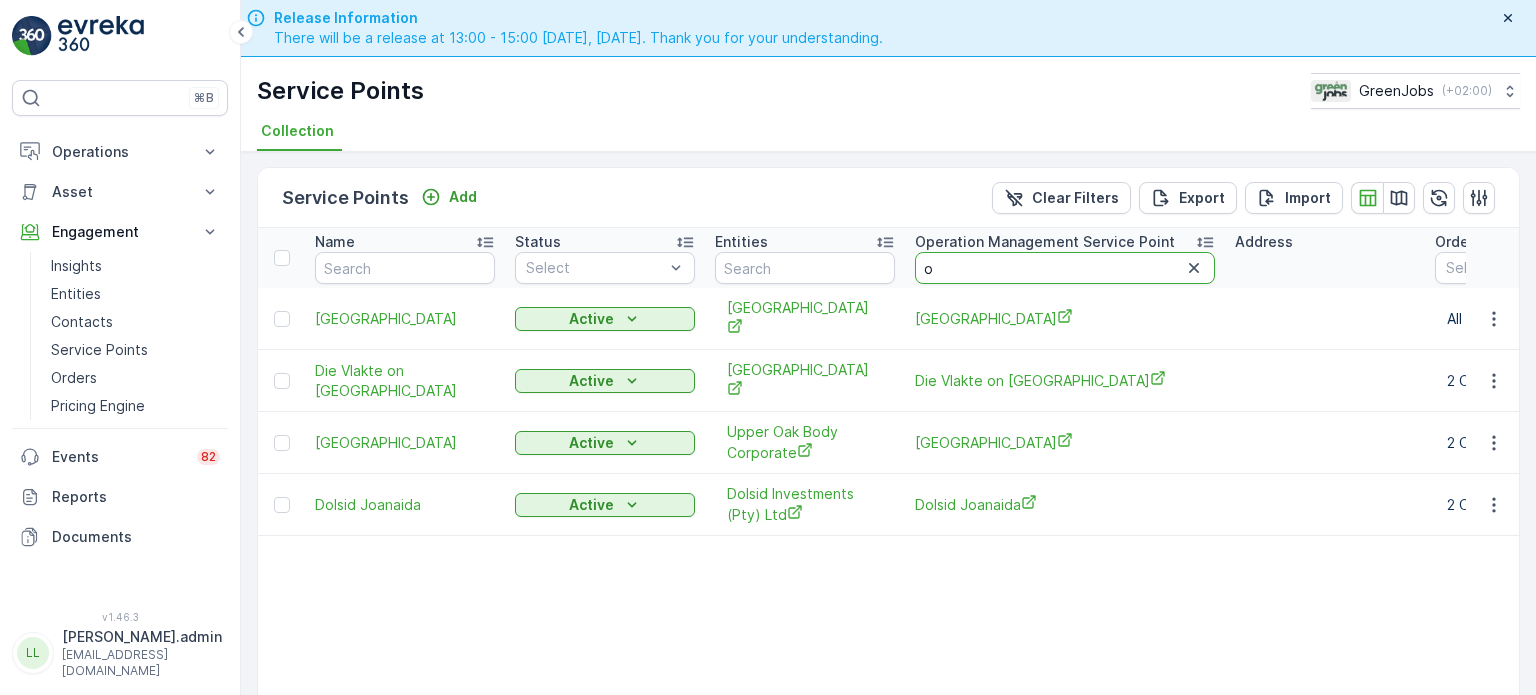 type 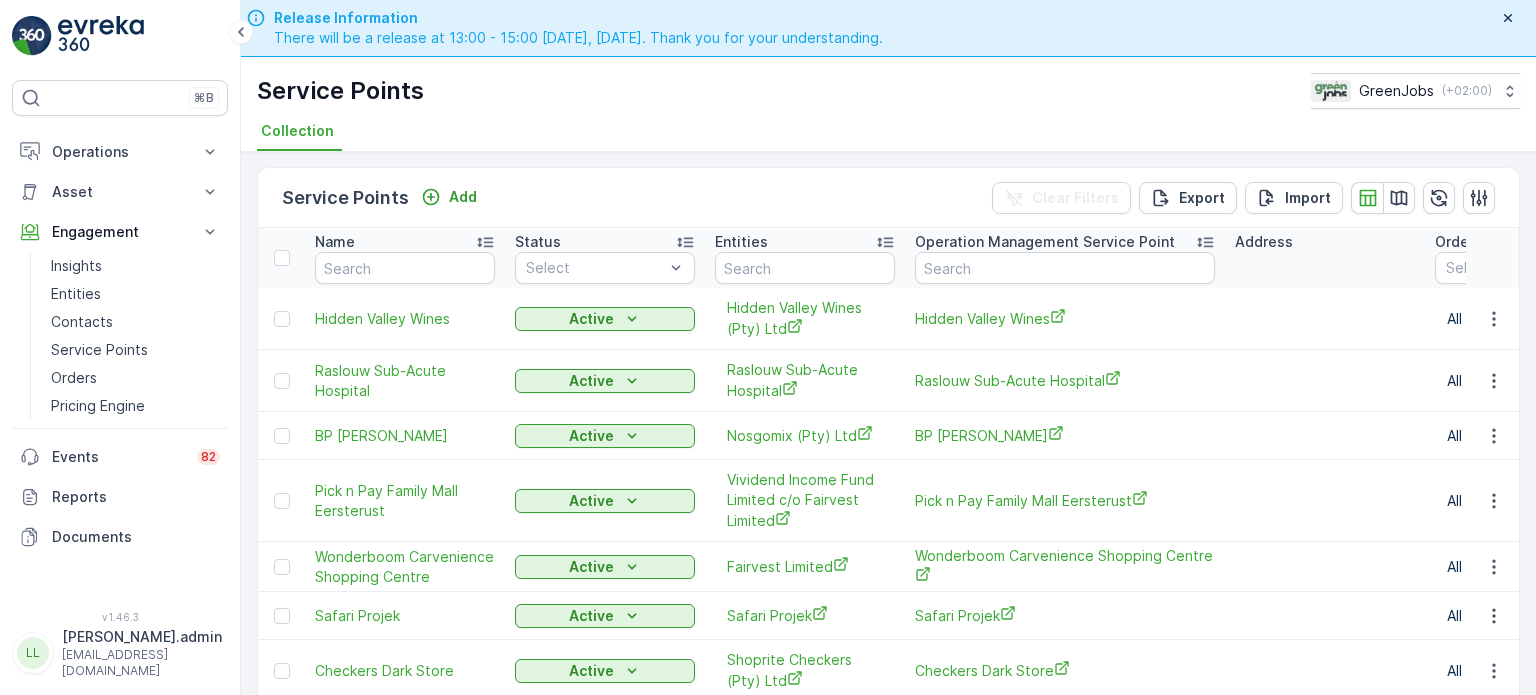 click on "Hidden Valley Wines (Pty) Ltd" at bounding box center [805, 319] 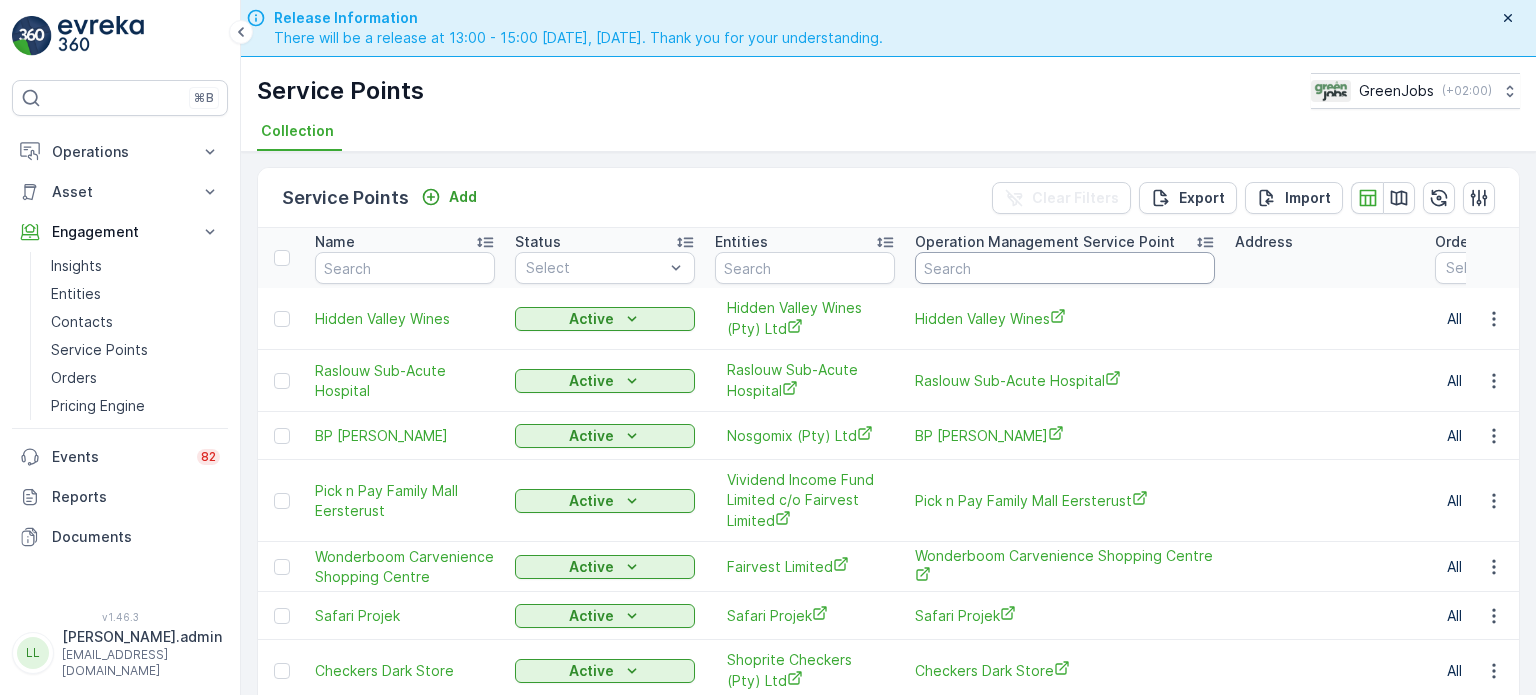click at bounding box center [1065, 268] 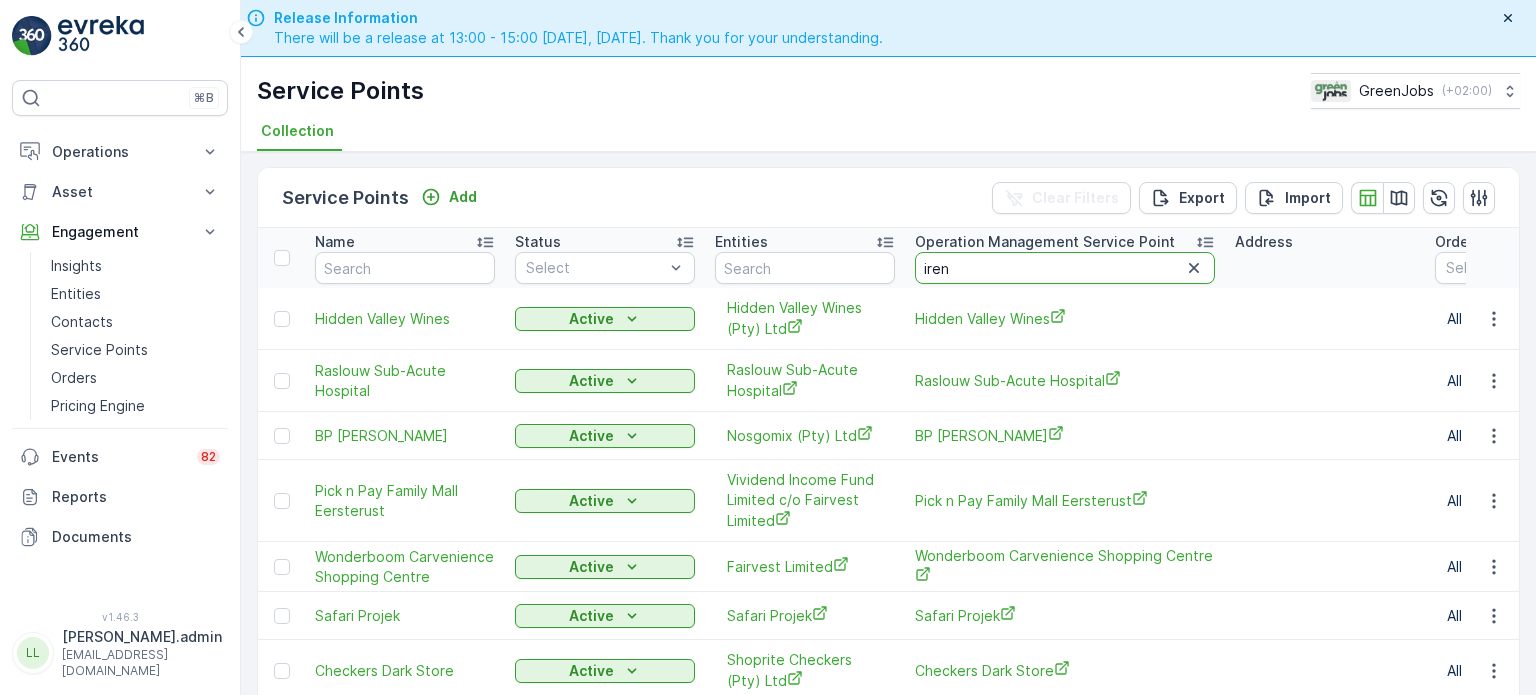 type on "[PERSON_NAME]" 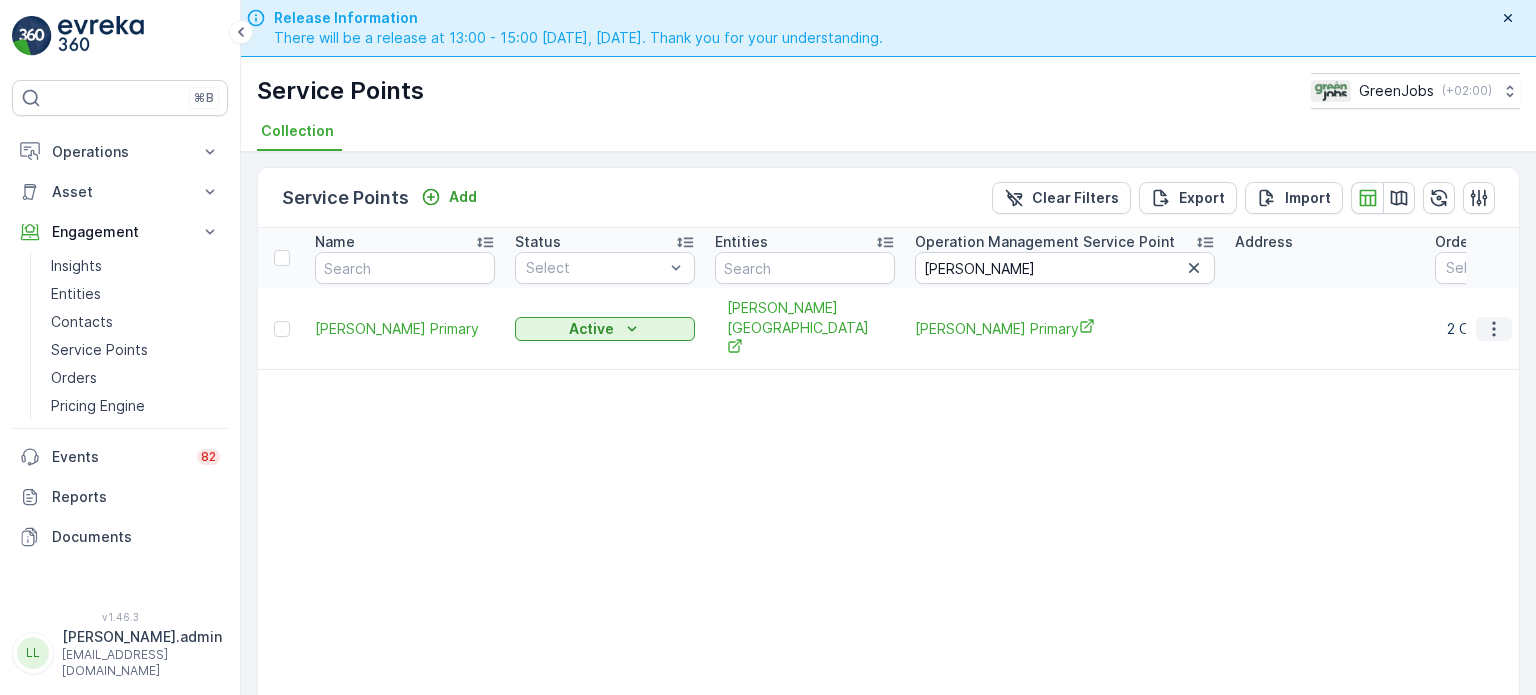click 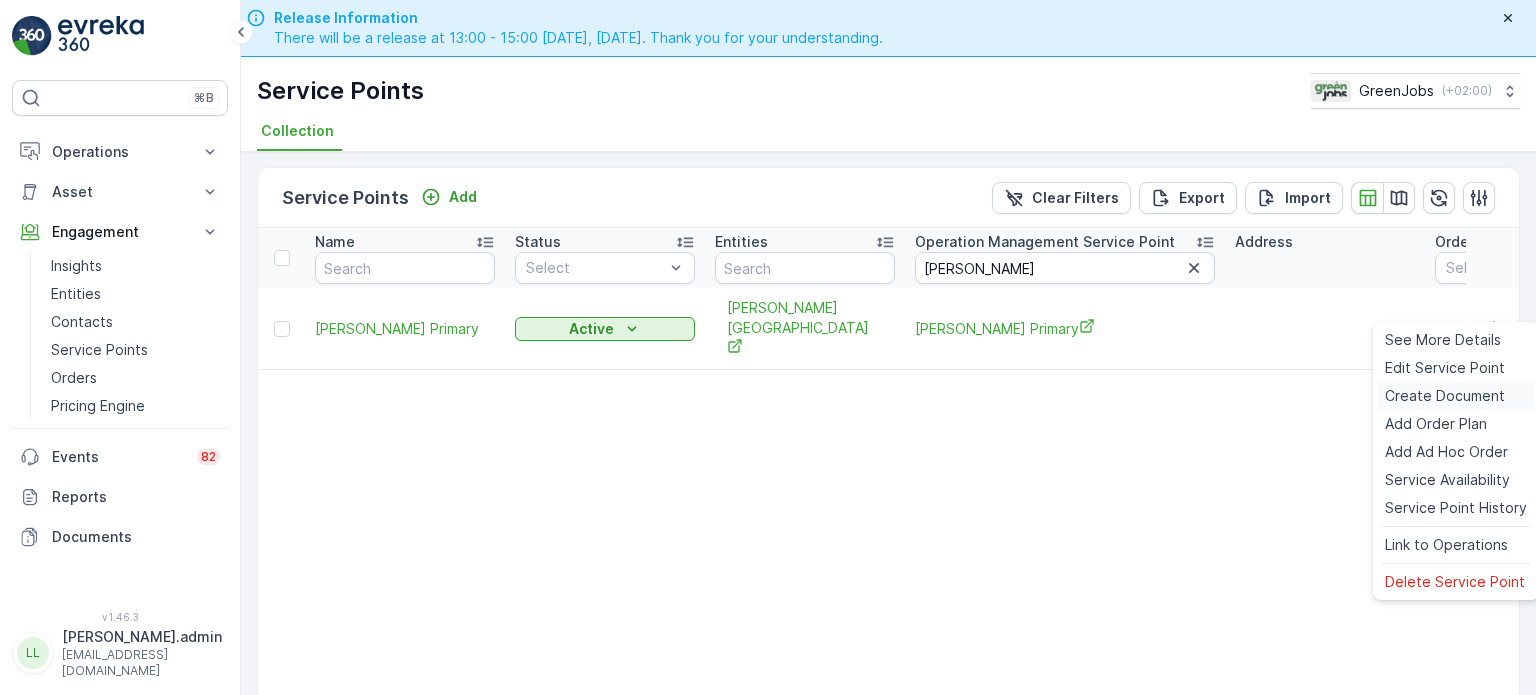 click on "Create Document" at bounding box center (1445, 396) 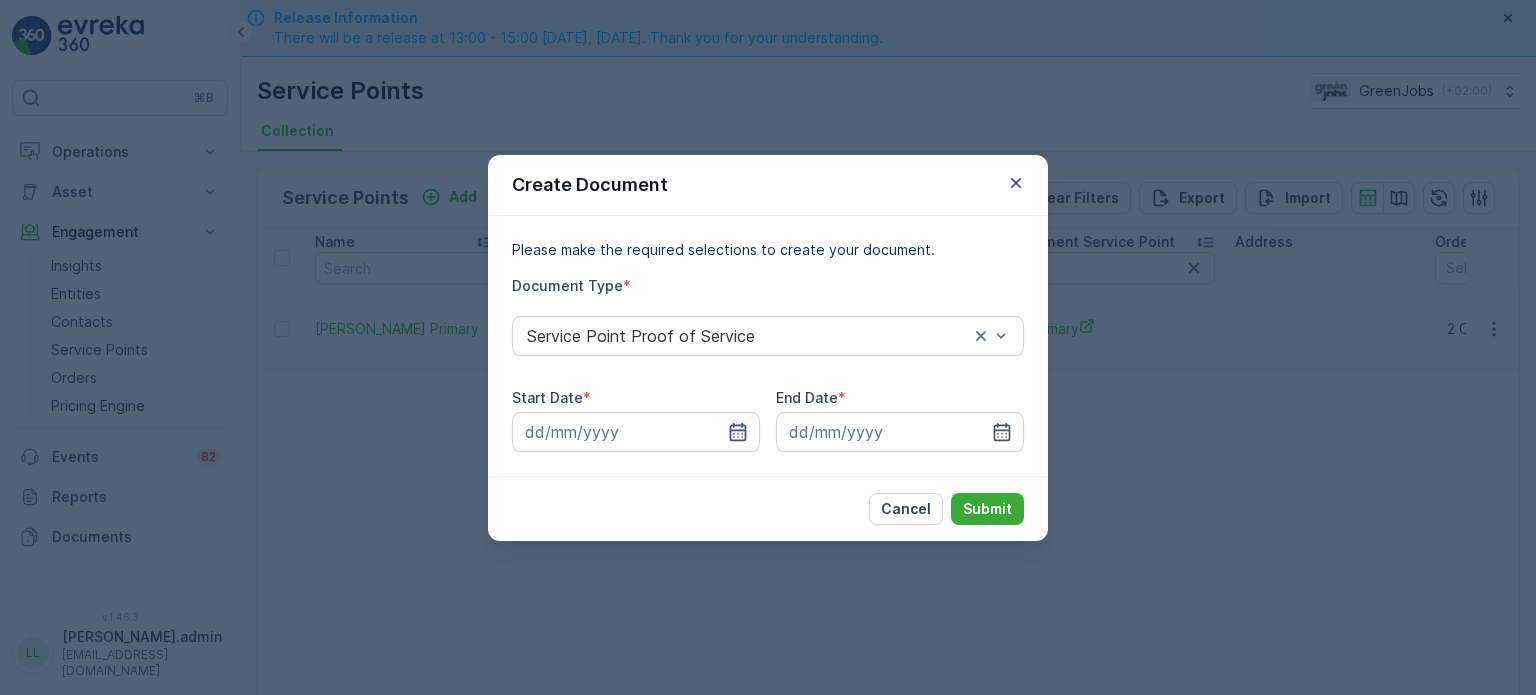 click 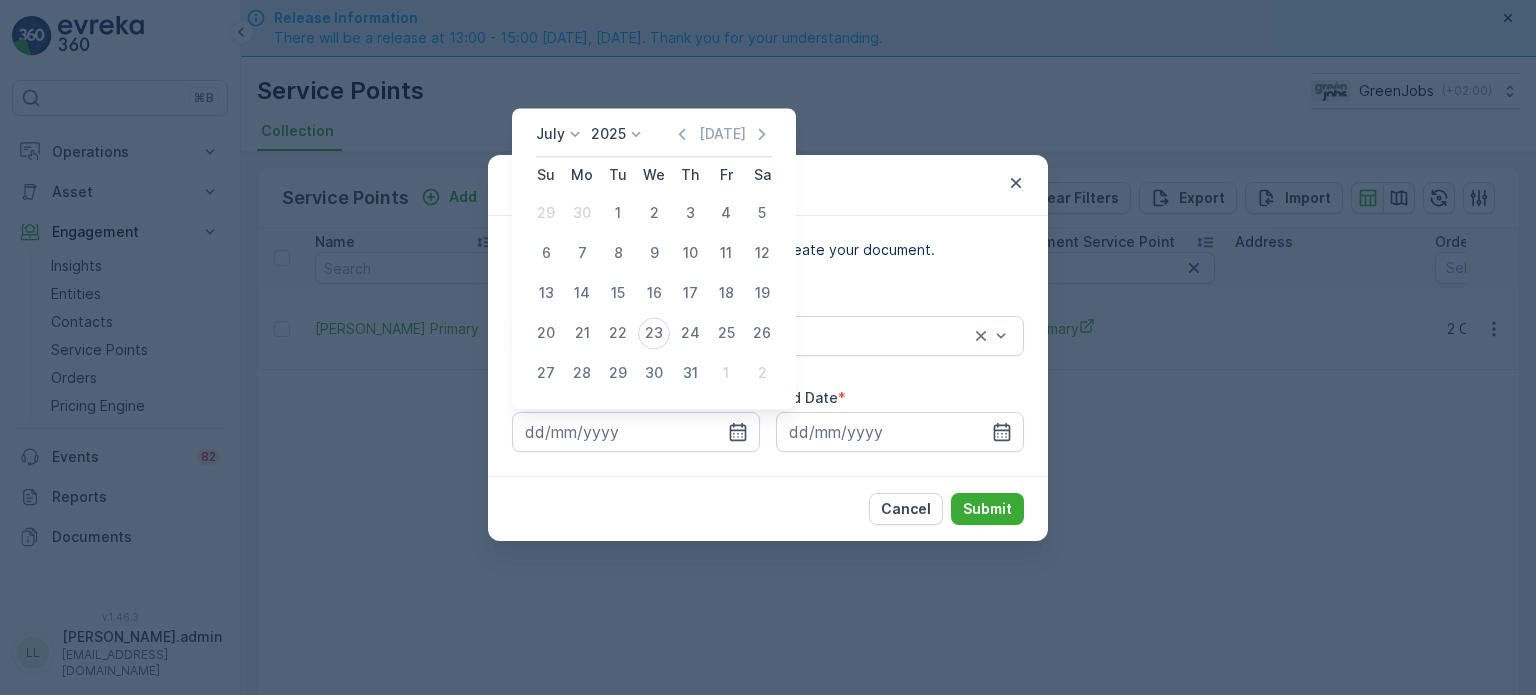 click 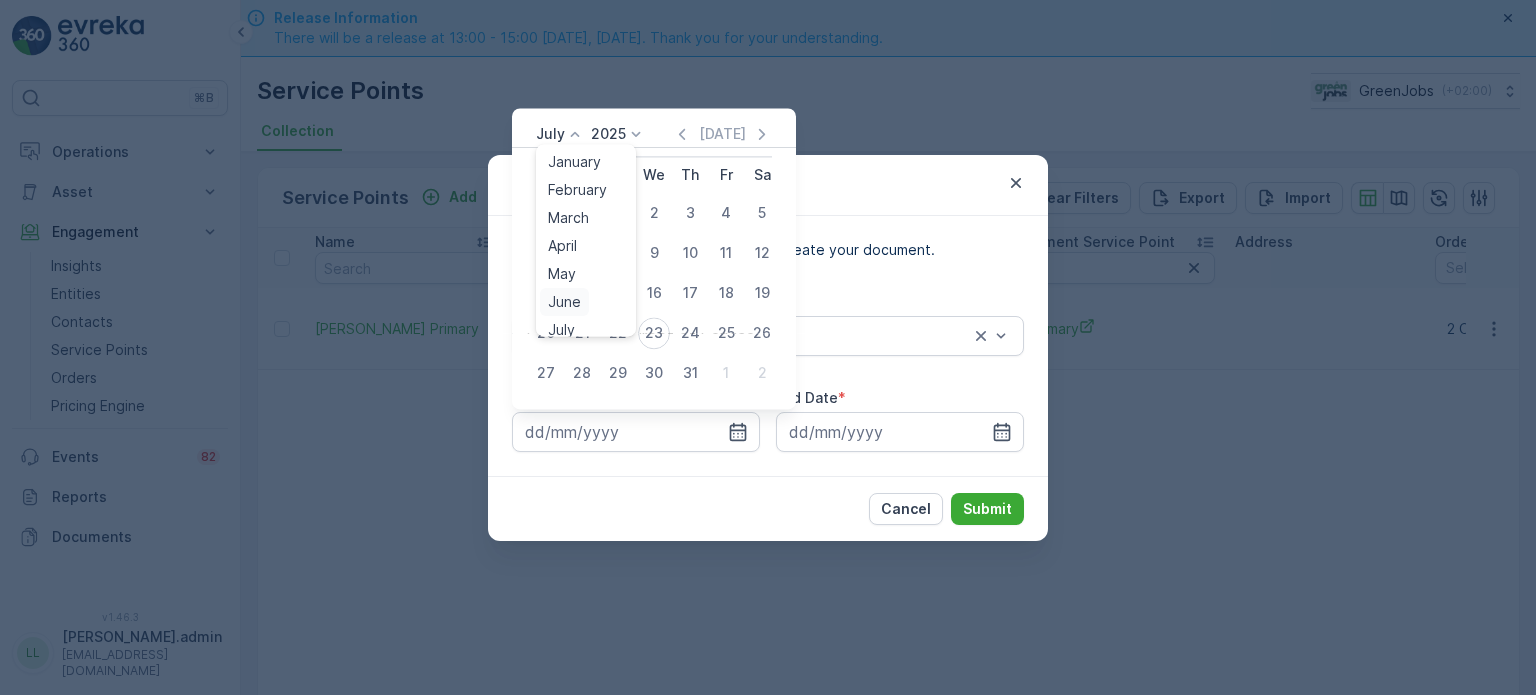 click on "June" at bounding box center (564, 302) 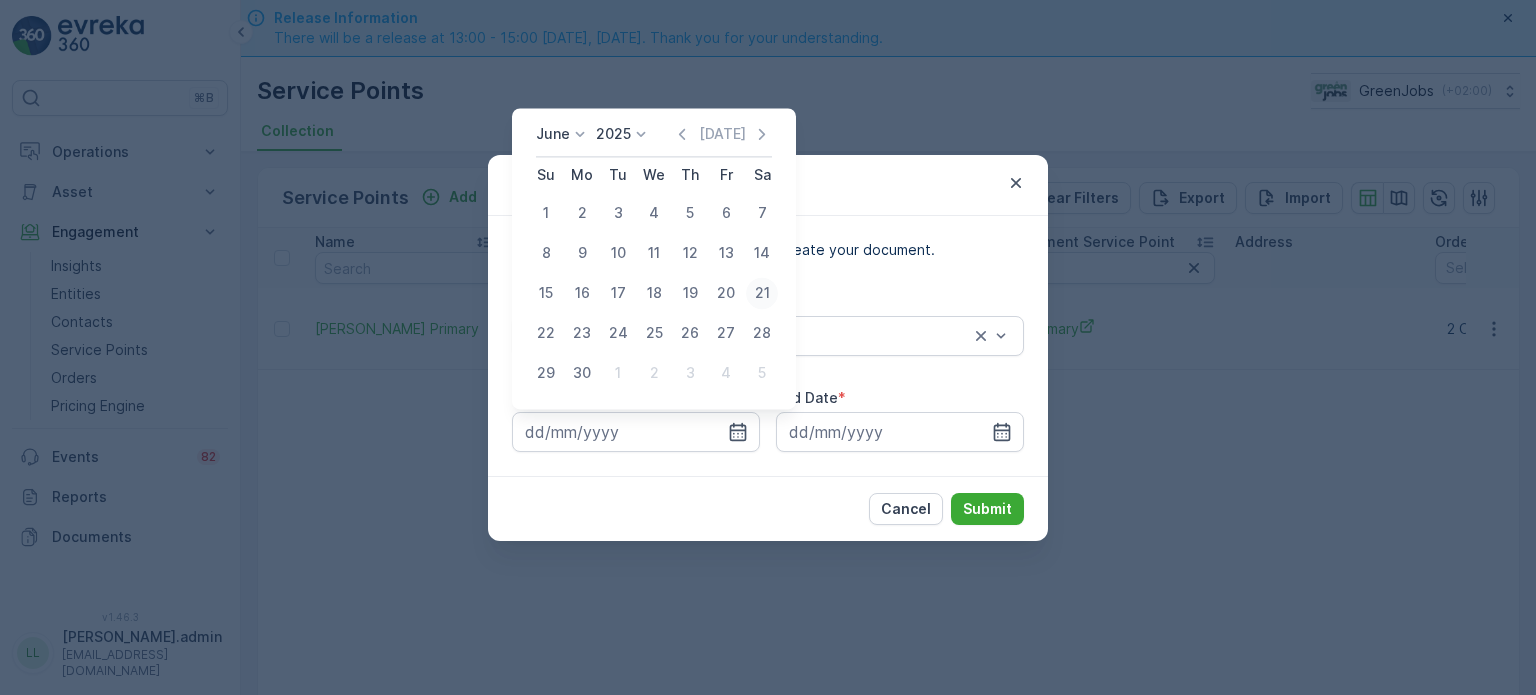 click on "21" at bounding box center (762, 293) 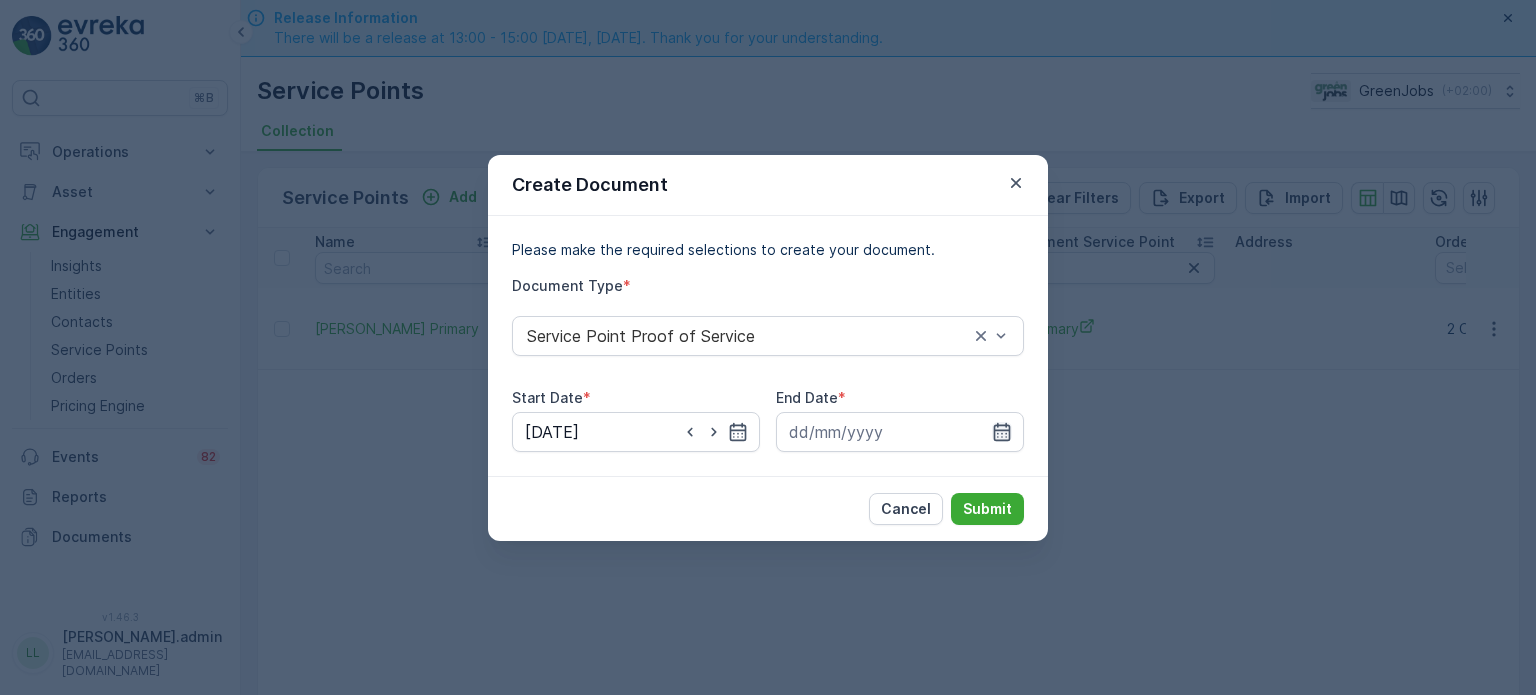 click 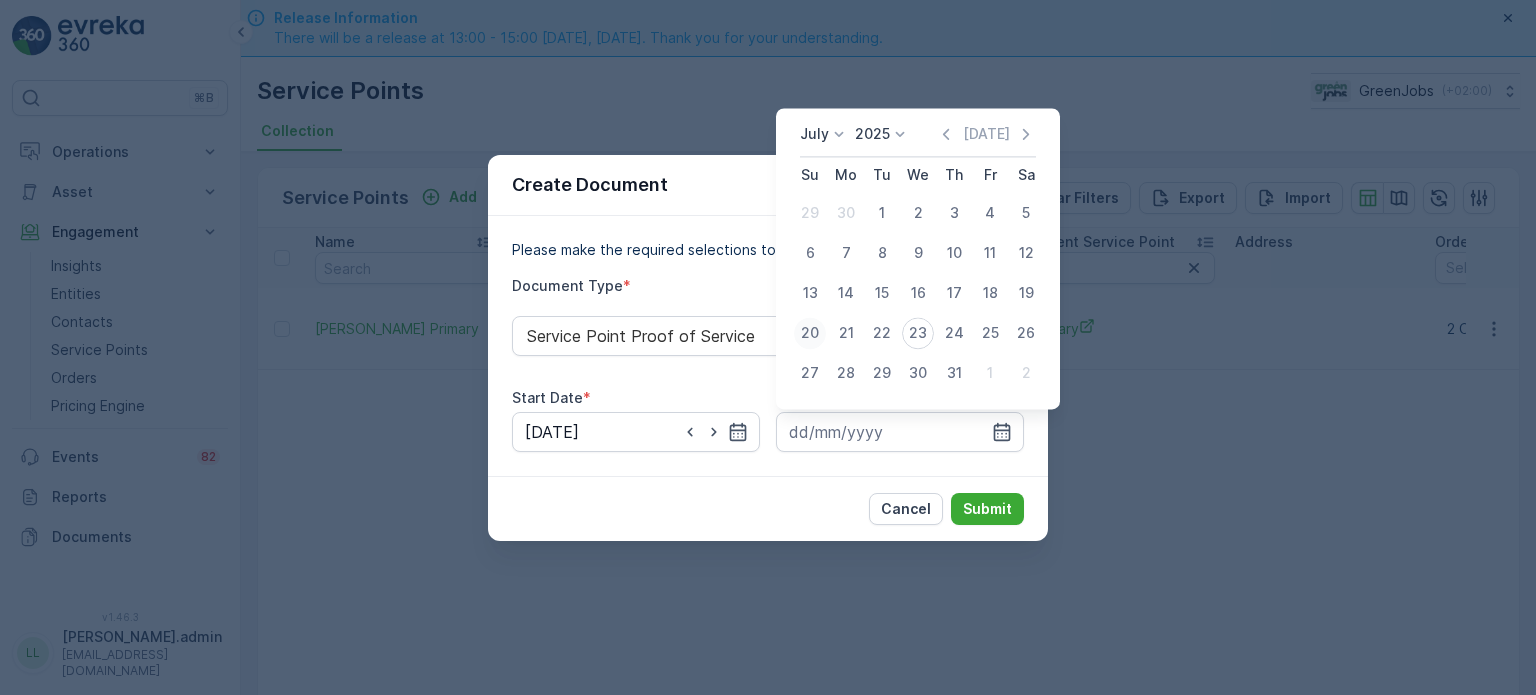 click on "20" at bounding box center [810, 333] 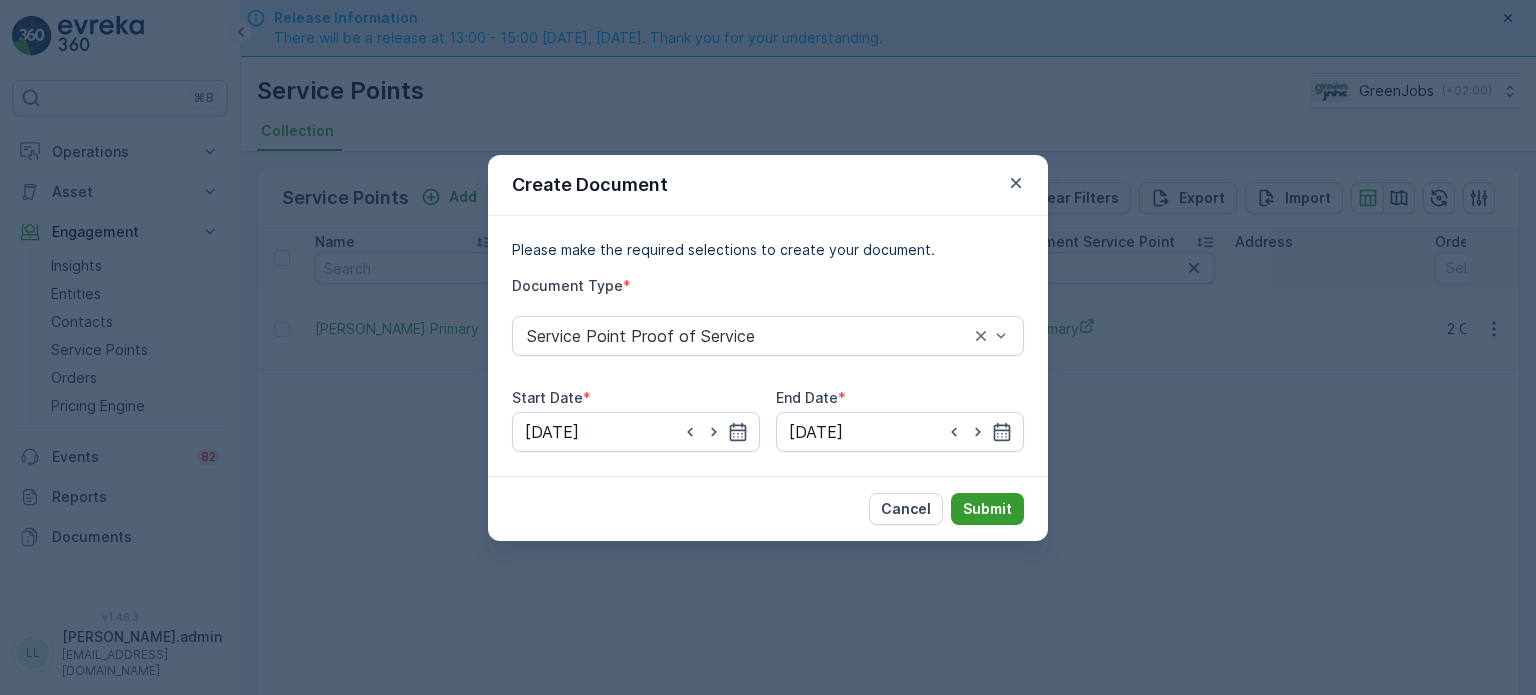 click on "Submit" at bounding box center [987, 509] 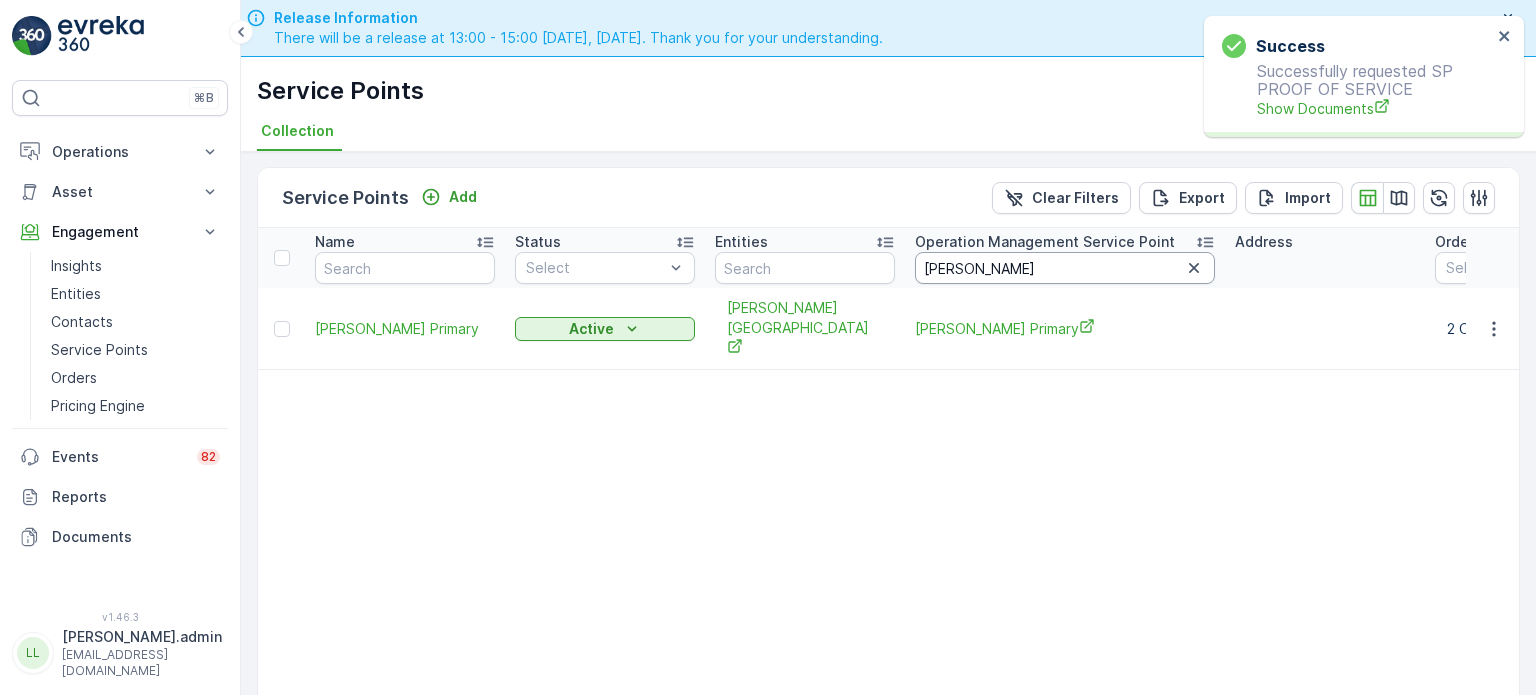 click on "[PERSON_NAME]" at bounding box center [1065, 268] 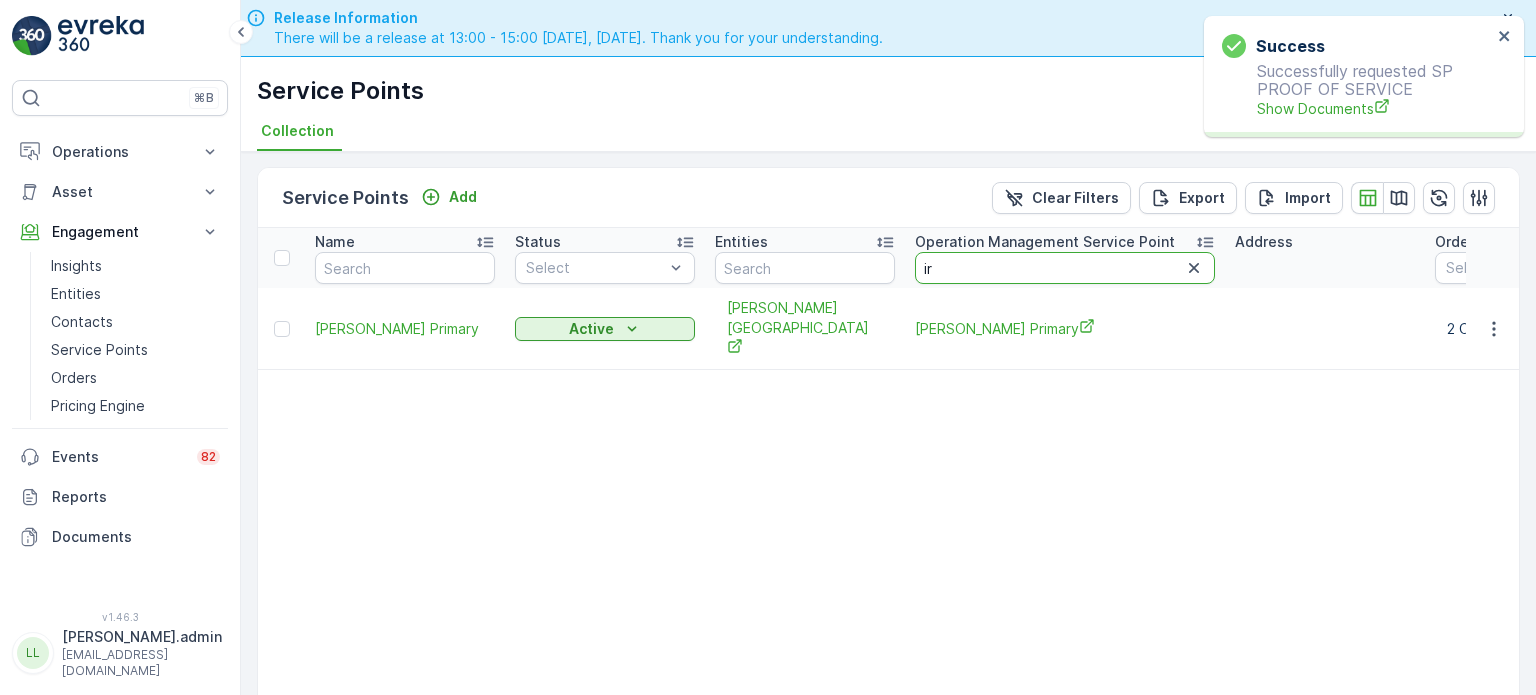 type on "i" 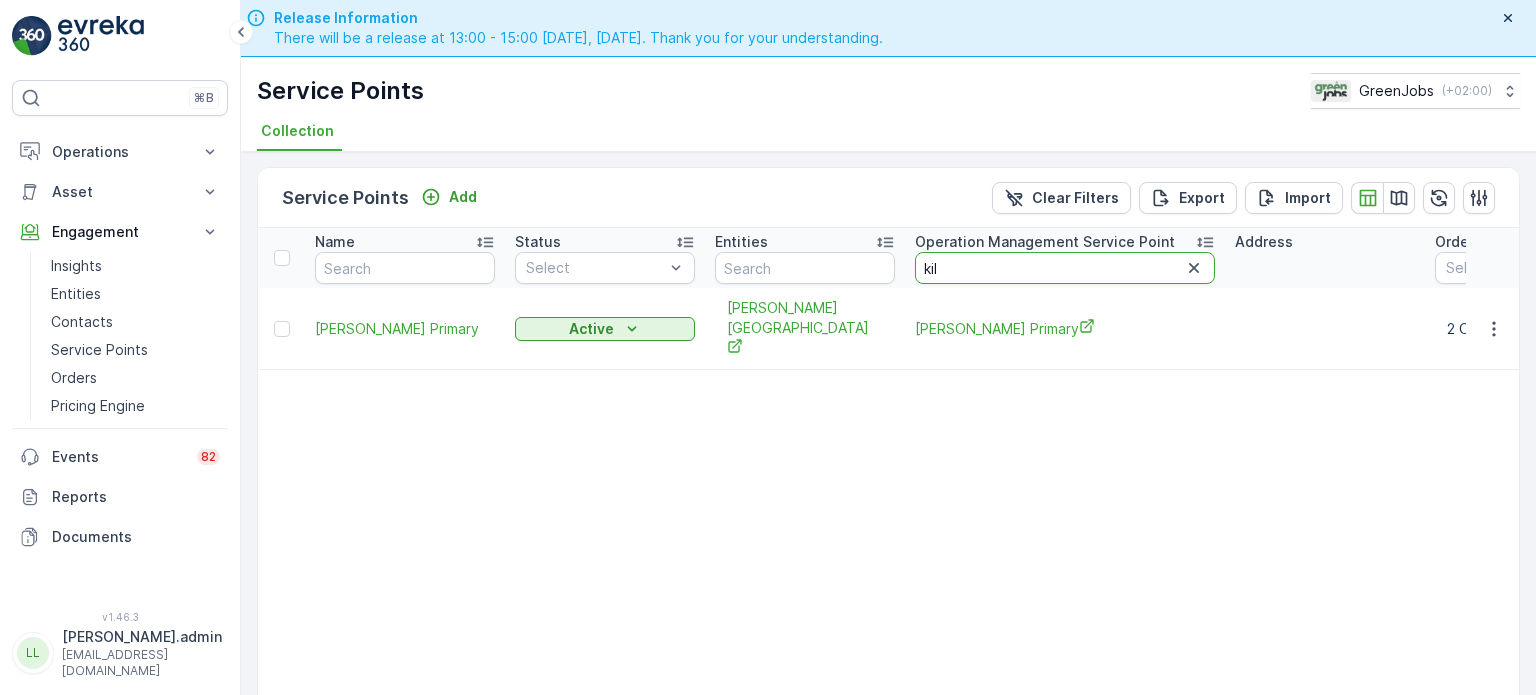 type on "kilo" 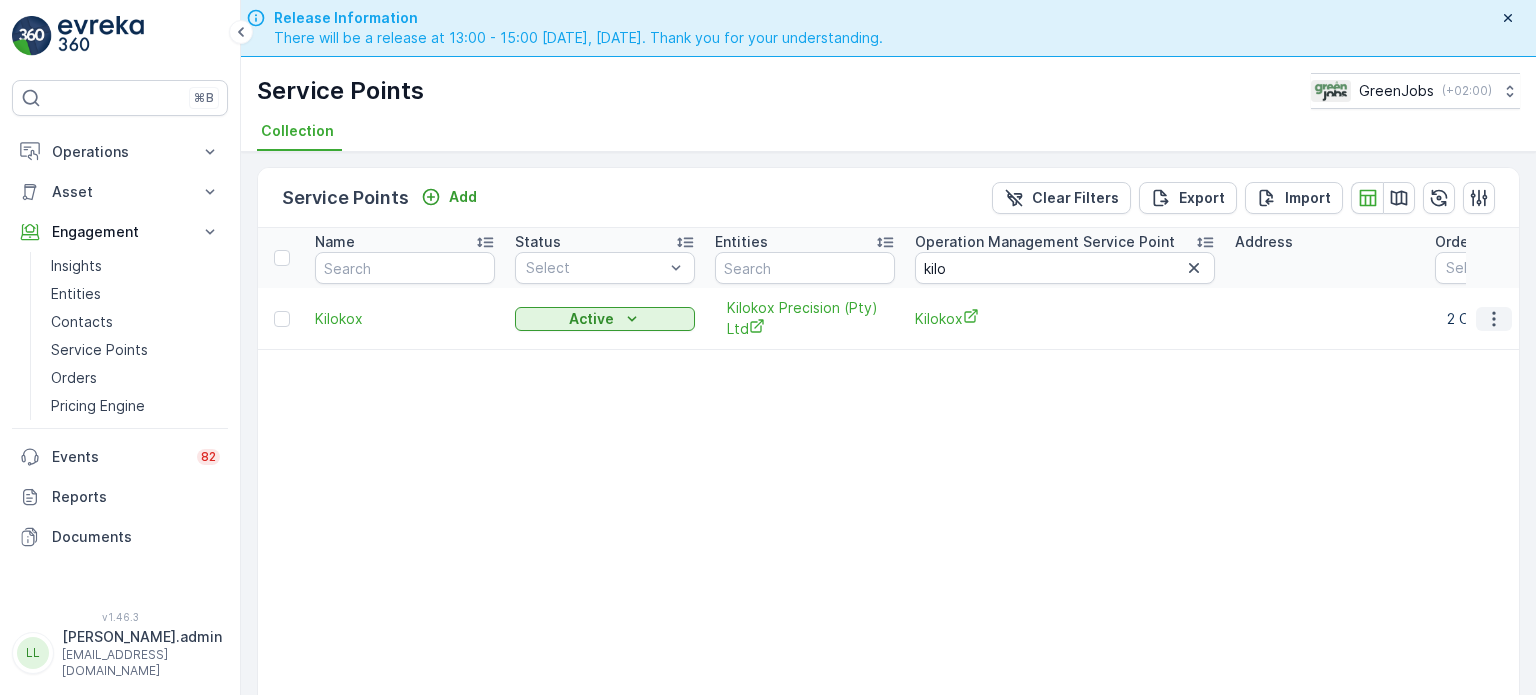 click 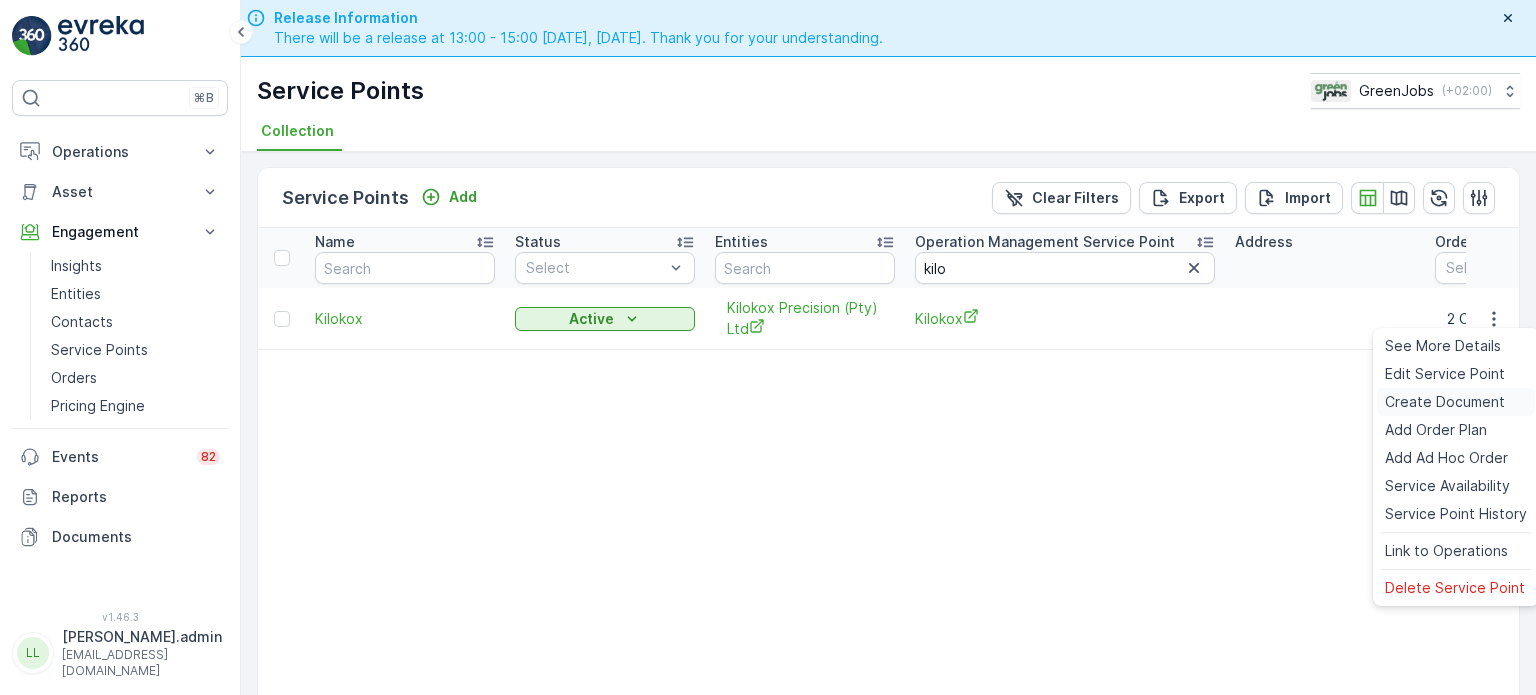 click on "Create Document" at bounding box center [1445, 402] 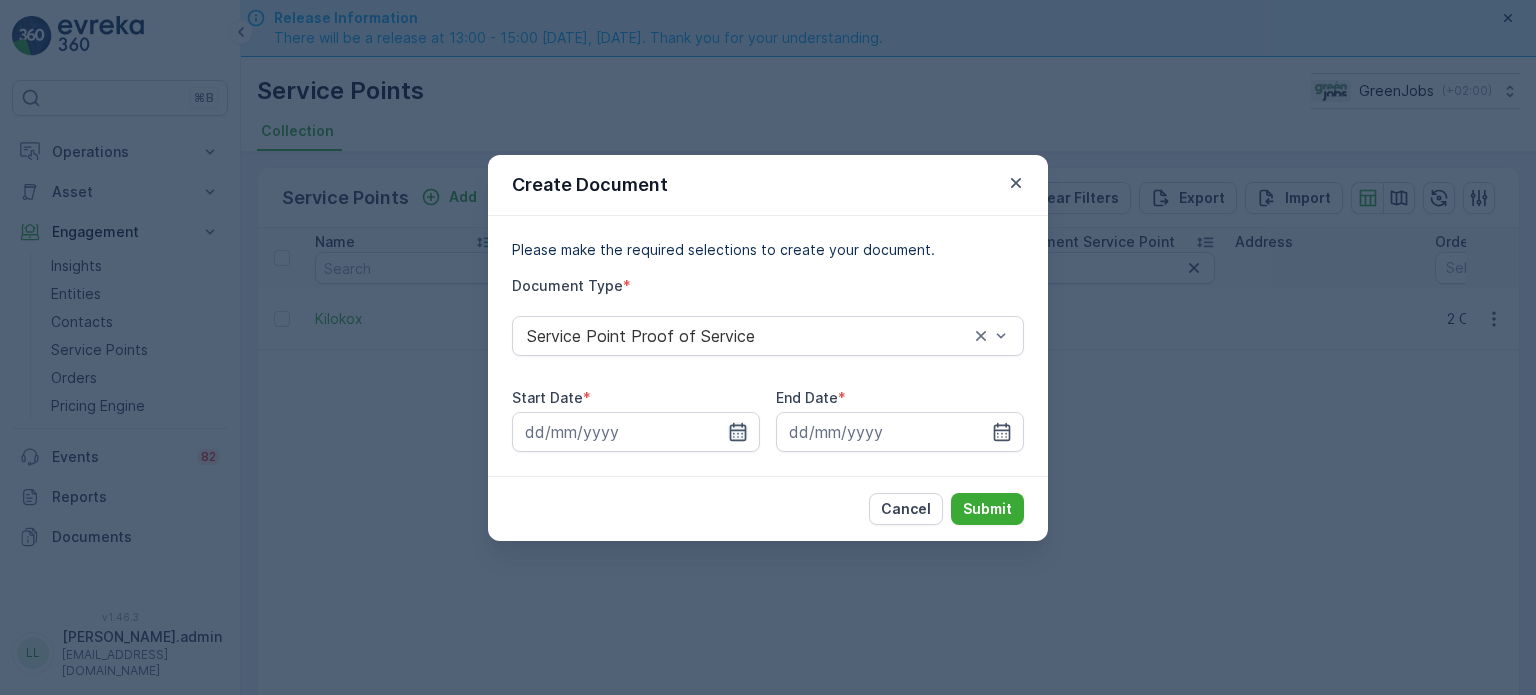 click 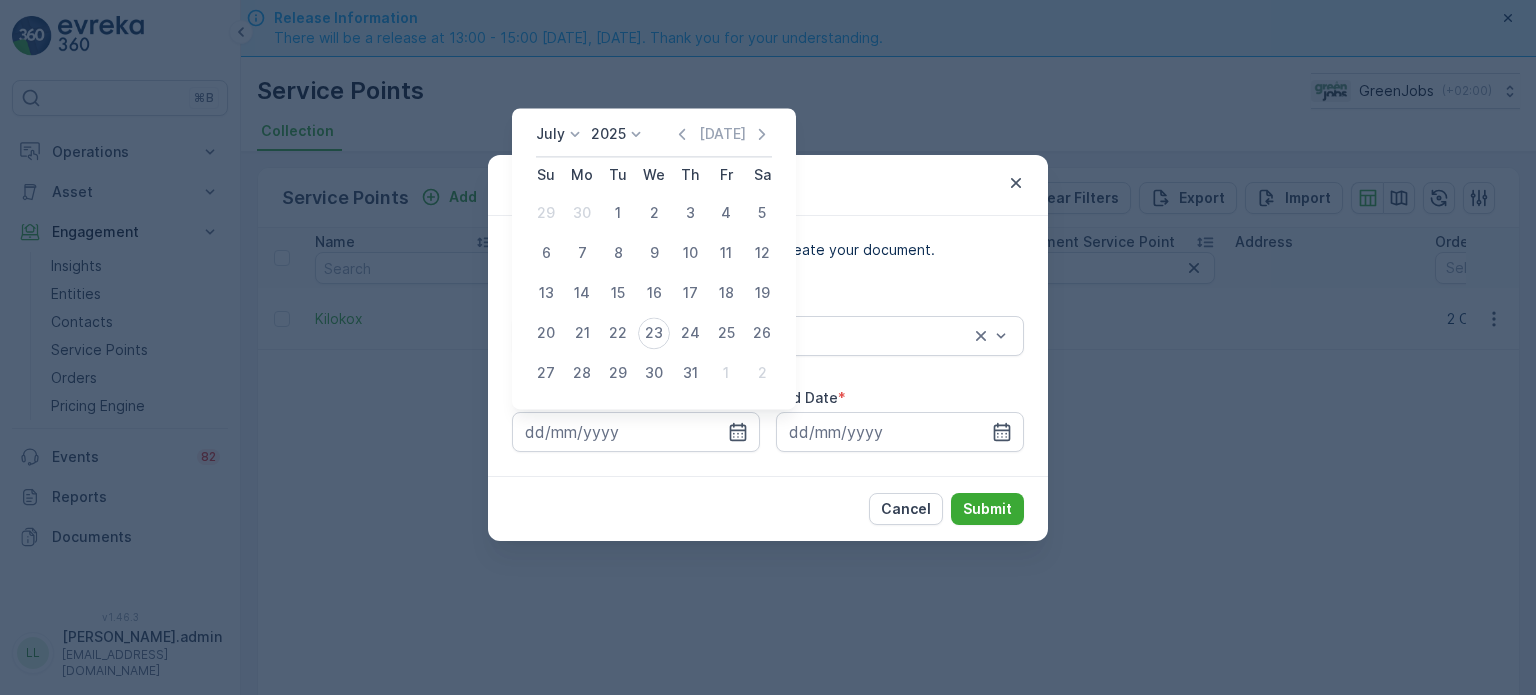 click on "July" at bounding box center (550, 134) 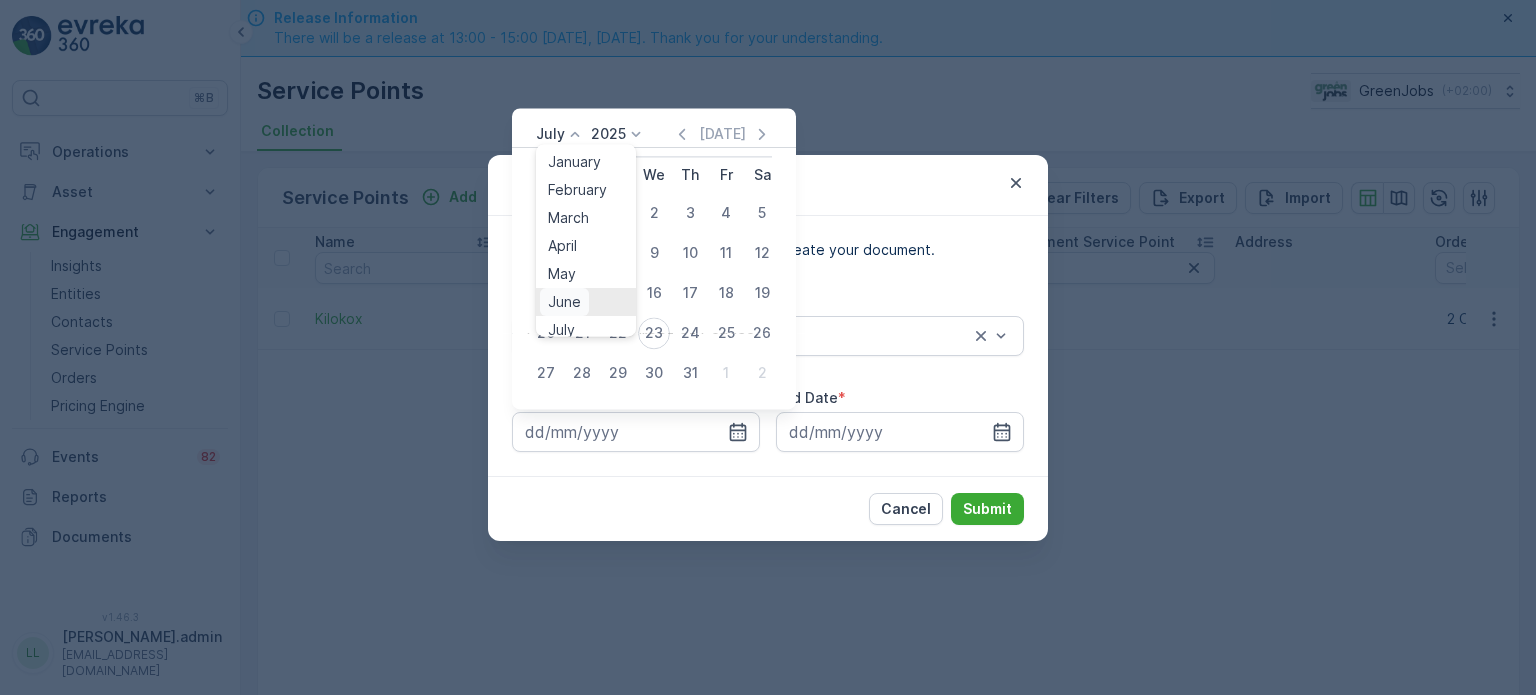 click on "June" at bounding box center (564, 302) 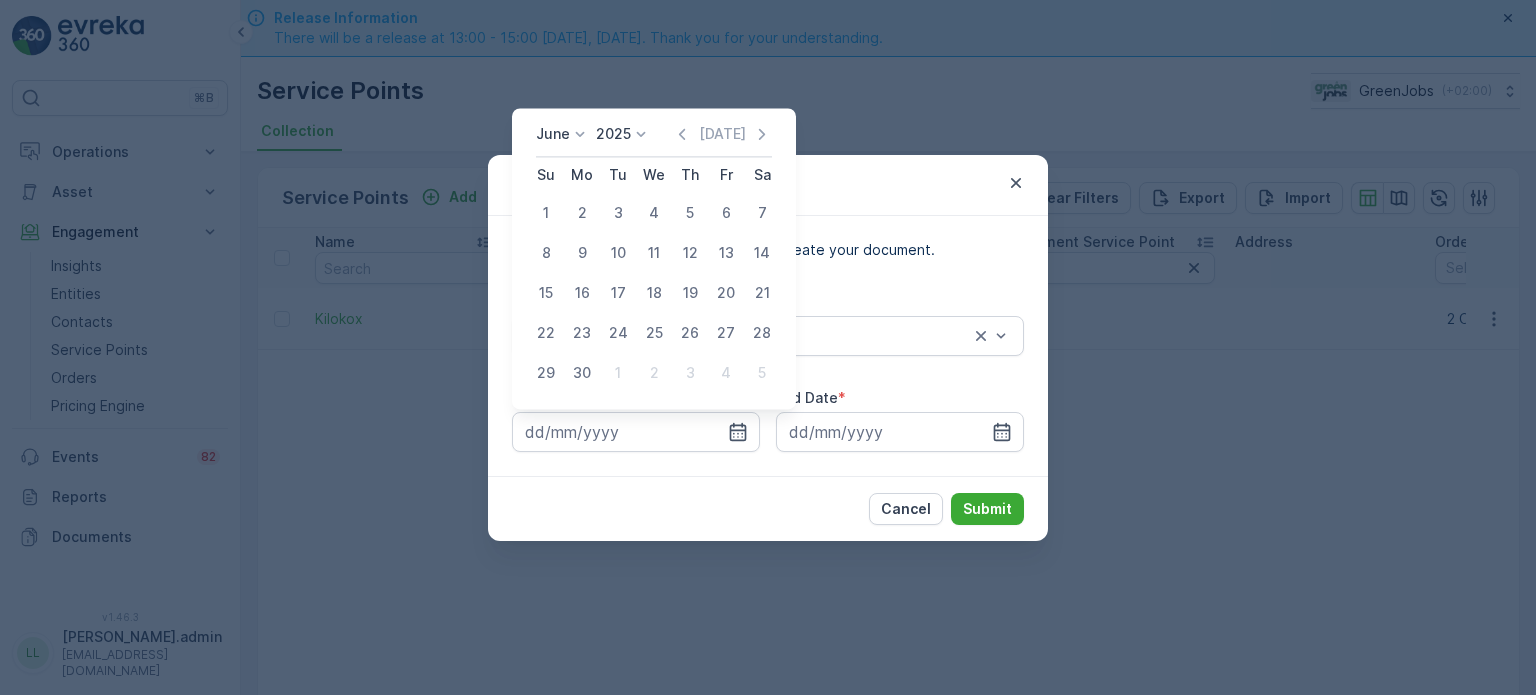 drag, startPoint x: 748, startPoint y: 291, endPoint x: 760, endPoint y: 294, distance: 12.369317 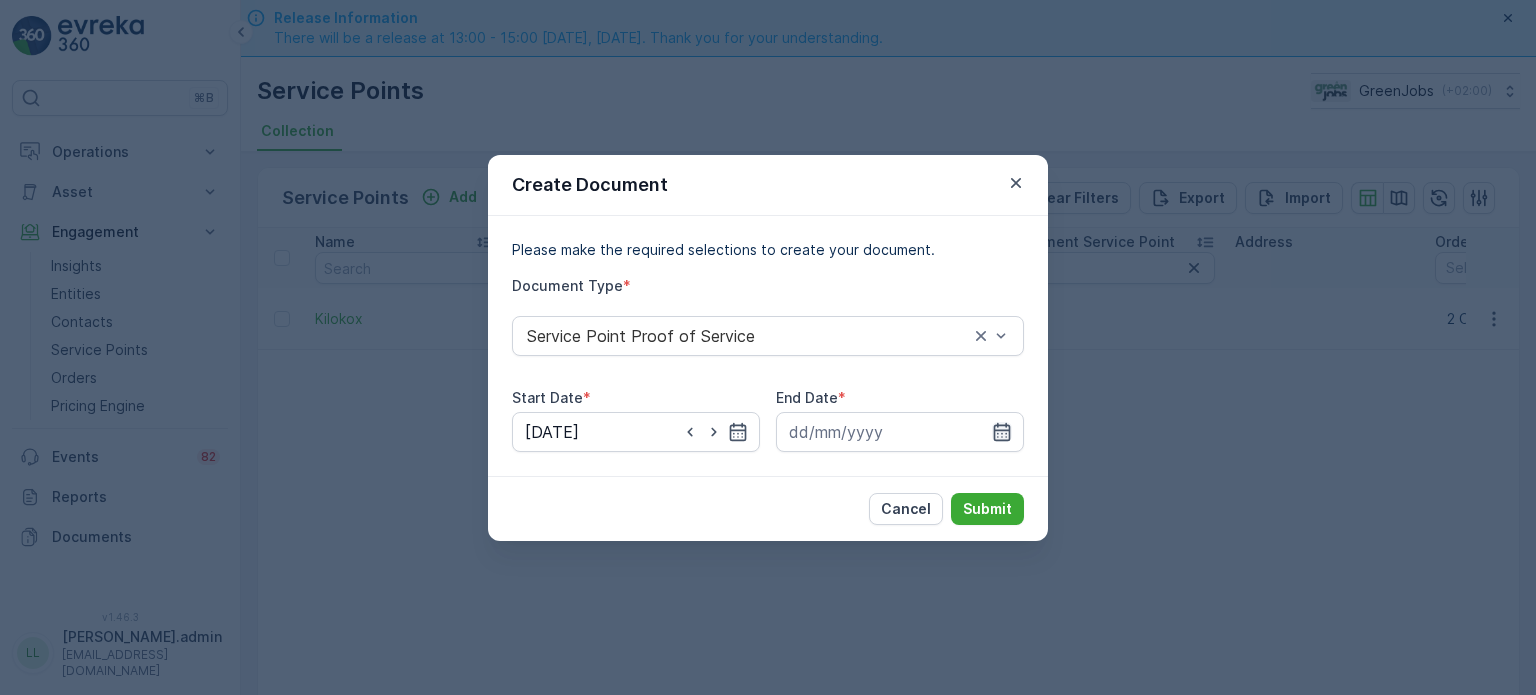 click 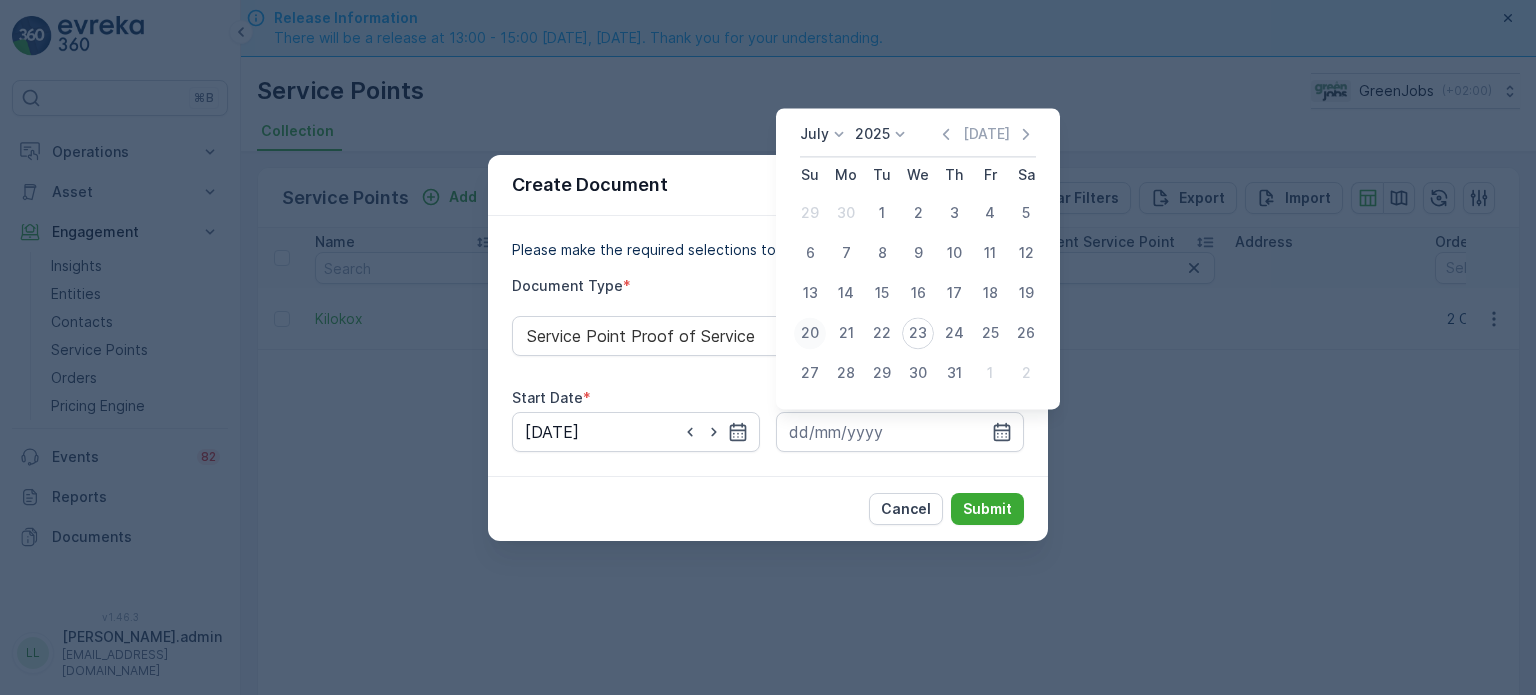 click on "20" at bounding box center (810, 333) 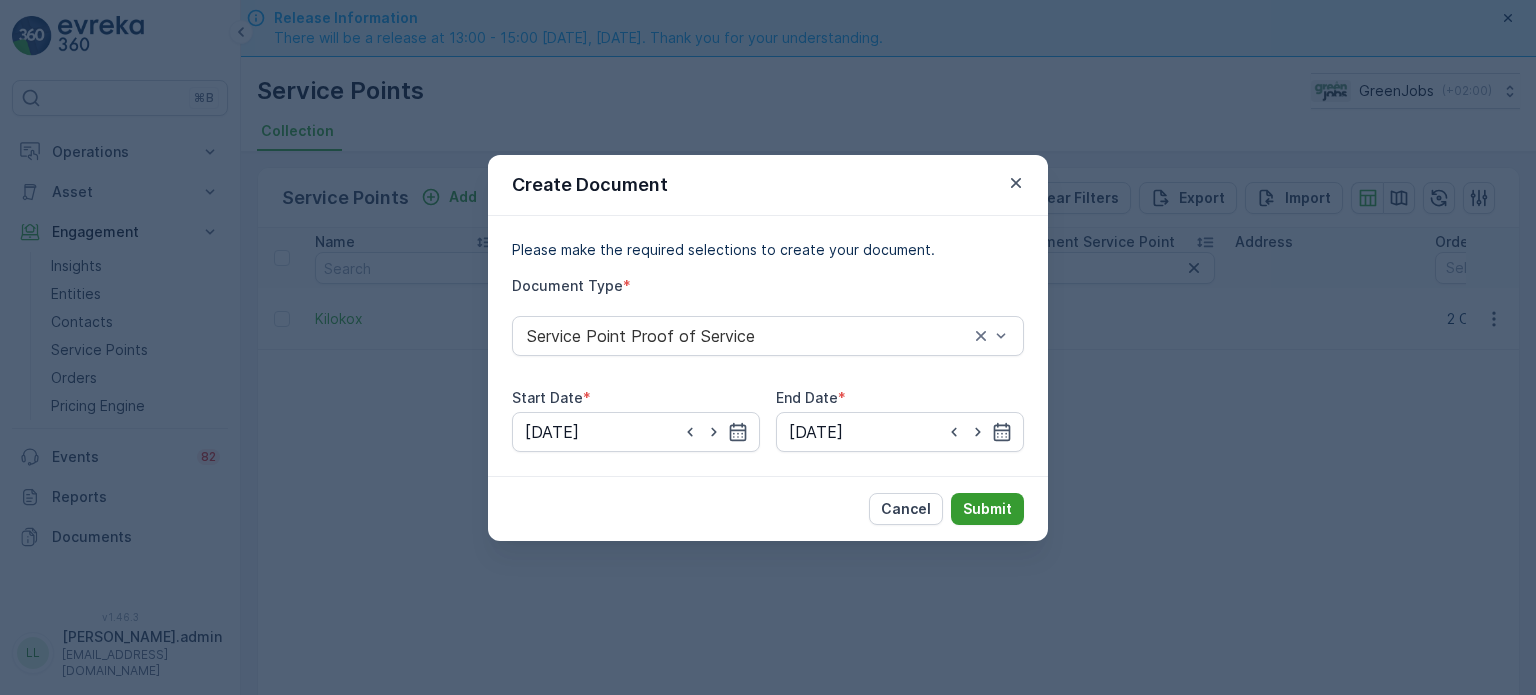 click on "Submit" at bounding box center [987, 509] 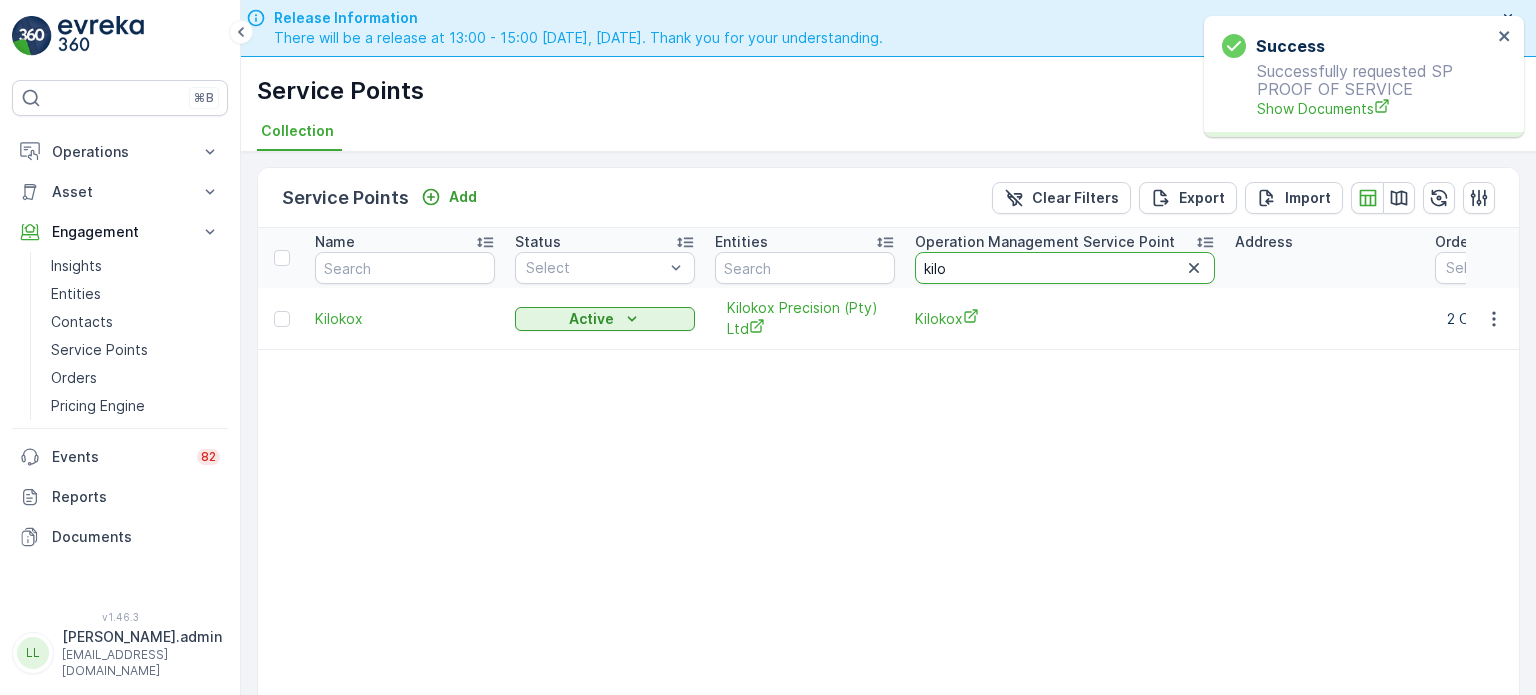 click on "kilo" at bounding box center [1065, 268] 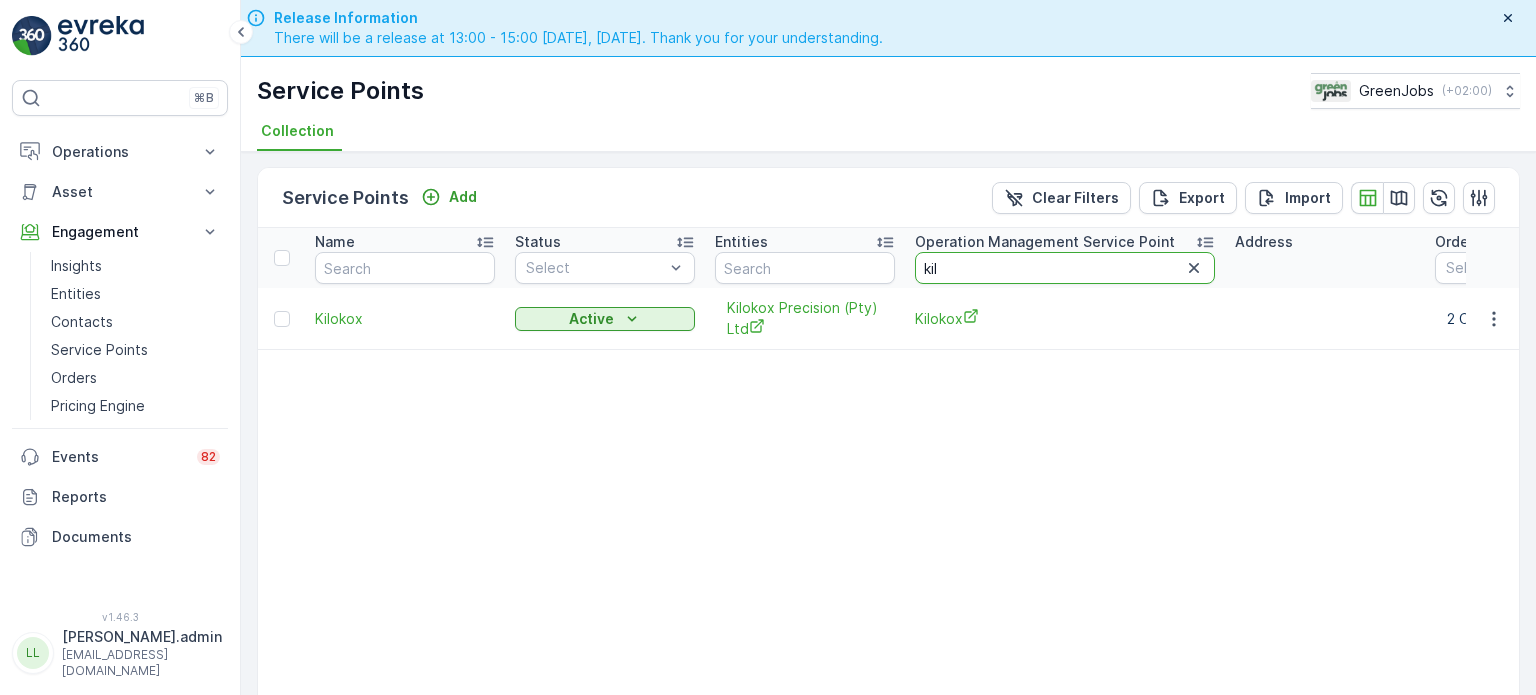 type on "ki" 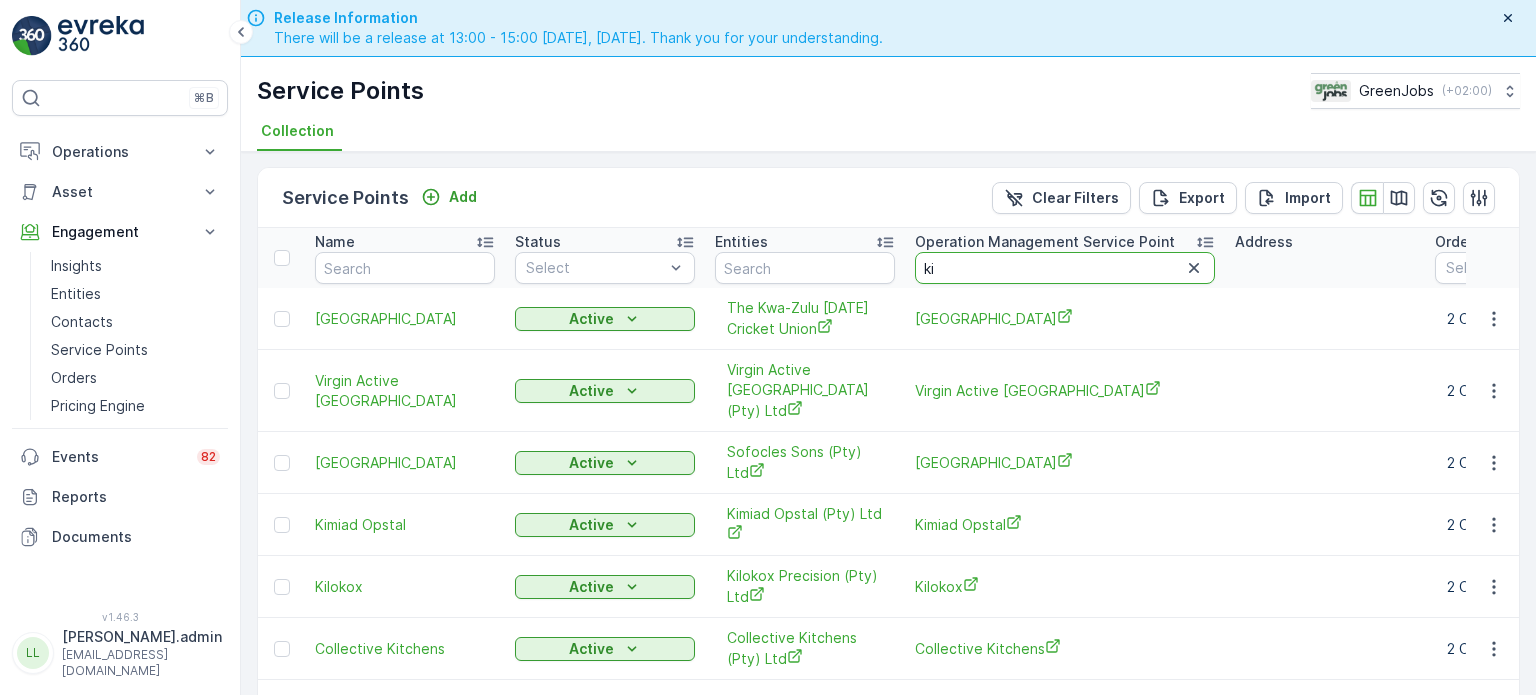 click on "ki" at bounding box center [1065, 268] 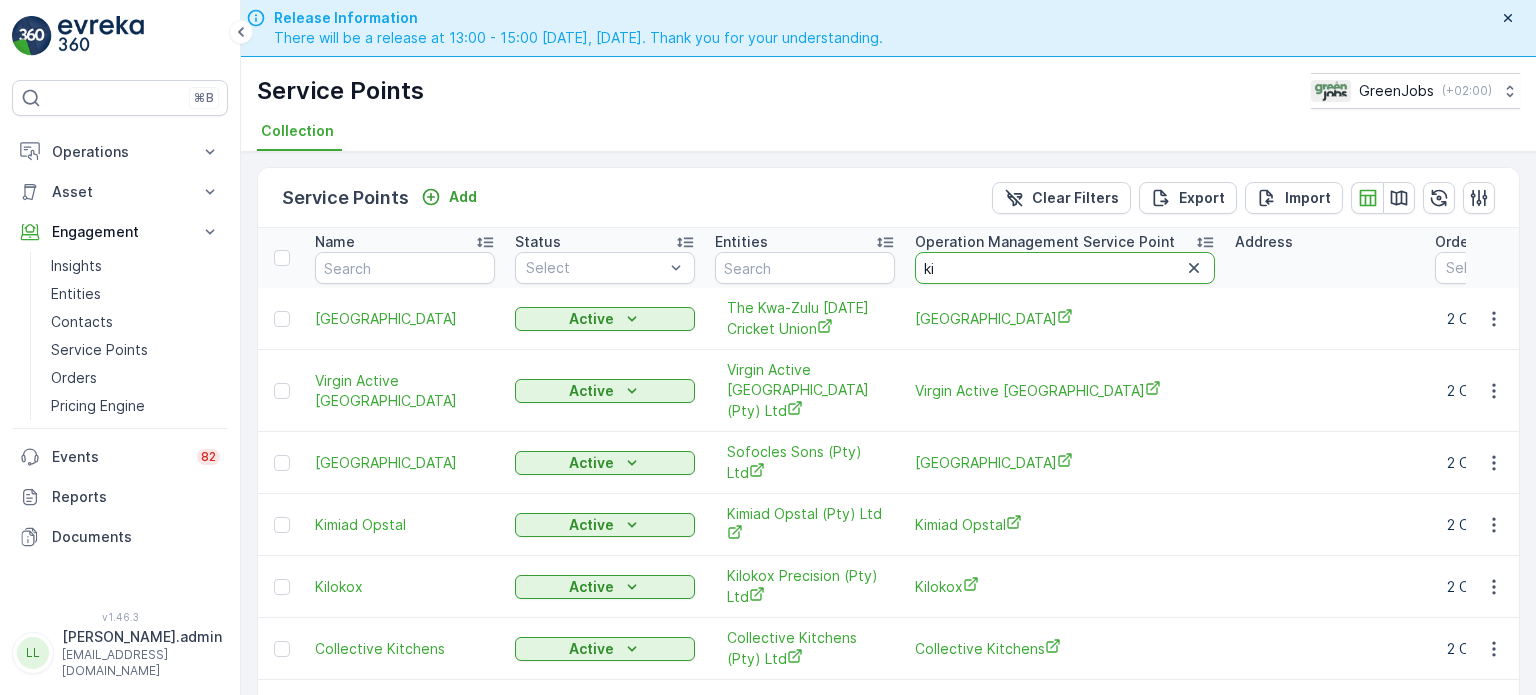 type on "[PERSON_NAME]" 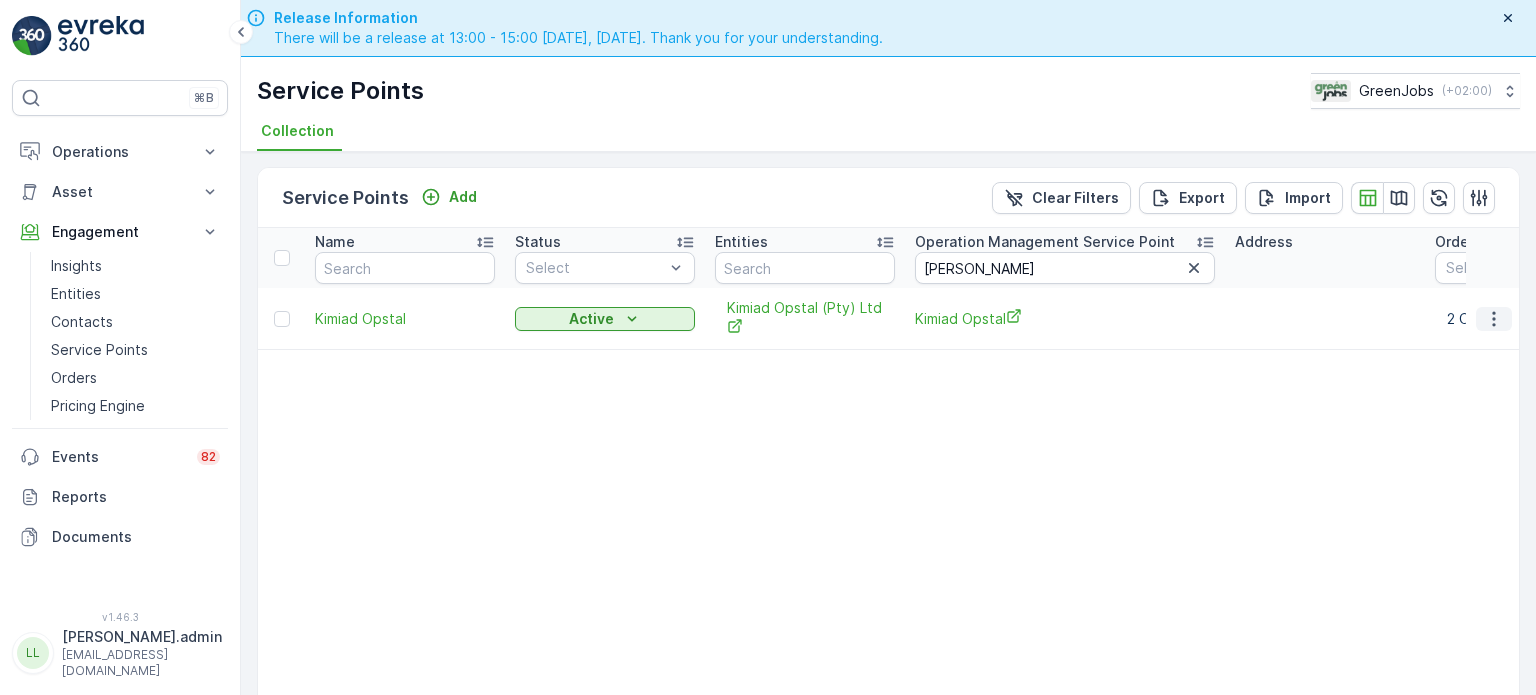 click 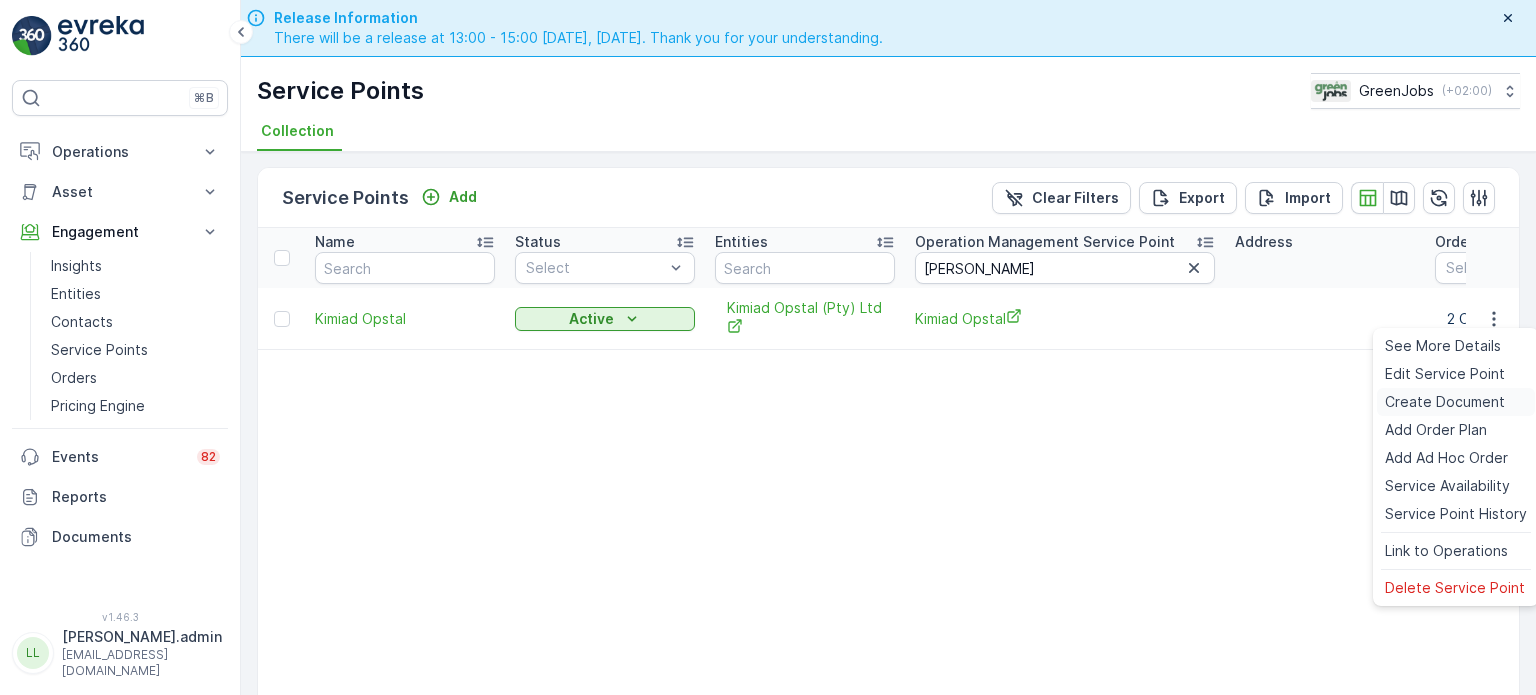 click on "Create Document" at bounding box center [1445, 402] 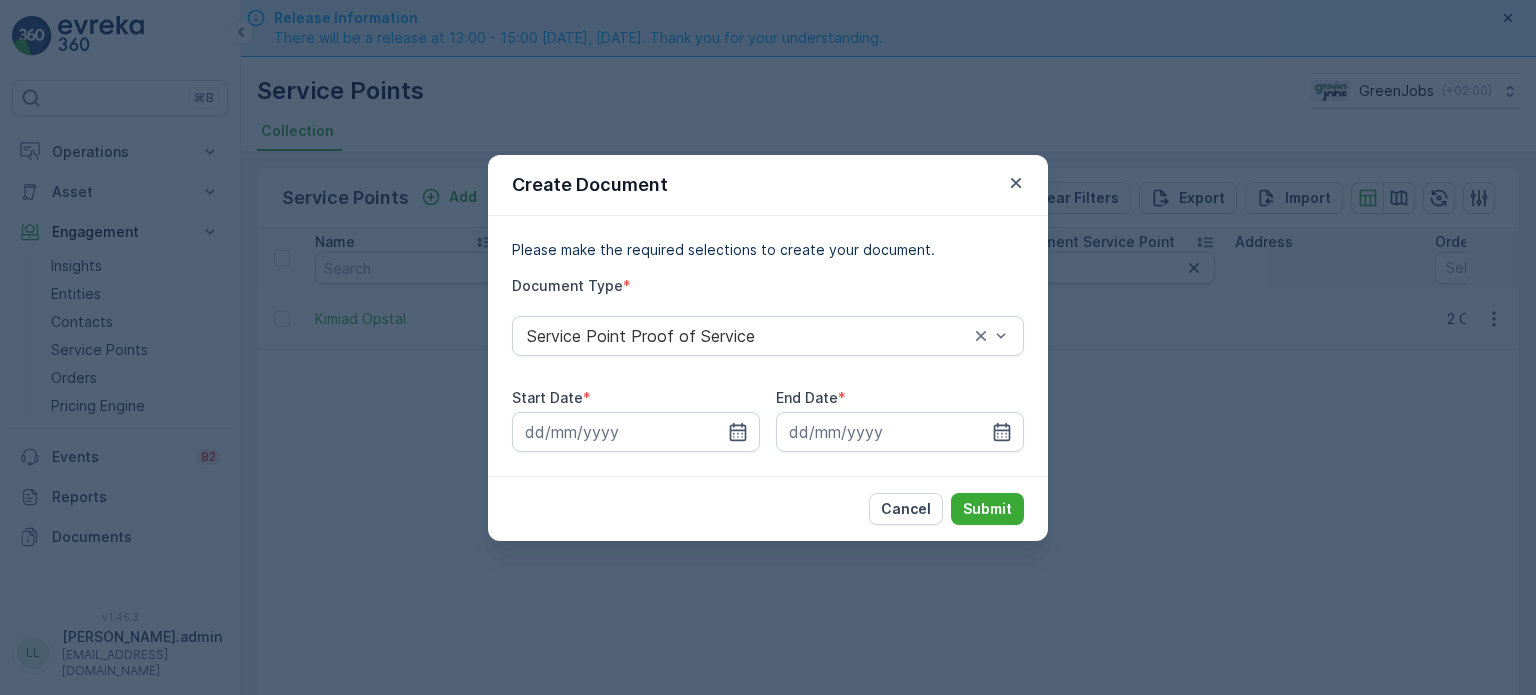 drag, startPoint x: 740, startPoint y: 431, endPoint x: 506, endPoint y: 195, distance: 332.3432 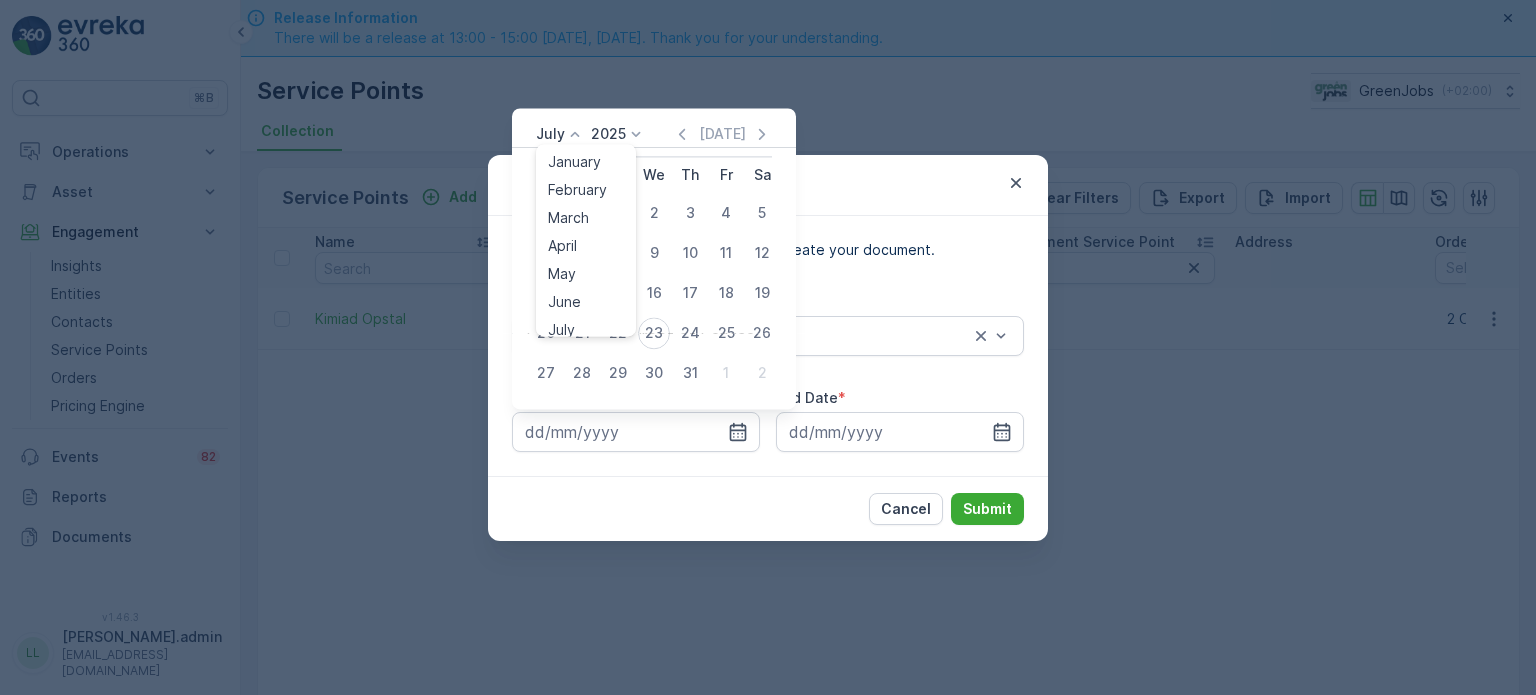 click 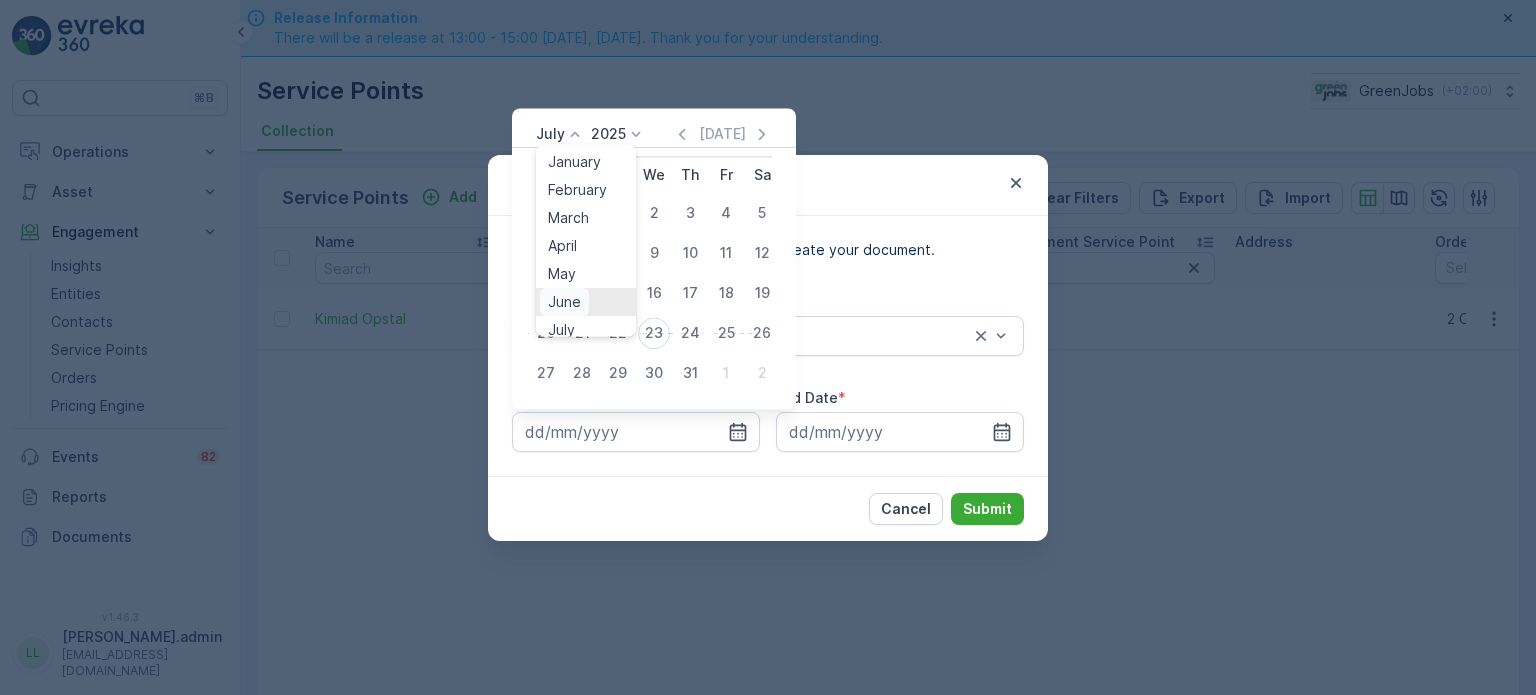click on "June" at bounding box center (564, 302) 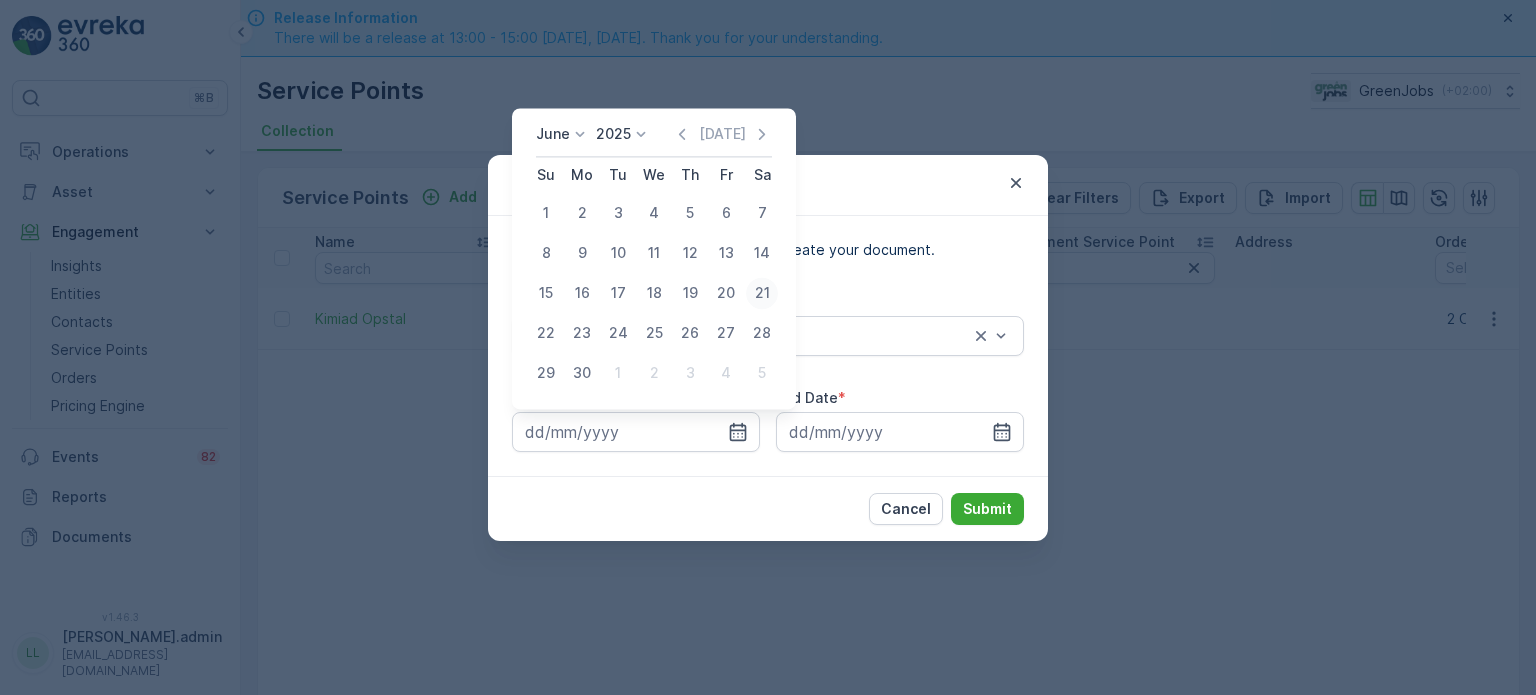 click on "21" at bounding box center [762, 293] 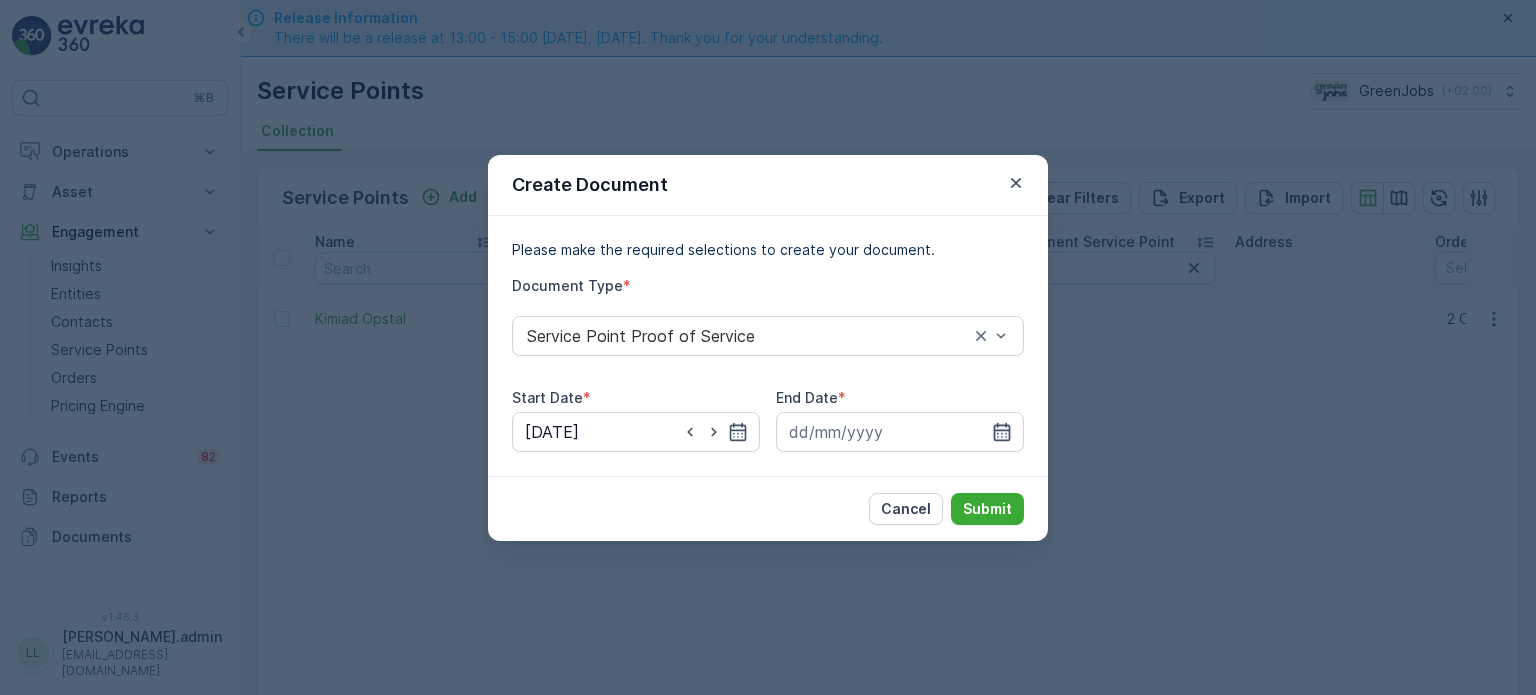 click 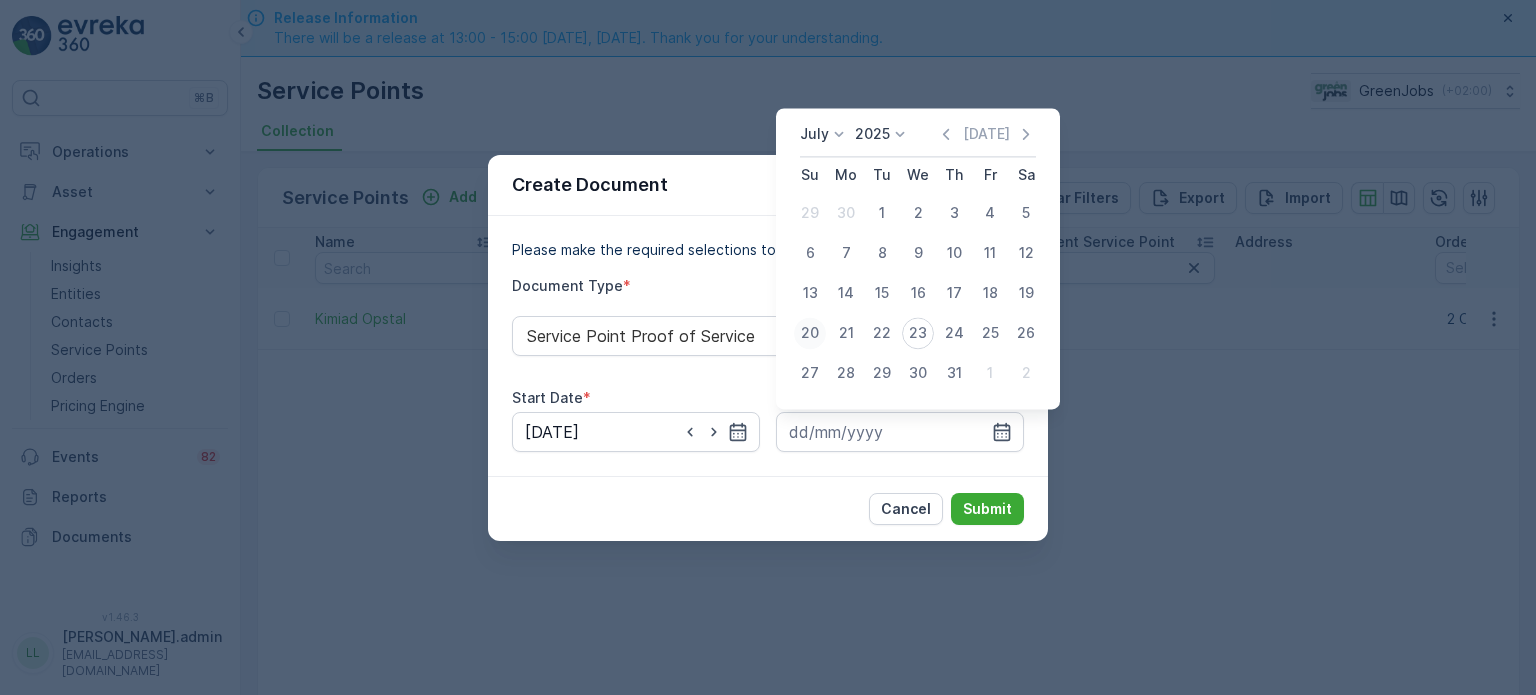 click on "20" at bounding box center [810, 333] 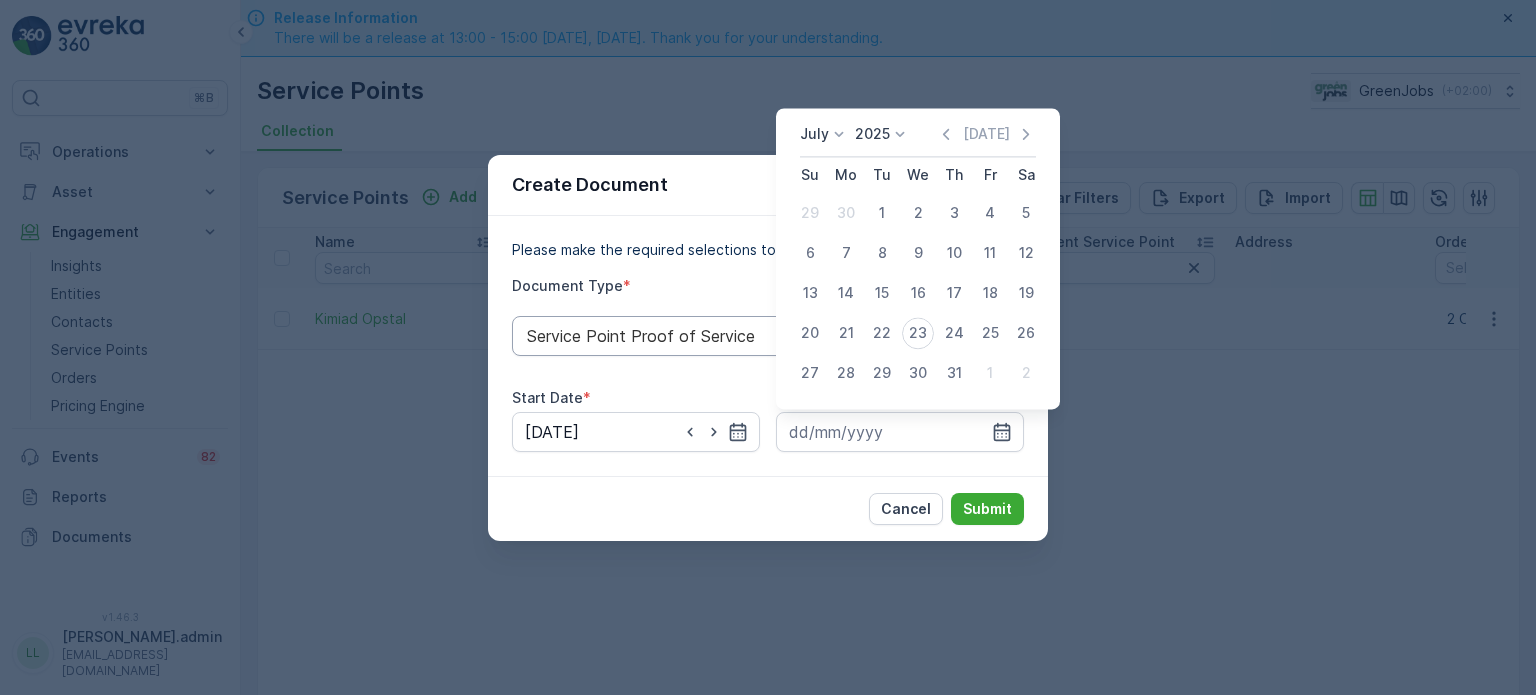 type on "[DATE]" 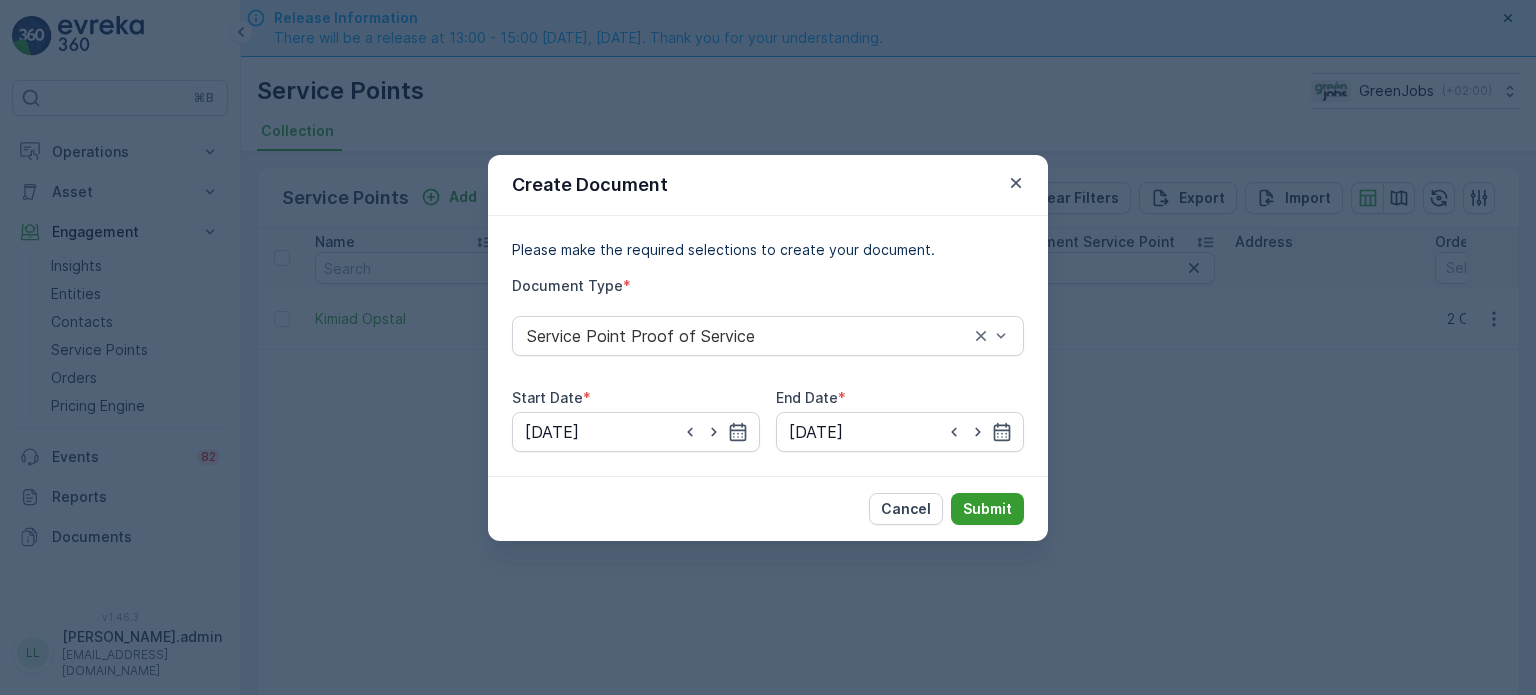 click on "Submit" at bounding box center [987, 509] 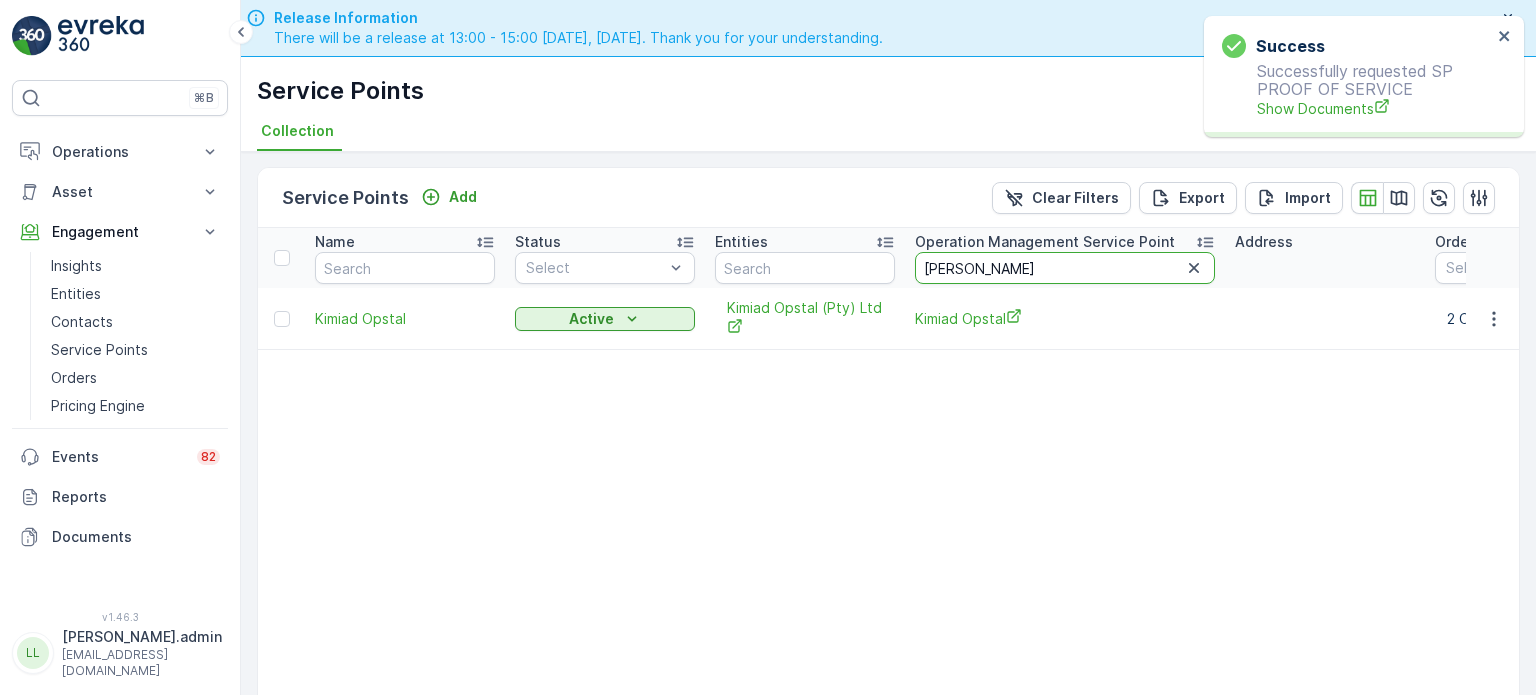 click on "[PERSON_NAME]" at bounding box center (1065, 268) 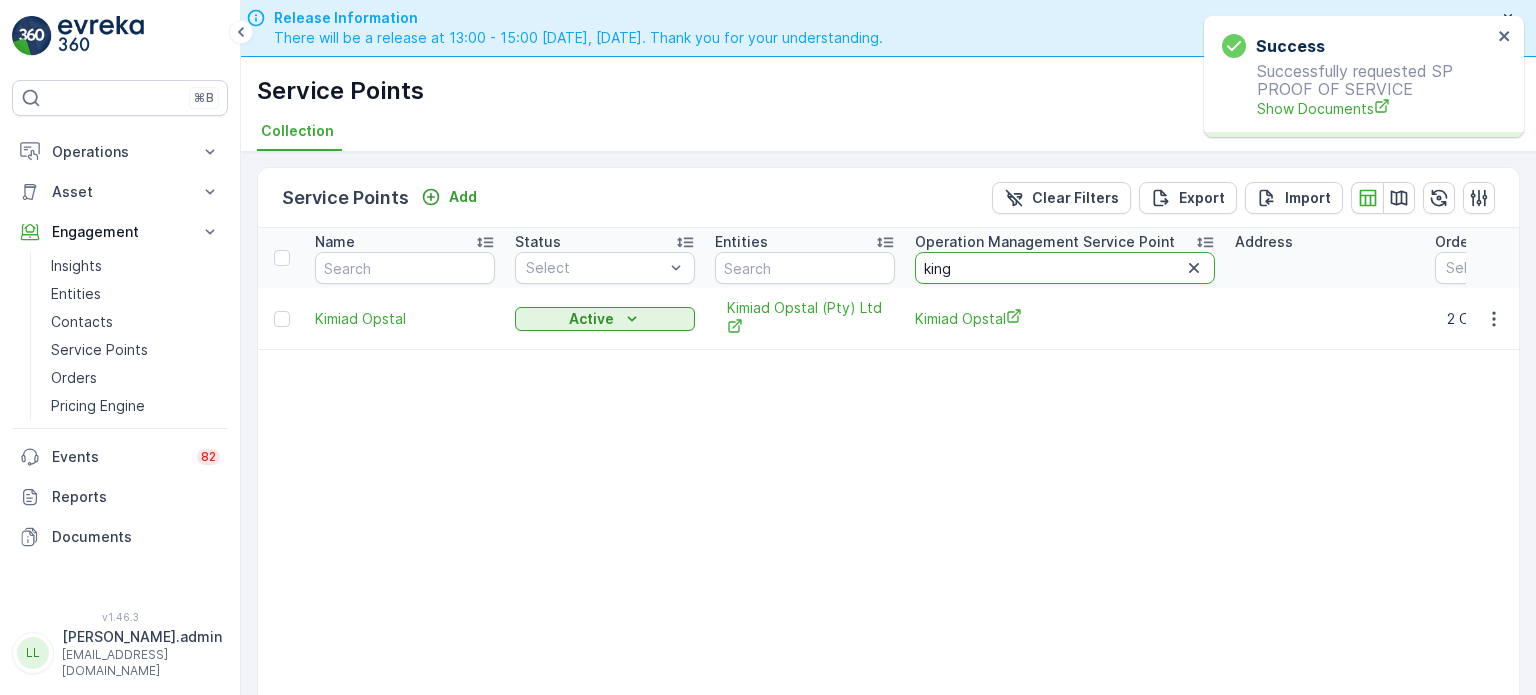 type on "kings" 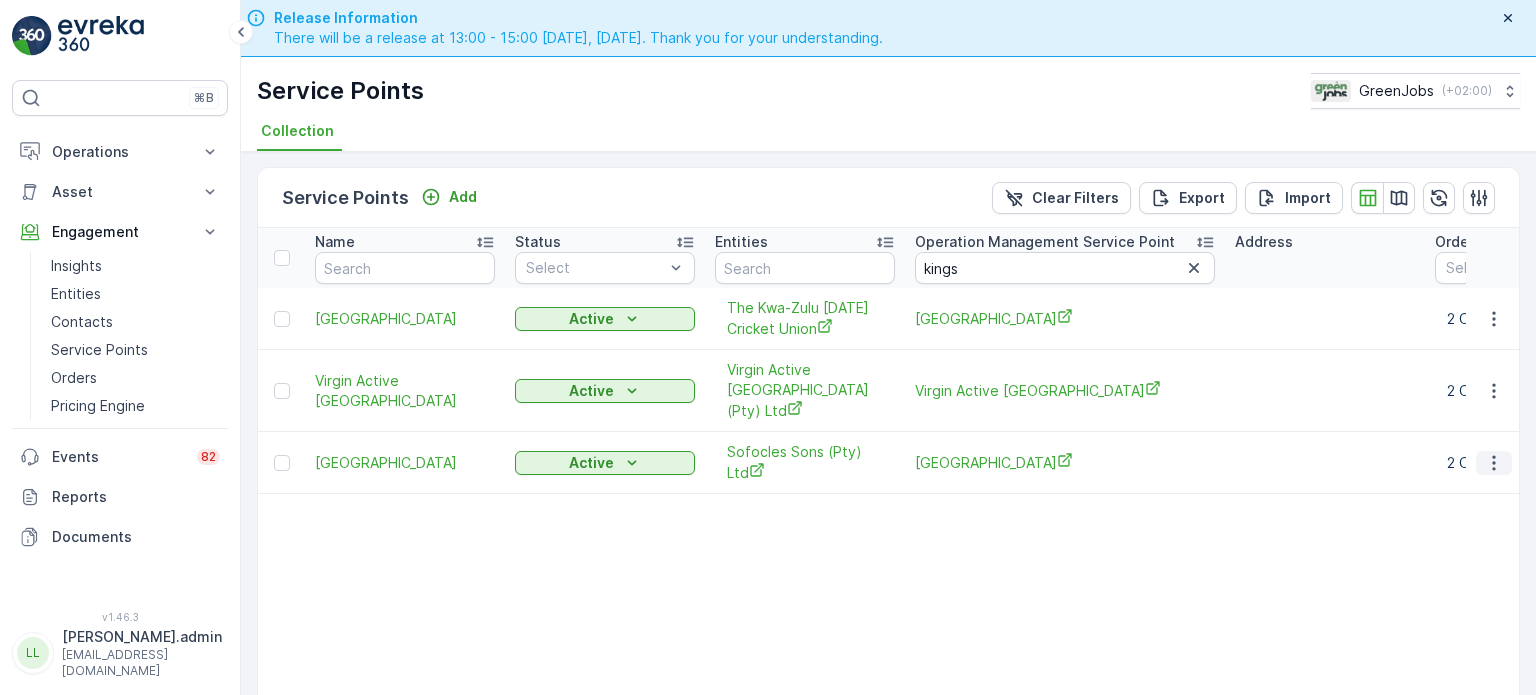 click 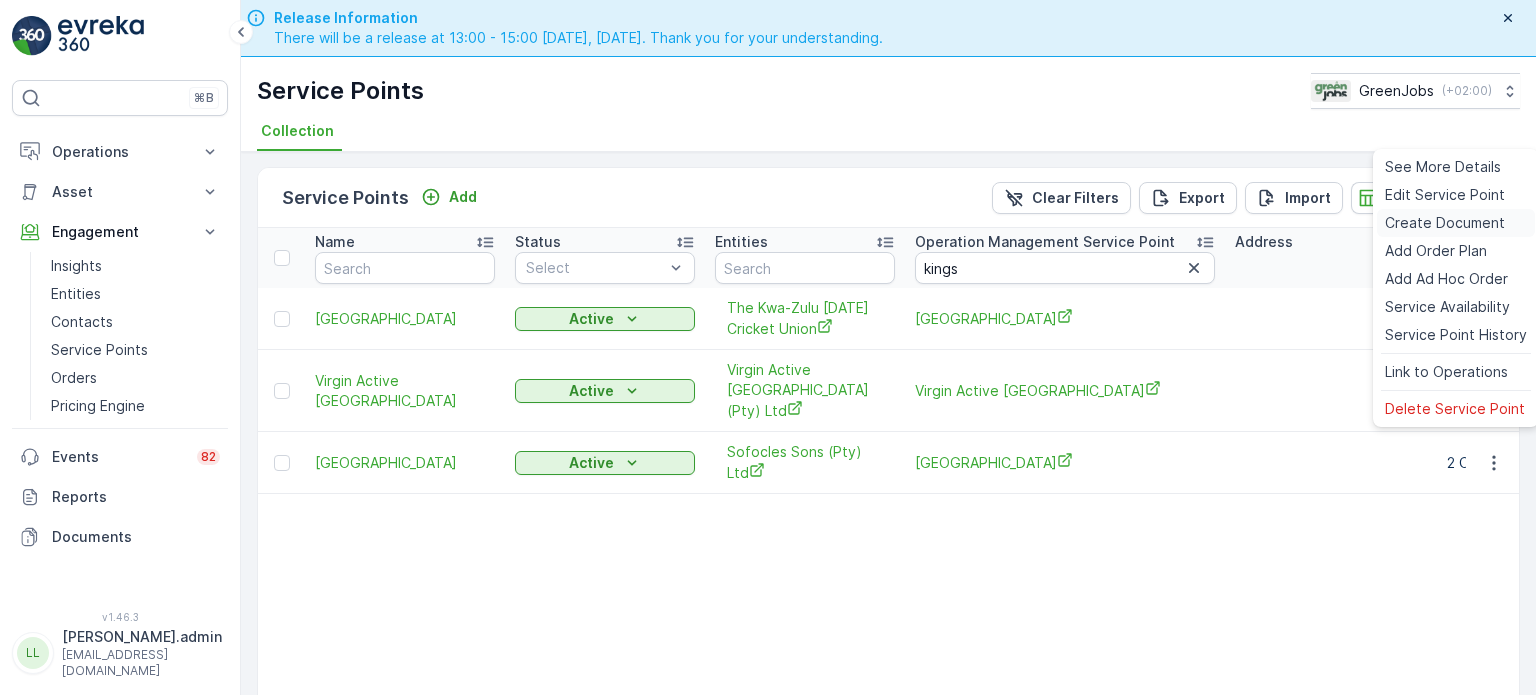 click on "Create Document" at bounding box center (1445, 223) 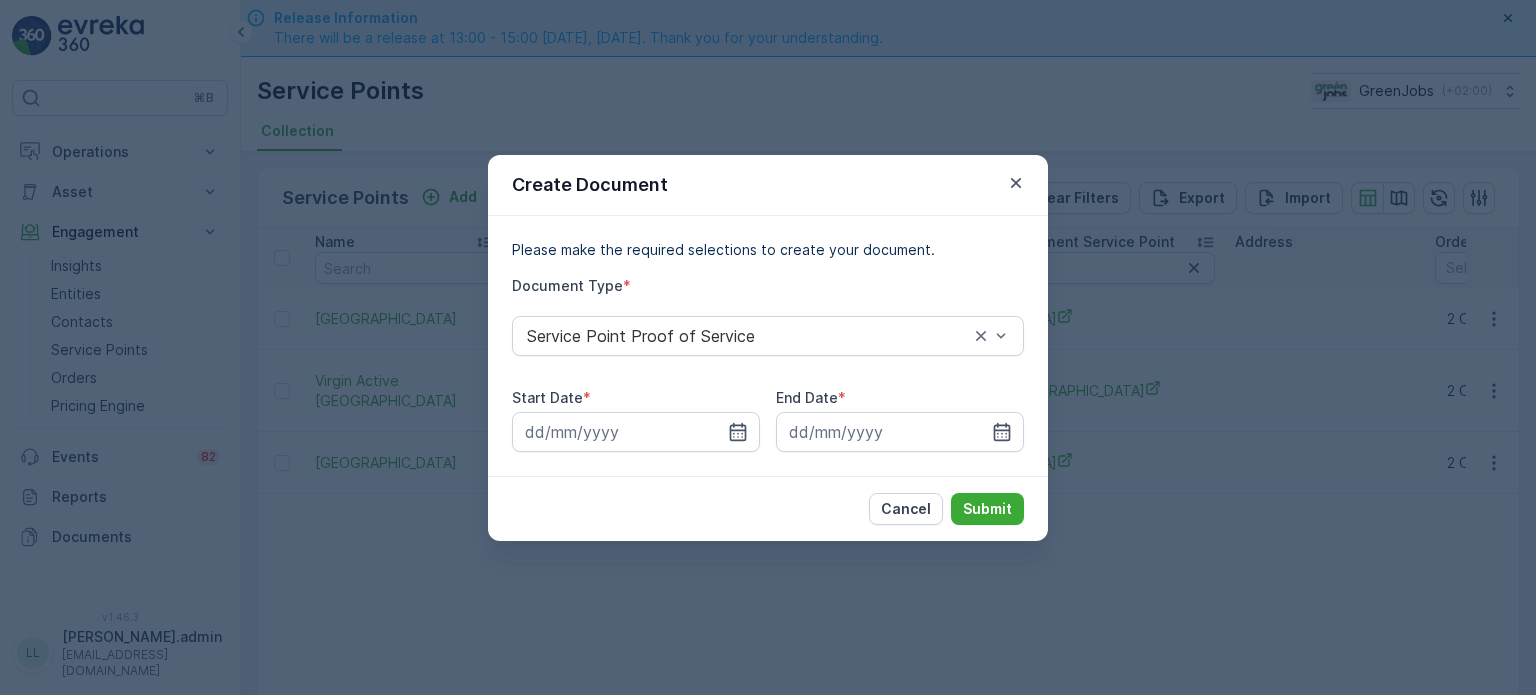 drag, startPoint x: 740, startPoint y: 431, endPoint x: 631, endPoint y: 260, distance: 202.7856 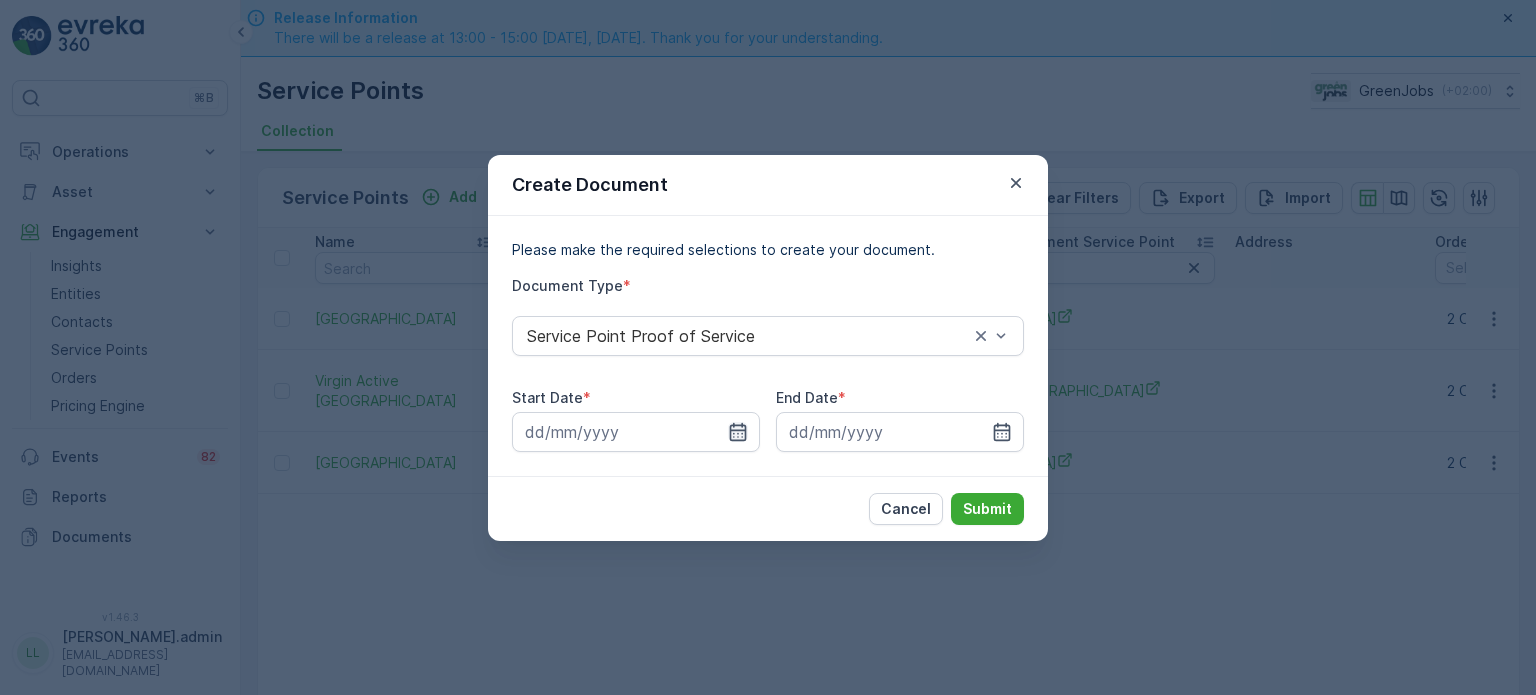 click 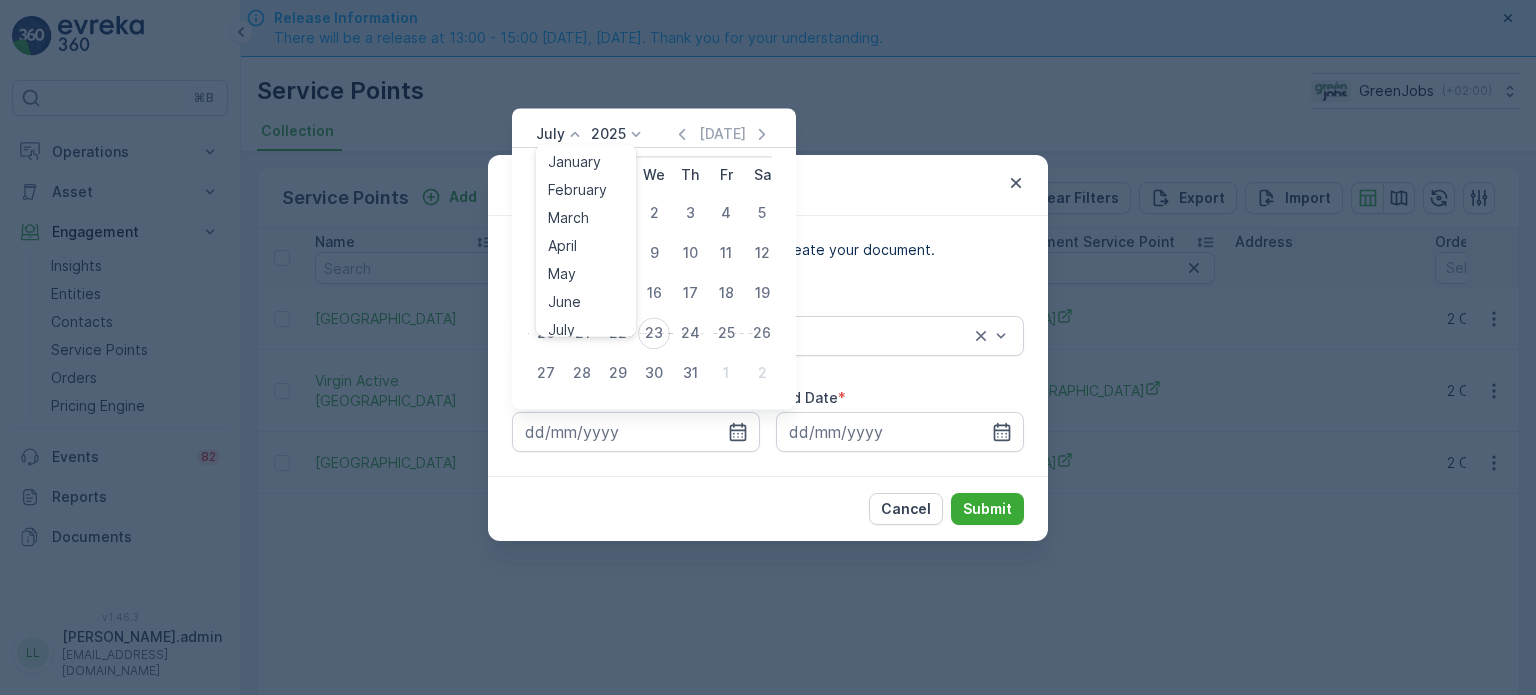 click on "July" at bounding box center [550, 134] 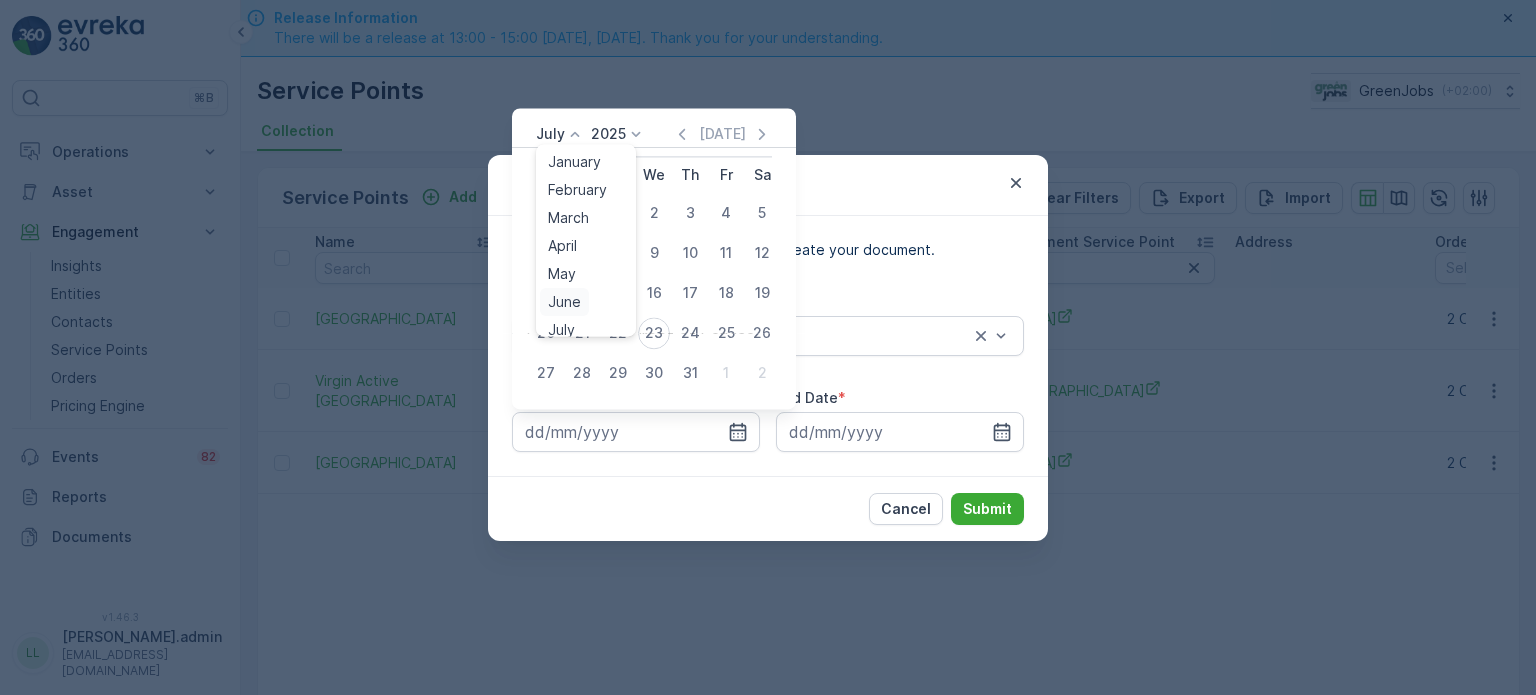 click on "June" at bounding box center [564, 302] 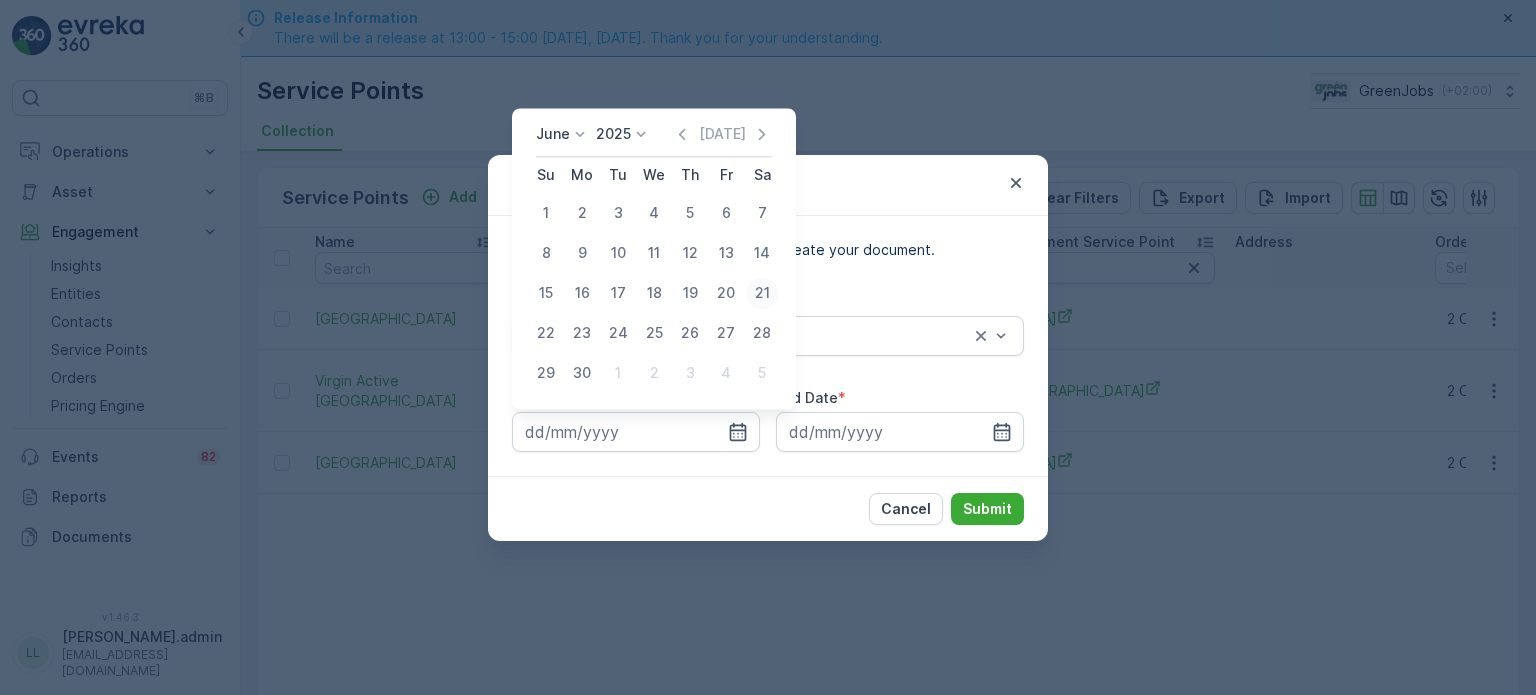 click on "21" at bounding box center (762, 293) 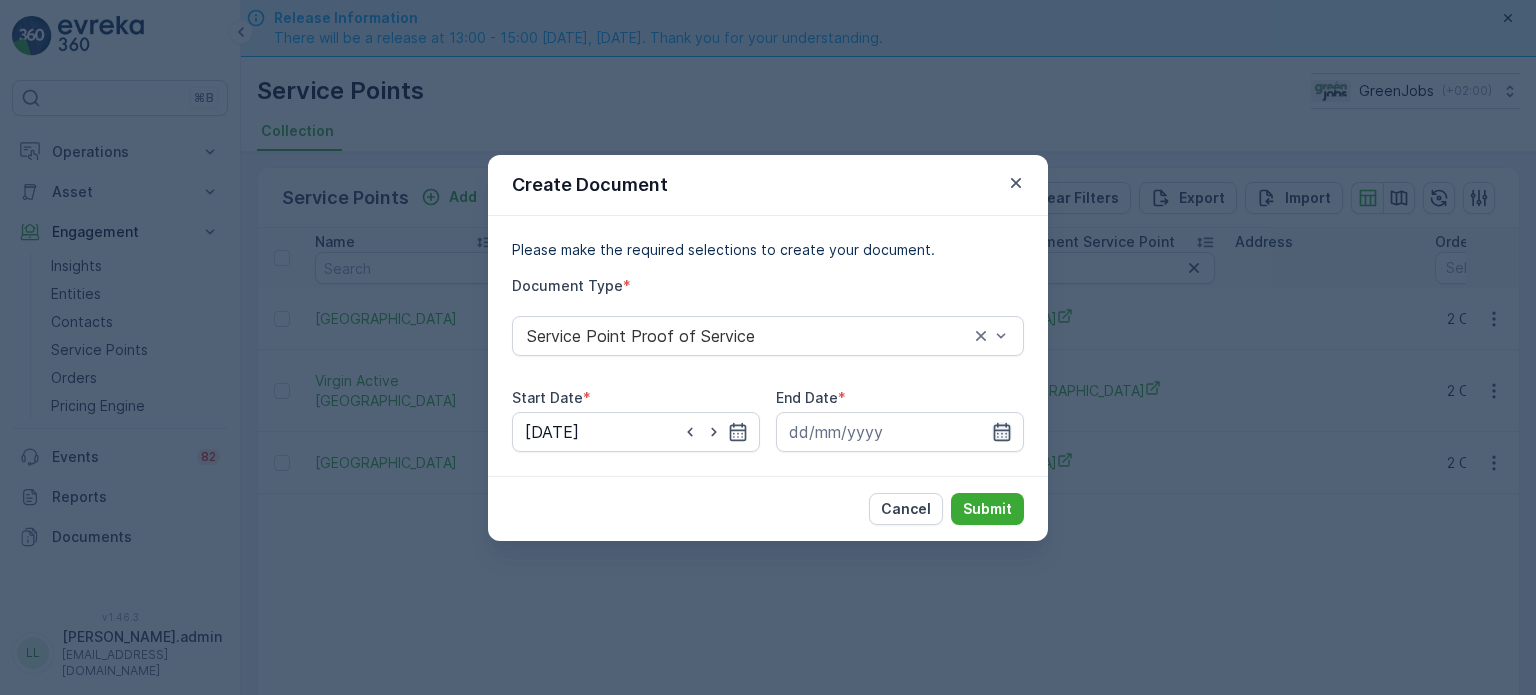 click 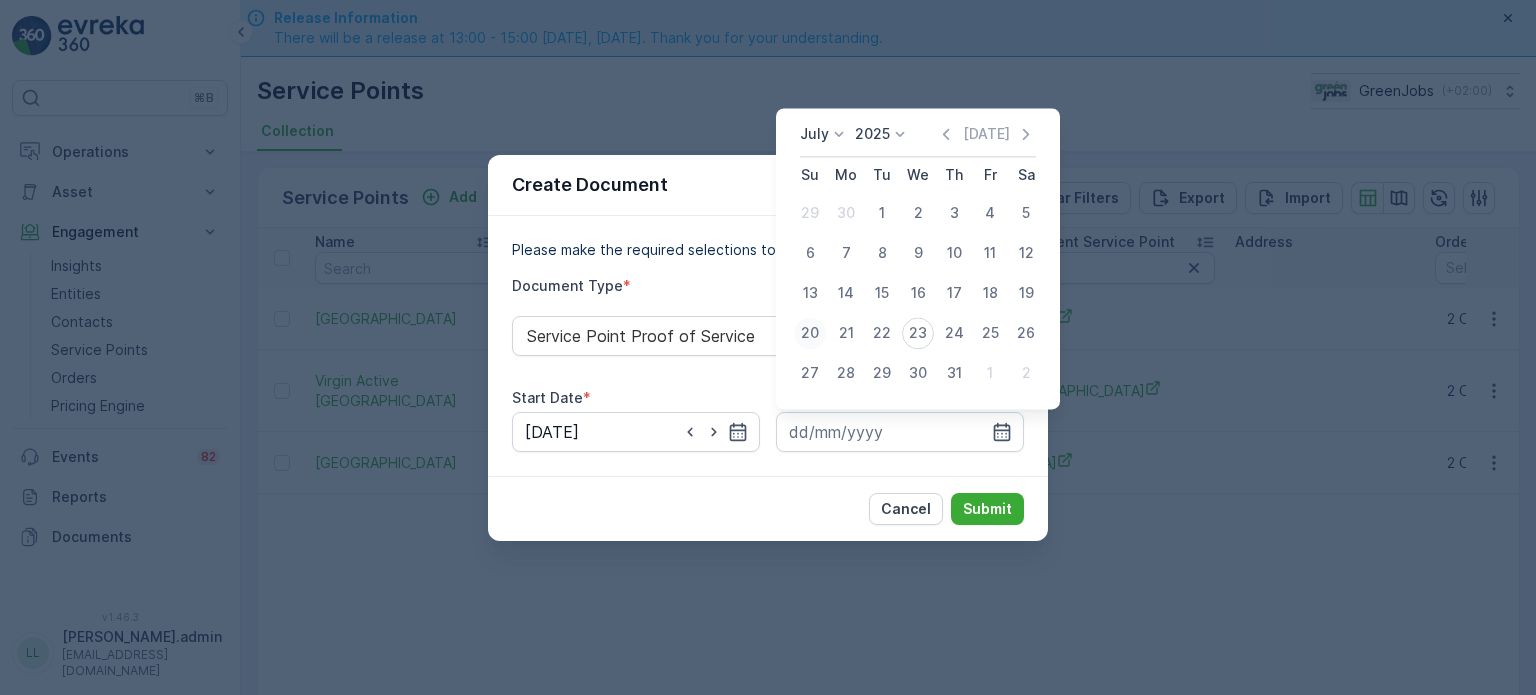 click on "20" at bounding box center (810, 333) 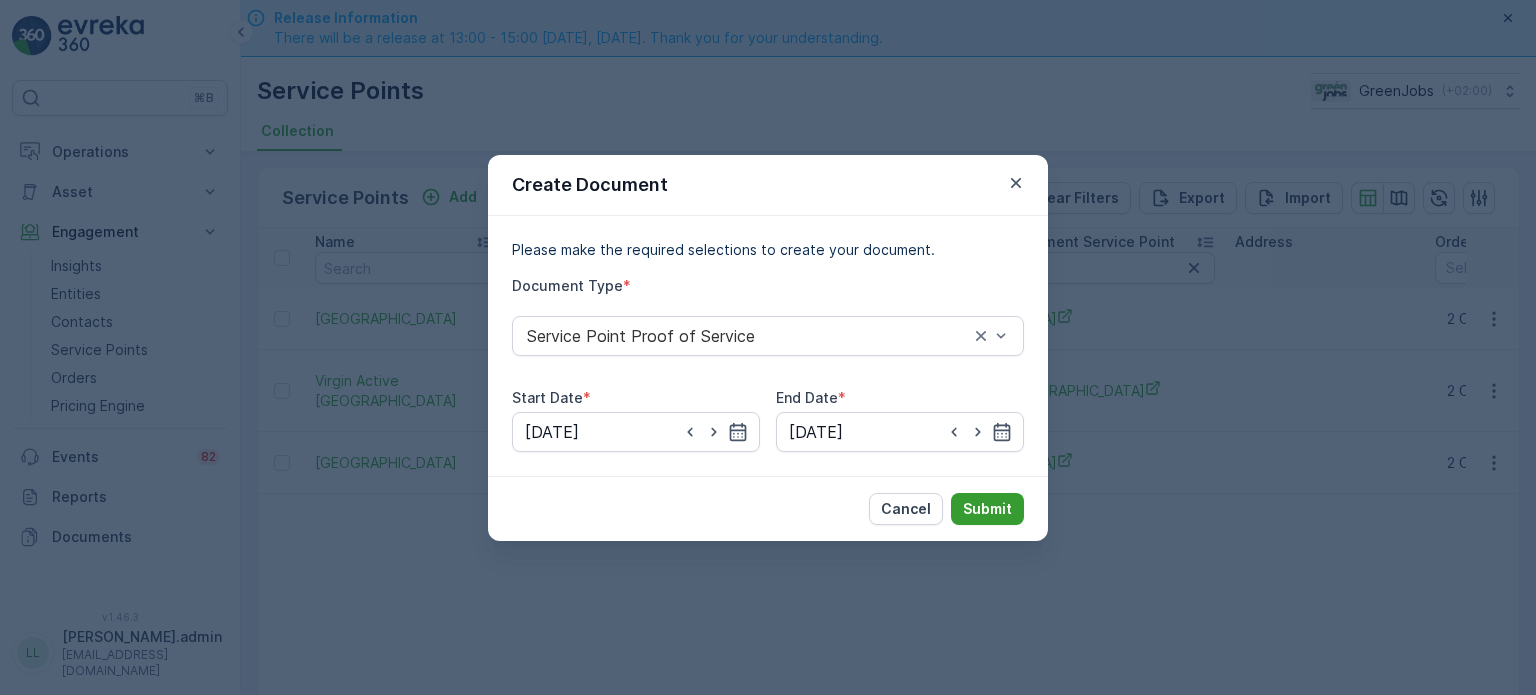click on "Submit" at bounding box center (987, 509) 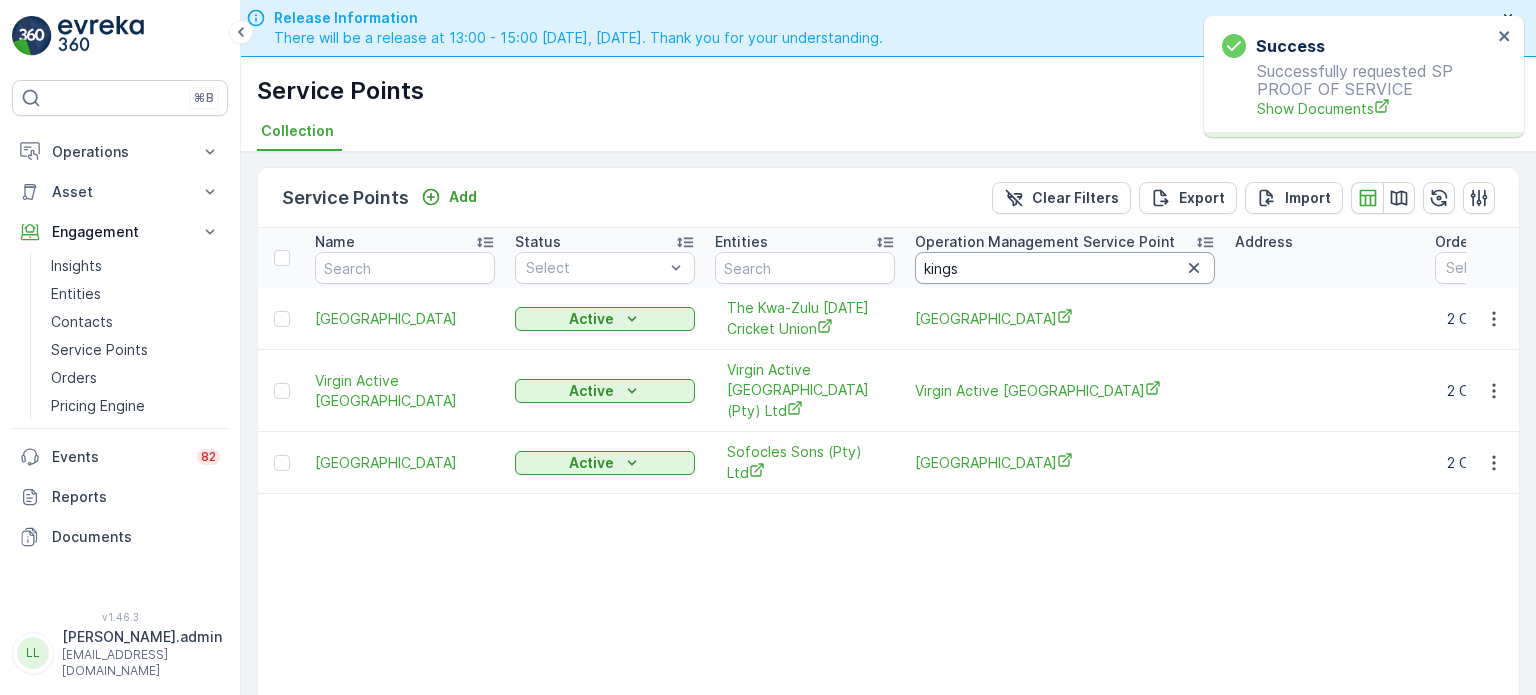 click on "kings" at bounding box center [1065, 268] 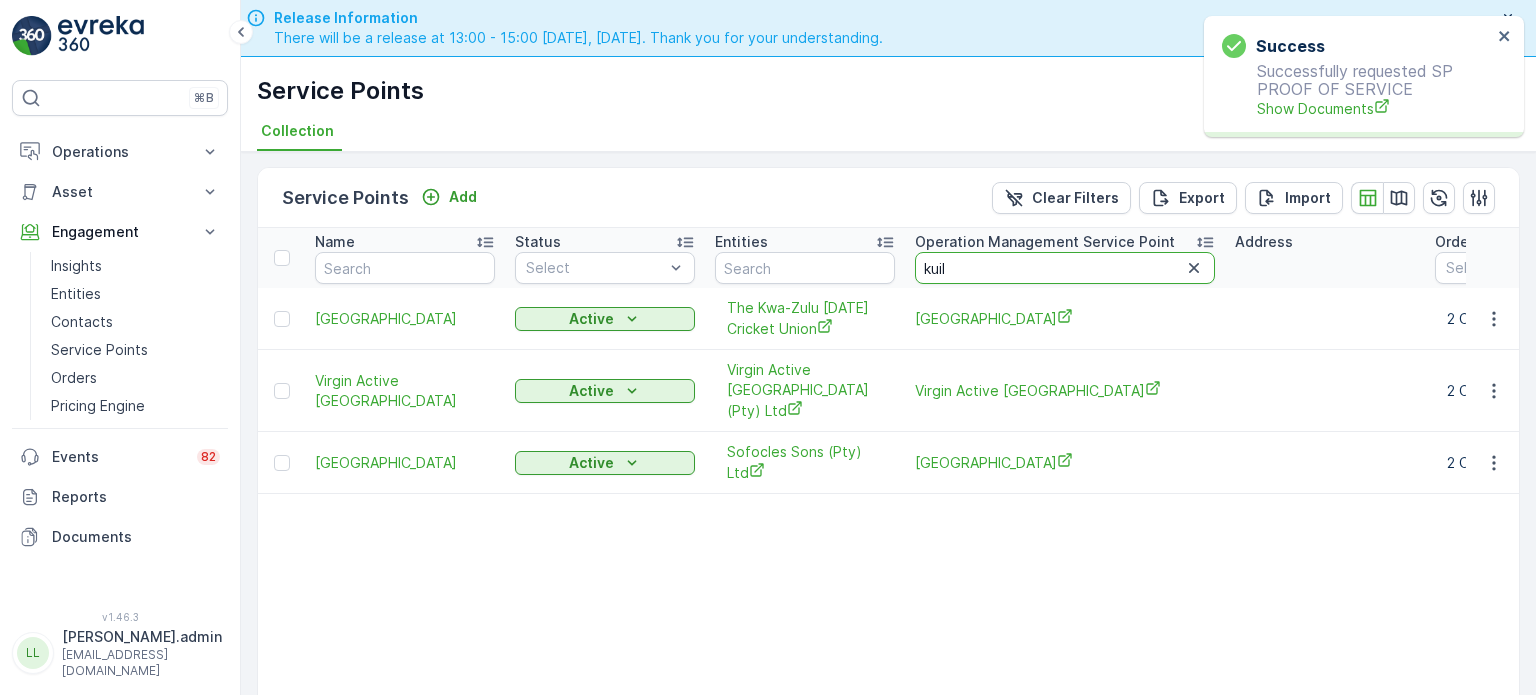 type on "[DEMOGRAPHIC_DATA]" 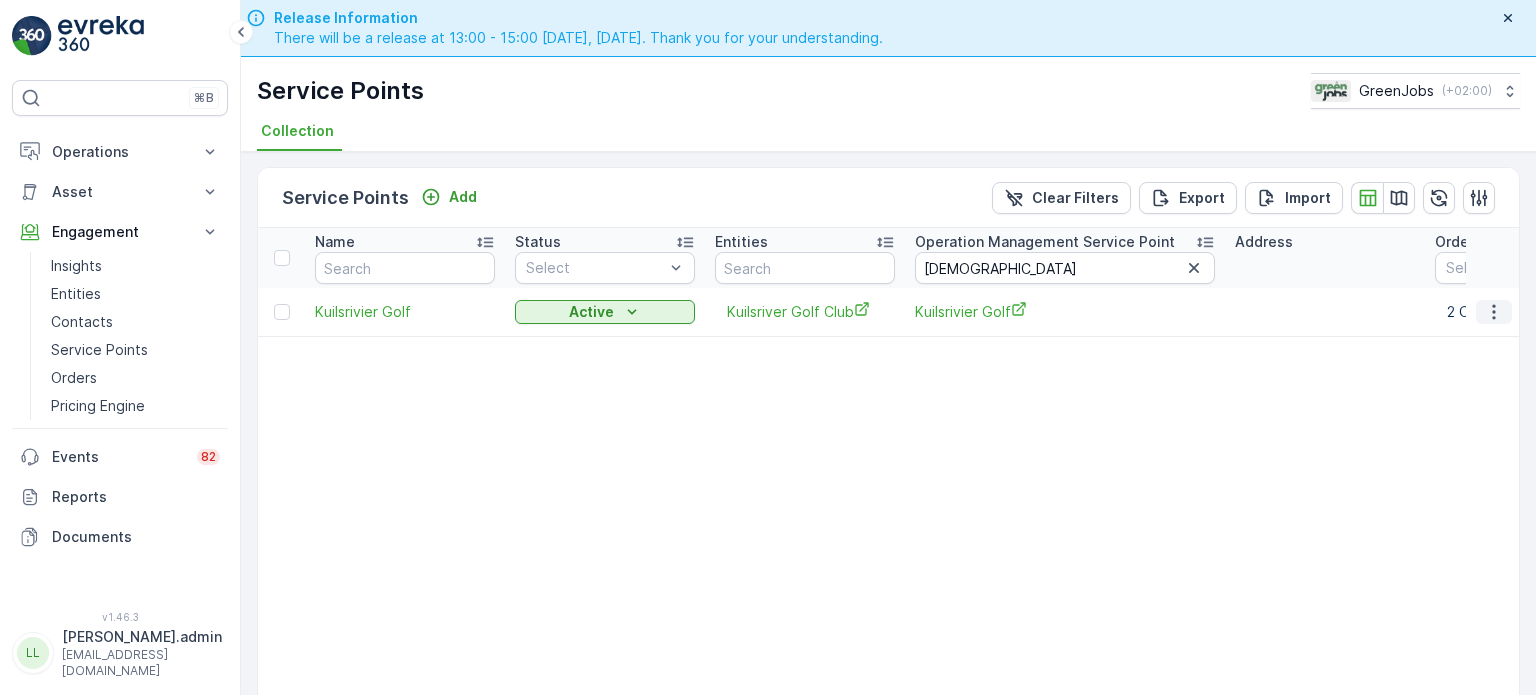 click 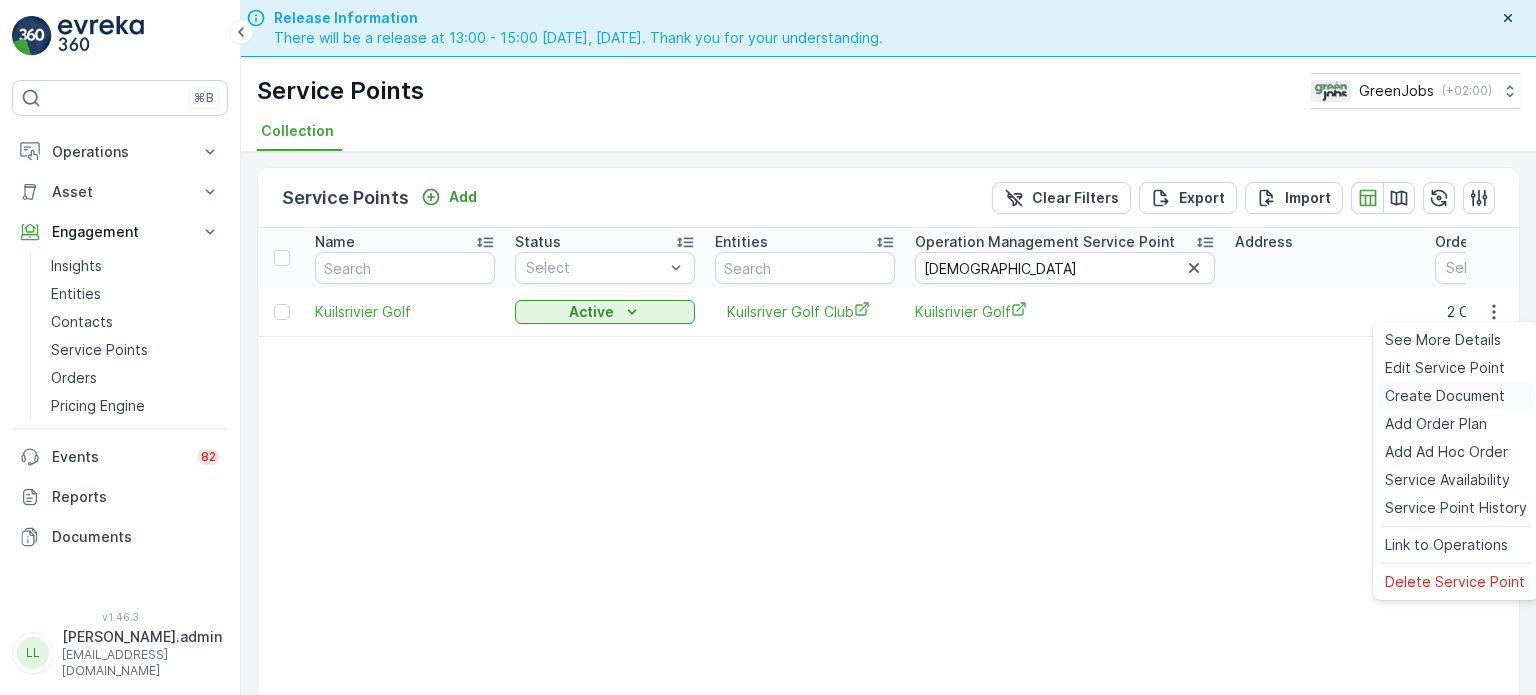 click on "Create Document" at bounding box center [1445, 396] 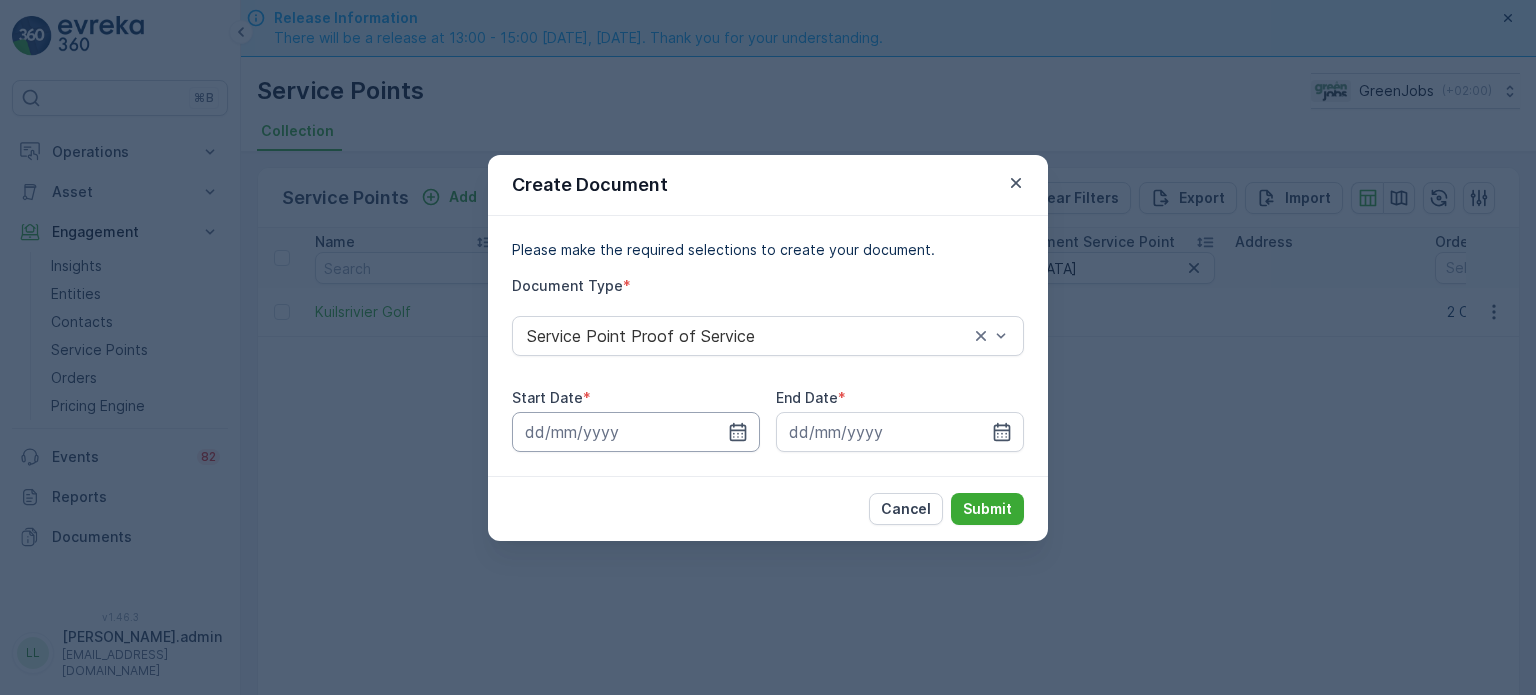 drag, startPoint x: 740, startPoint y: 431, endPoint x: 736, endPoint y: 413, distance: 18.439089 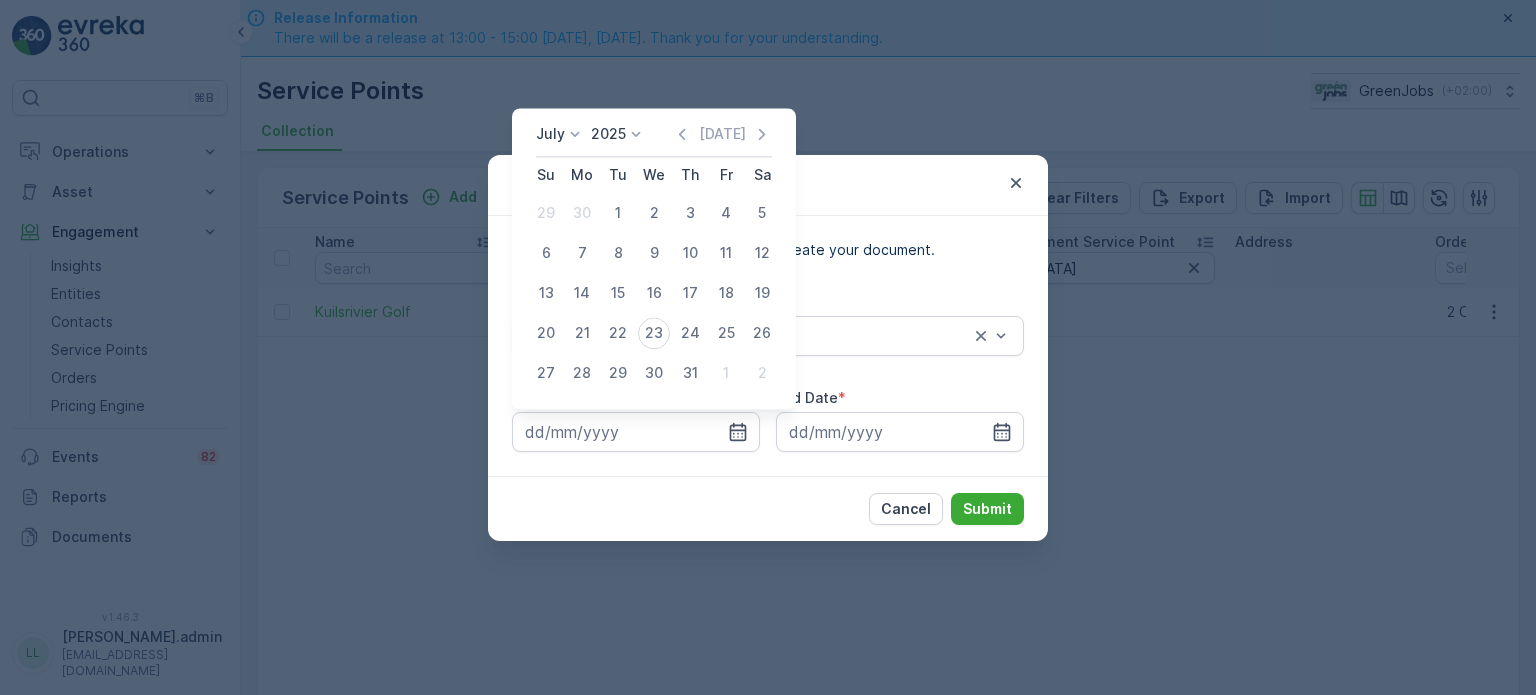 click on "July" at bounding box center [550, 134] 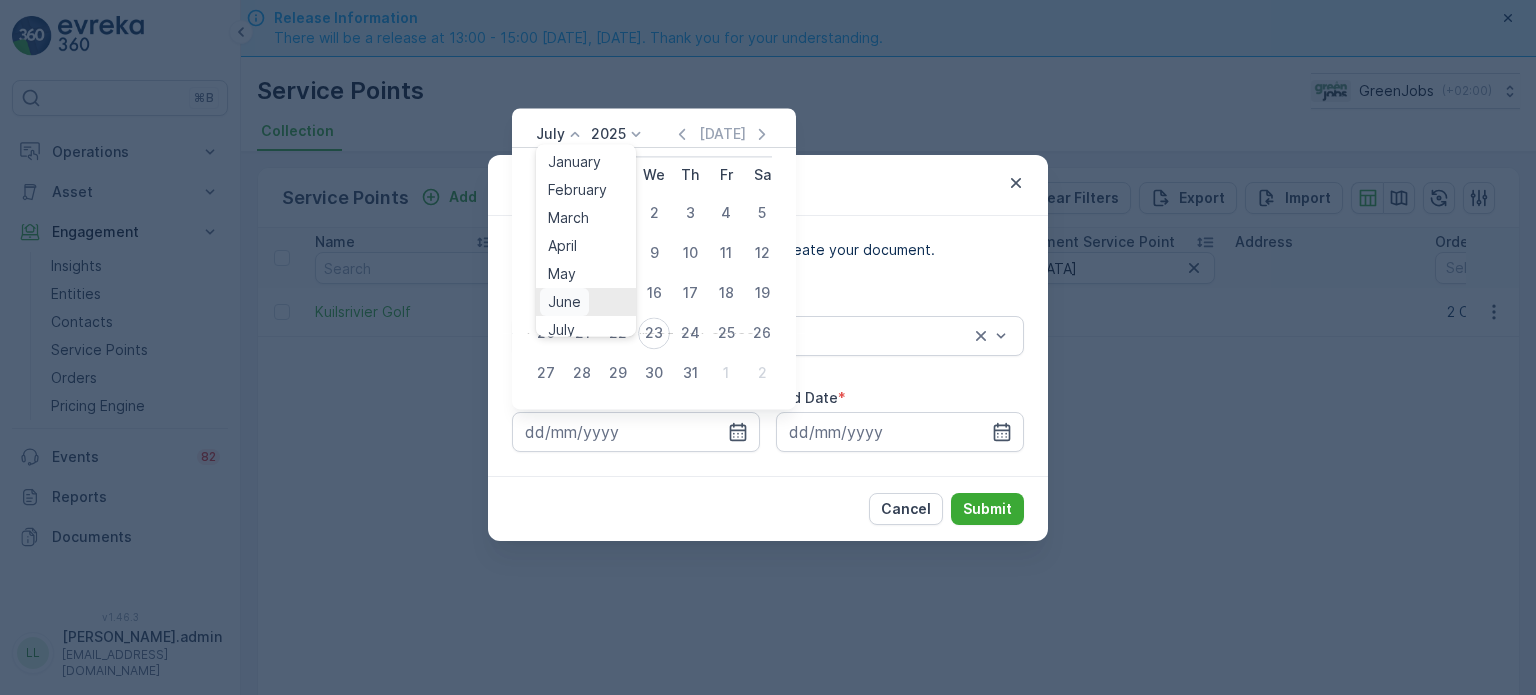 click on "June" at bounding box center [564, 302] 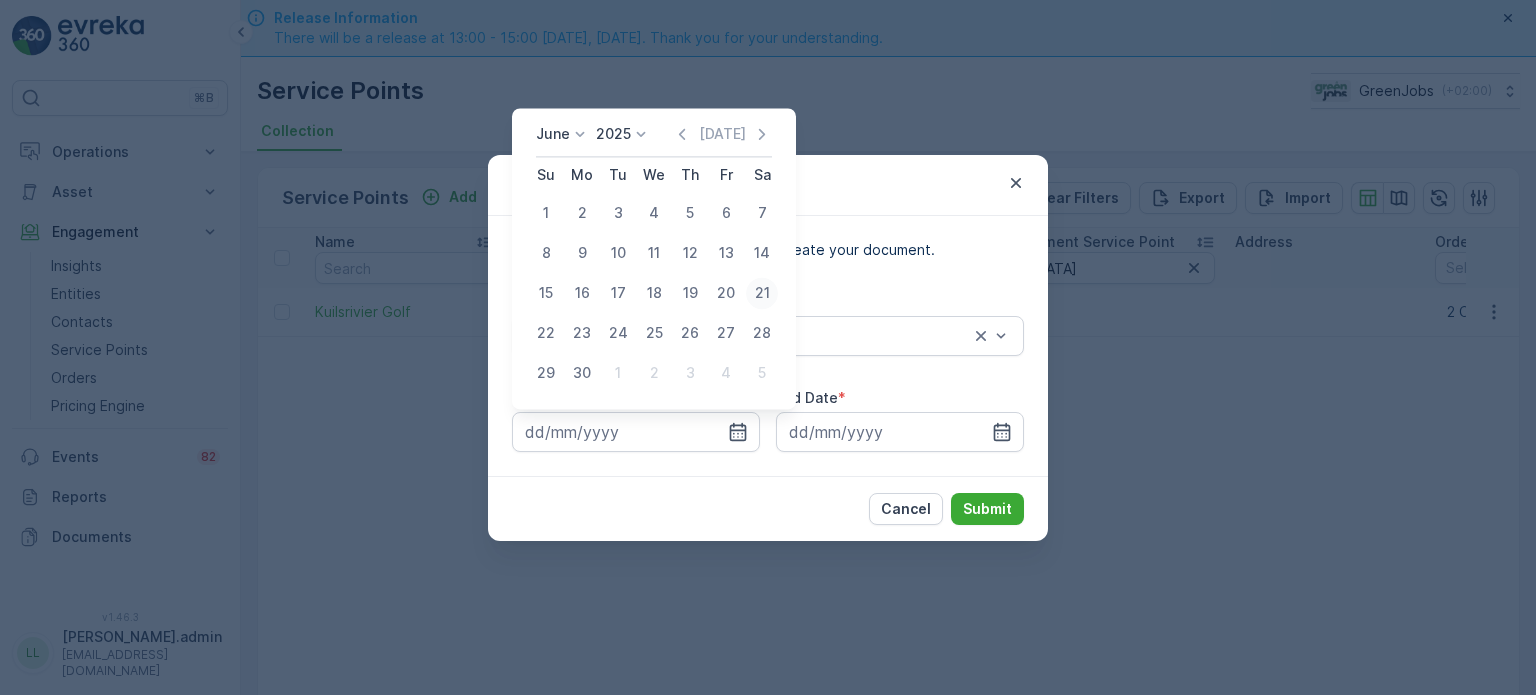 click on "21" at bounding box center (762, 293) 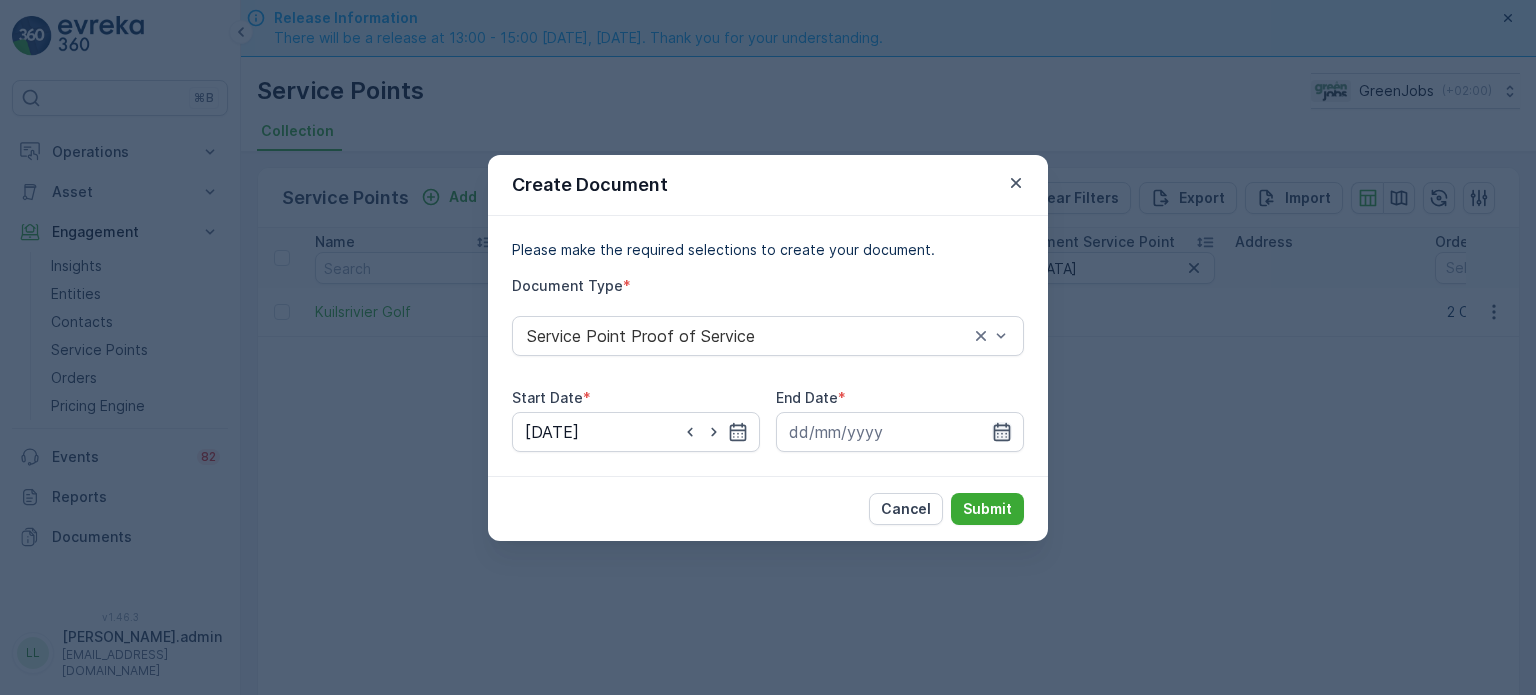 click 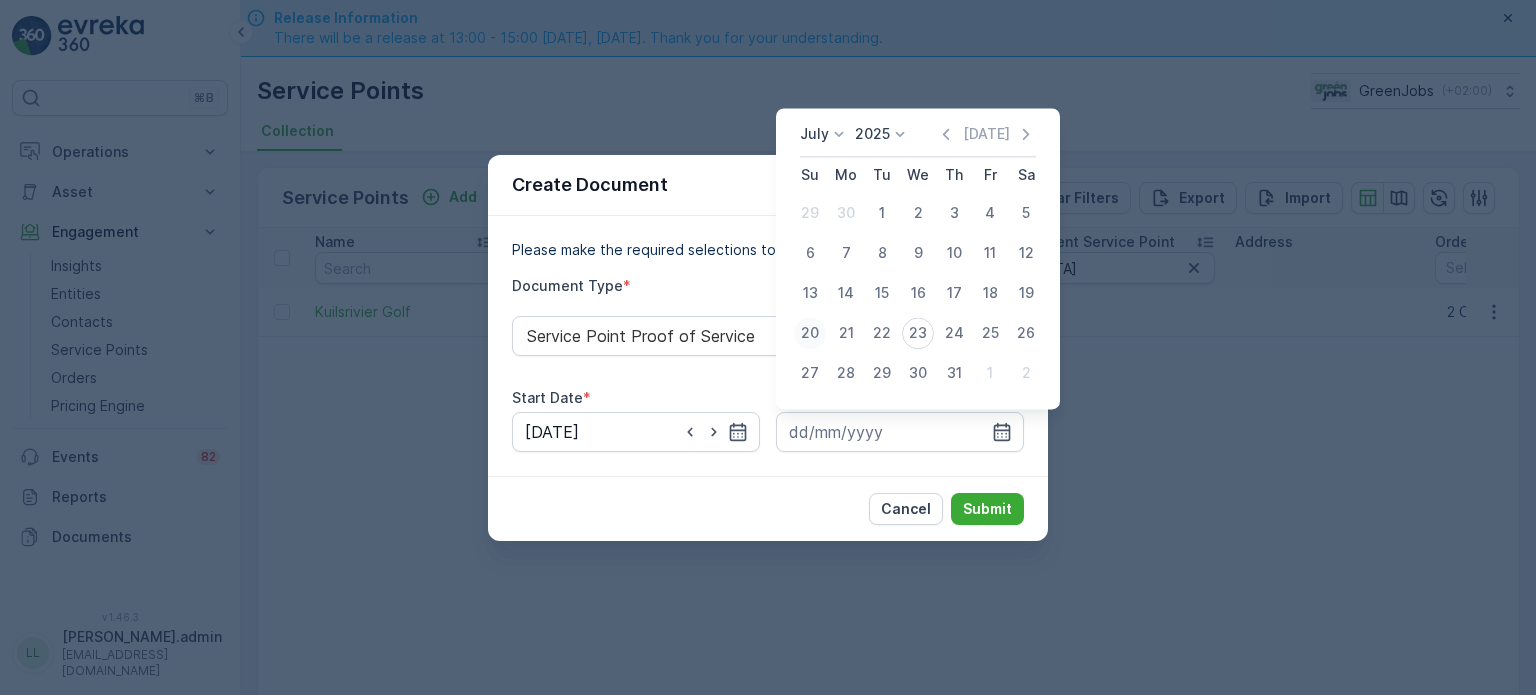 click on "20" at bounding box center (810, 333) 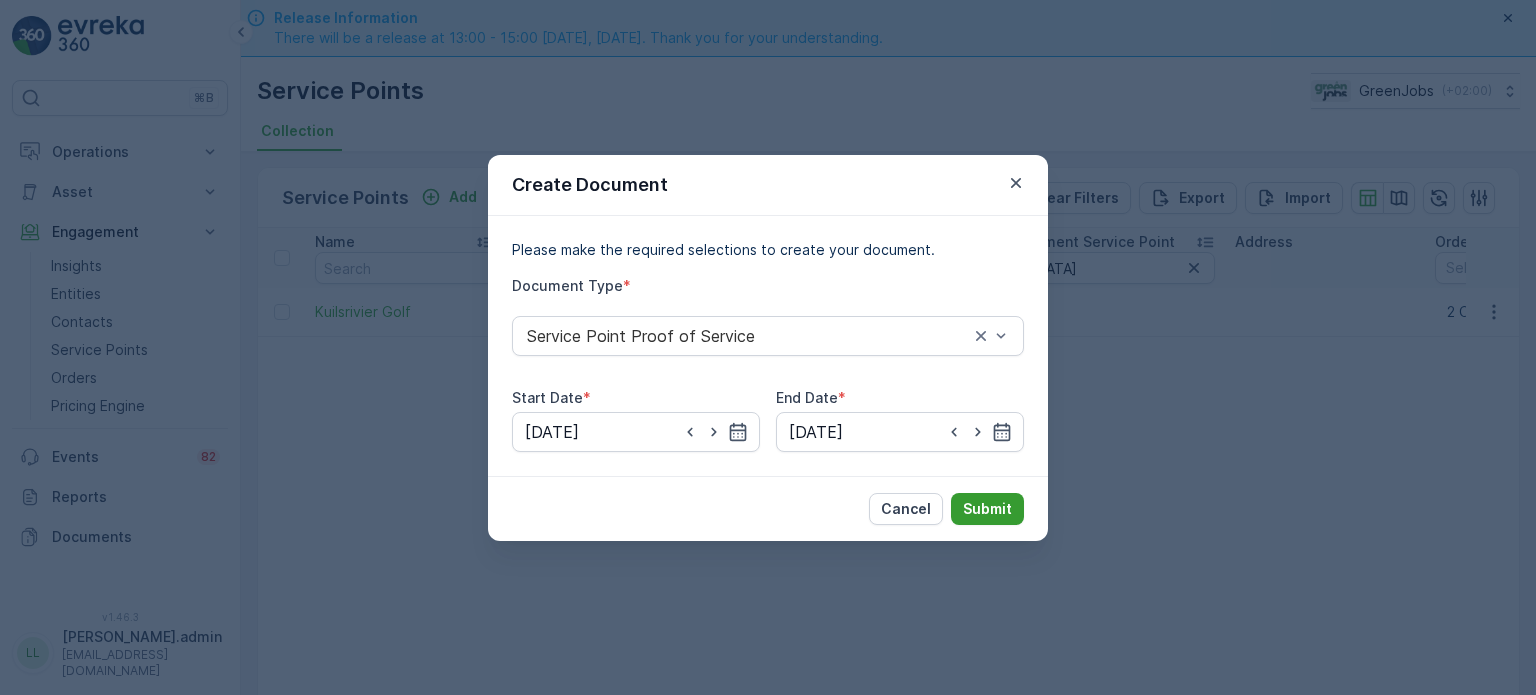 click on "Submit" at bounding box center [987, 509] 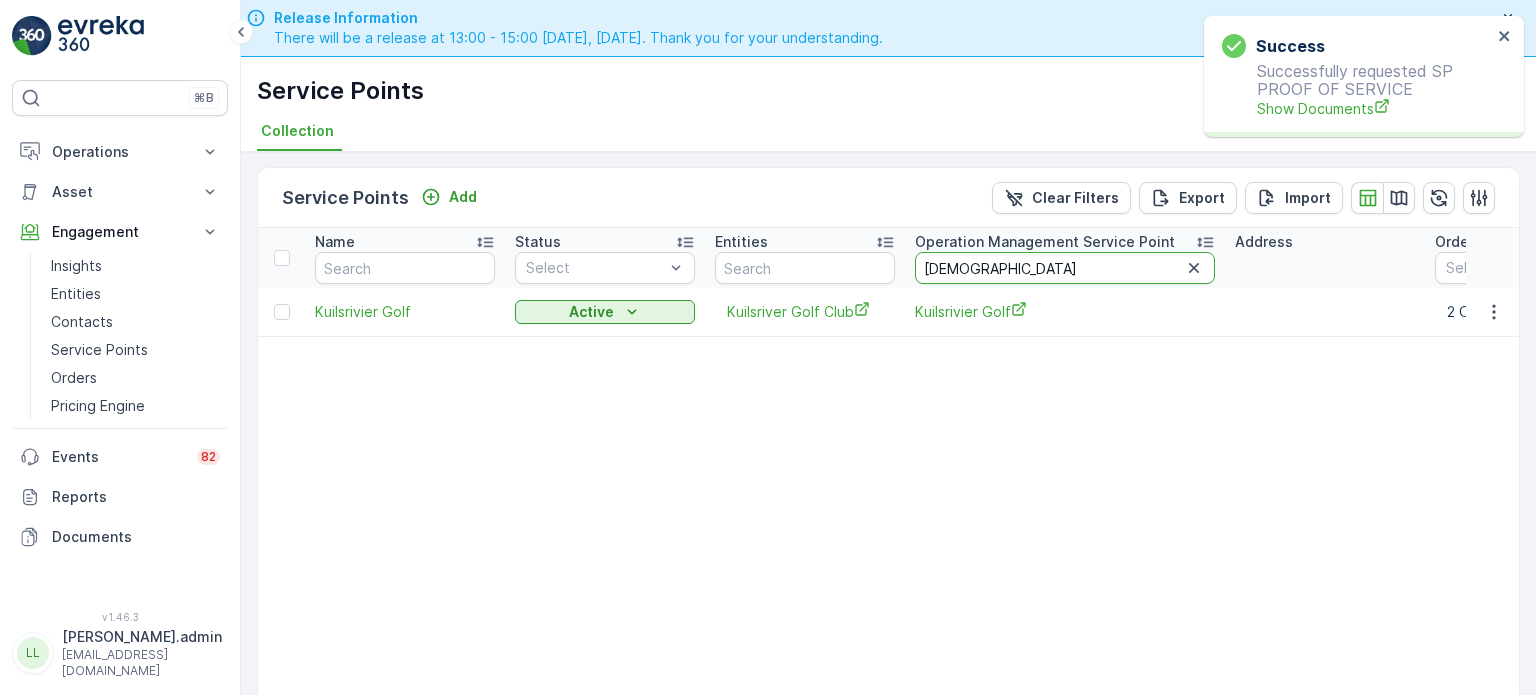 click on "[DEMOGRAPHIC_DATA]" at bounding box center [1065, 268] 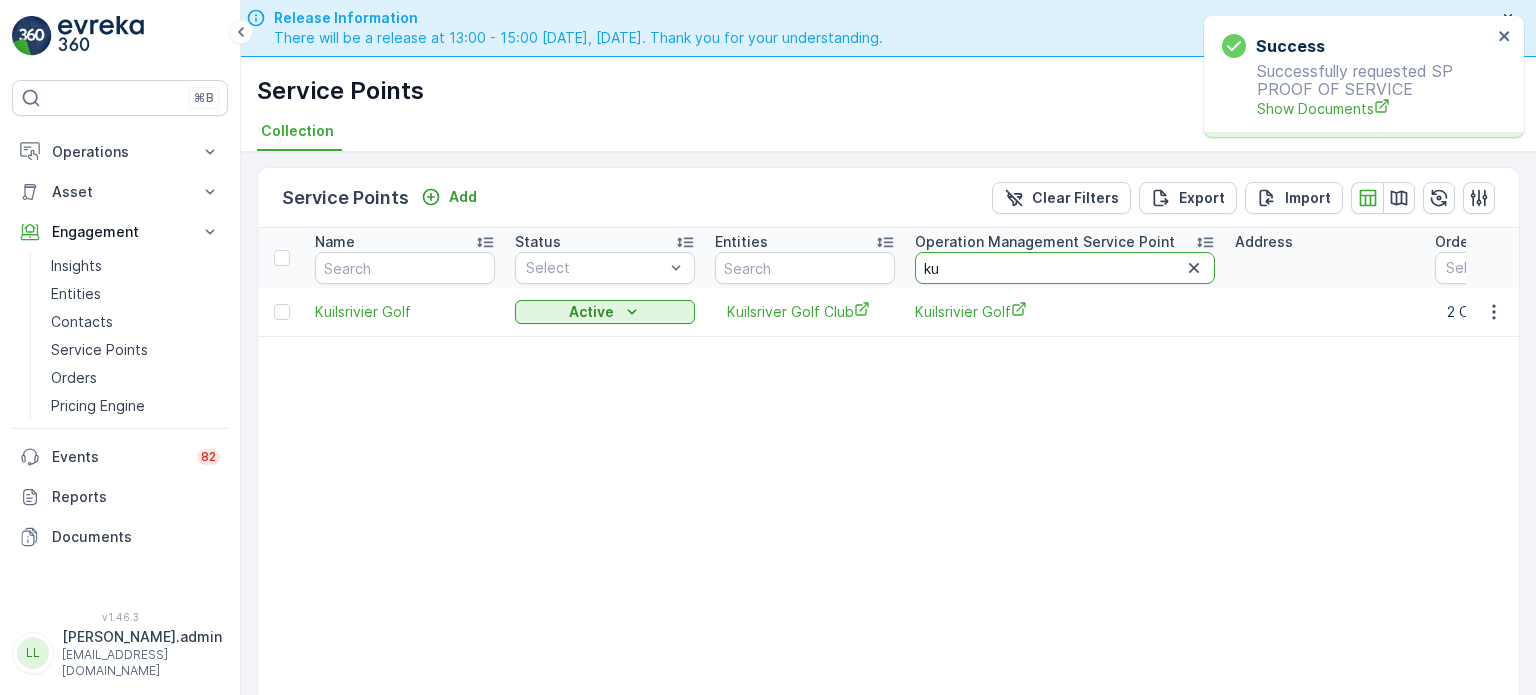 type on "k" 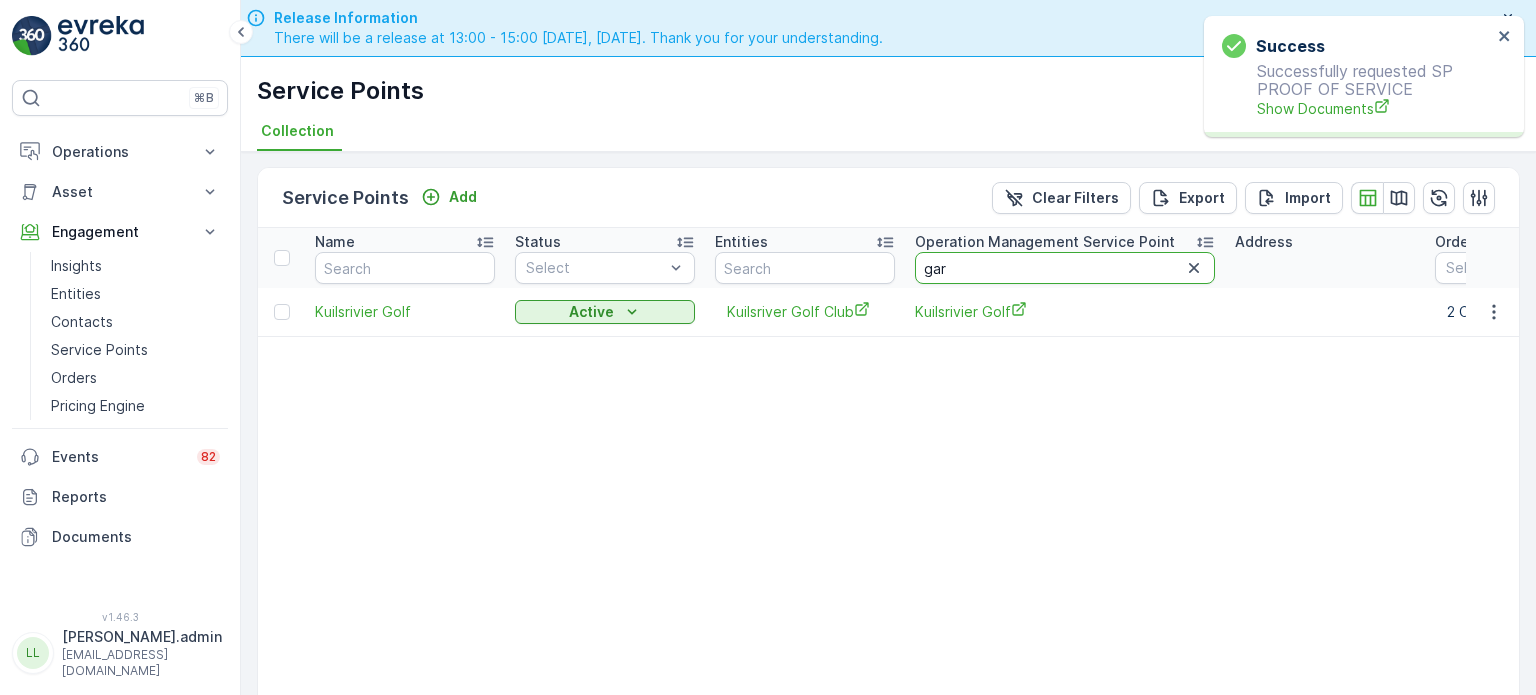 type on "gars" 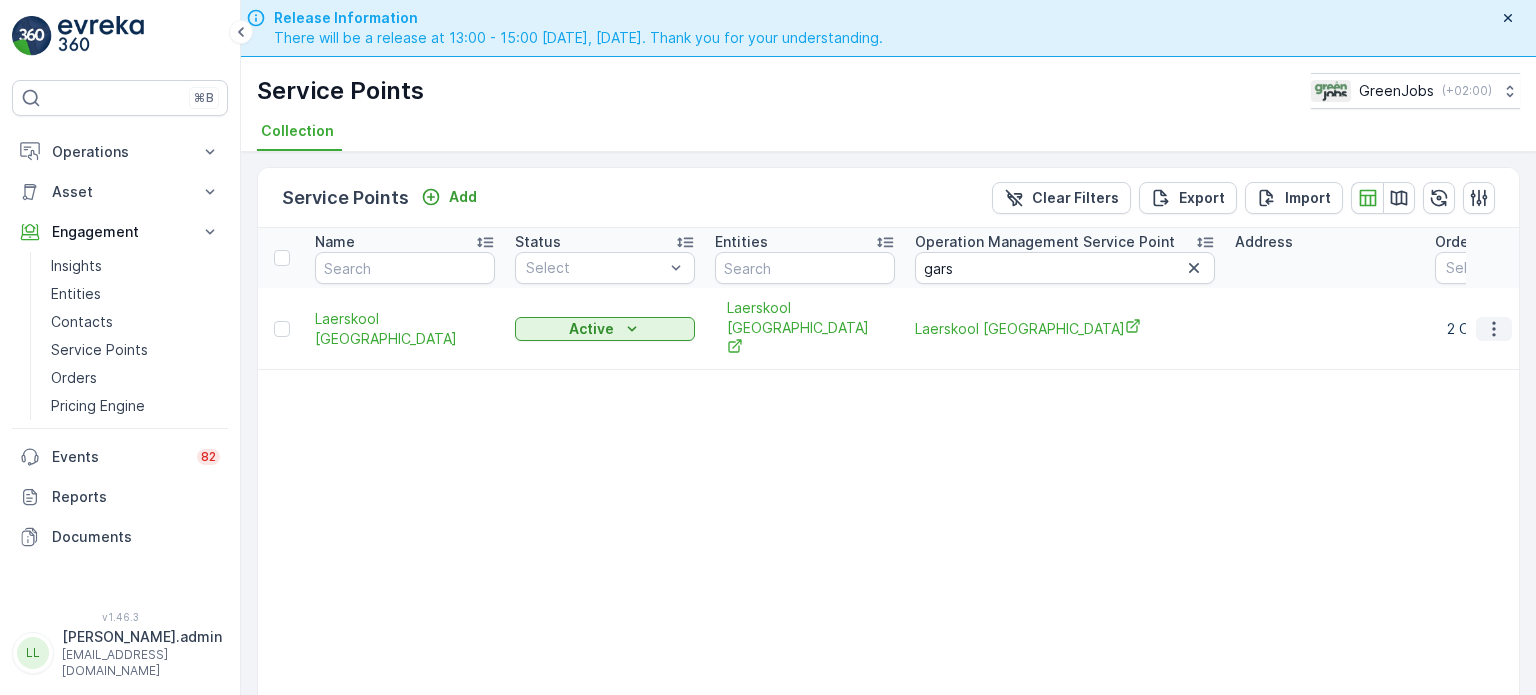 click 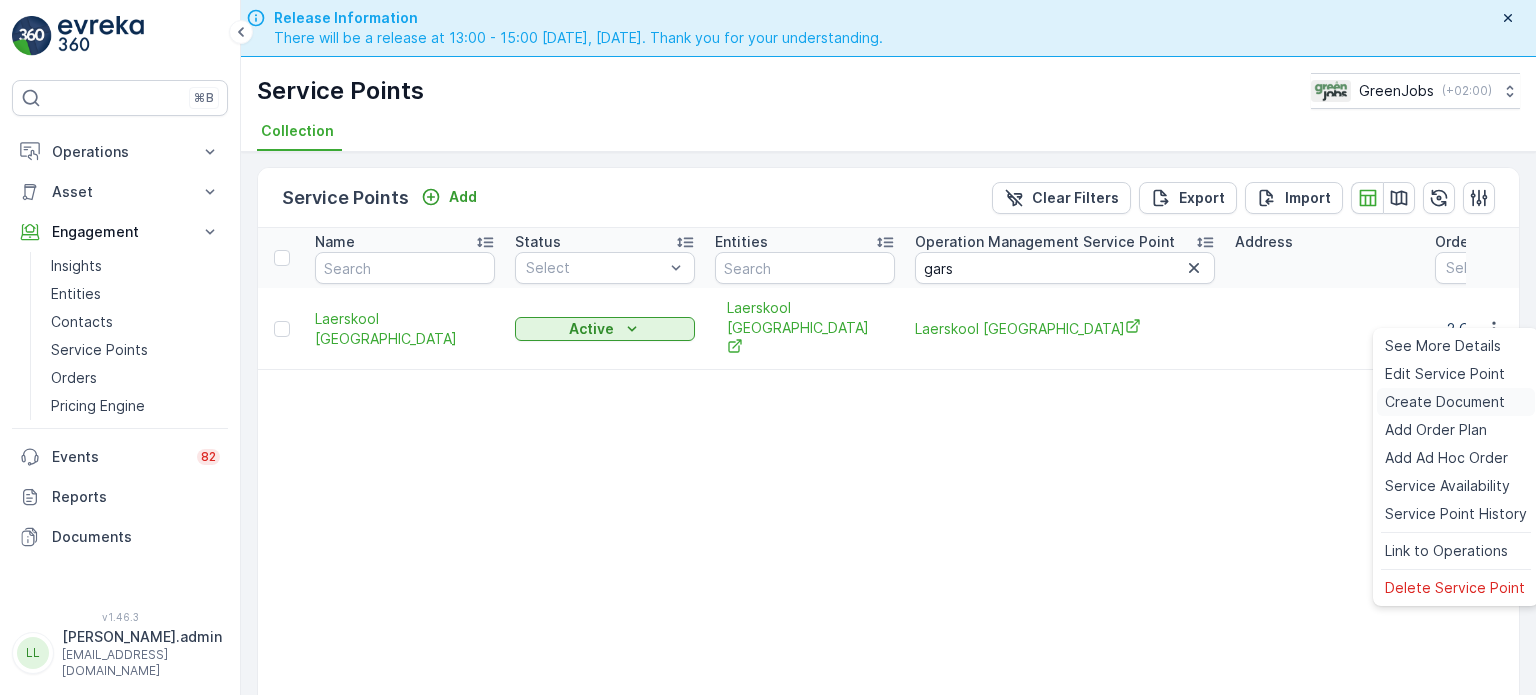 click on "Create Document" at bounding box center (1445, 402) 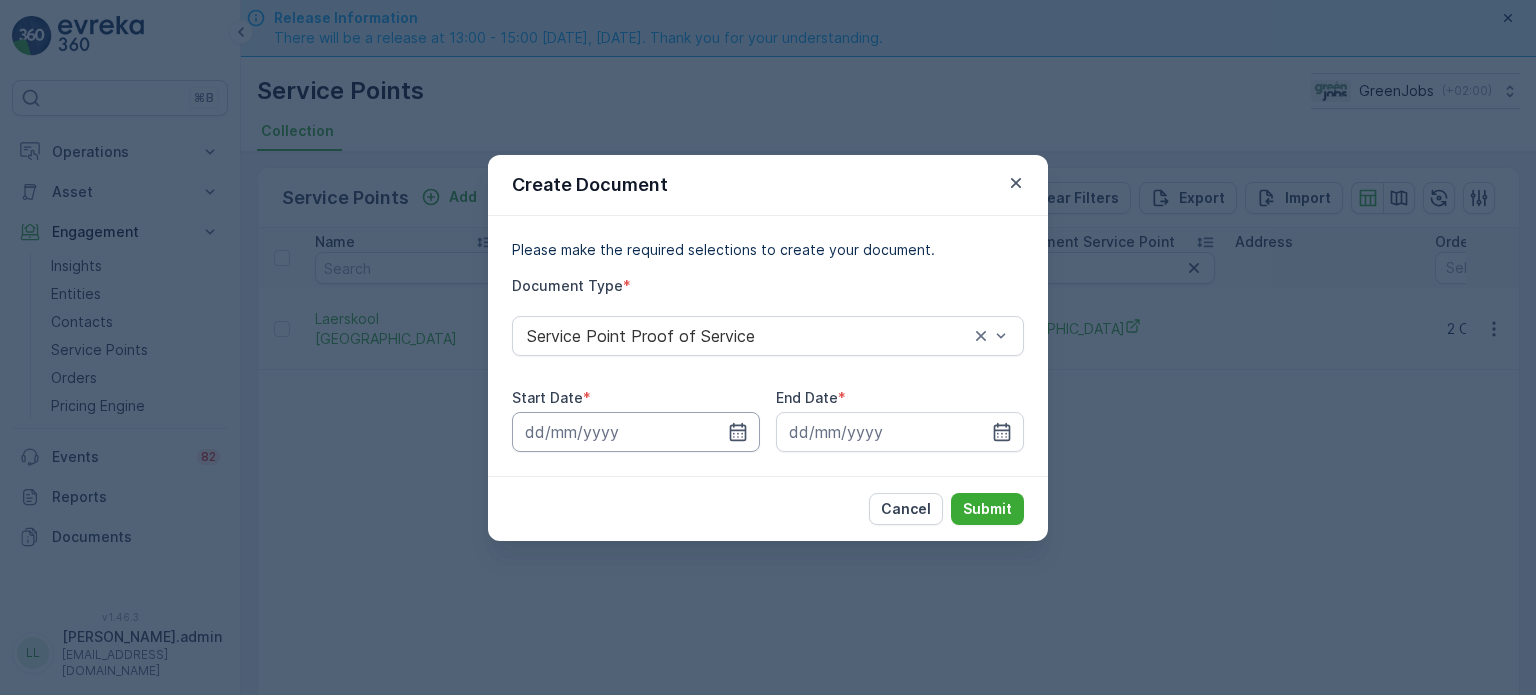 drag, startPoint x: 736, startPoint y: 428, endPoint x: 741, endPoint y: 417, distance: 12.083046 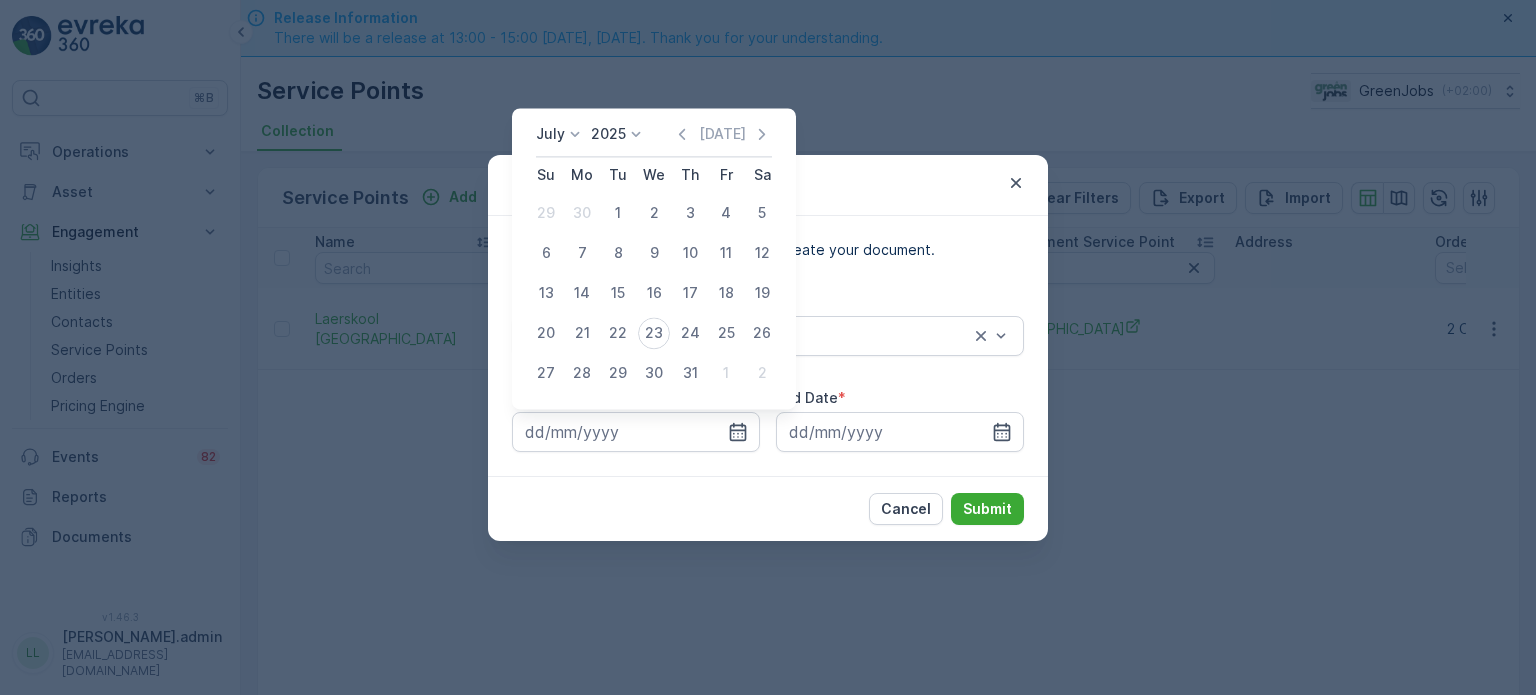 click on "July" at bounding box center [550, 134] 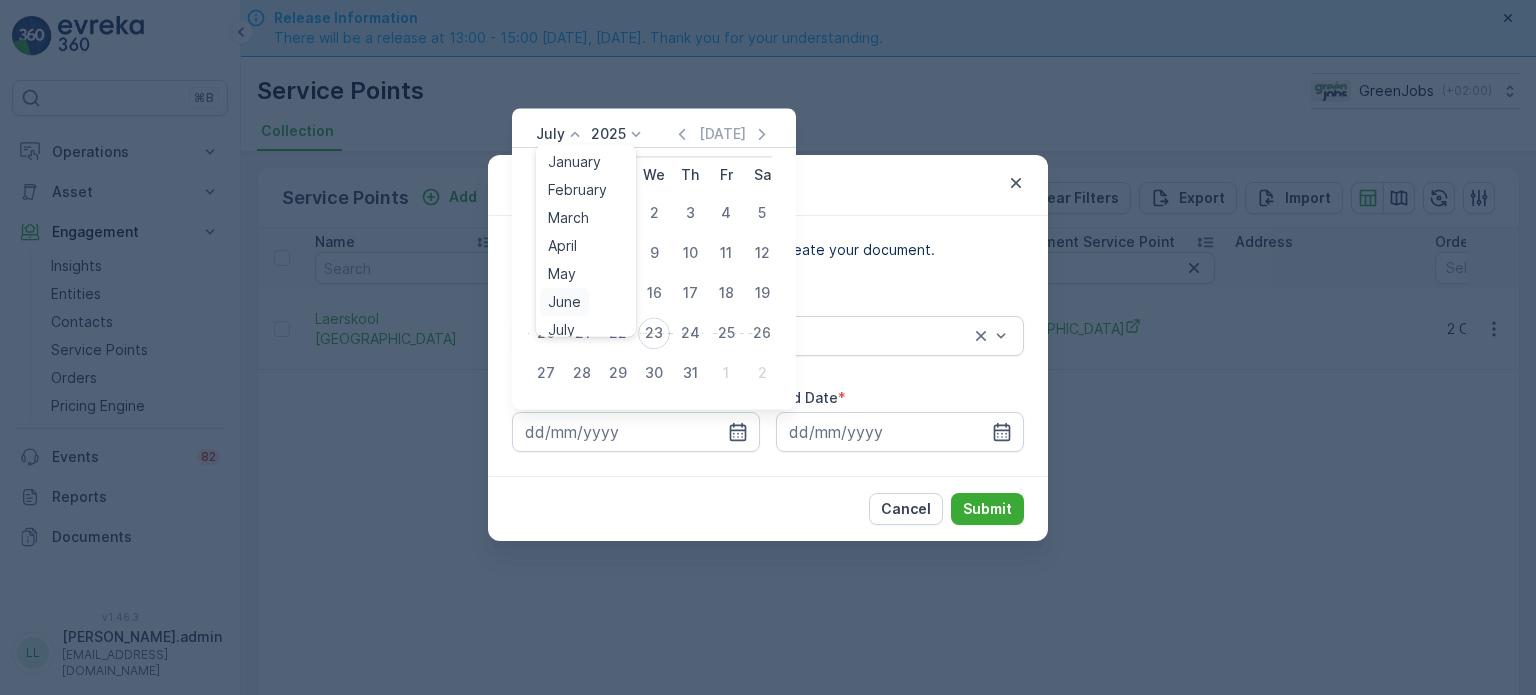 click on "June" at bounding box center [564, 302] 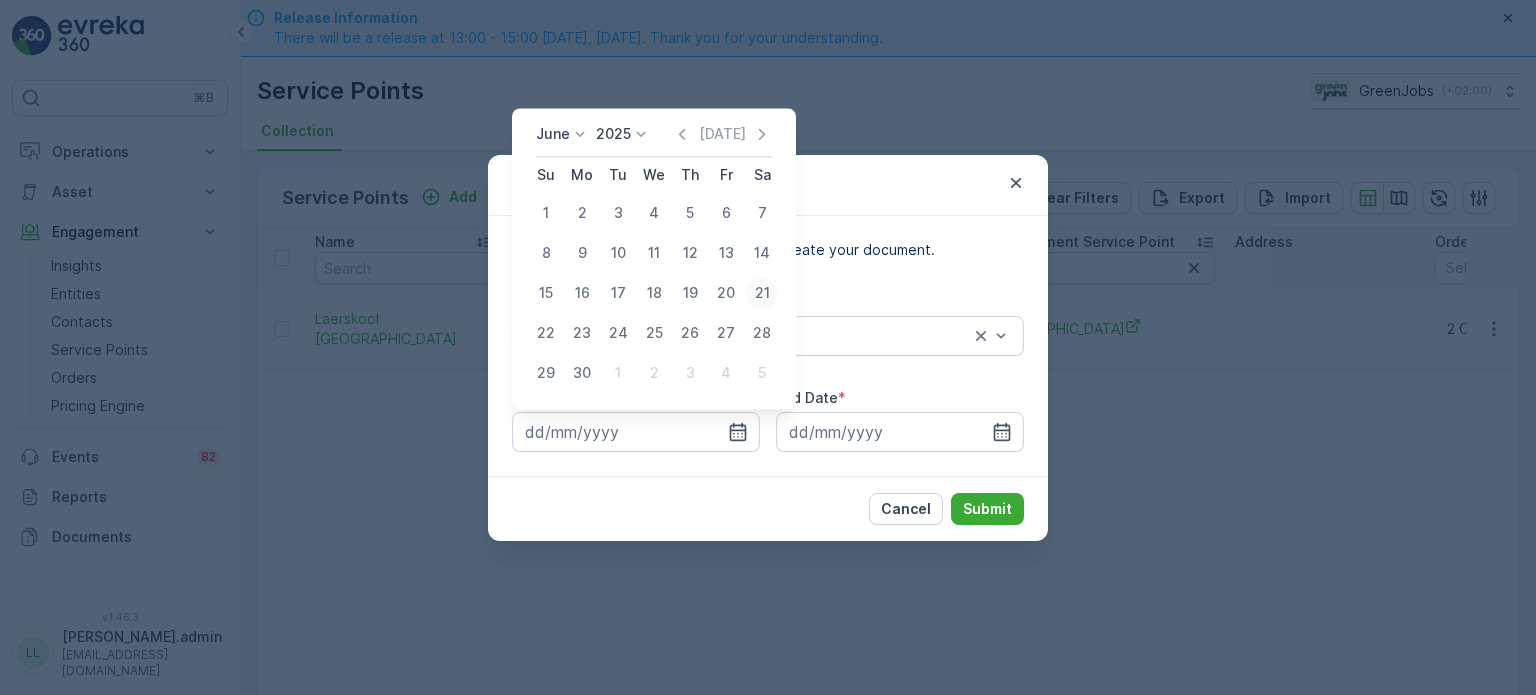 click on "21" at bounding box center [762, 293] 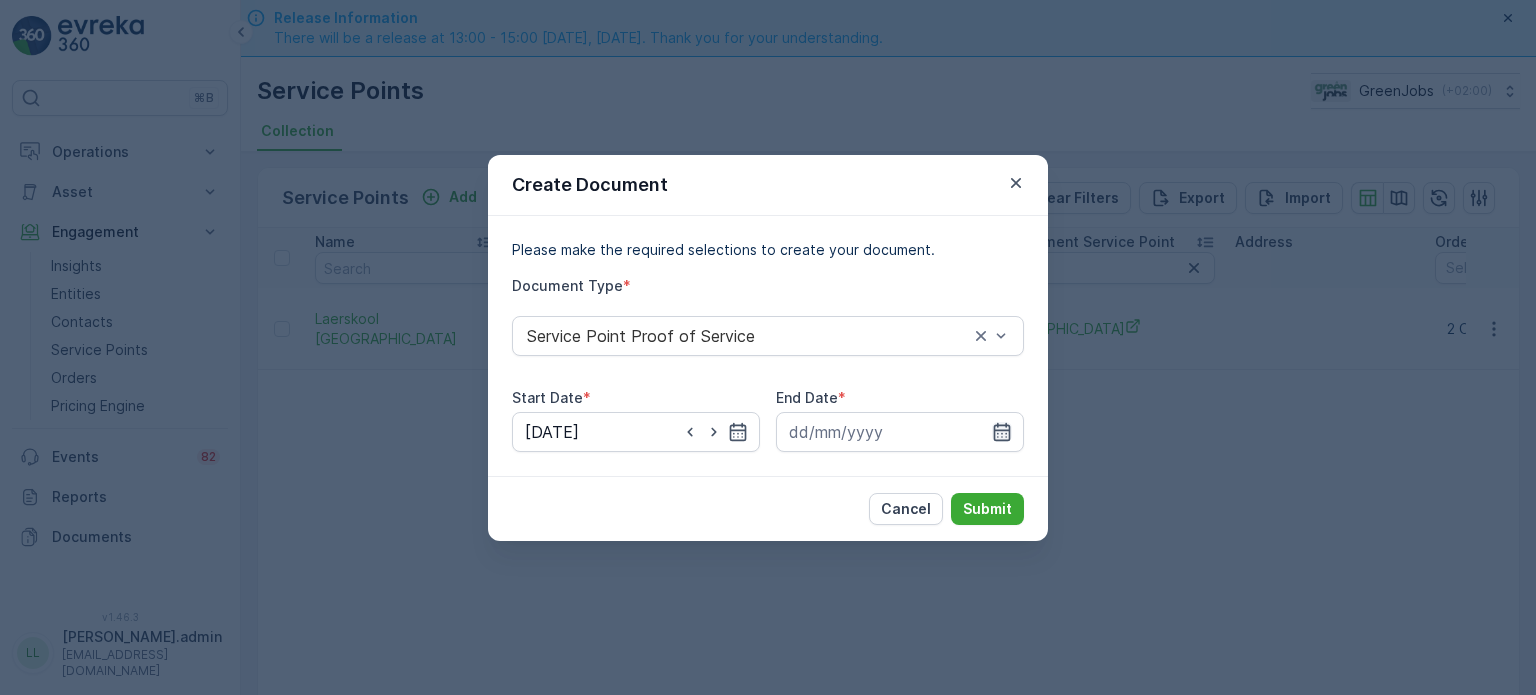 click 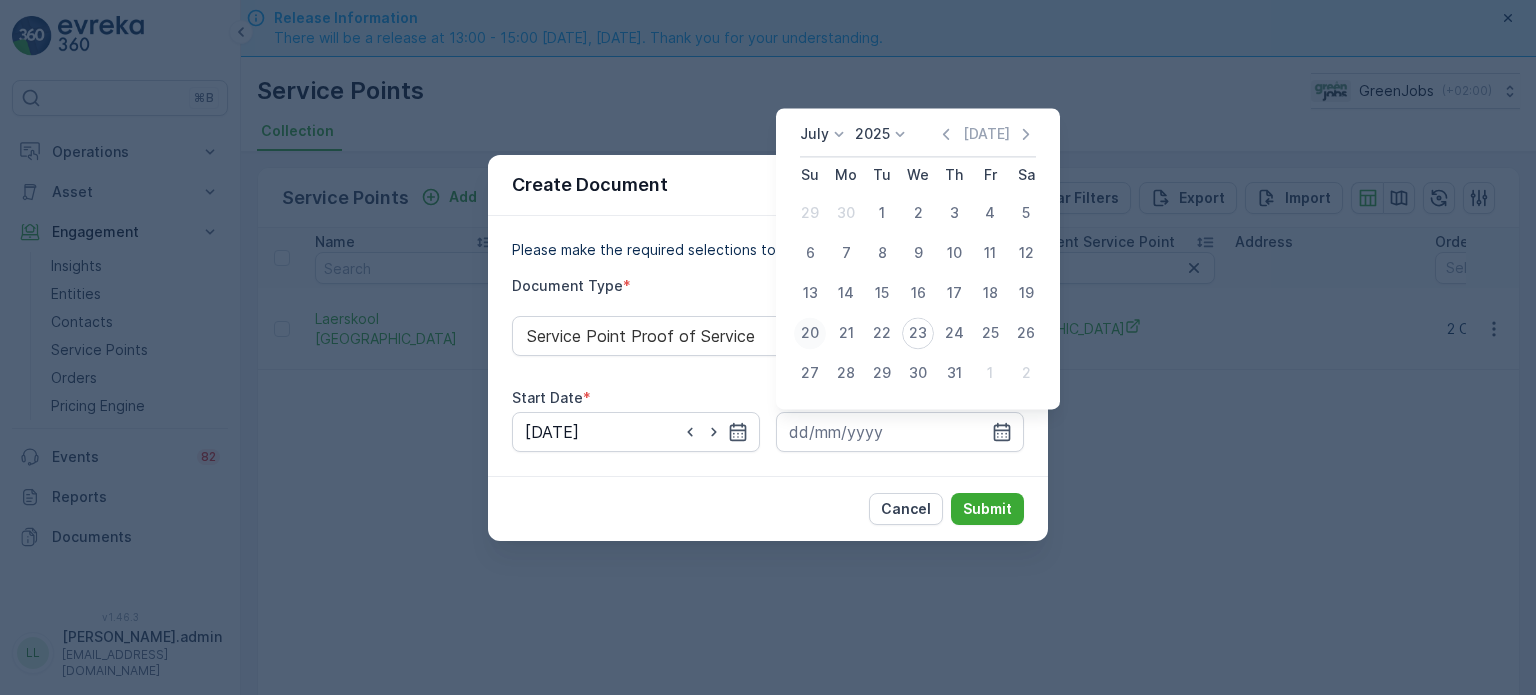 click on "20" at bounding box center [810, 333] 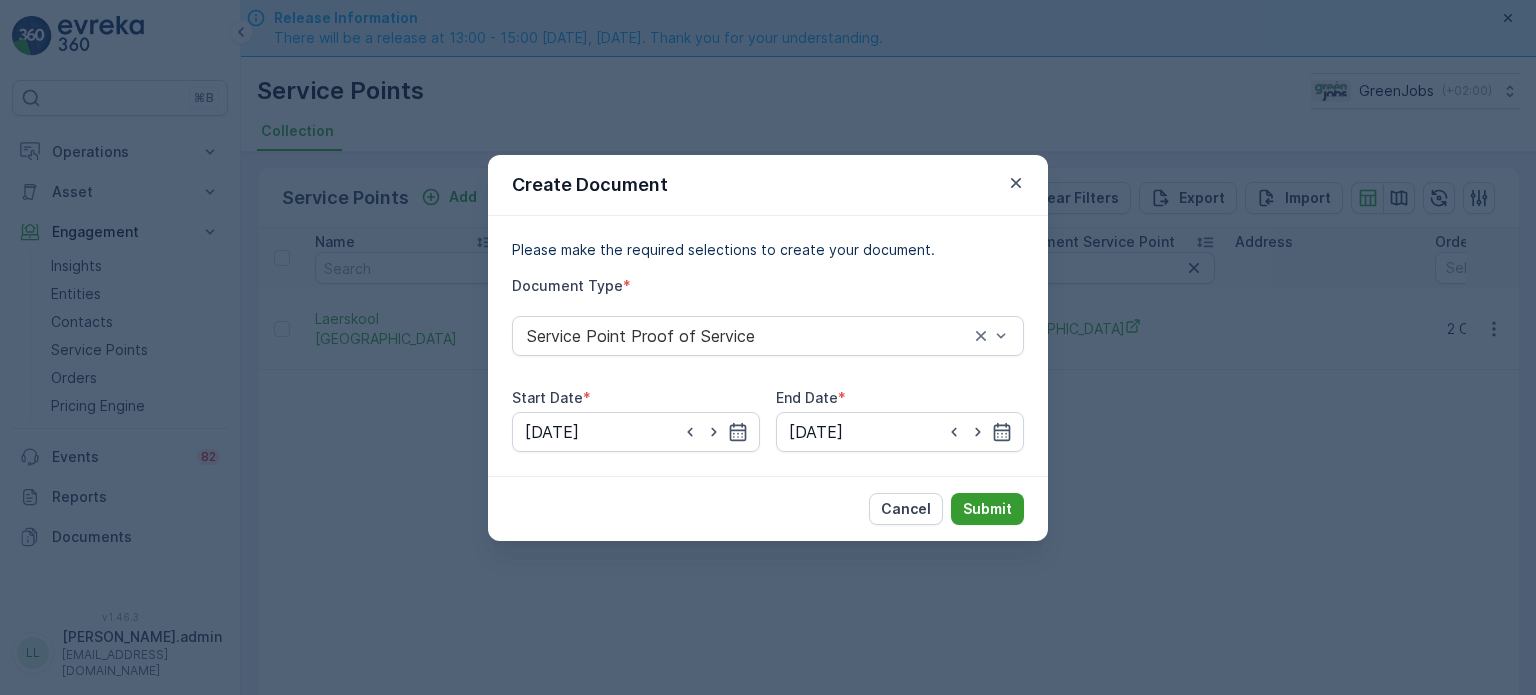 click on "Submit" at bounding box center [987, 509] 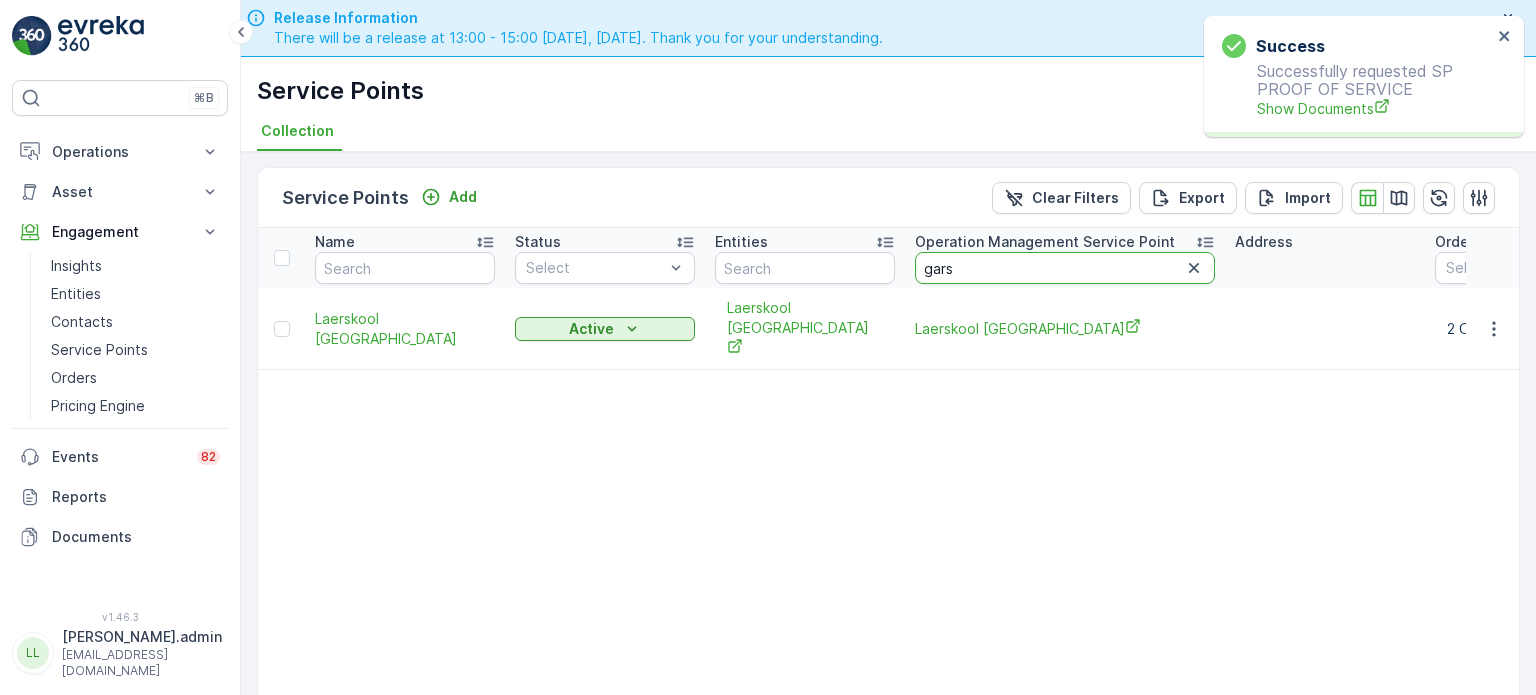 click on "gars" at bounding box center (1065, 268) 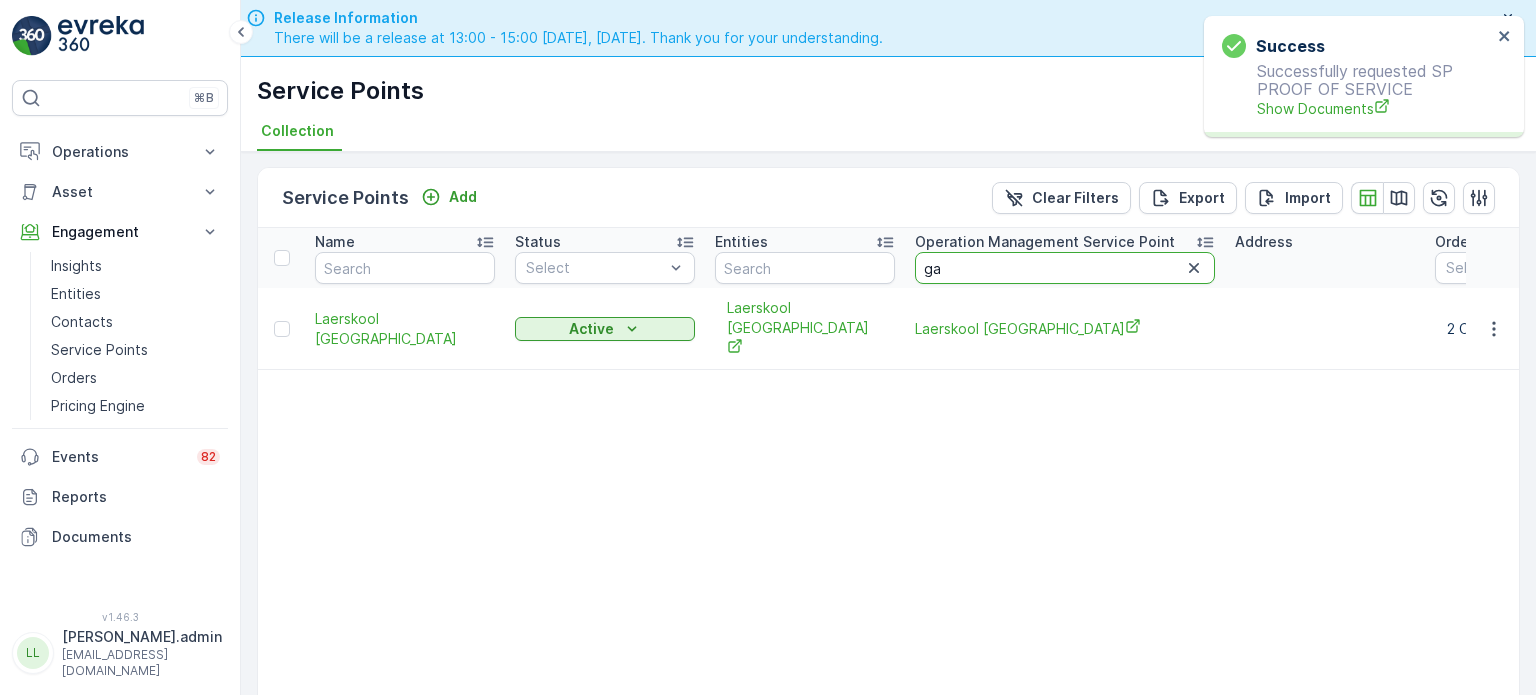 type on "g" 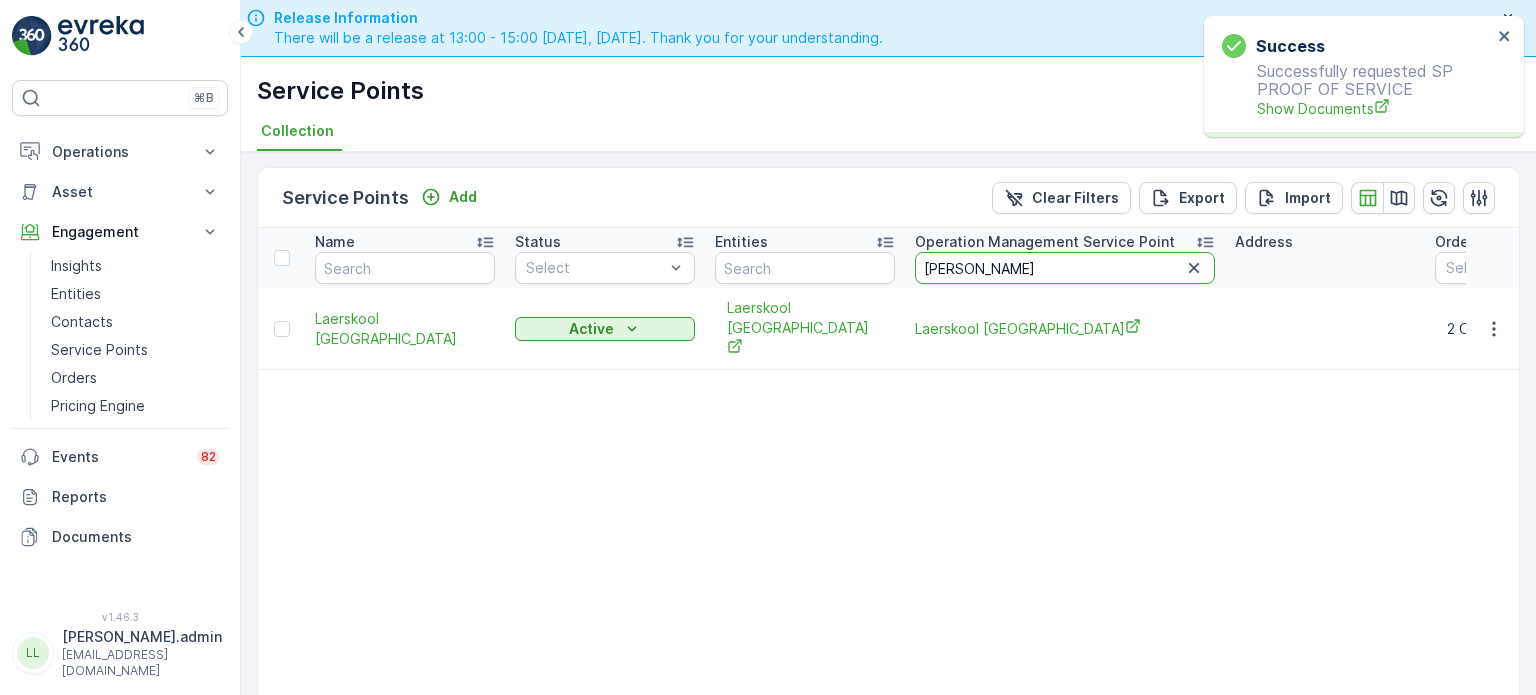 type on "[PERSON_NAME]" 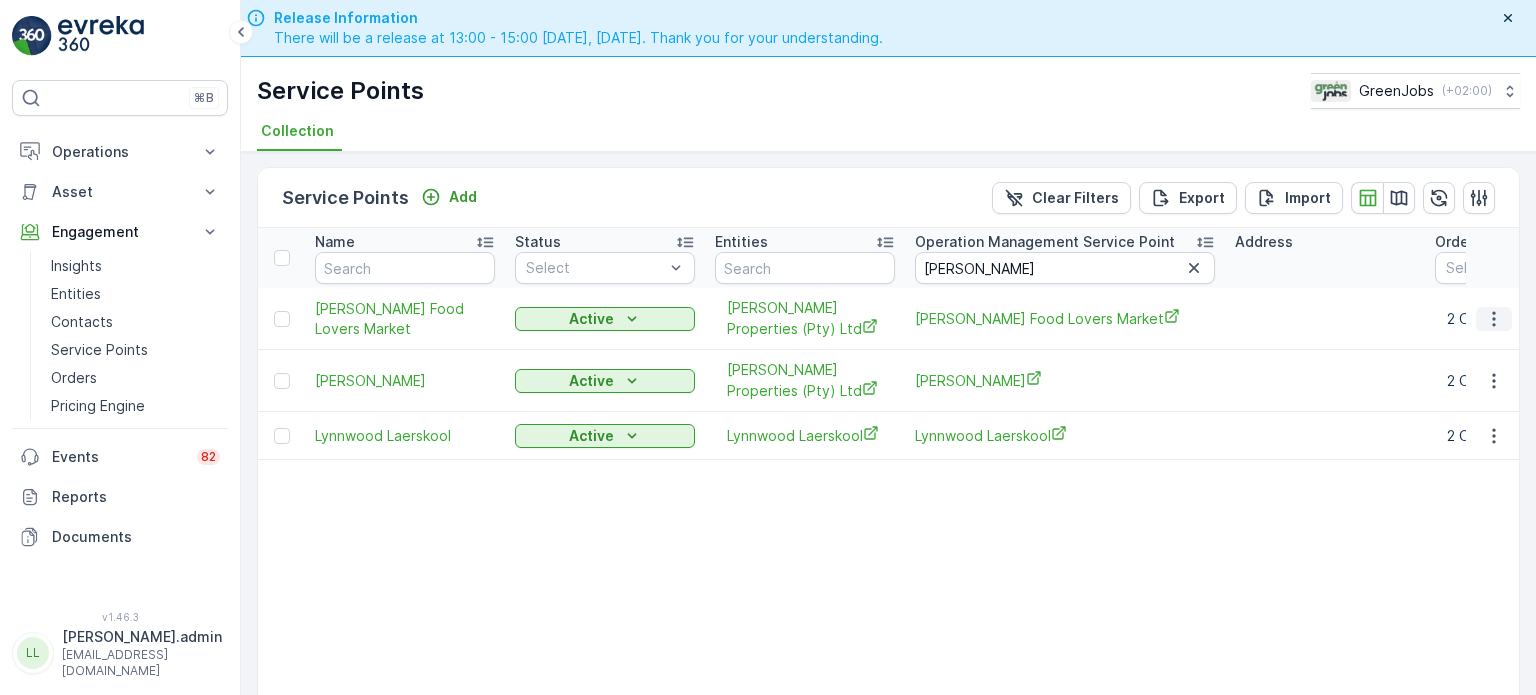 click 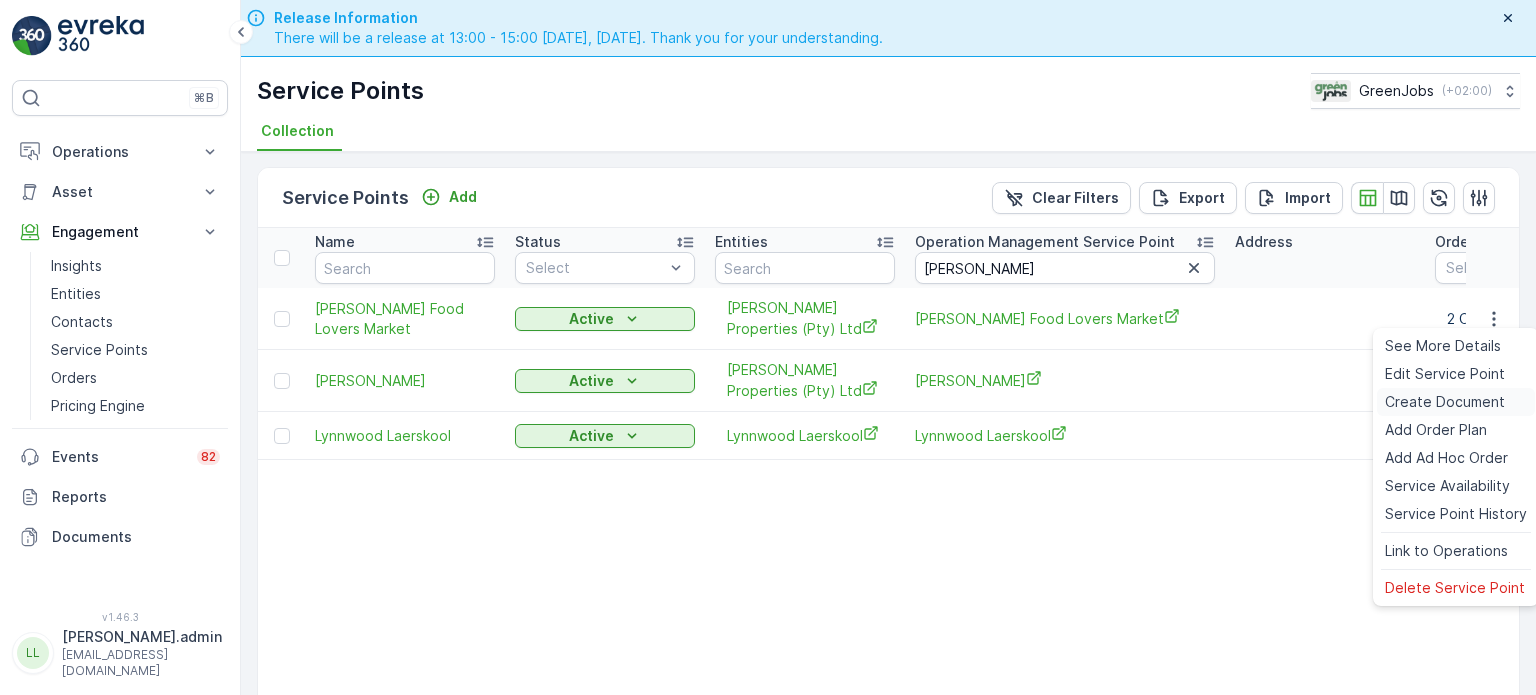 click on "Create Document" at bounding box center (1445, 402) 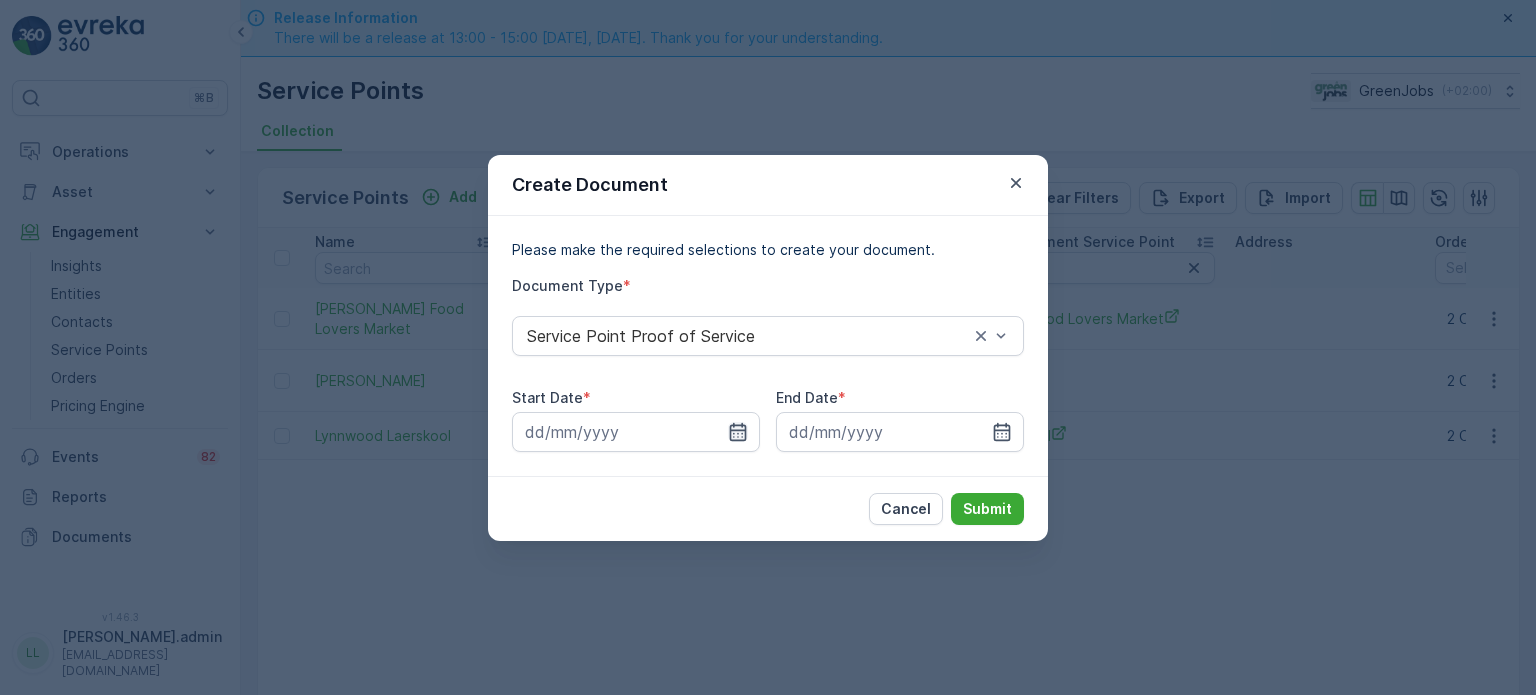 click 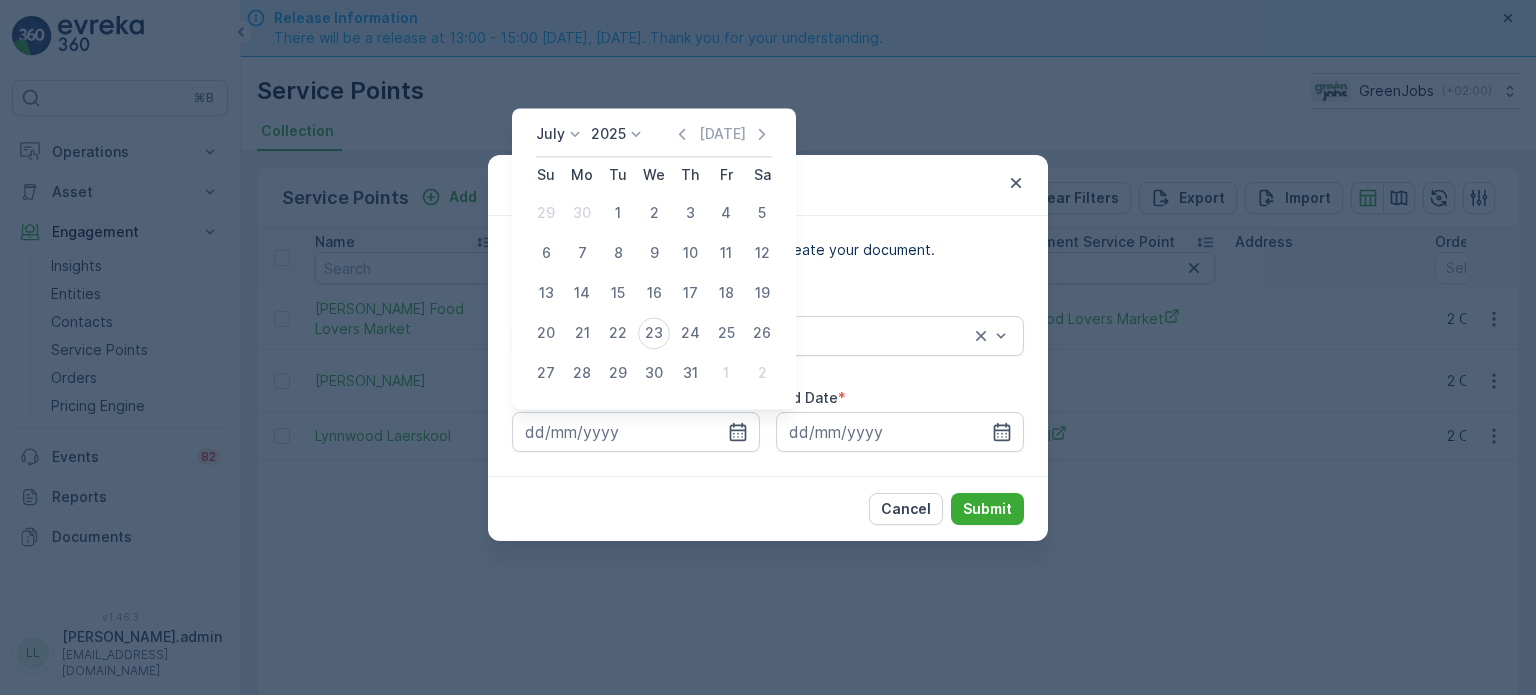 click 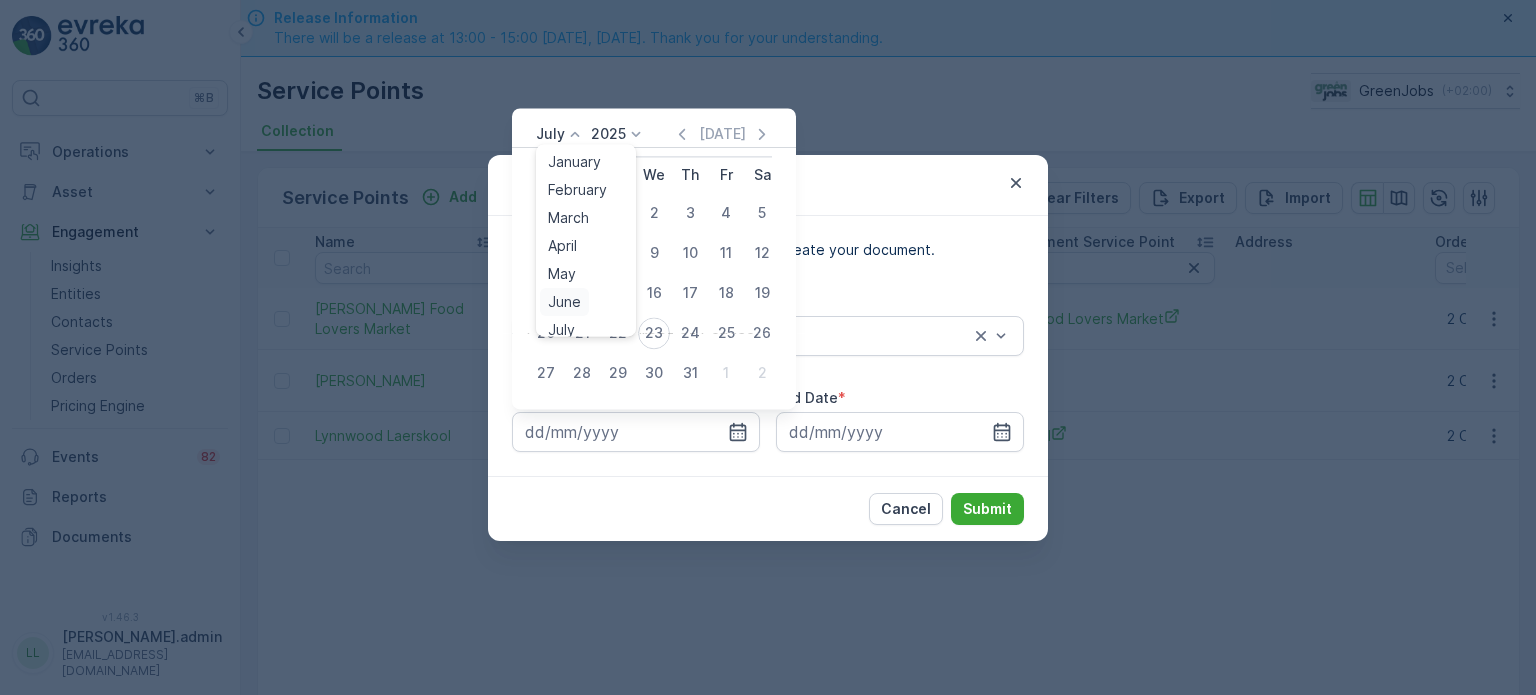 click on "June" at bounding box center [564, 302] 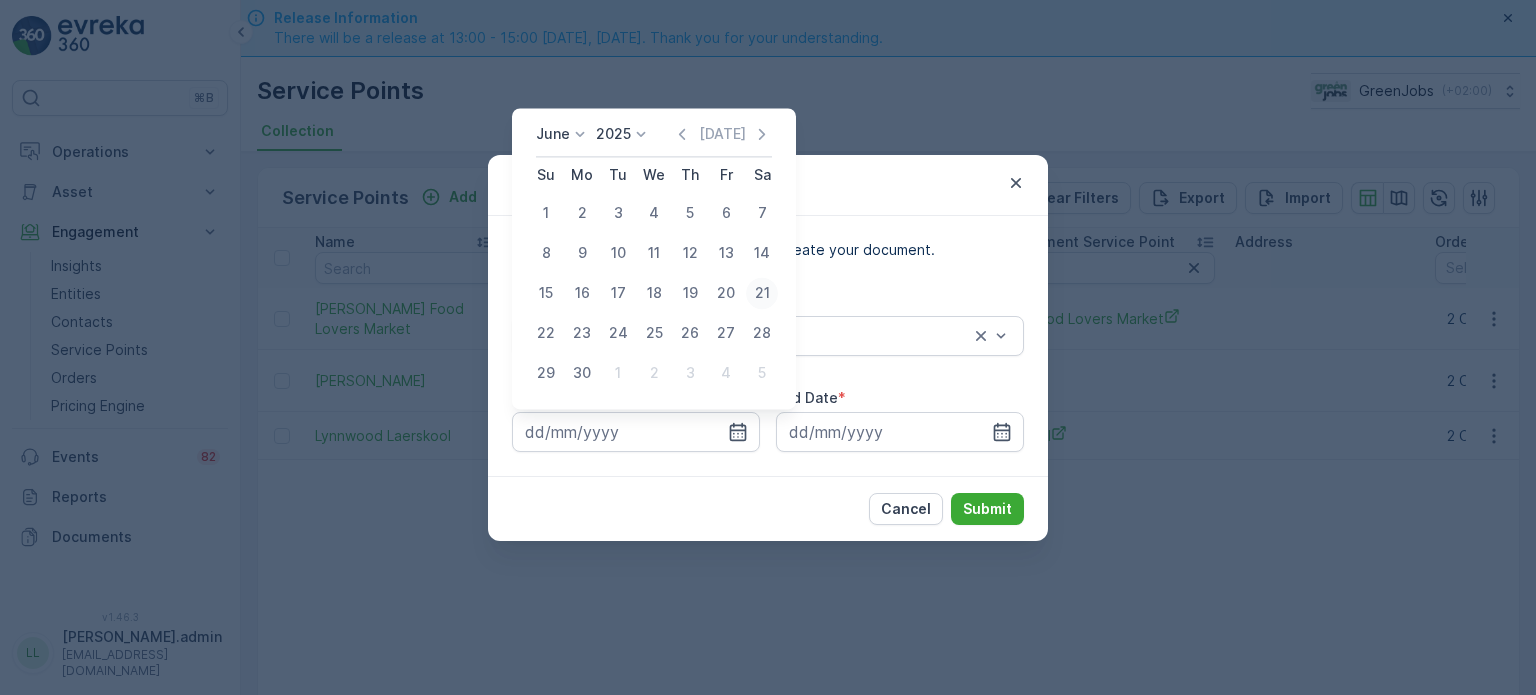 click on "21" at bounding box center (762, 293) 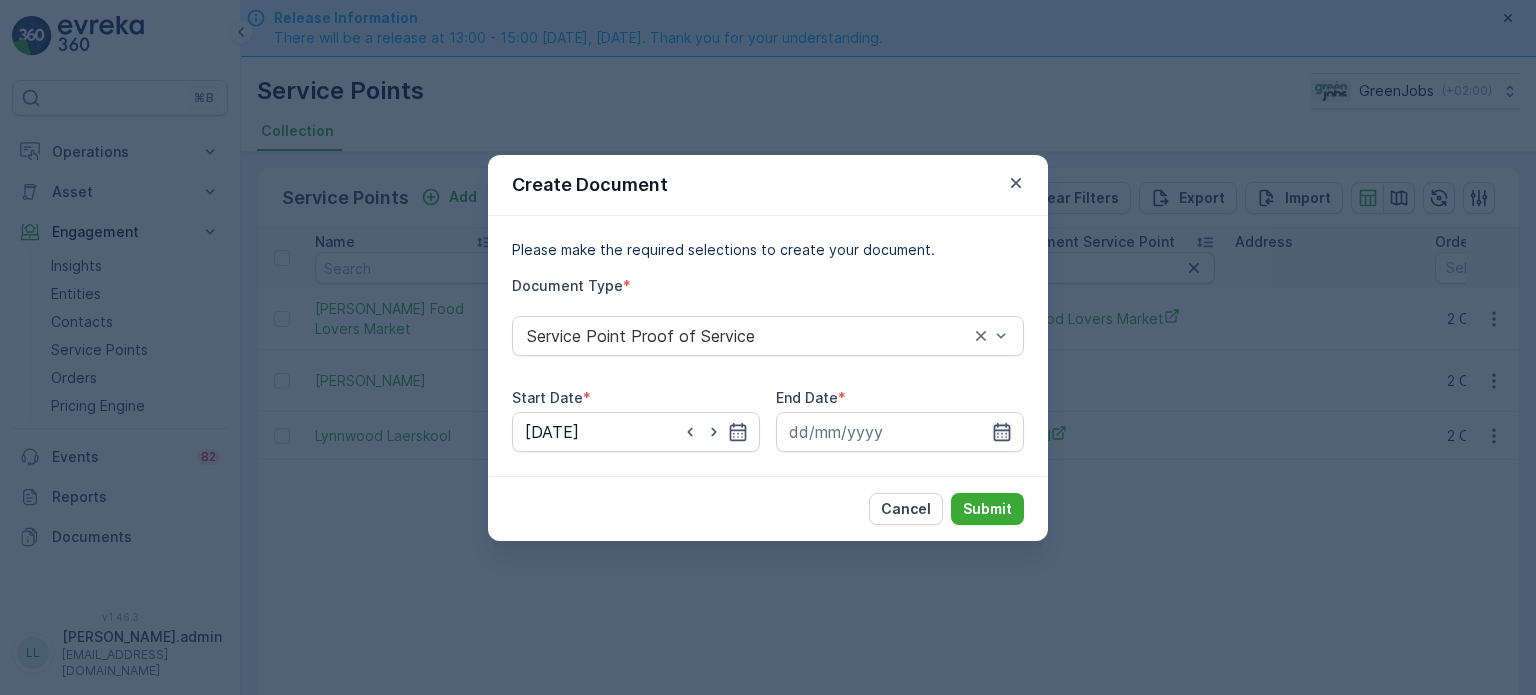 drag, startPoint x: 1003, startPoint y: 435, endPoint x: 1003, endPoint y: 410, distance: 25 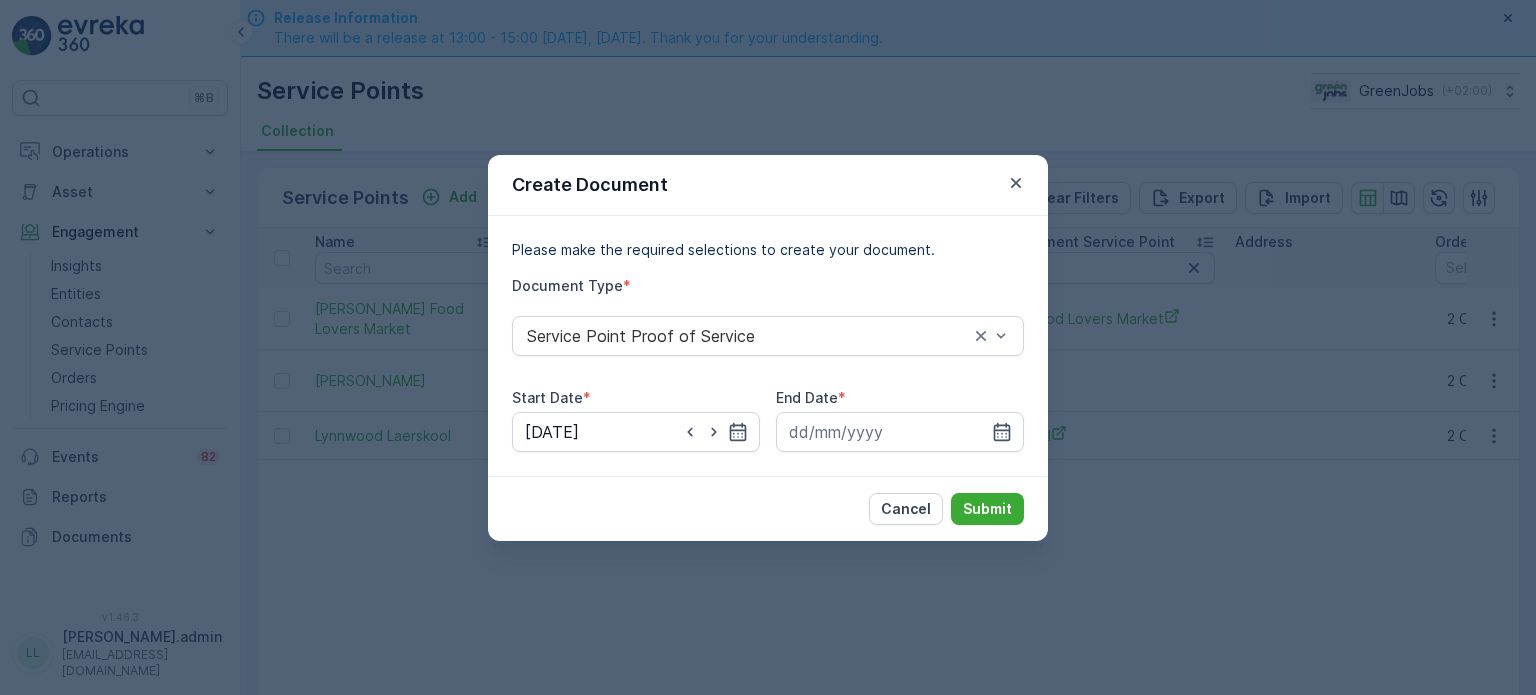 click 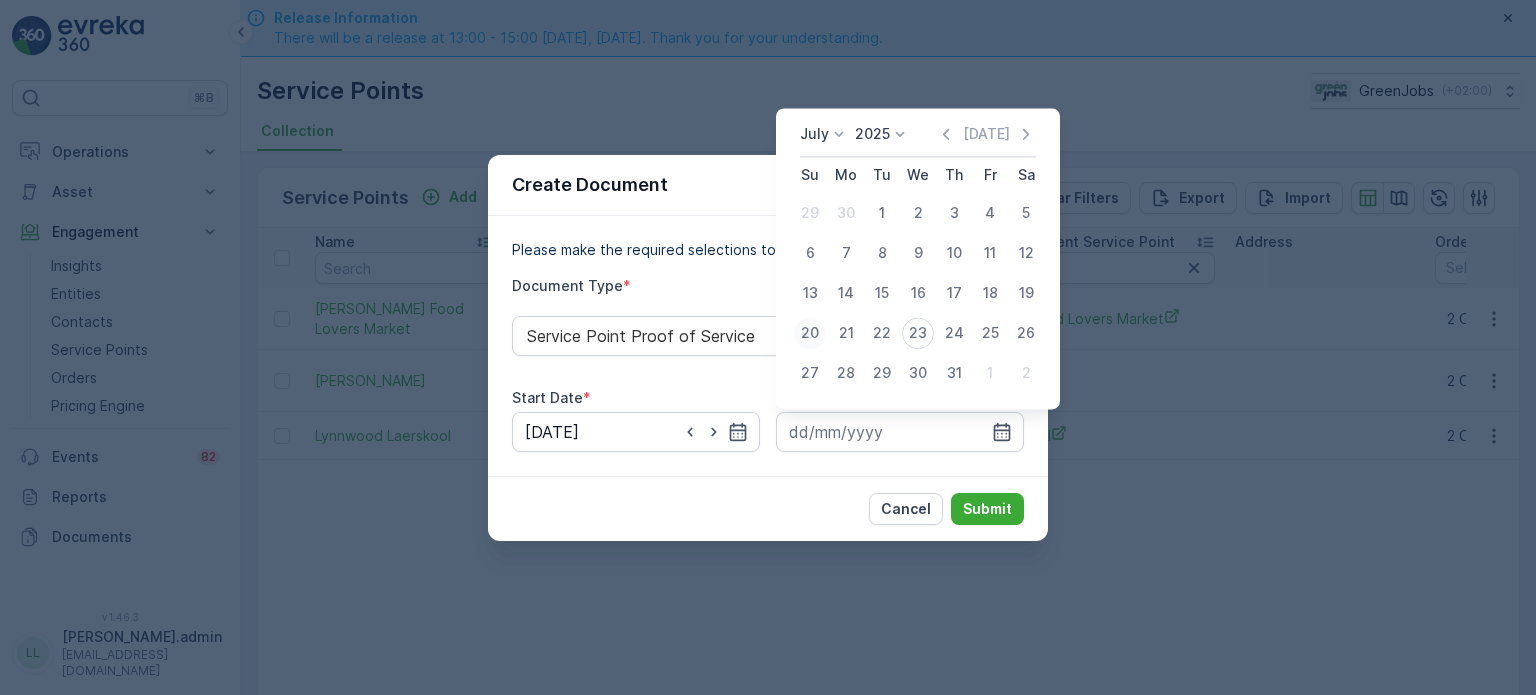 click on "20" at bounding box center [810, 333] 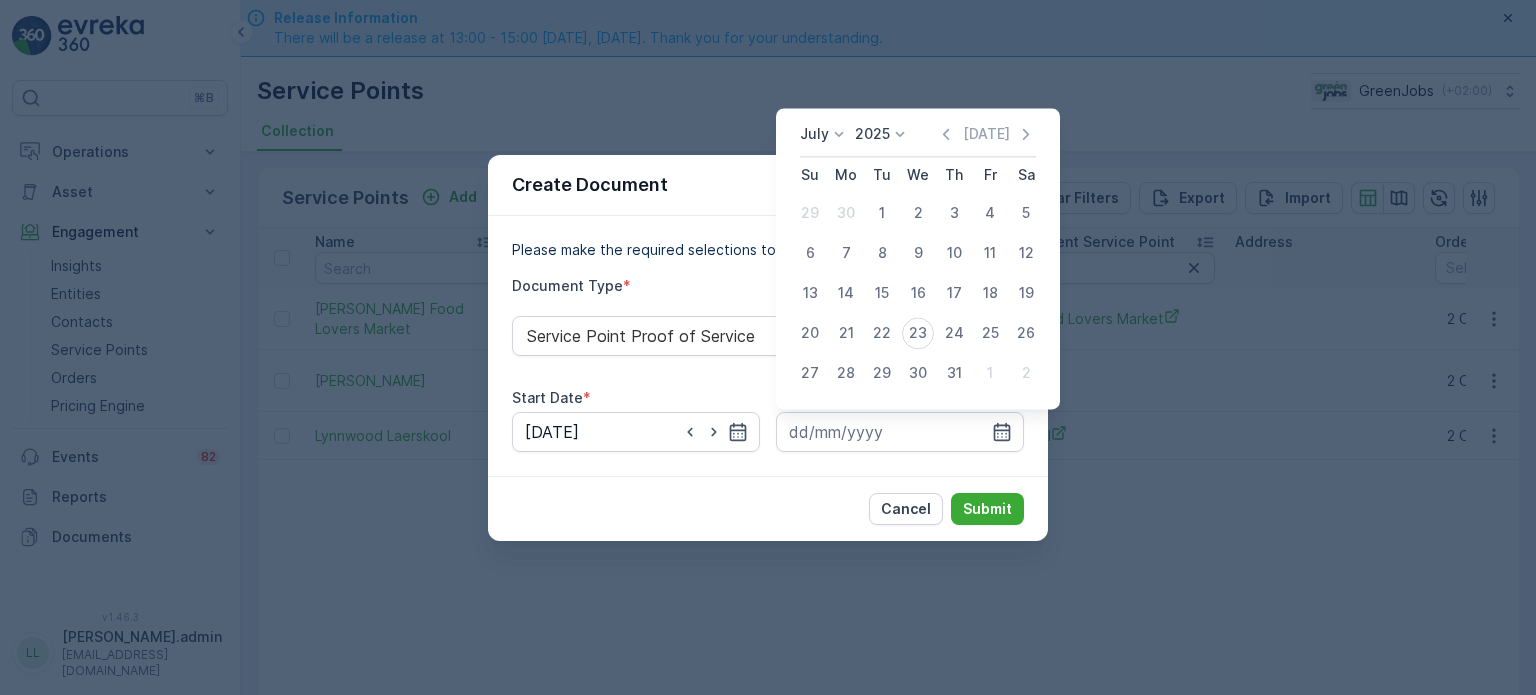 type on "[DATE]" 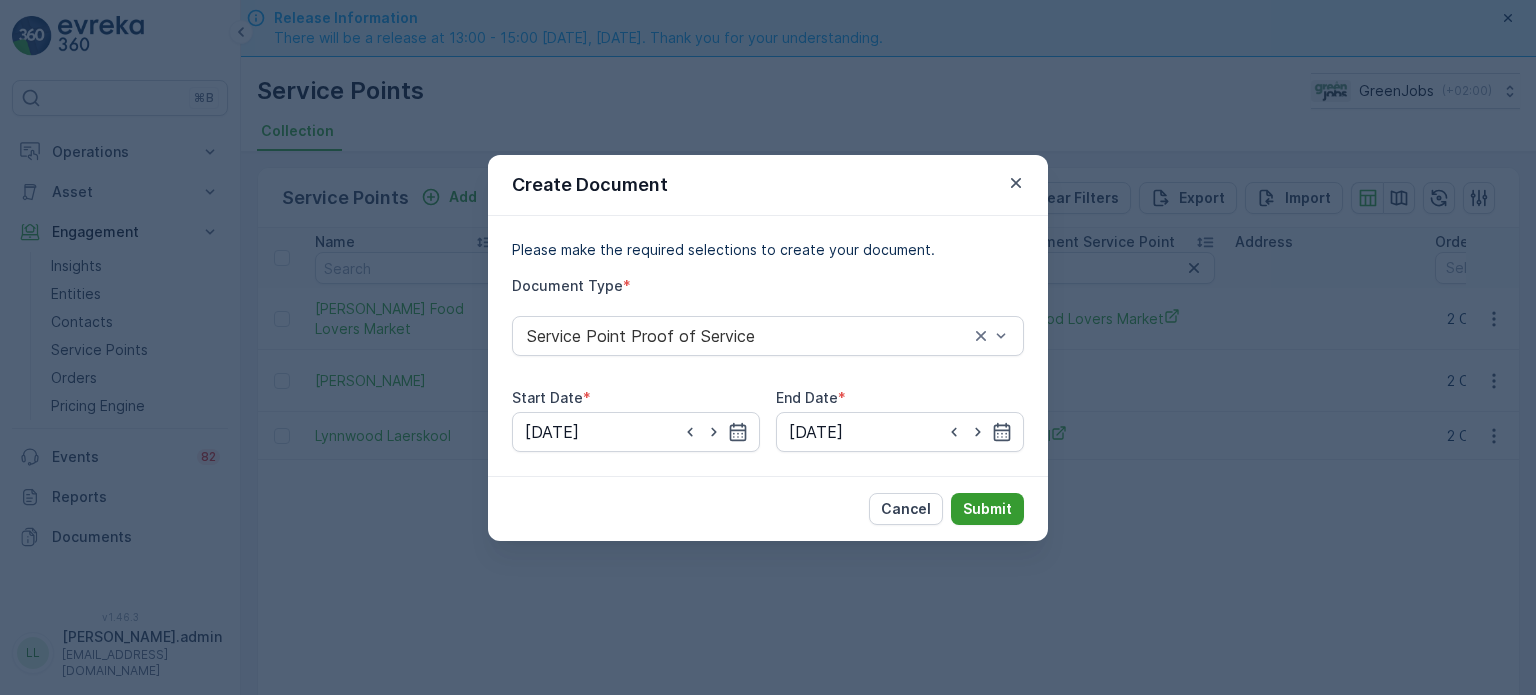 click on "Submit" at bounding box center [987, 509] 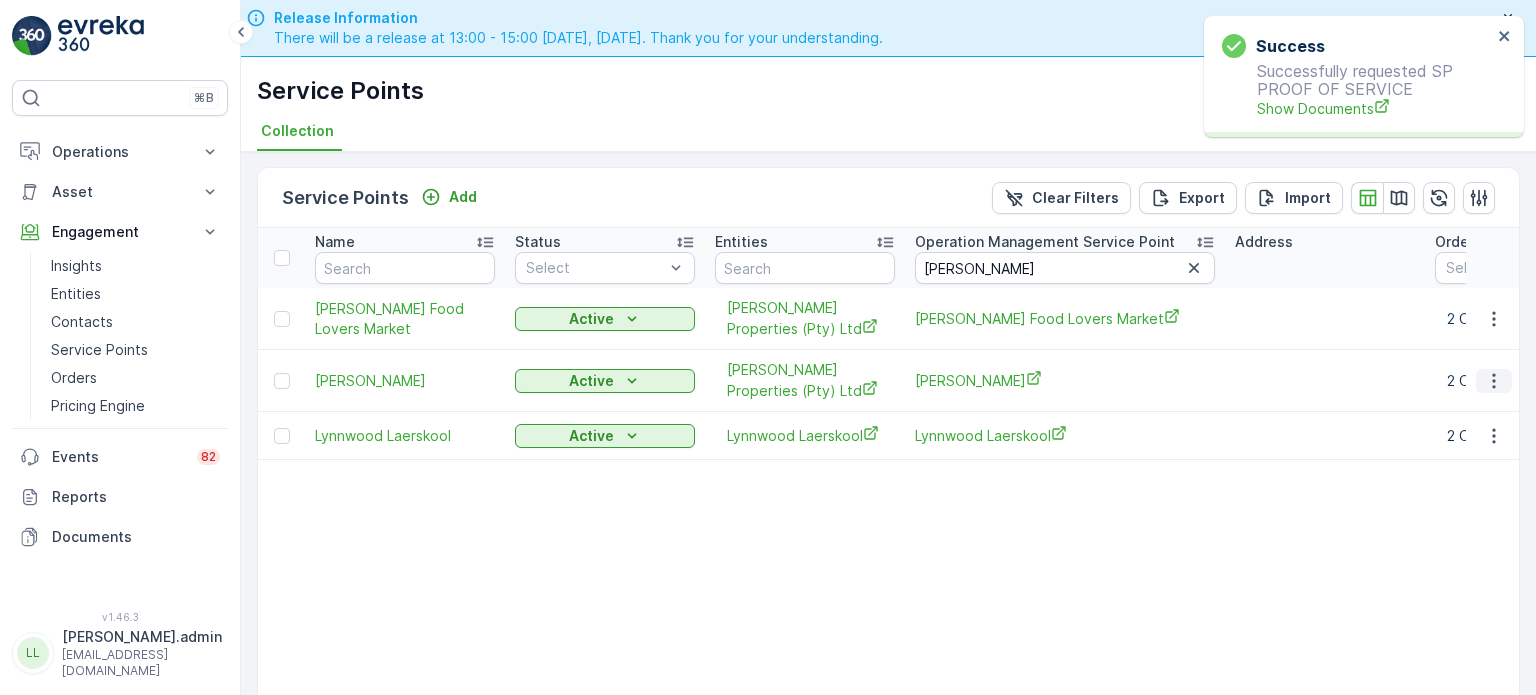 click 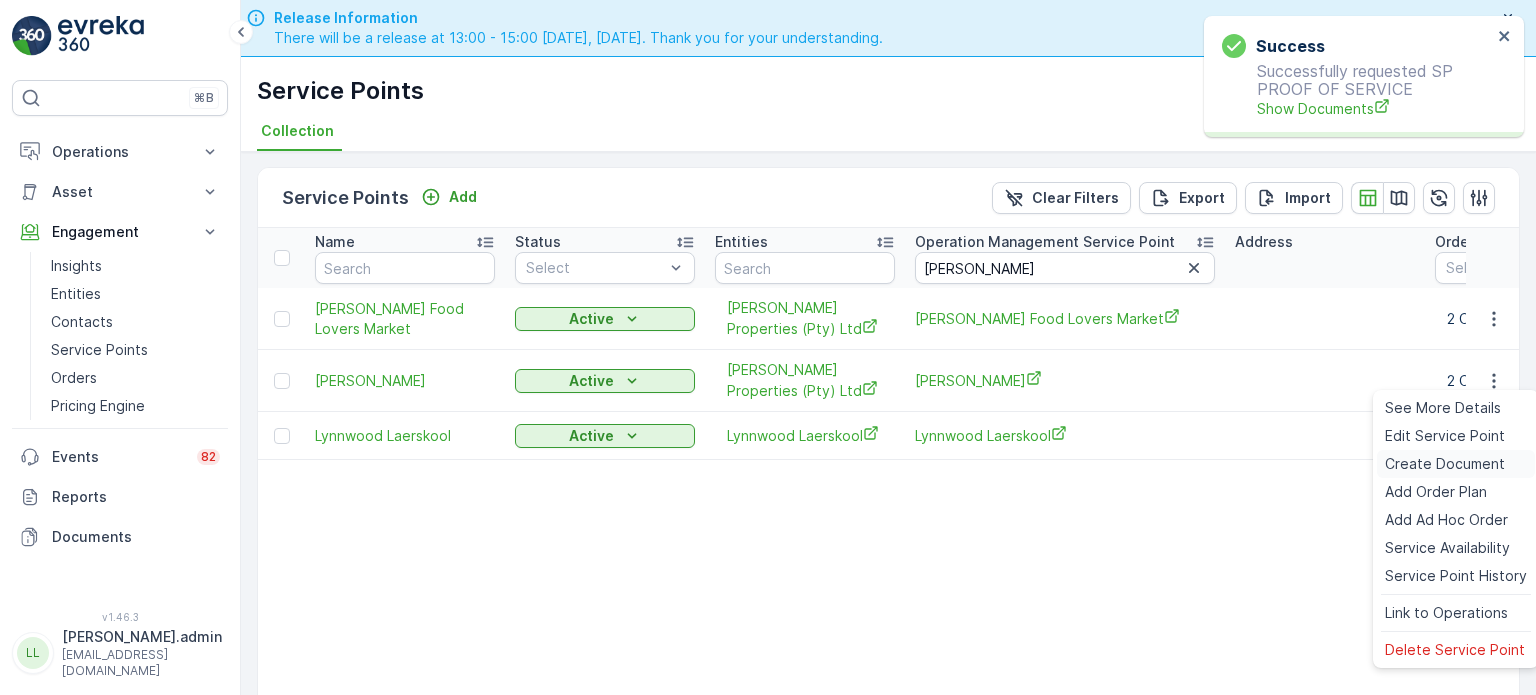 click on "Create Document" at bounding box center [1445, 464] 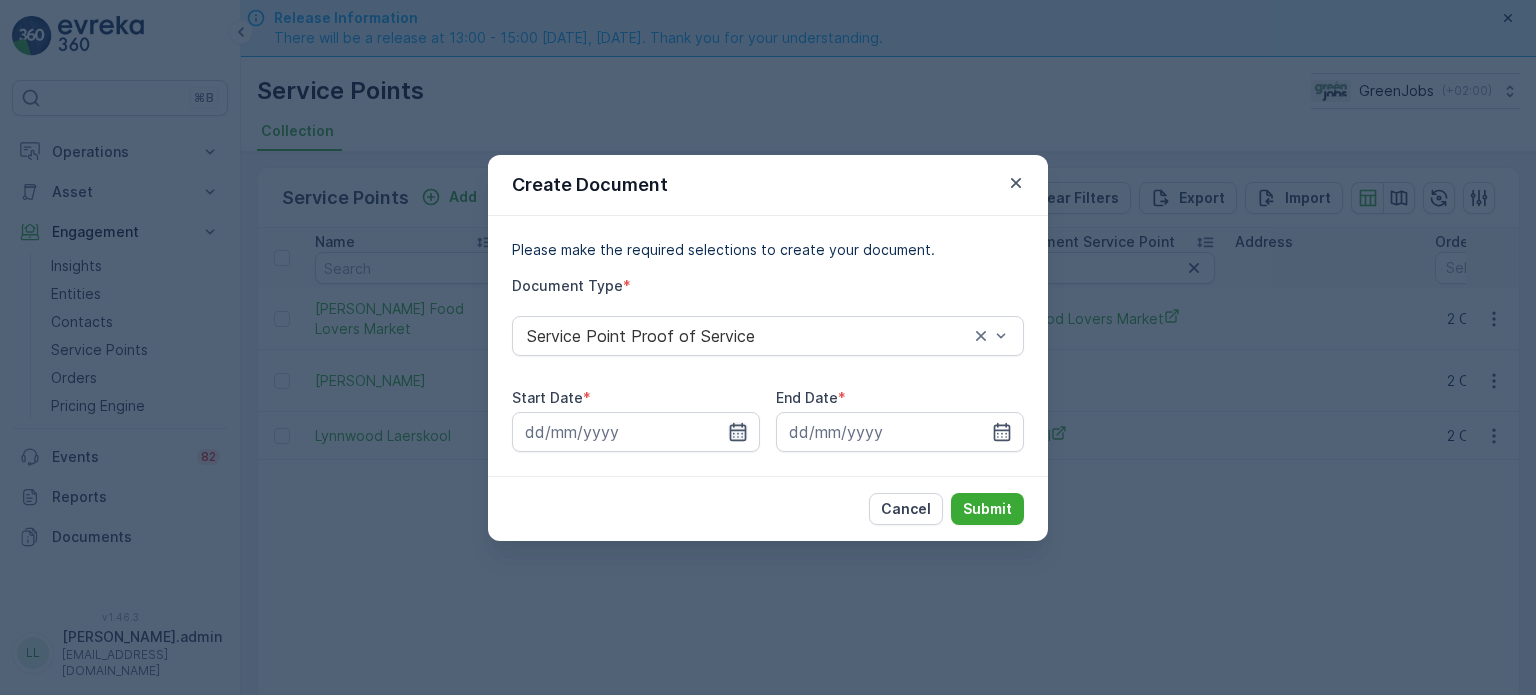 click 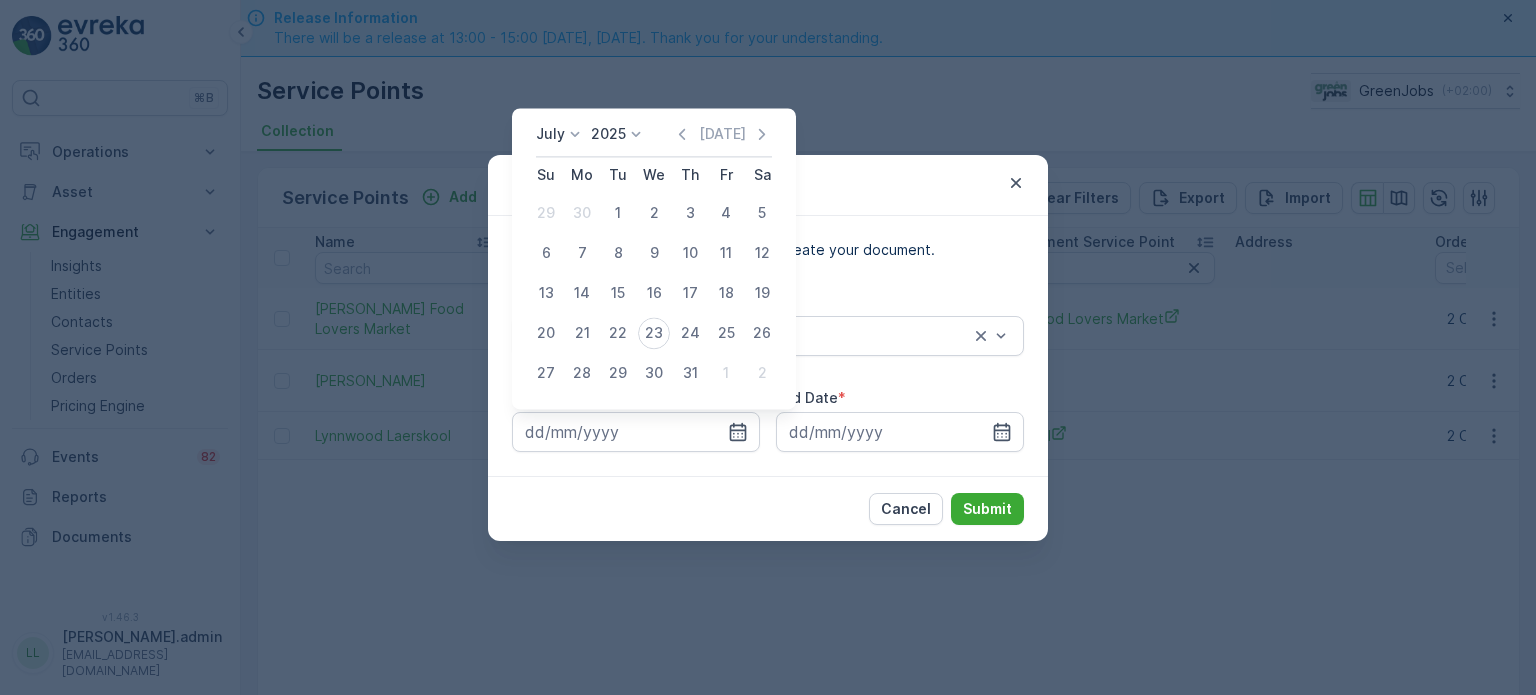 click 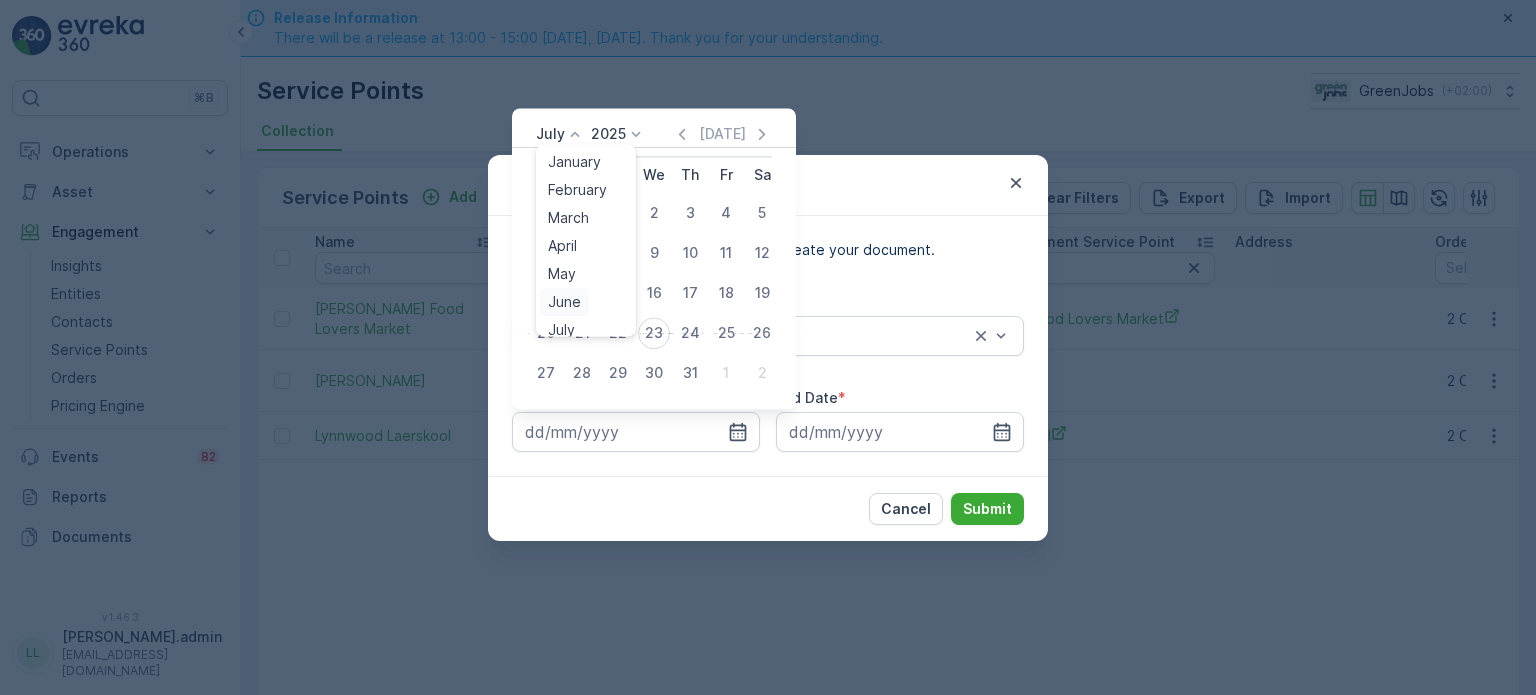 click on "June" at bounding box center [564, 302] 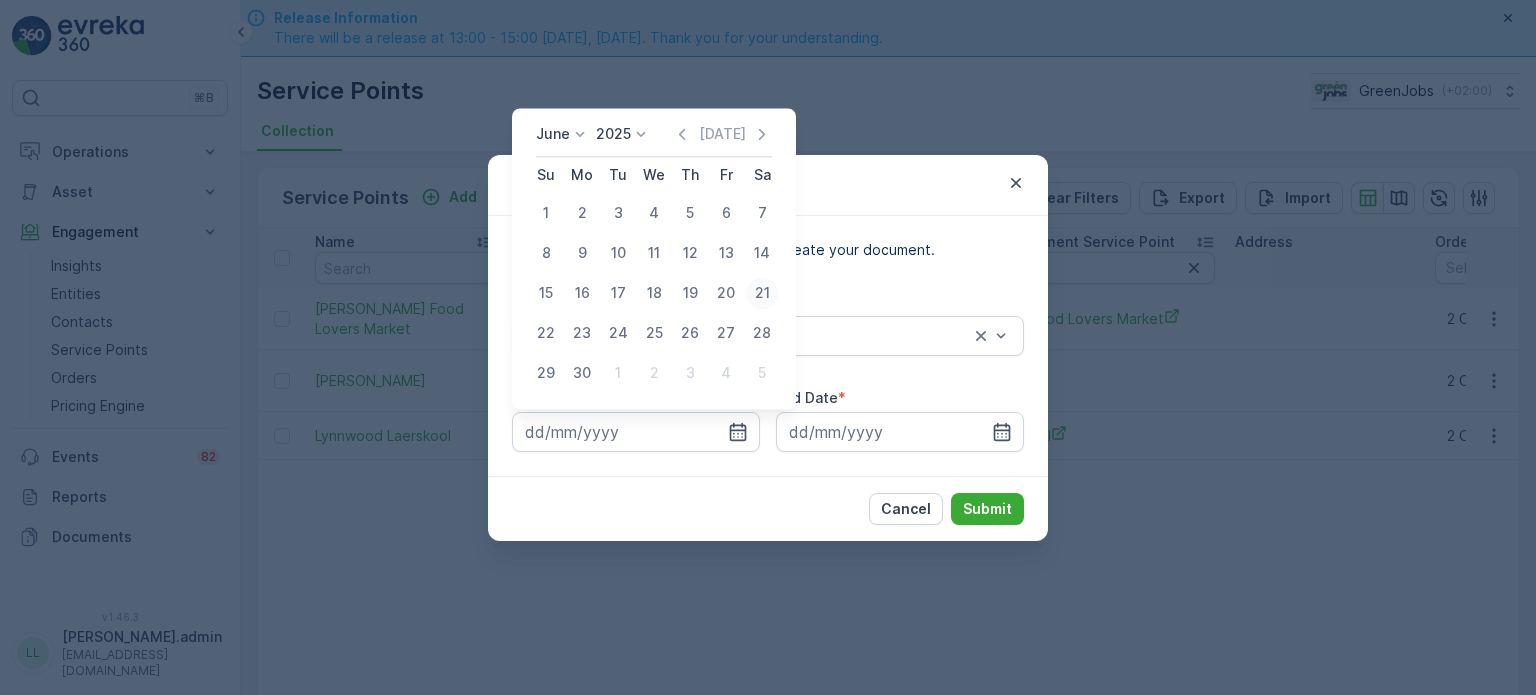 click on "21" at bounding box center (762, 293) 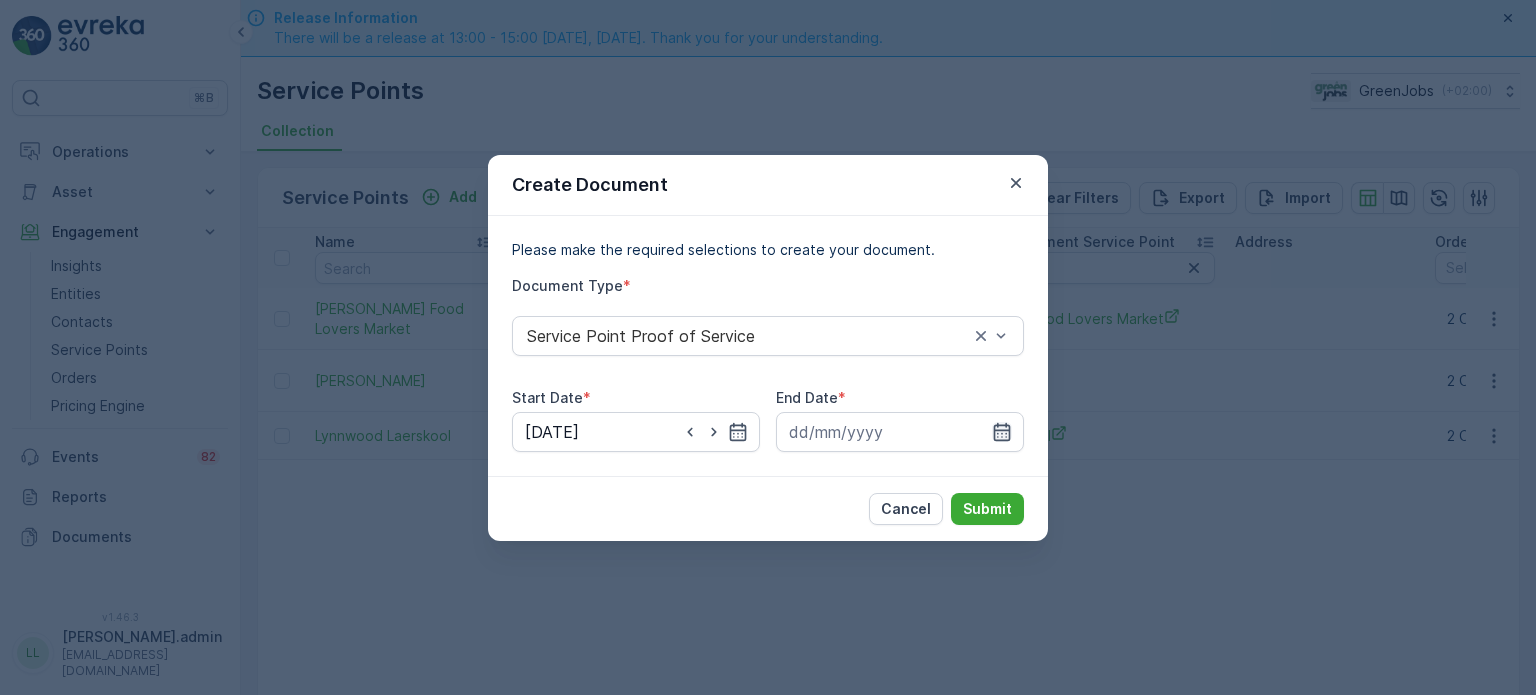 click 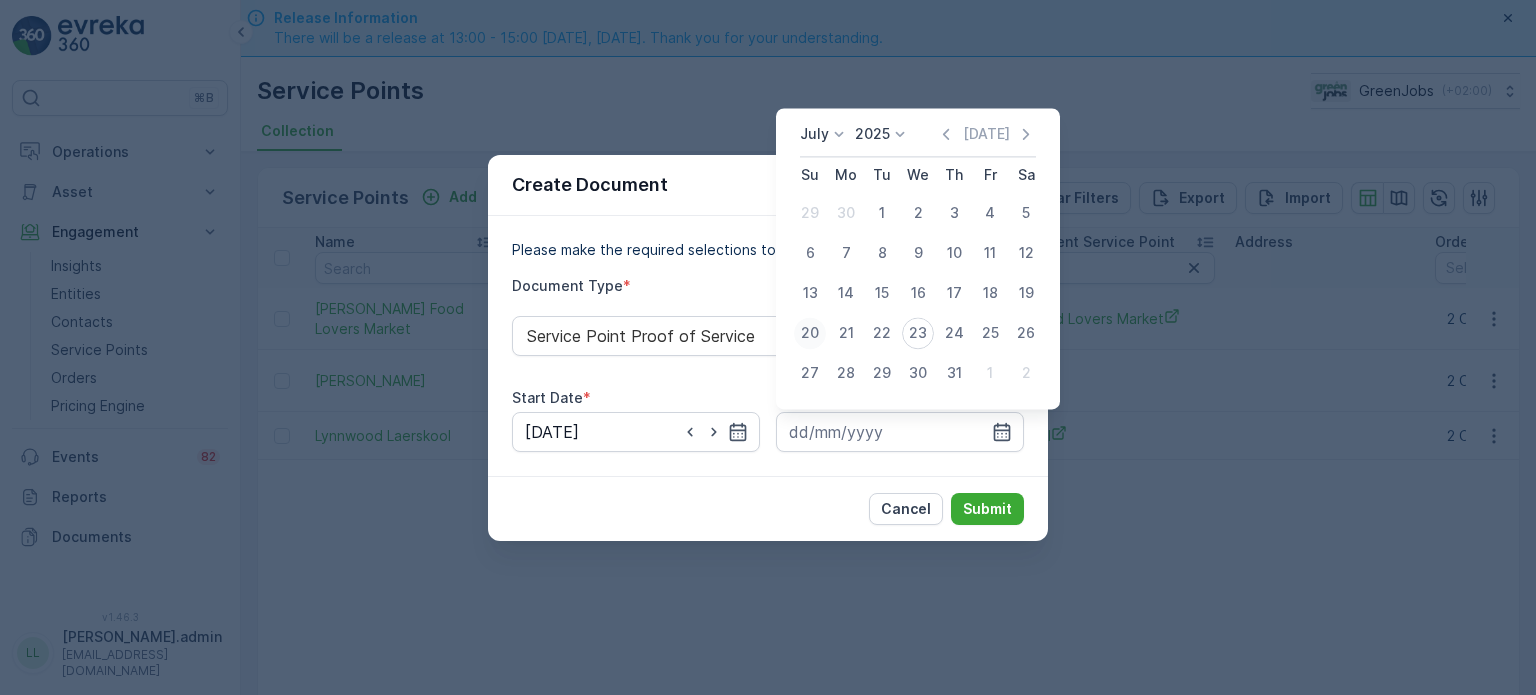 click on "20" at bounding box center [810, 333] 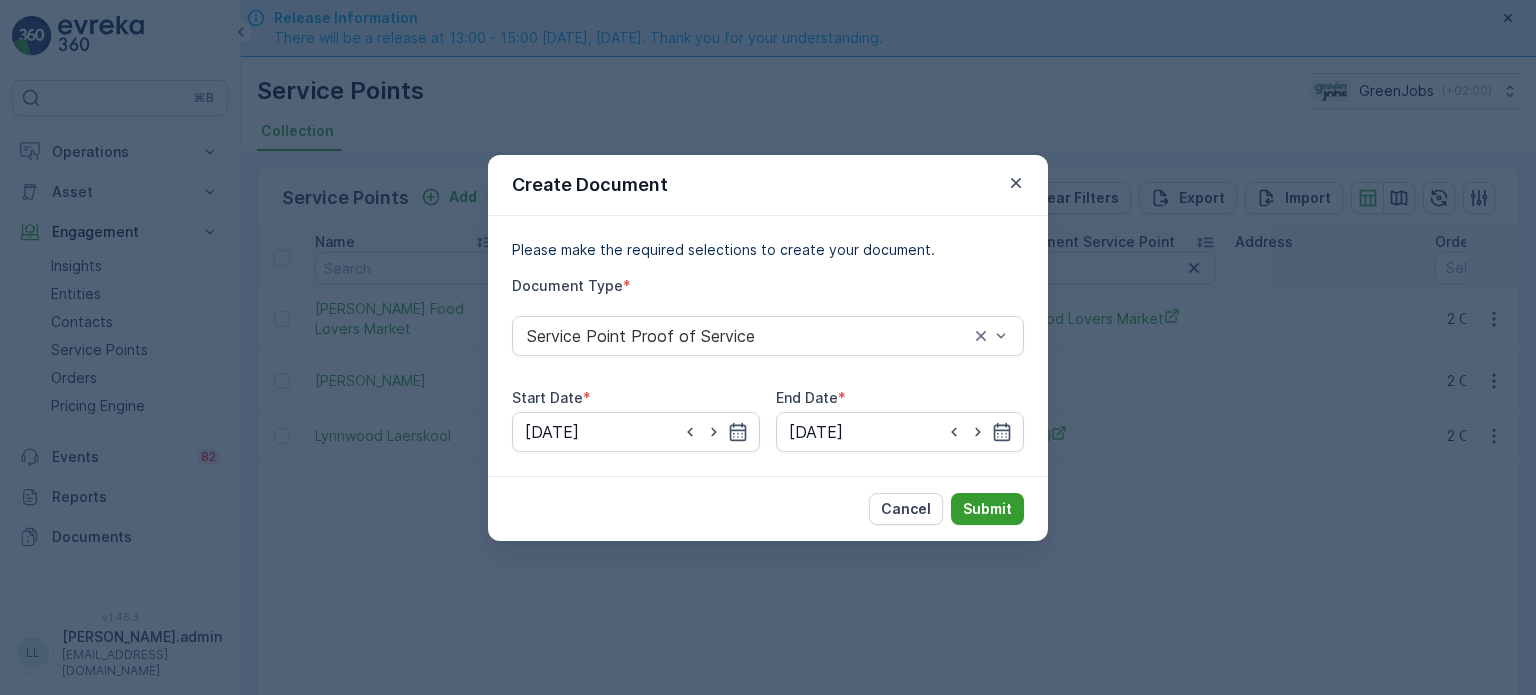 click on "Submit" at bounding box center [987, 509] 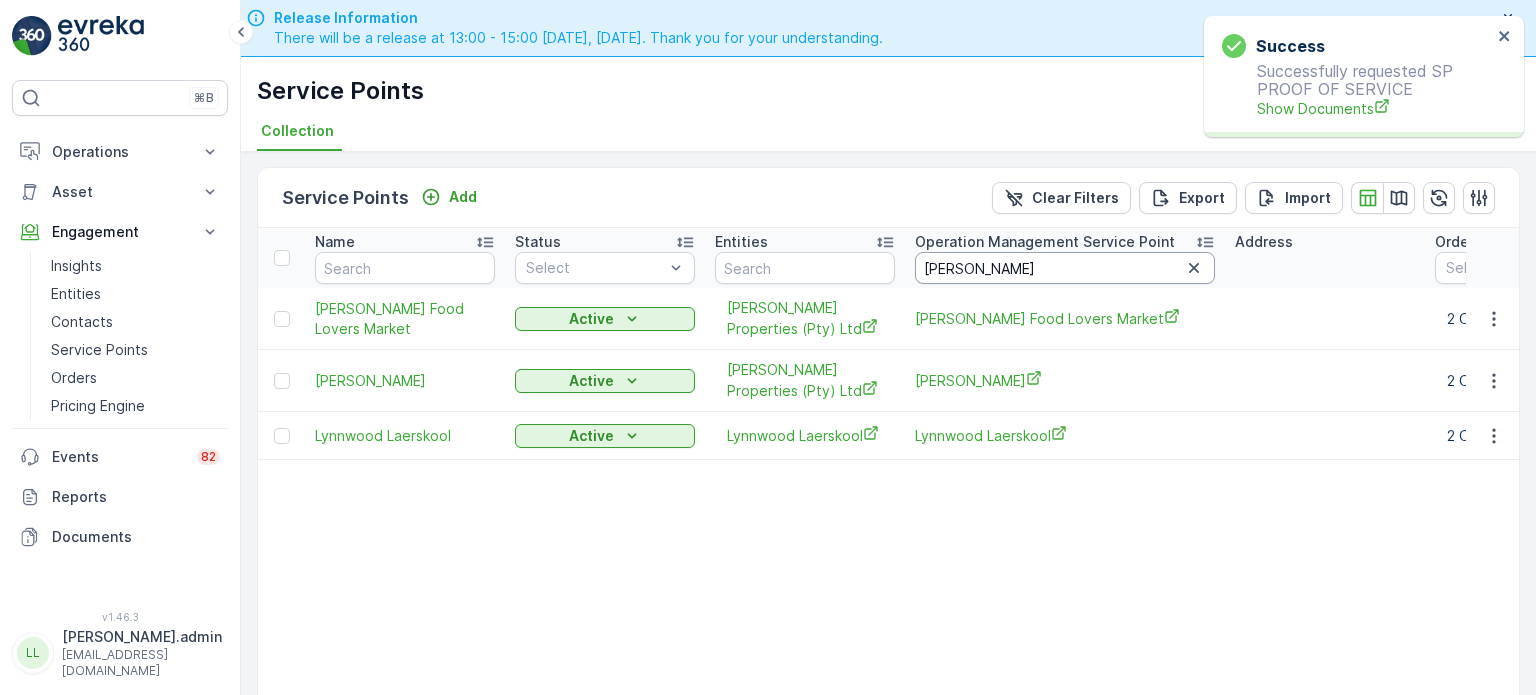 click on "[PERSON_NAME]" at bounding box center (1065, 268) 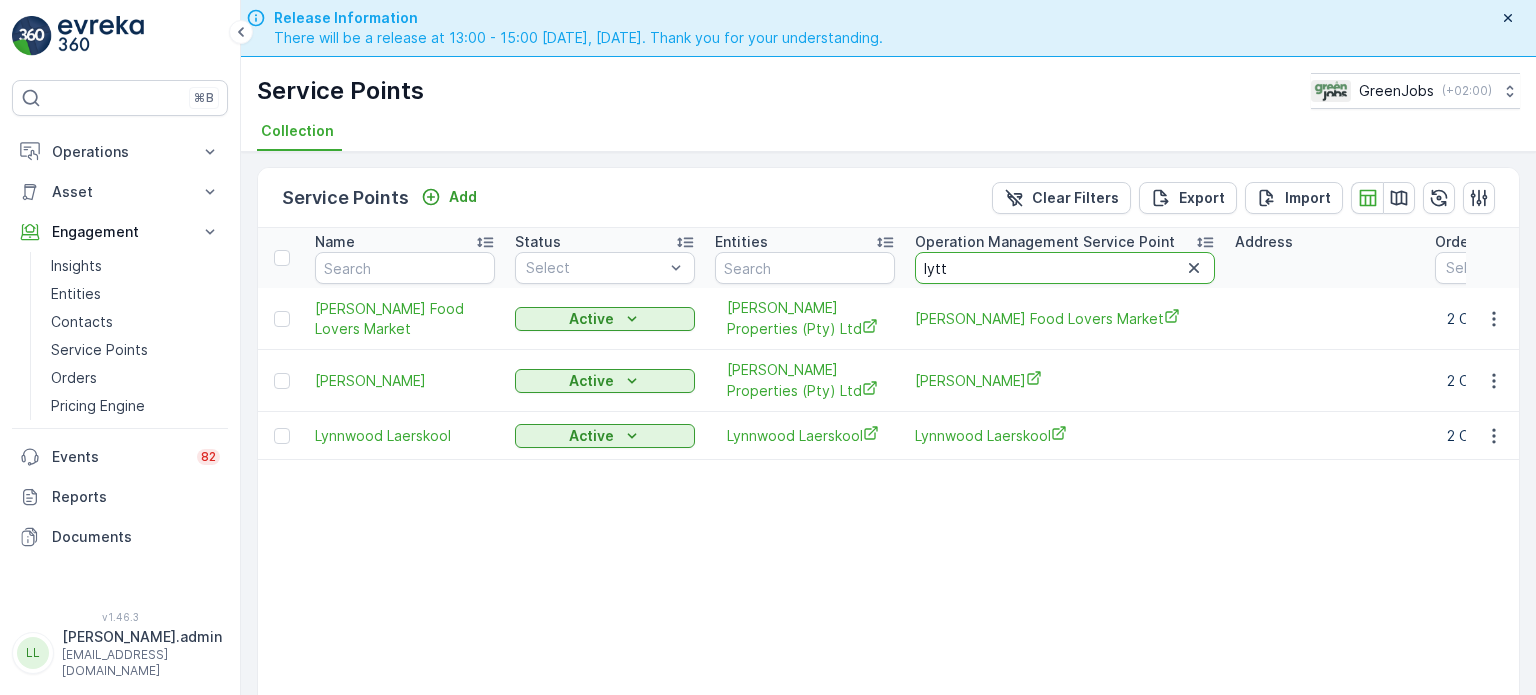 type on "lyttl" 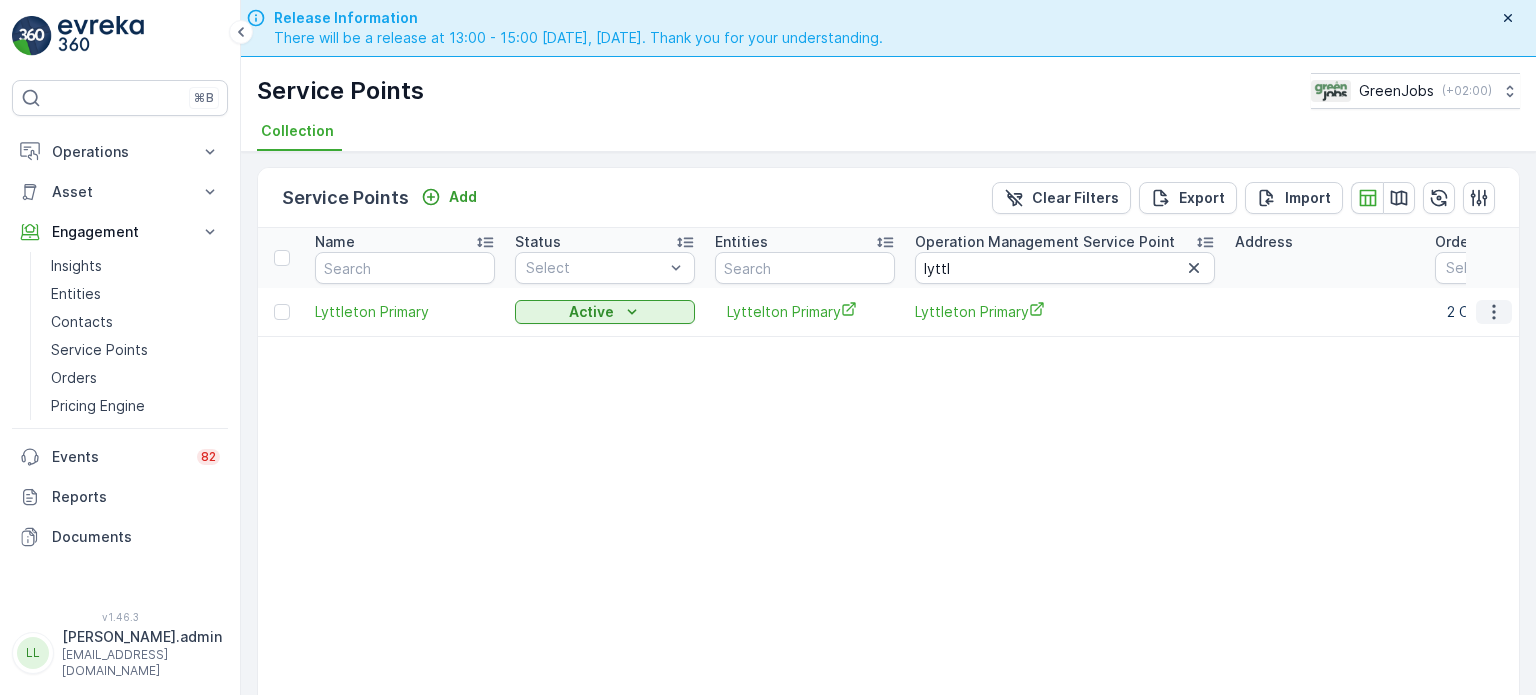 click 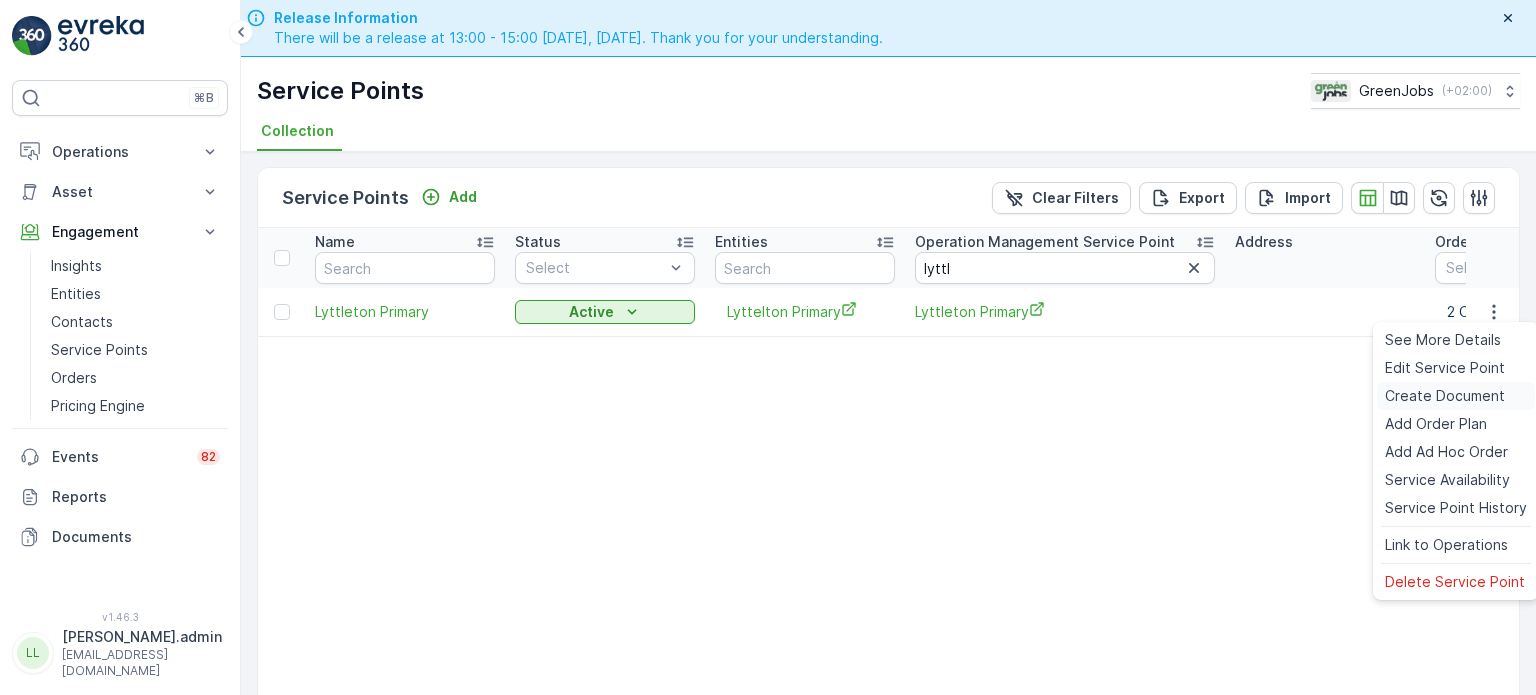 click on "Create Document" at bounding box center [1445, 396] 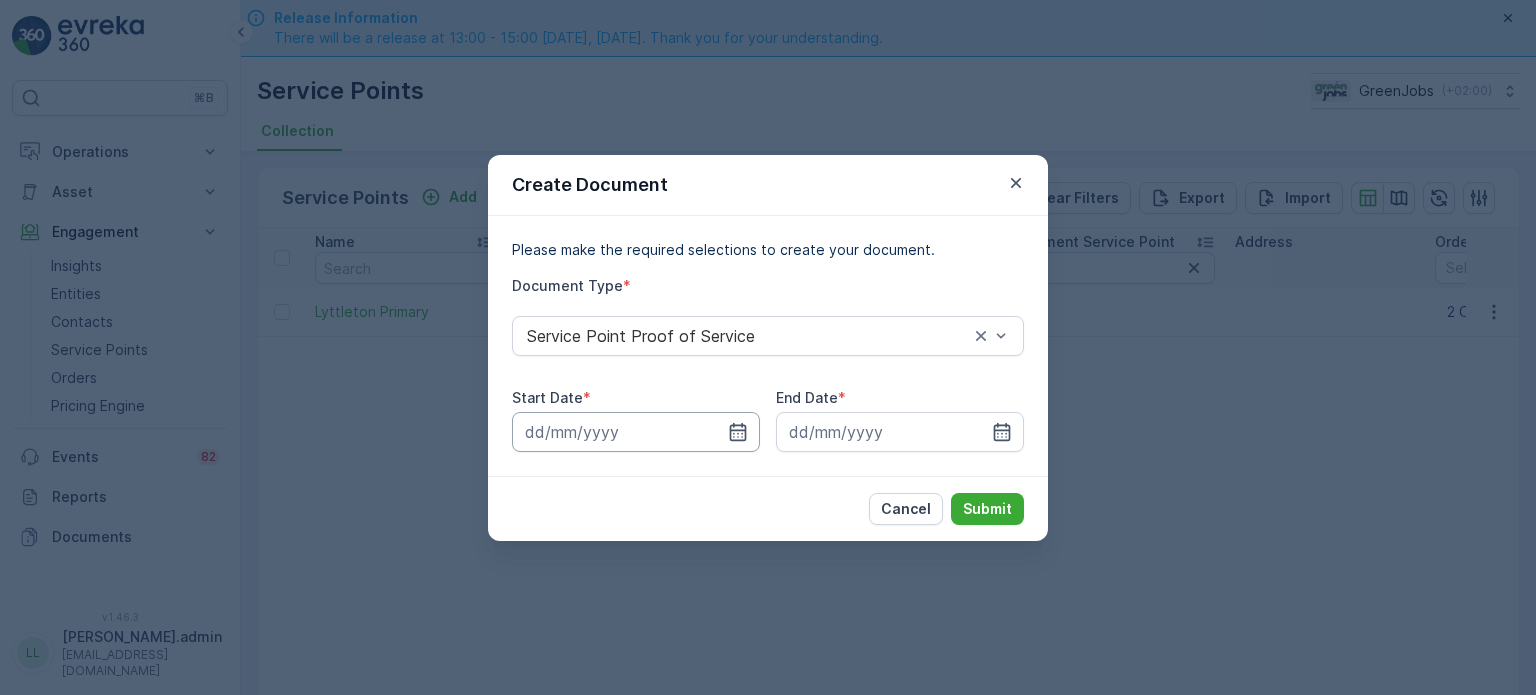 drag, startPoint x: 736, startPoint y: 429, endPoint x: 736, endPoint y: 416, distance: 13 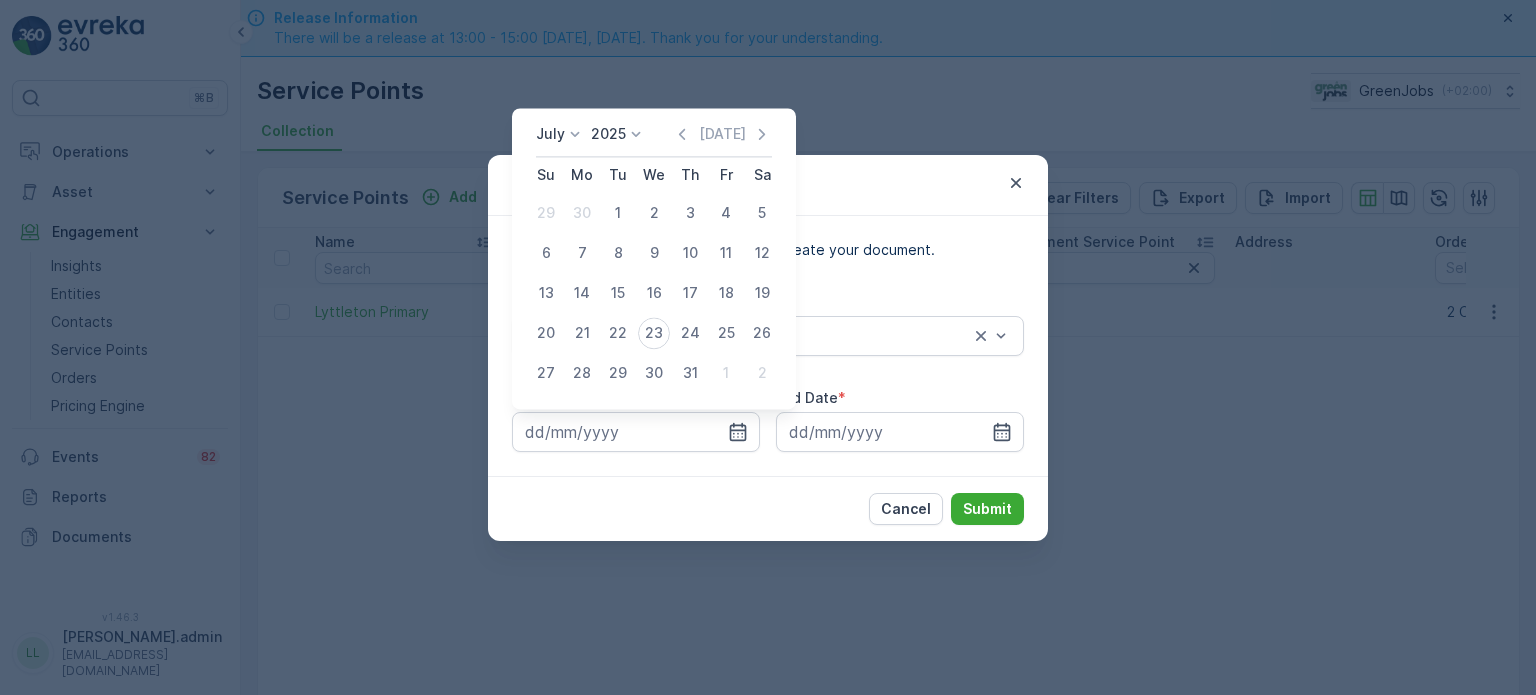 click 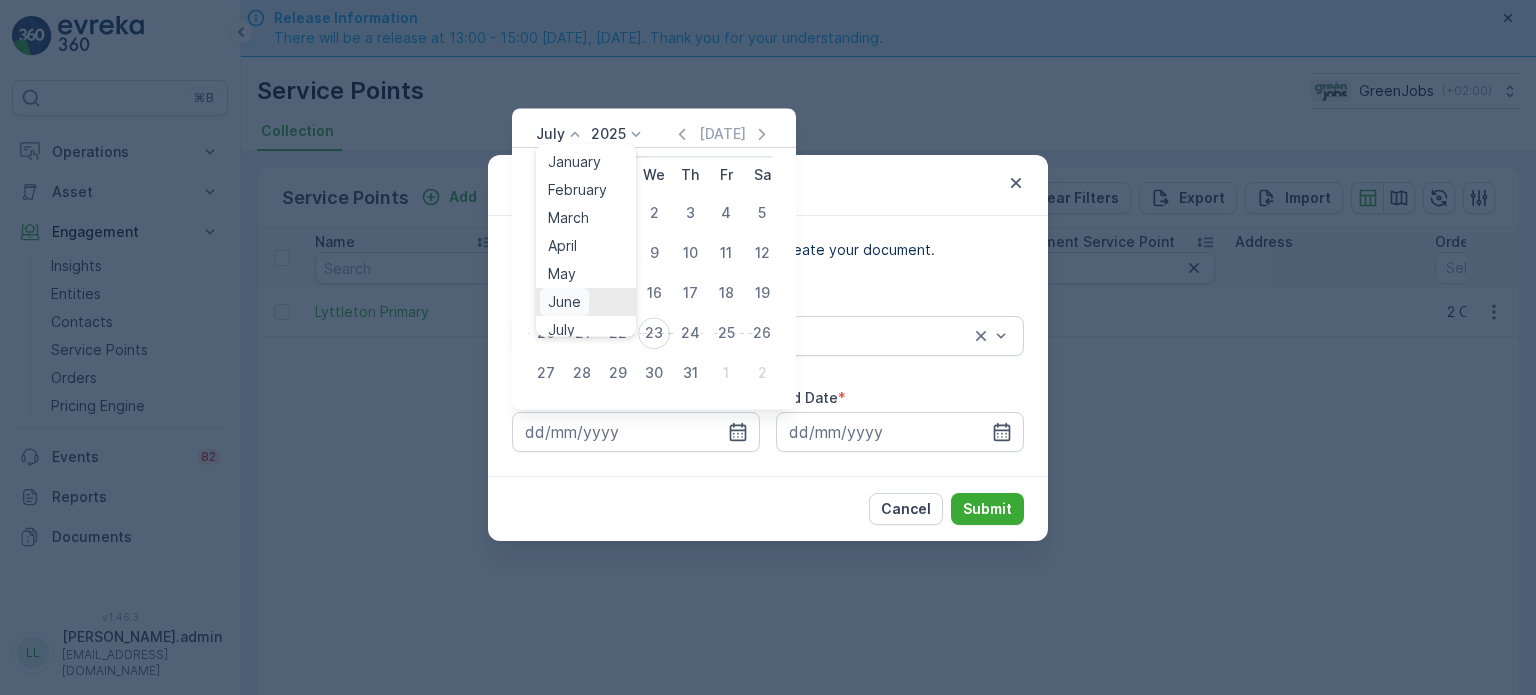 click on "June" at bounding box center [564, 302] 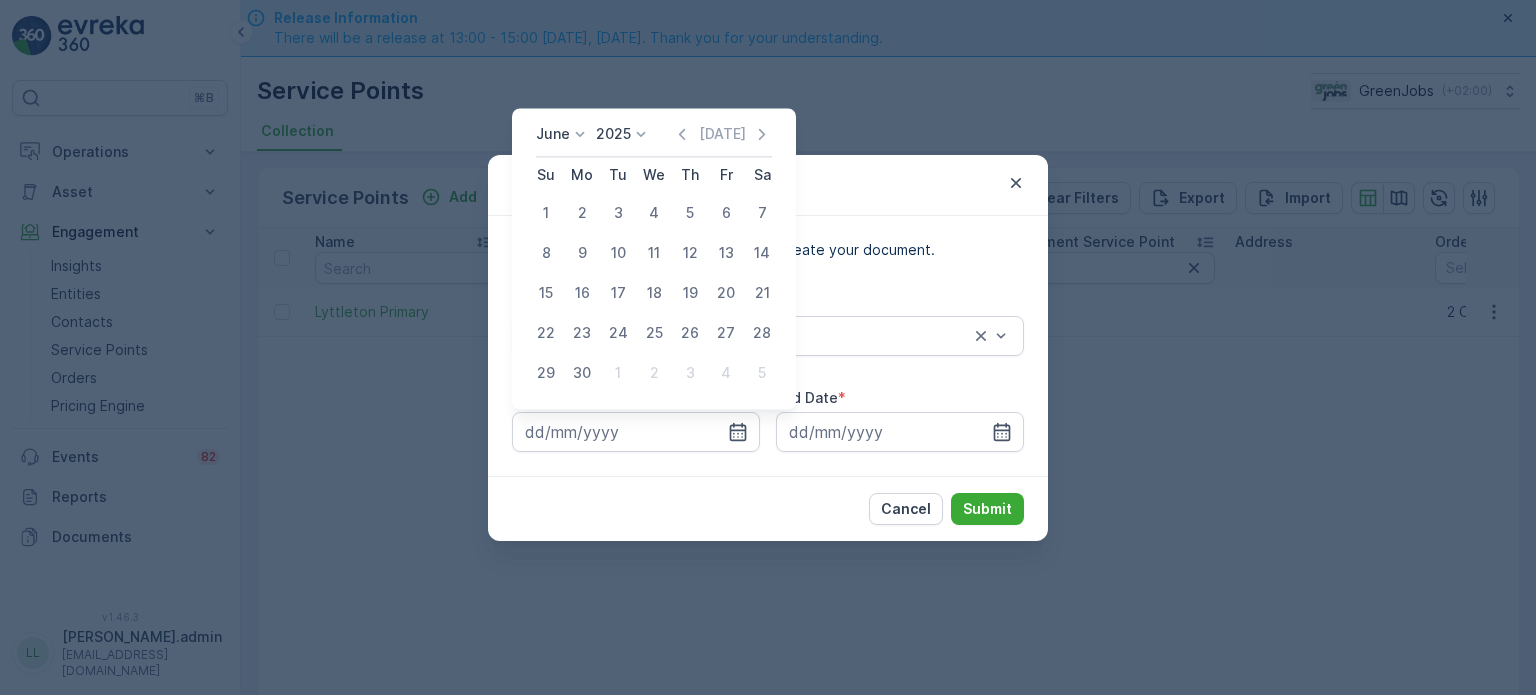 click on "21" at bounding box center (762, 293) 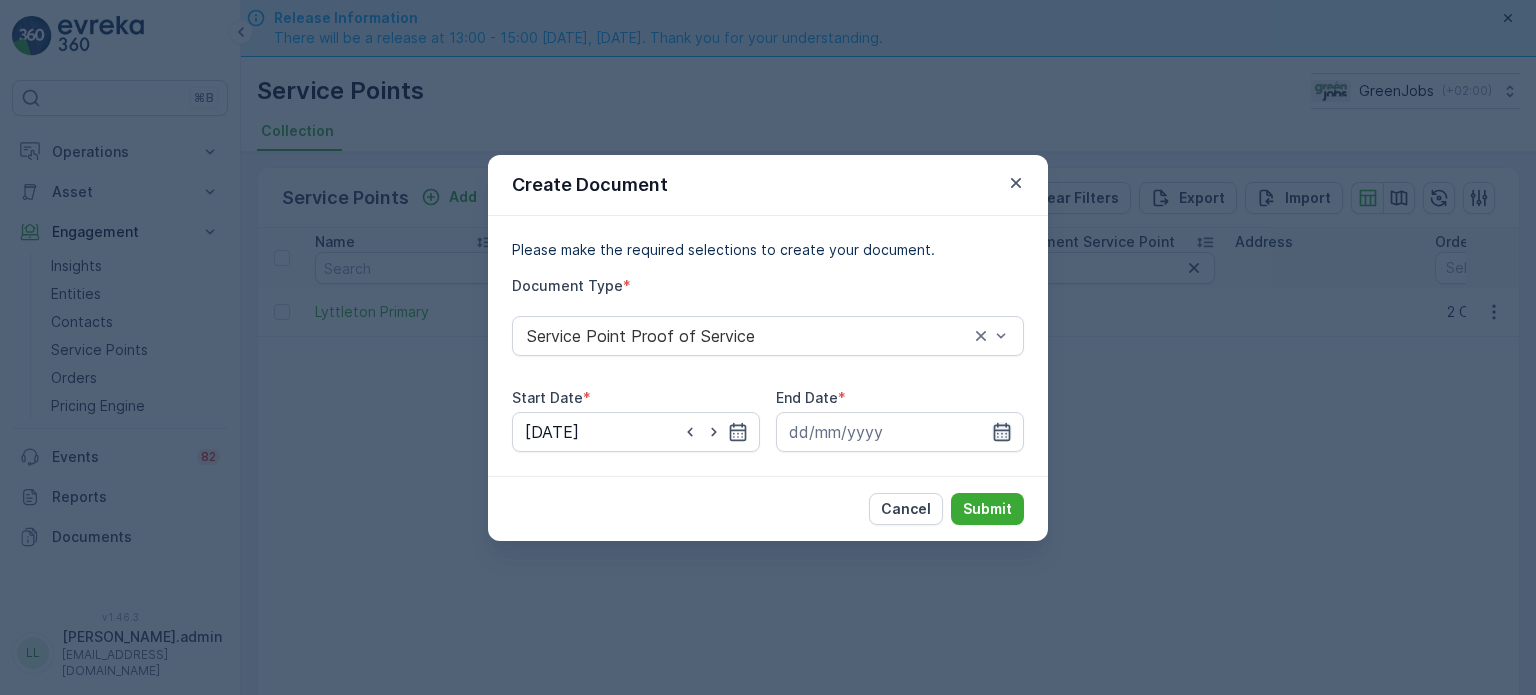 click 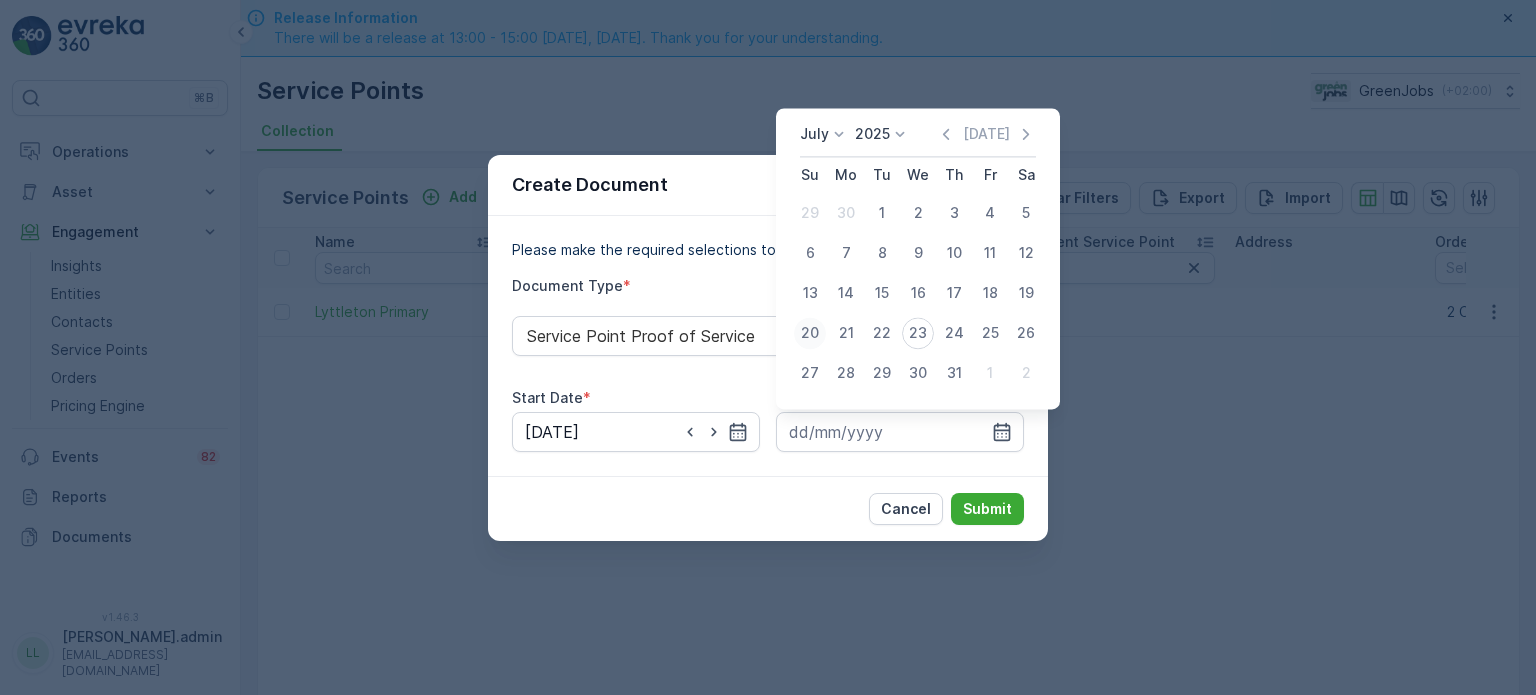 click on "20" at bounding box center (810, 333) 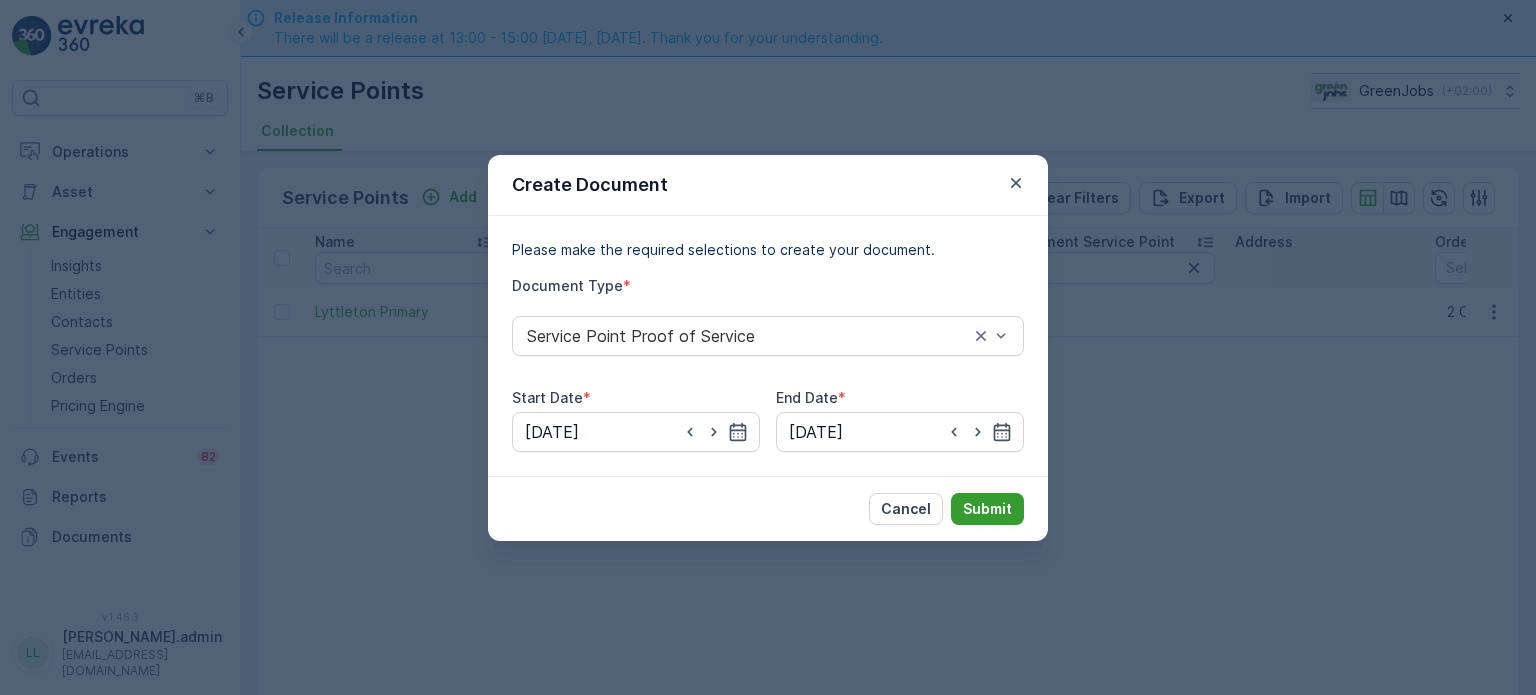 click on "Submit" at bounding box center [987, 509] 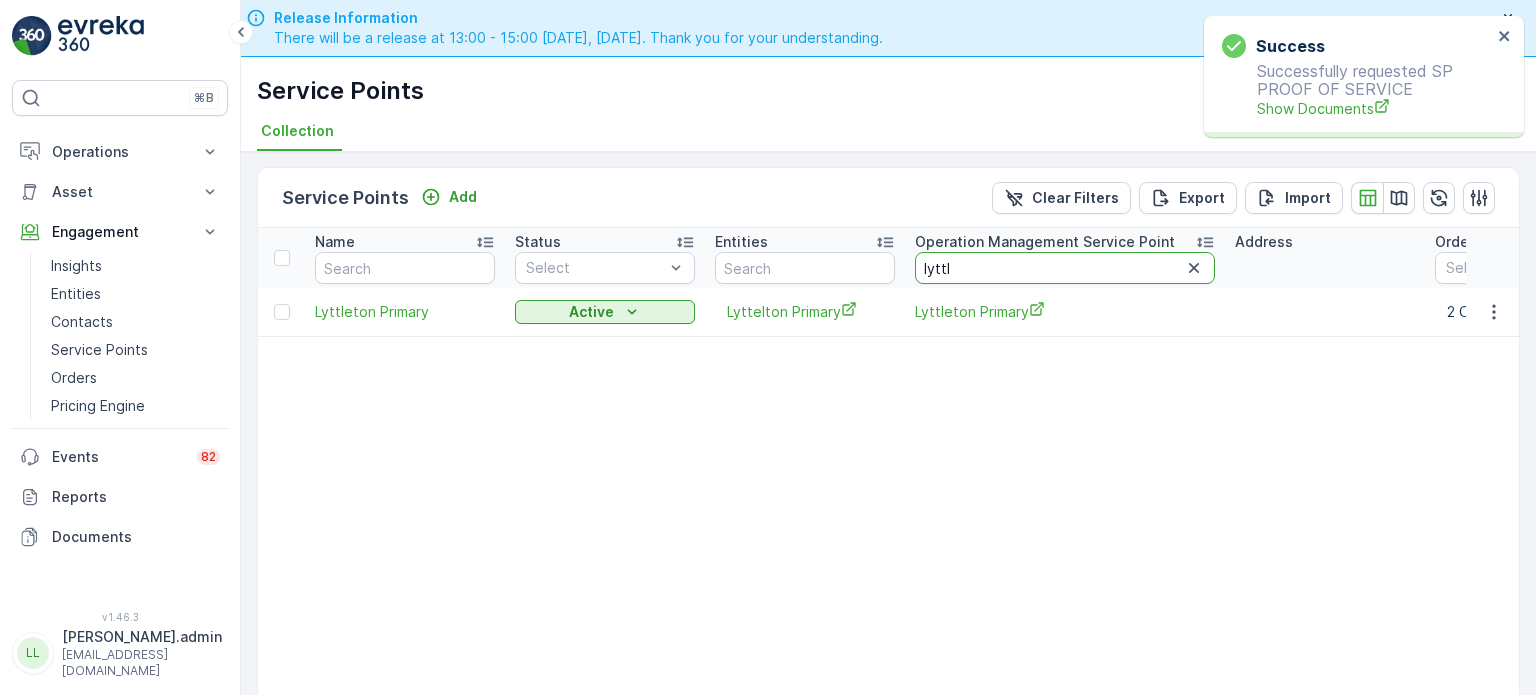 click on "lyttl" at bounding box center (1065, 268) 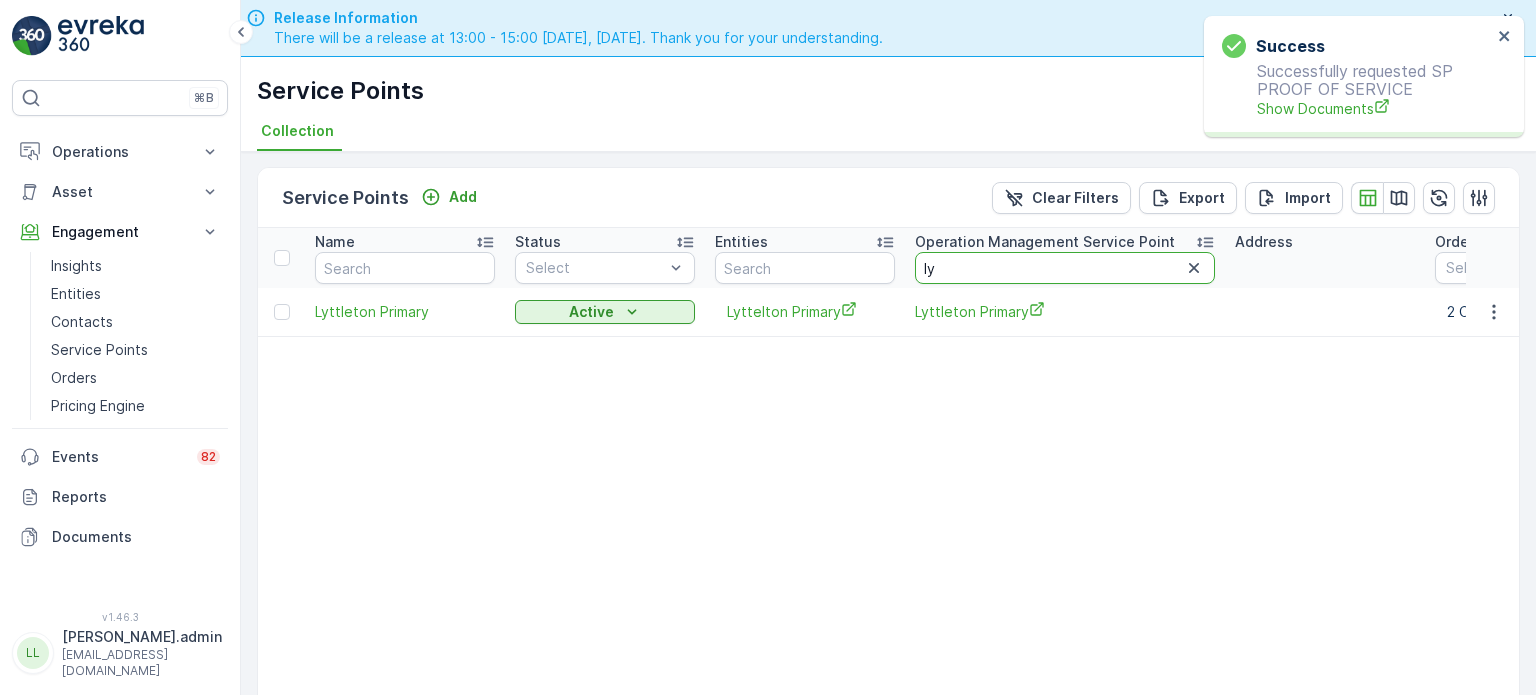 type on "l" 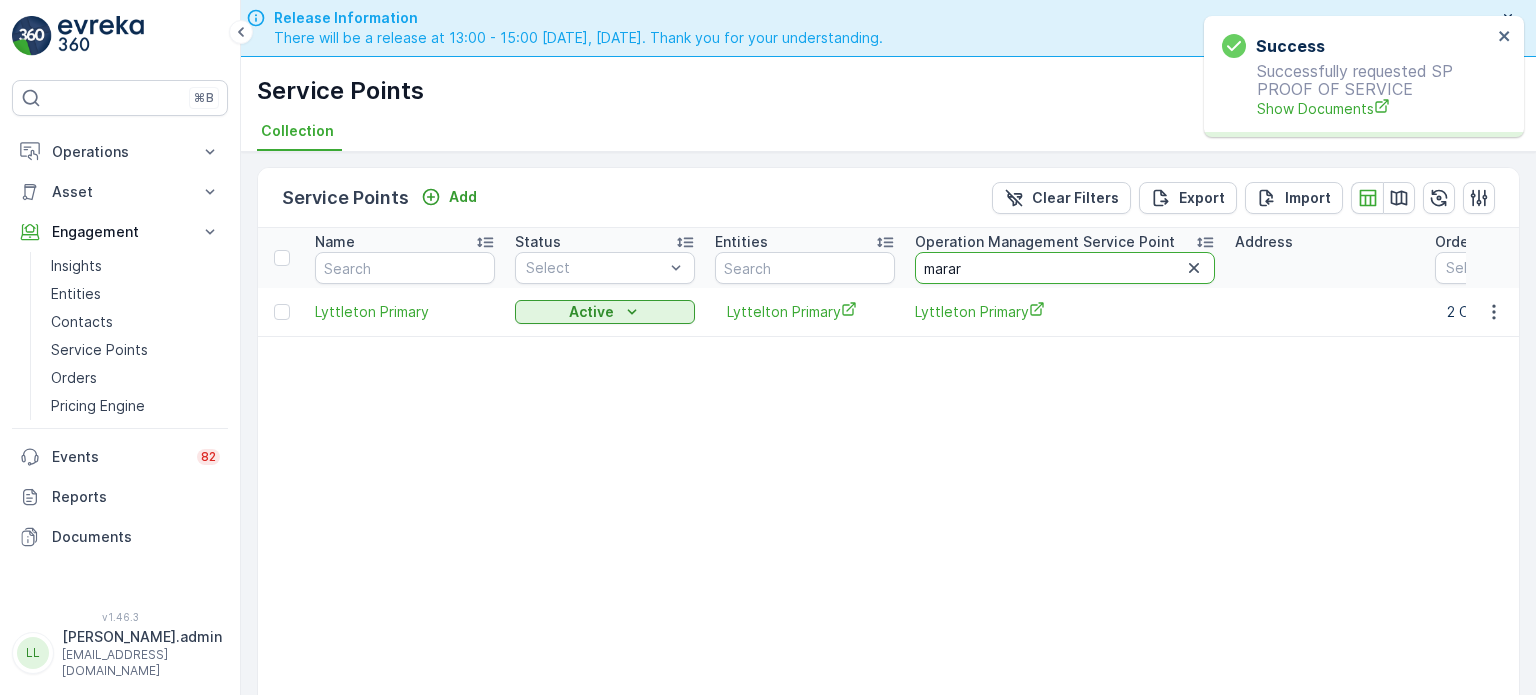 type on "marara" 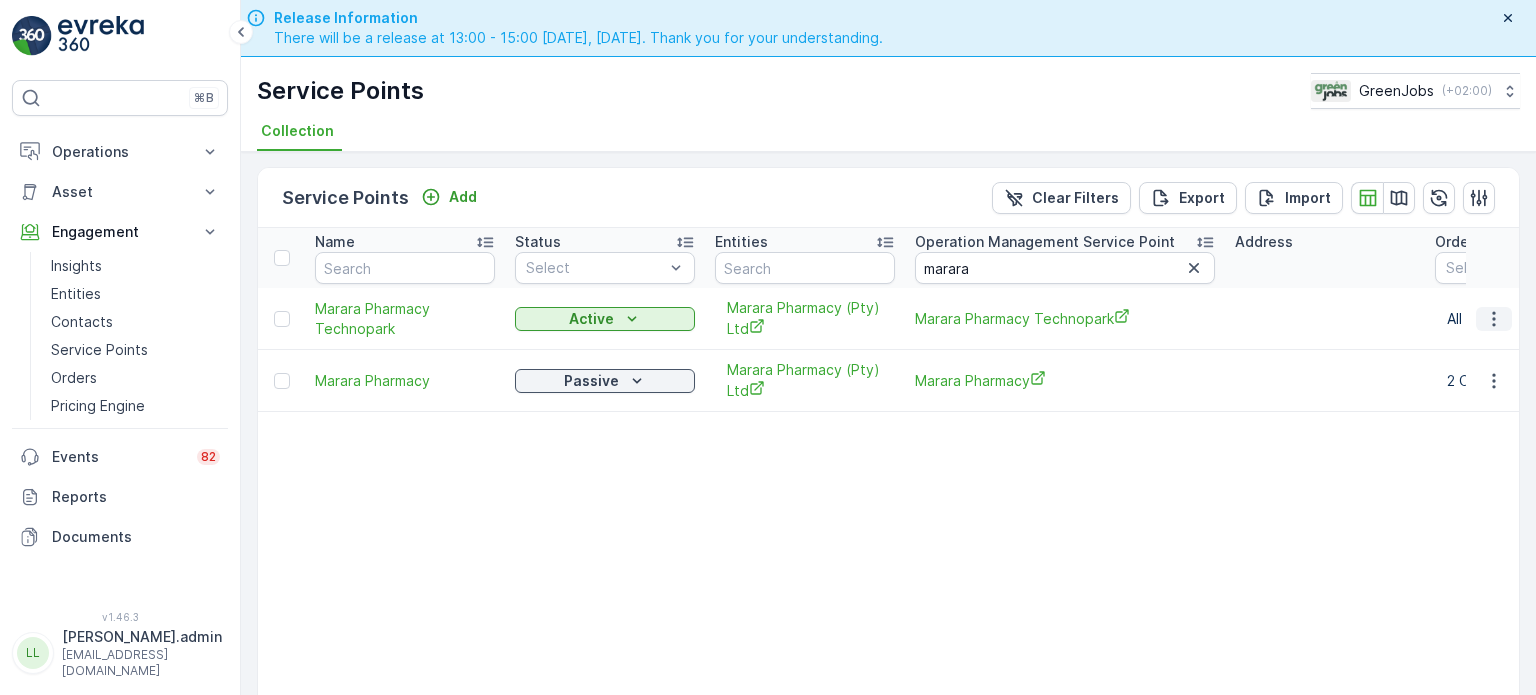 click 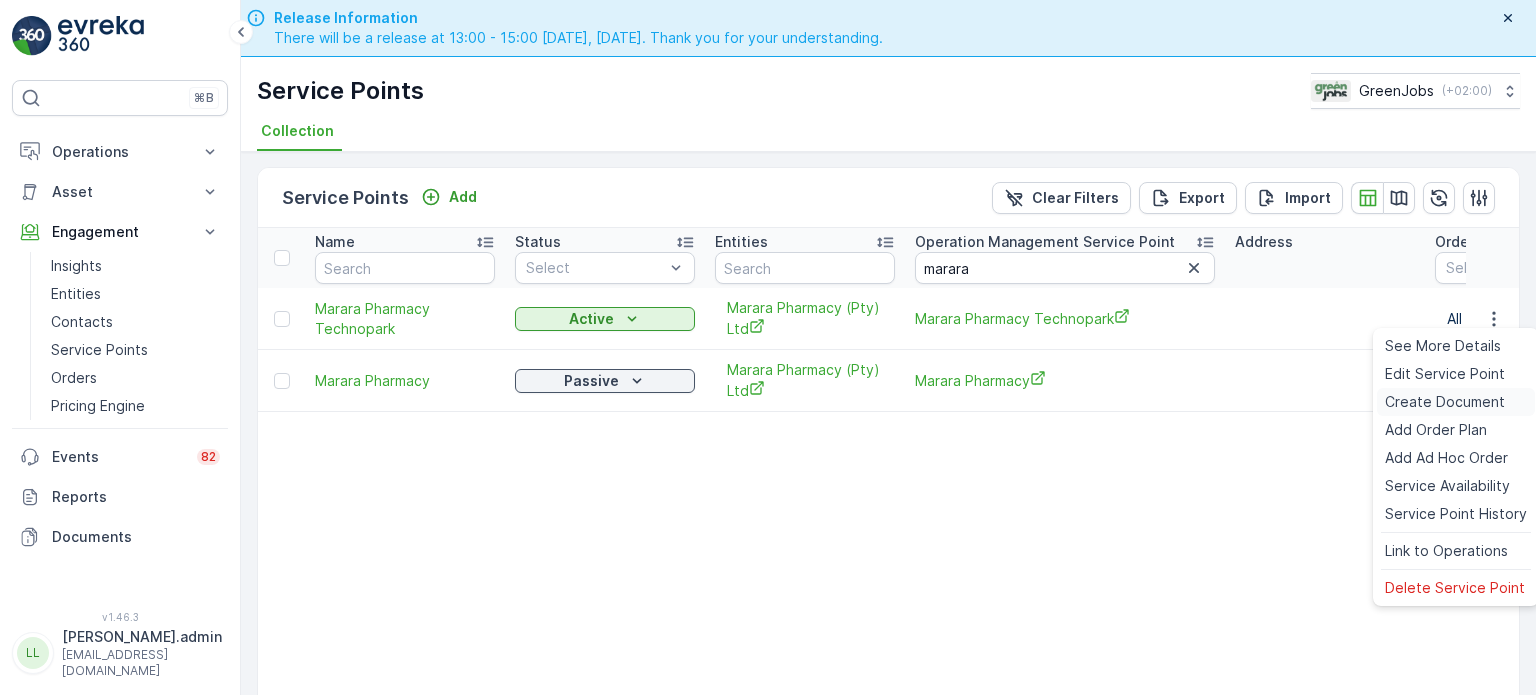 click on "Create Document" at bounding box center [1445, 402] 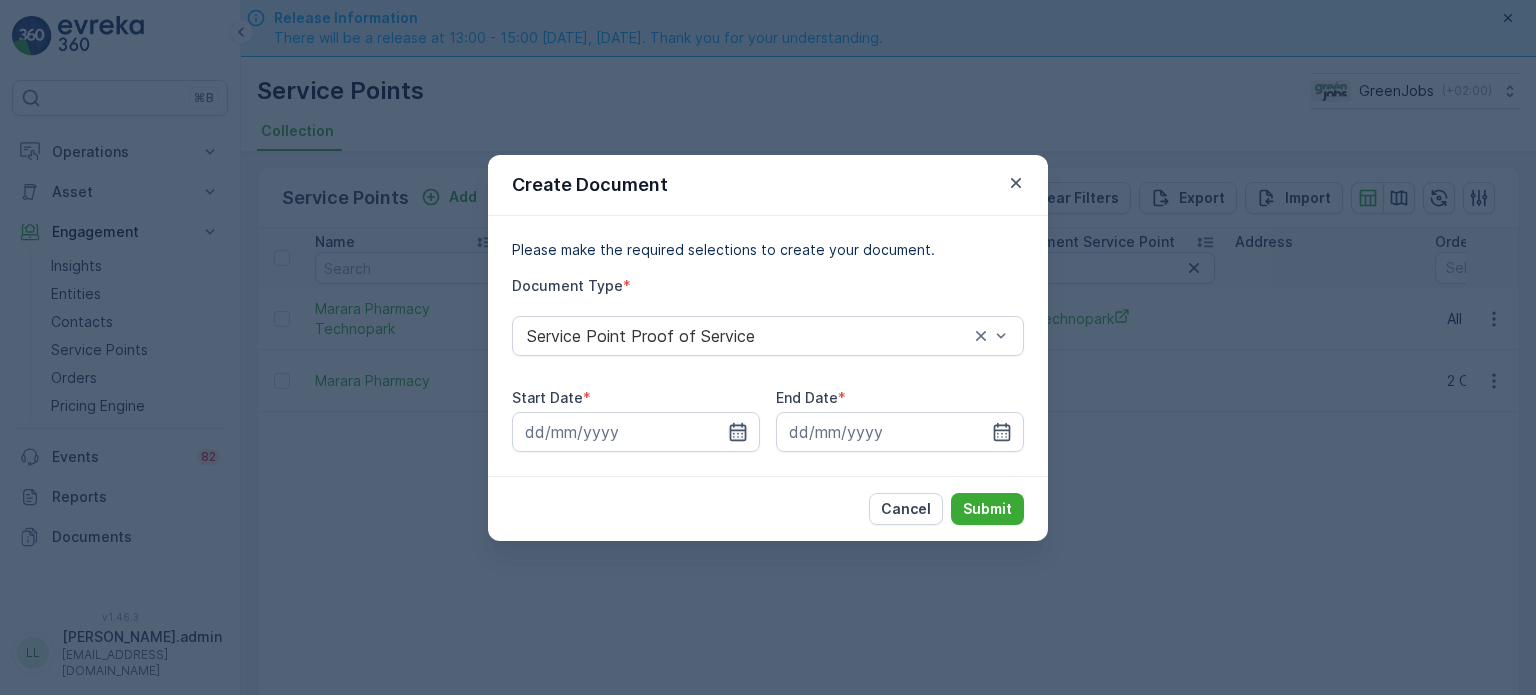 click 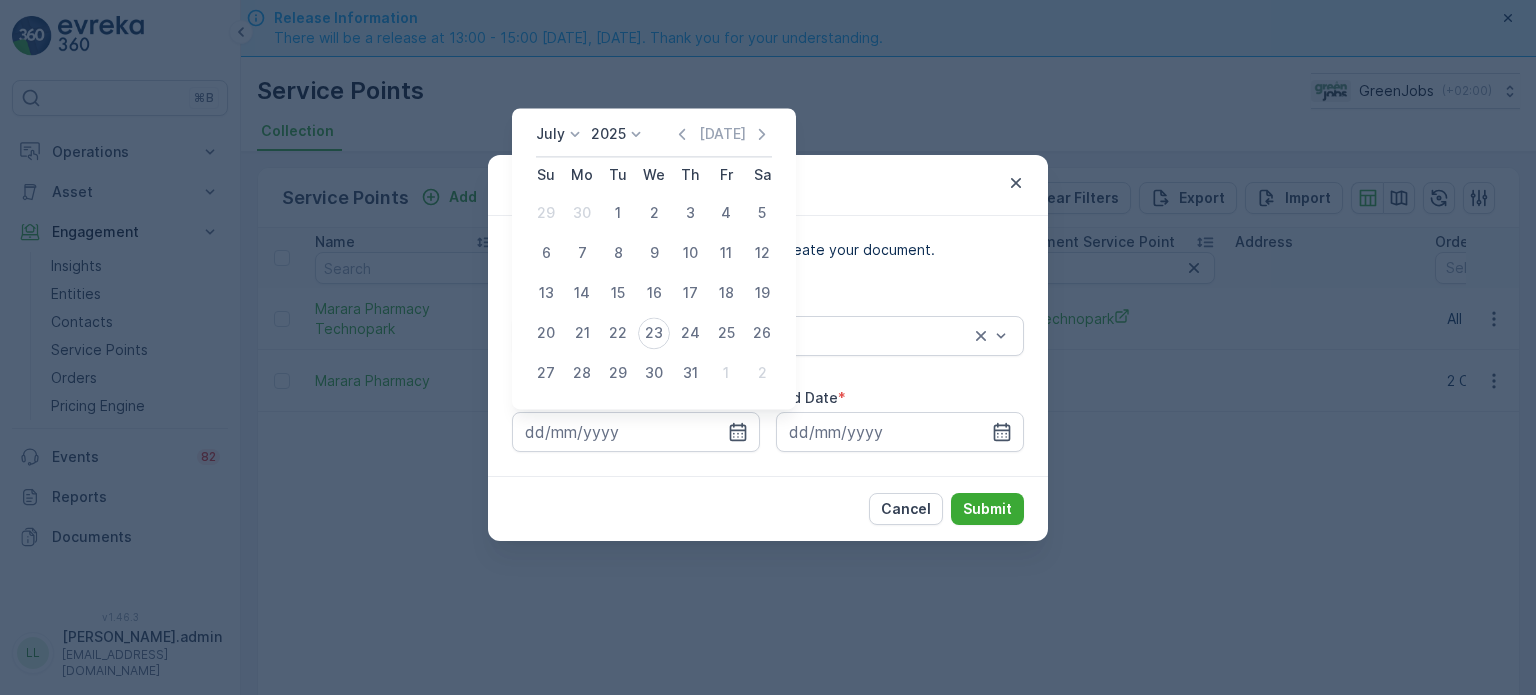 click 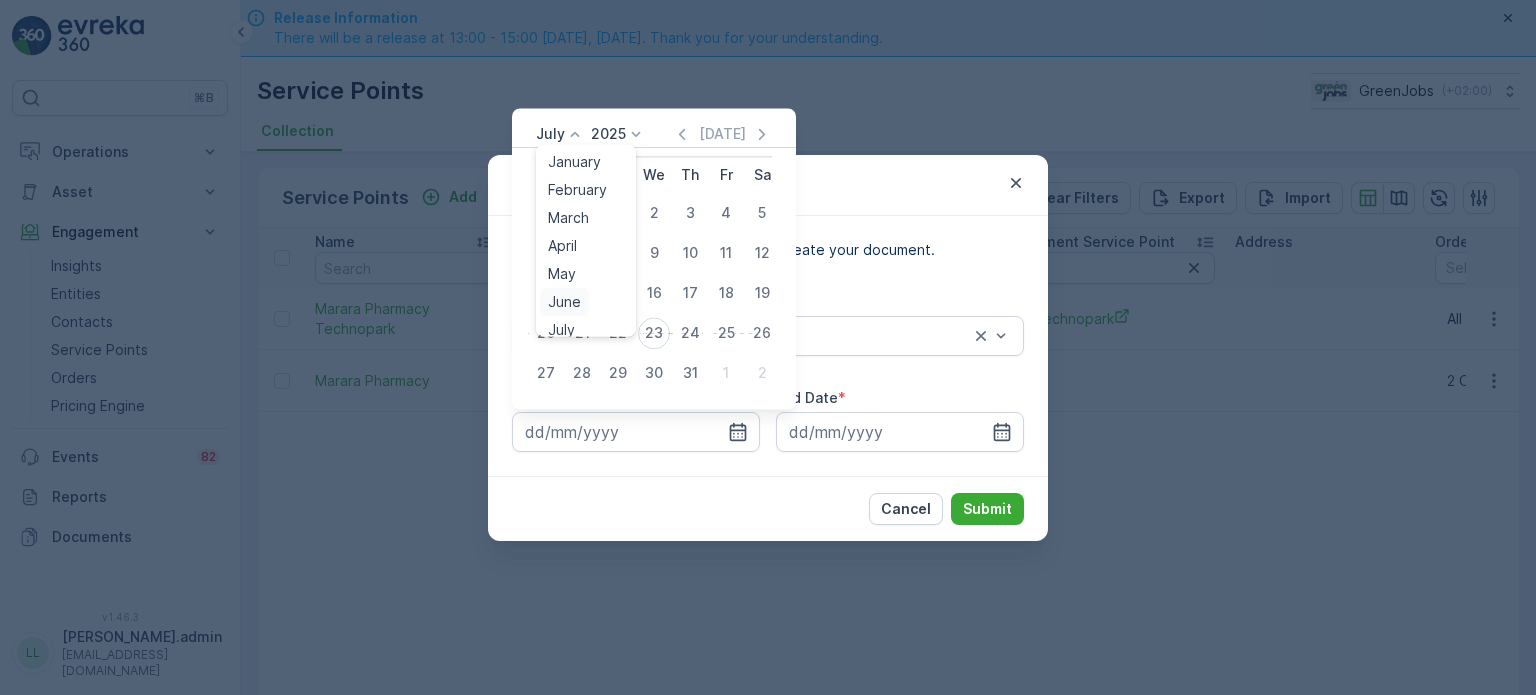 click on "June" at bounding box center [564, 302] 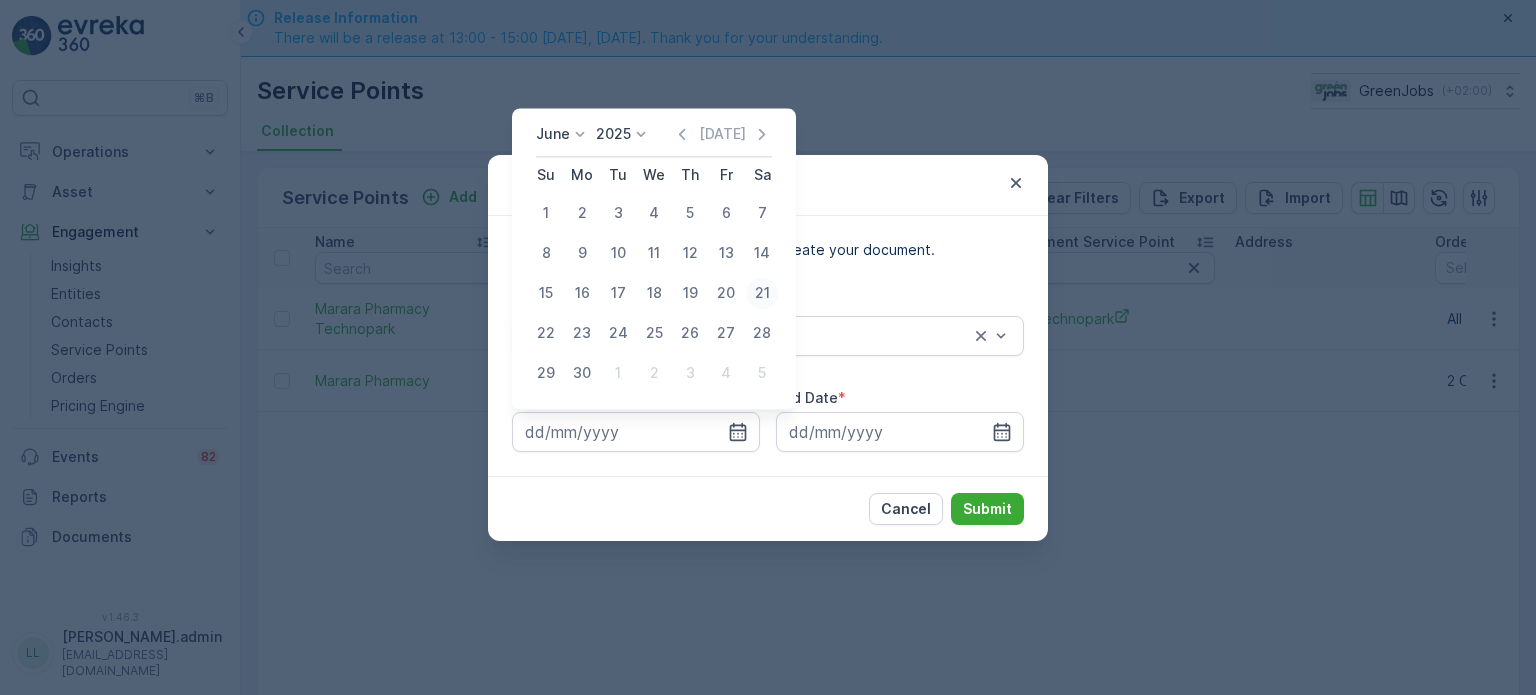 click on "21" at bounding box center [762, 293] 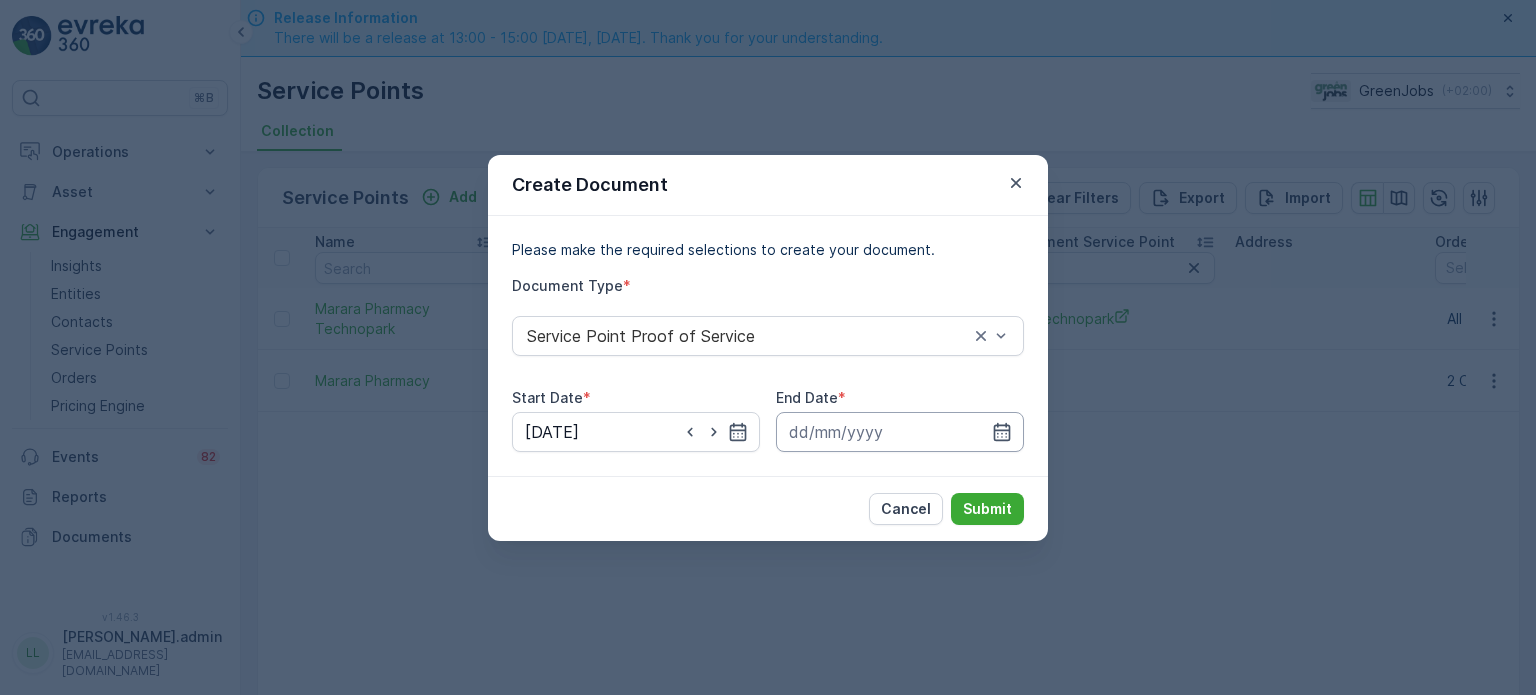 click at bounding box center [900, 432] 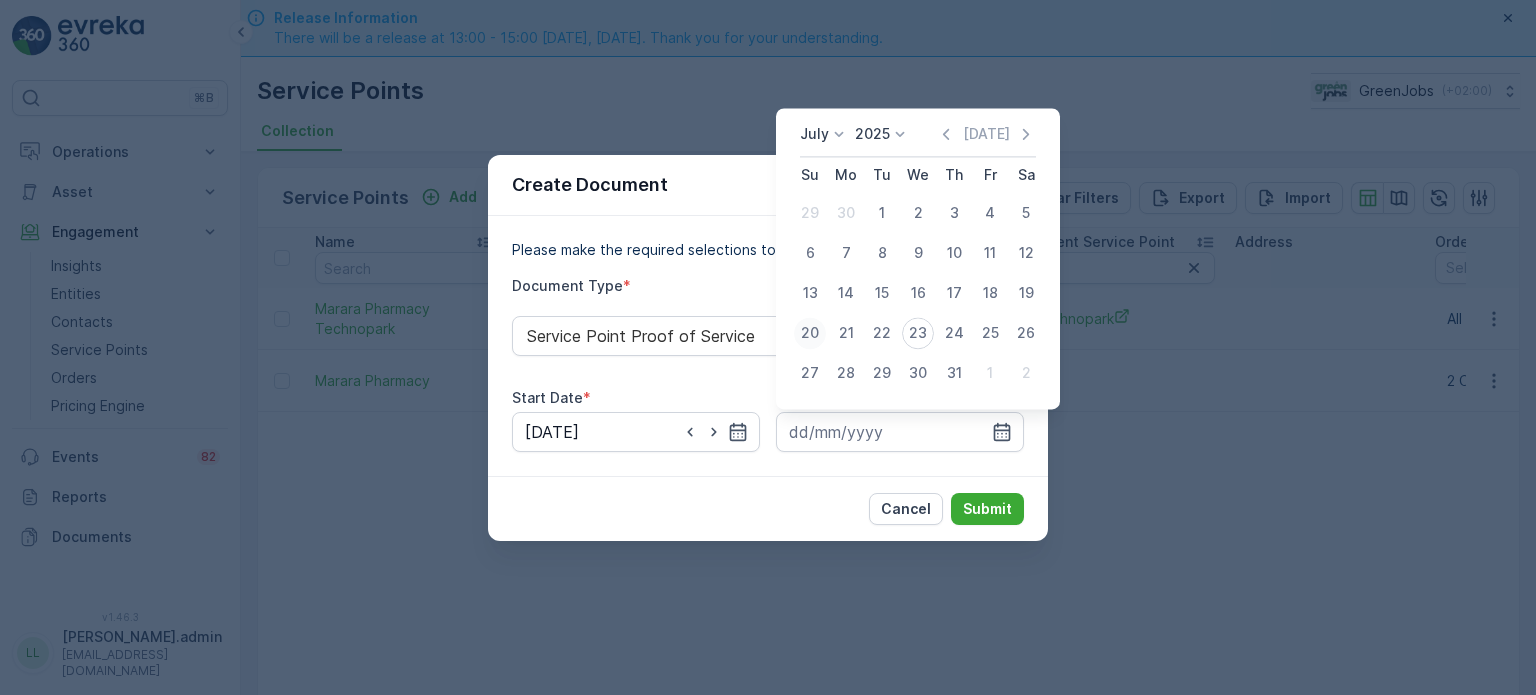 click on "20" at bounding box center [810, 333] 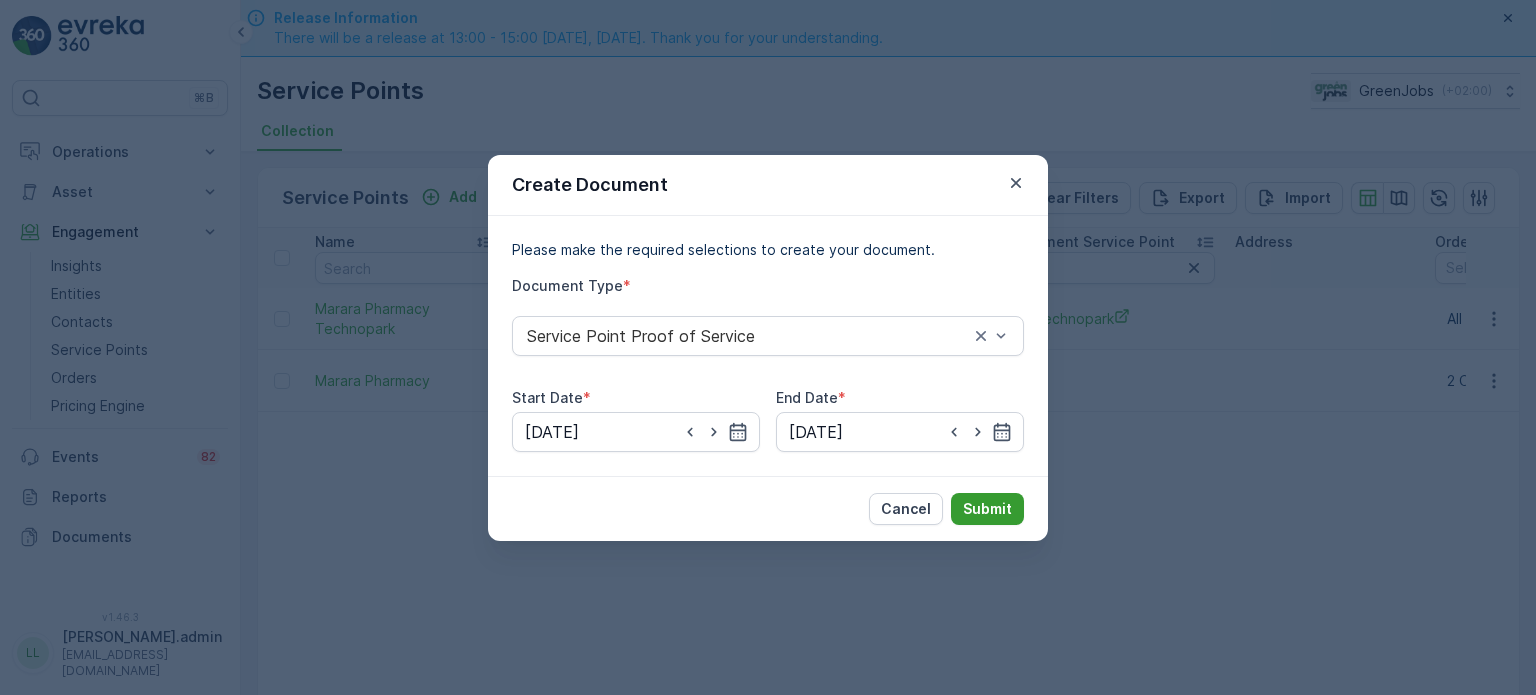 click on "Submit" at bounding box center [987, 509] 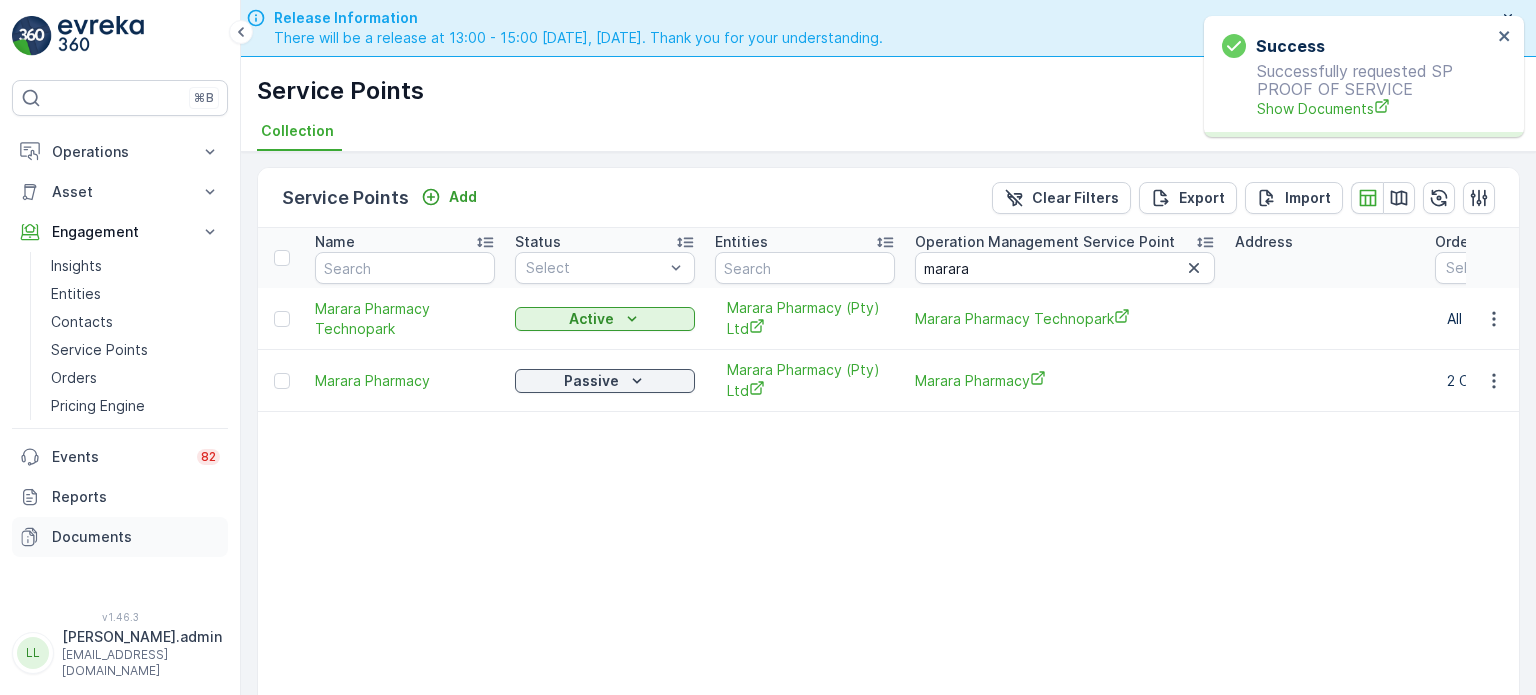 click on "Documents" at bounding box center [120, 537] 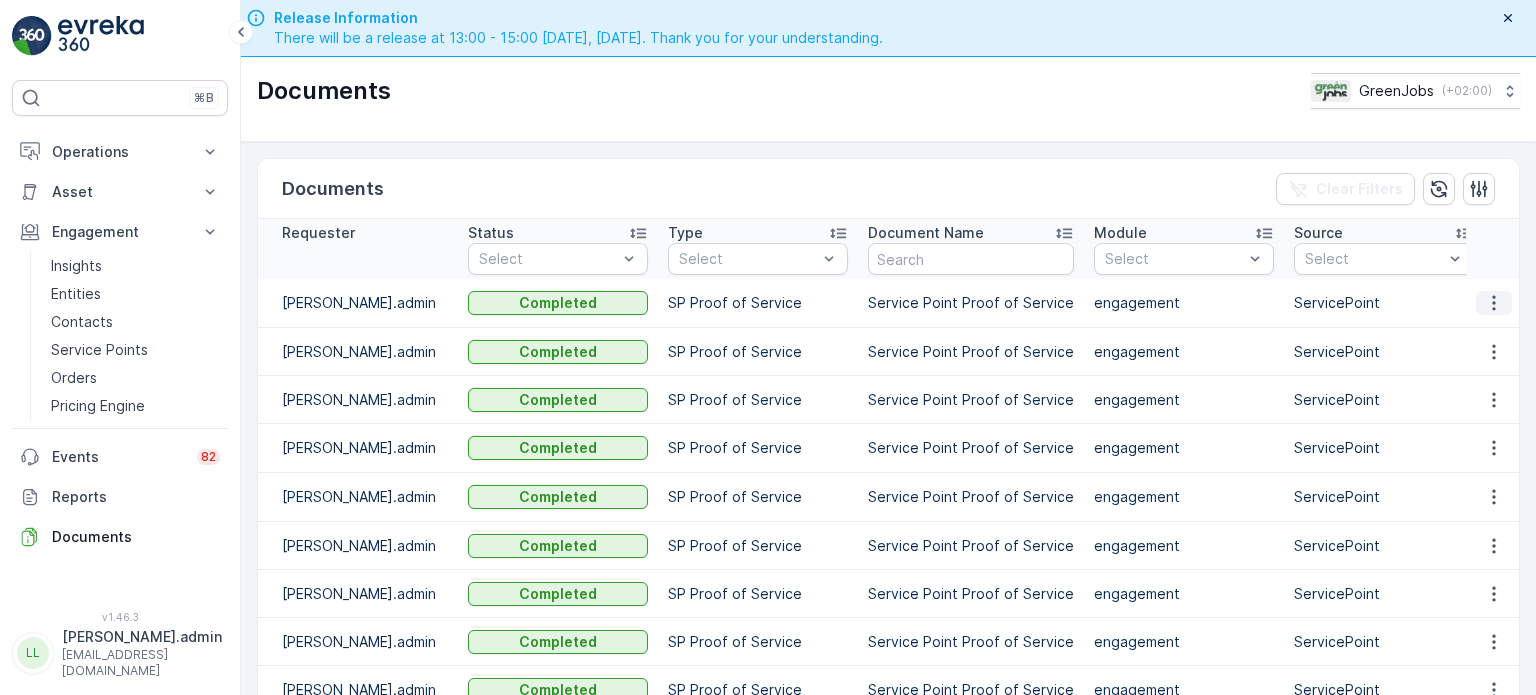 click 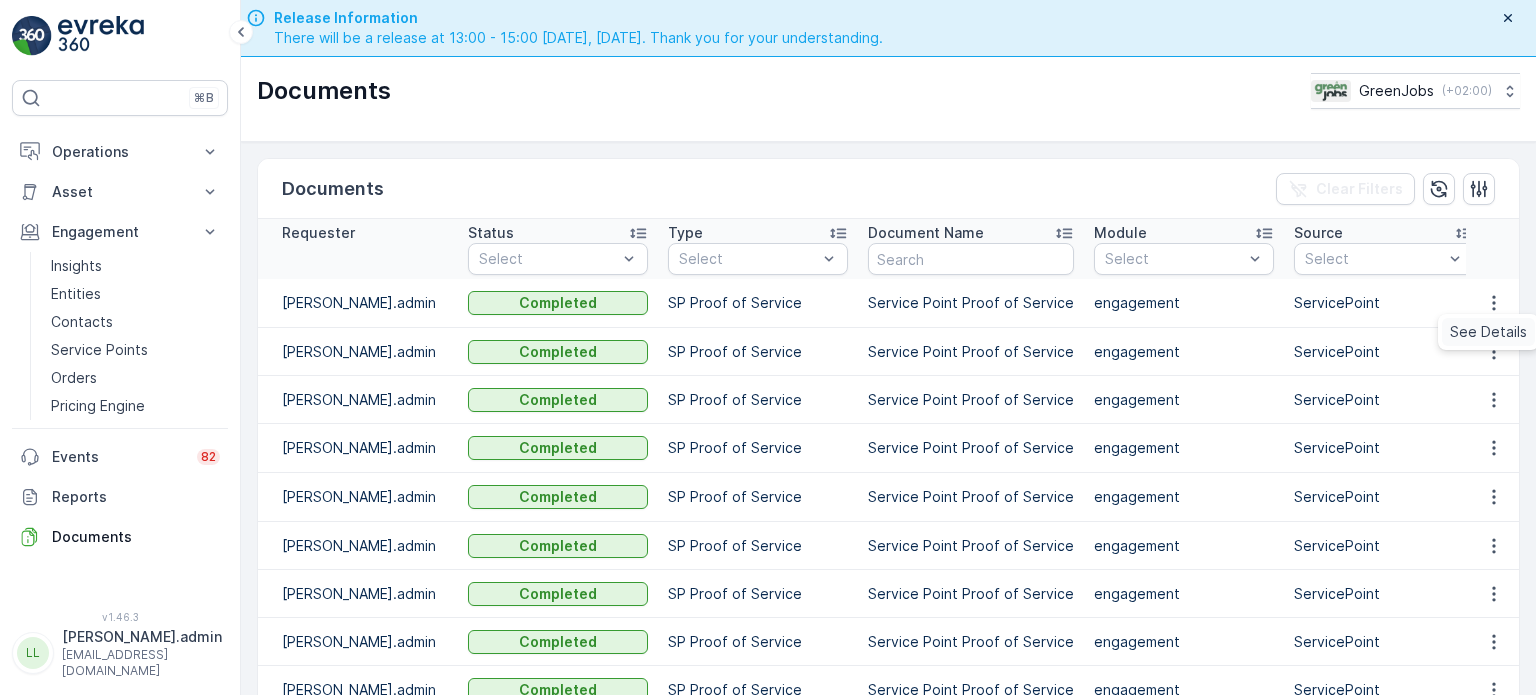 click on "See Details" at bounding box center (1488, 332) 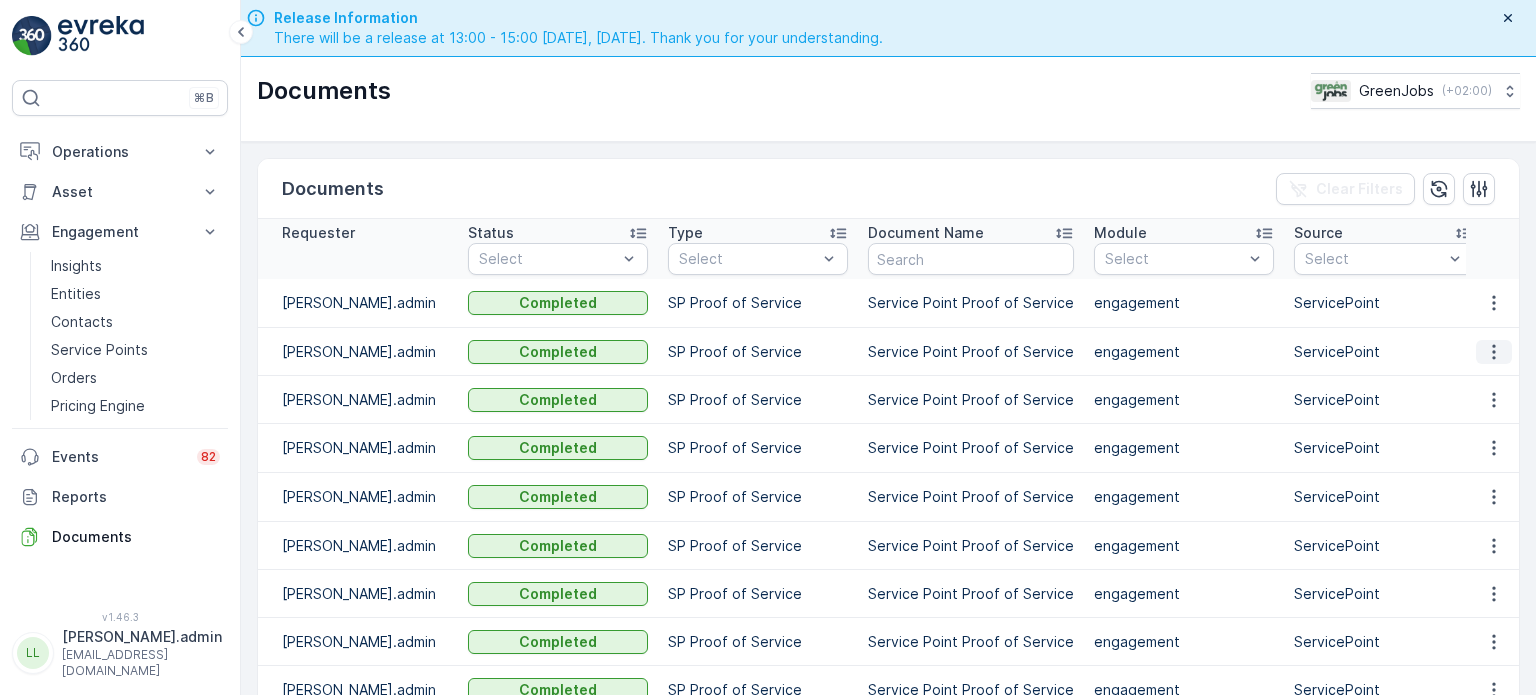 drag, startPoint x: 1492, startPoint y: 344, endPoint x: 1486, endPoint y: 361, distance: 18.027756 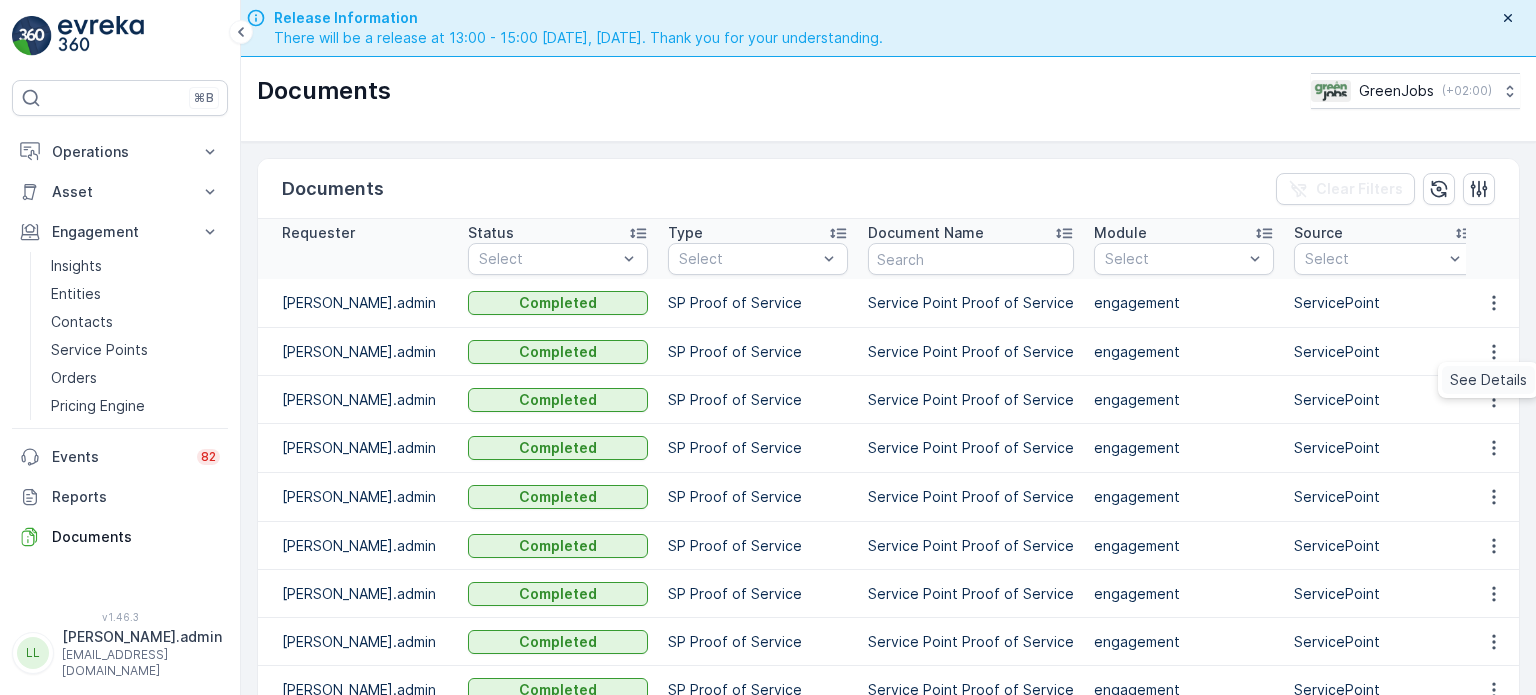click on "See Details" at bounding box center (1488, 380) 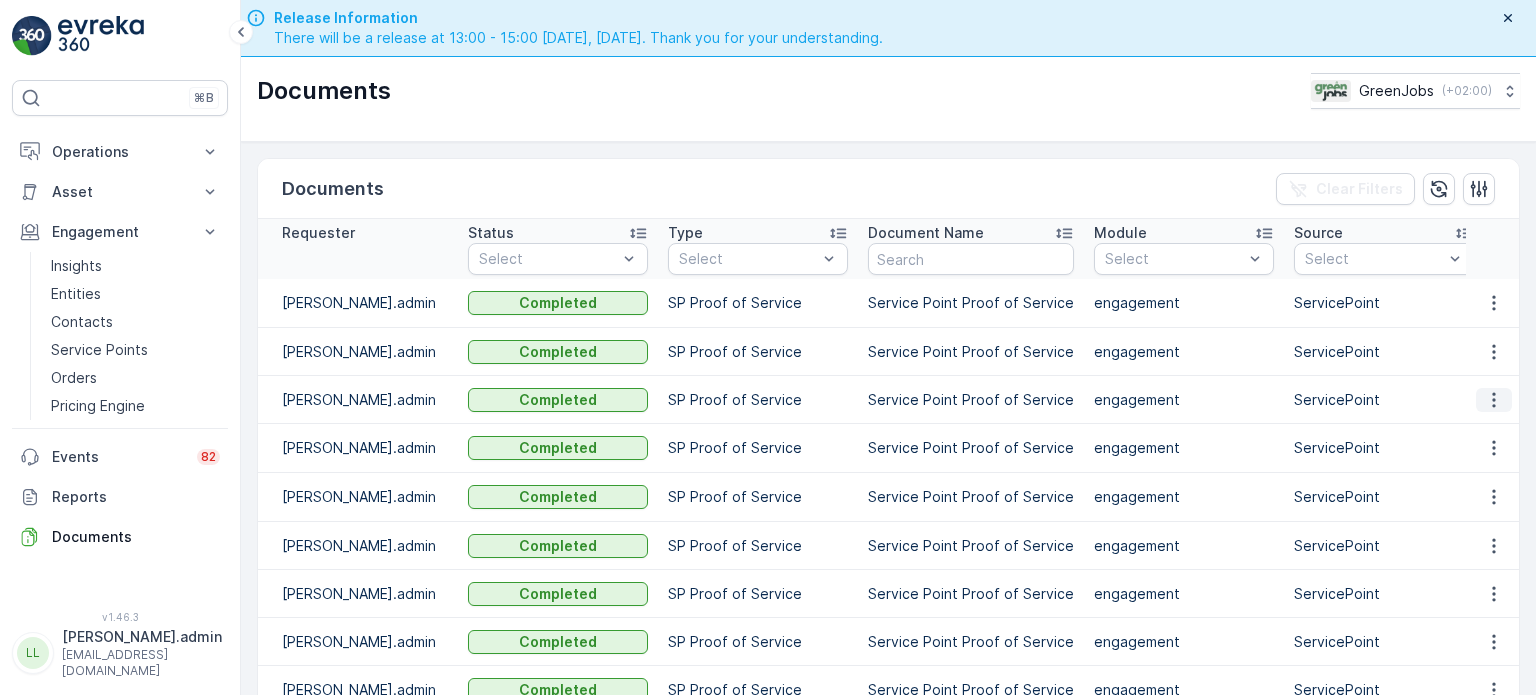 click 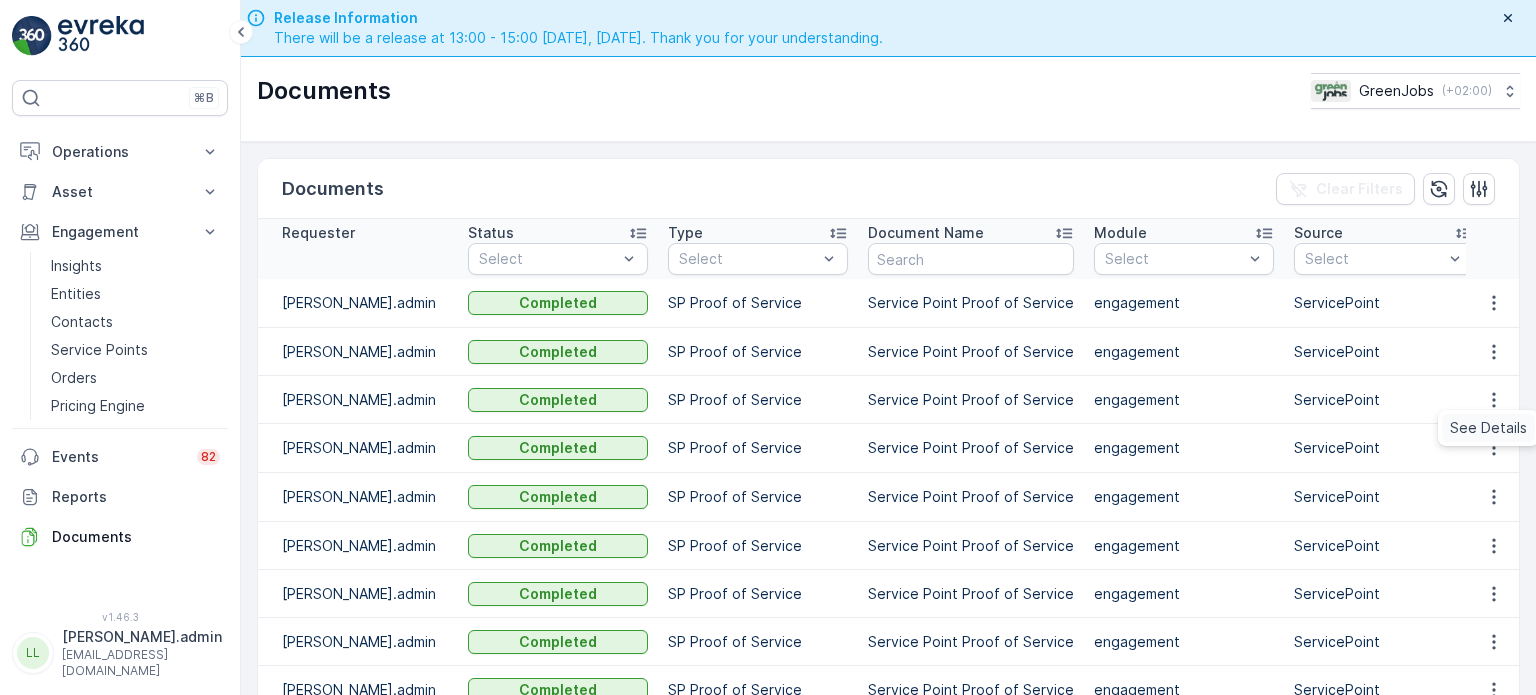 click on "See Details" at bounding box center (1488, 428) 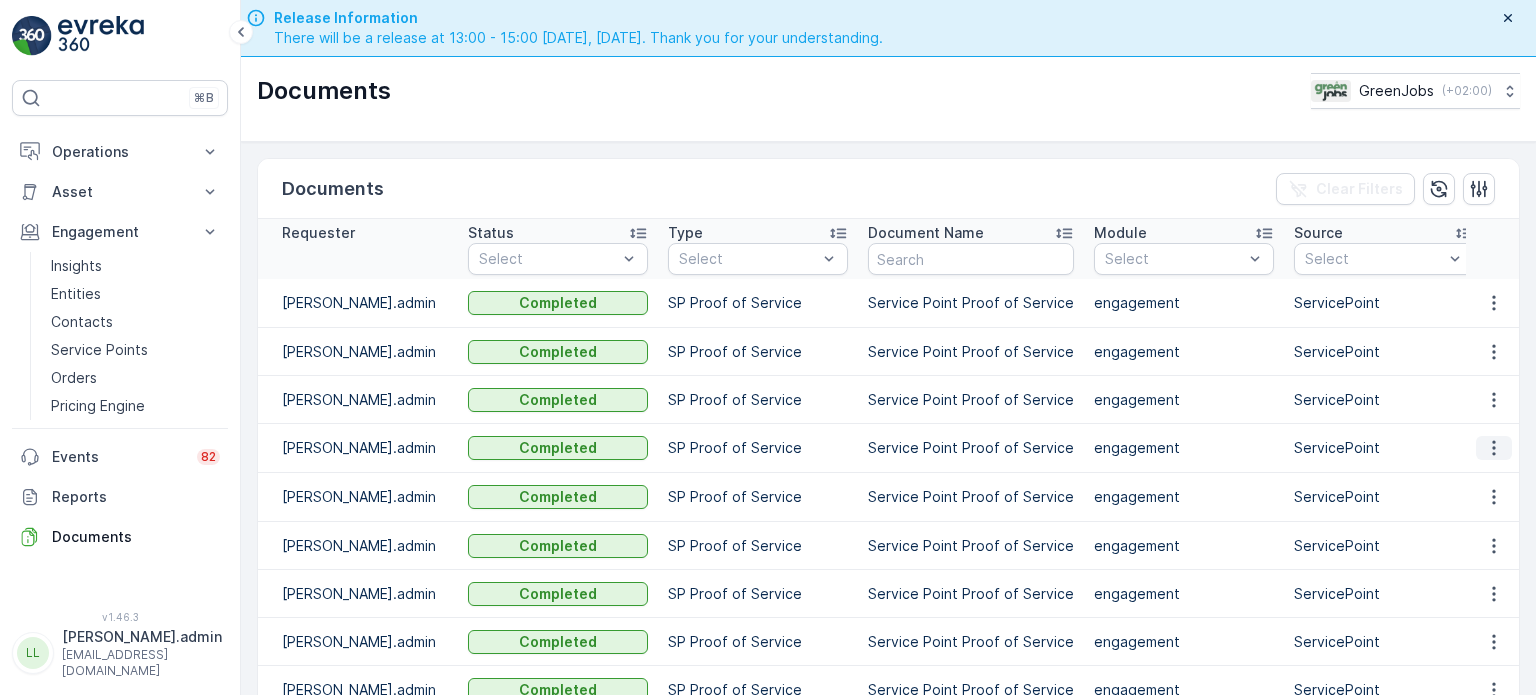 click 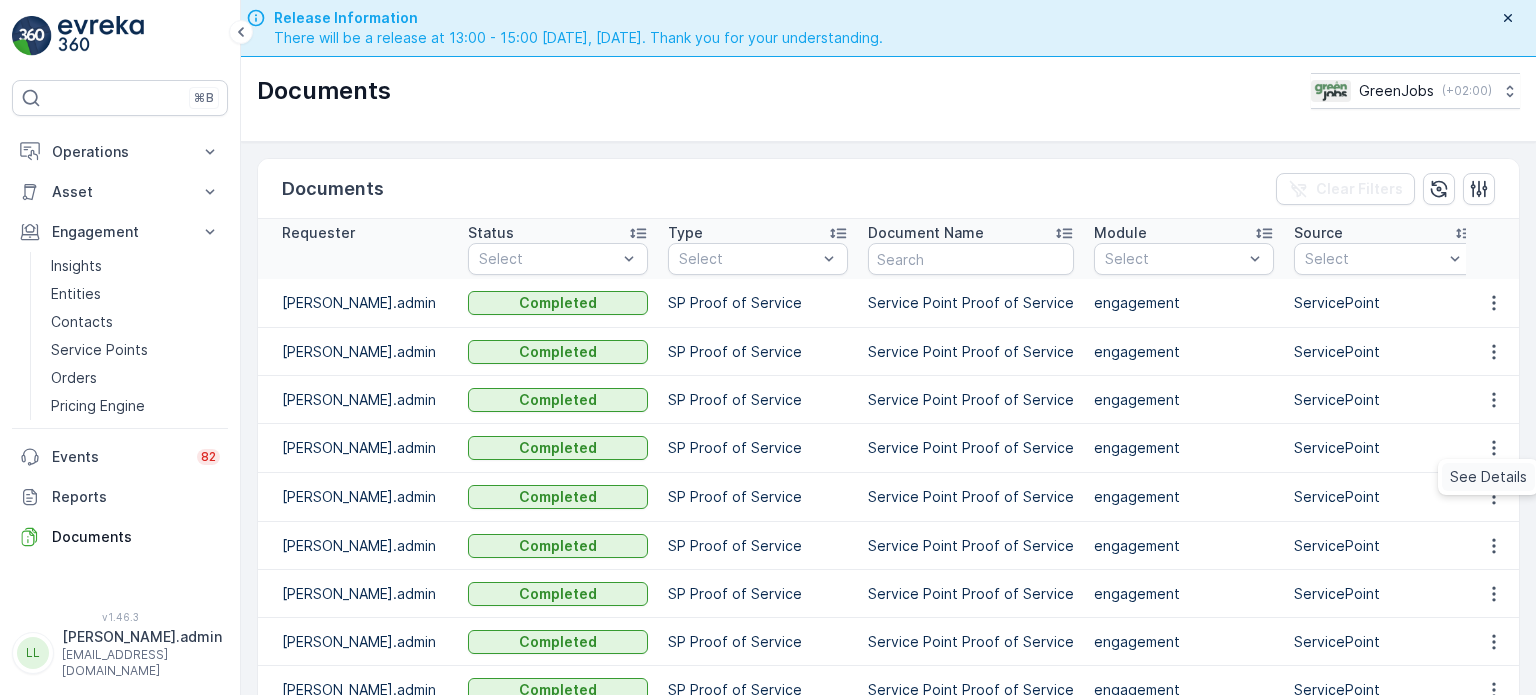 click on "See Details" at bounding box center [1488, 477] 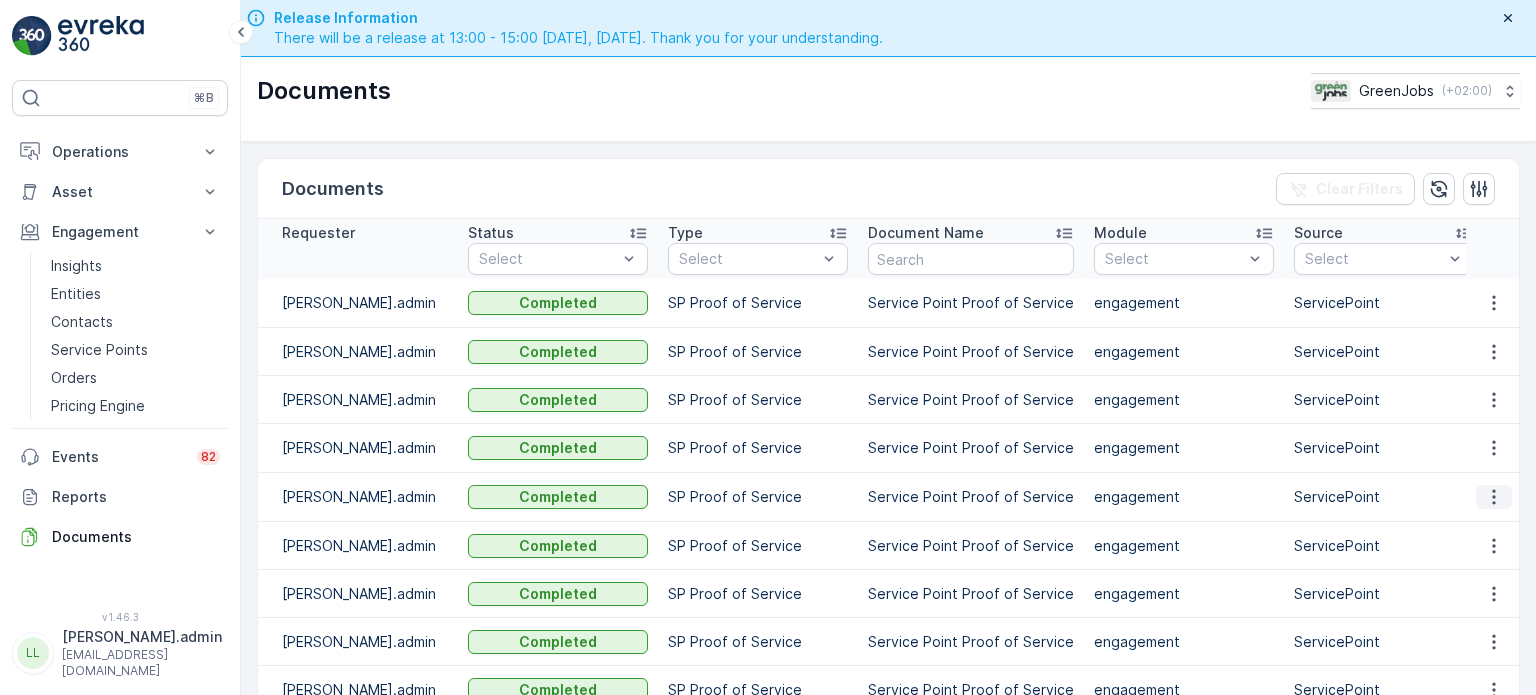 click 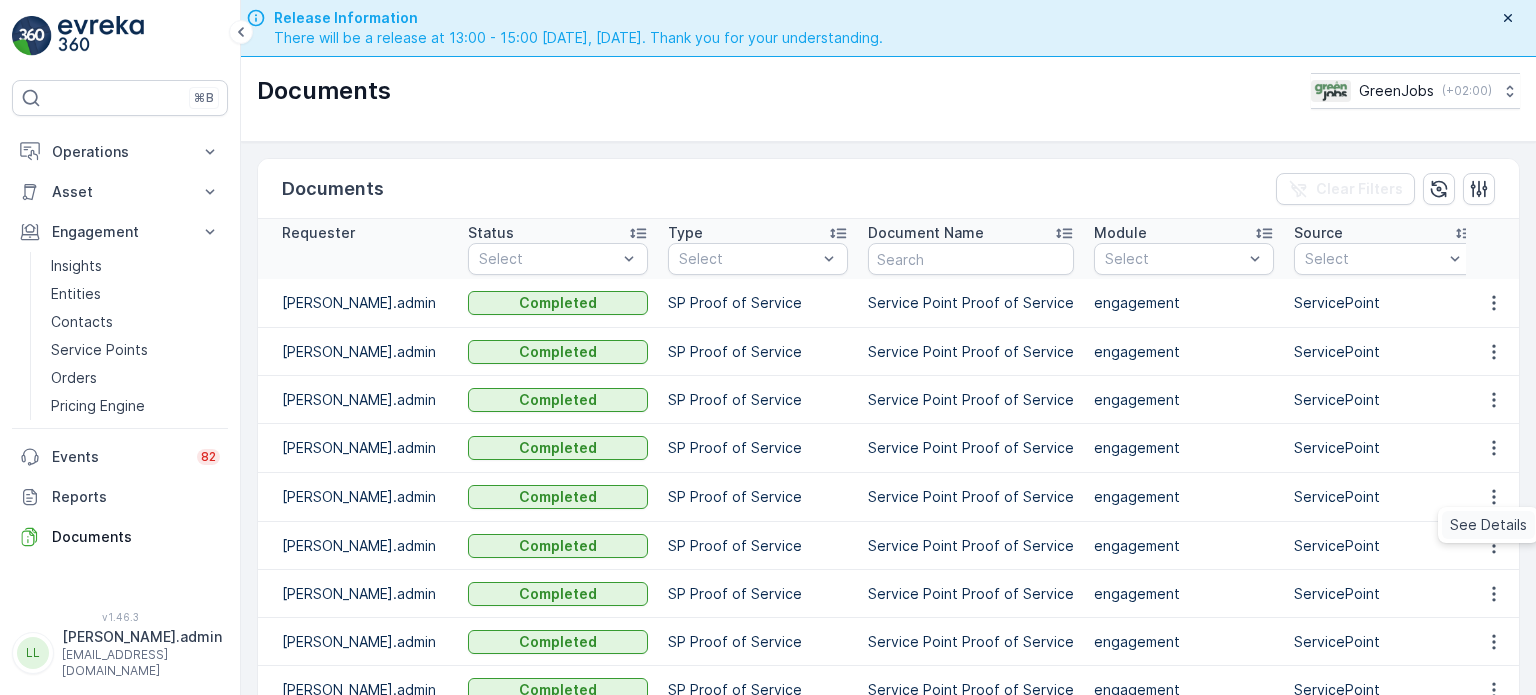 click on "See Details" at bounding box center [1488, 525] 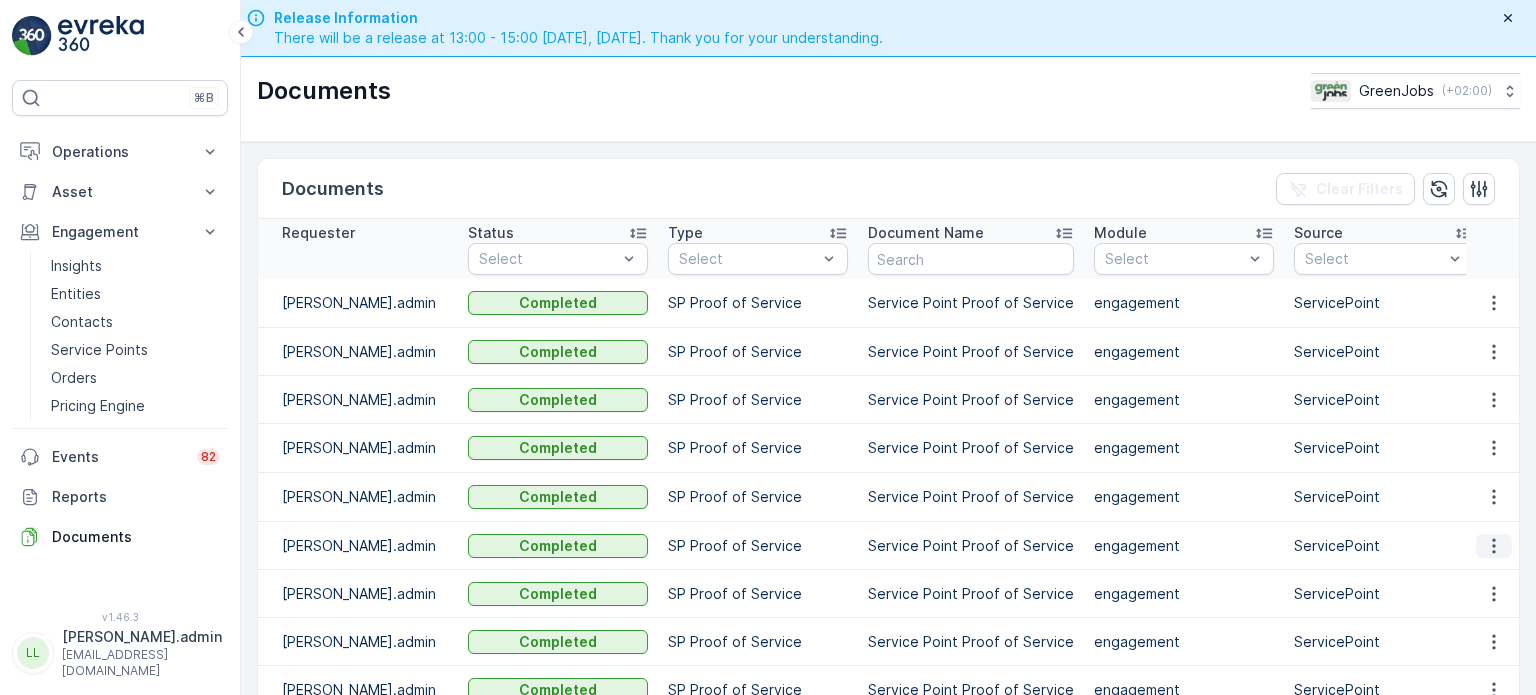 click 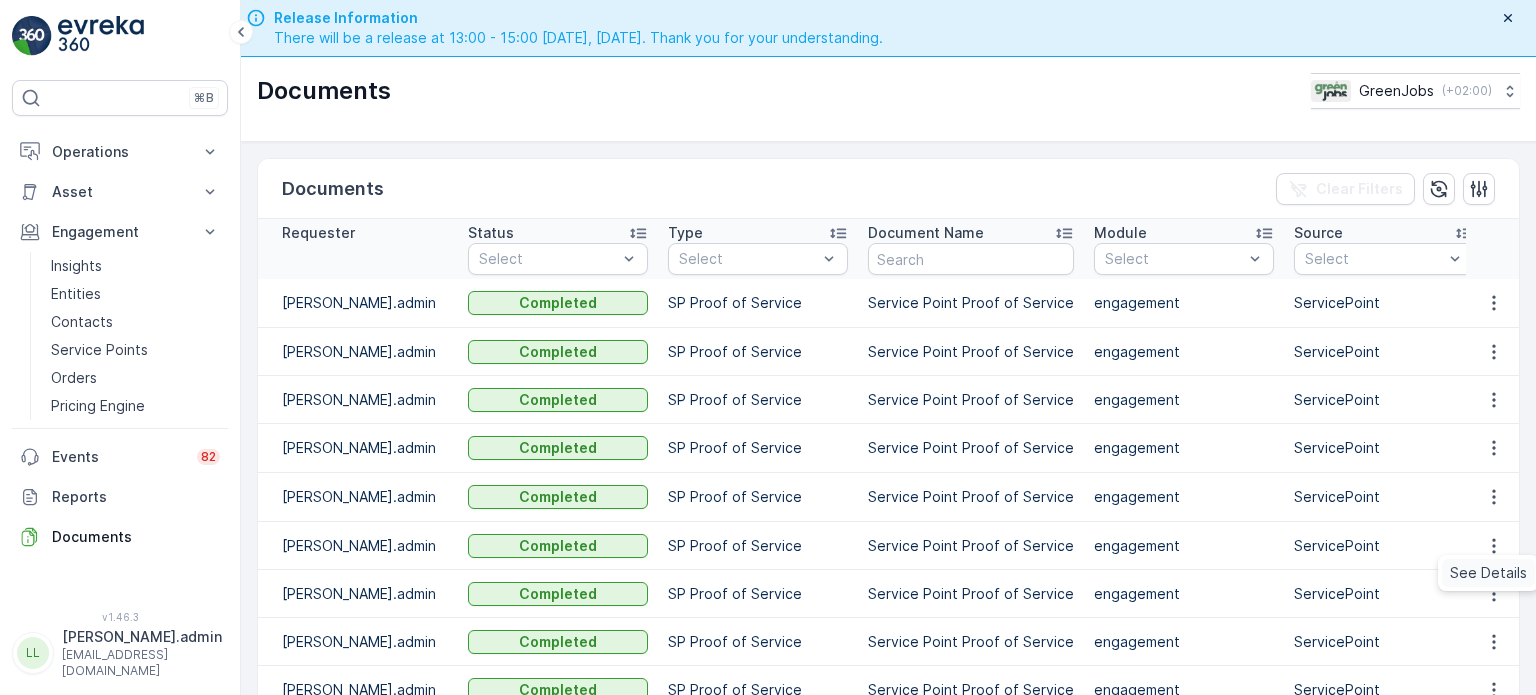 click on "See Details" at bounding box center [1488, 573] 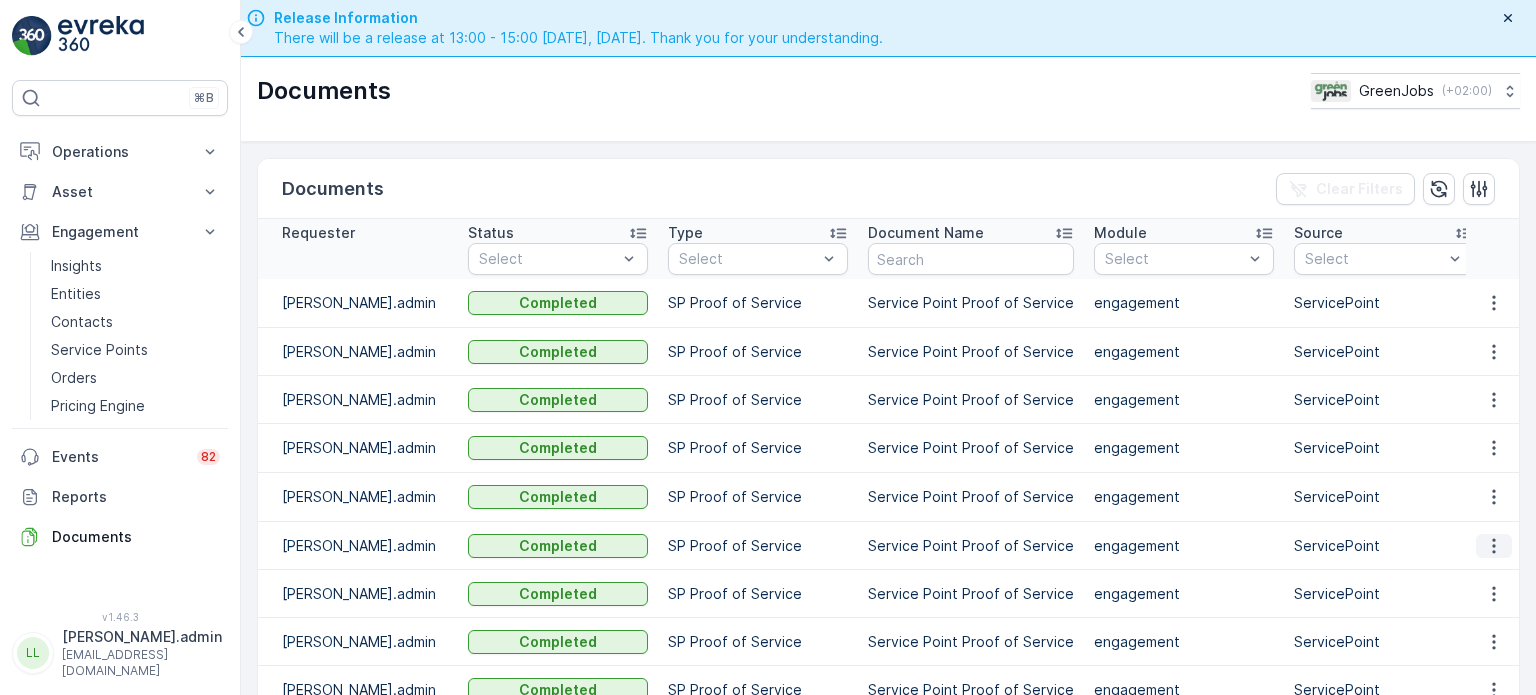 click 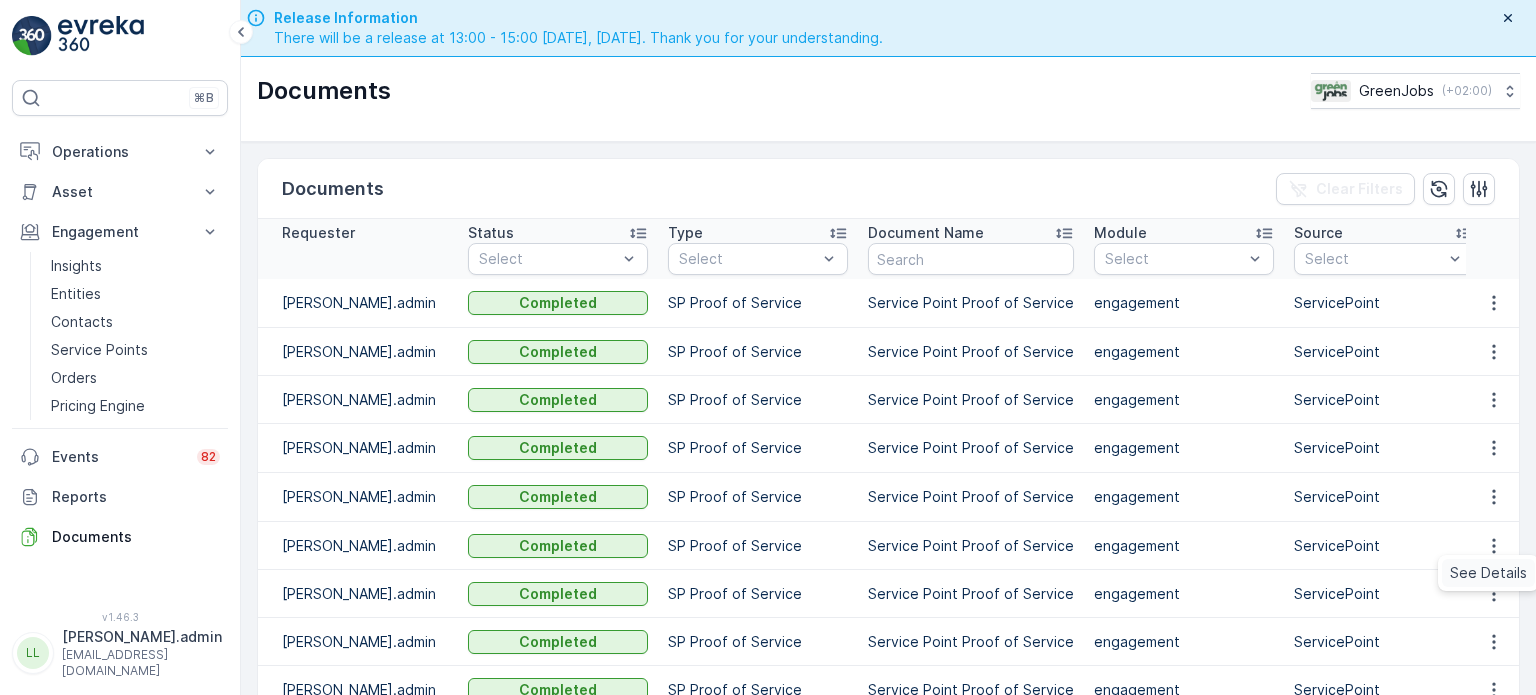 click on "See Details" at bounding box center (1488, 573) 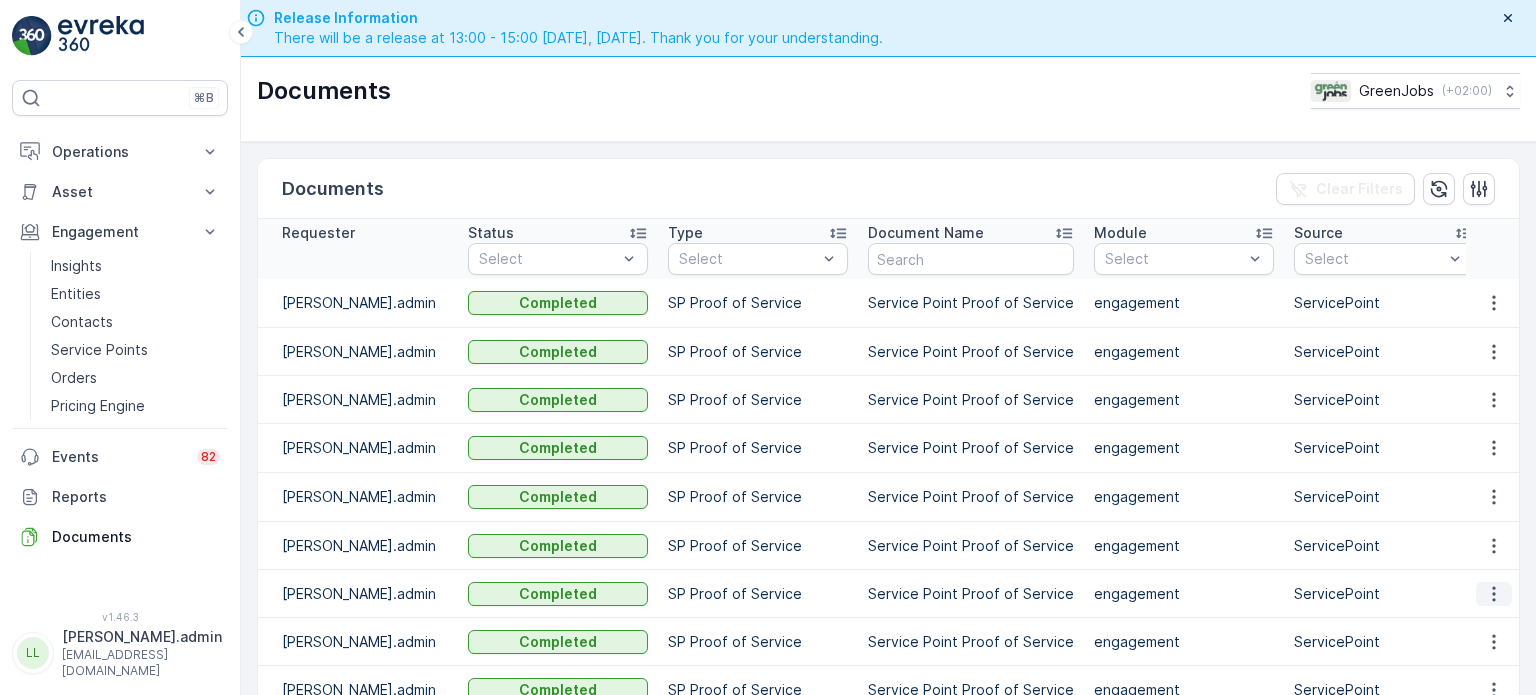 click 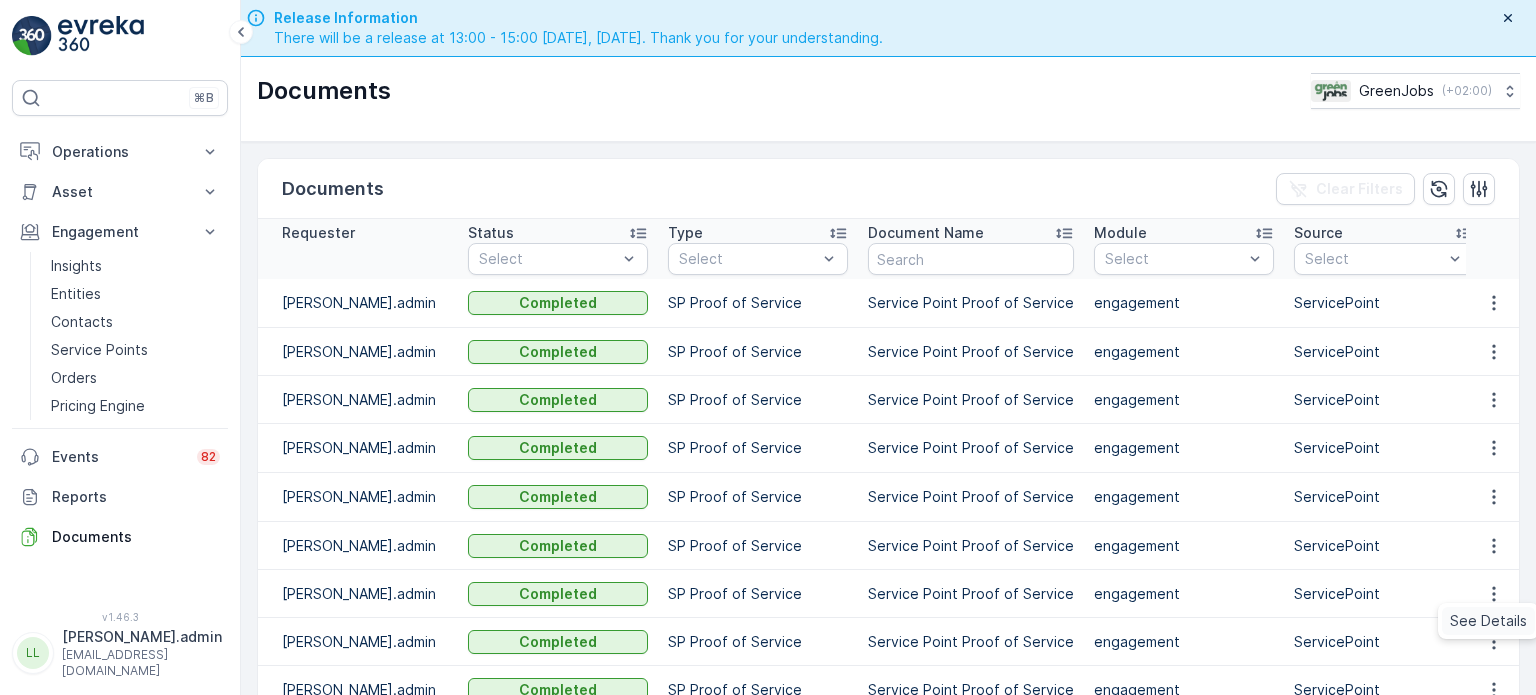 click on "See Details" at bounding box center [1488, 621] 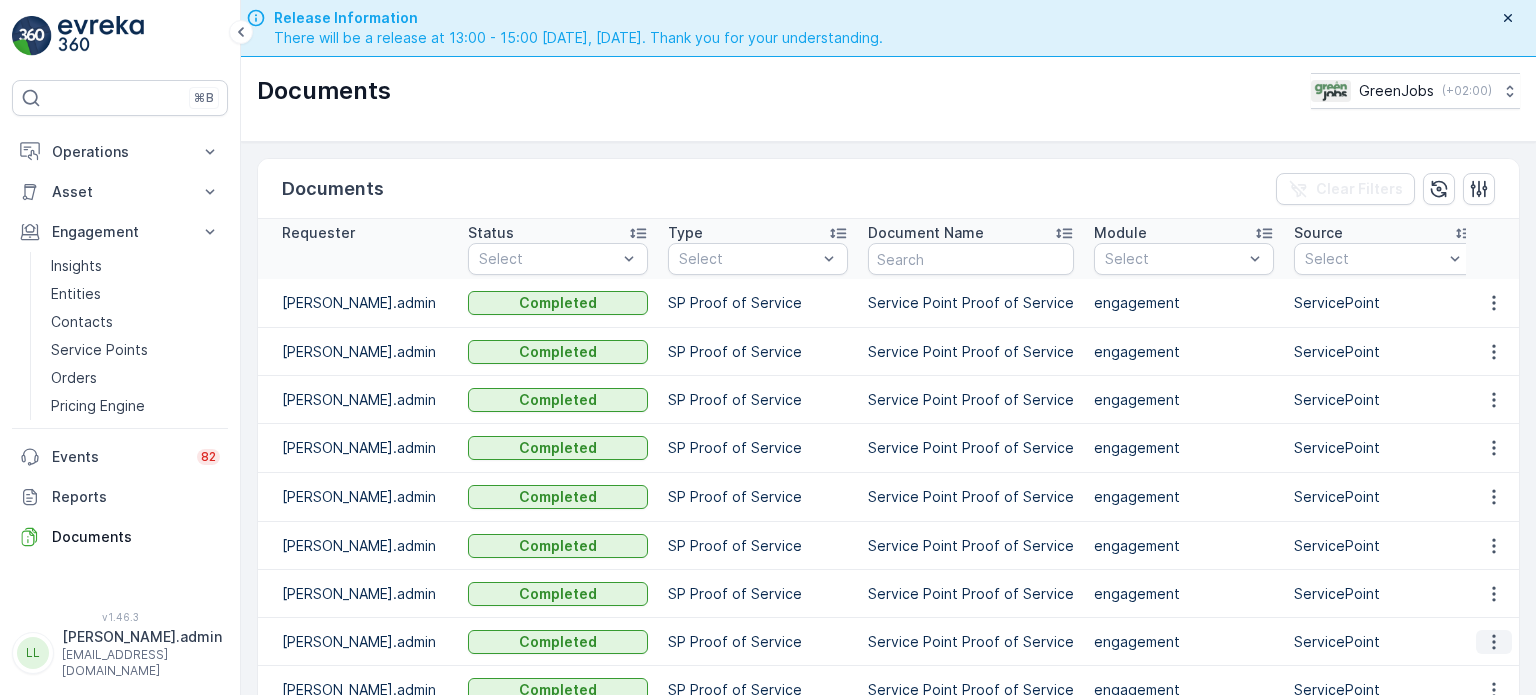 click 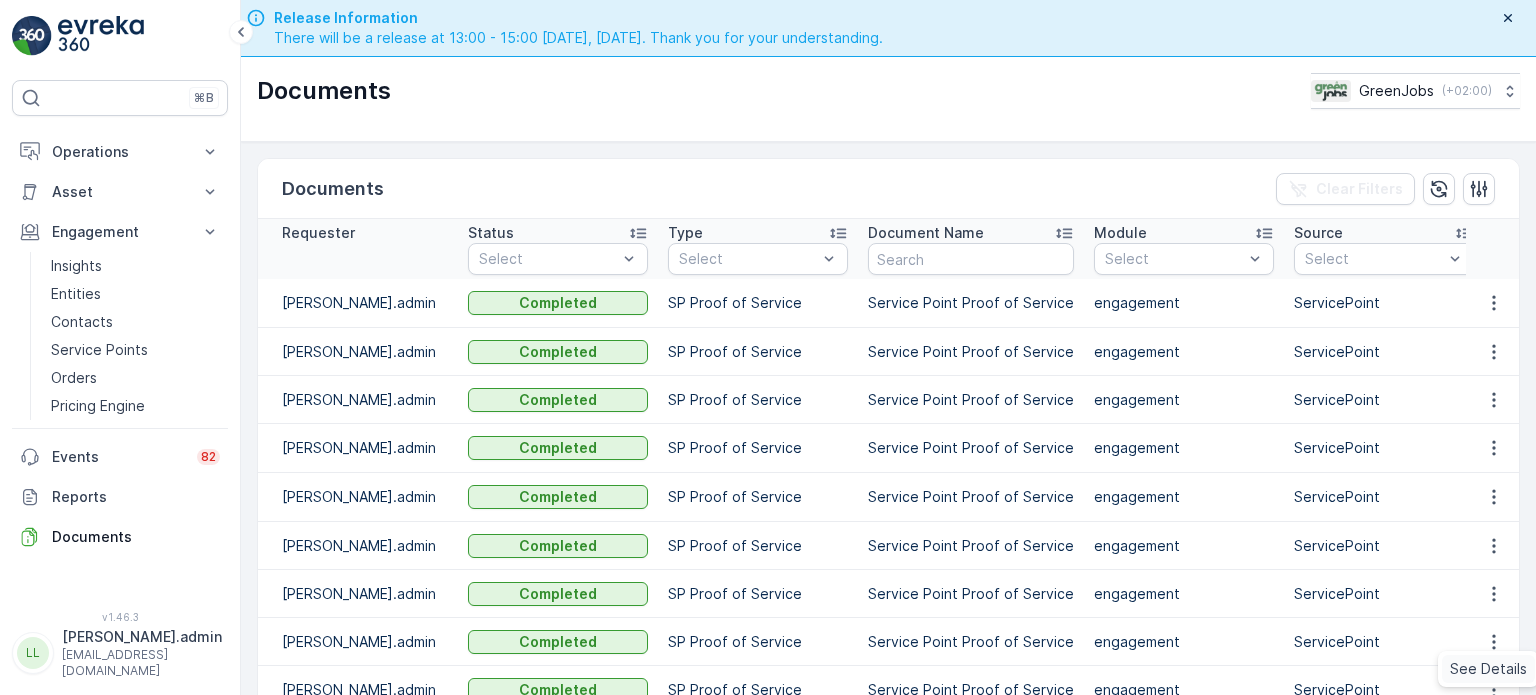 click on "See Details" at bounding box center [1488, 669] 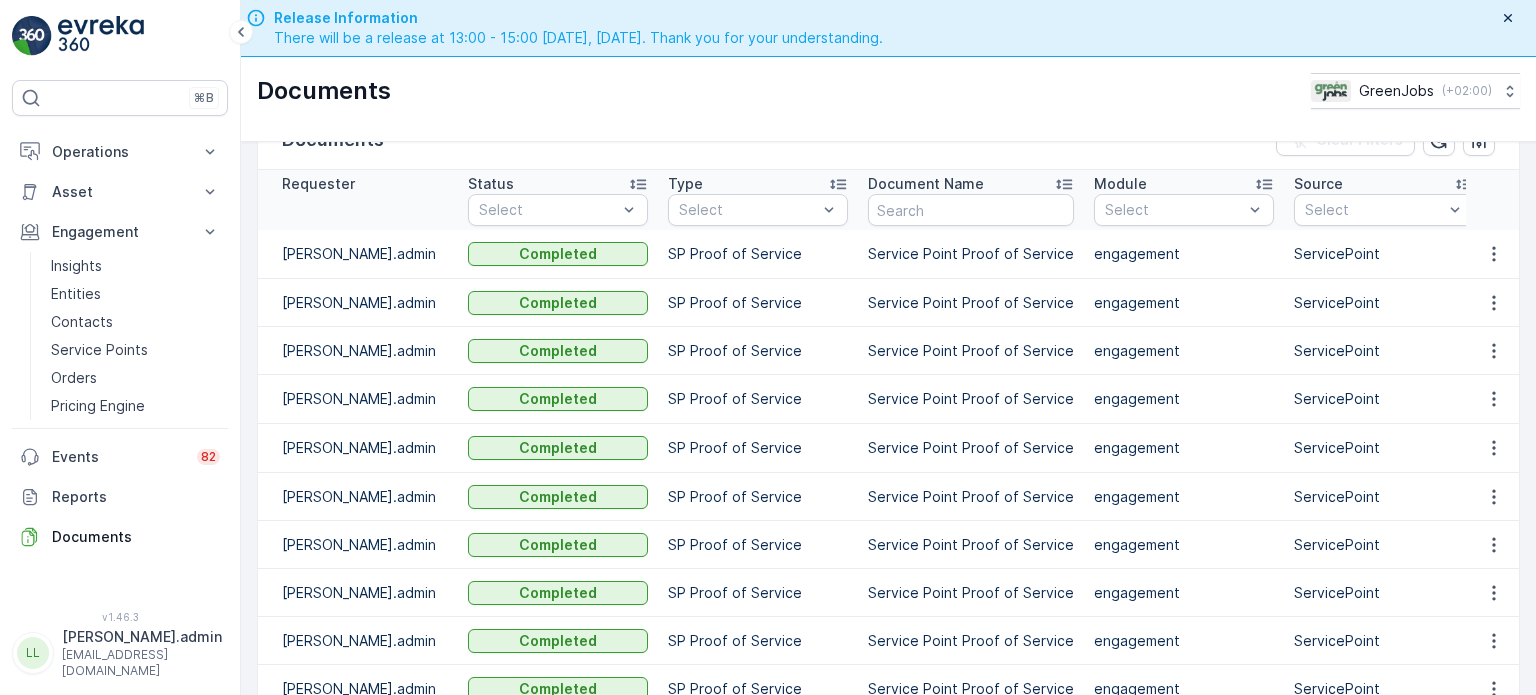 scroll, scrollTop: 90, scrollLeft: 0, axis: vertical 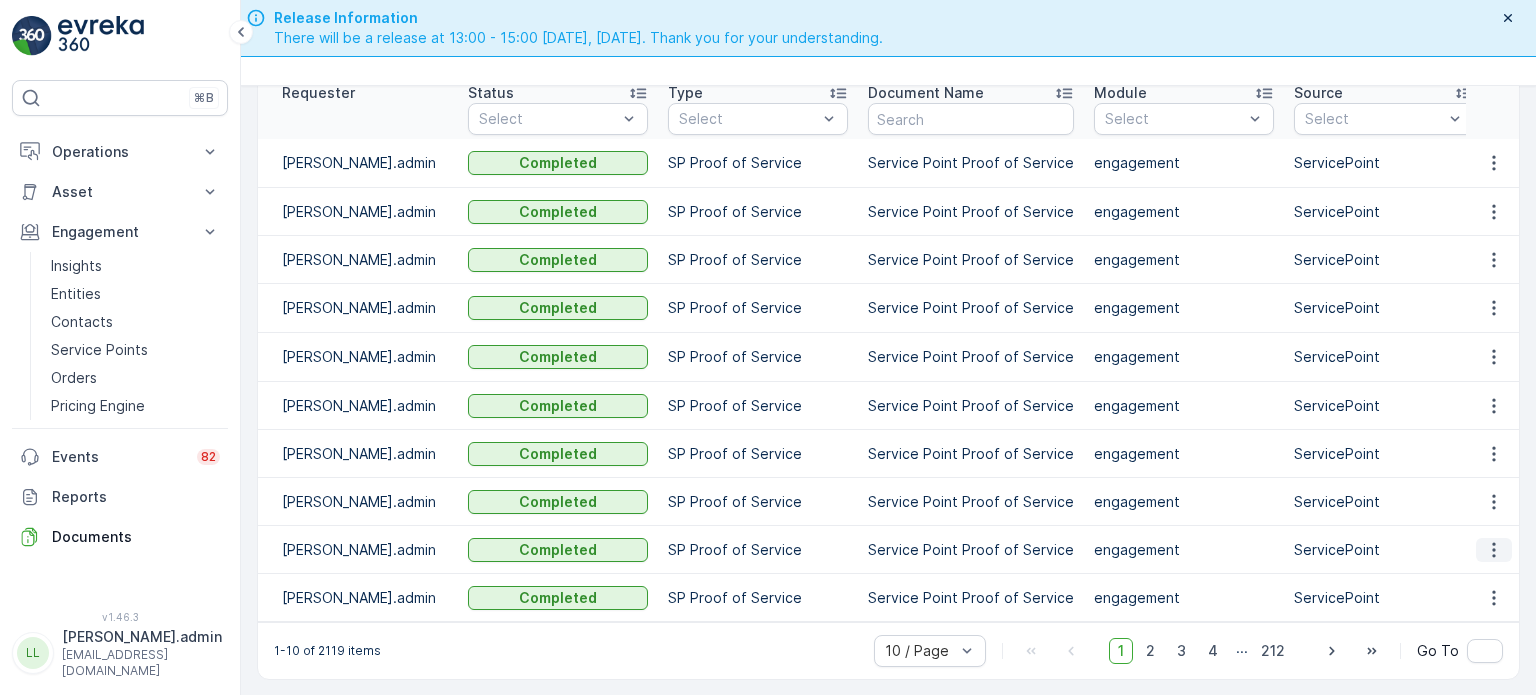 click 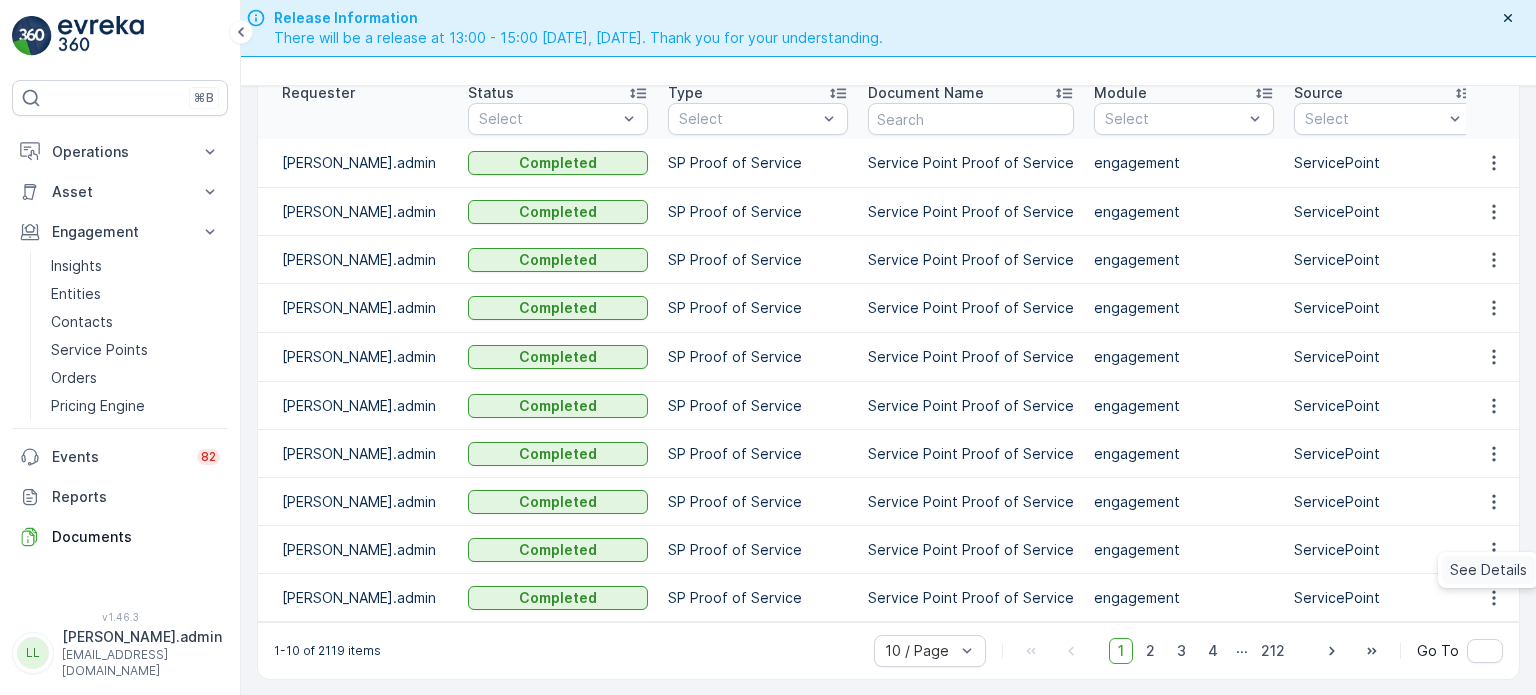 click on "See Details" at bounding box center (1488, 570) 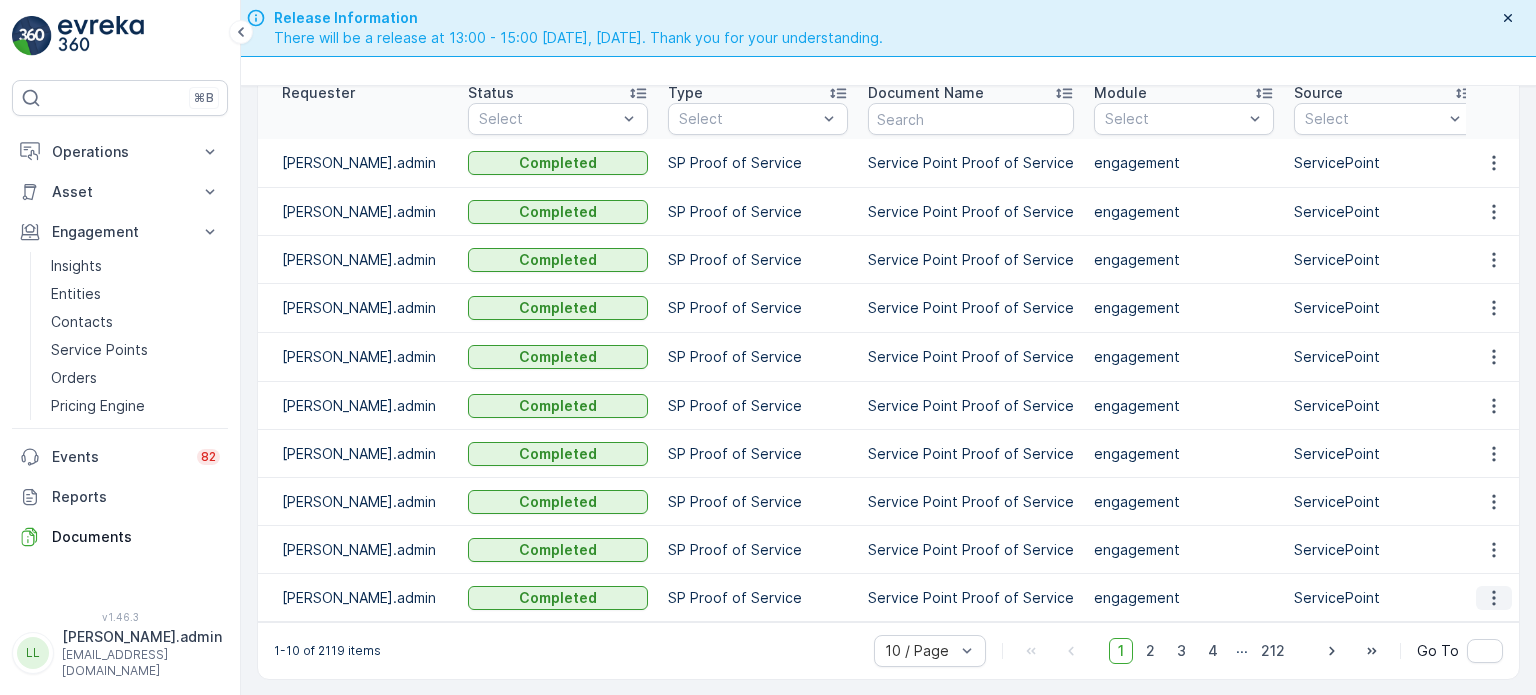 click 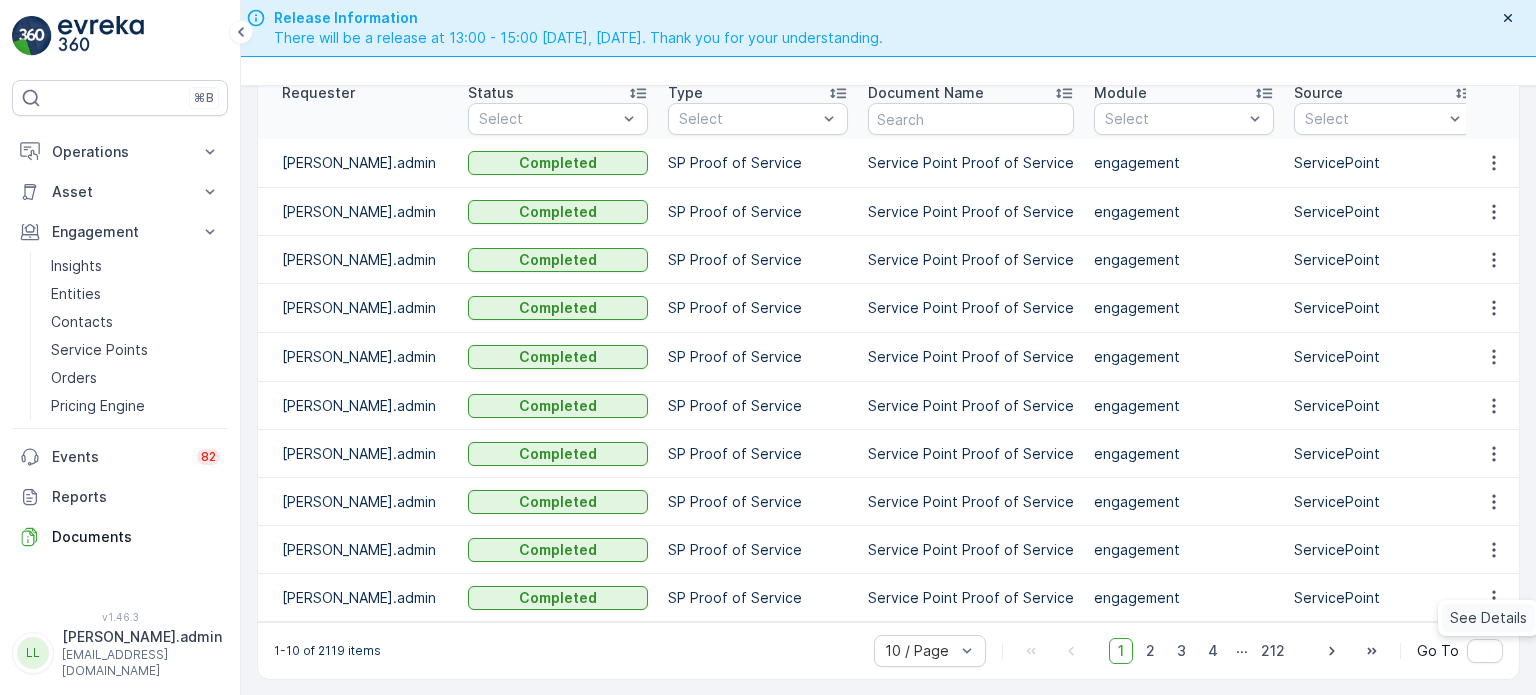 click on "See Details" at bounding box center [1488, 618] 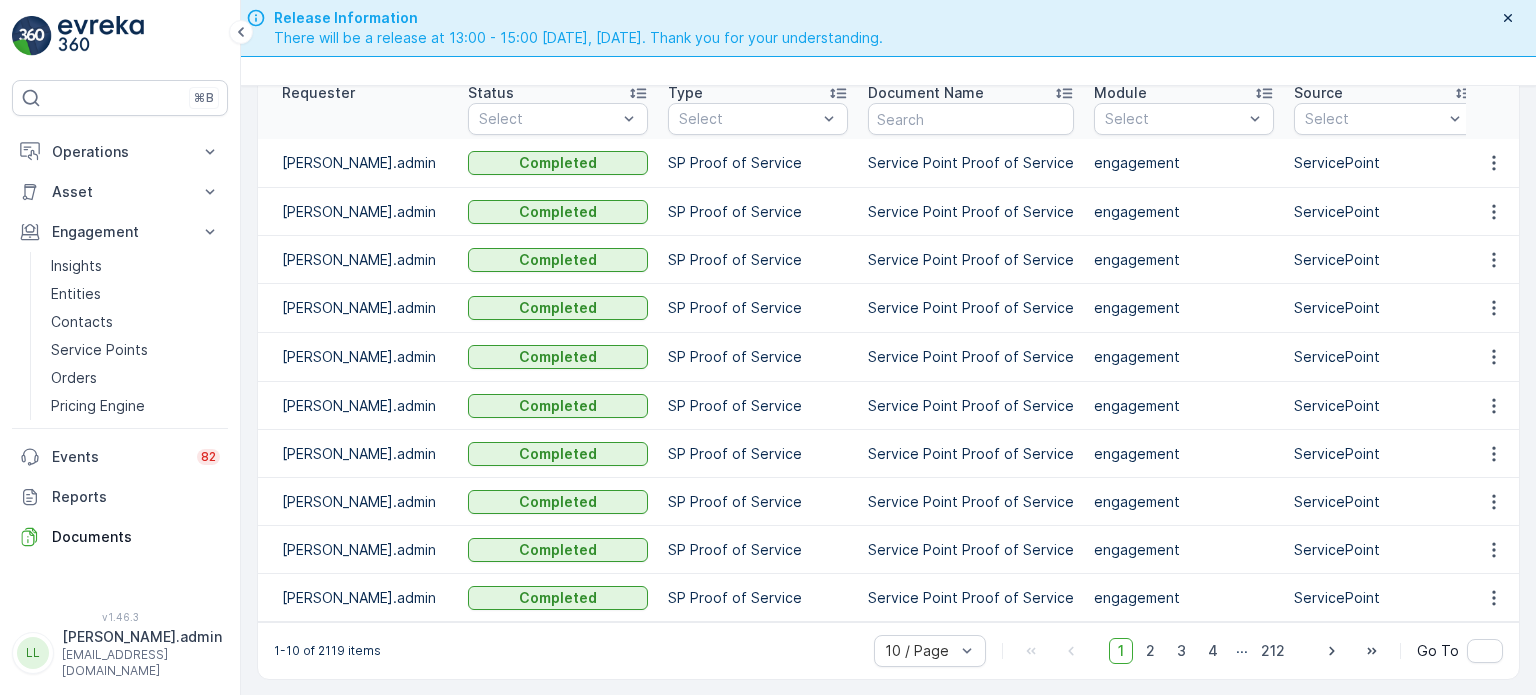 drag, startPoint x: 1154, startPoint y: 653, endPoint x: 1182, endPoint y: 611, distance: 50.47772 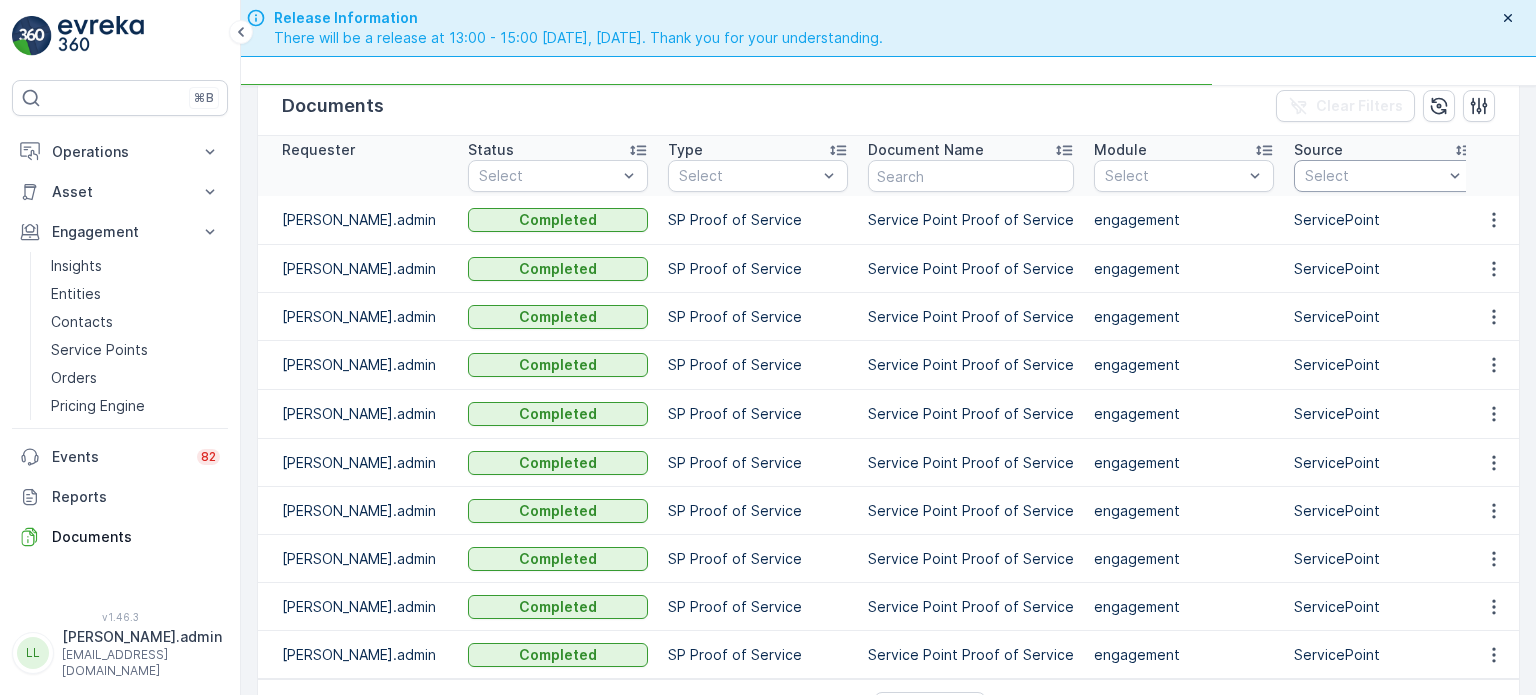 scroll, scrollTop: 0, scrollLeft: 0, axis: both 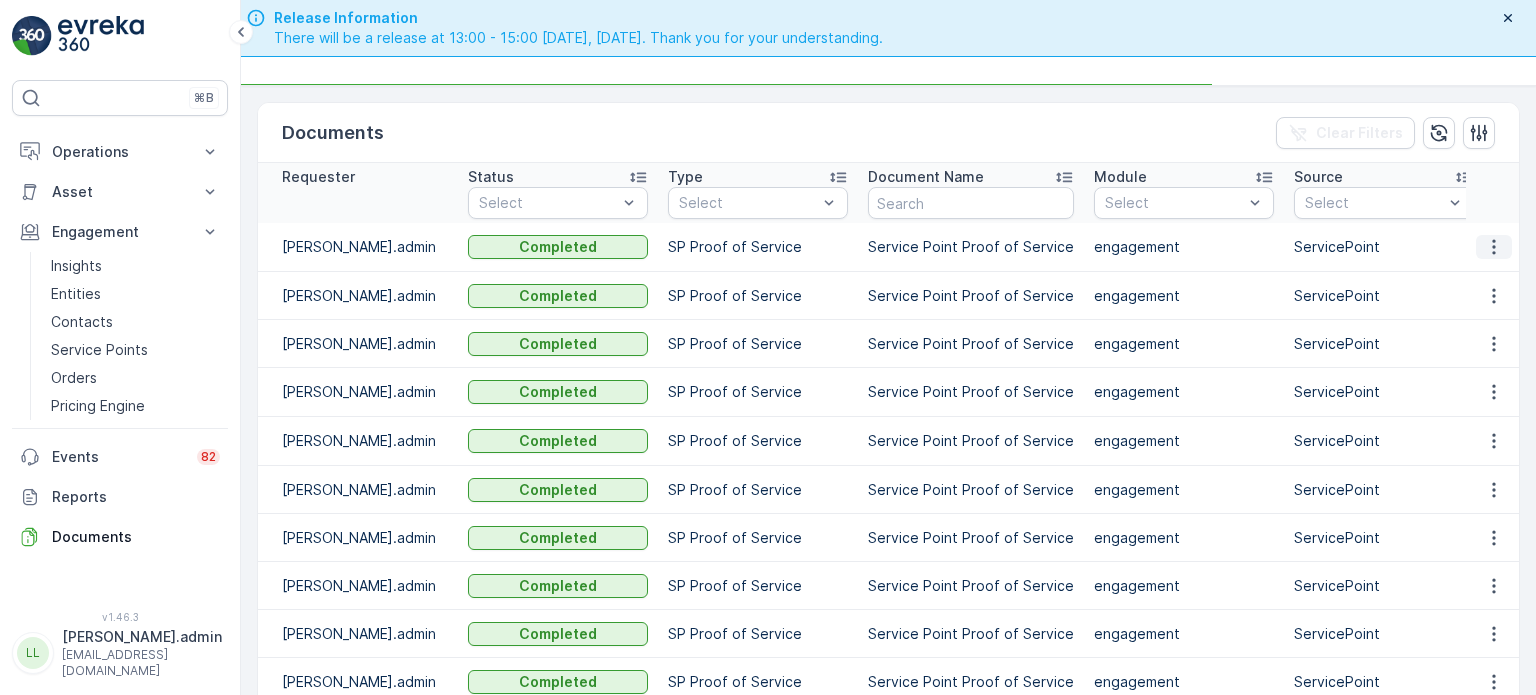 click 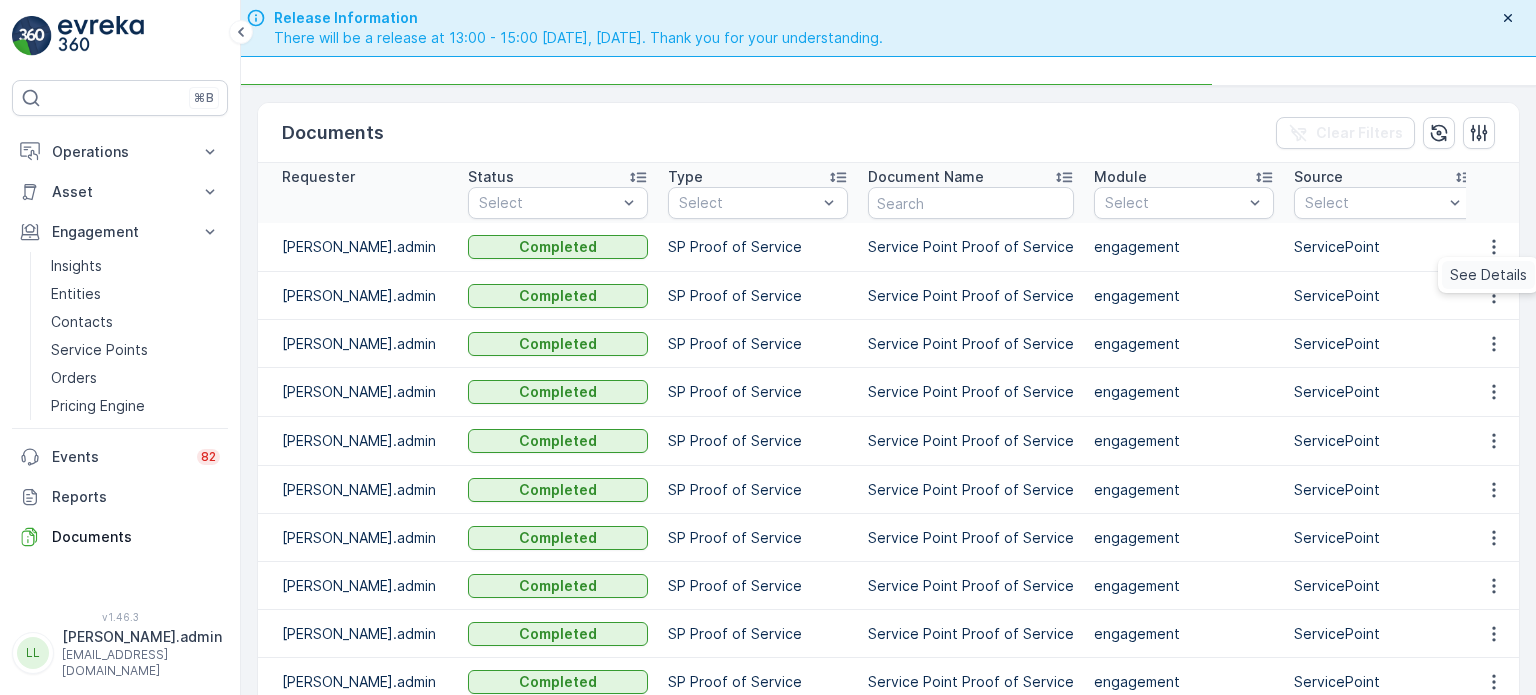 click on "See Details" at bounding box center [1488, 275] 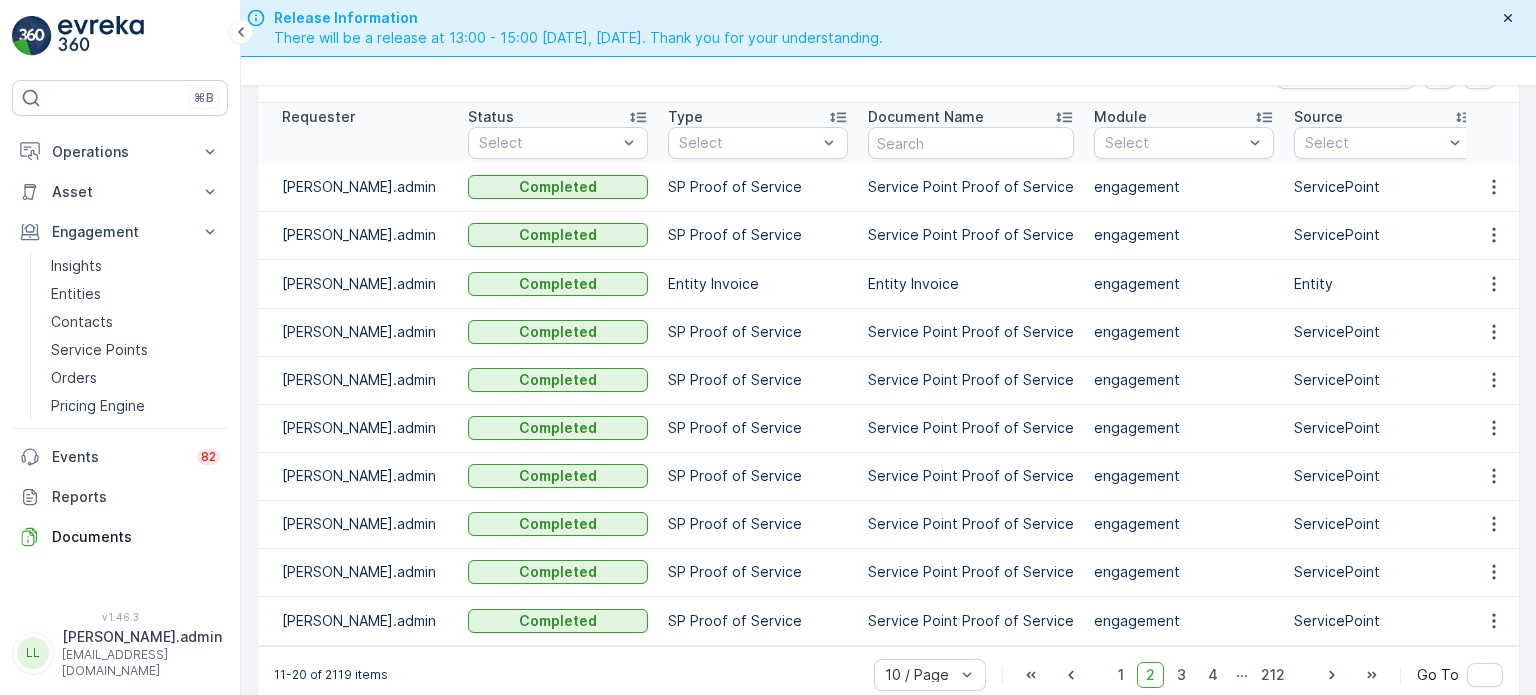 scroll, scrollTop: 90, scrollLeft: 0, axis: vertical 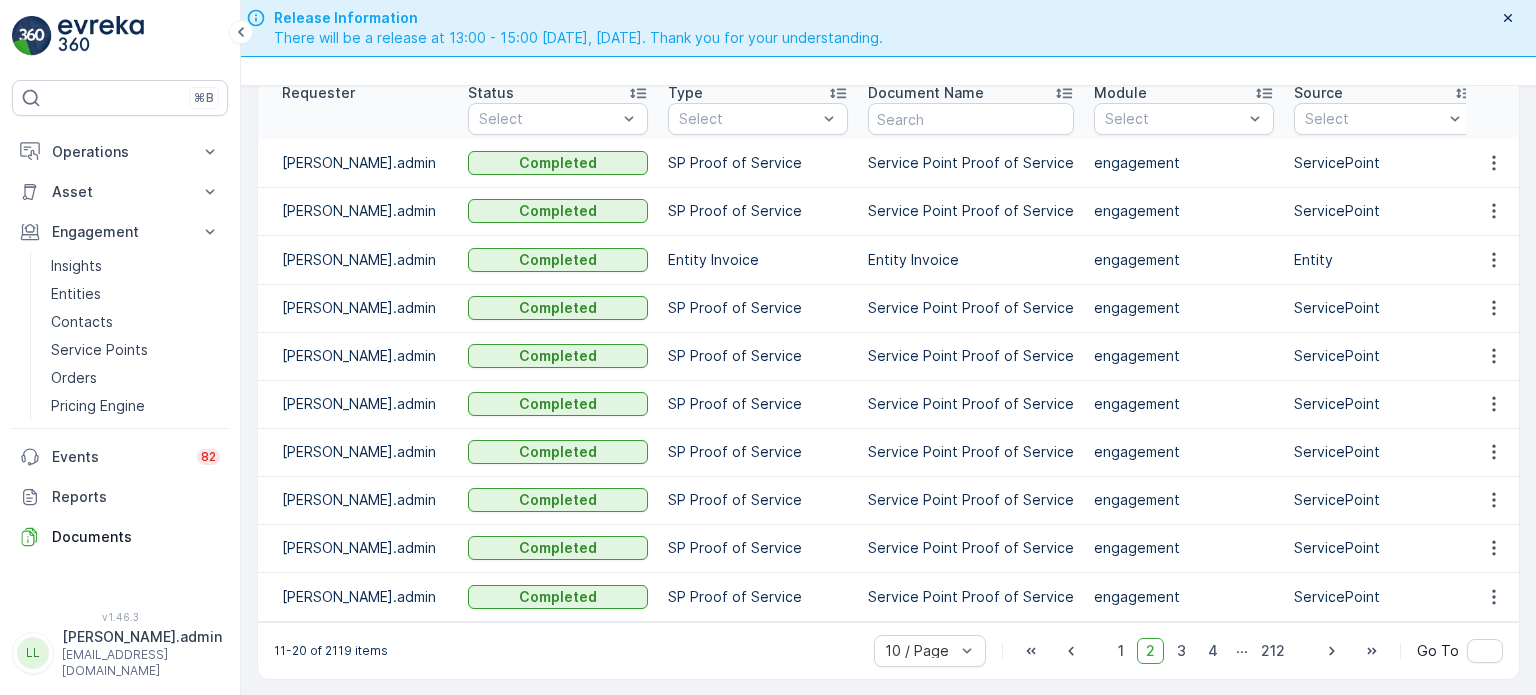click on "2" at bounding box center [1150, 651] 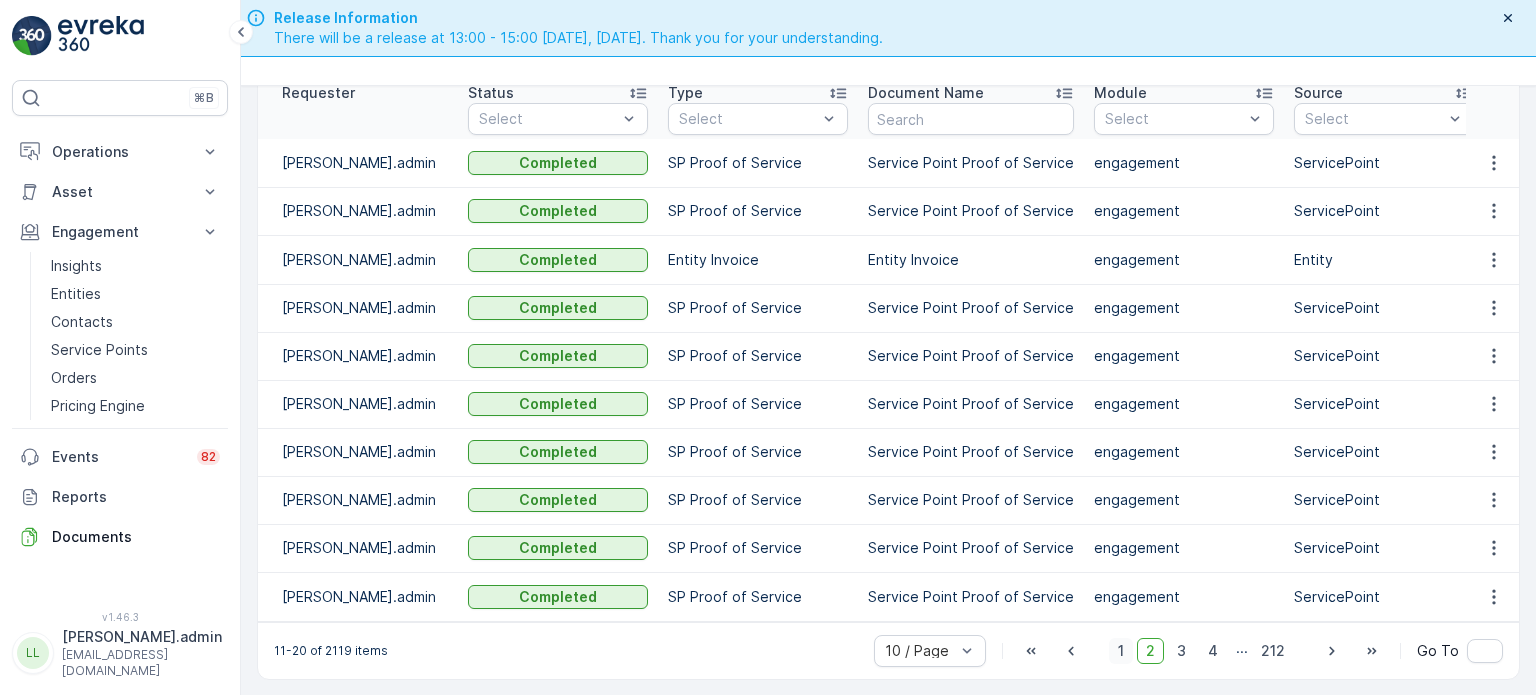 click on "1" at bounding box center [1121, 651] 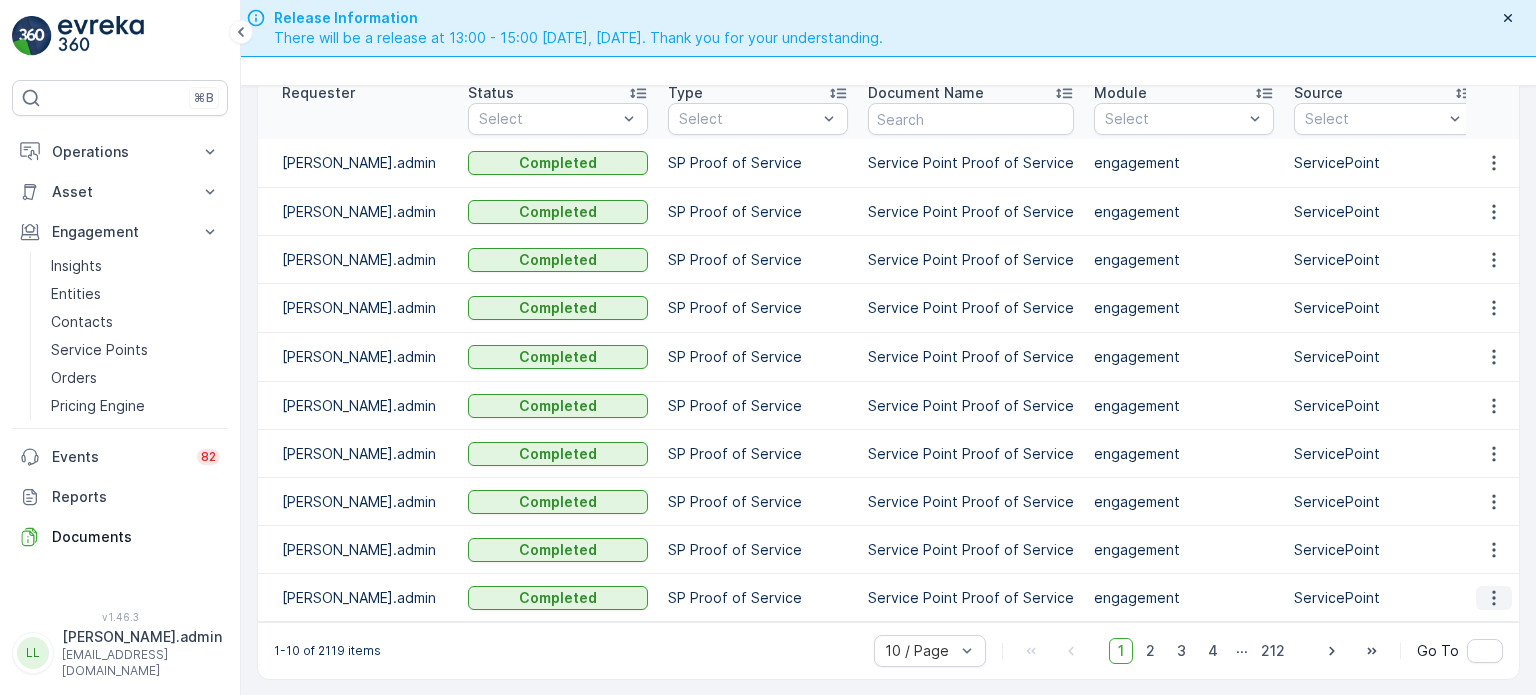 click 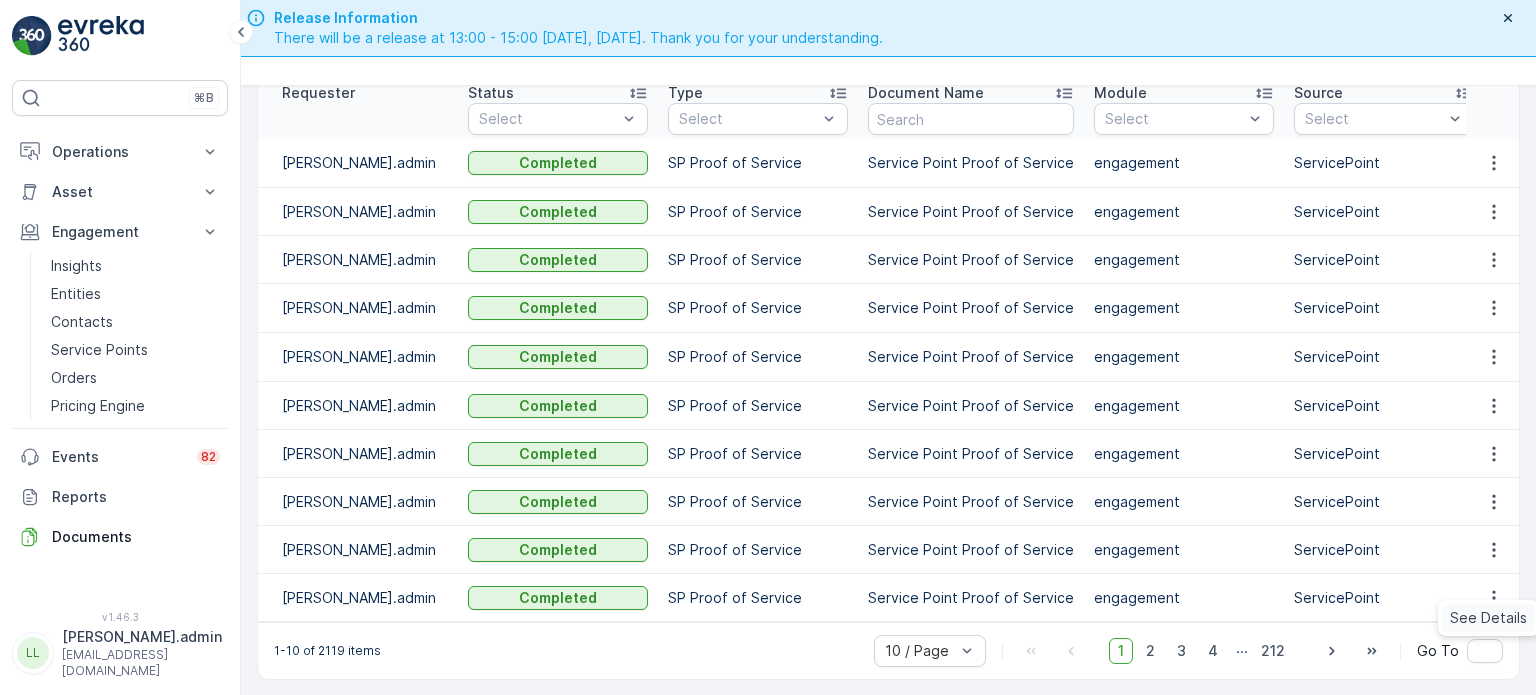 click on "See Details" at bounding box center (1488, 618) 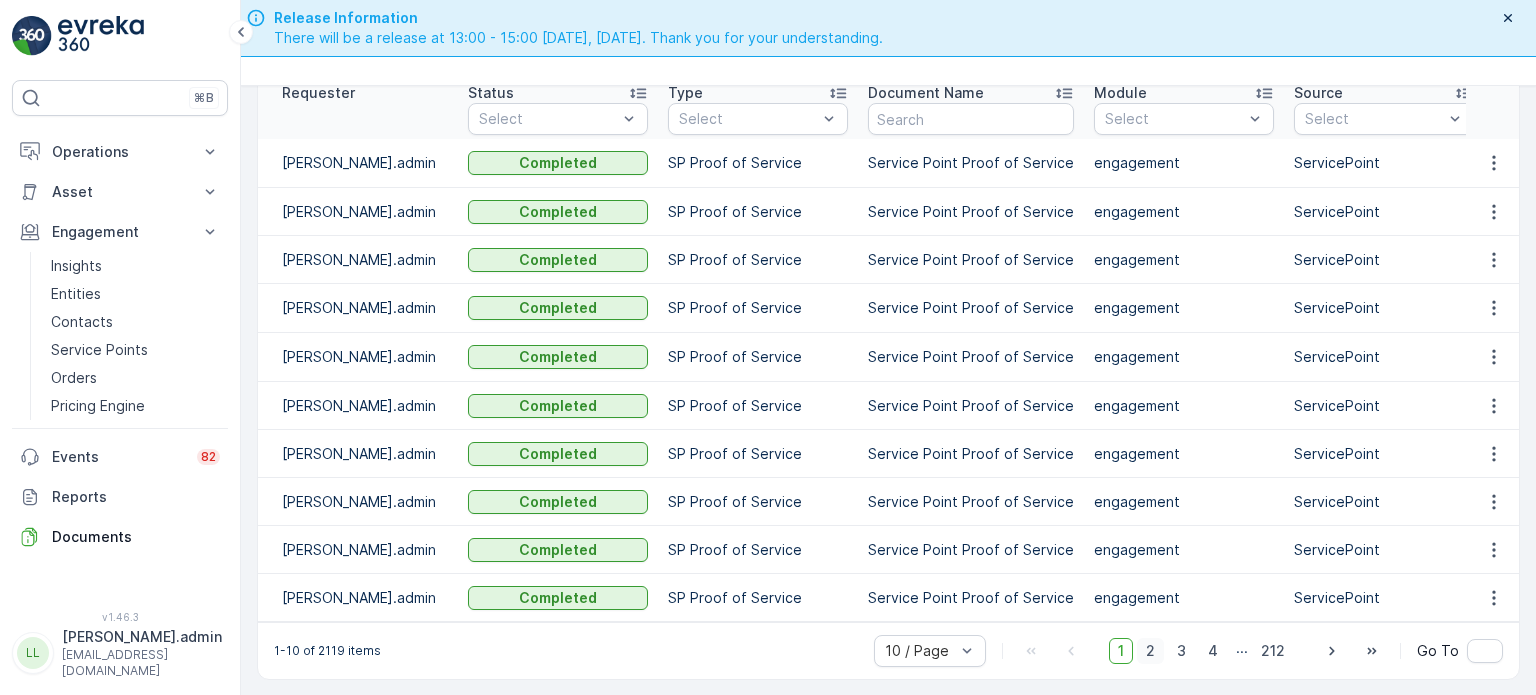 click on "2" at bounding box center (1150, 651) 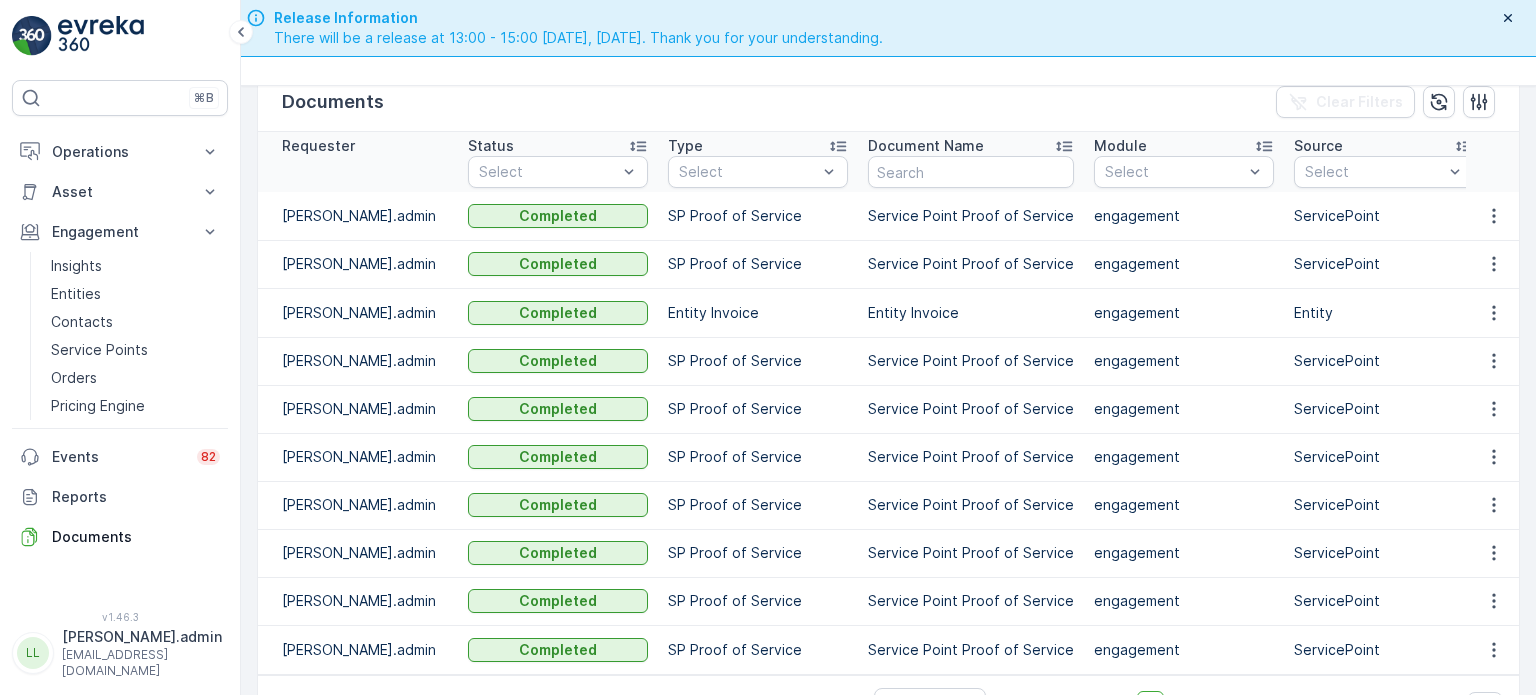 scroll, scrollTop: 0, scrollLeft: 0, axis: both 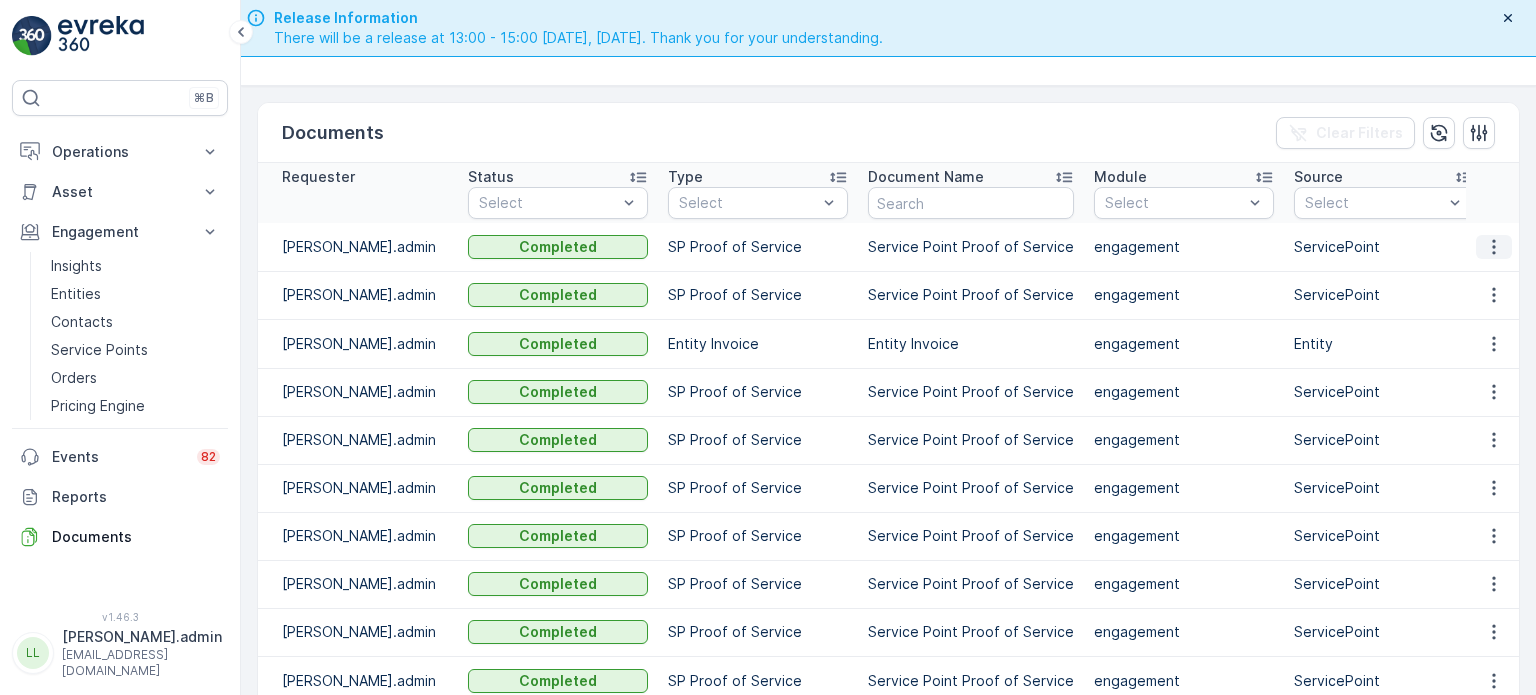 click 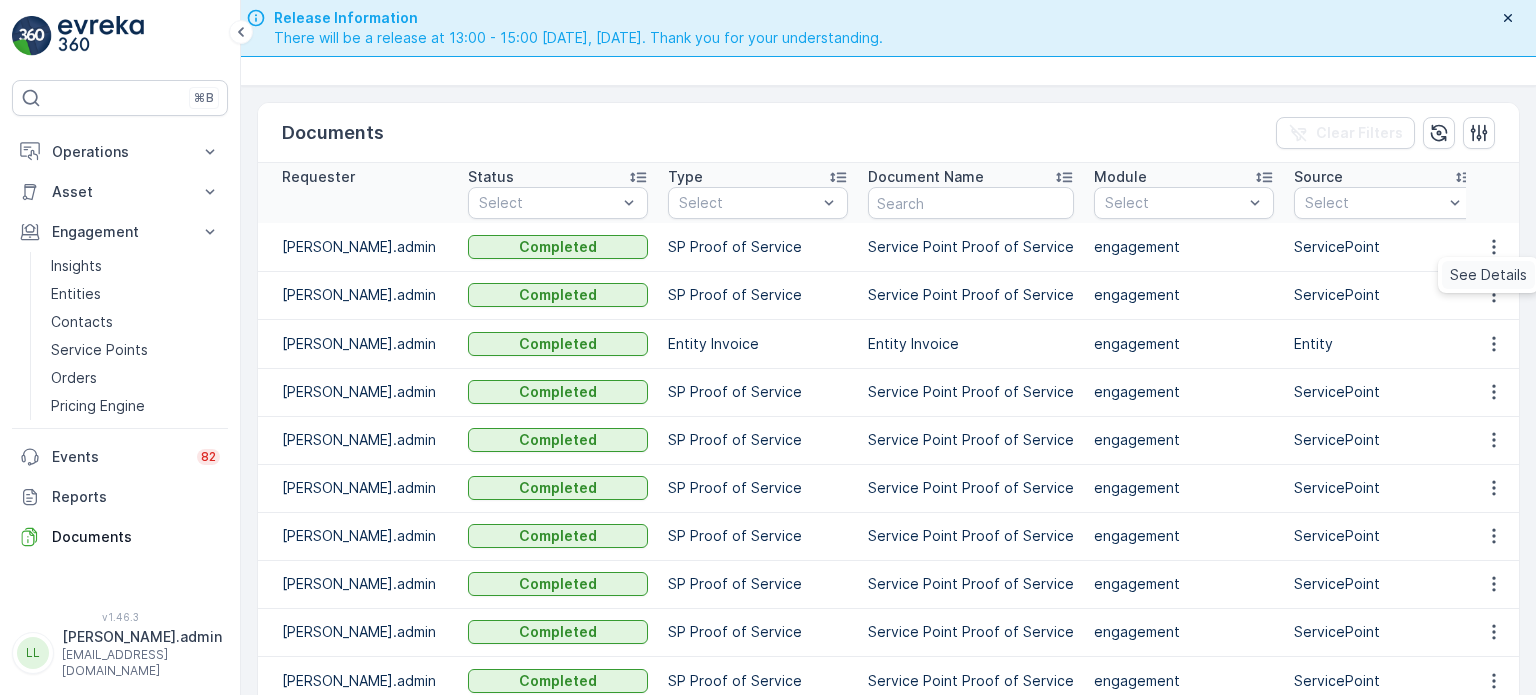 click on "See Details" at bounding box center (1488, 275) 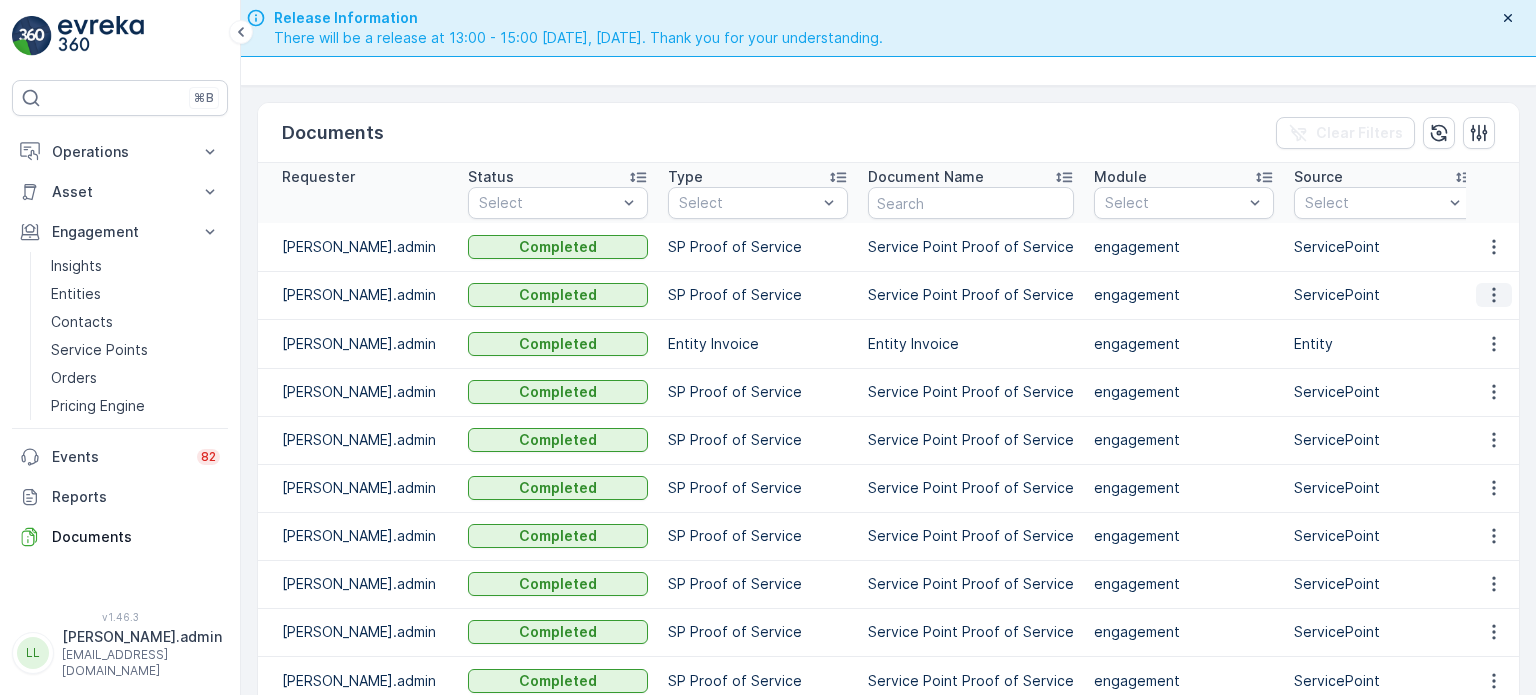 click 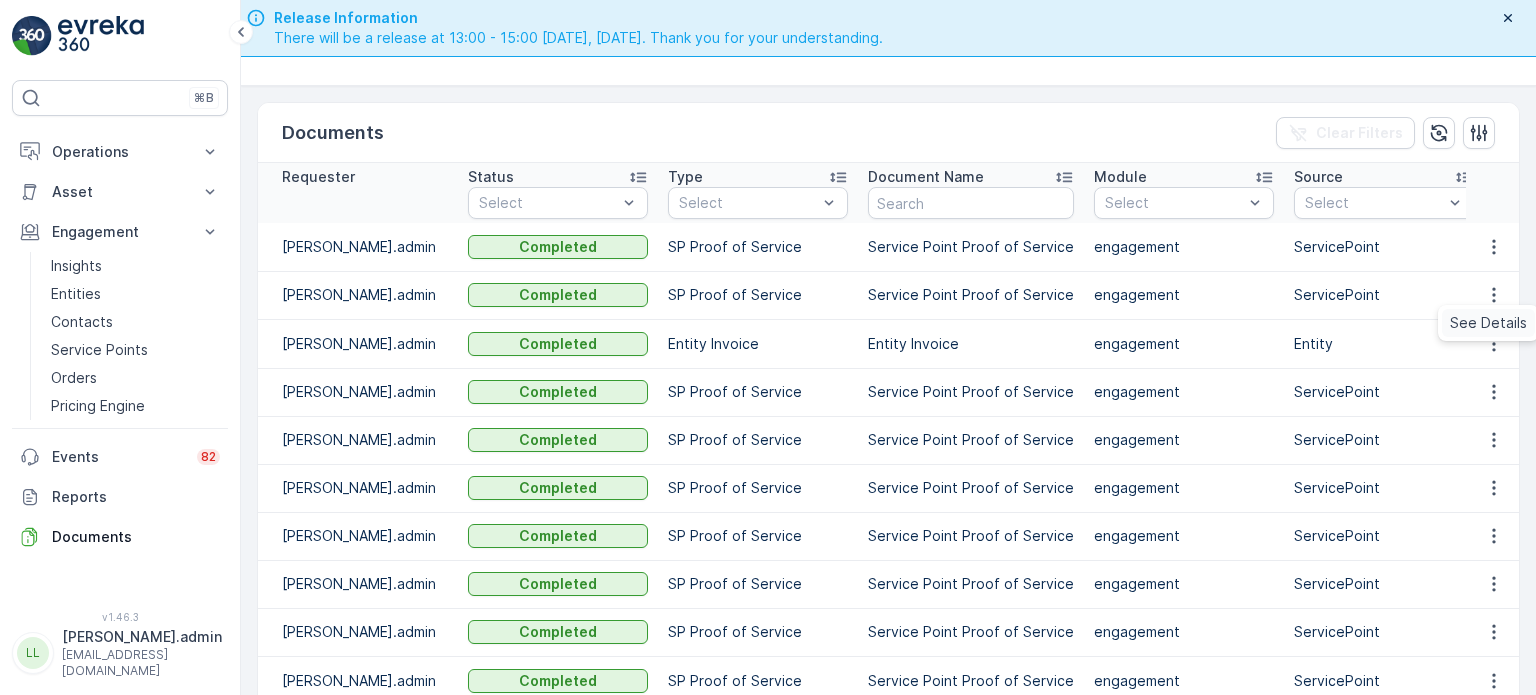 click on "See Details" at bounding box center [1488, 323] 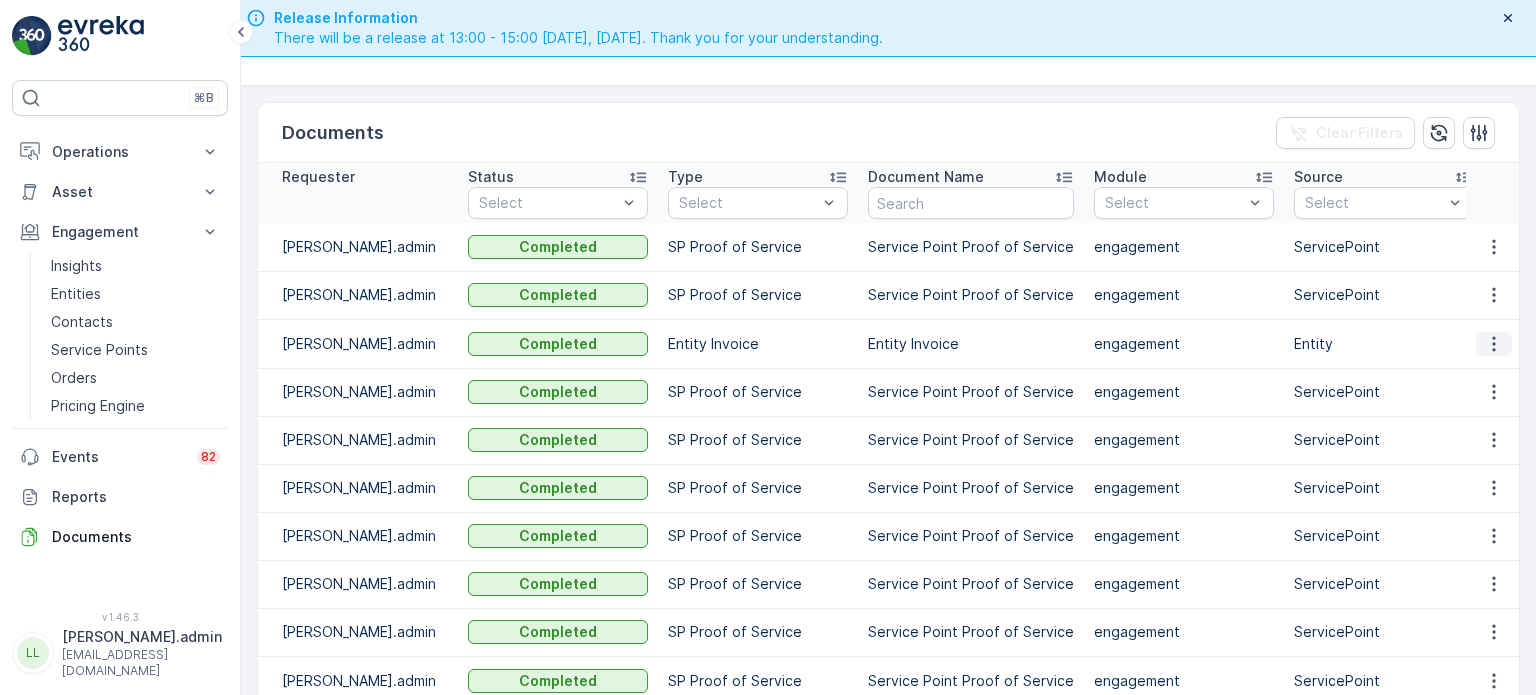 click 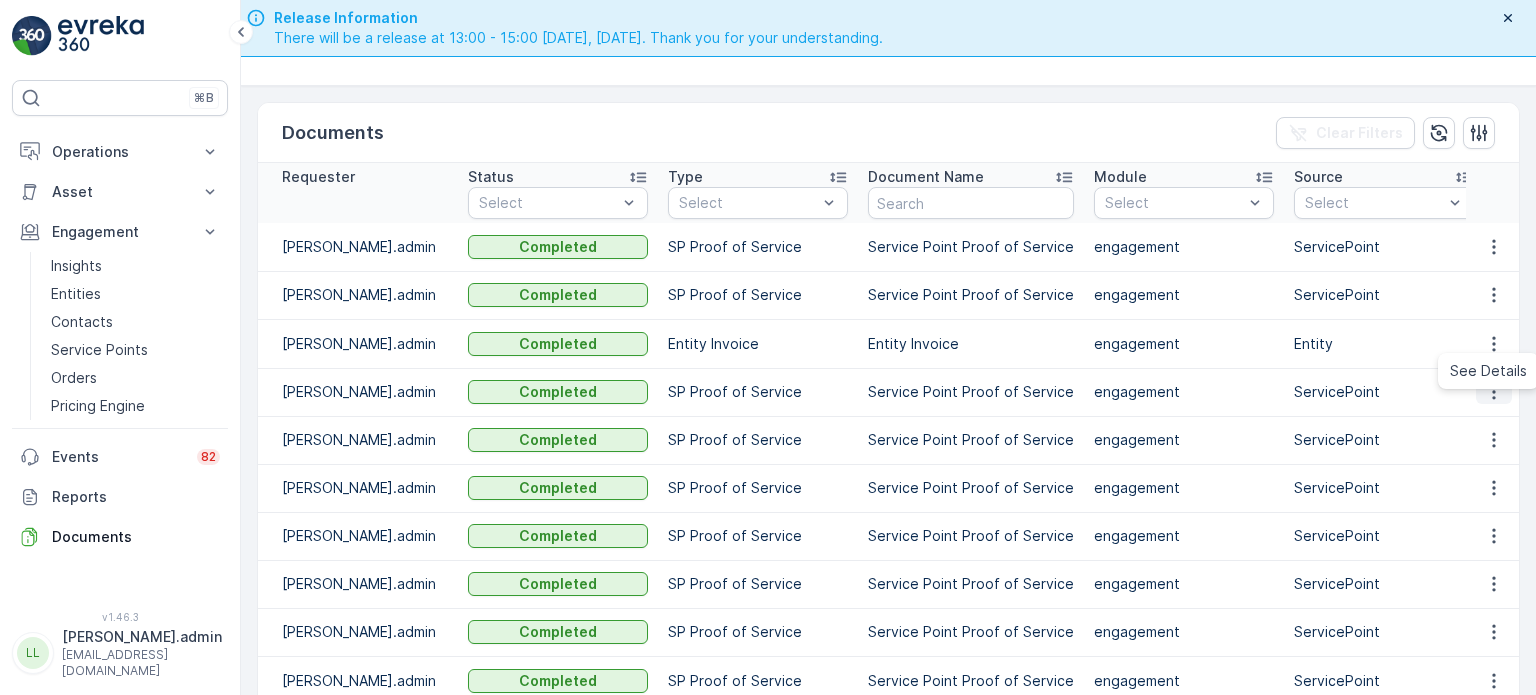 click 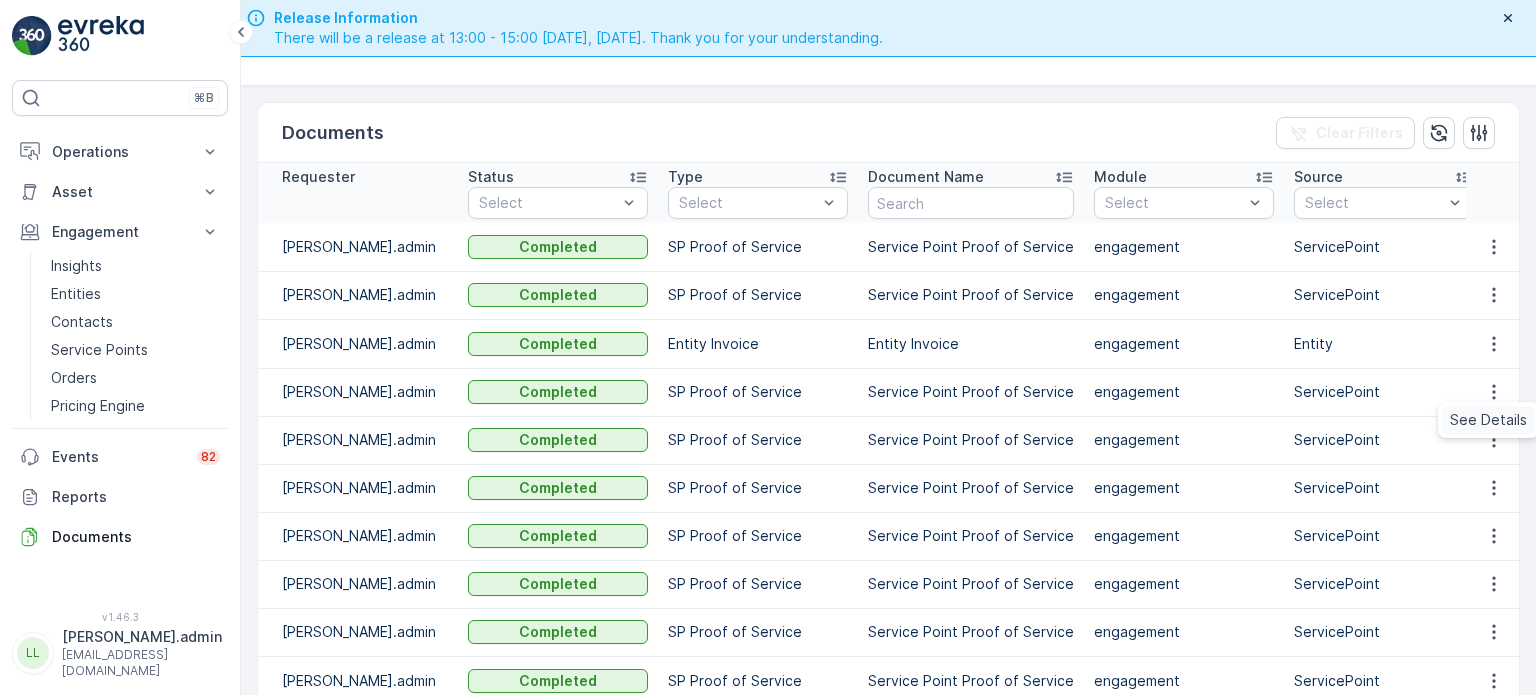 click on "See Details" at bounding box center [1488, 420] 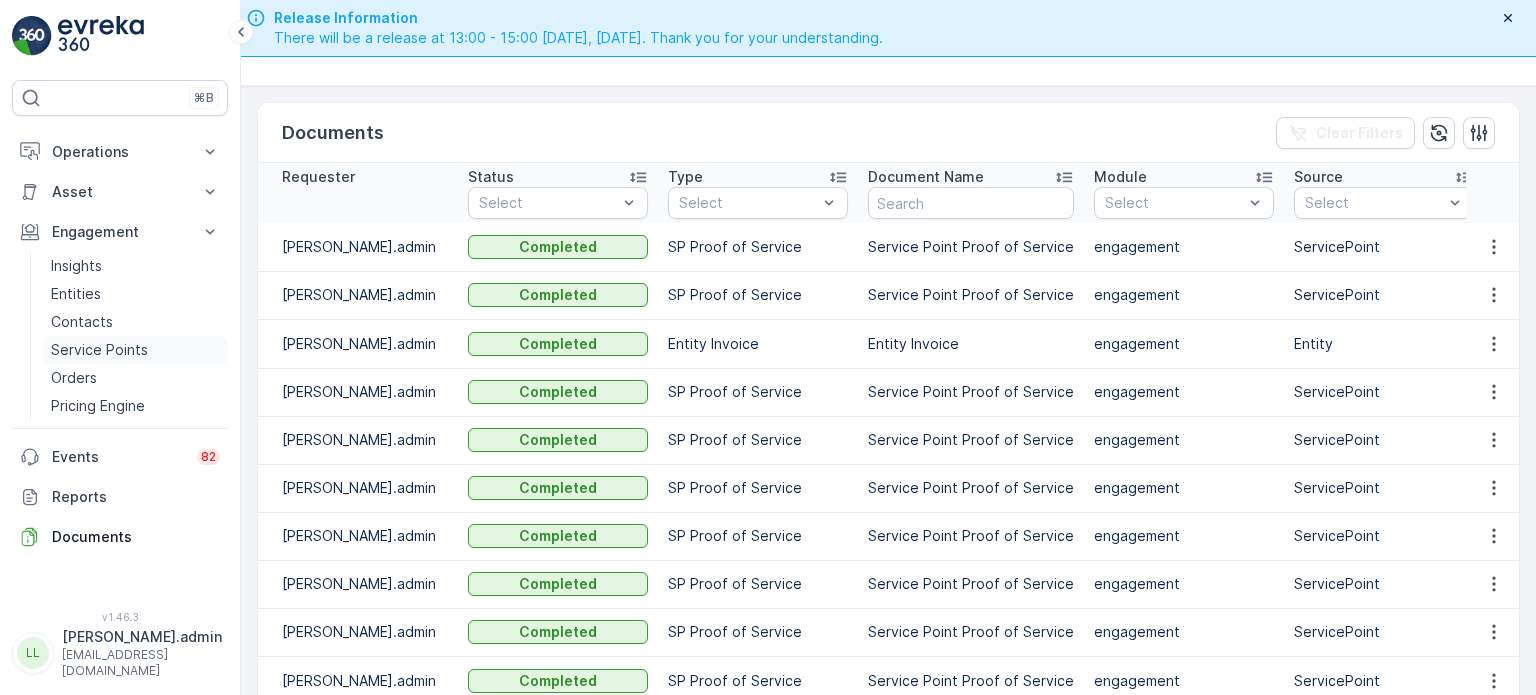 click on "Service Points" at bounding box center [99, 350] 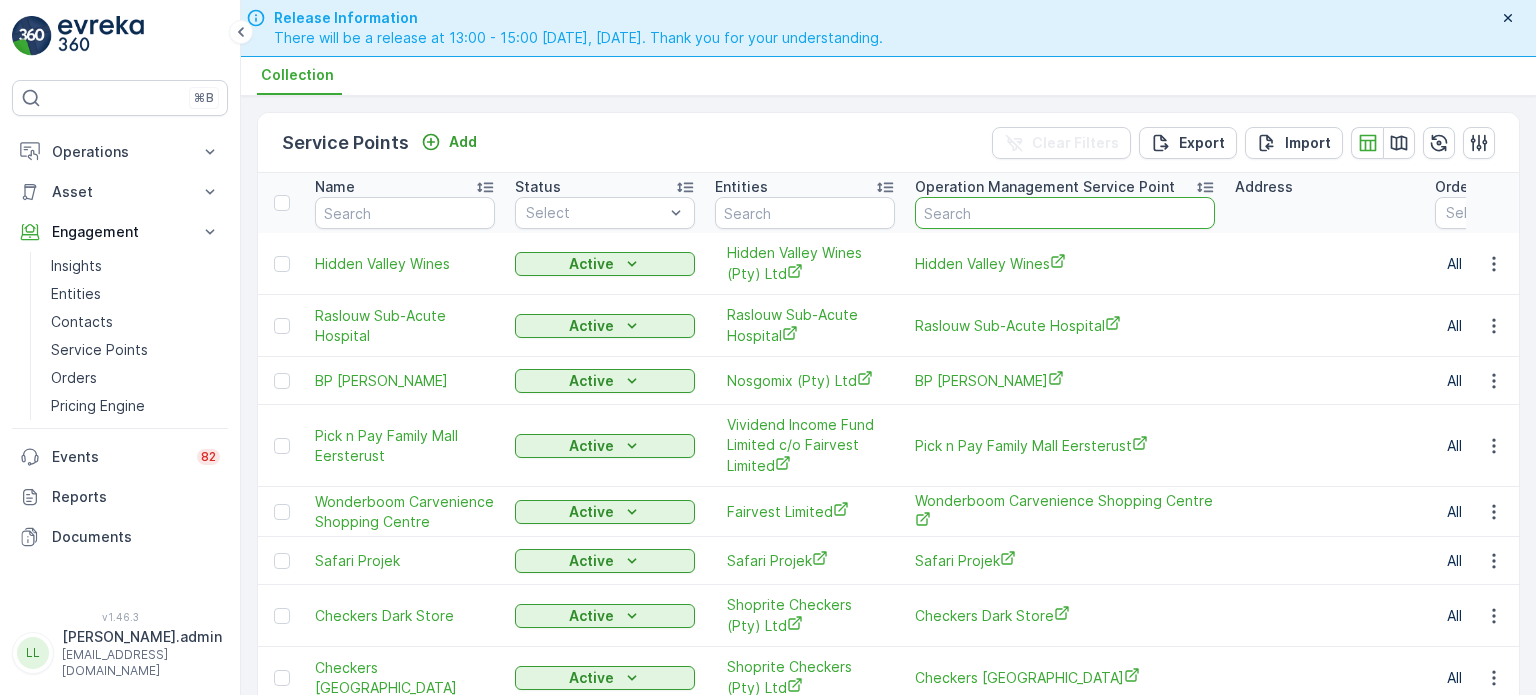 click at bounding box center [1065, 213] 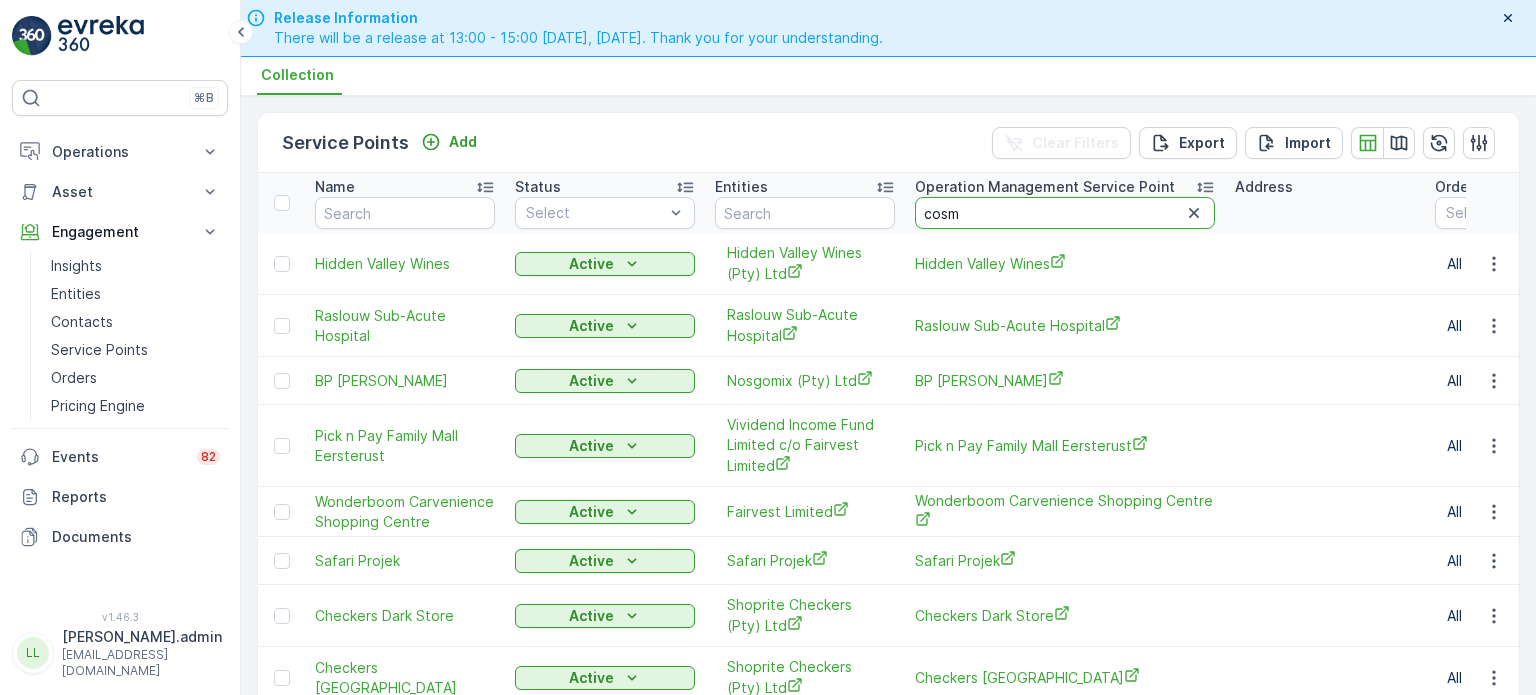 type on "cosmo" 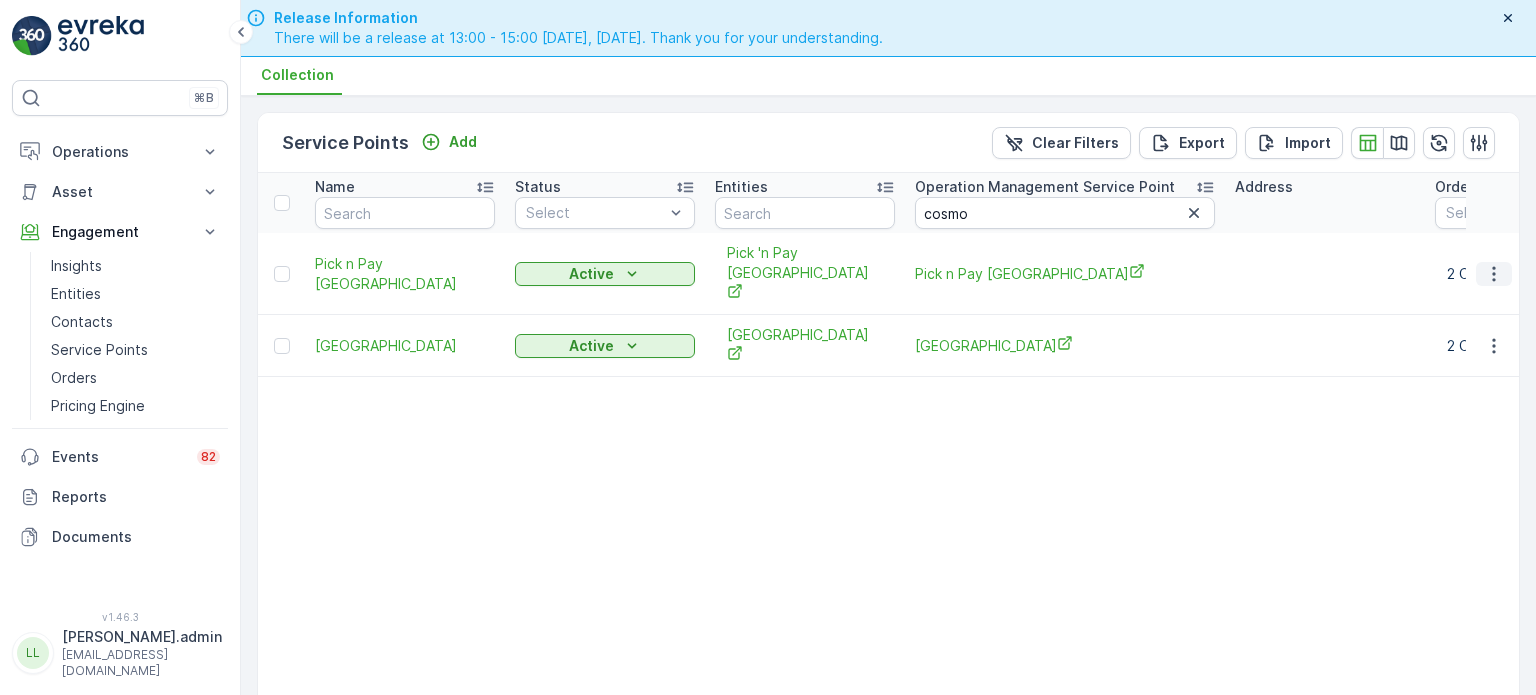 click 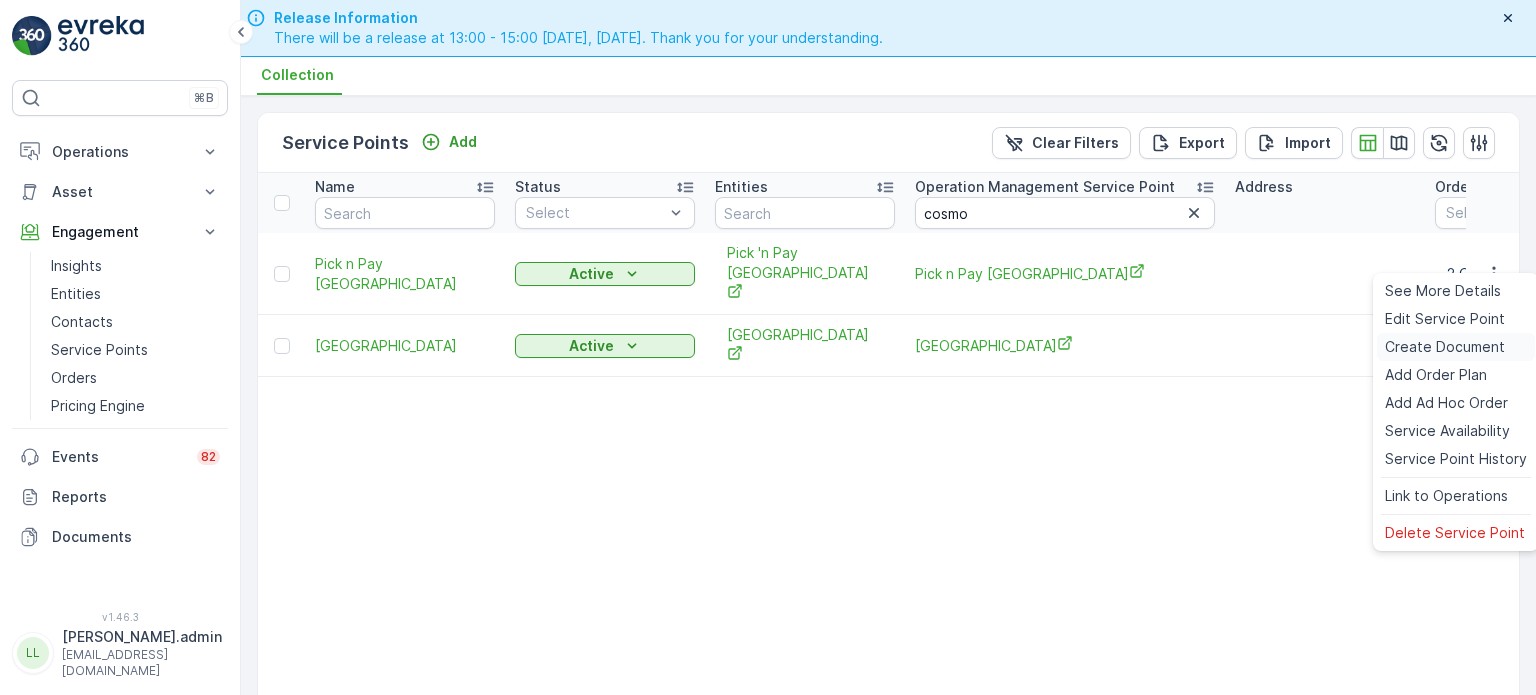 click on "Create Document" at bounding box center (1445, 347) 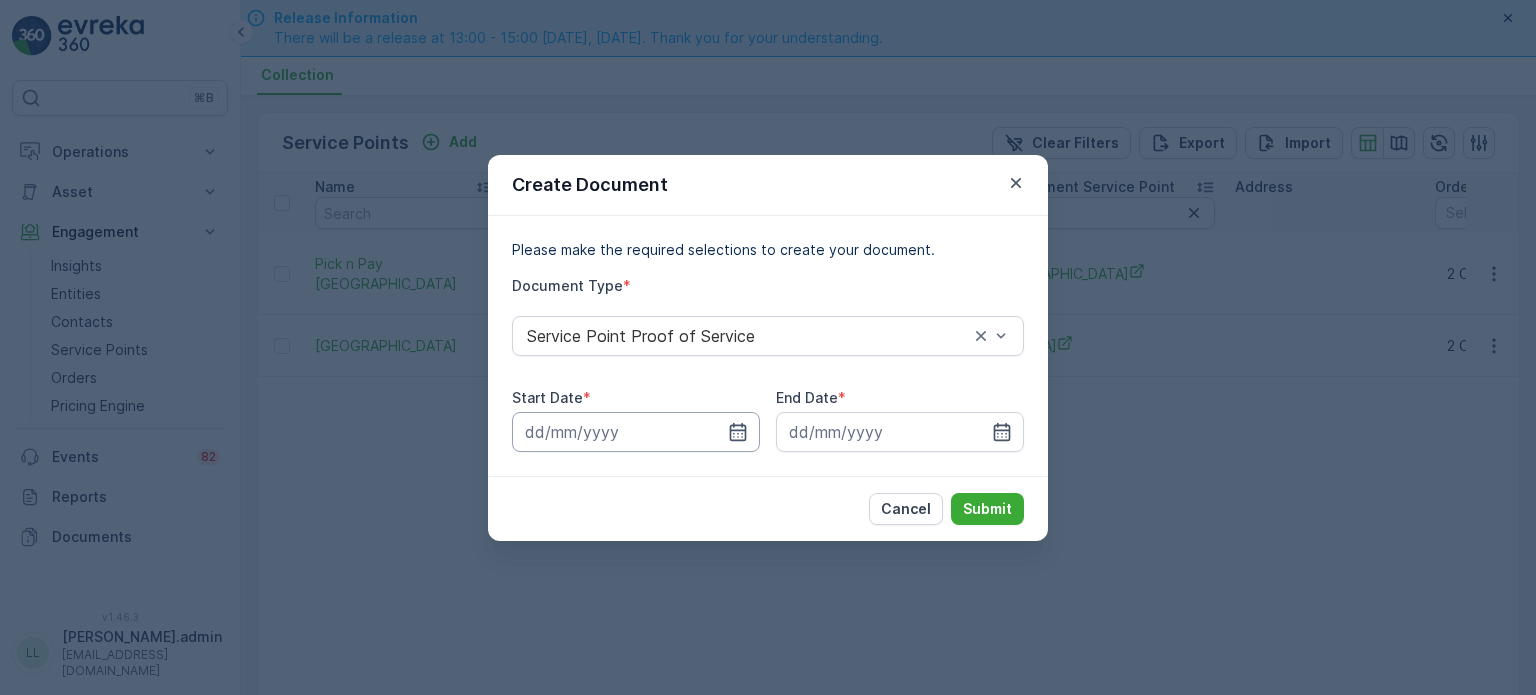 click at bounding box center (636, 432) 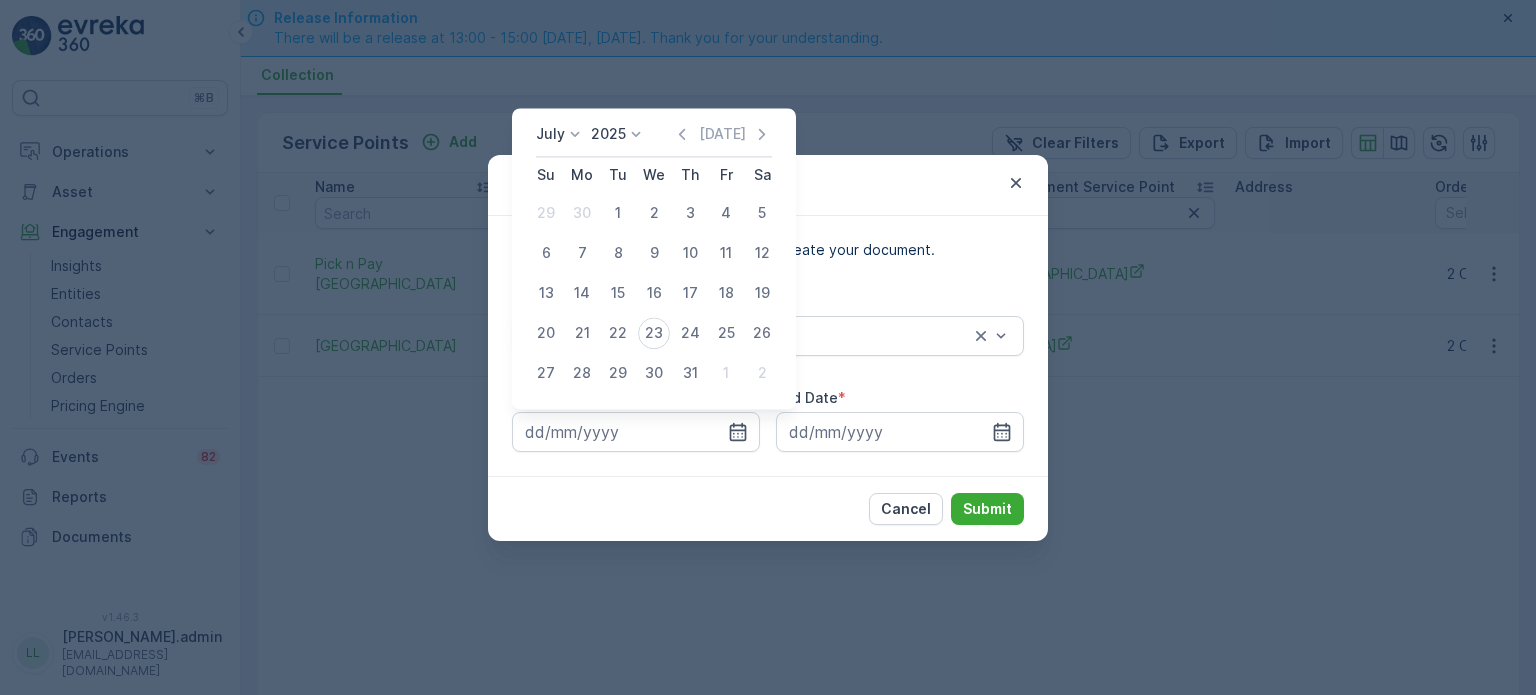 click 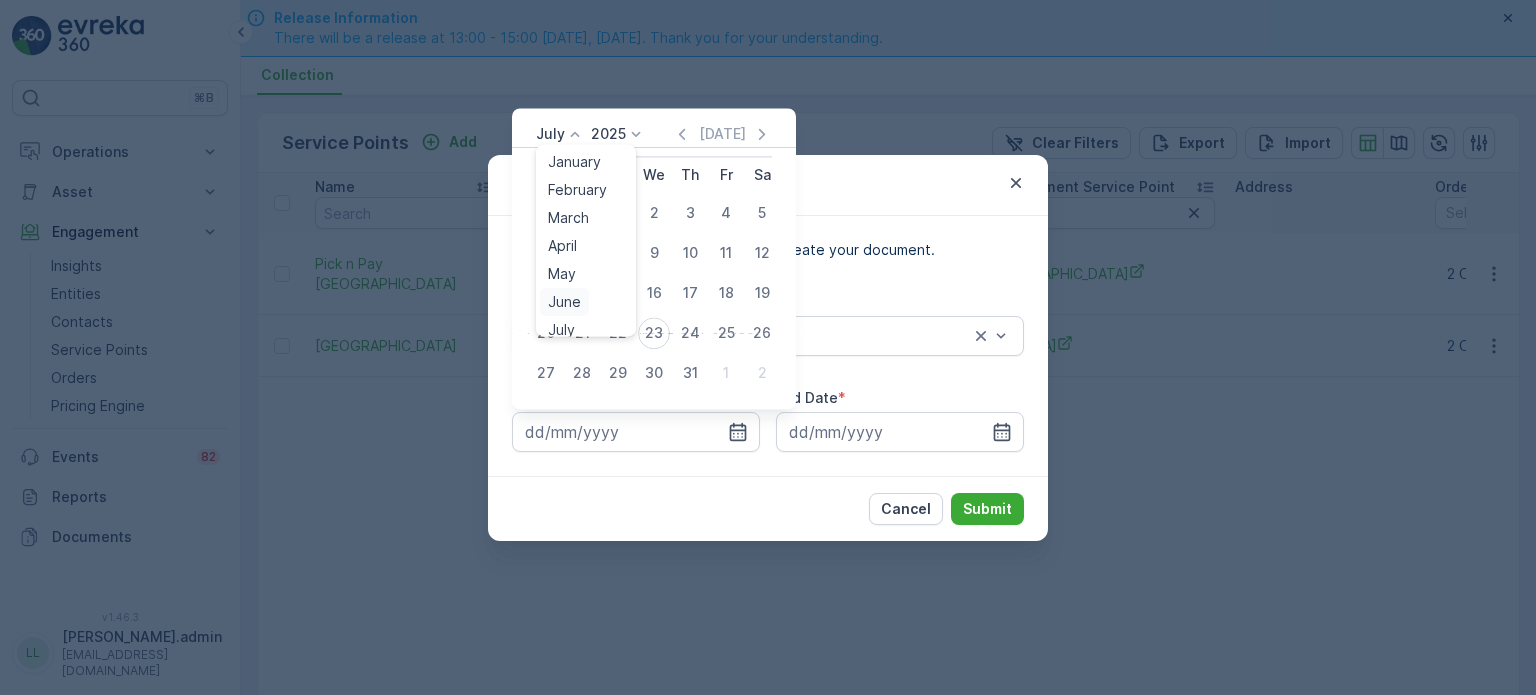 click on "June" at bounding box center (564, 302) 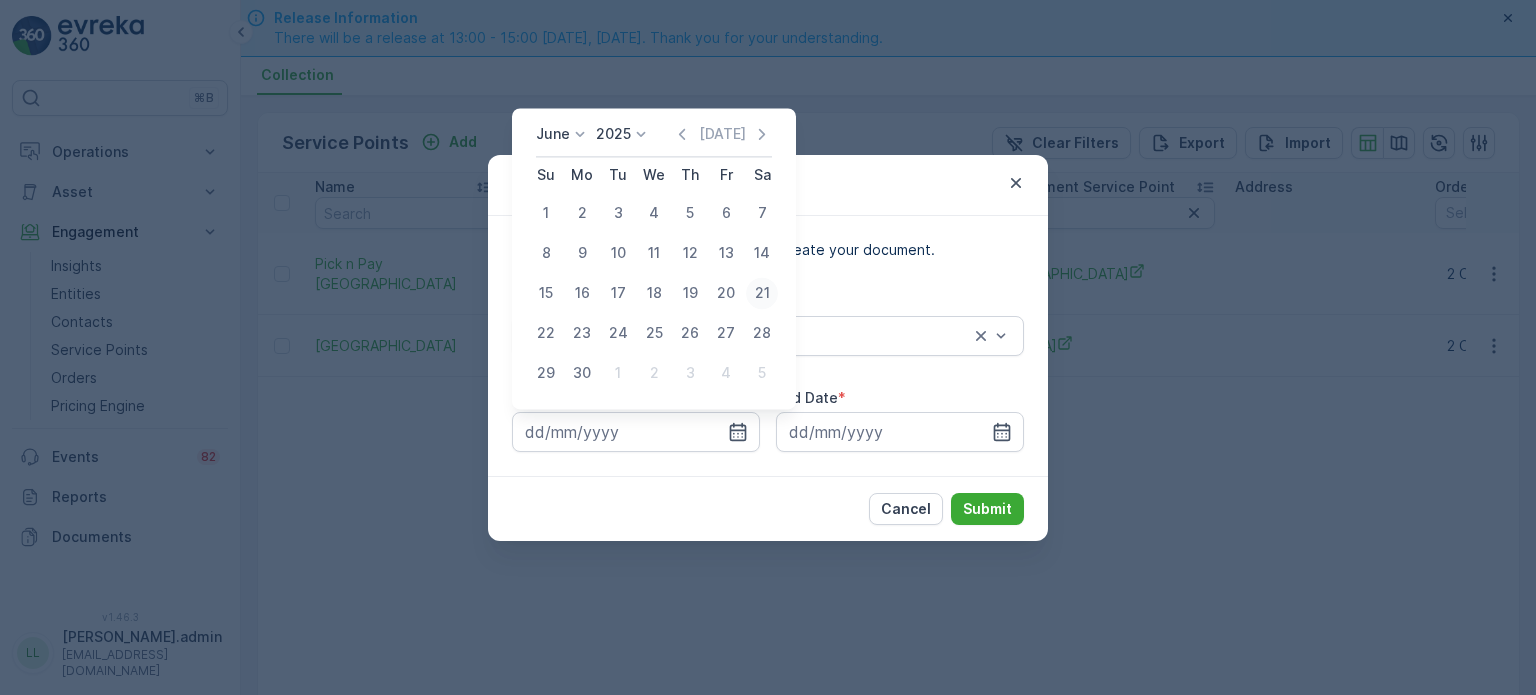 click on "21" at bounding box center (762, 293) 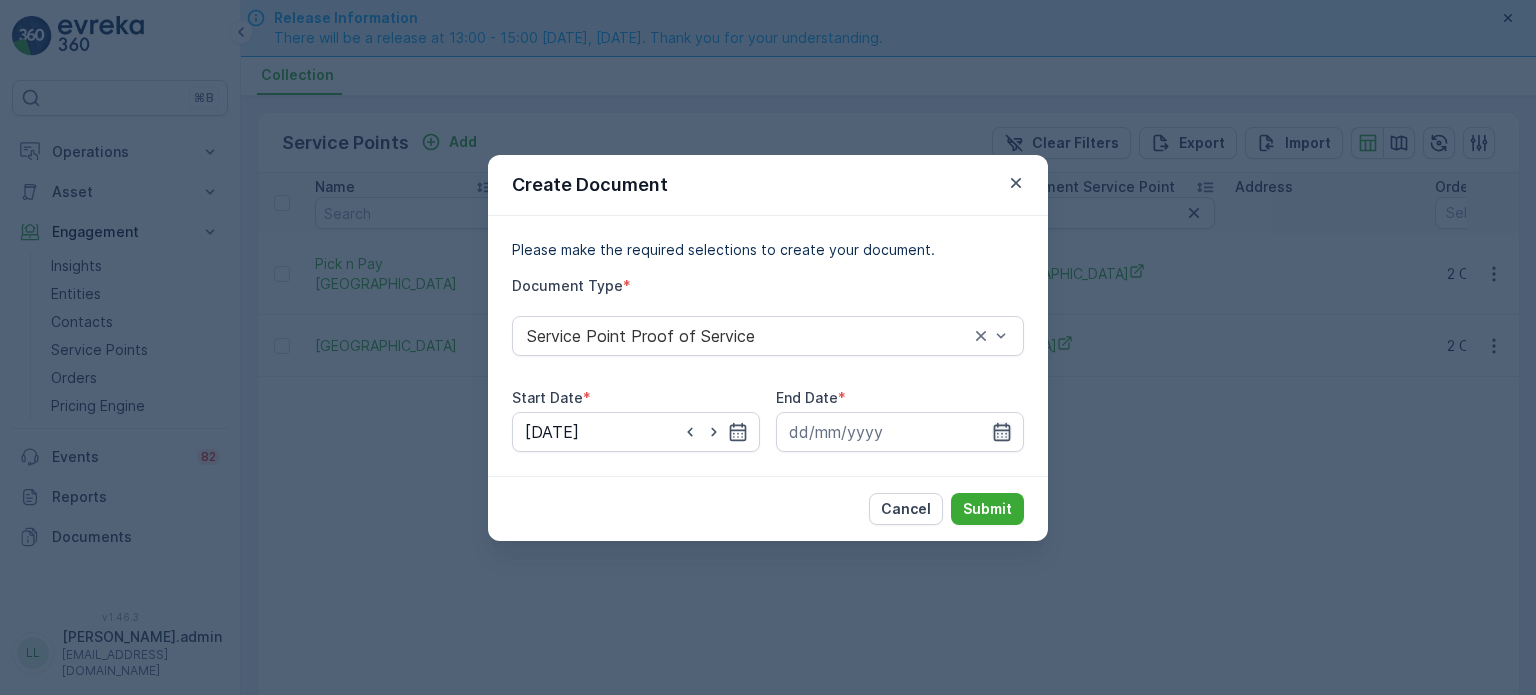 click 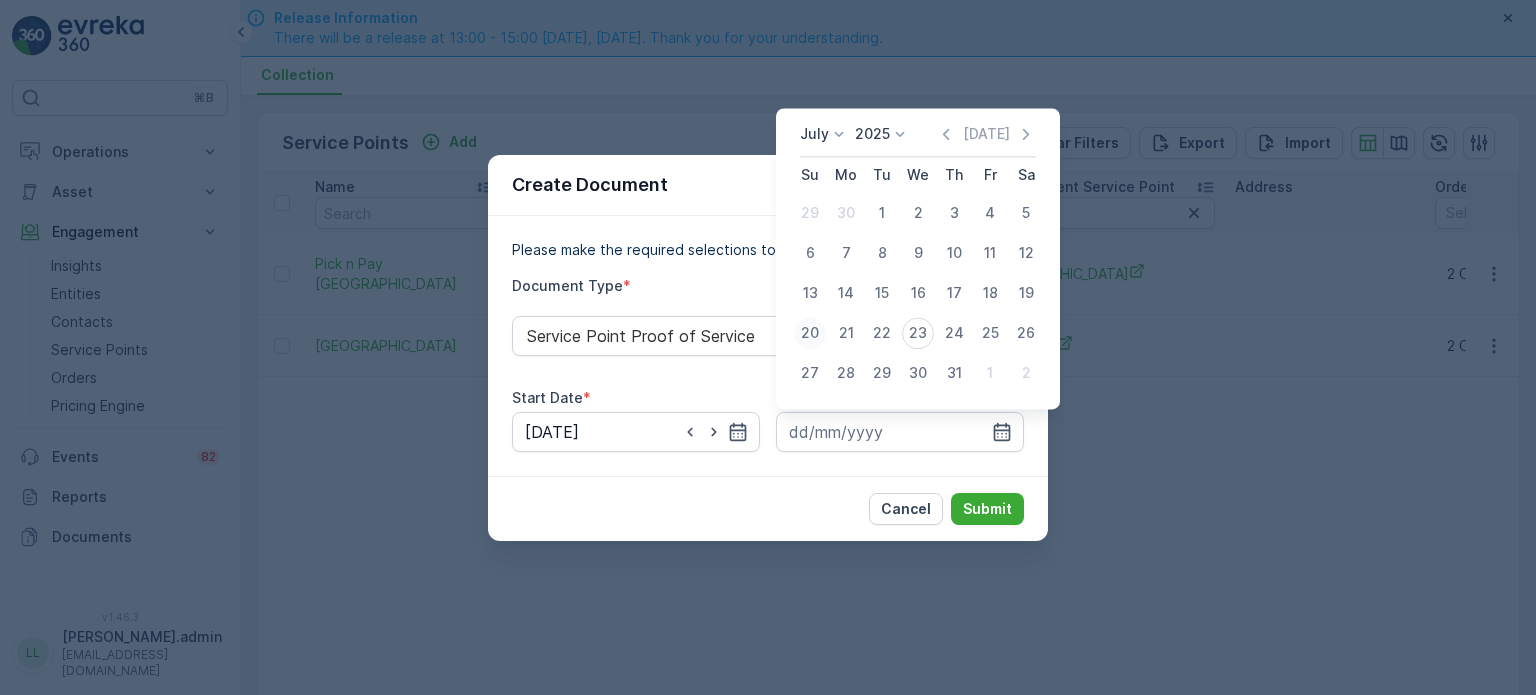 click on "20" at bounding box center [810, 333] 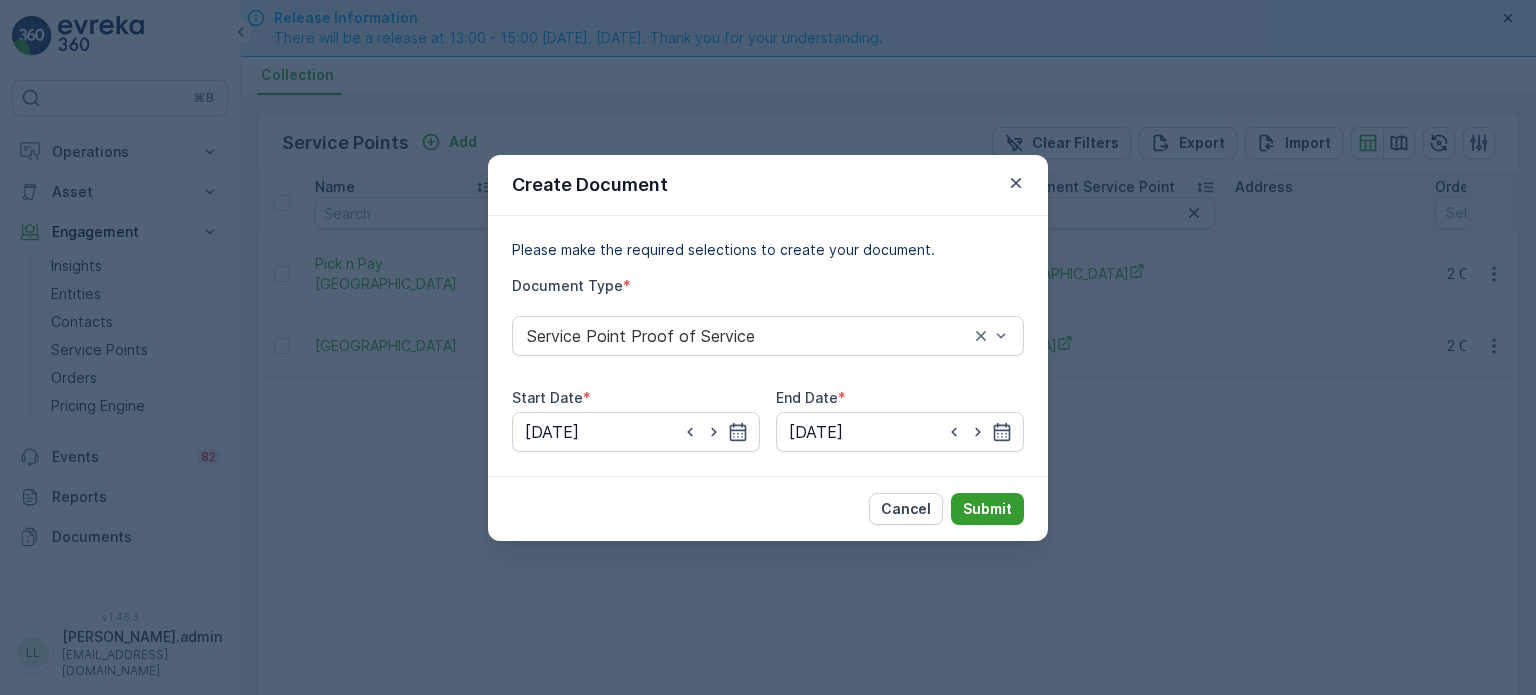 click on "Submit" at bounding box center [987, 509] 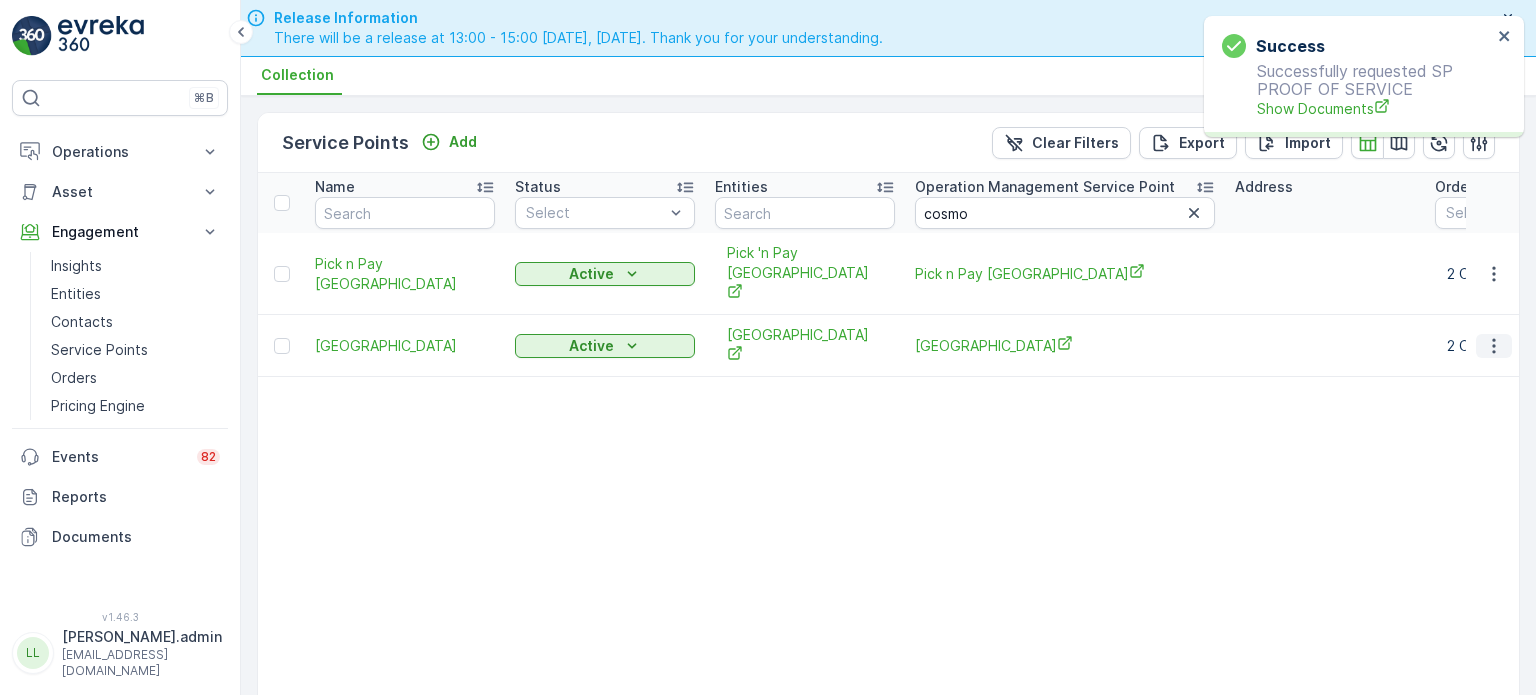 click 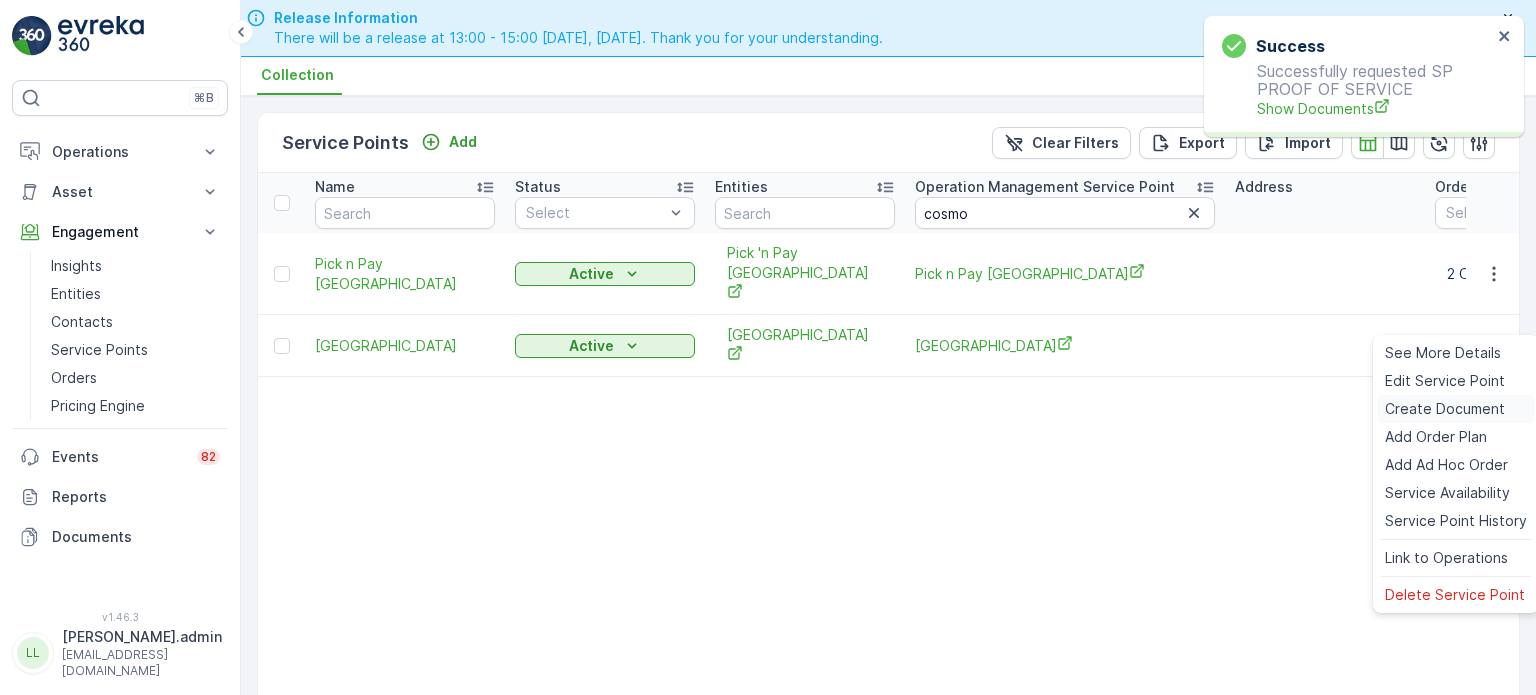click on "Create Document" at bounding box center (1445, 409) 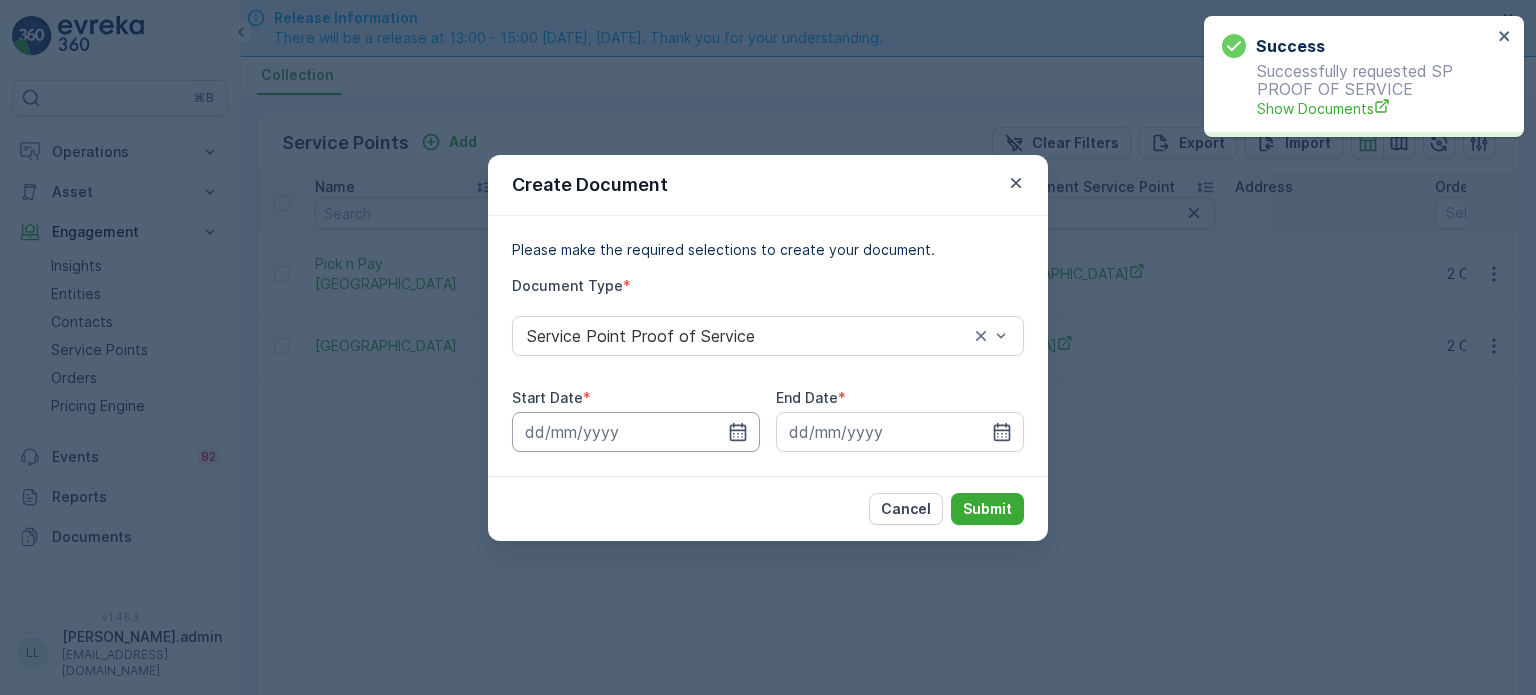 drag, startPoint x: 736, startPoint y: 431, endPoint x: 740, endPoint y: 414, distance: 17.464249 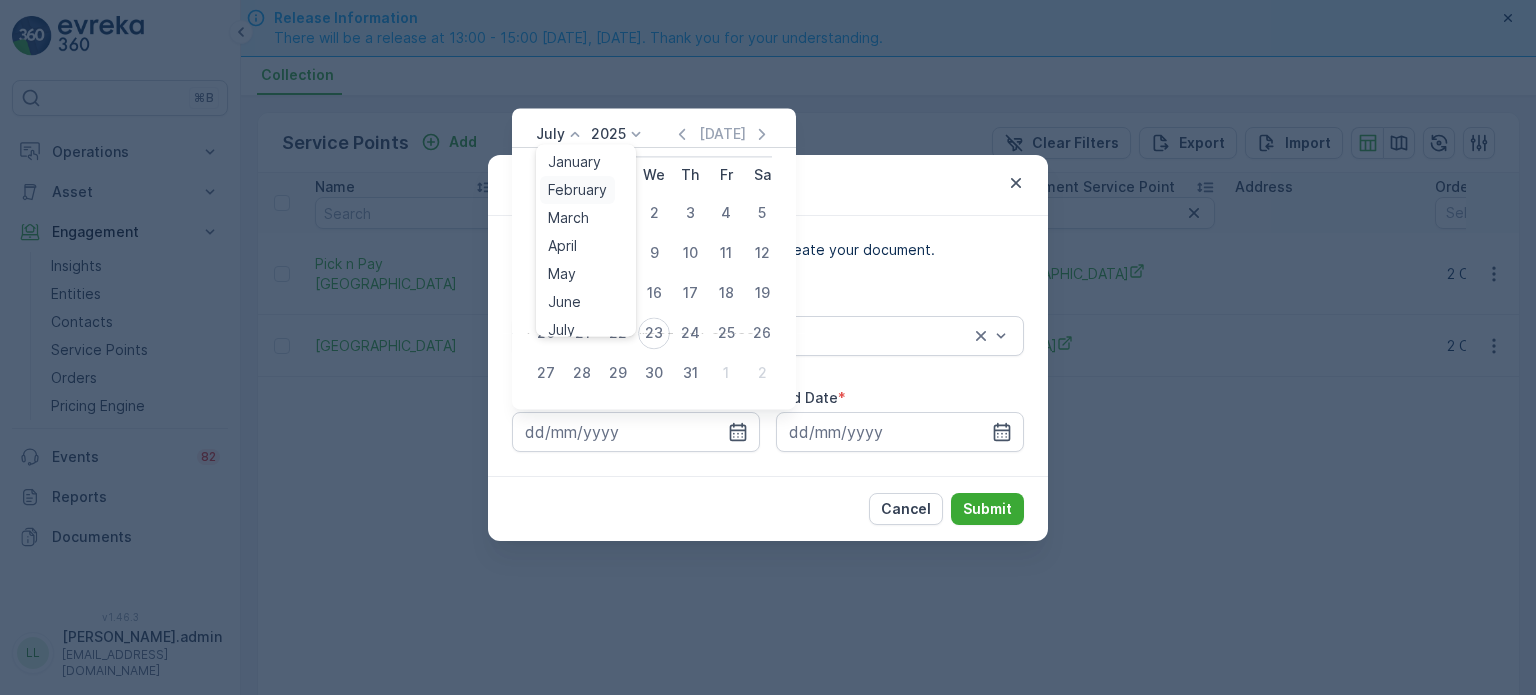 drag, startPoint x: 564, startPoint y: 135, endPoint x: 575, endPoint y: 180, distance: 46.32494 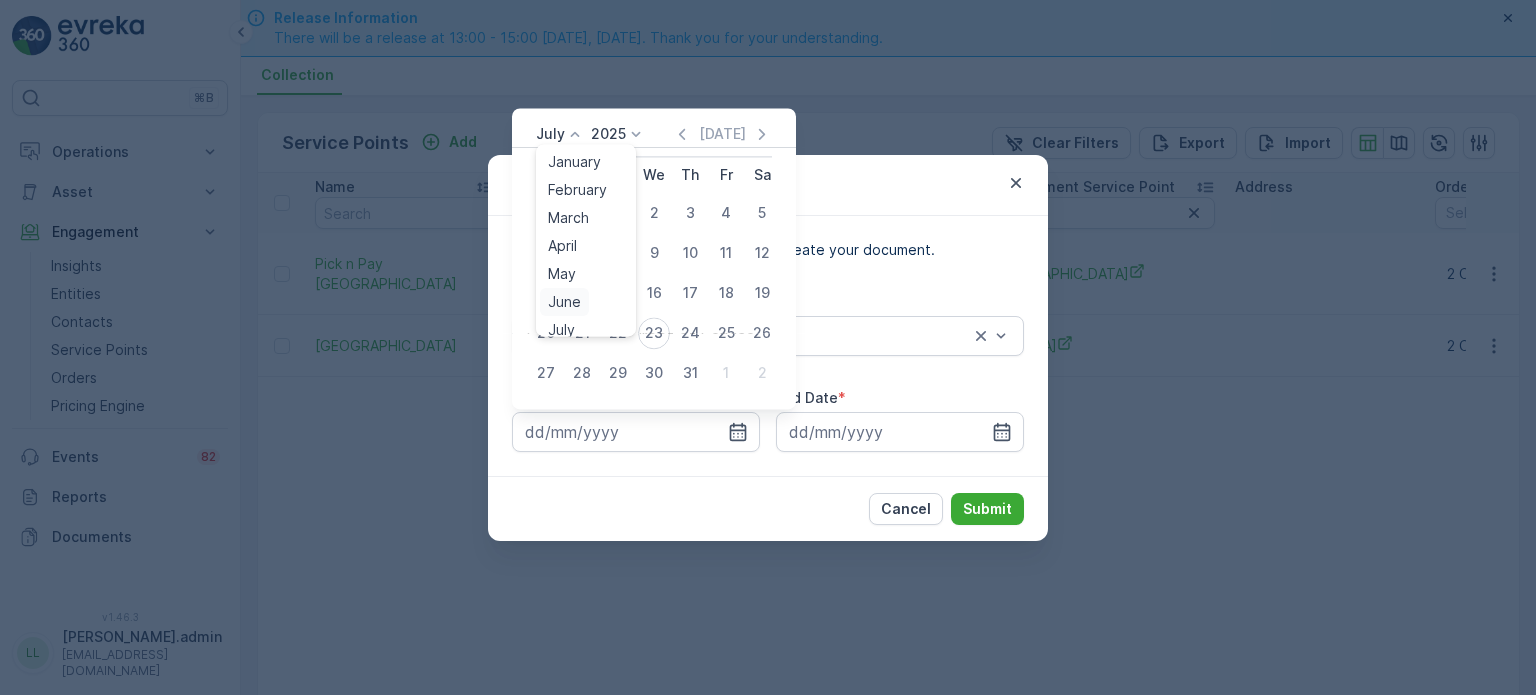 click on "June" at bounding box center [564, 302] 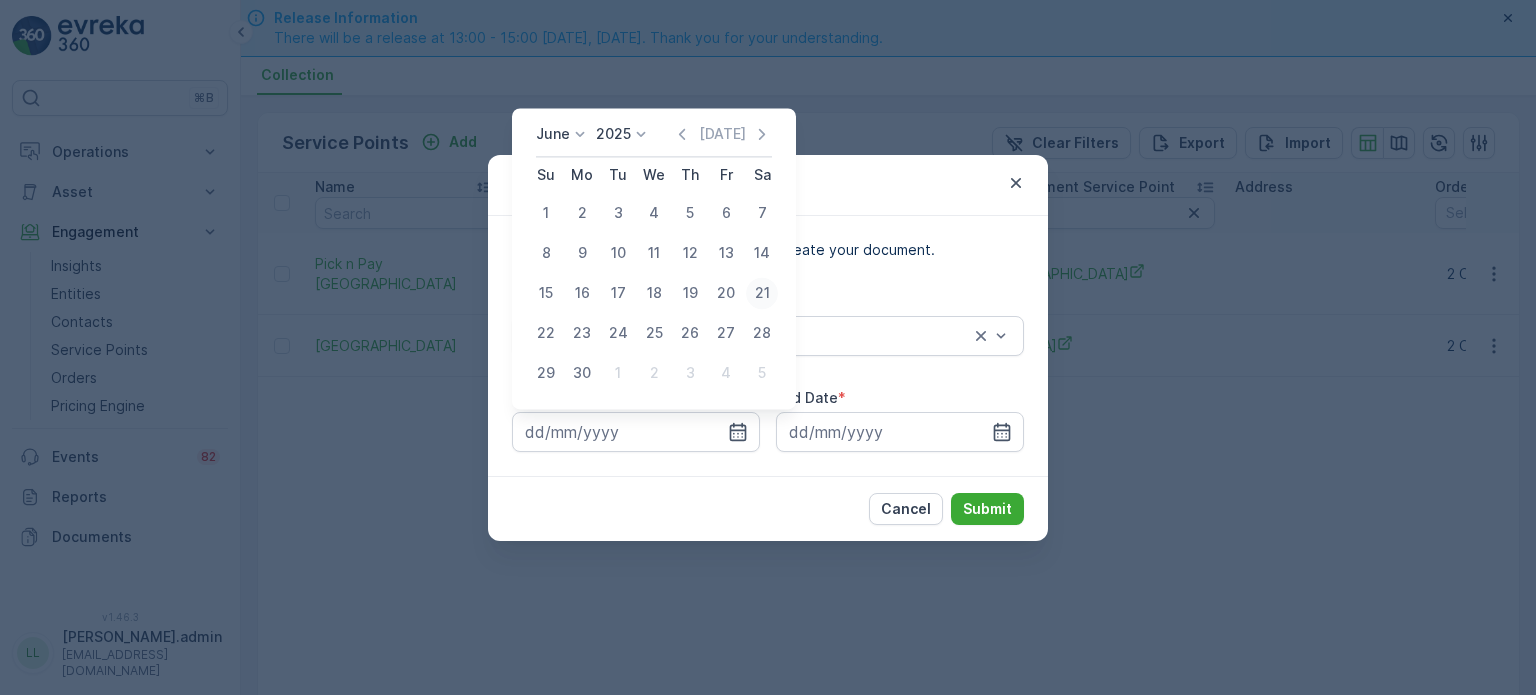click on "21" at bounding box center (762, 293) 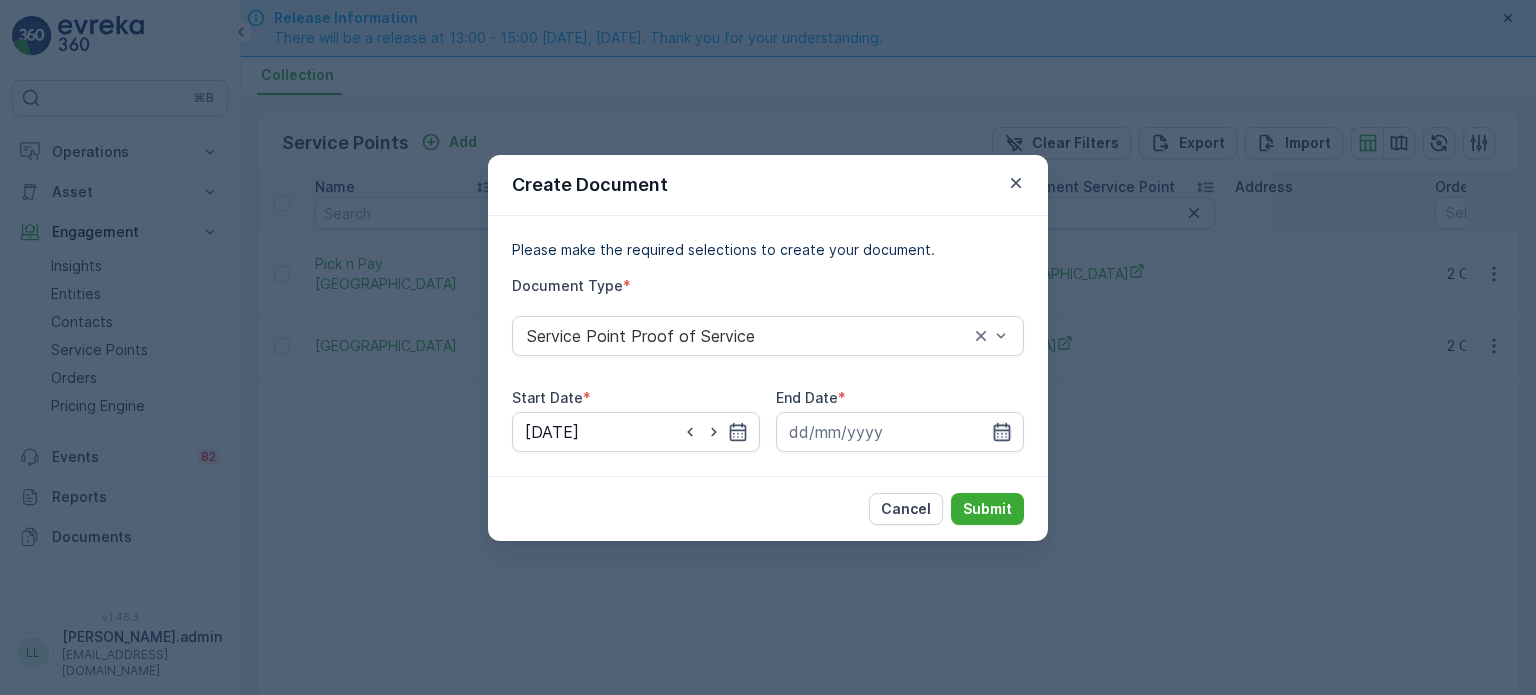 click 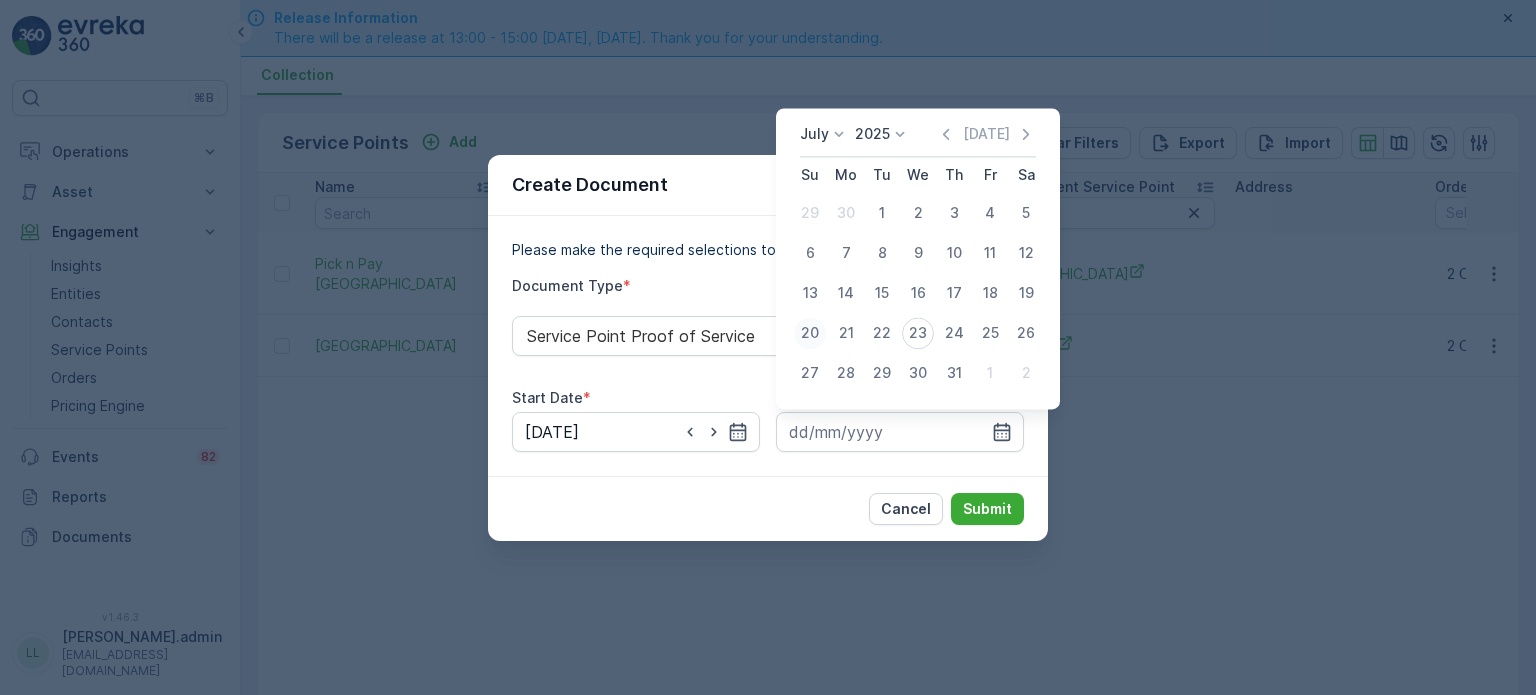 click on "20" at bounding box center [810, 333] 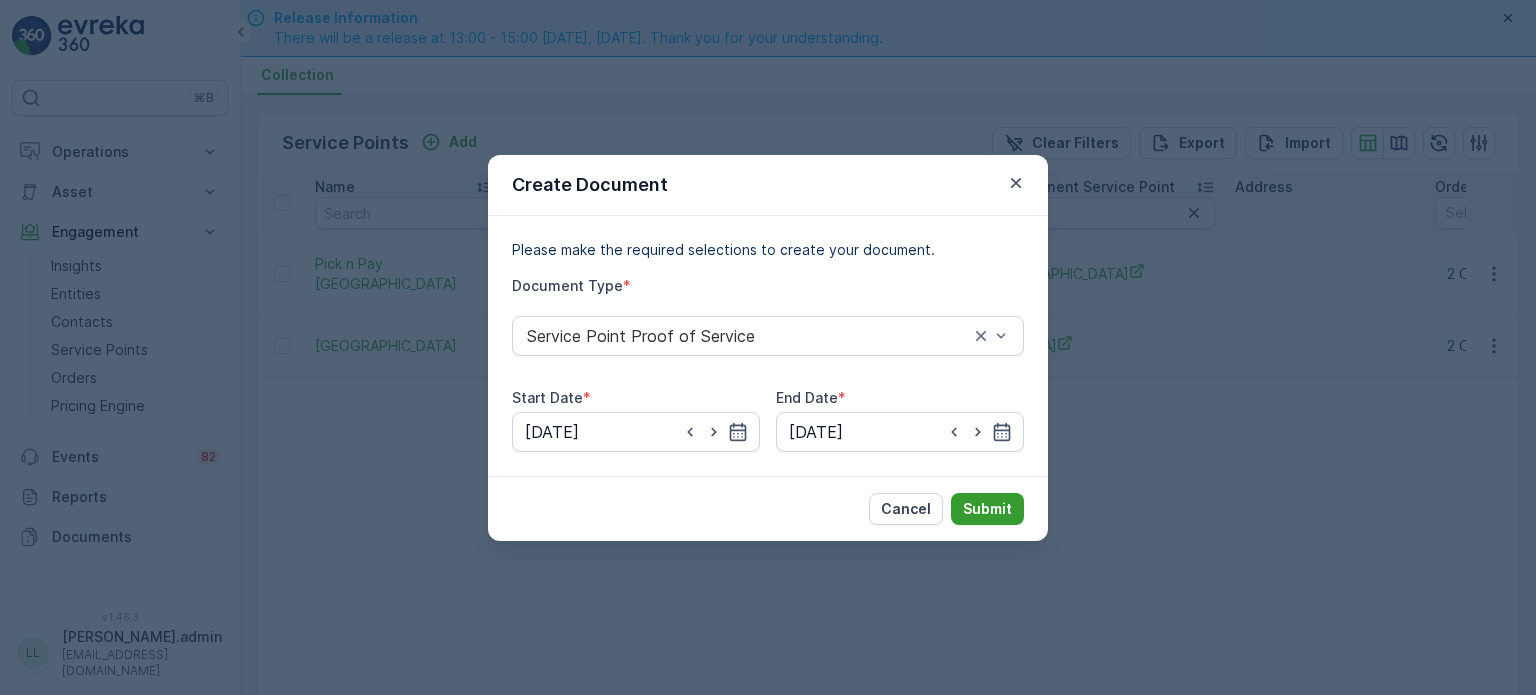 click on "Submit" at bounding box center [987, 509] 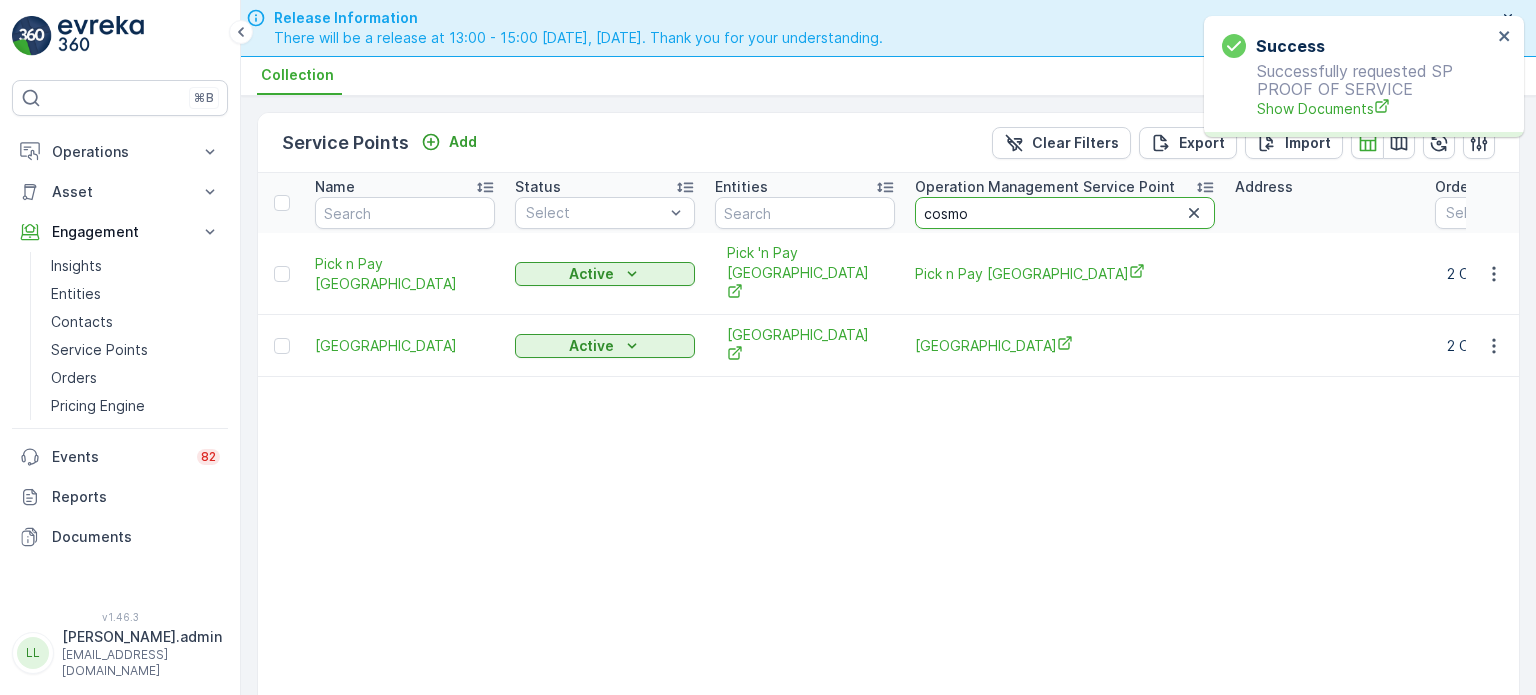 drag, startPoint x: 965, startPoint y: 214, endPoint x: 906, endPoint y: 211, distance: 59.07622 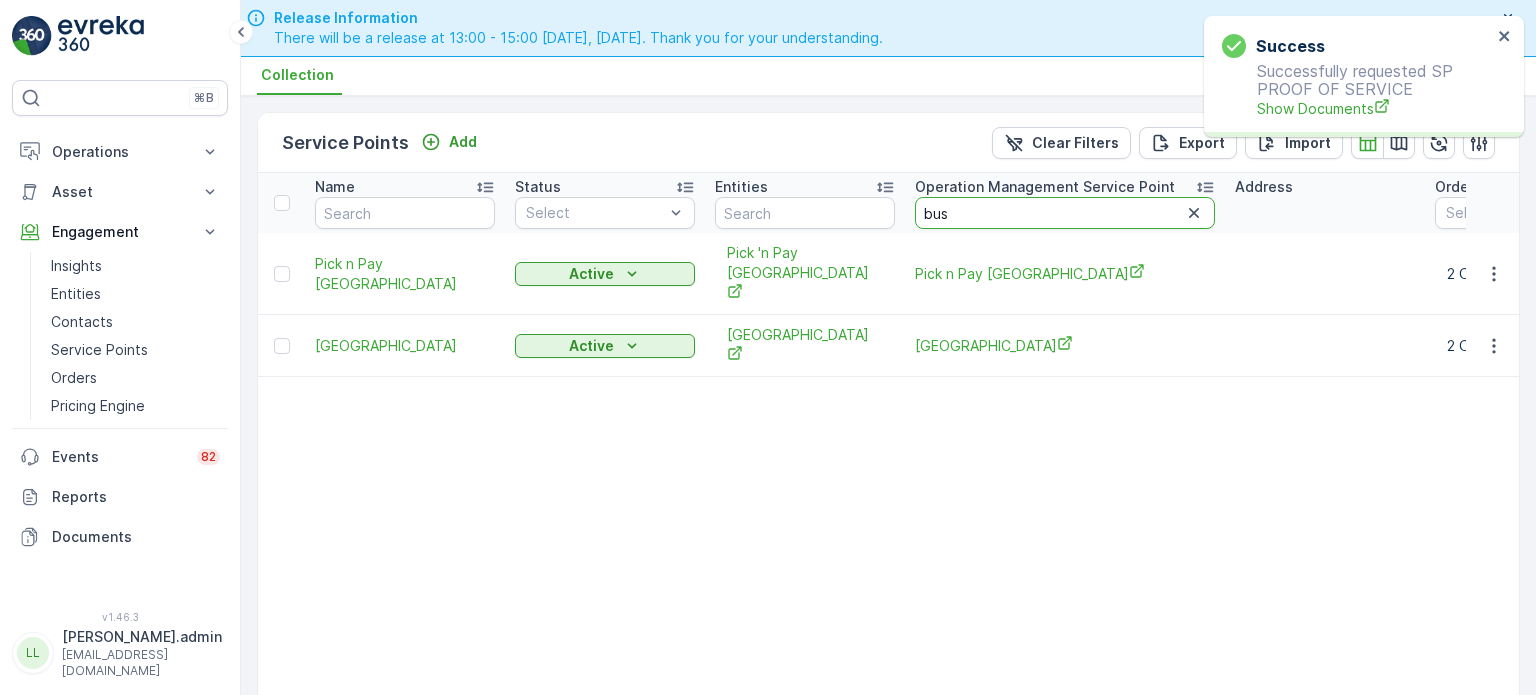 type on "busy" 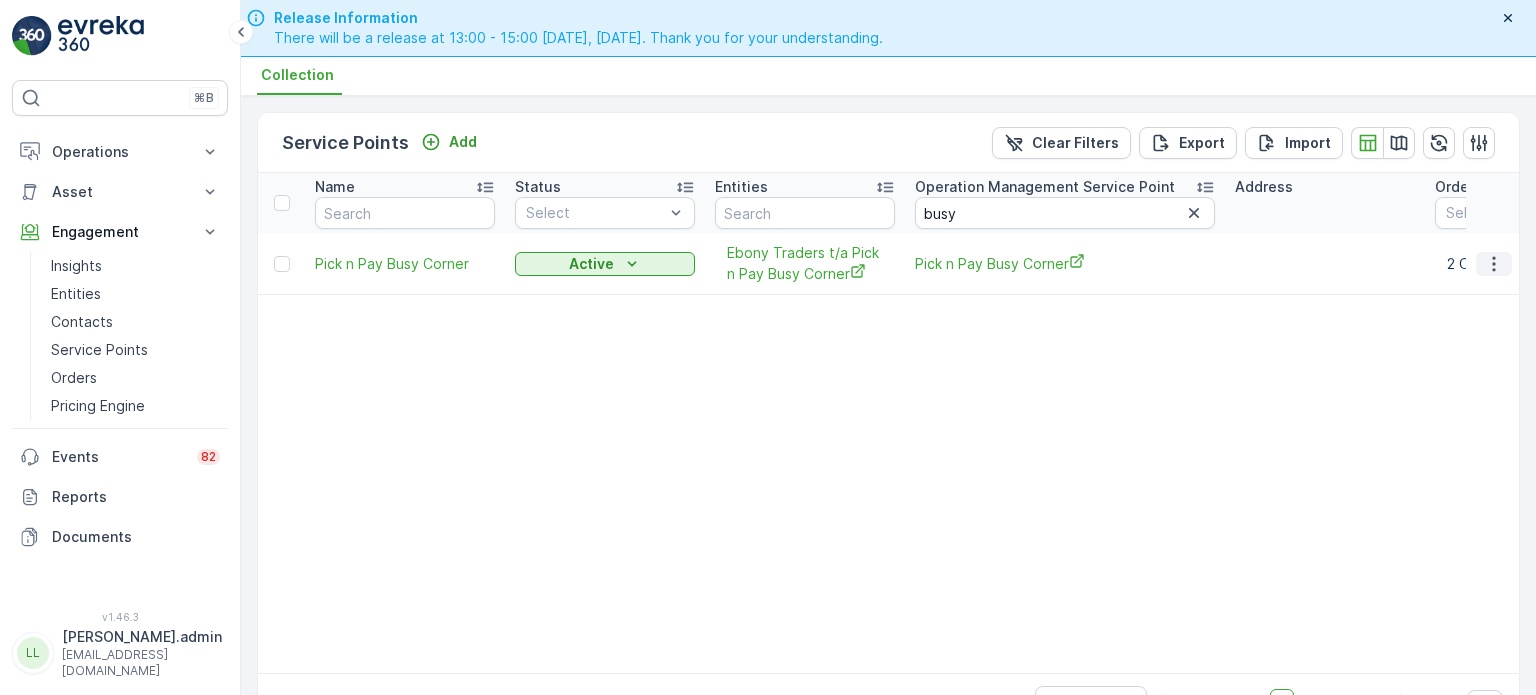 click 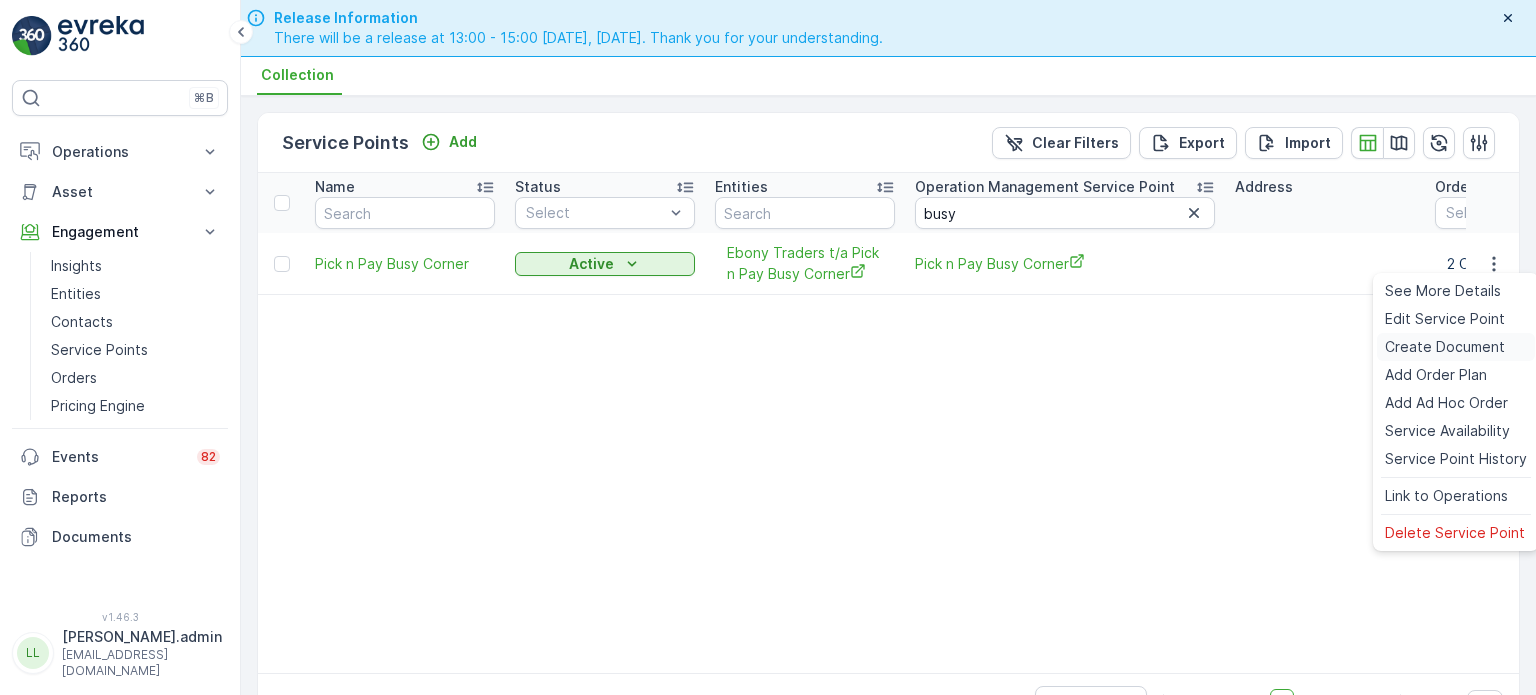 click on "Create Document" at bounding box center (1445, 347) 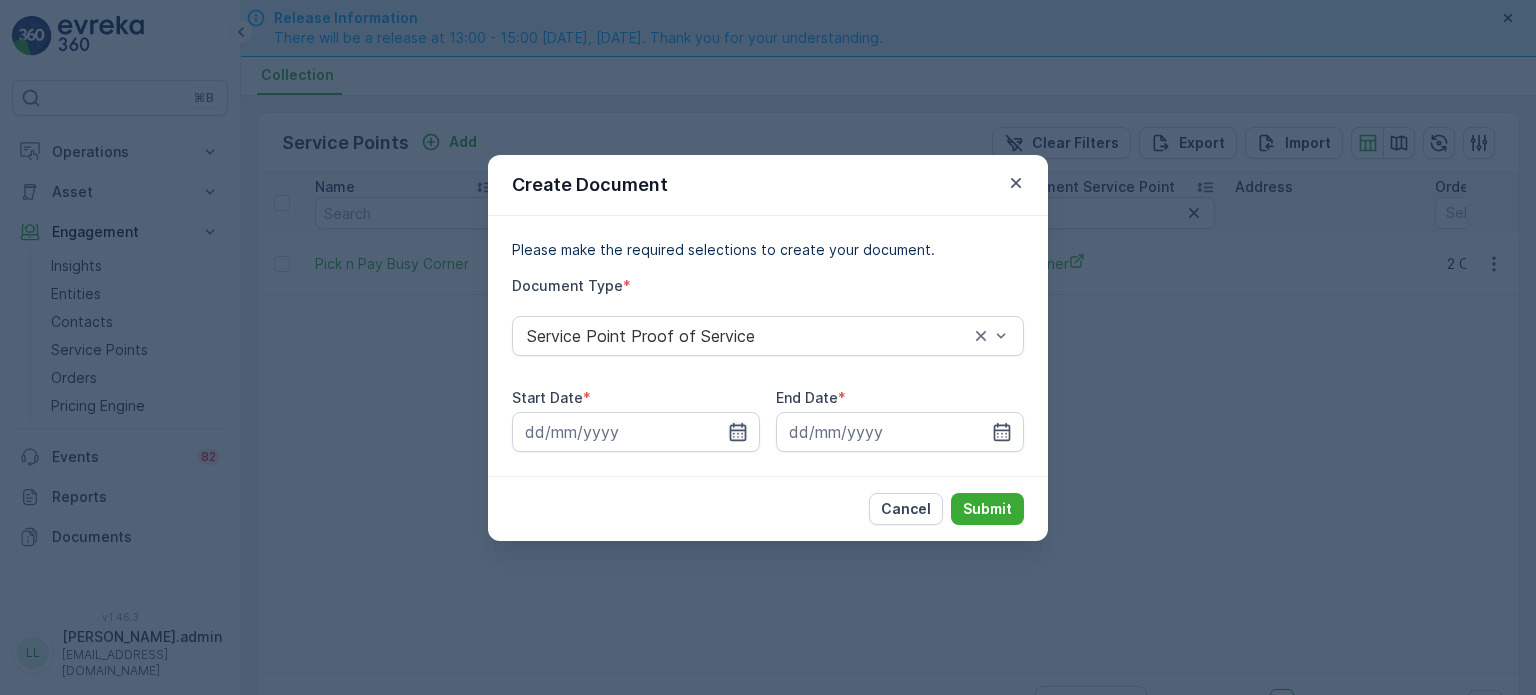 click 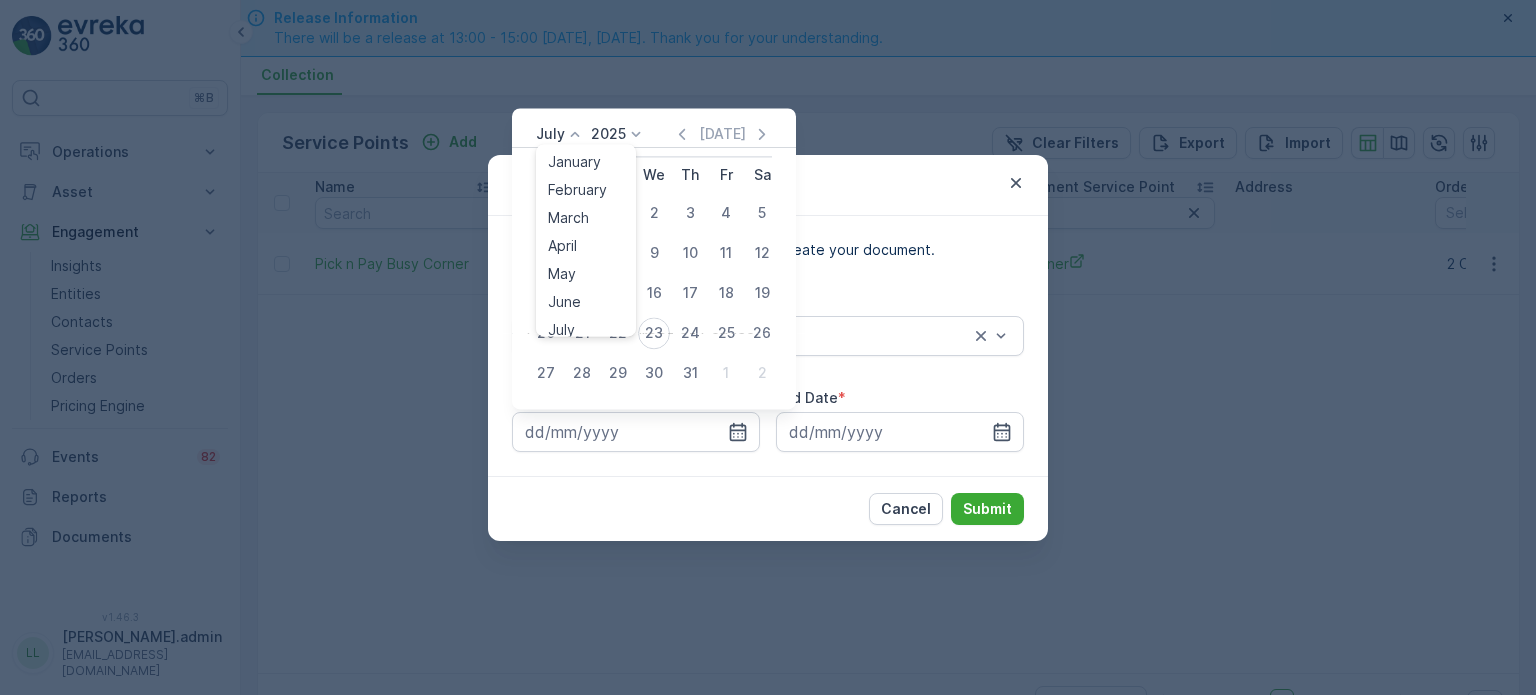 click 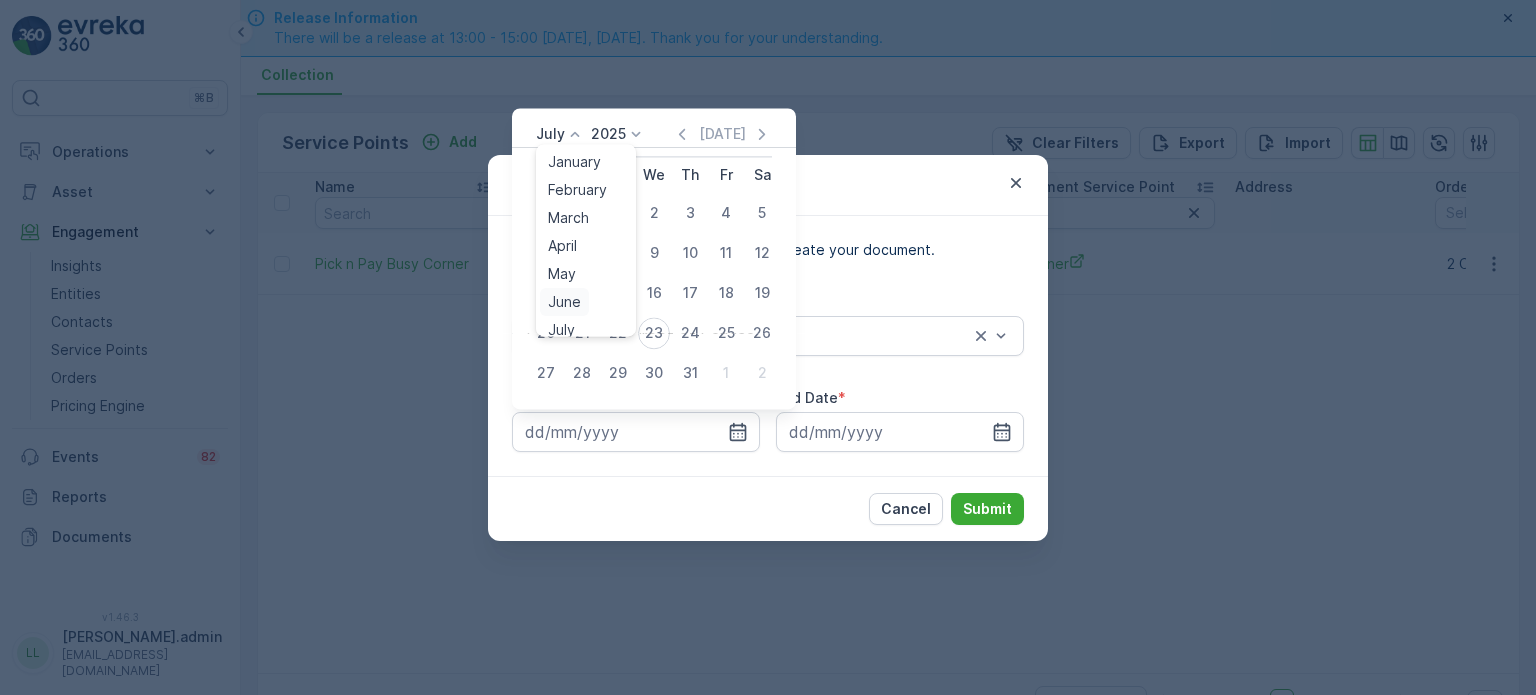 click on "June" at bounding box center (564, 302) 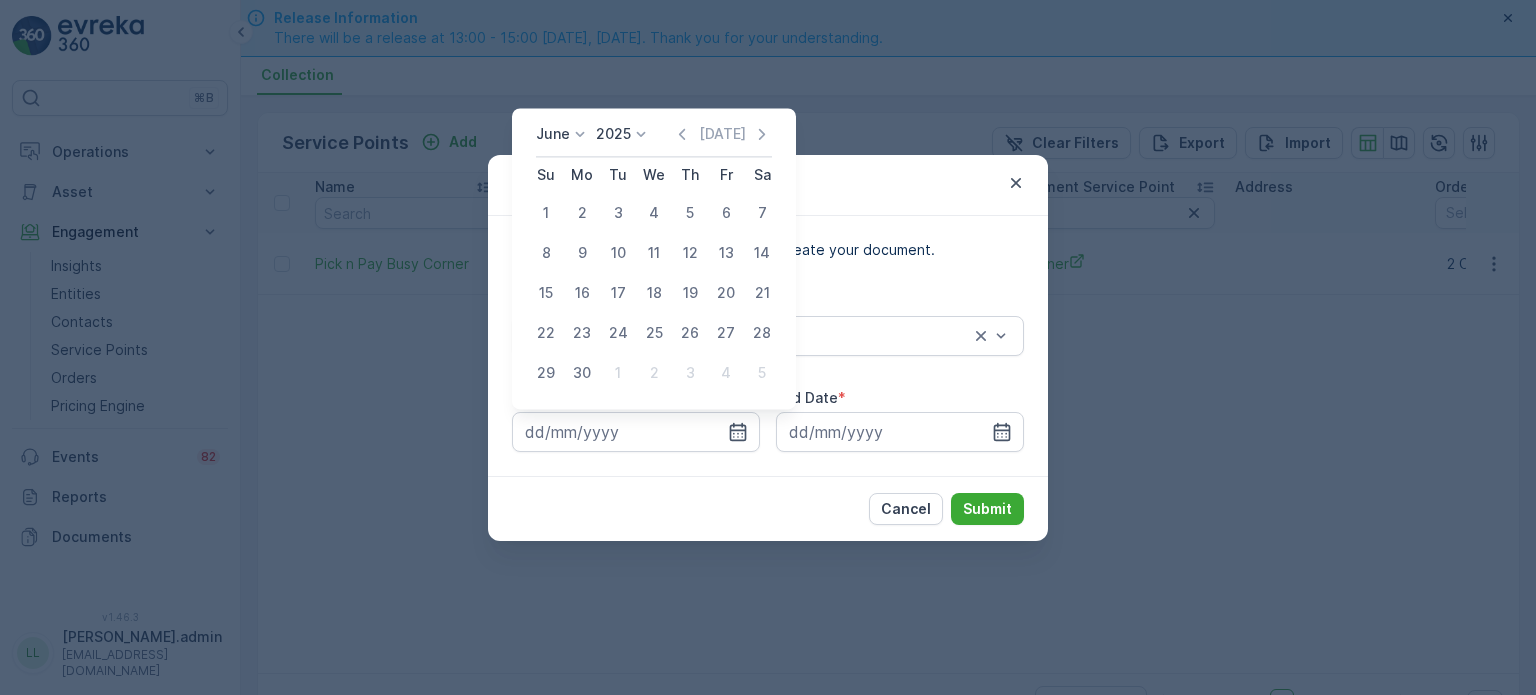 click on "21" at bounding box center [762, 293] 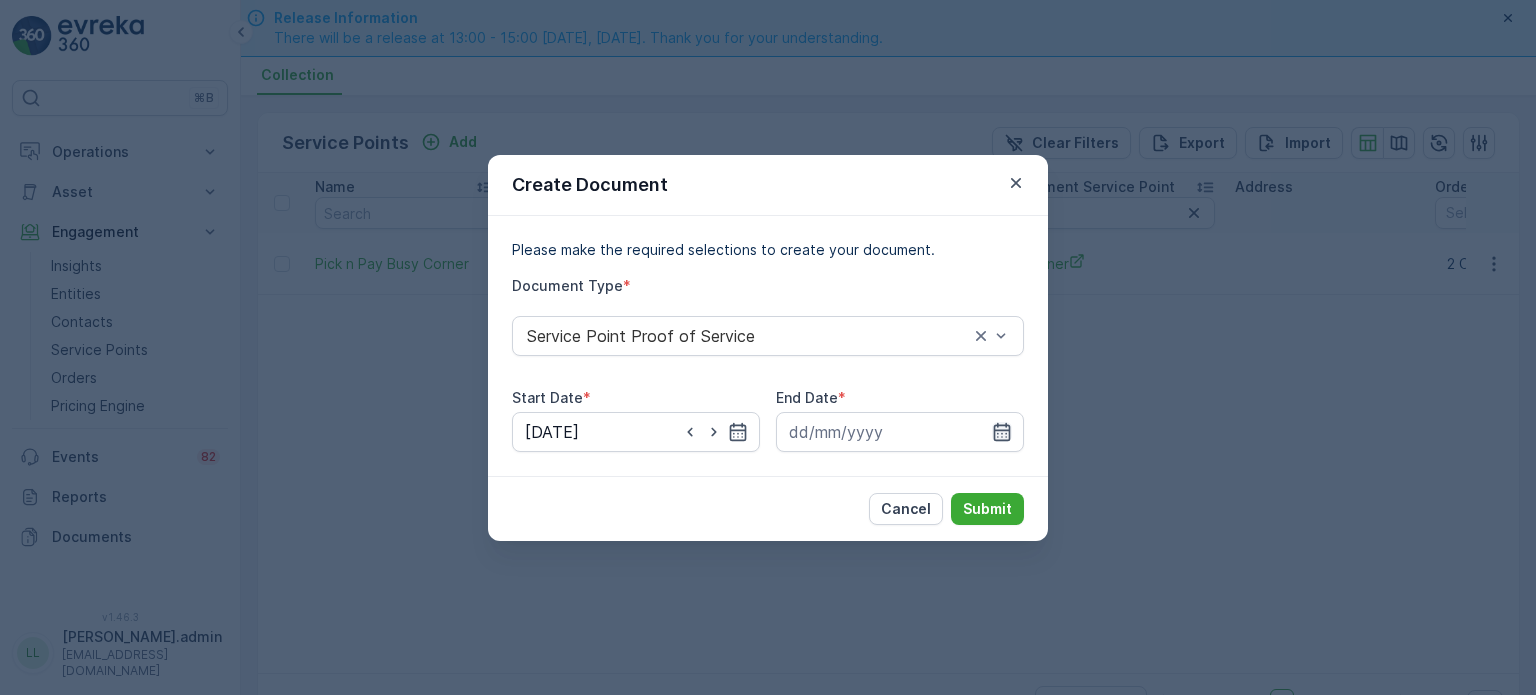 click 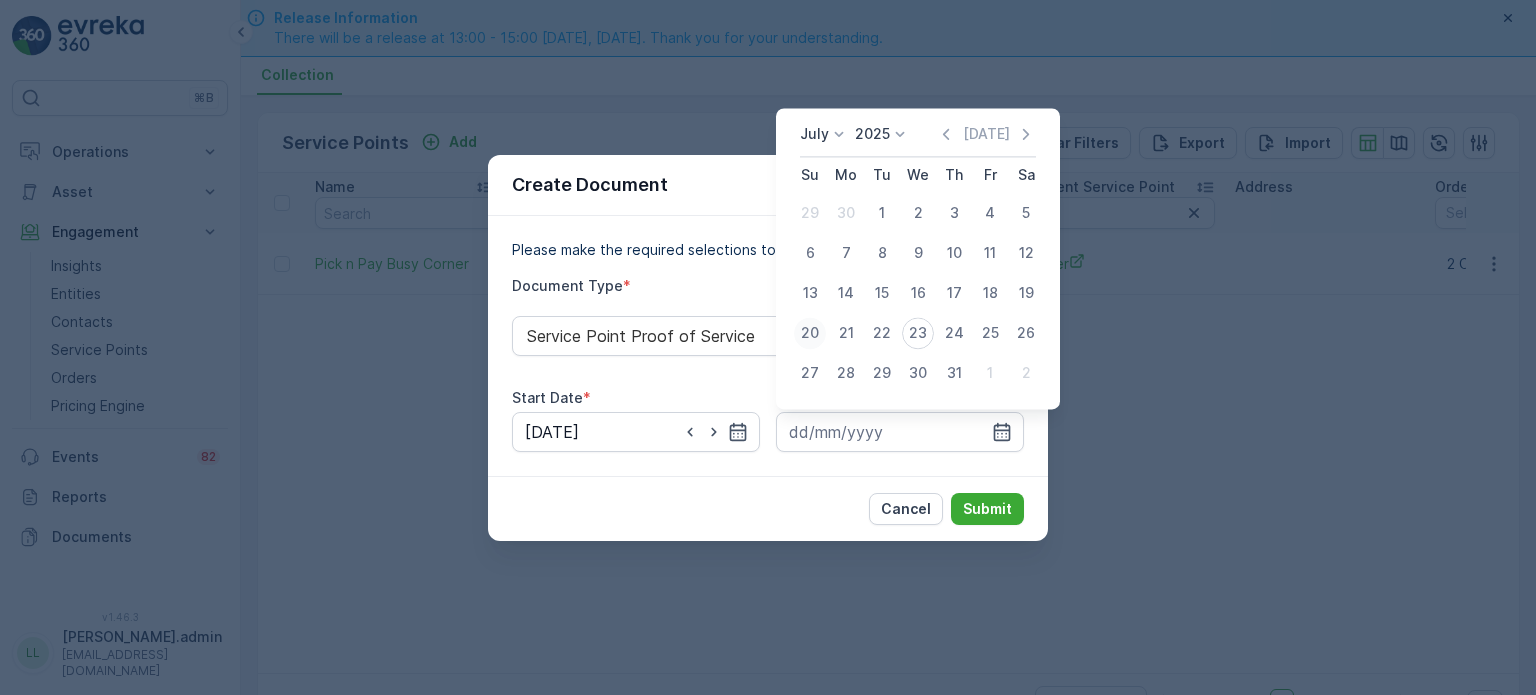 click on "20" at bounding box center (810, 333) 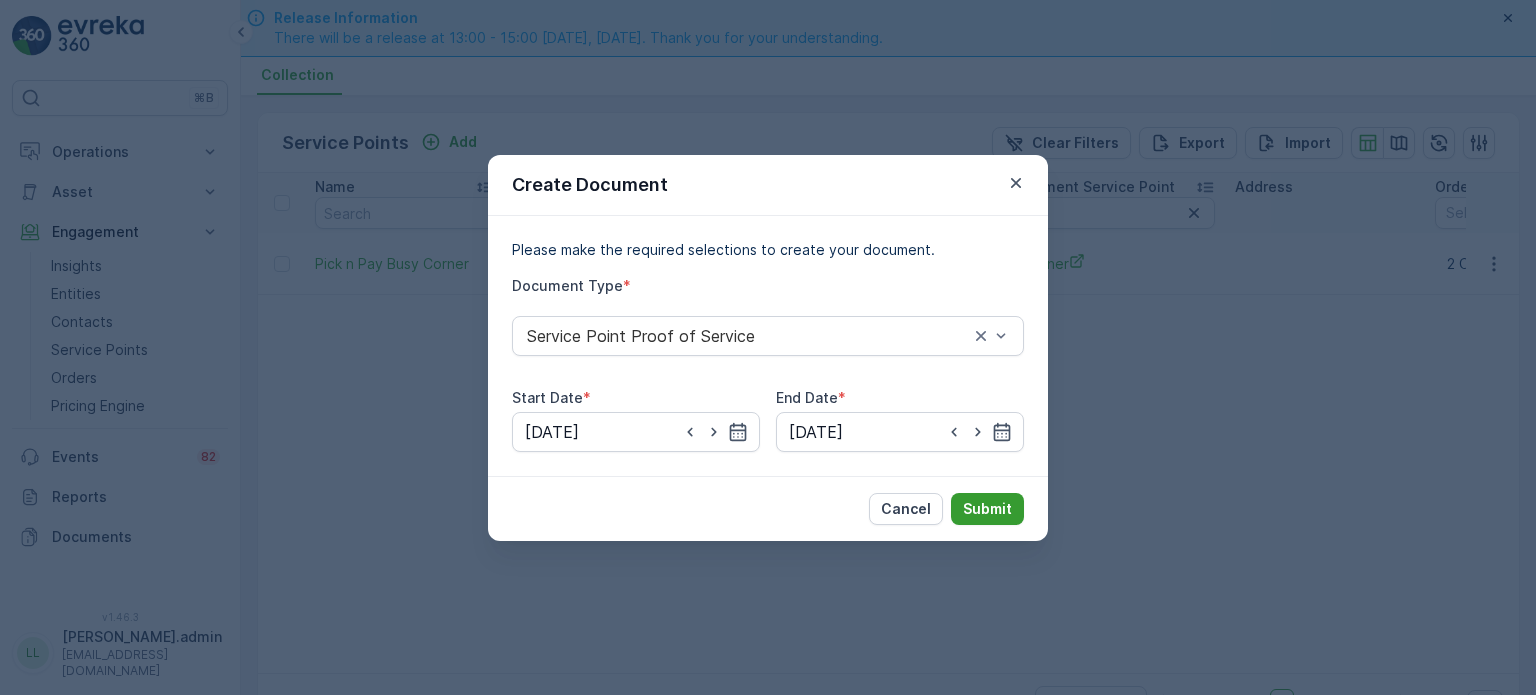 click on "Submit" at bounding box center (987, 509) 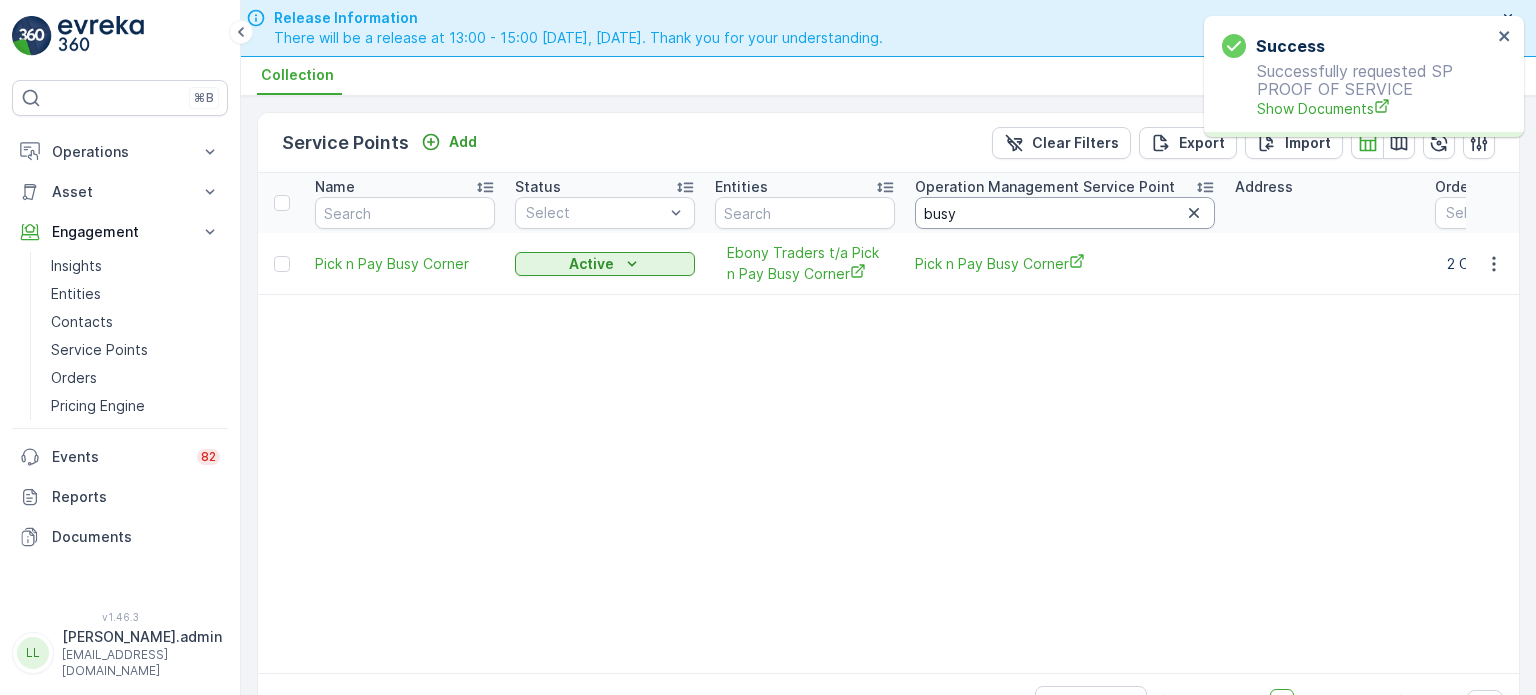 click on "busy" at bounding box center [1065, 213] 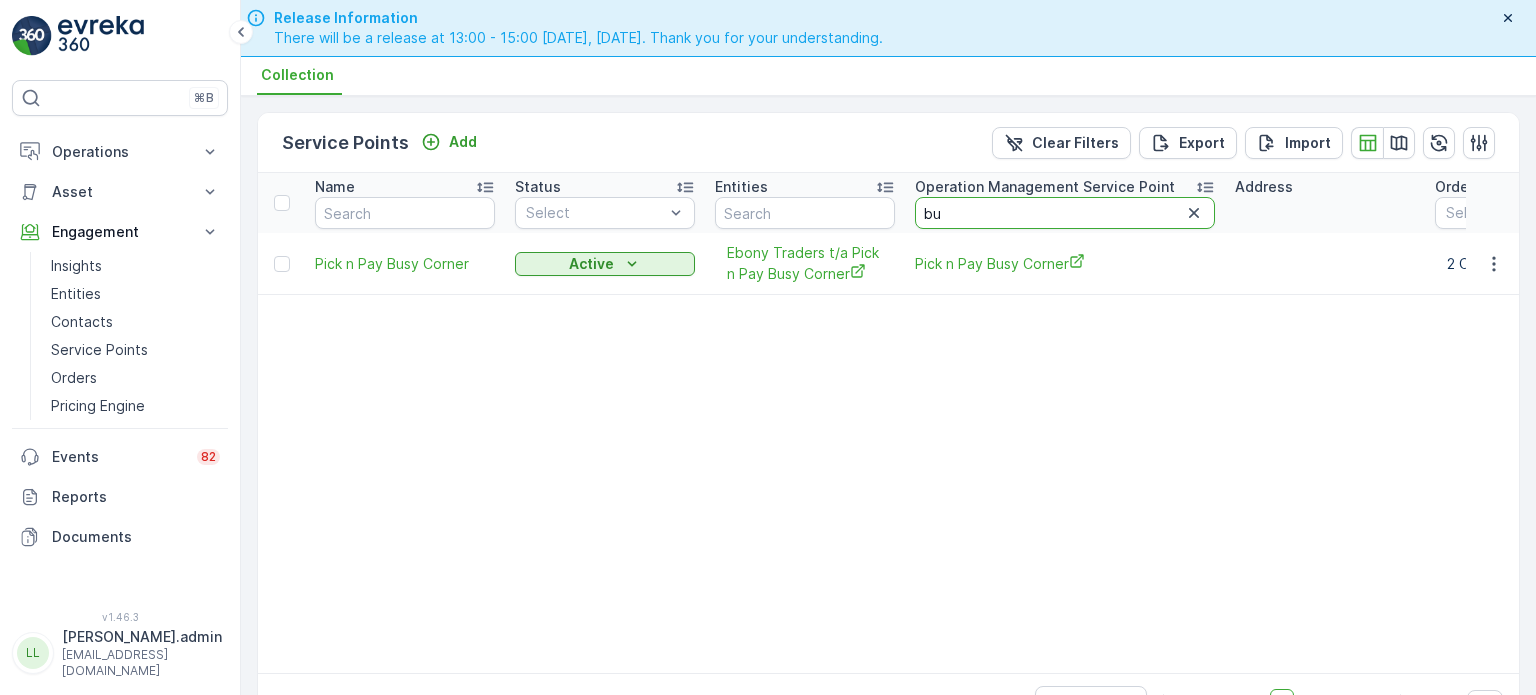 type on "b" 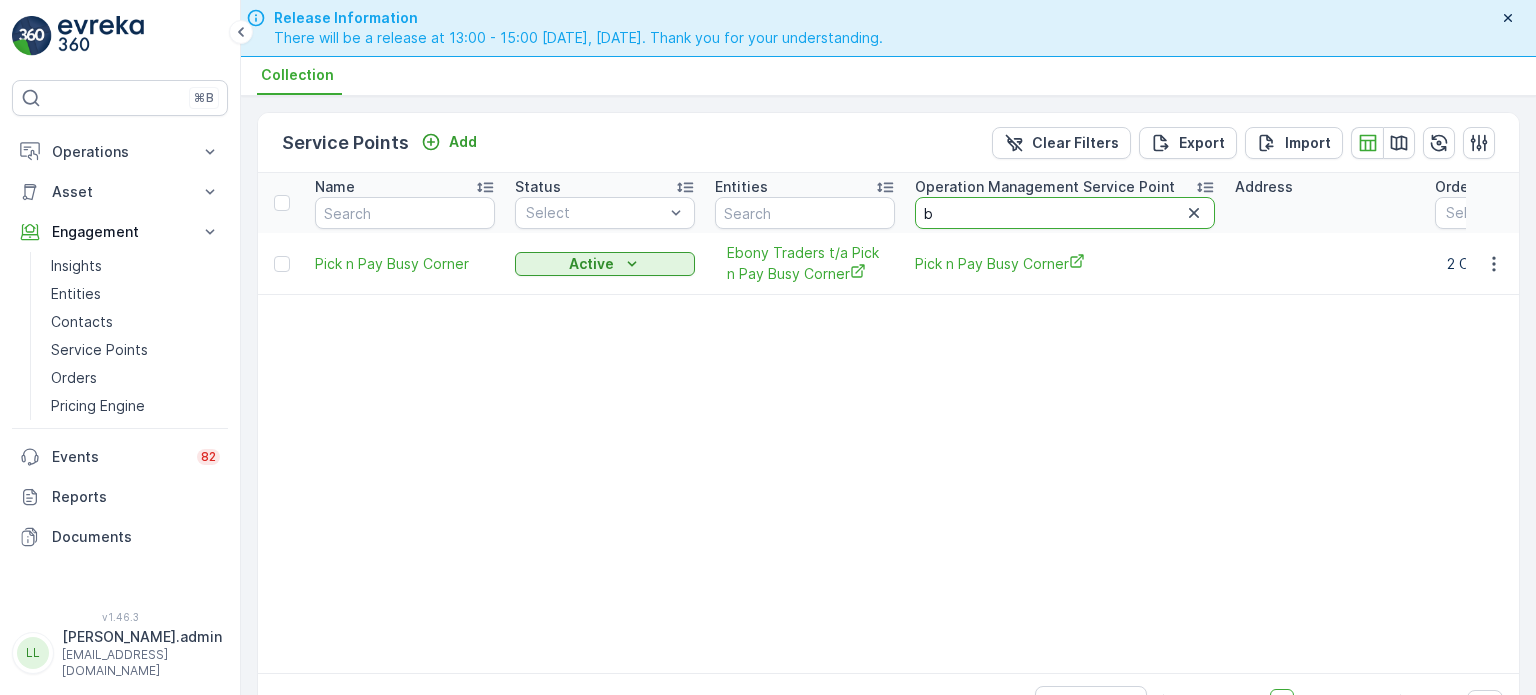 type 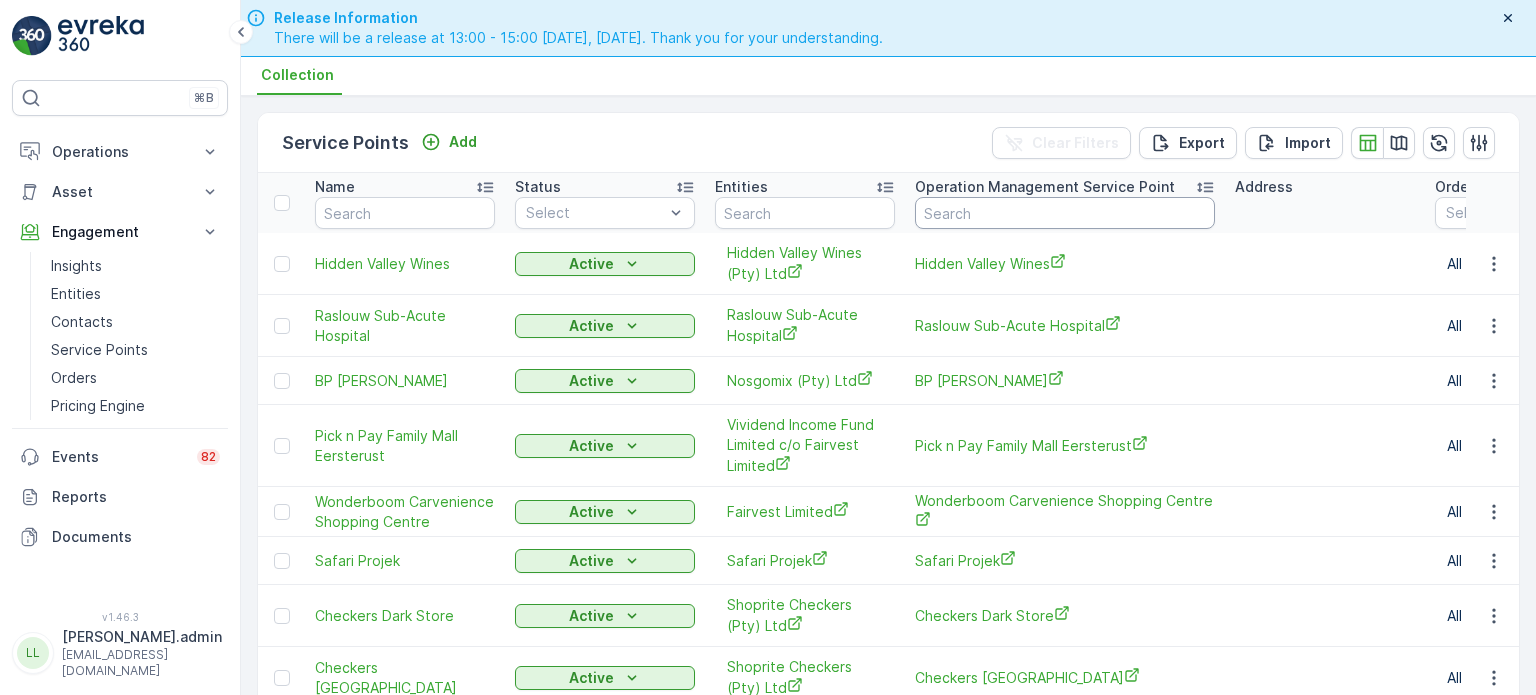 click at bounding box center (1065, 213) 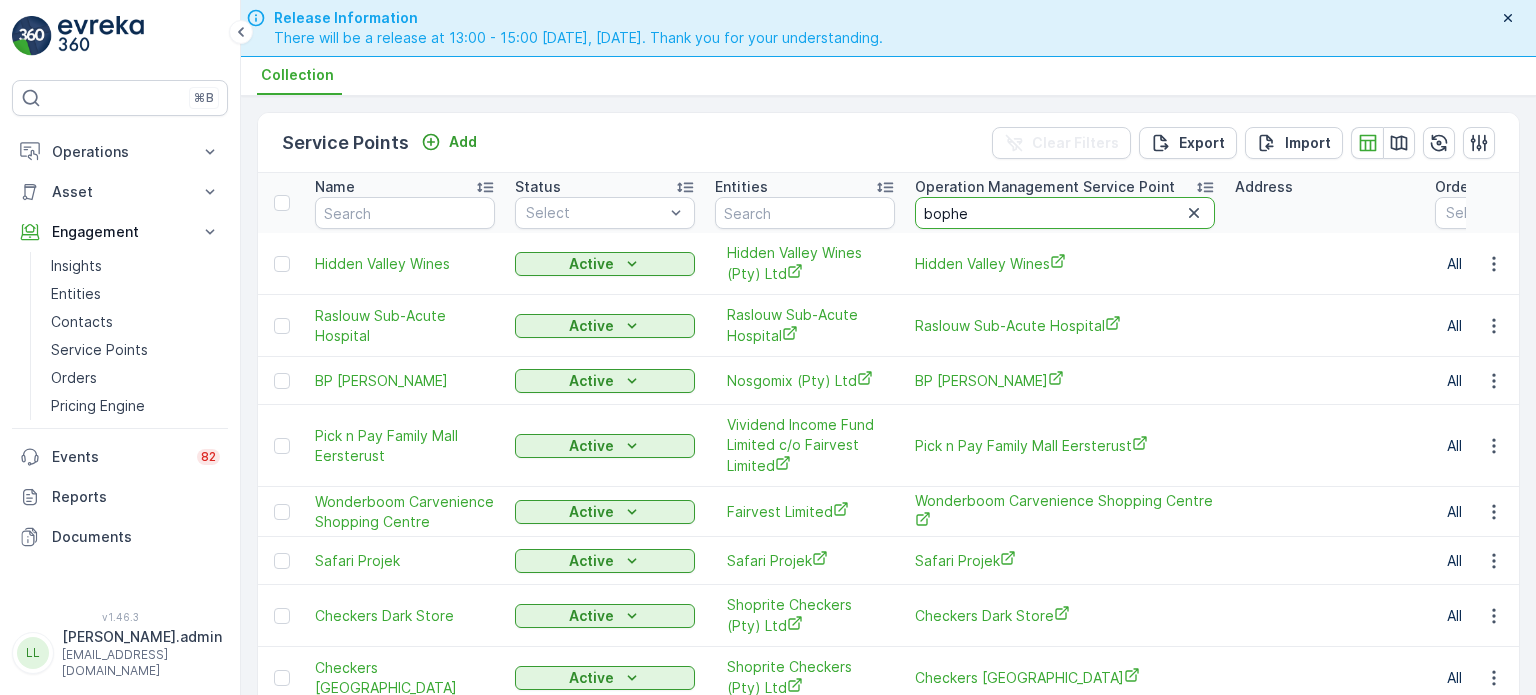 type on "bophel" 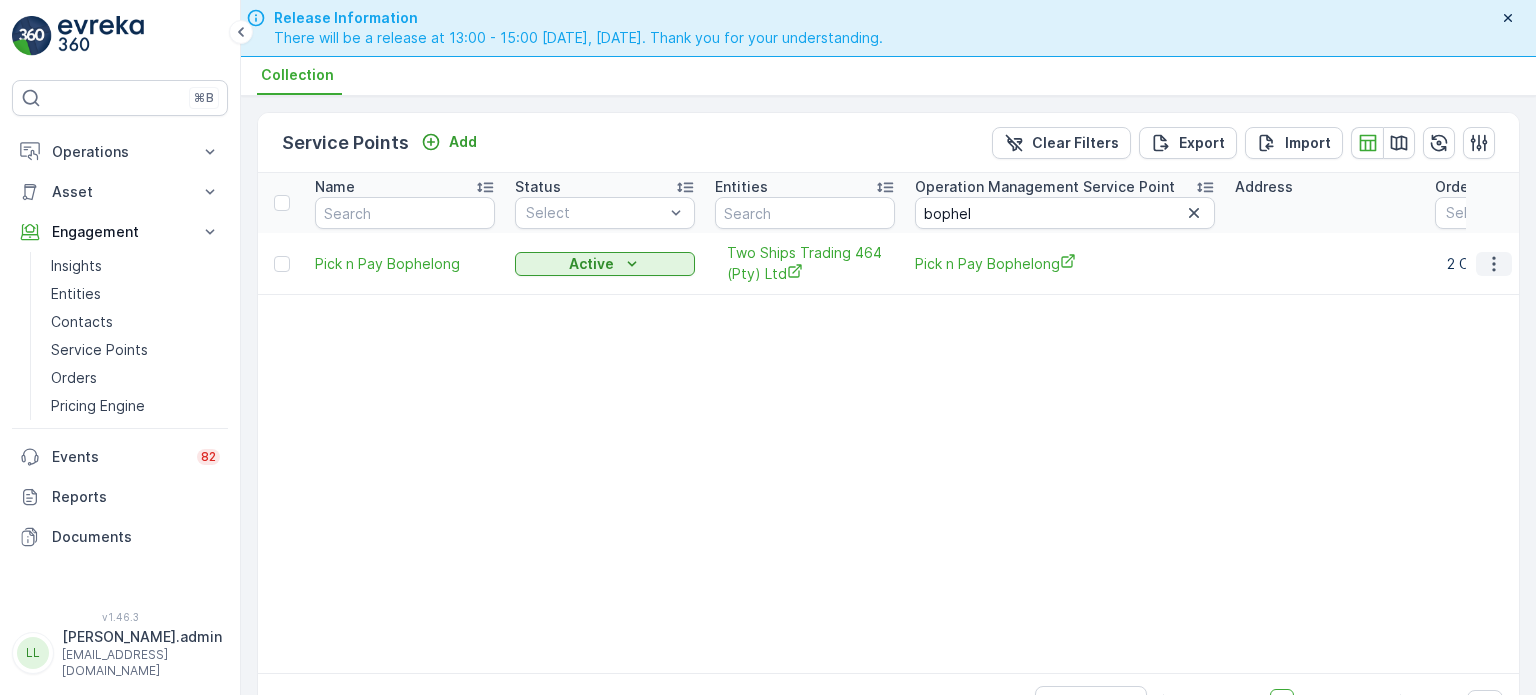 click 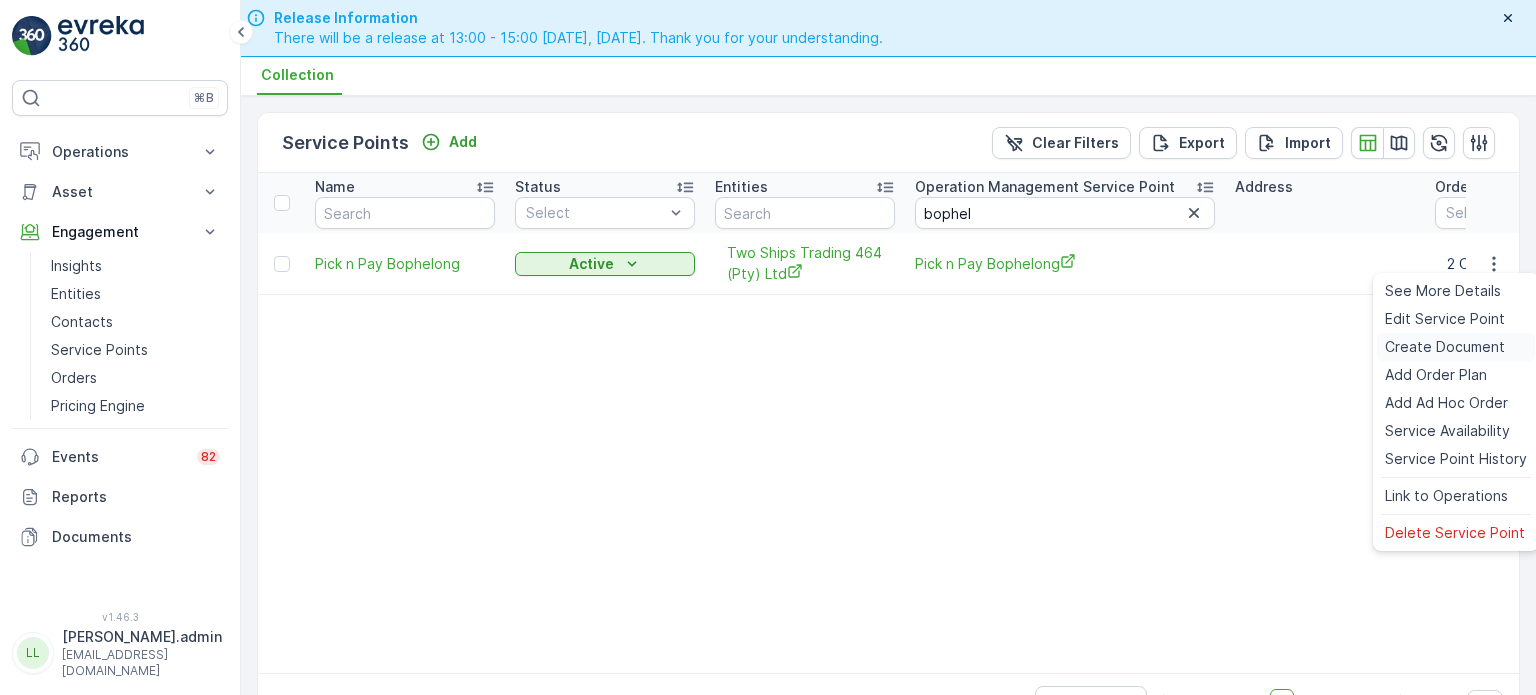 click on "Create Document" at bounding box center [1445, 347] 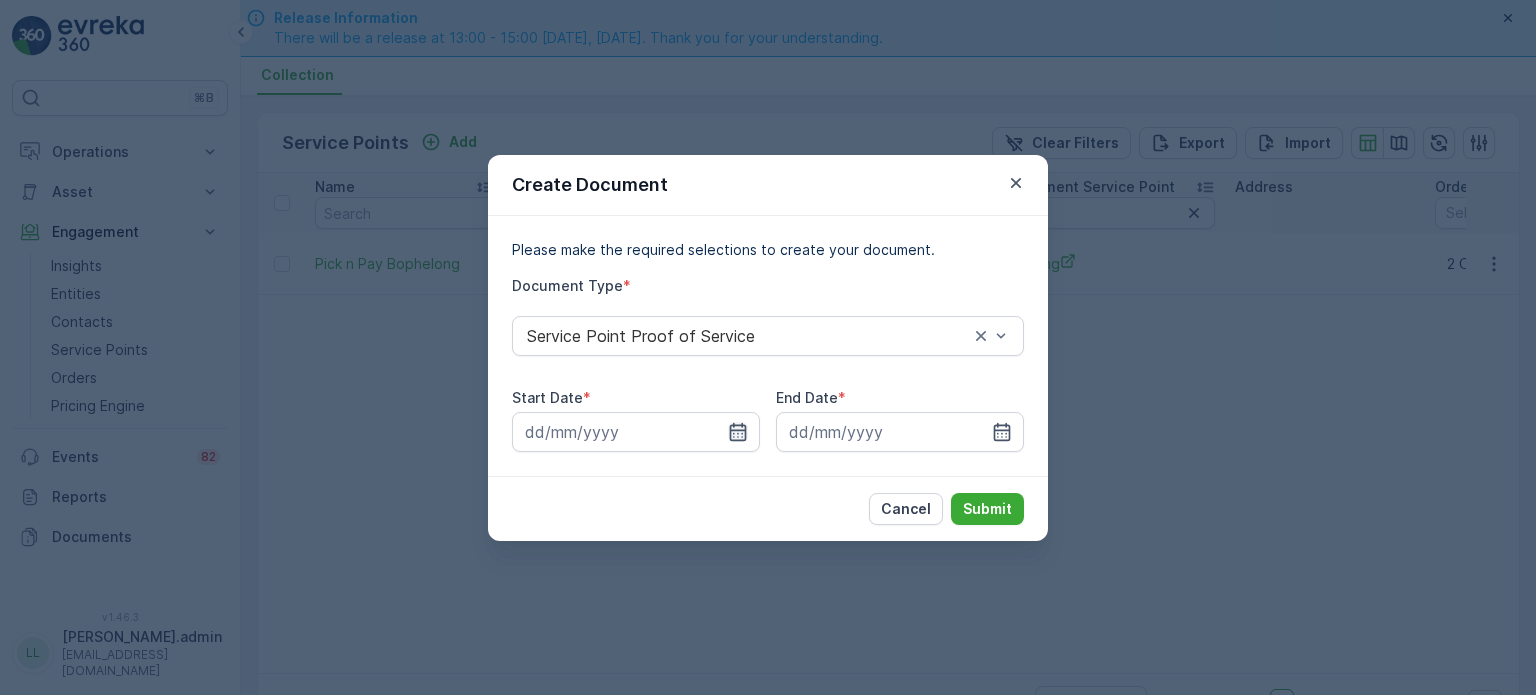 click 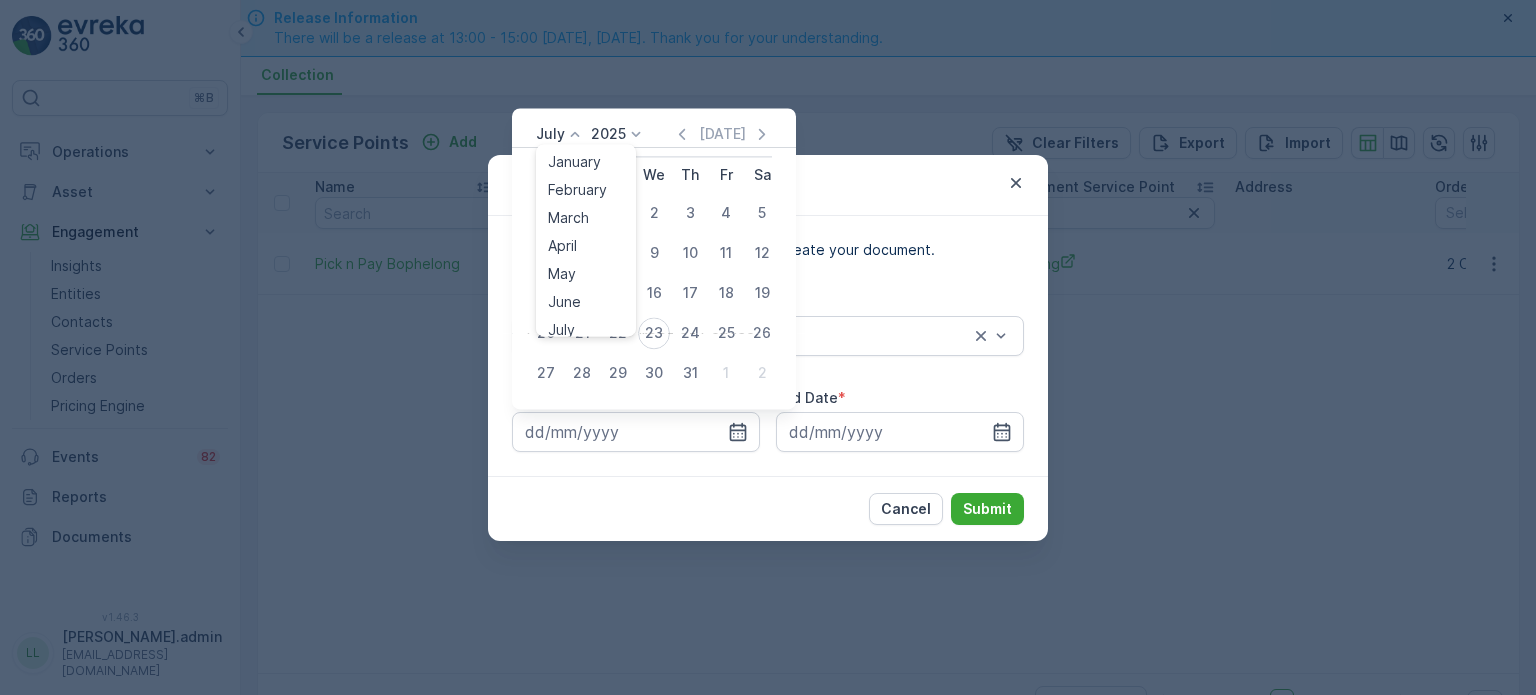 click 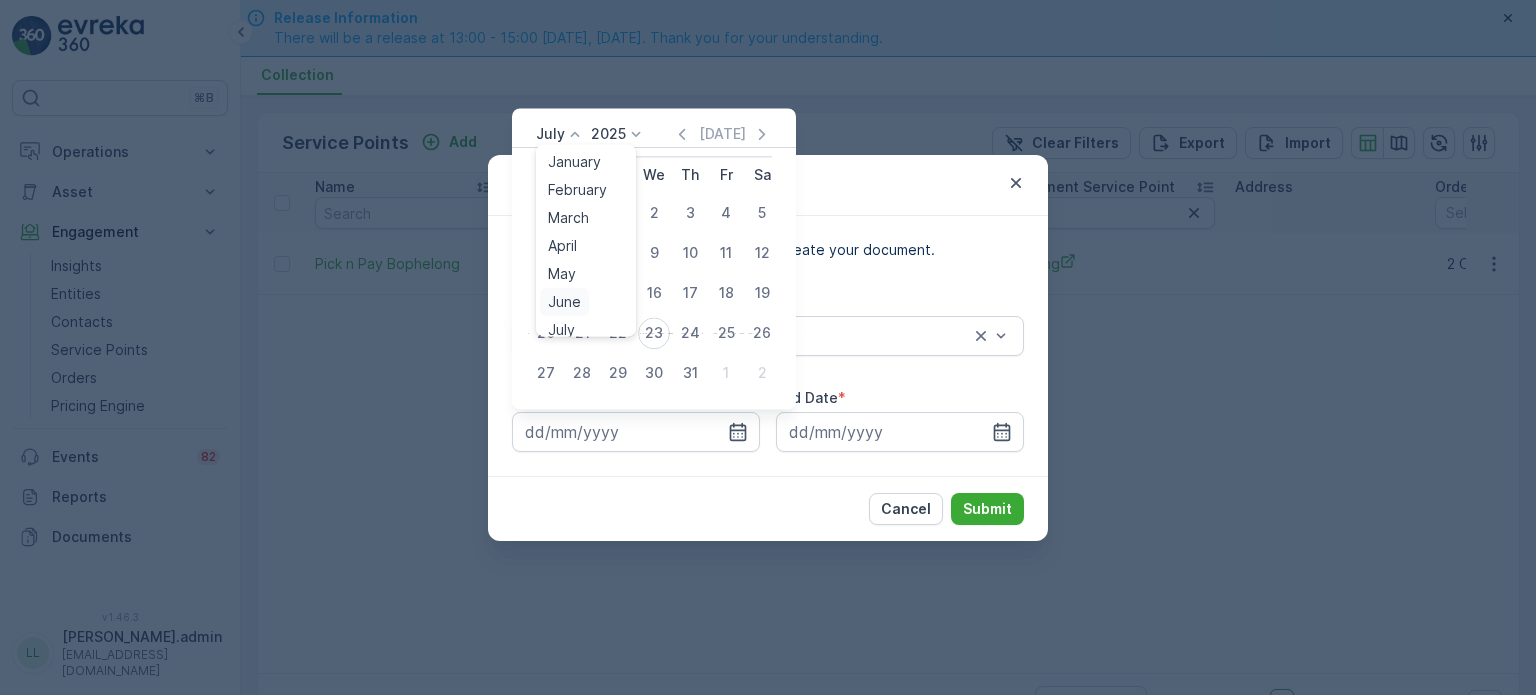 click on "June" at bounding box center (564, 302) 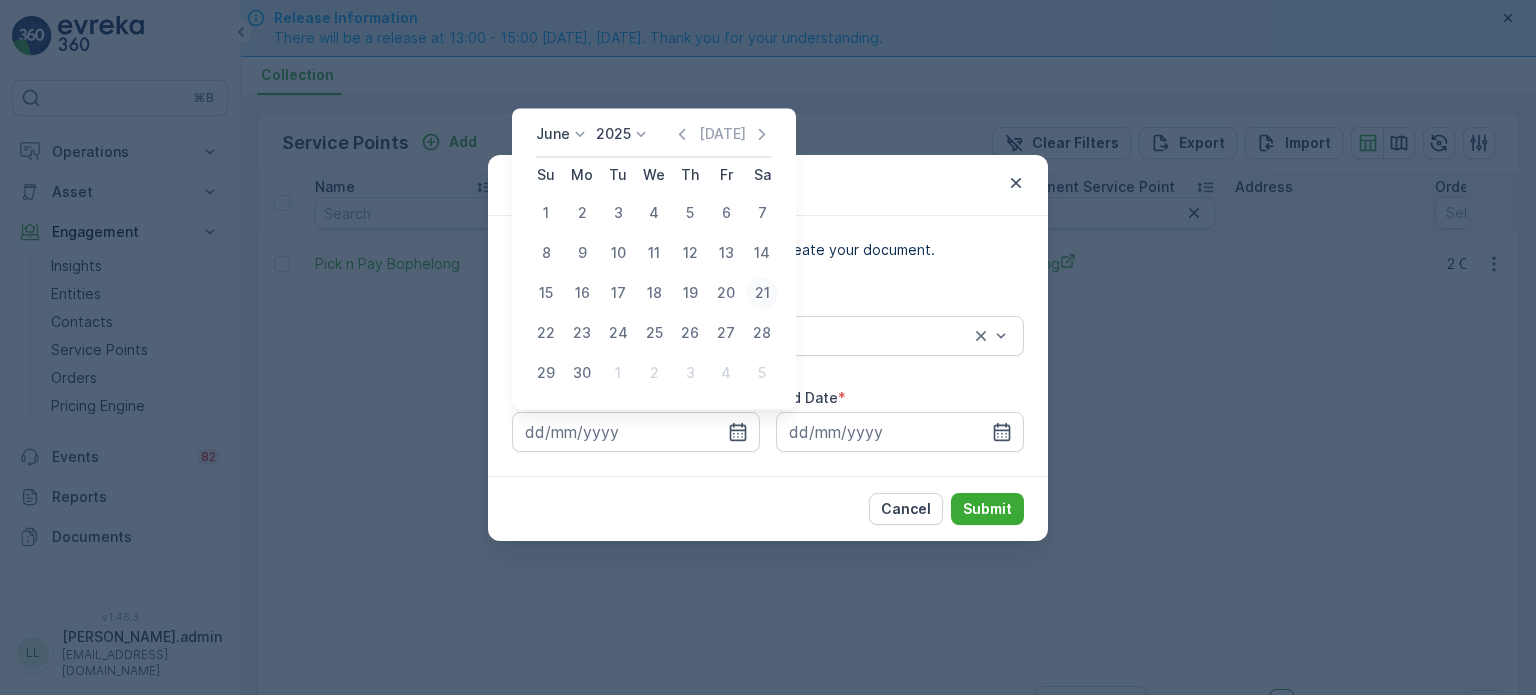 click on "21" at bounding box center [762, 293] 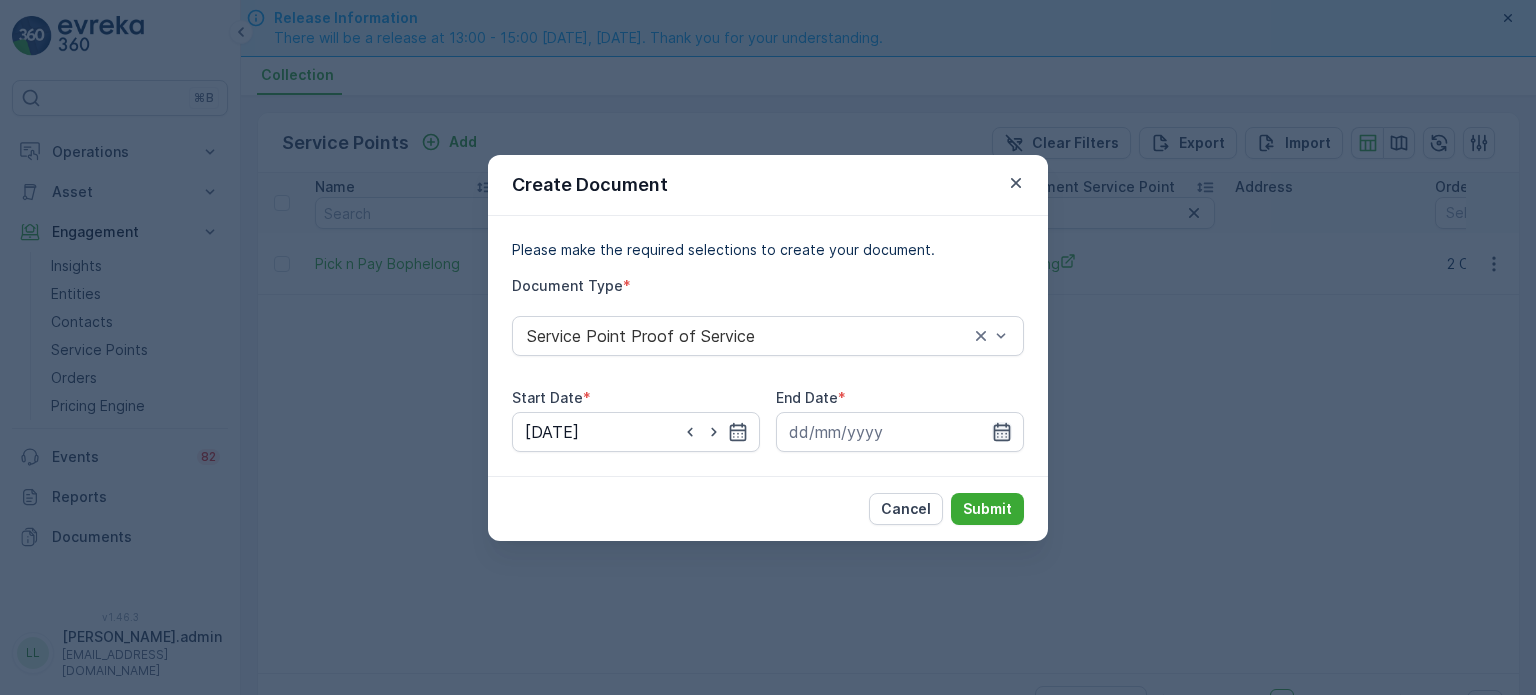 click 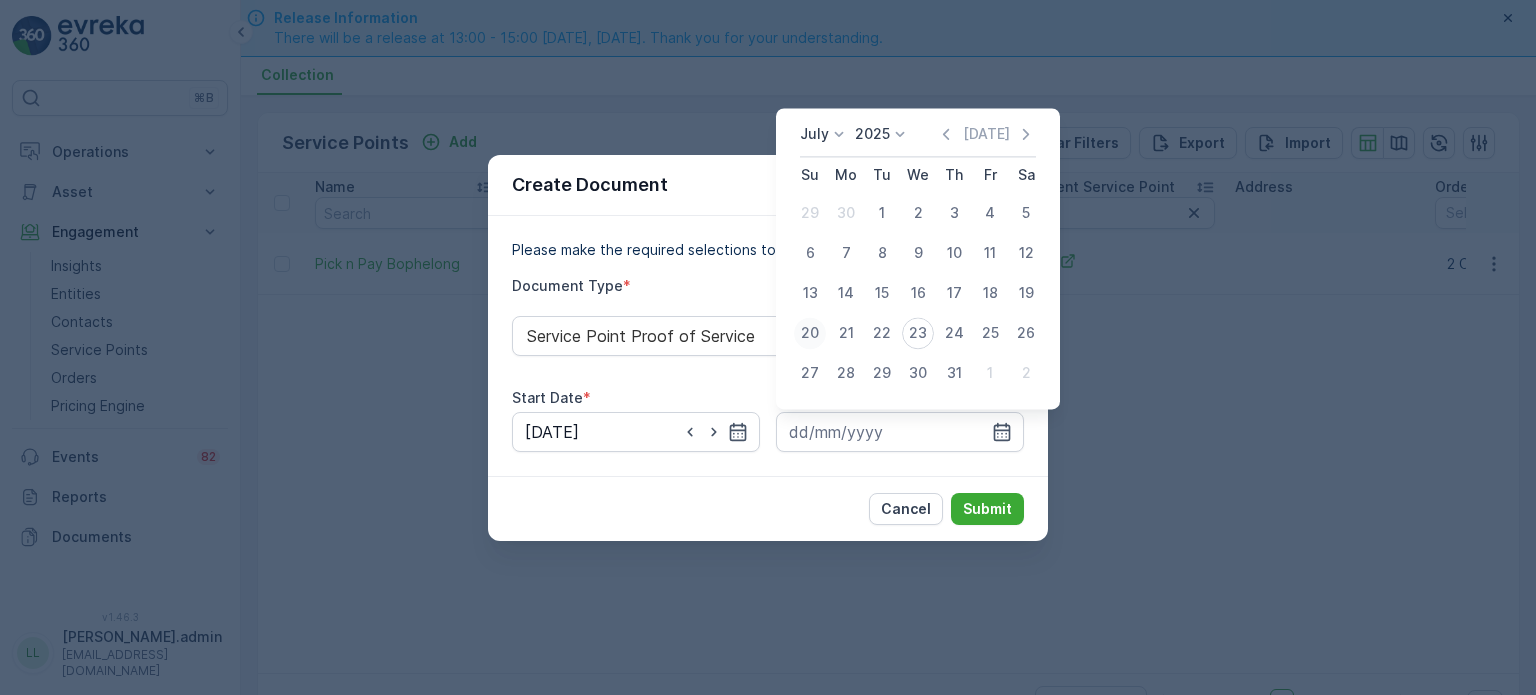click on "20" at bounding box center [810, 333] 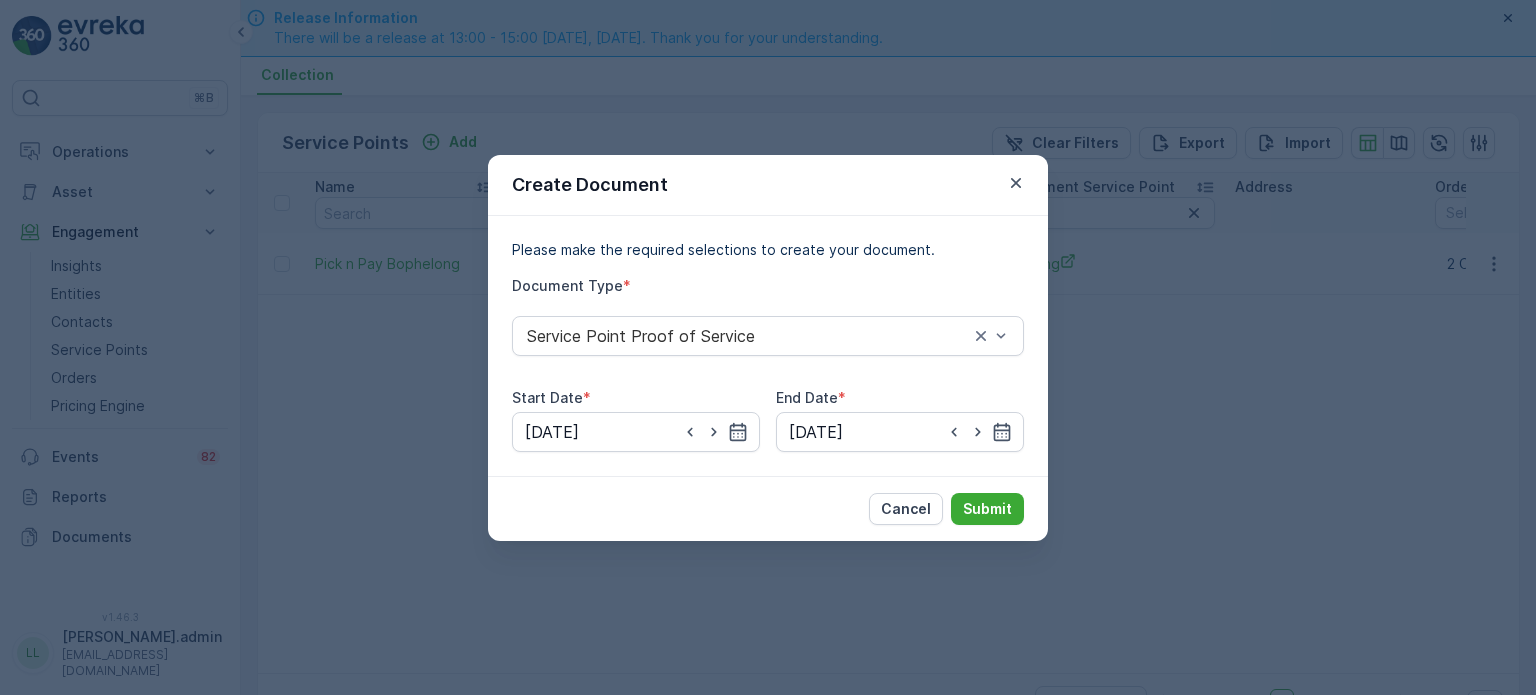 type on "[DATE]" 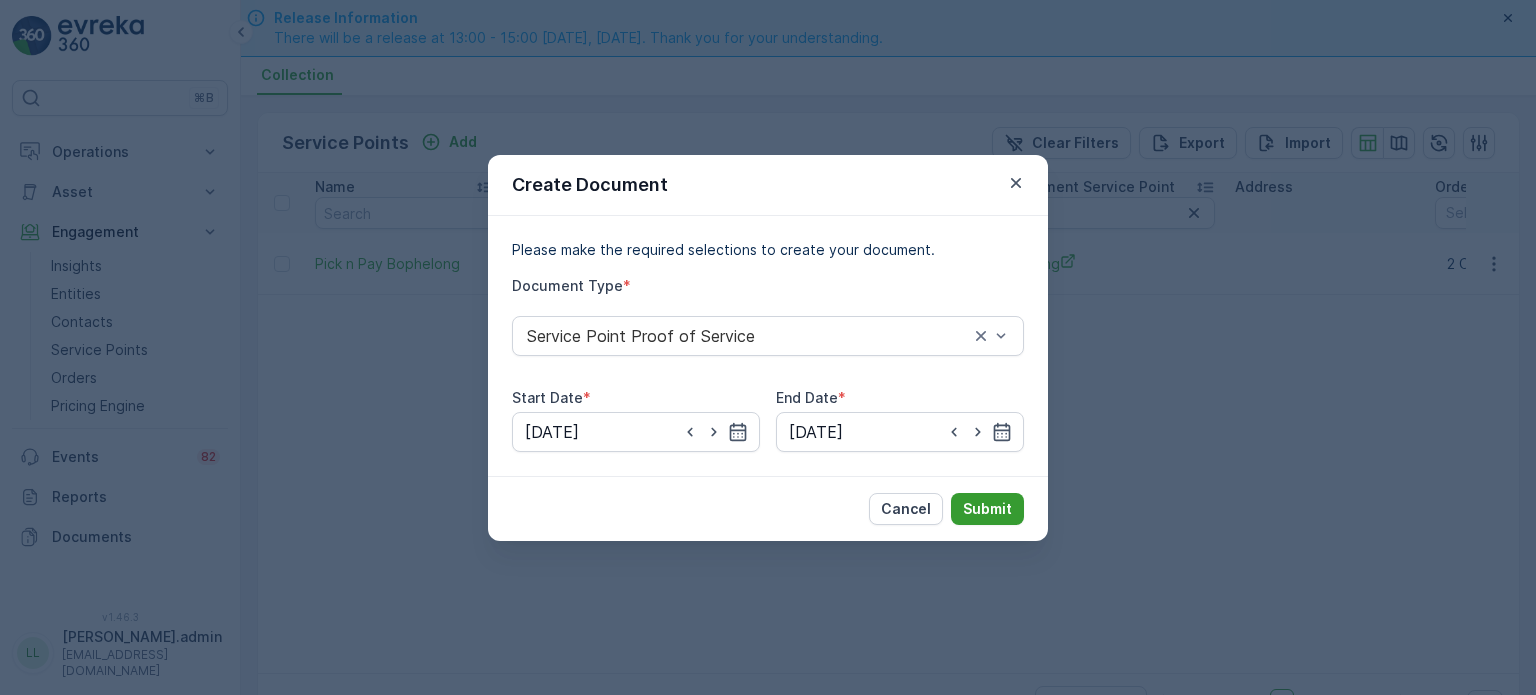 click on "Submit" at bounding box center (987, 509) 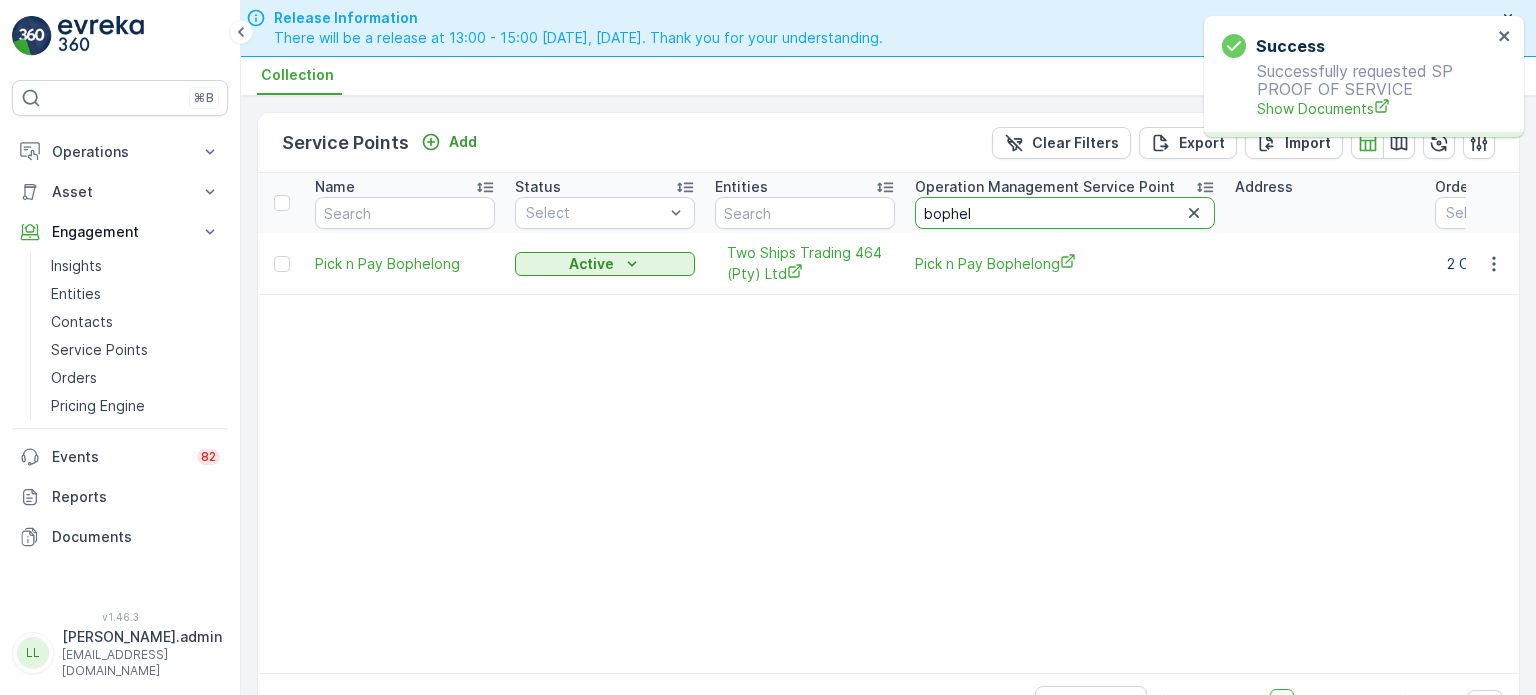 drag, startPoint x: 992, startPoint y: 204, endPoint x: 898, endPoint y: 204, distance: 94 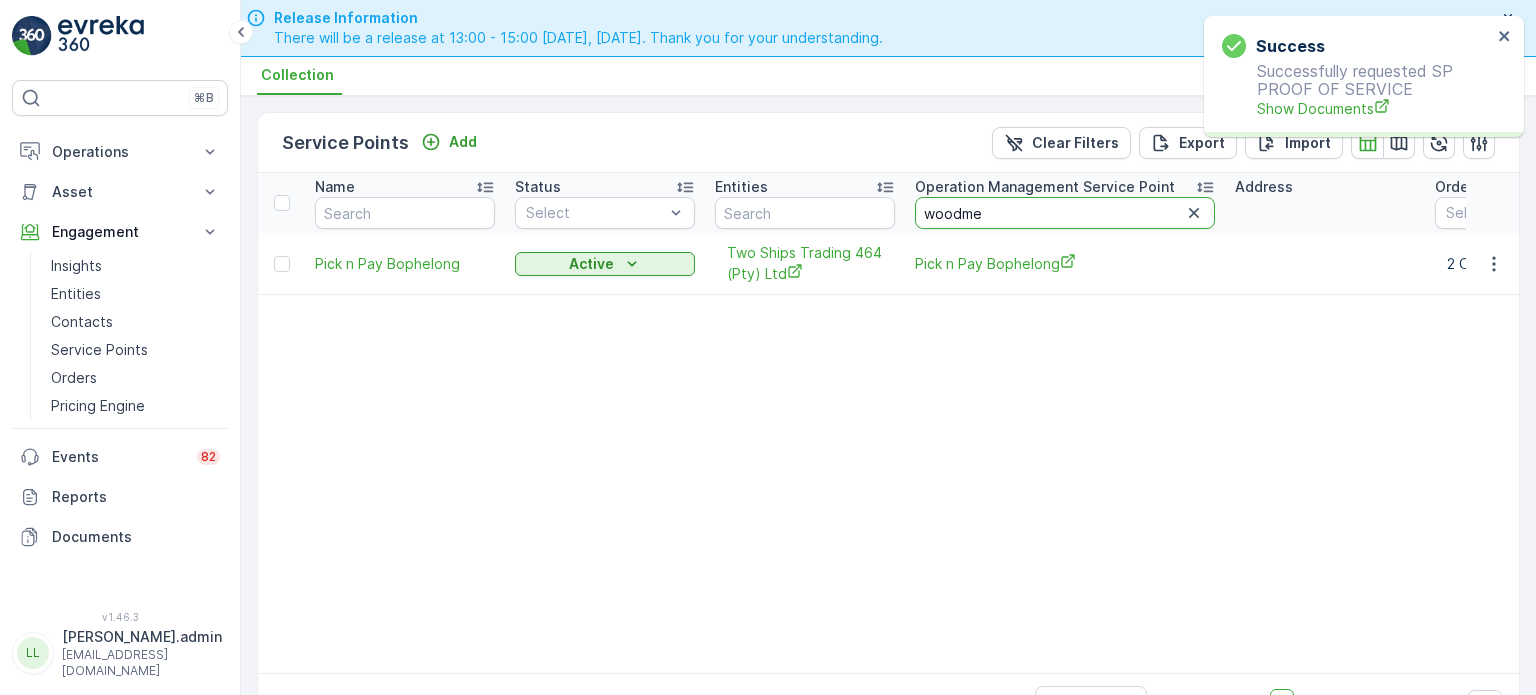 type on "woodmed" 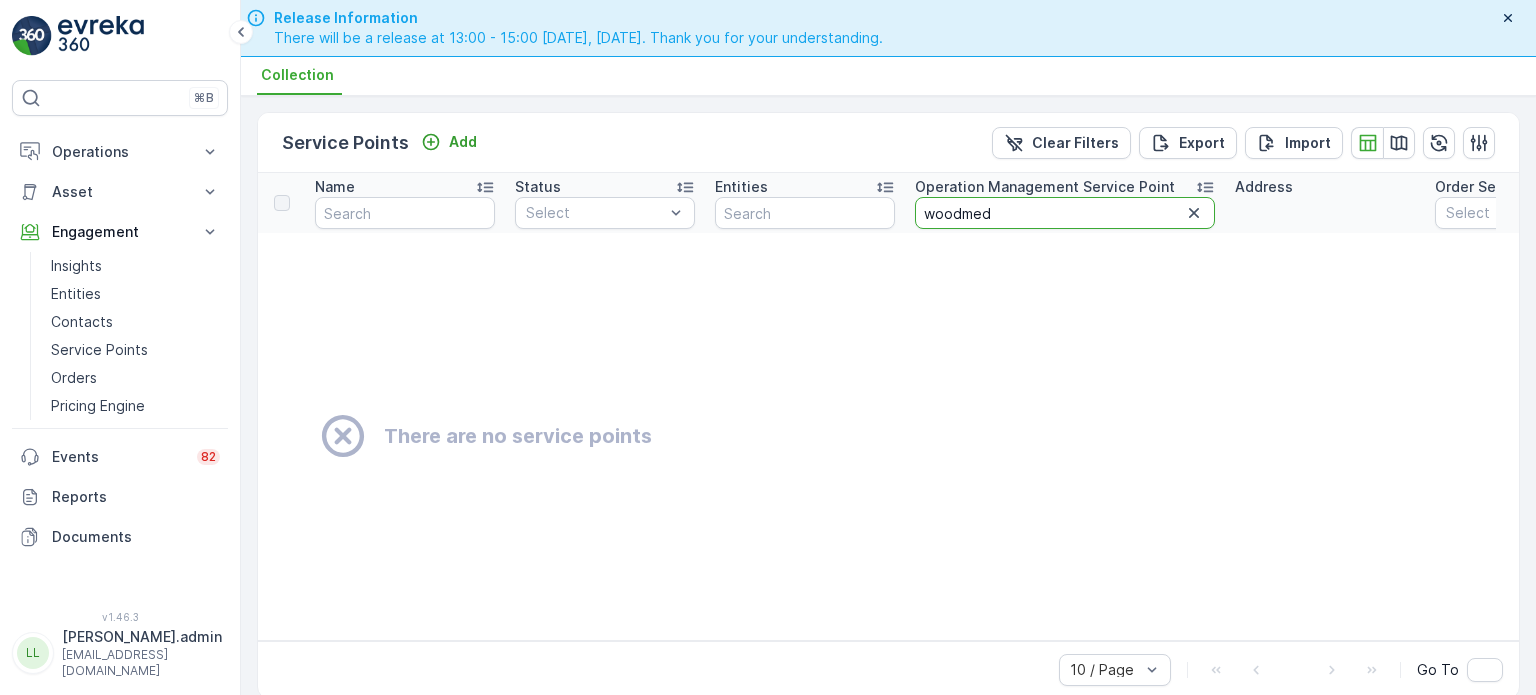 click on "woodmed" at bounding box center (1065, 213) 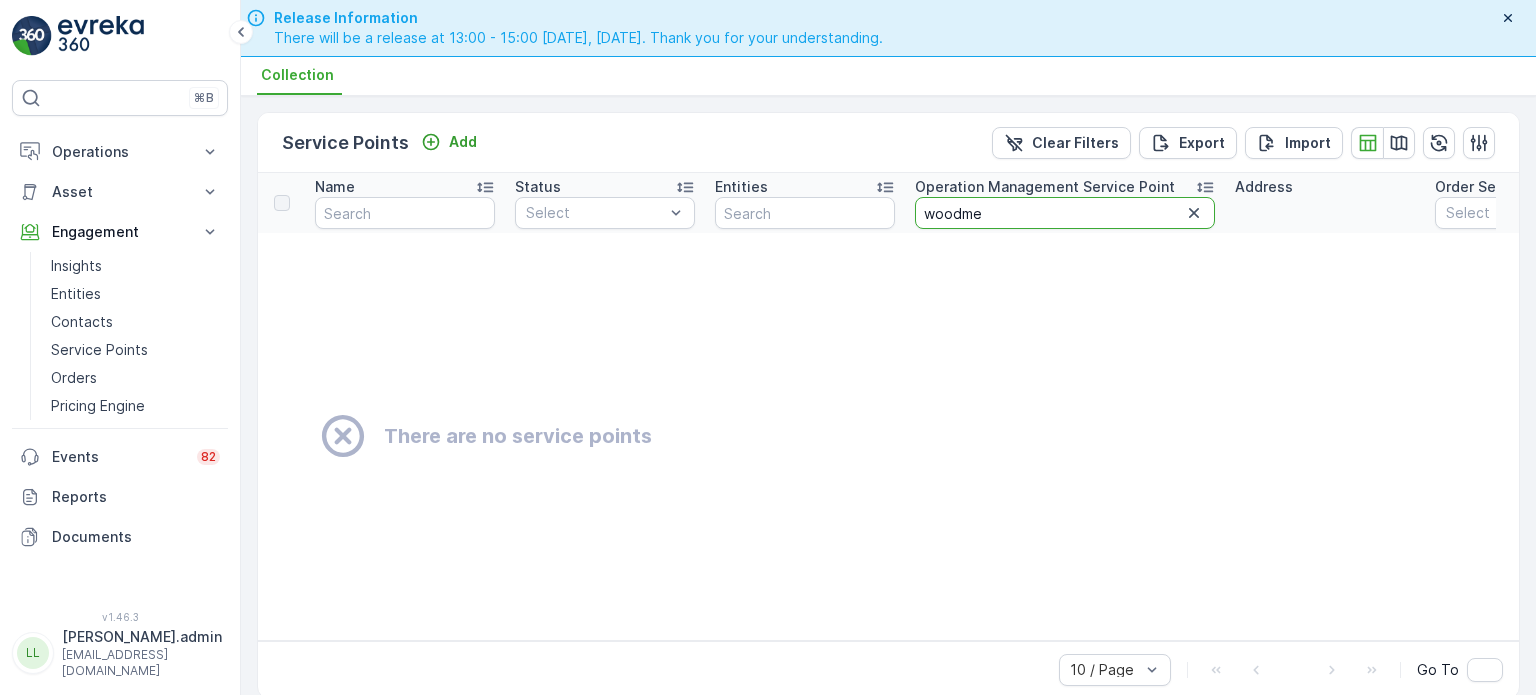 type on "woodmea" 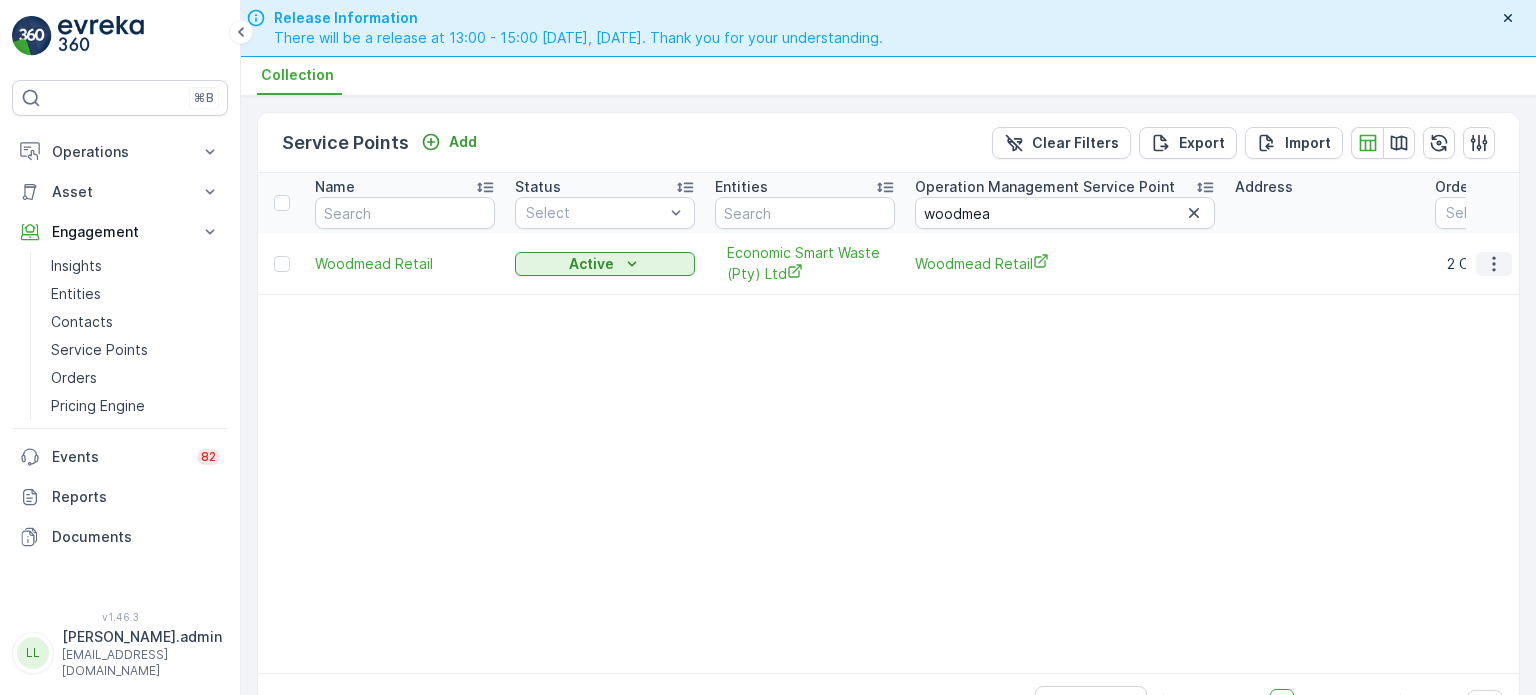 click 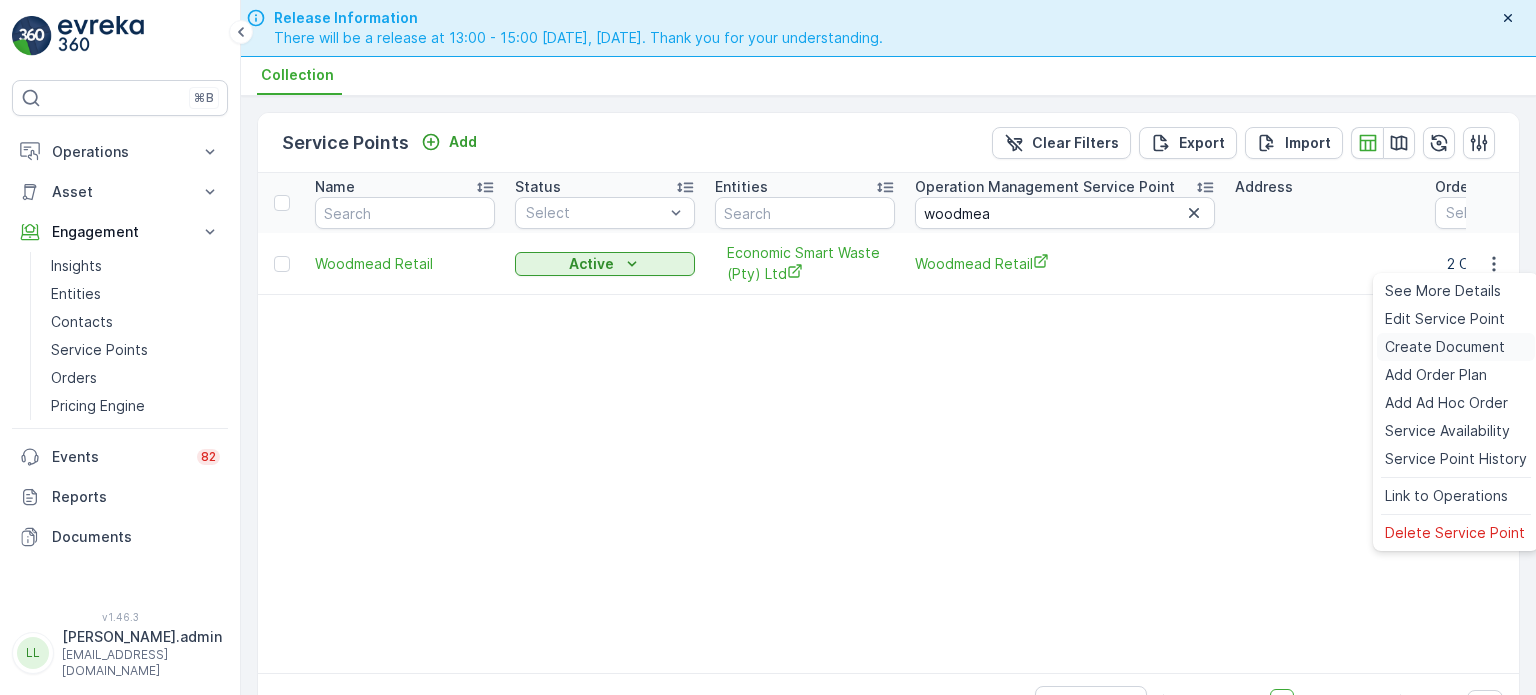 click on "Create Document" at bounding box center [1445, 347] 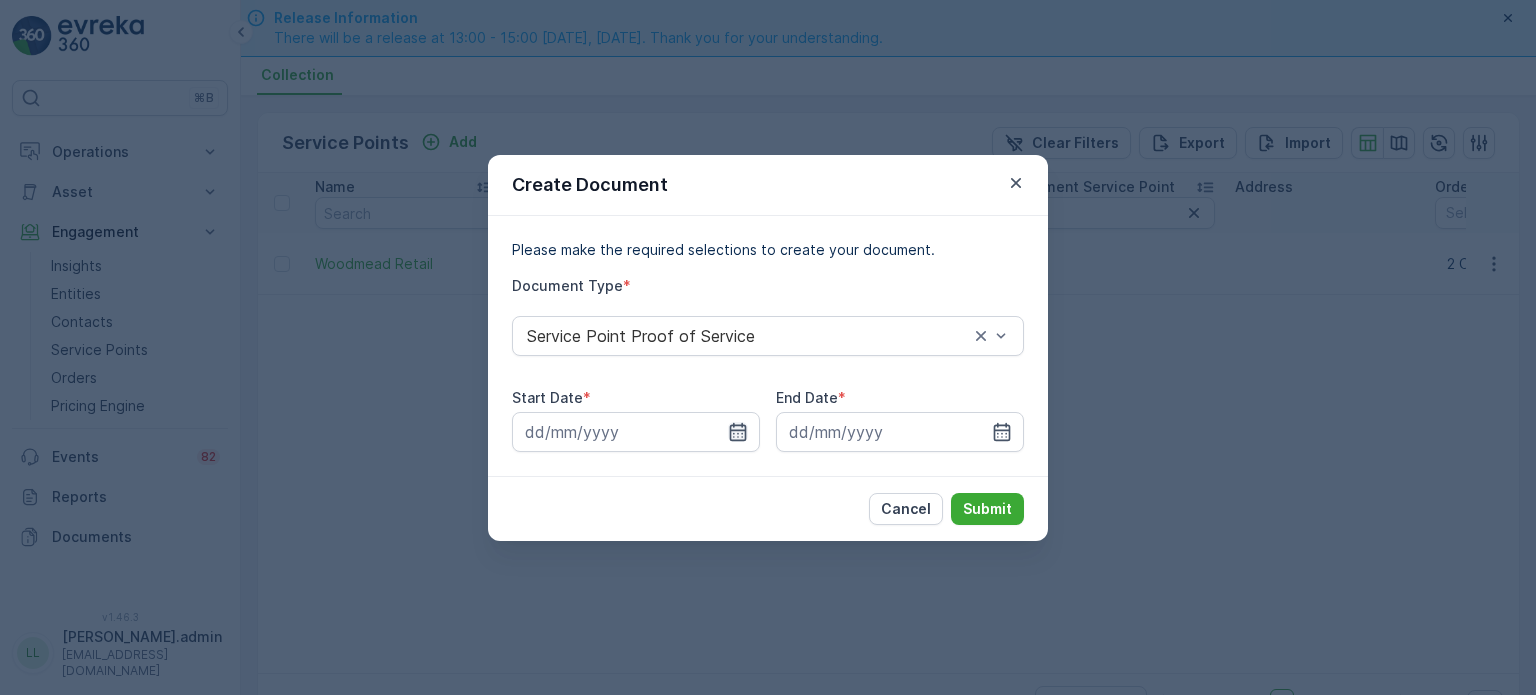 click 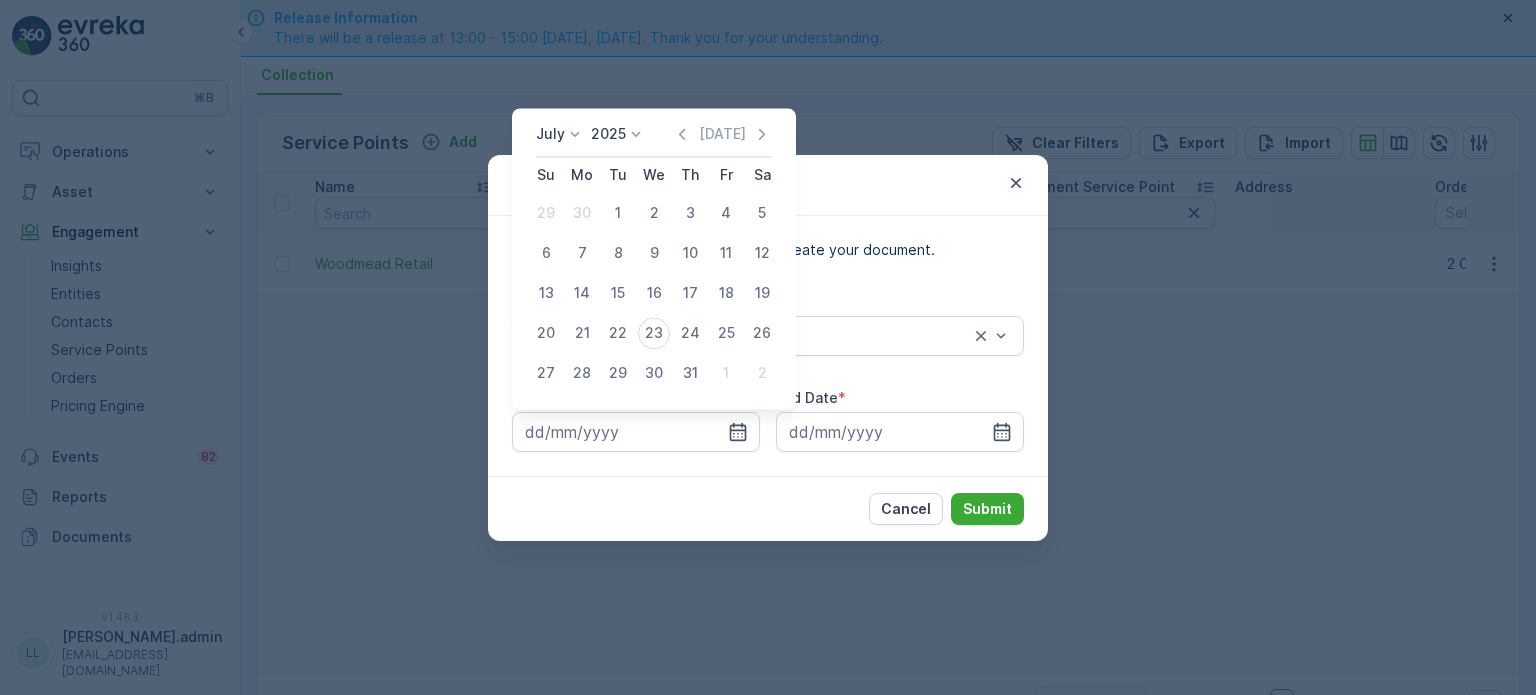 click 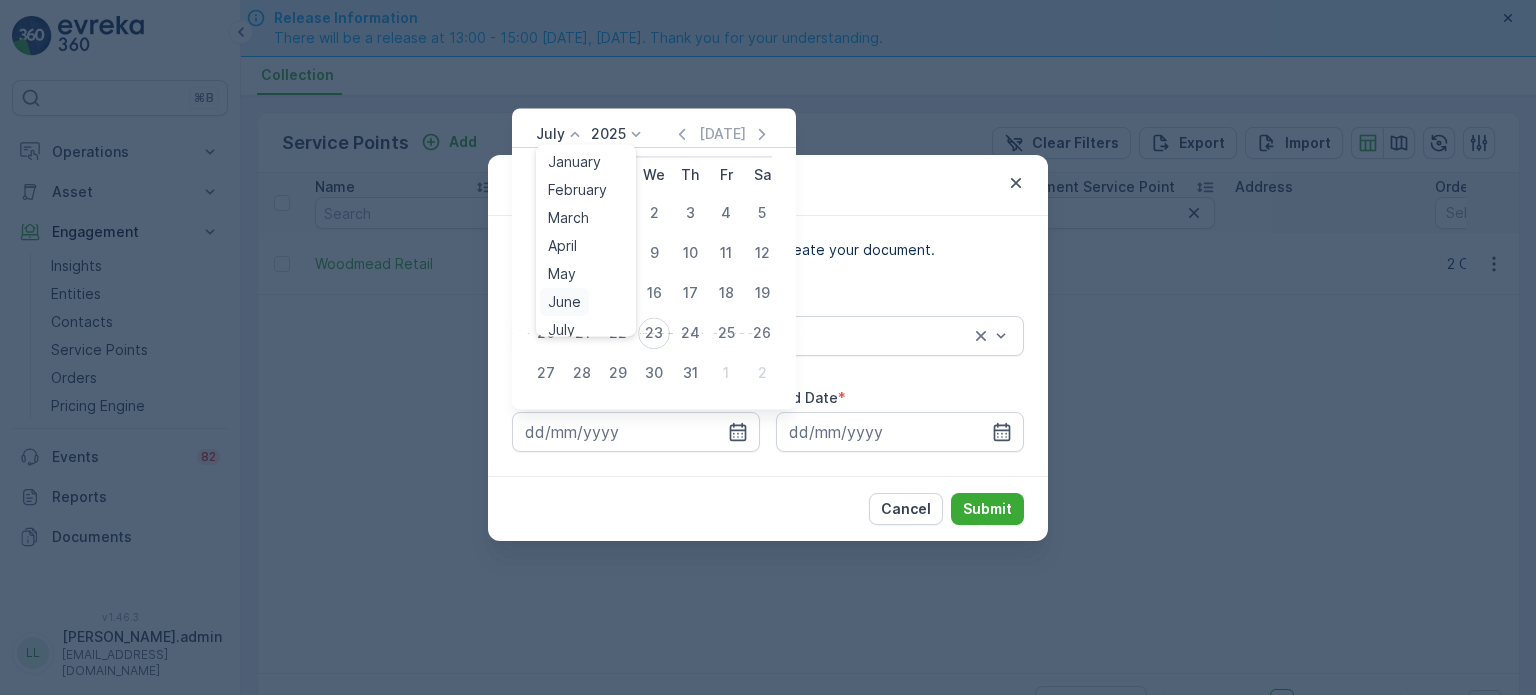 click on "June" at bounding box center (564, 302) 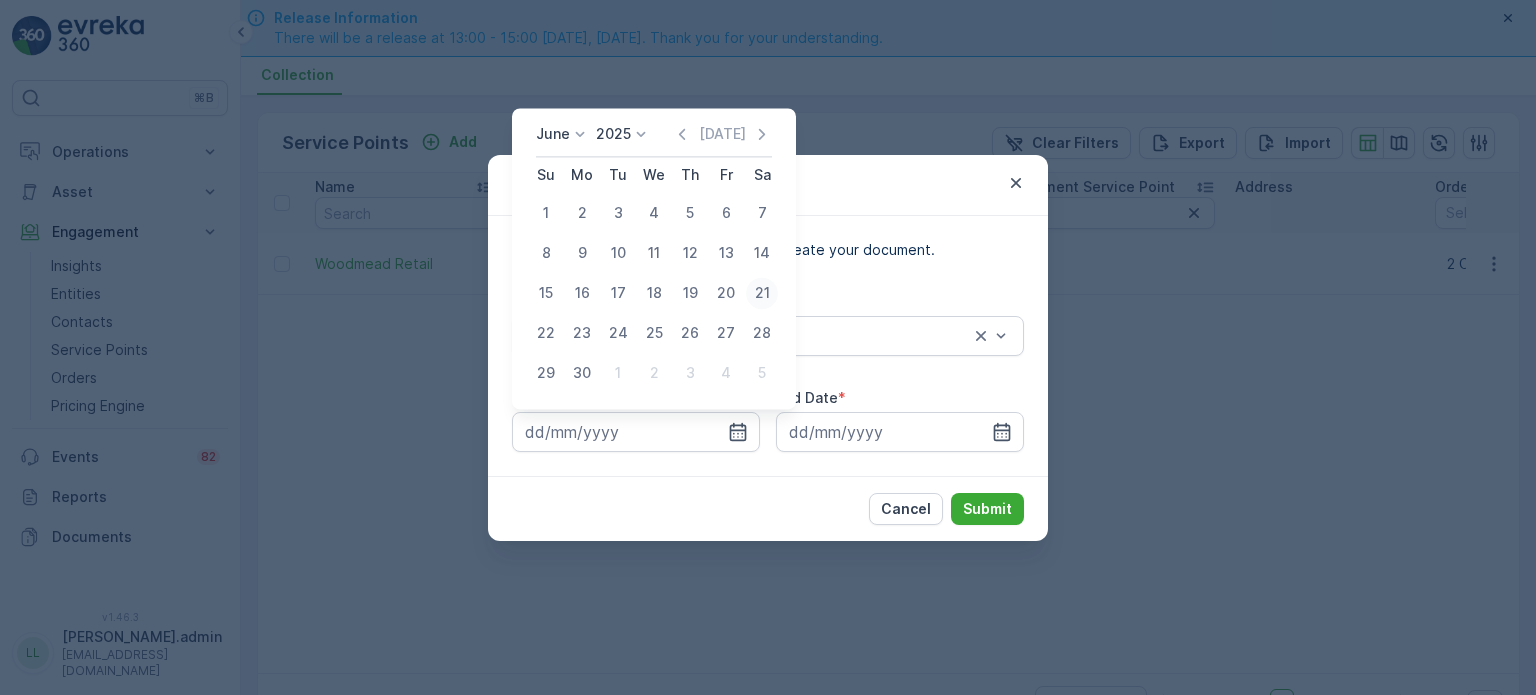 click on "21" at bounding box center [762, 293] 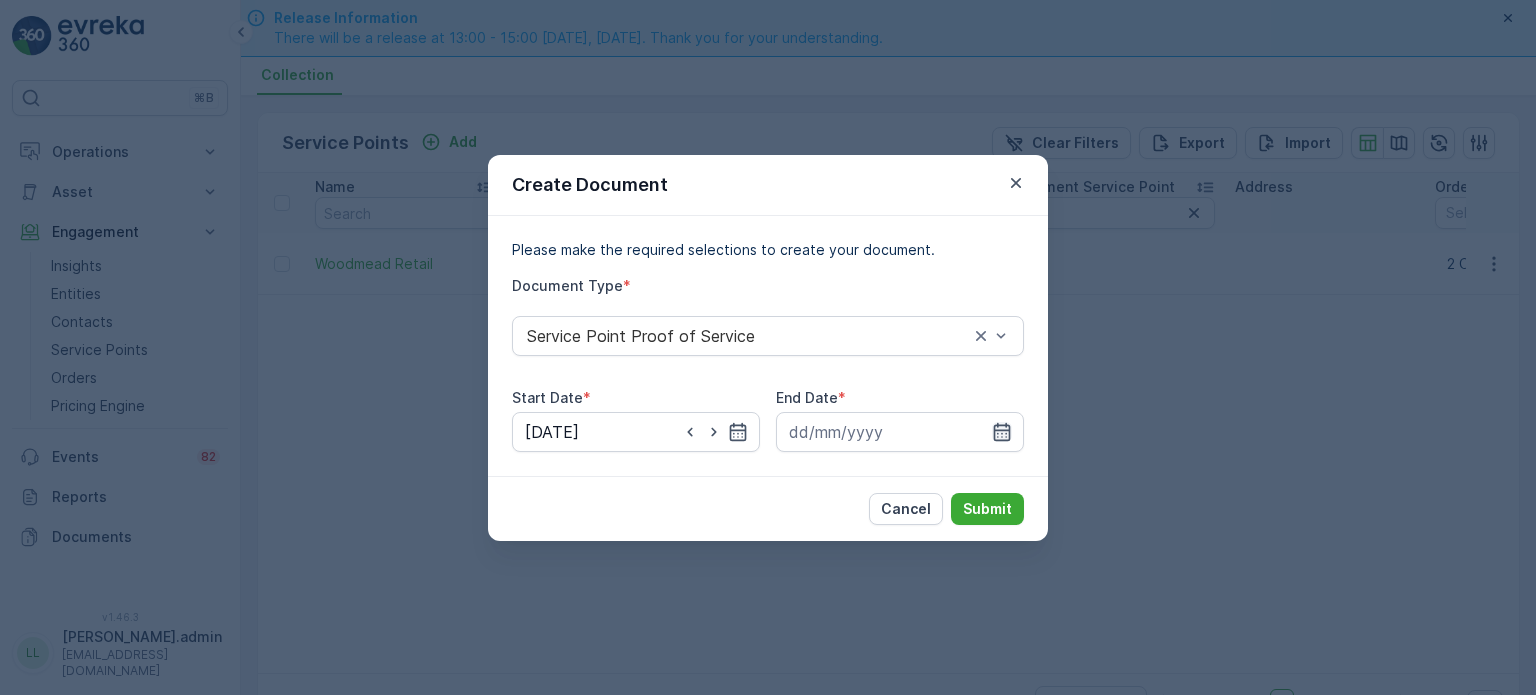 click 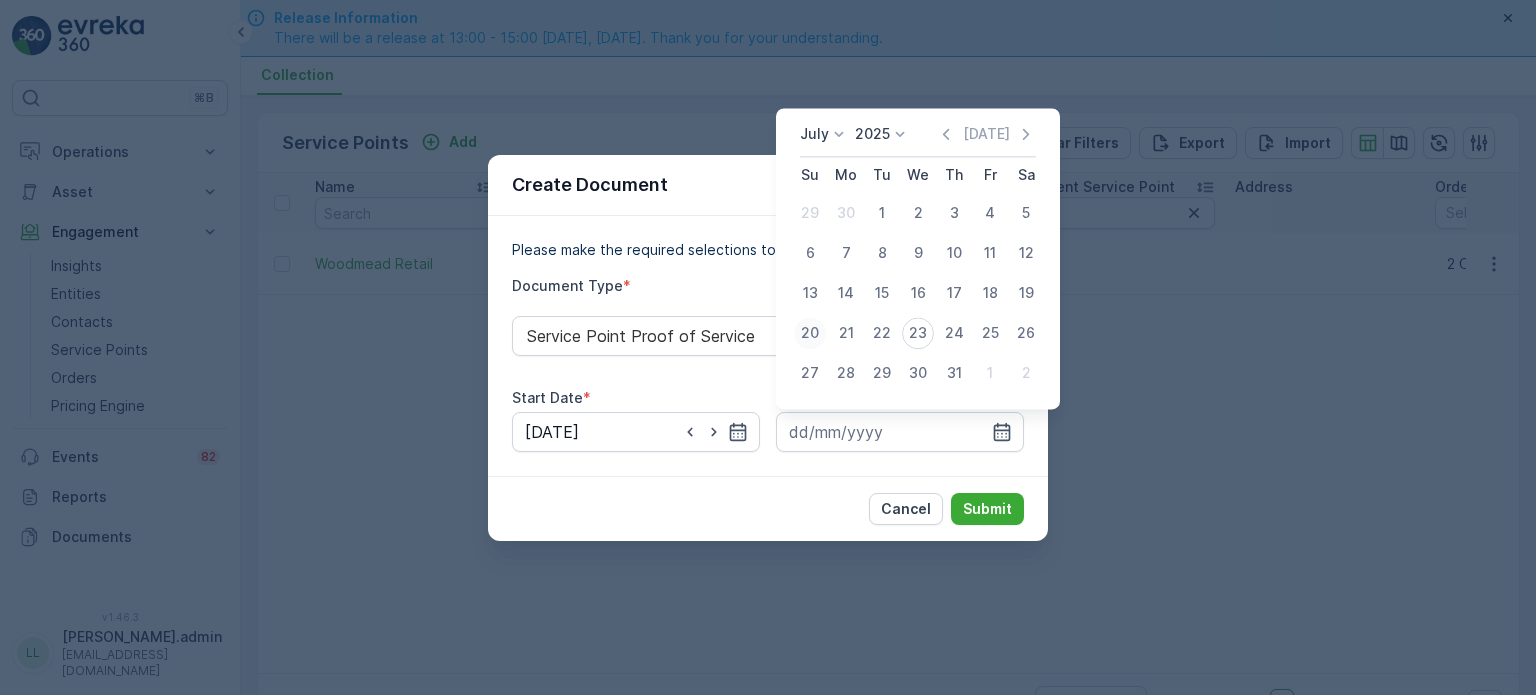 click on "20" at bounding box center (810, 333) 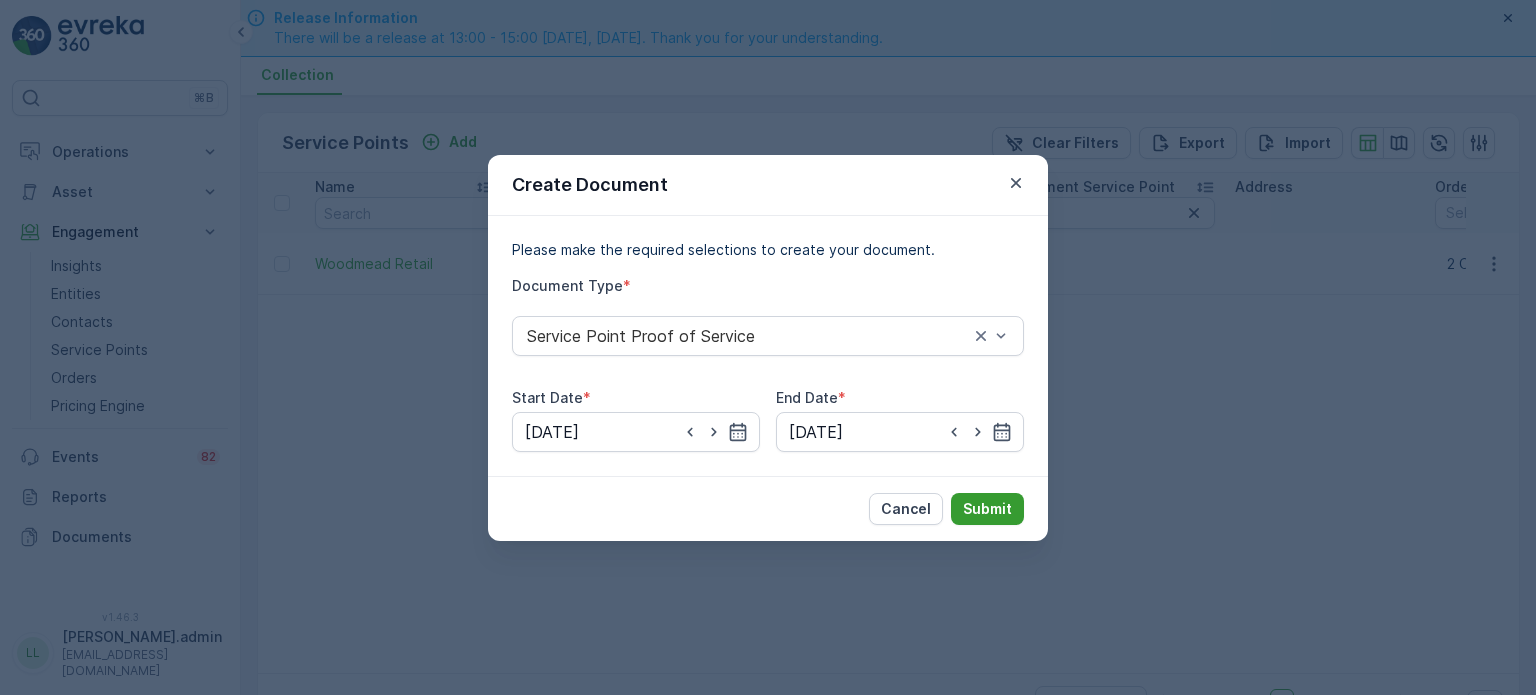 click on "Submit" at bounding box center [987, 509] 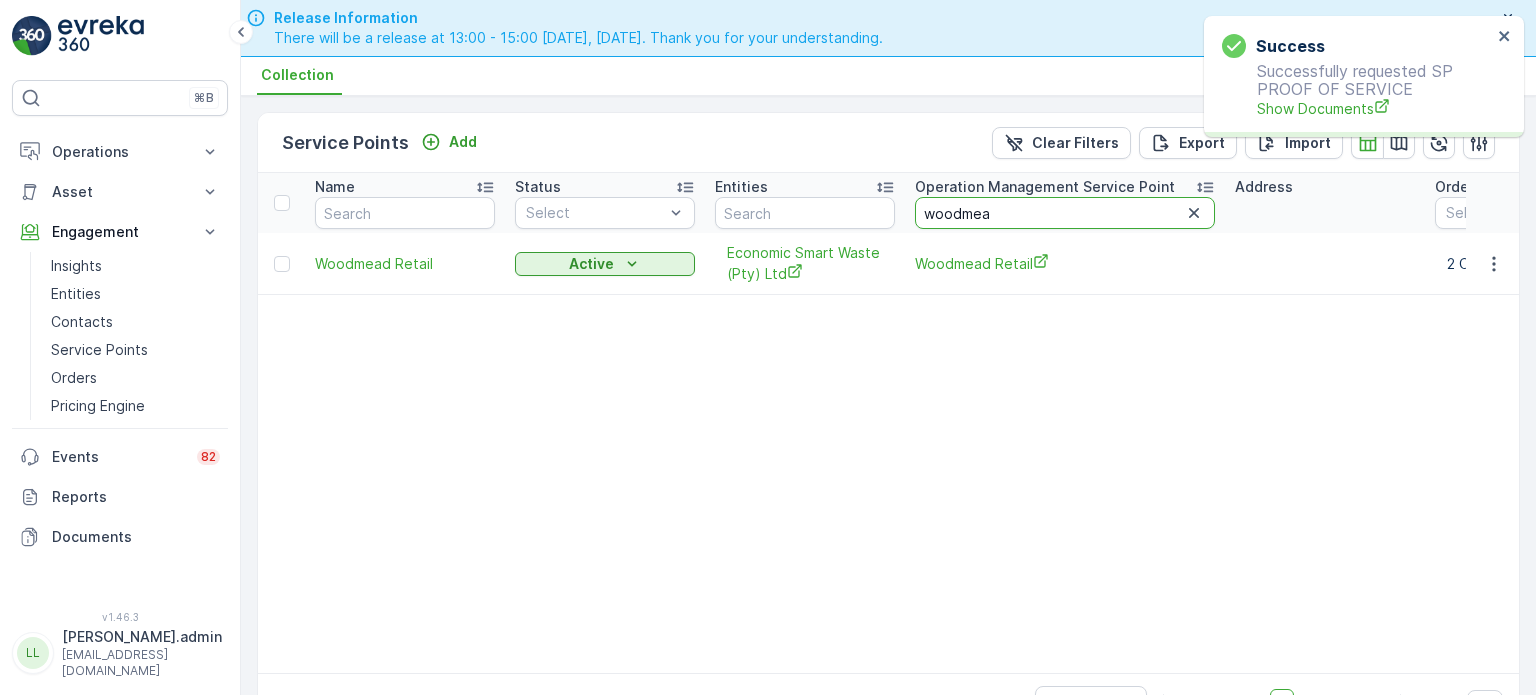 drag, startPoint x: 998, startPoint y: 214, endPoint x: 898, endPoint y: 206, distance: 100.31949 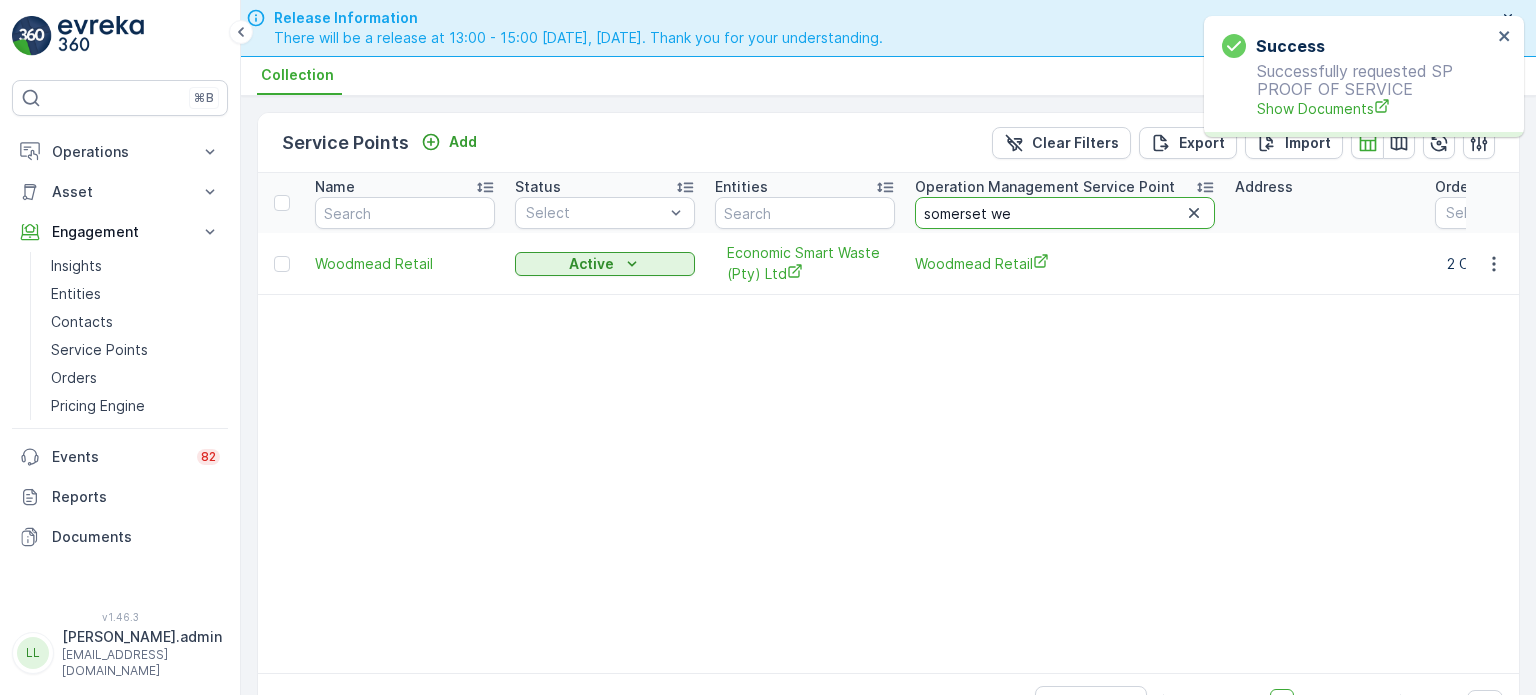 type on "[PERSON_NAME]" 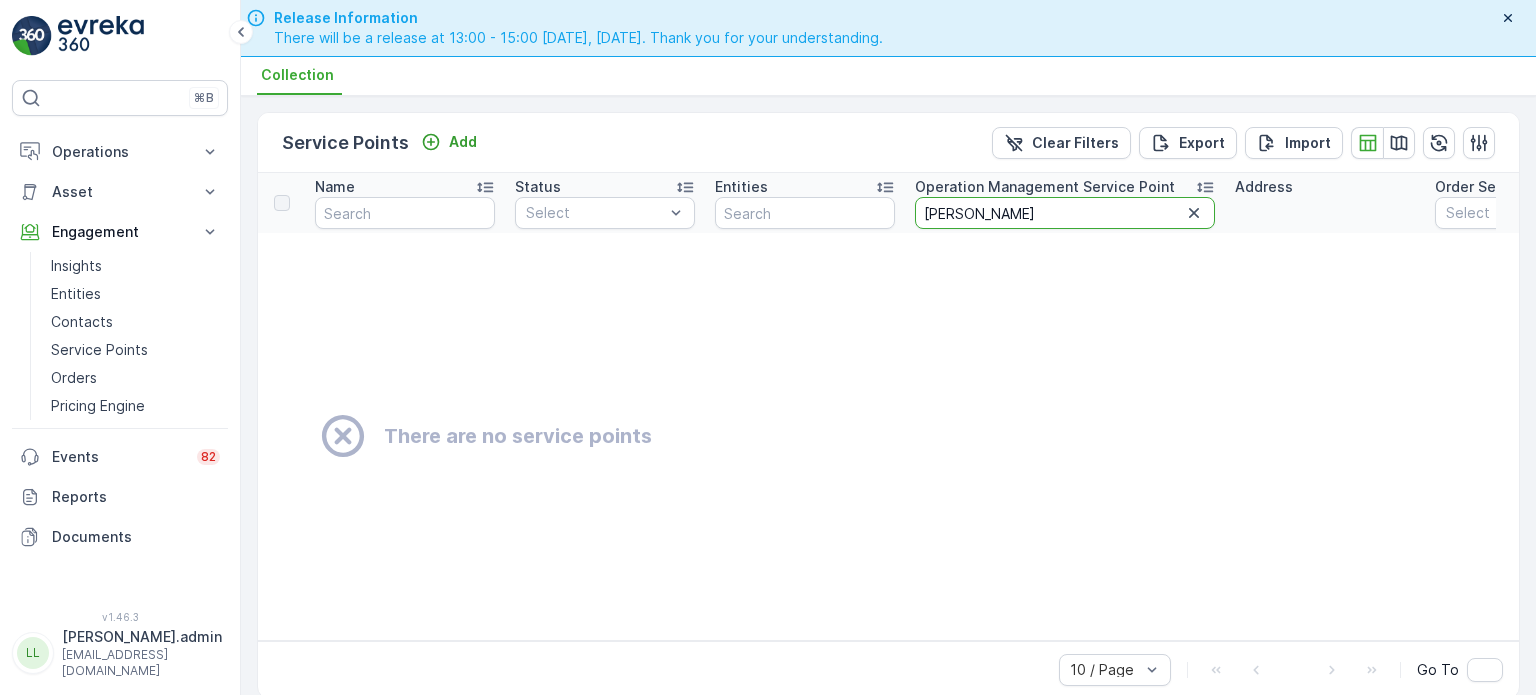 drag, startPoint x: 1045, startPoint y: 207, endPoint x: 971, endPoint y: 204, distance: 74.06078 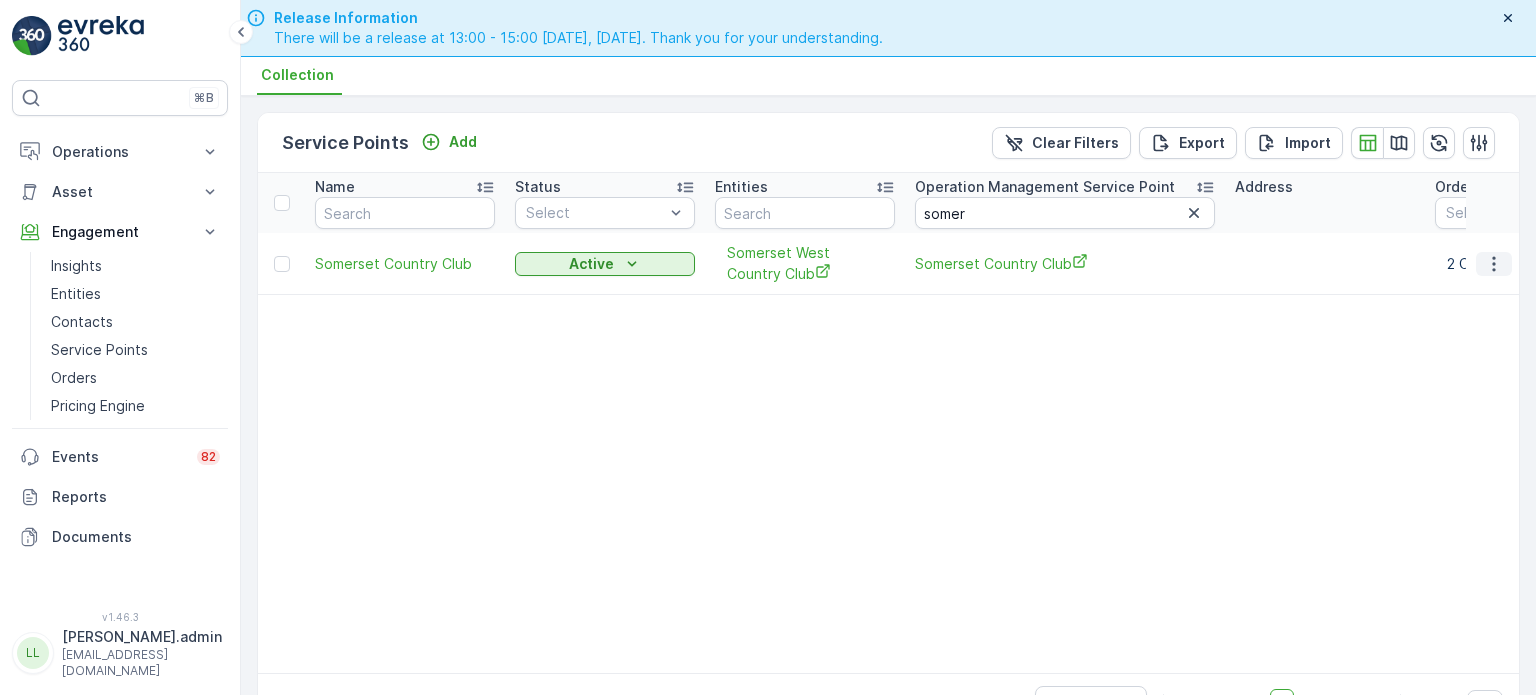 click 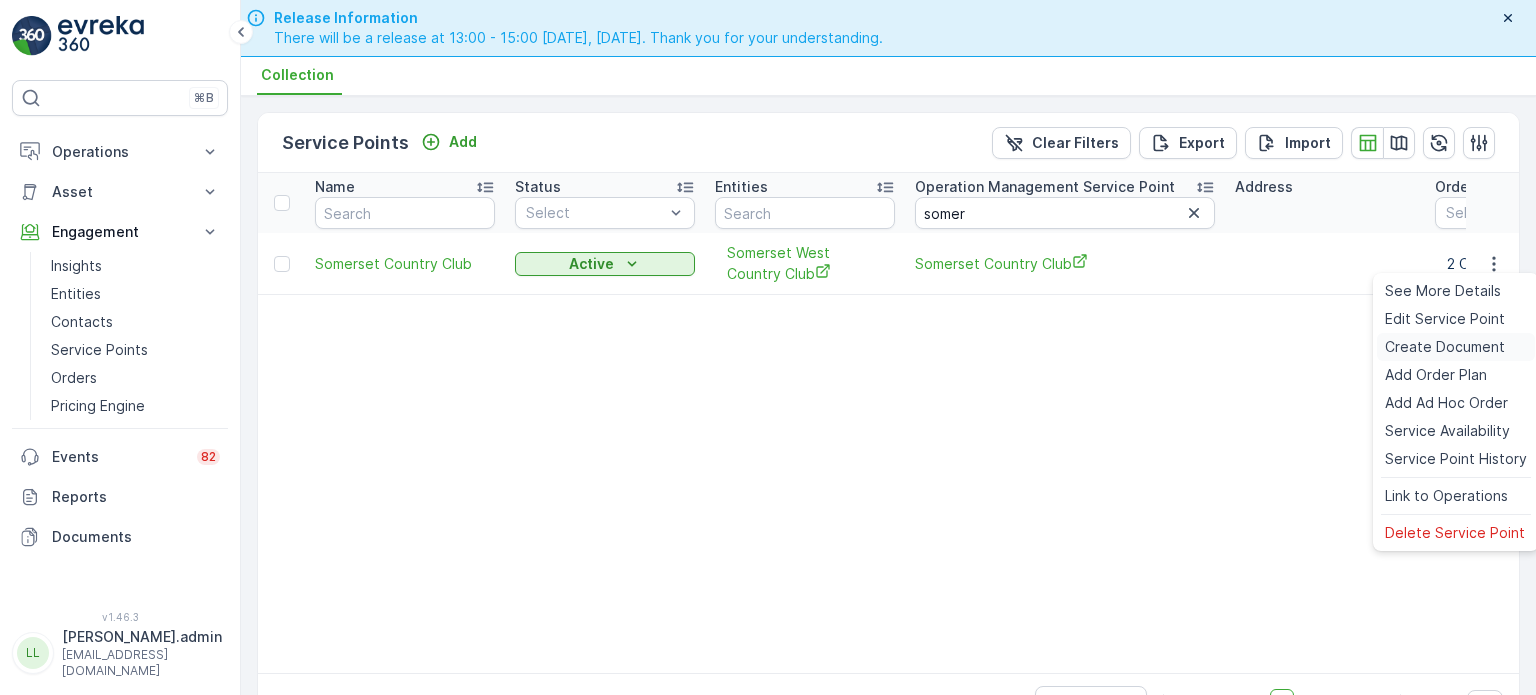 click on "Create Document" at bounding box center (1445, 347) 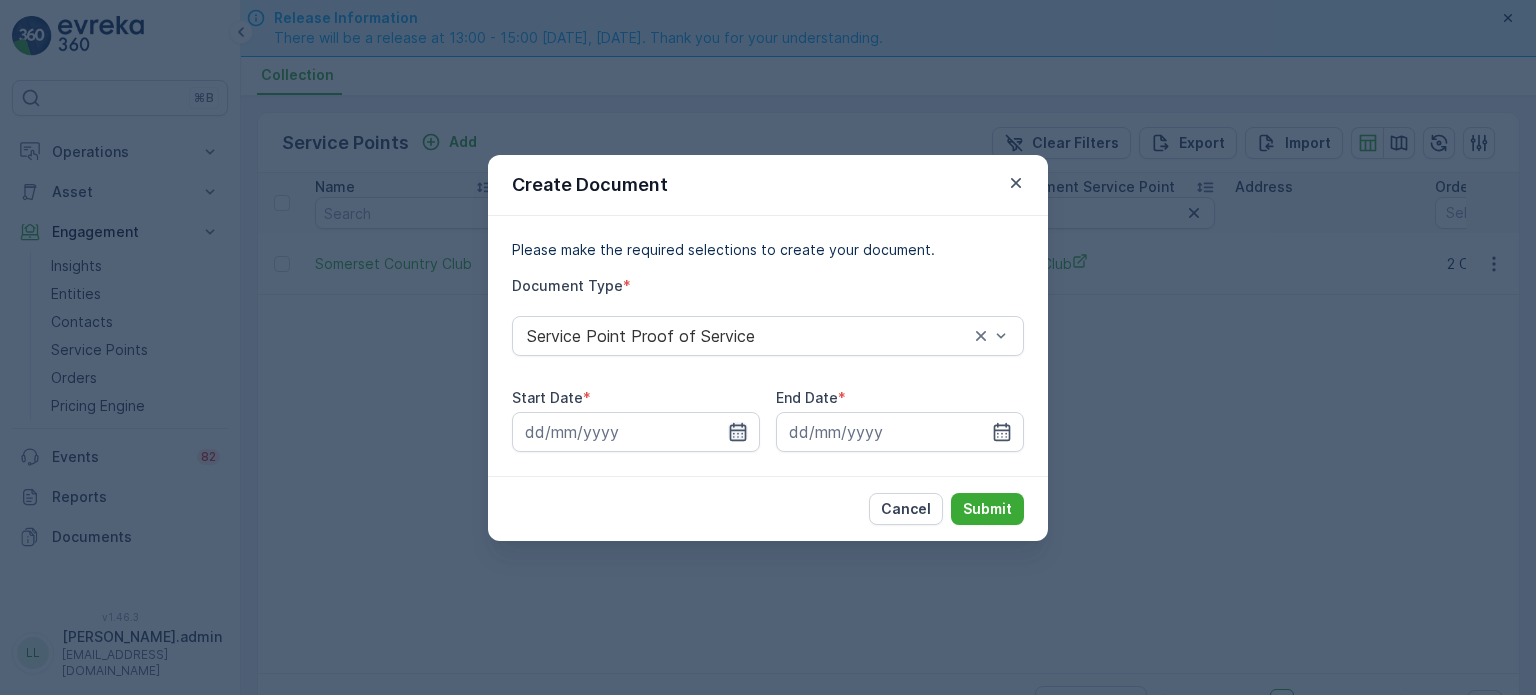 drag, startPoint x: 737, startPoint y: 435, endPoint x: 736, endPoint y: 415, distance: 20.024984 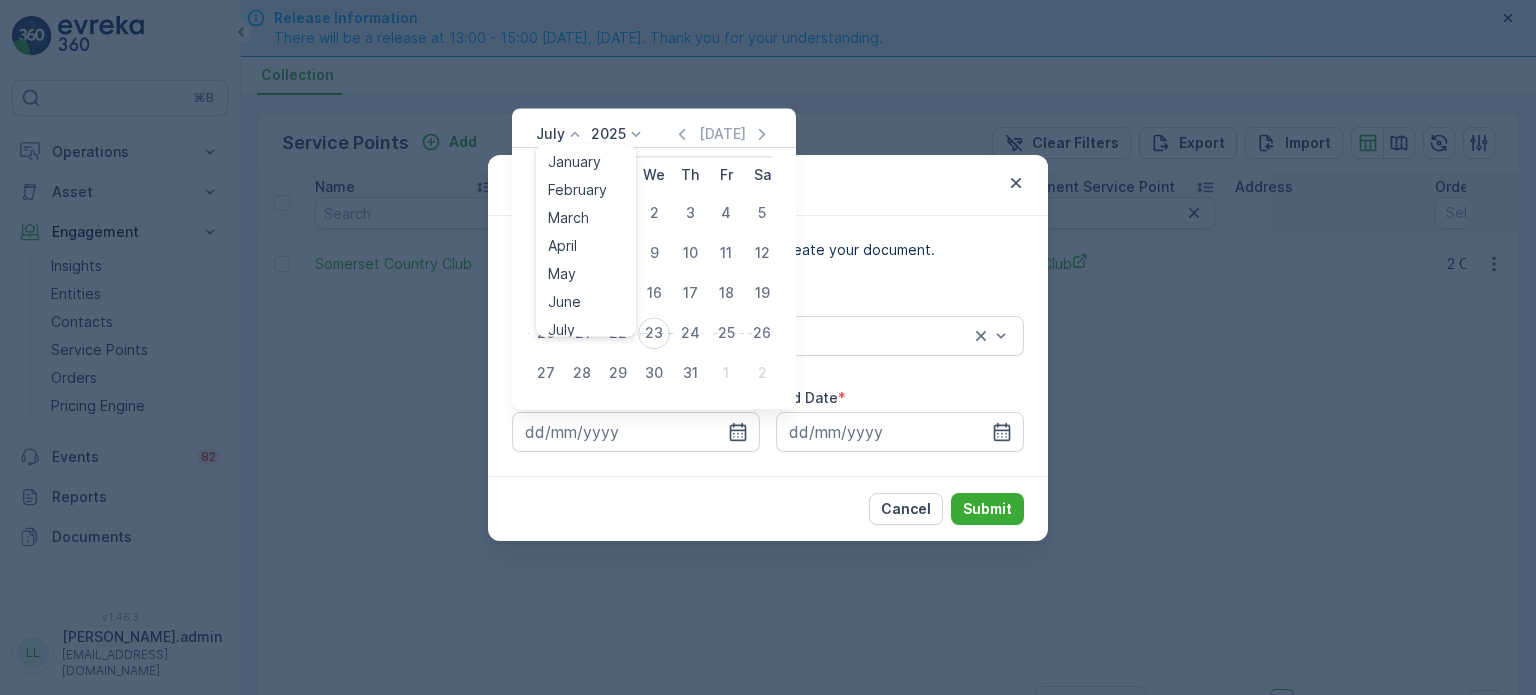 click 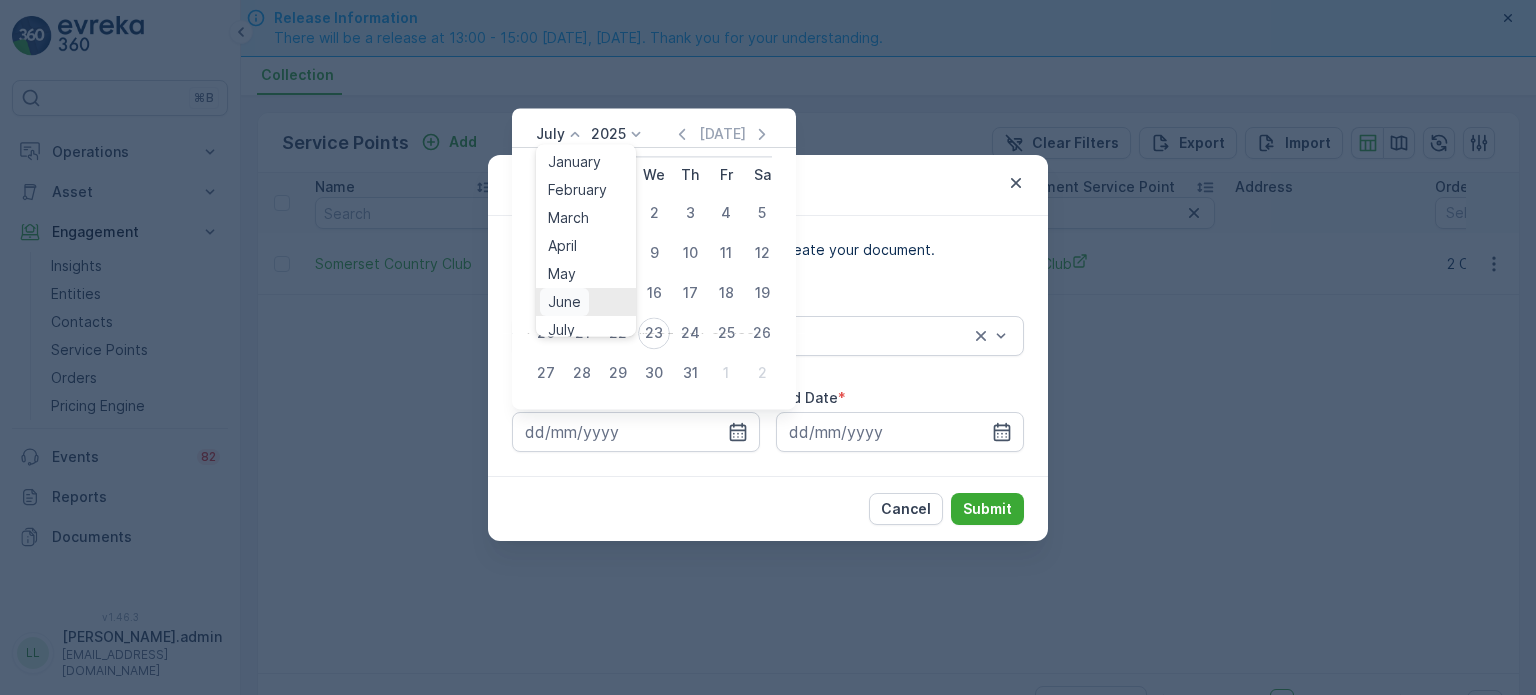 click on "June" at bounding box center (564, 302) 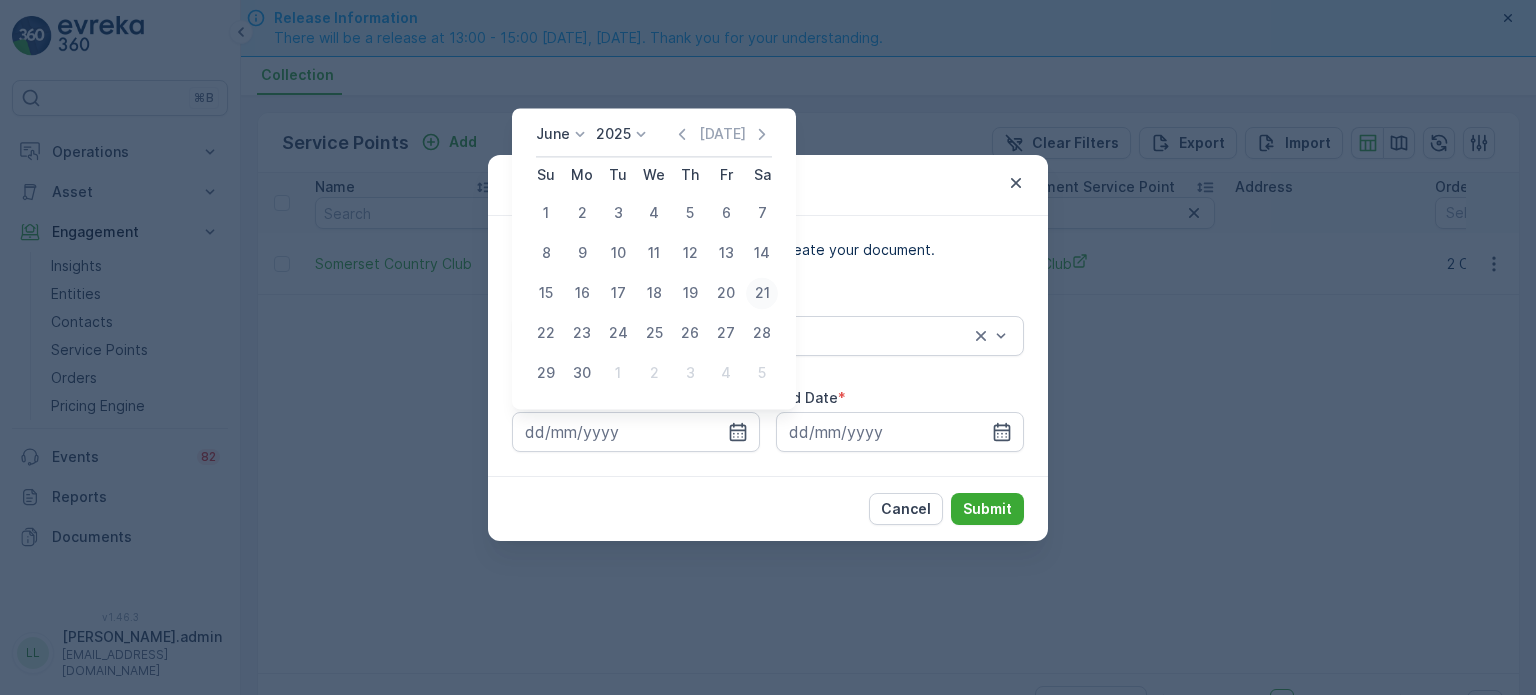 click on "21" at bounding box center [762, 293] 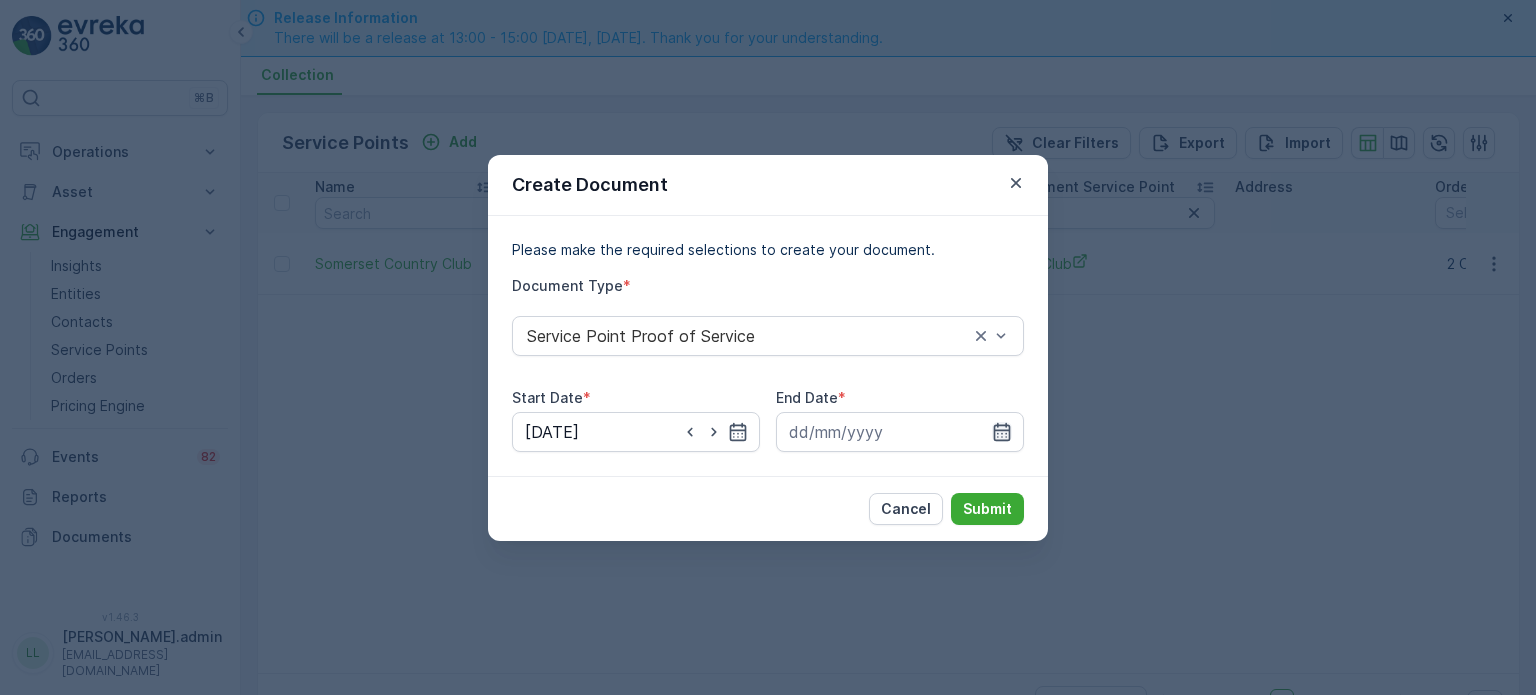 click 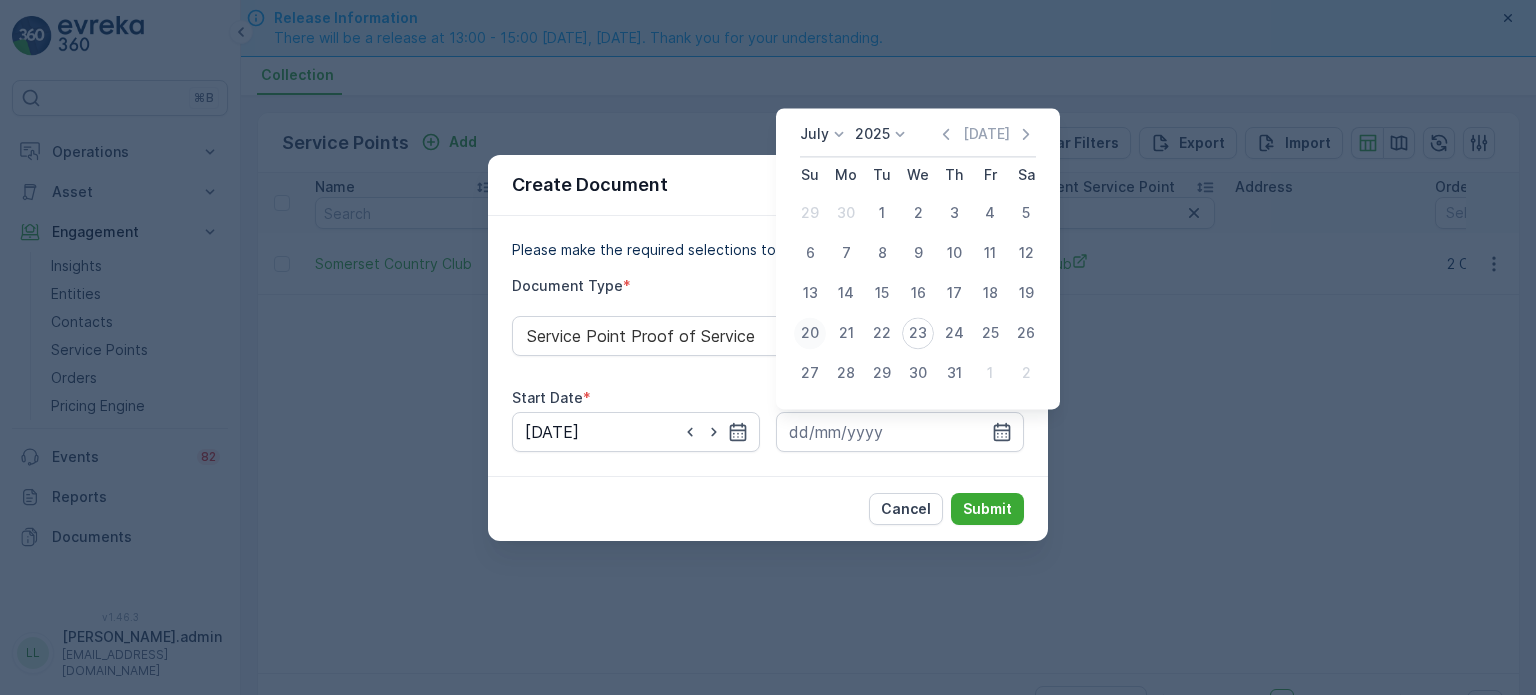 click on "20" at bounding box center [810, 333] 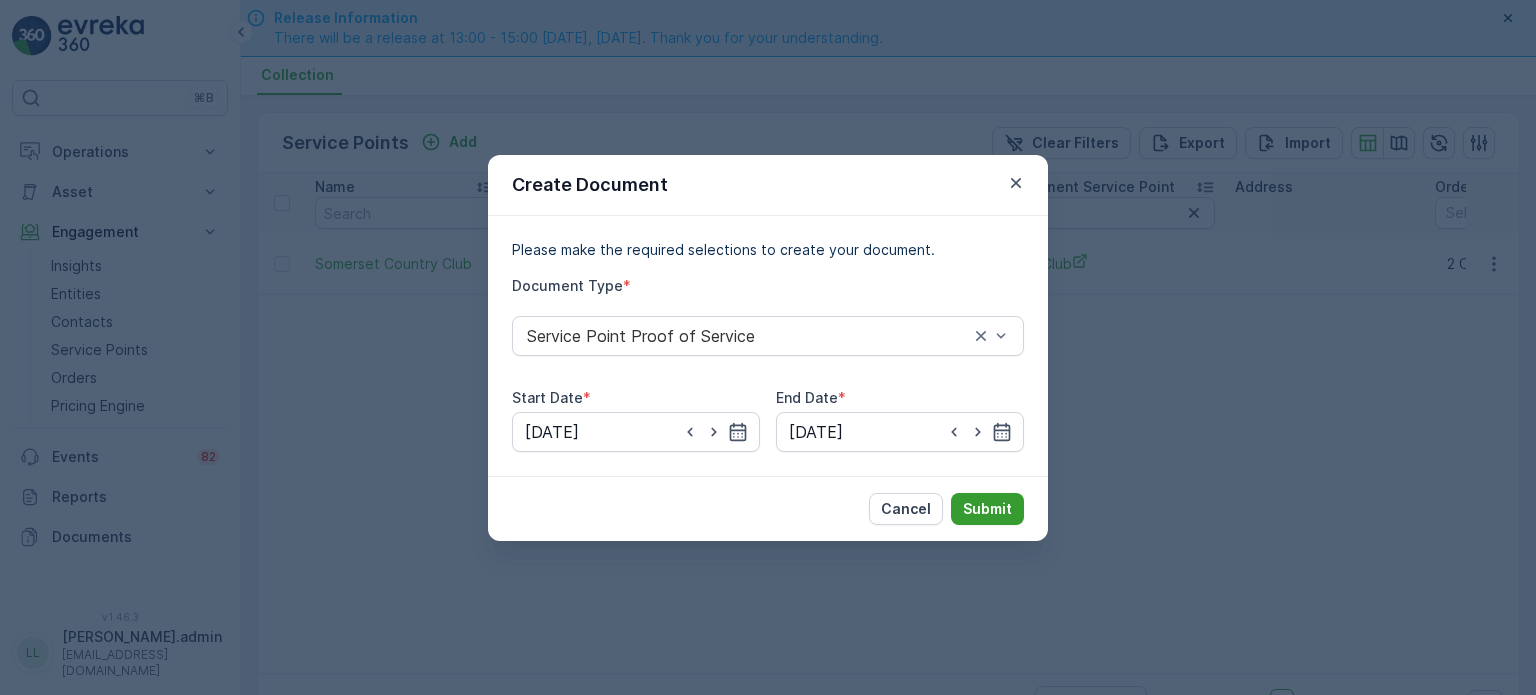 click on "Submit" at bounding box center [987, 509] 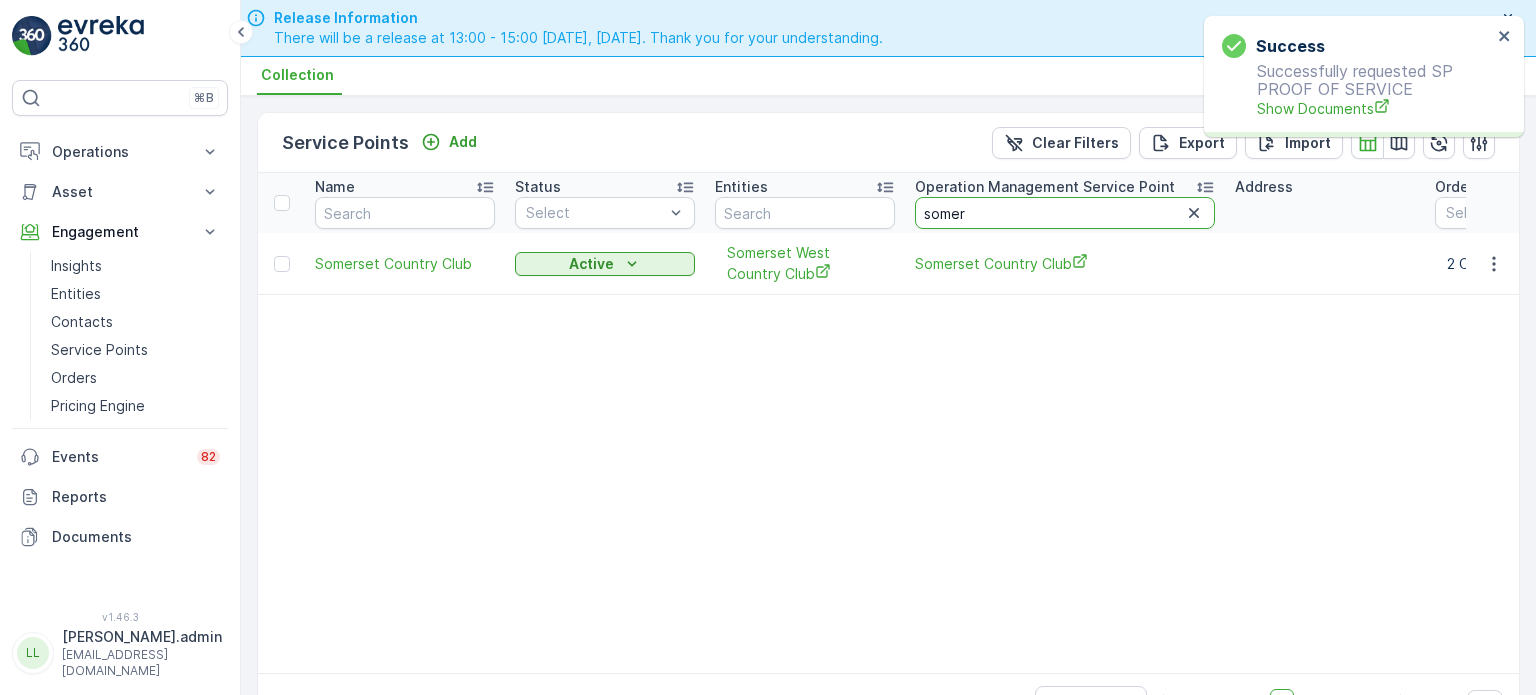 drag, startPoint x: 971, startPoint y: 207, endPoint x: 820, endPoint y: 203, distance: 151.05296 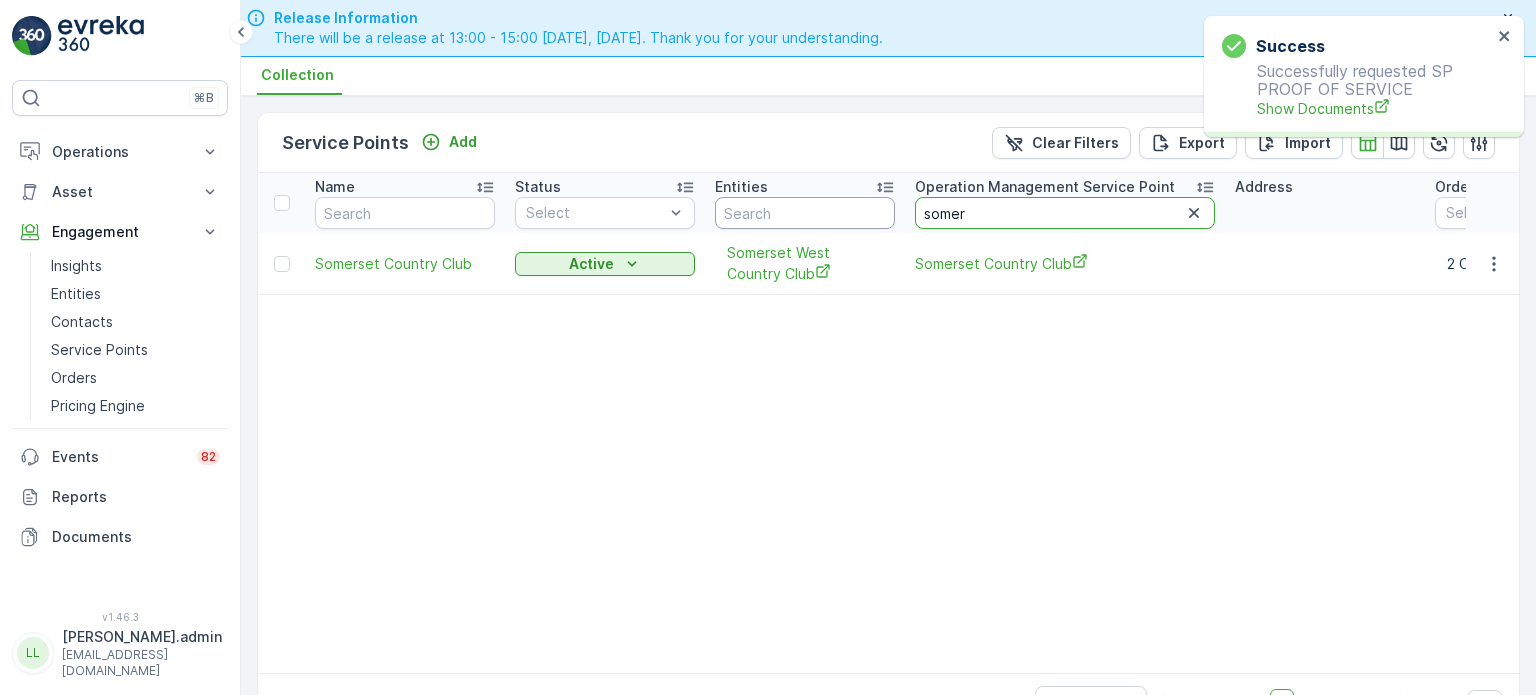 drag, startPoint x: 996, startPoint y: 215, endPoint x: 832, endPoint y: 203, distance: 164.43843 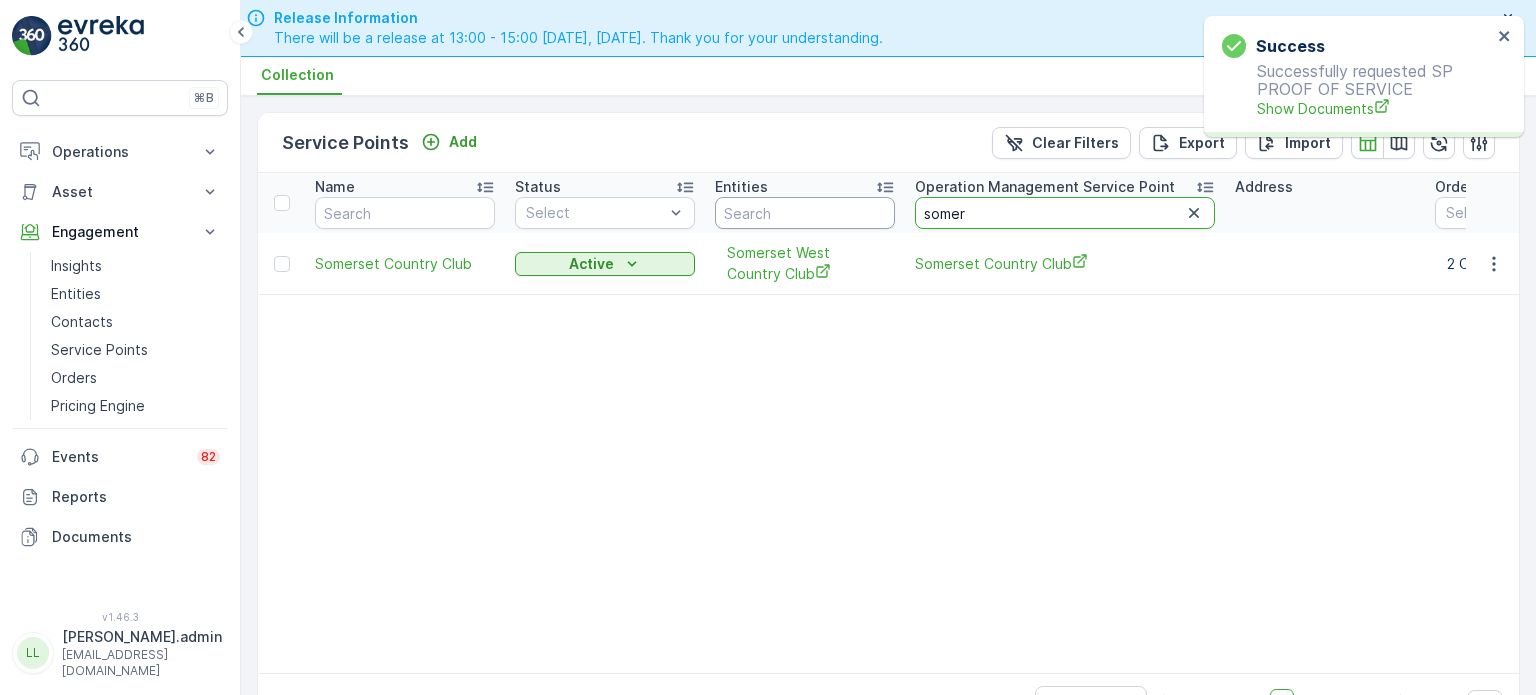 click on "Name Status Select Entities Operation Management Service Point somer Address Order Settings Select Salesperson Creation Time - Last Update Time -" at bounding box center (1376, 203) 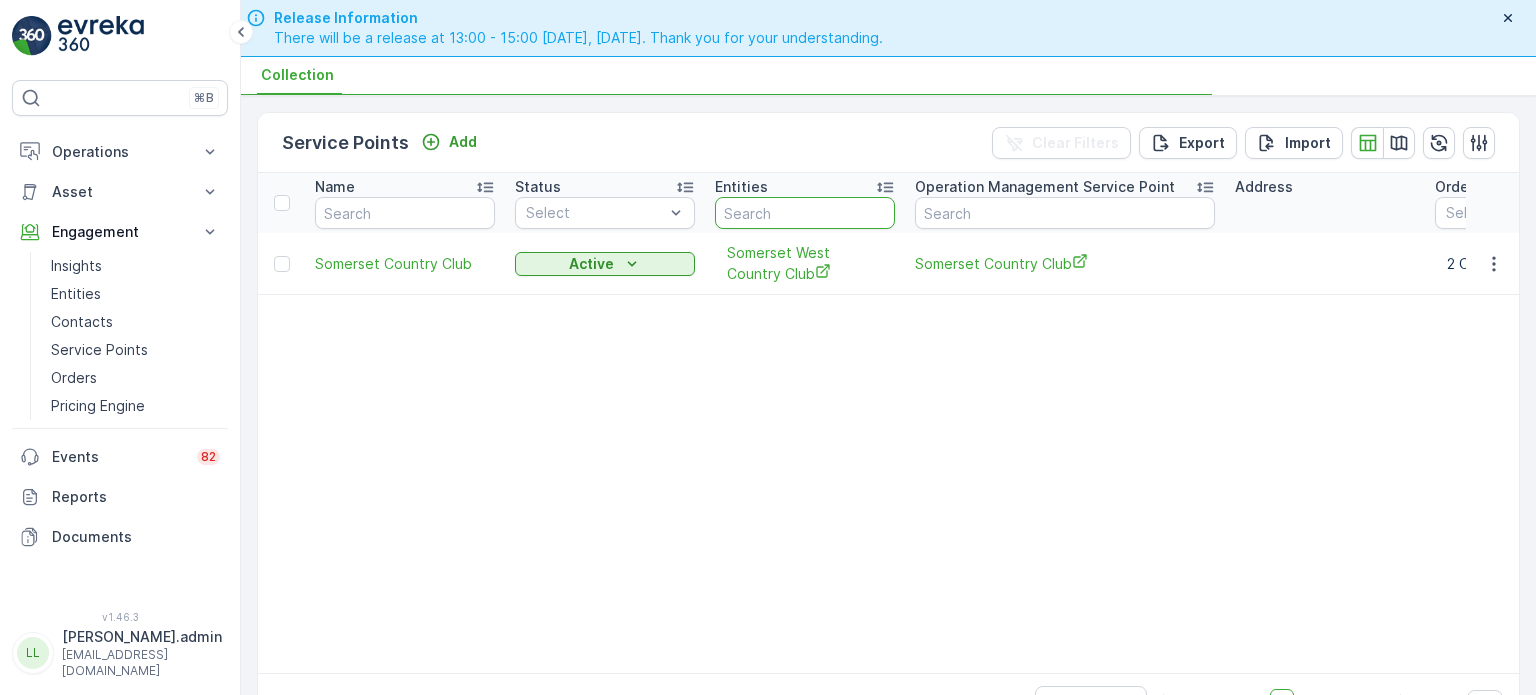 click at bounding box center (805, 213) 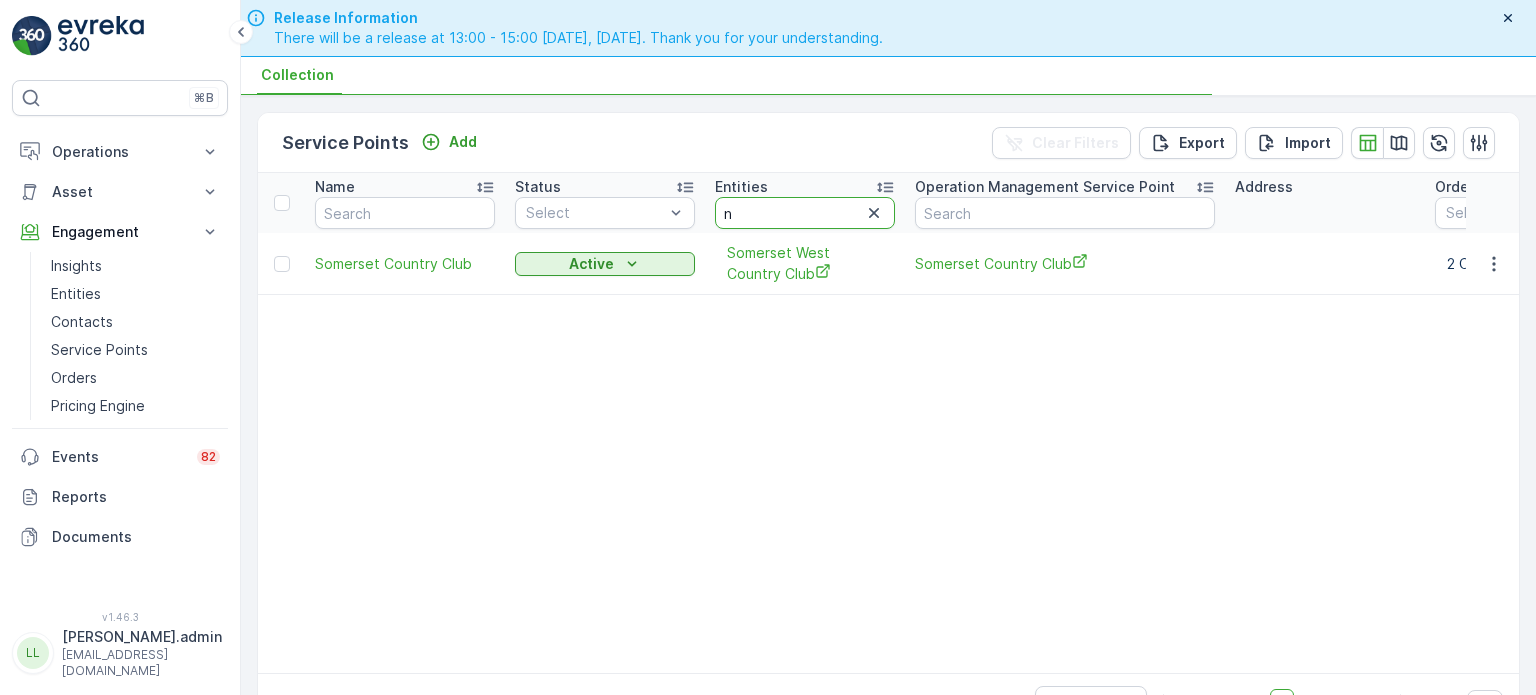 type on "na" 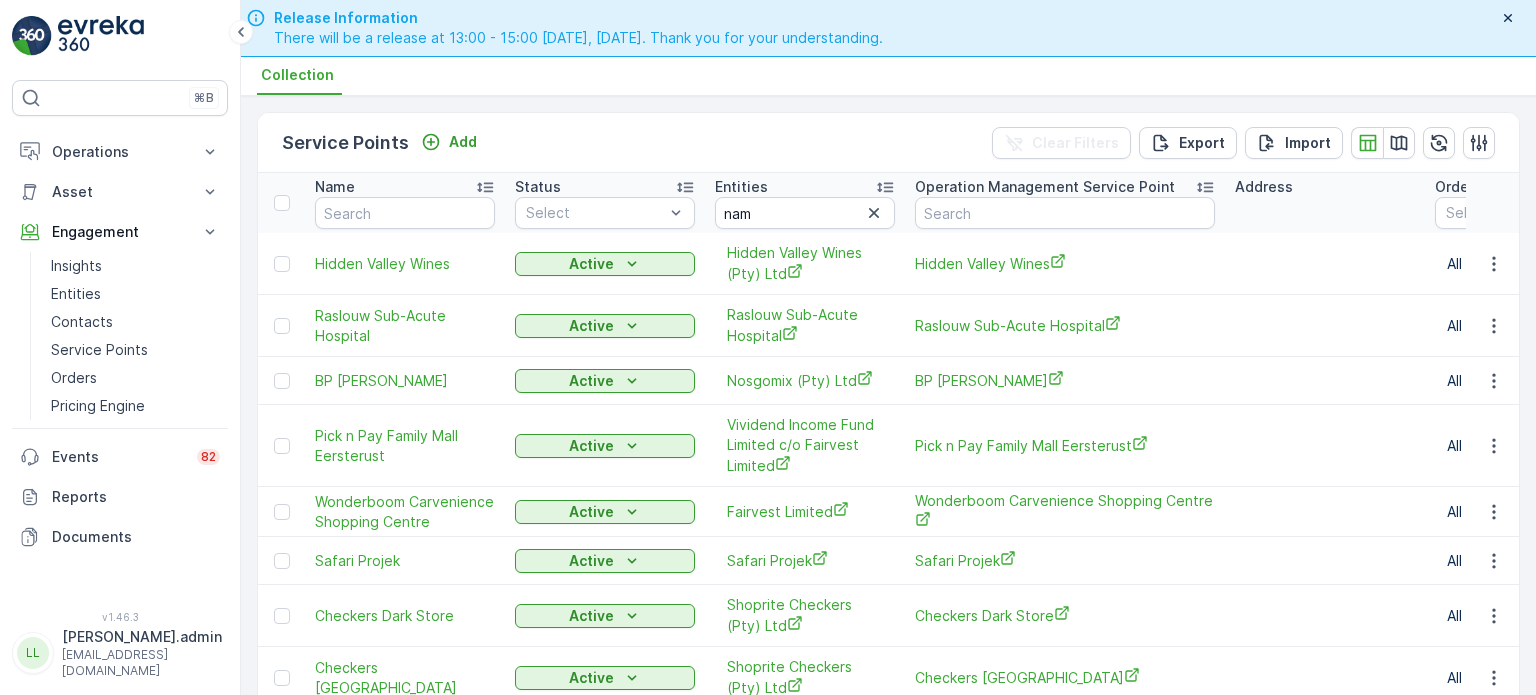 type 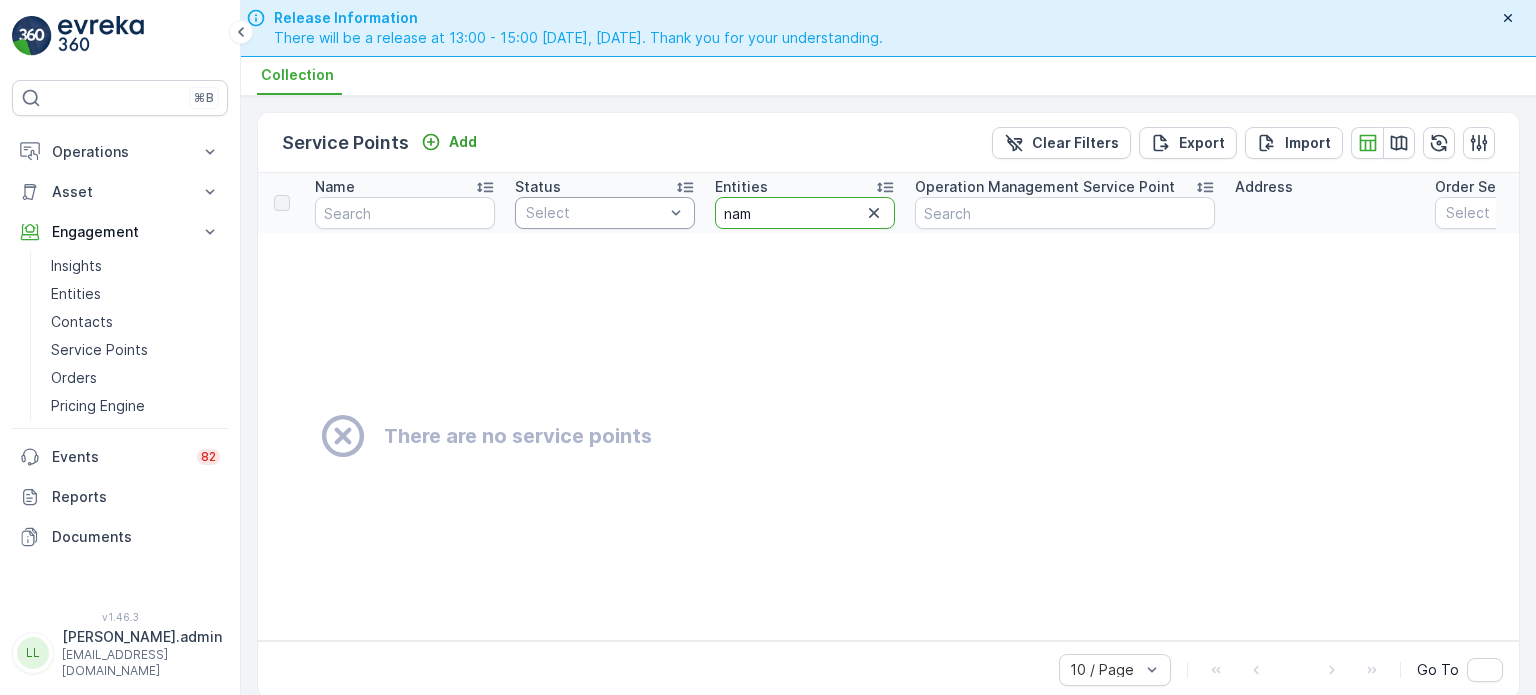 drag, startPoint x: 771, startPoint y: 207, endPoint x: 682, endPoint y: 207, distance: 89 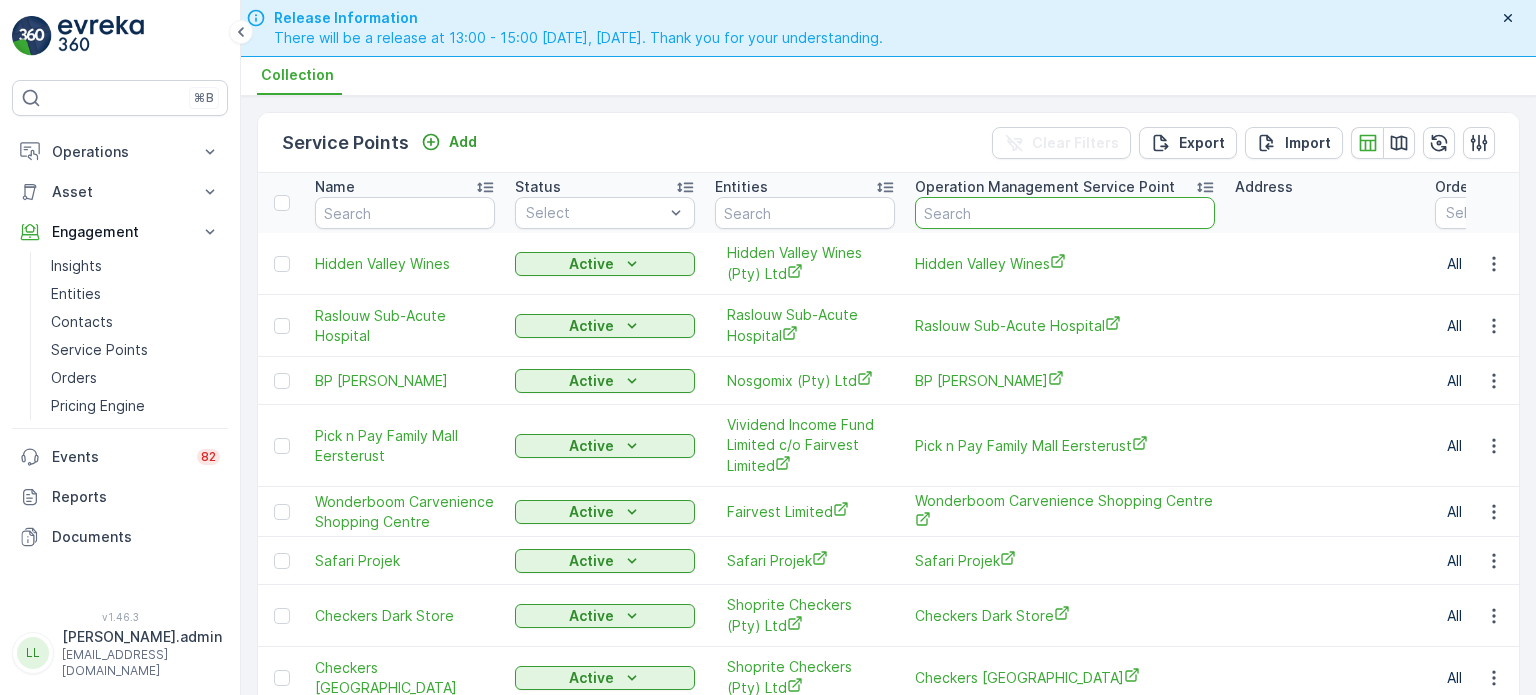 click at bounding box center (1065, 213) 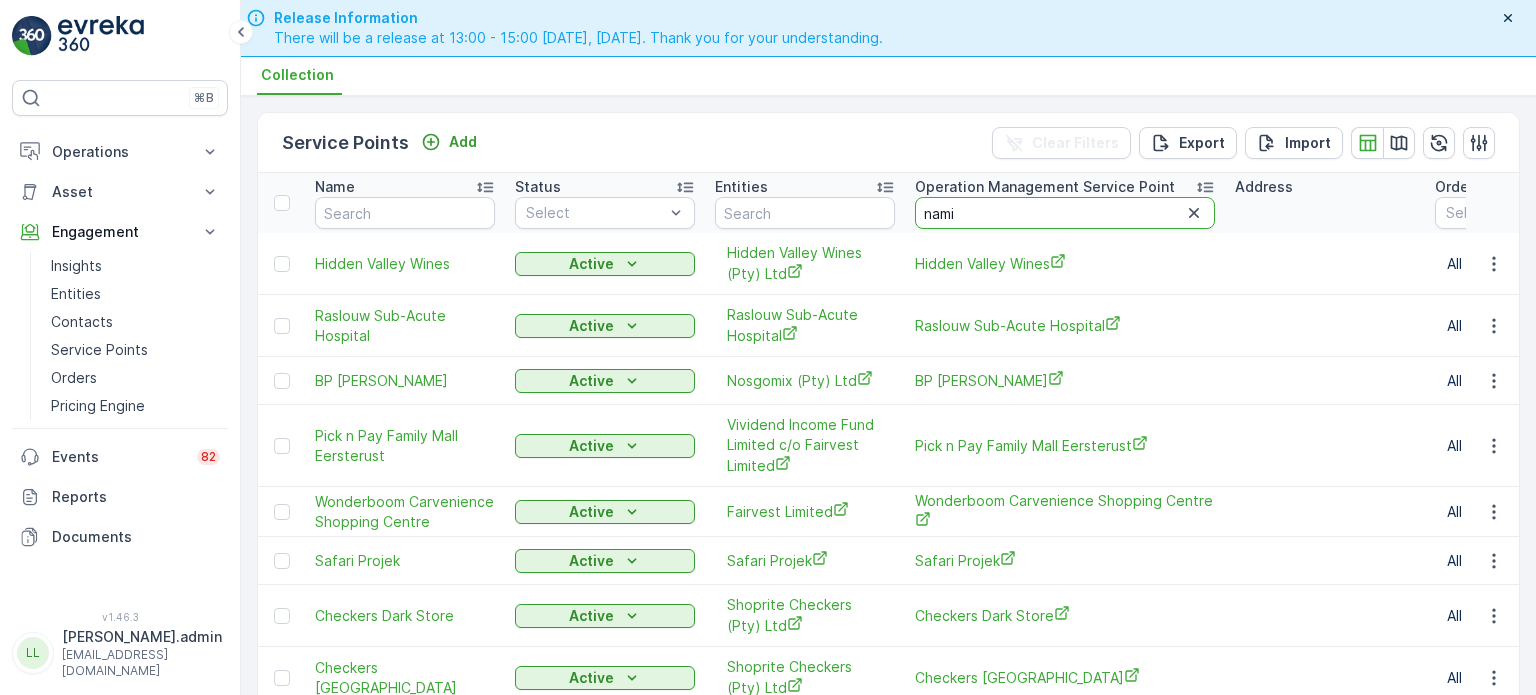 type on "namib" 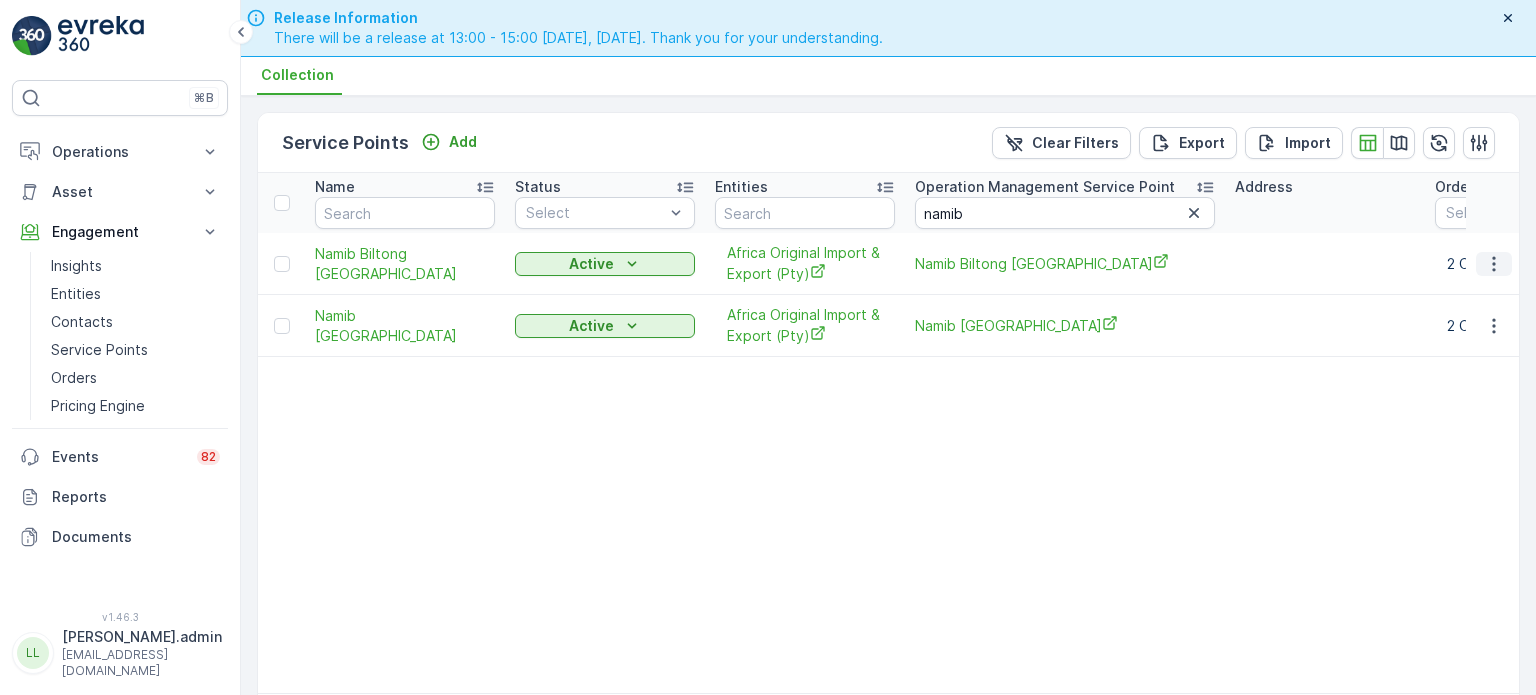 click 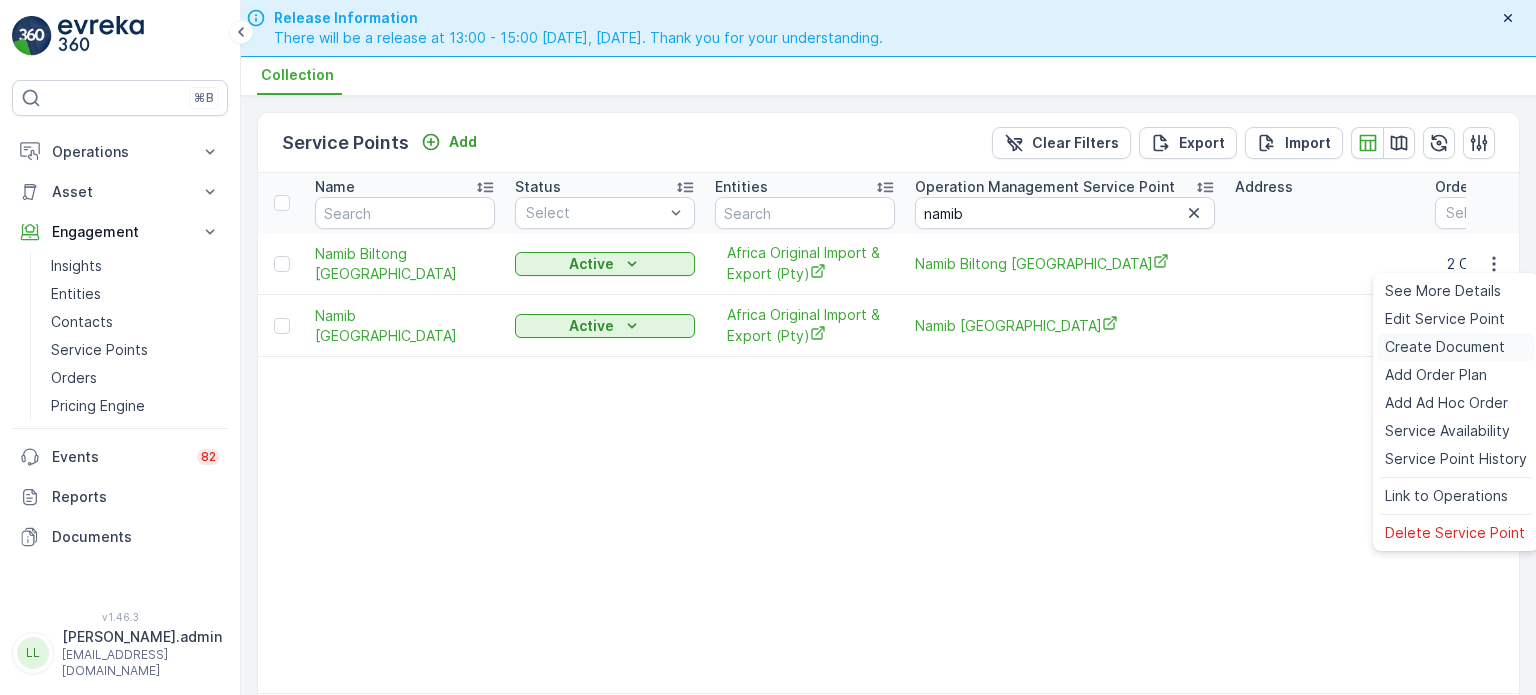 click on "Create Document" at bounding box center [1445, 347] 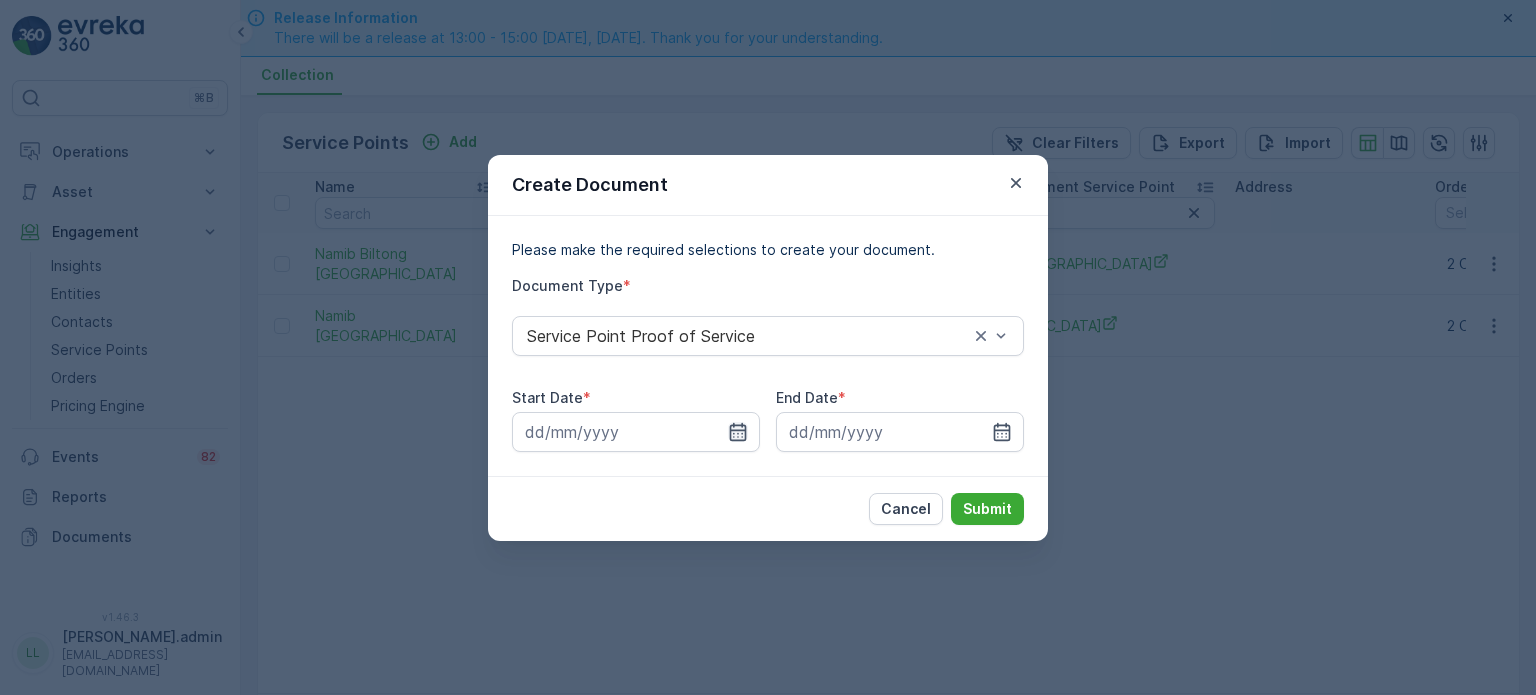 click 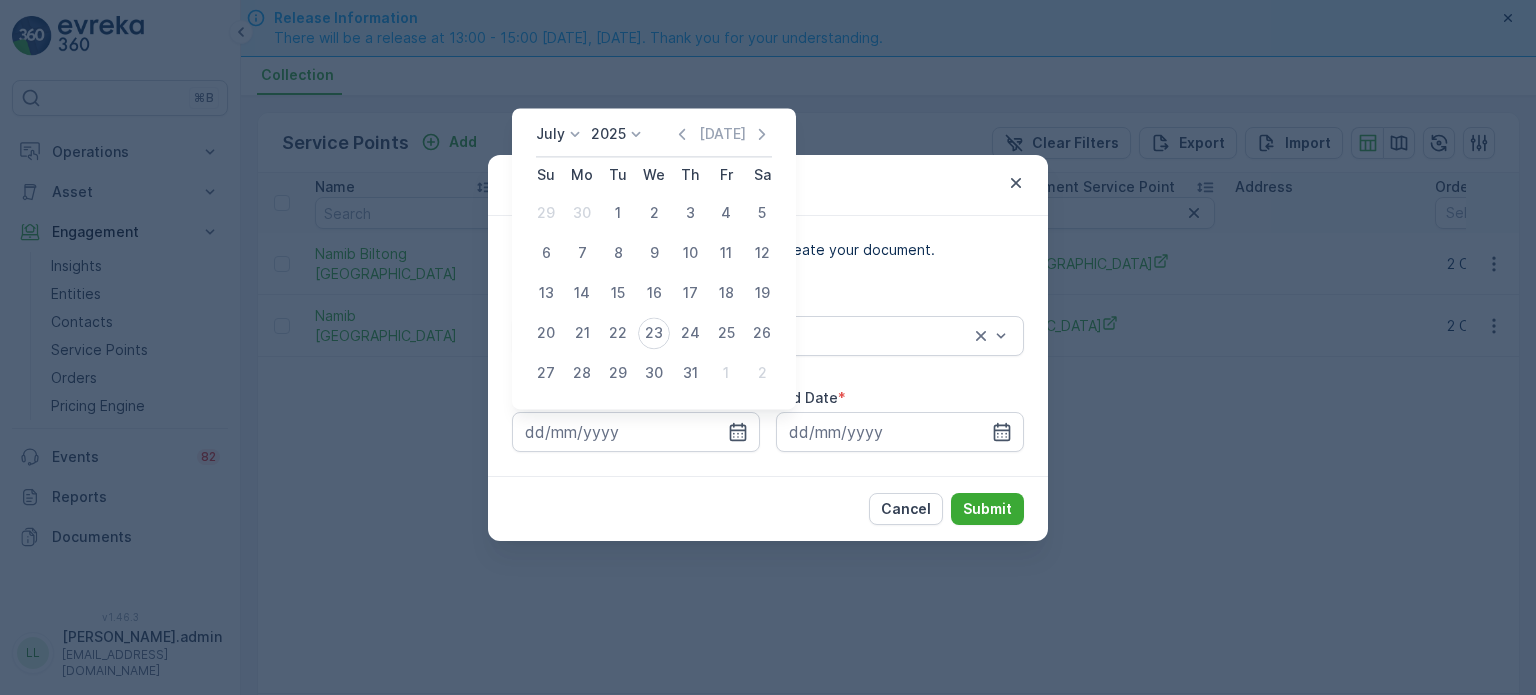 click 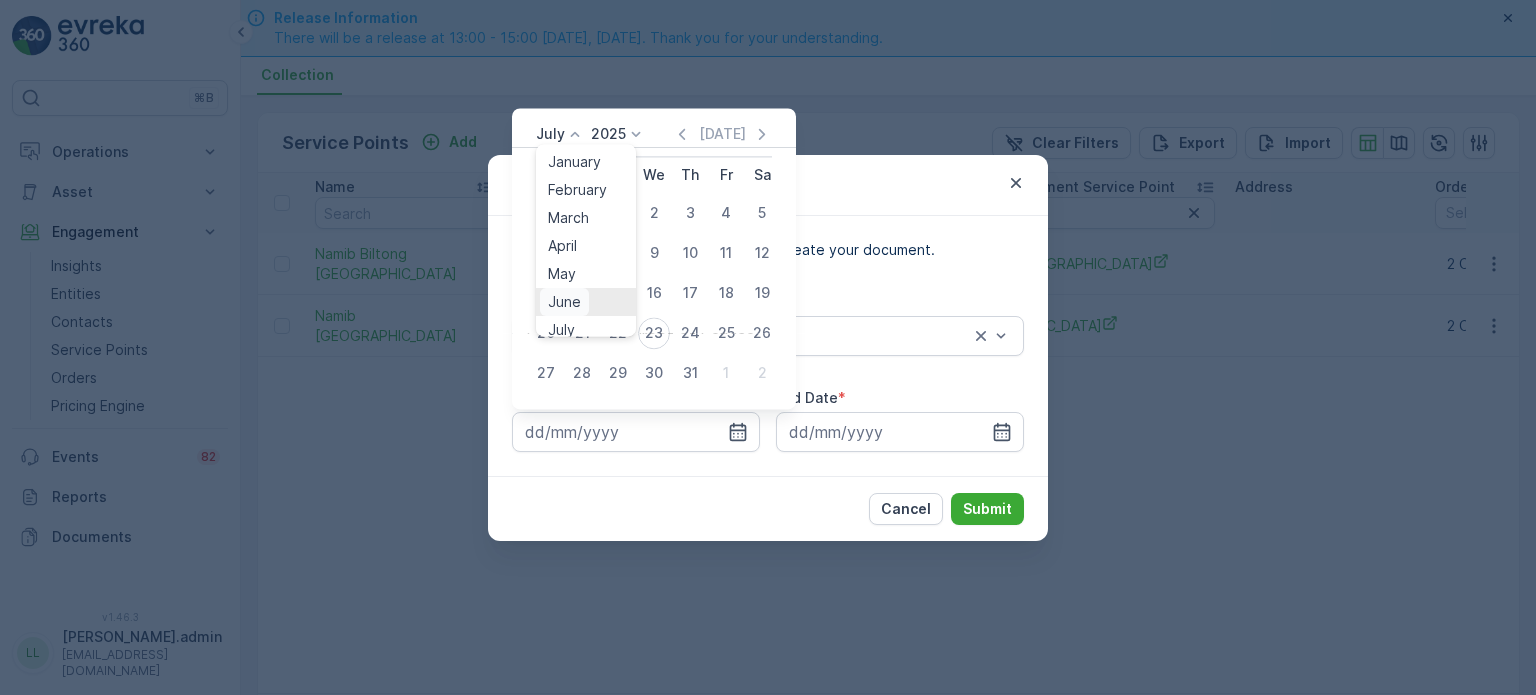 click on "June" at bounding box center [564, 302] 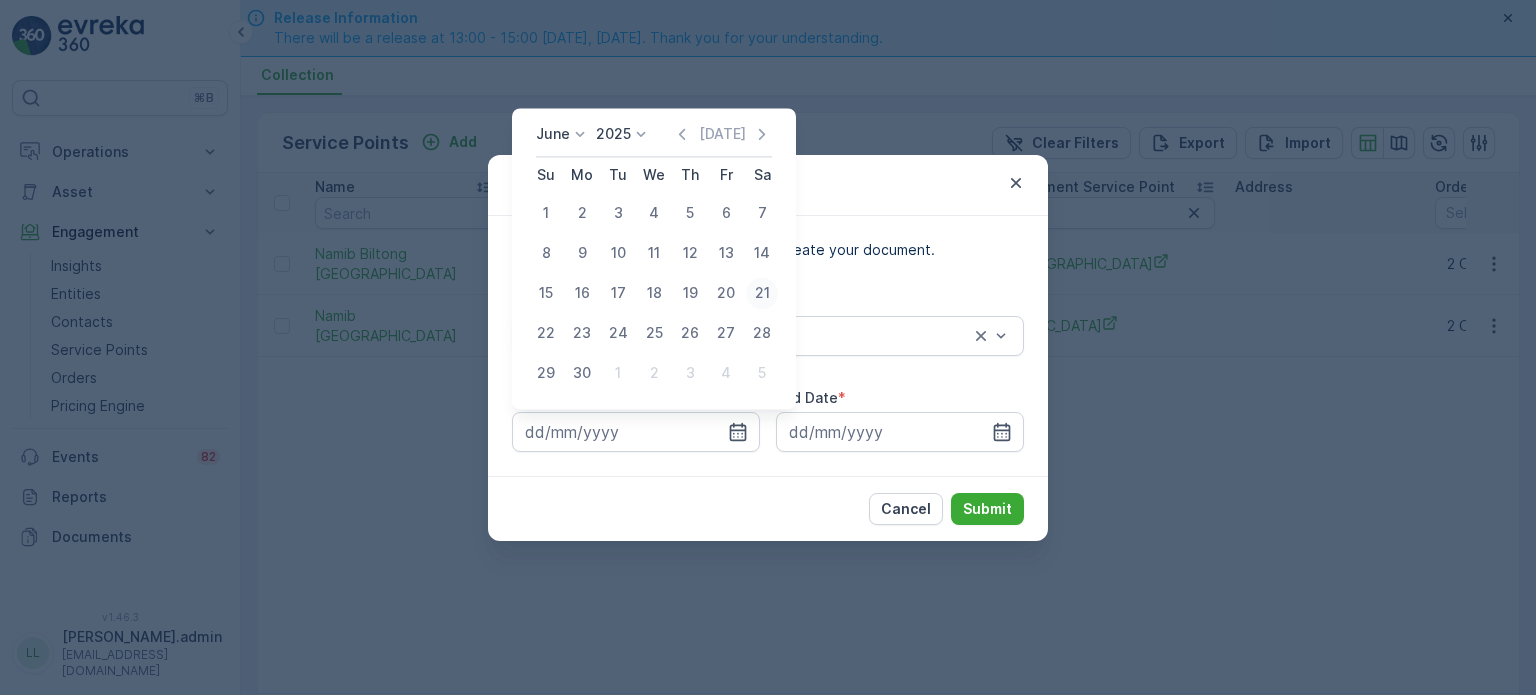 click on "21" at bounding box center (762, 293) 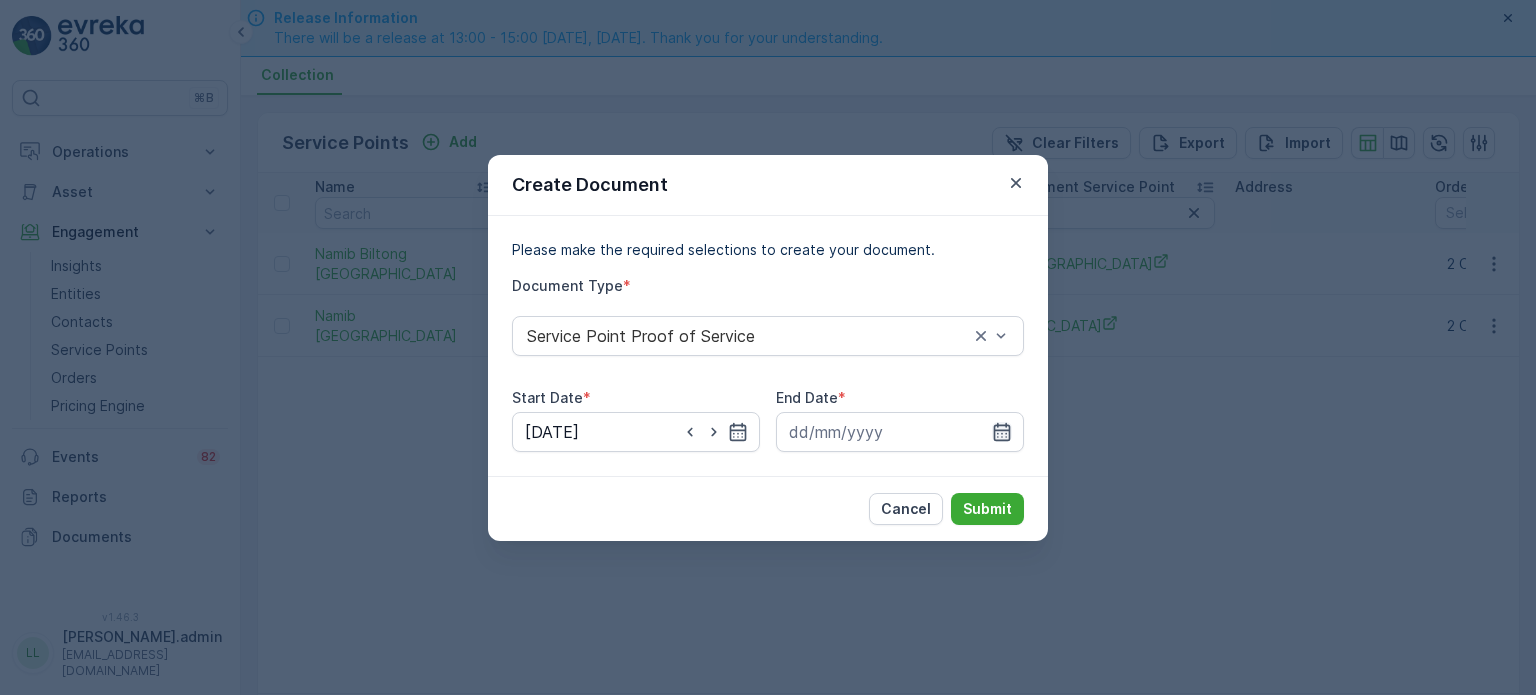 drag, startPoint x: 998, startPoint y: 433, endPoint x: 1001, endPoint y: 423, distance: 10.440307 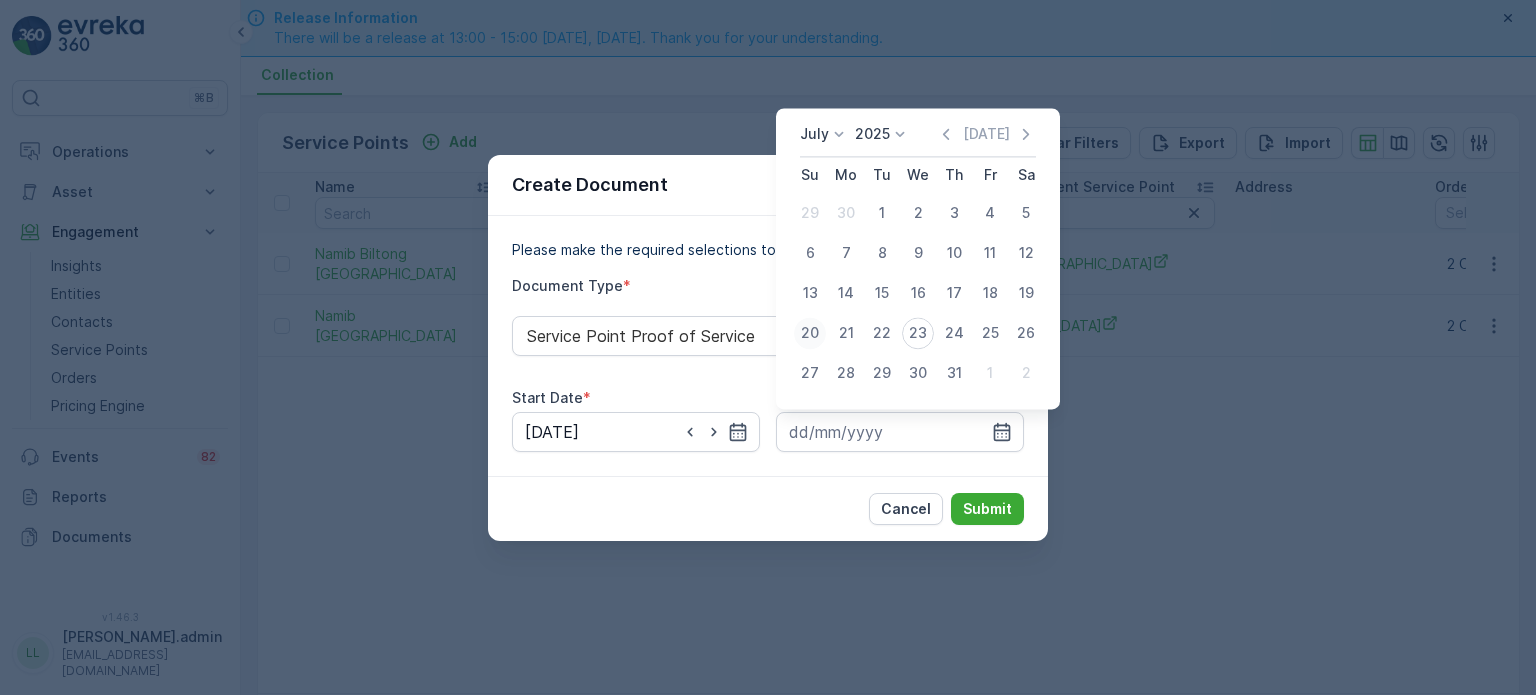 click on "20" at bounding box center (810, 333) 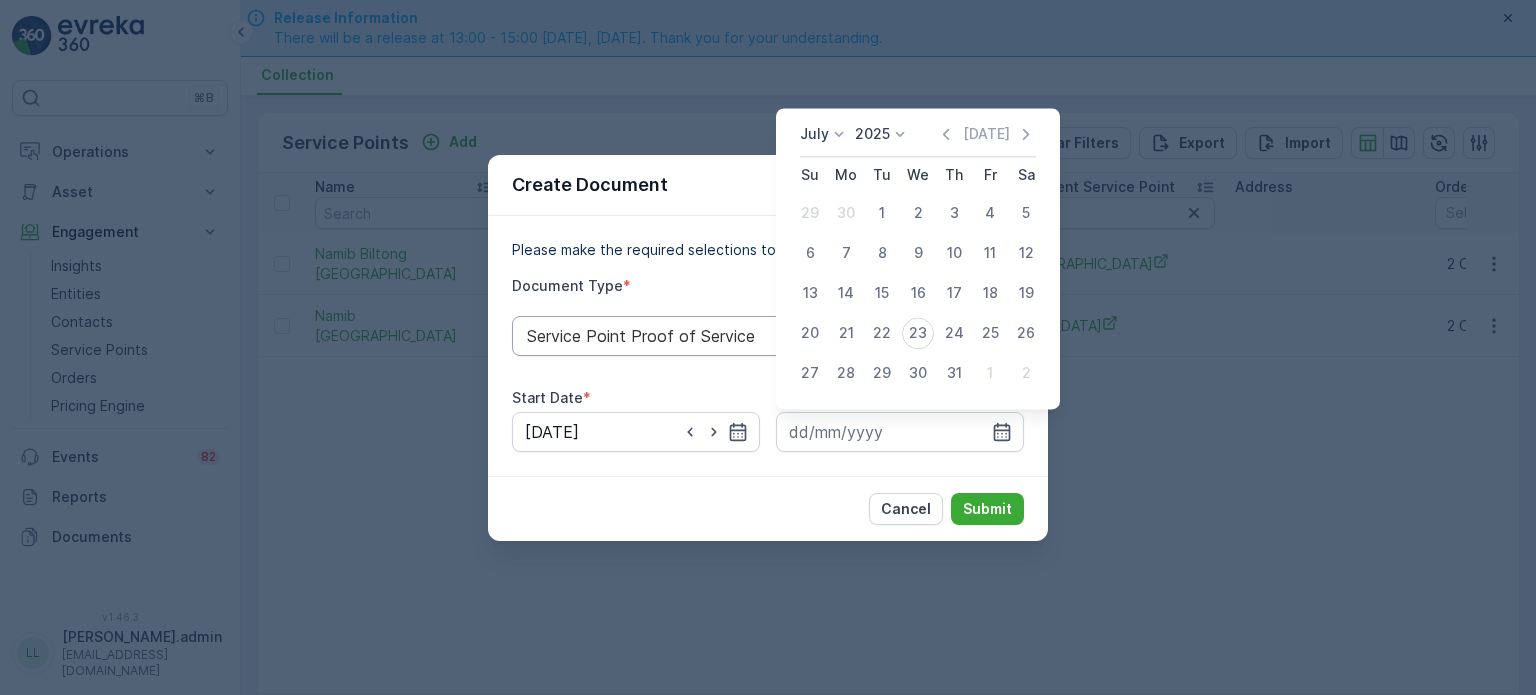 type on "[DATE]" 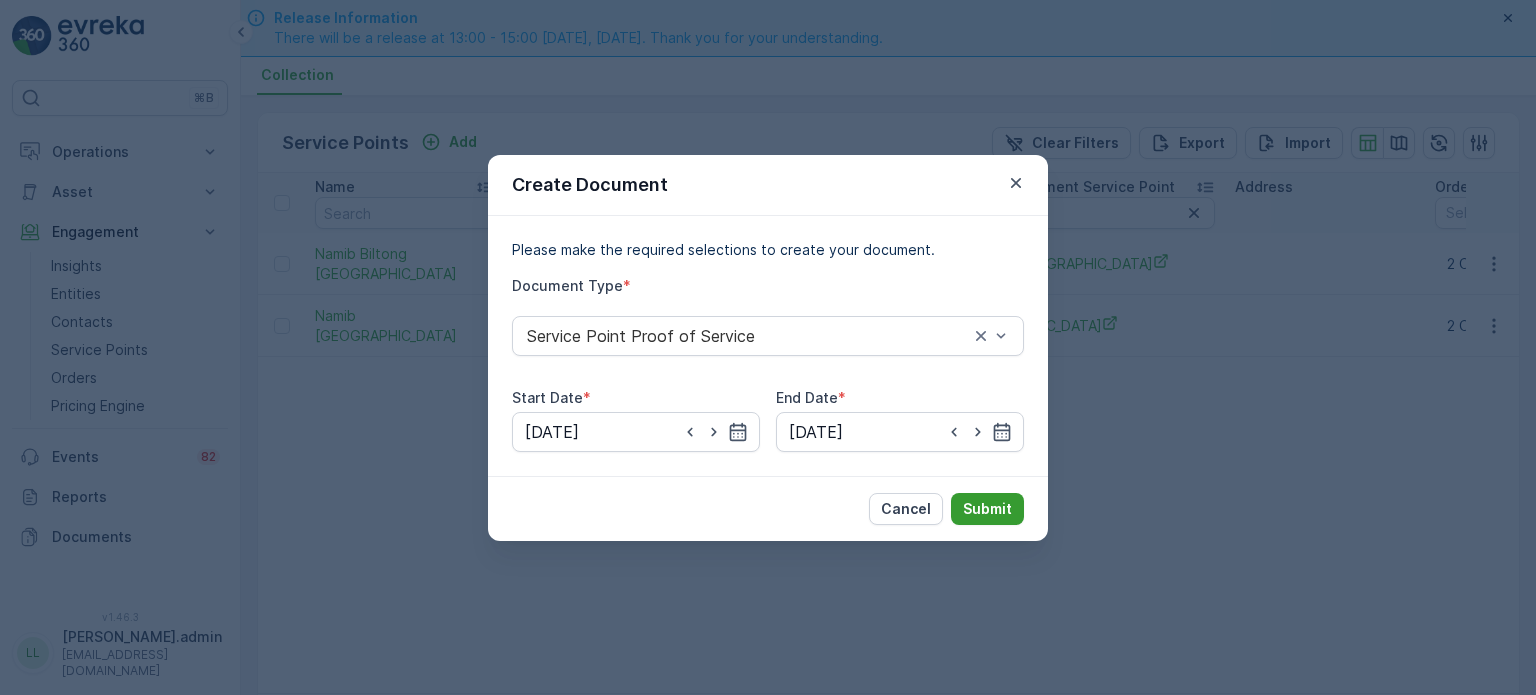 click on "Submit" at bounding box center (987, 509) 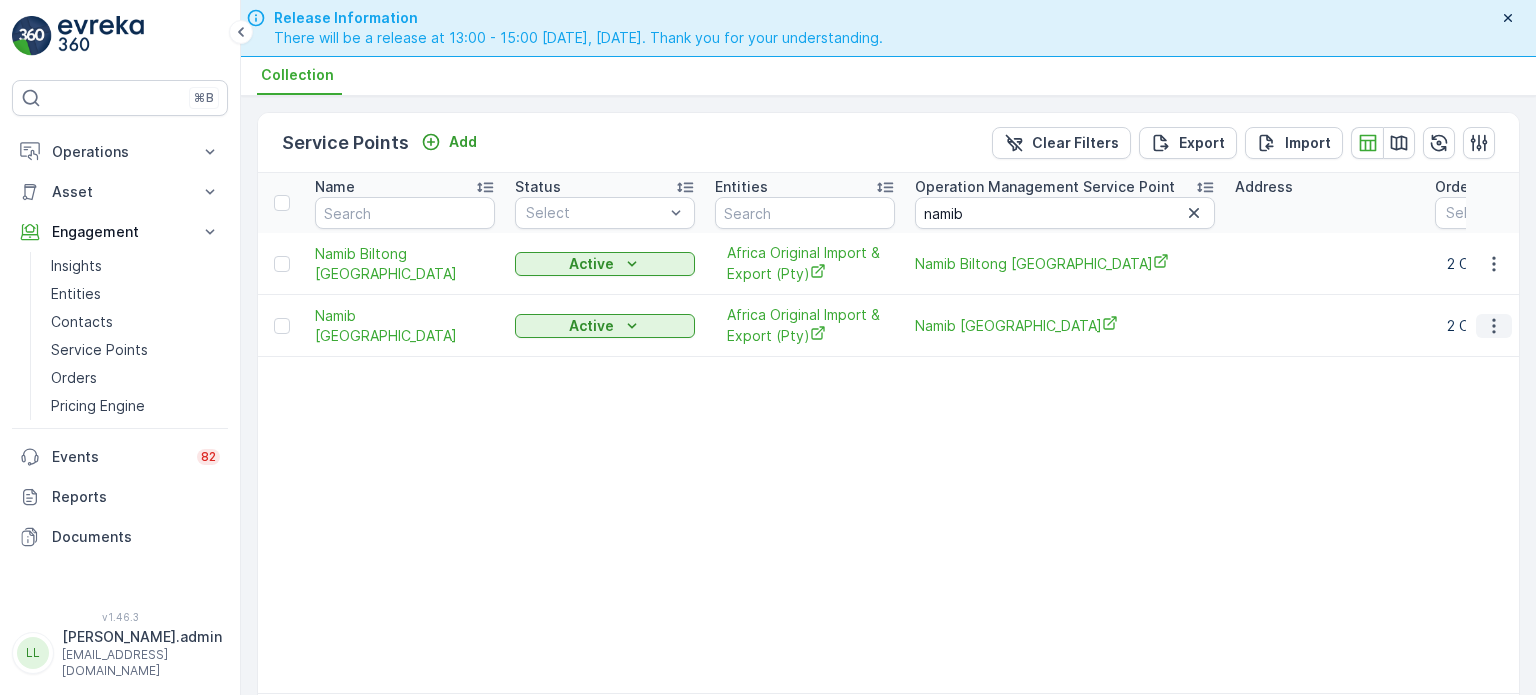click 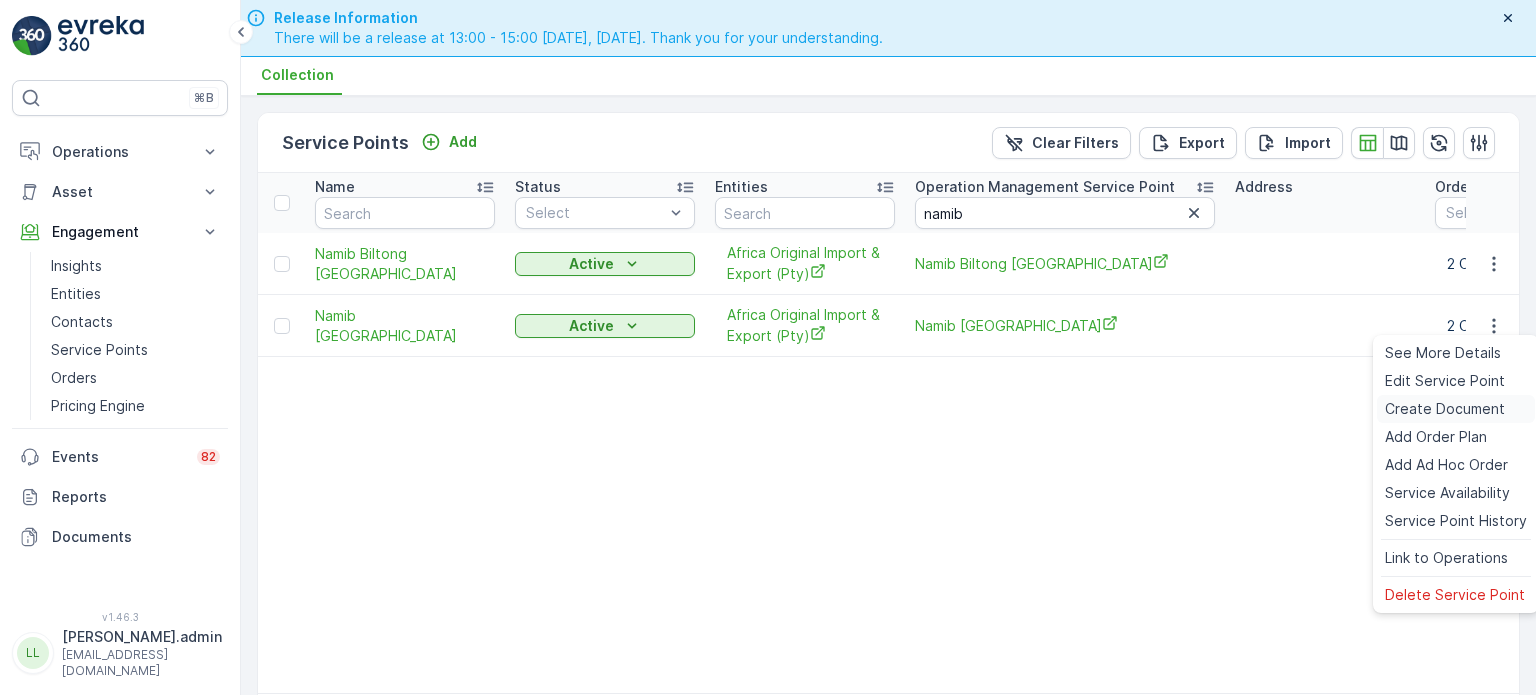 click on "Create Document" at bounding box center [1445, 409] 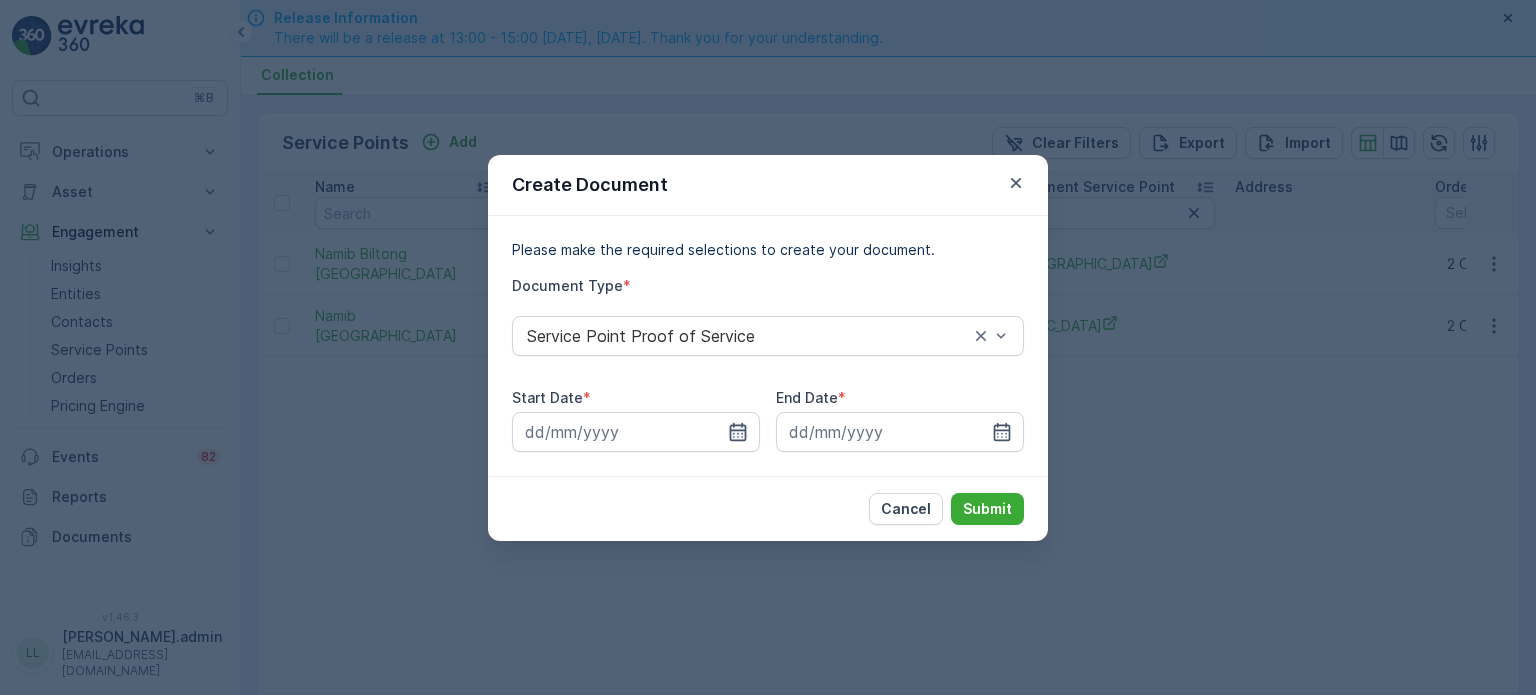 click 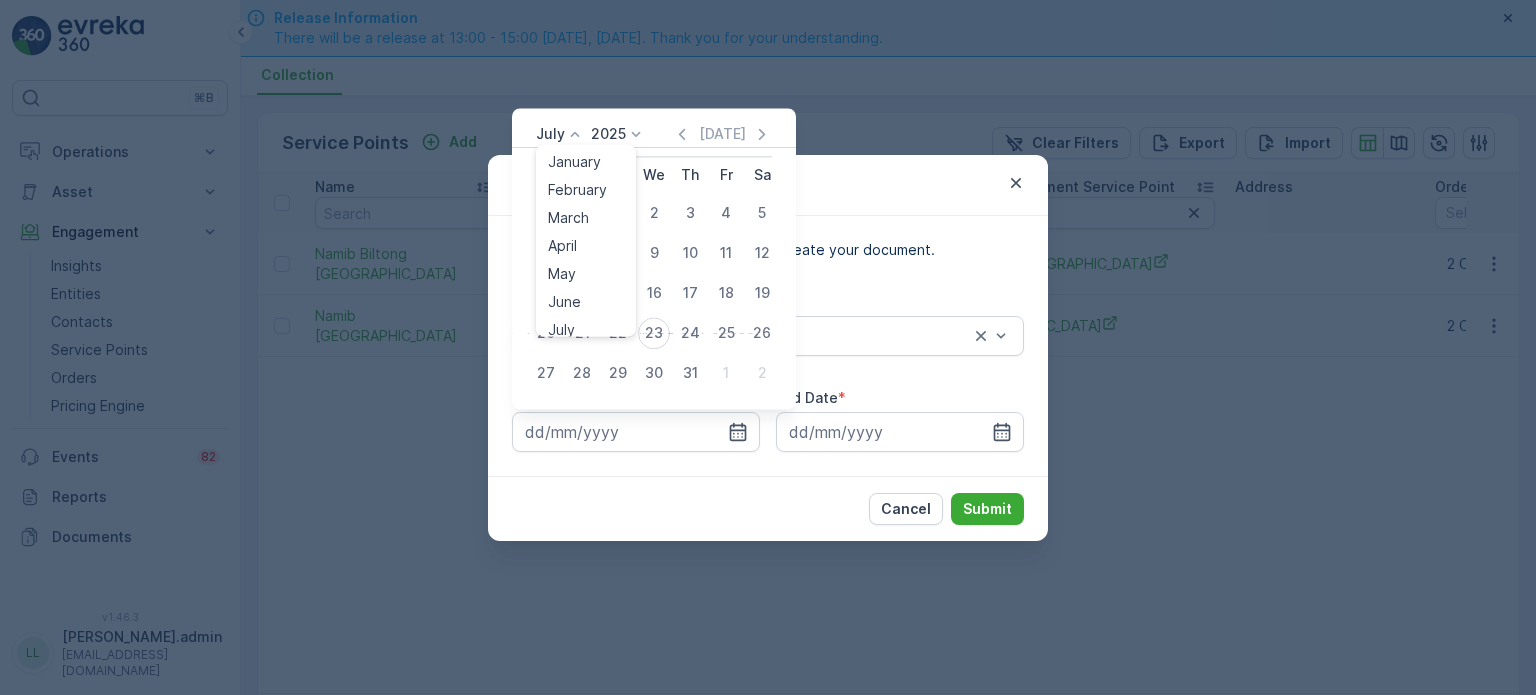 click 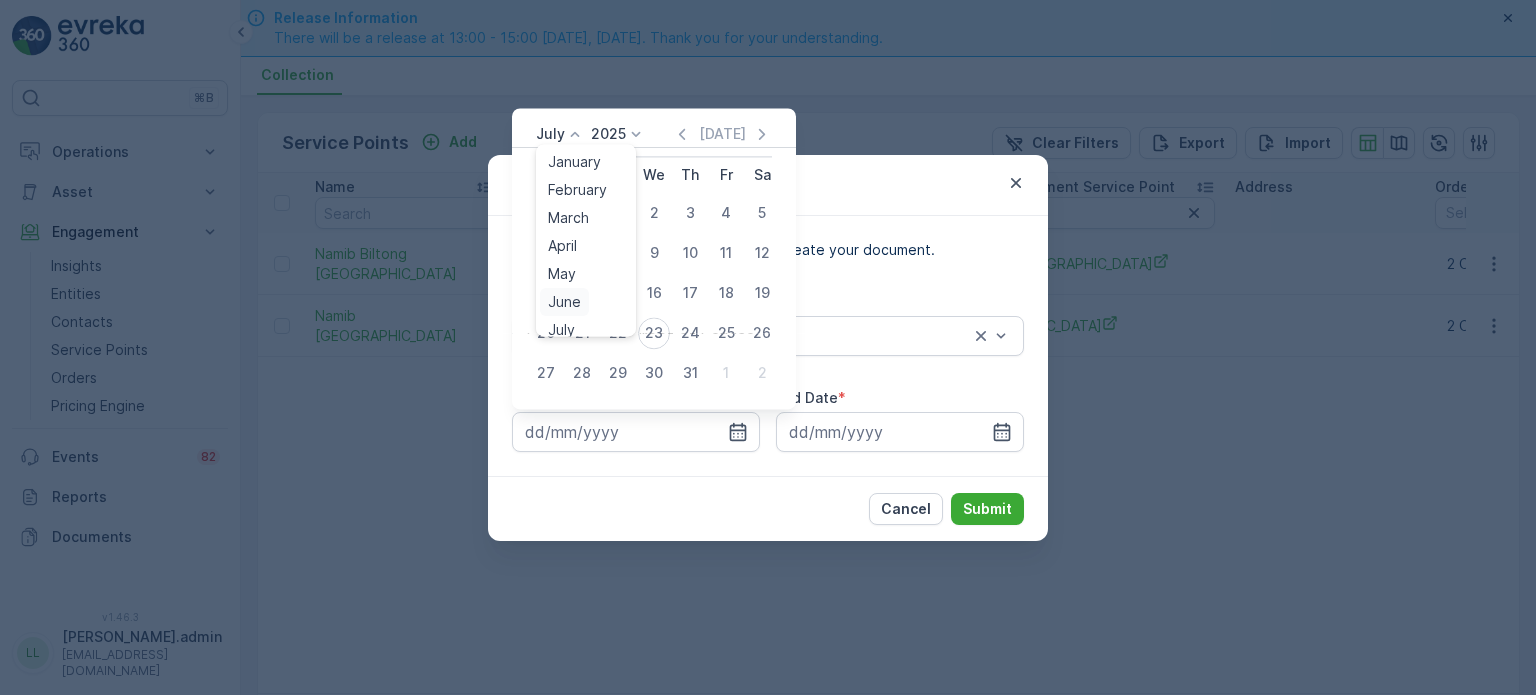 click on "June" at bounding box center (564, 302) 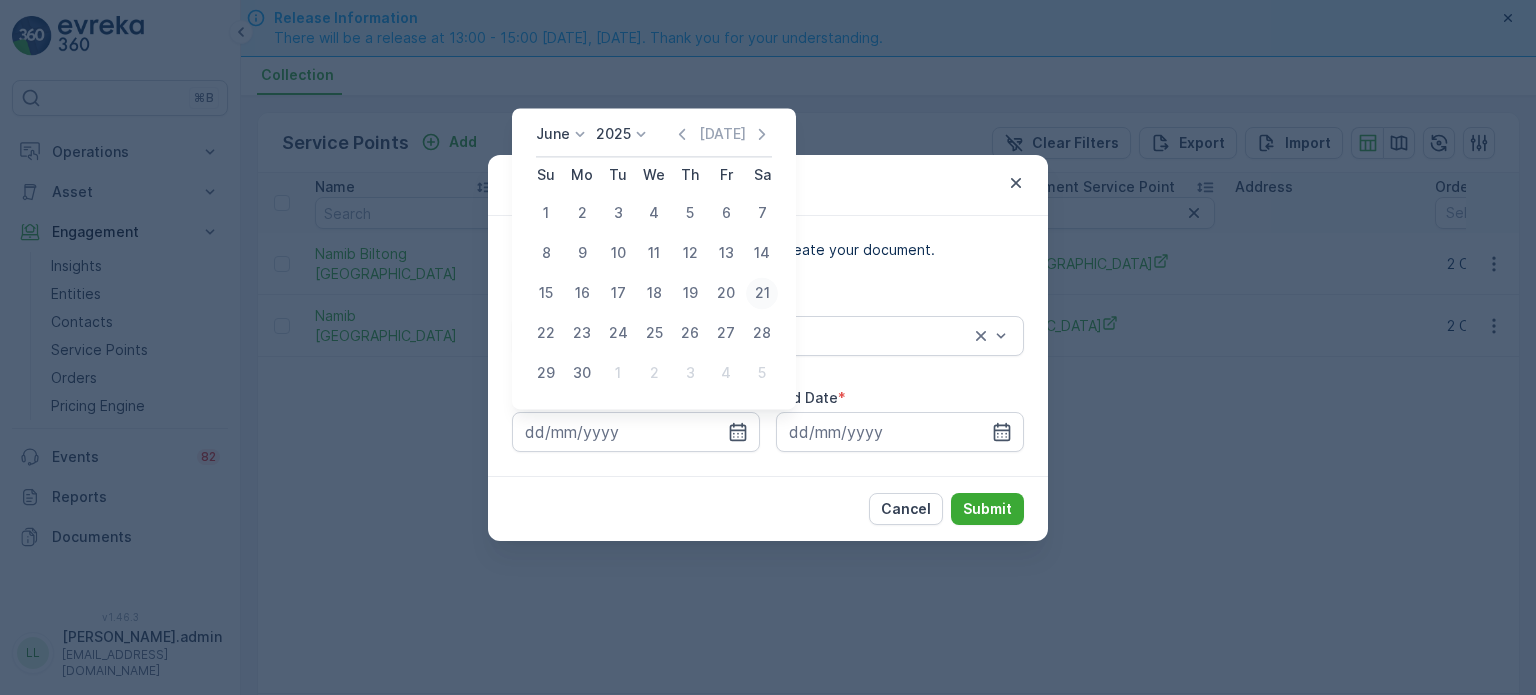 click on "21" at bounding box center [762, 293] 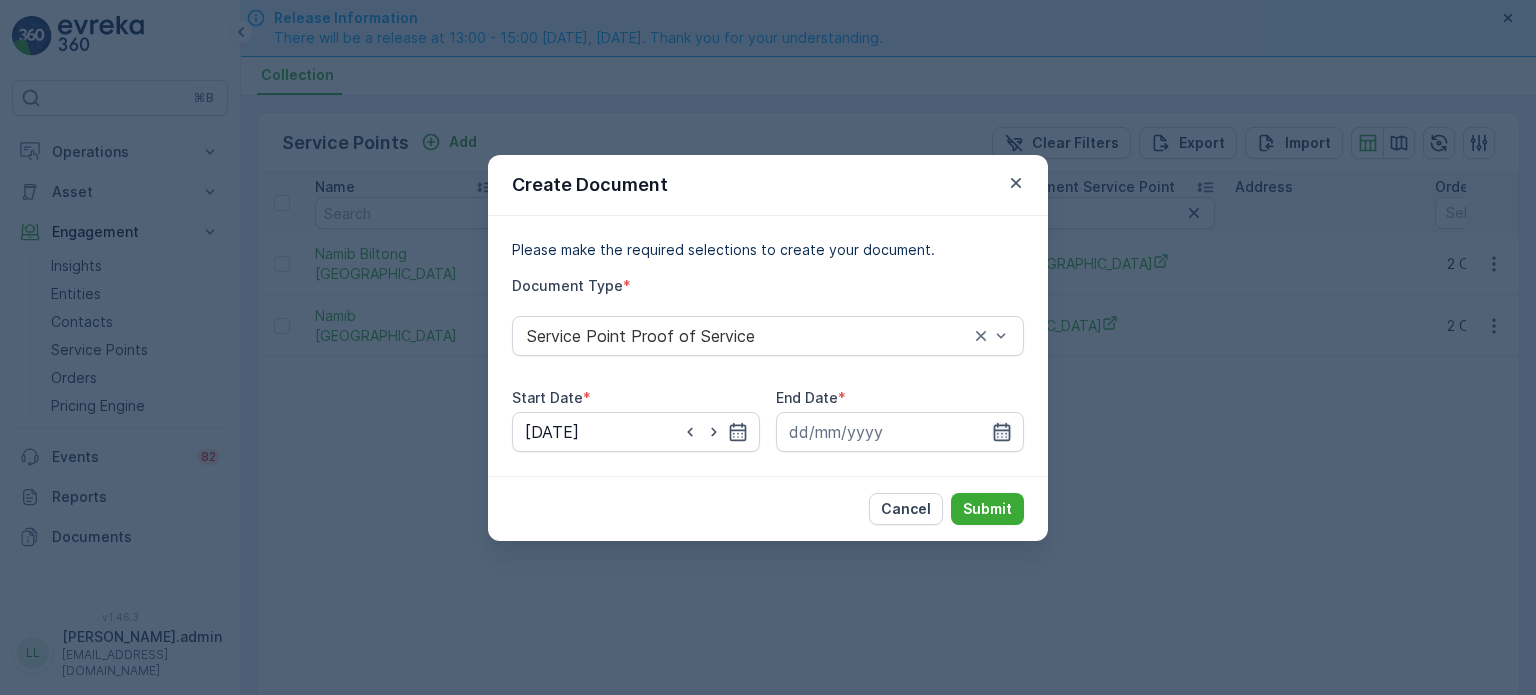 click 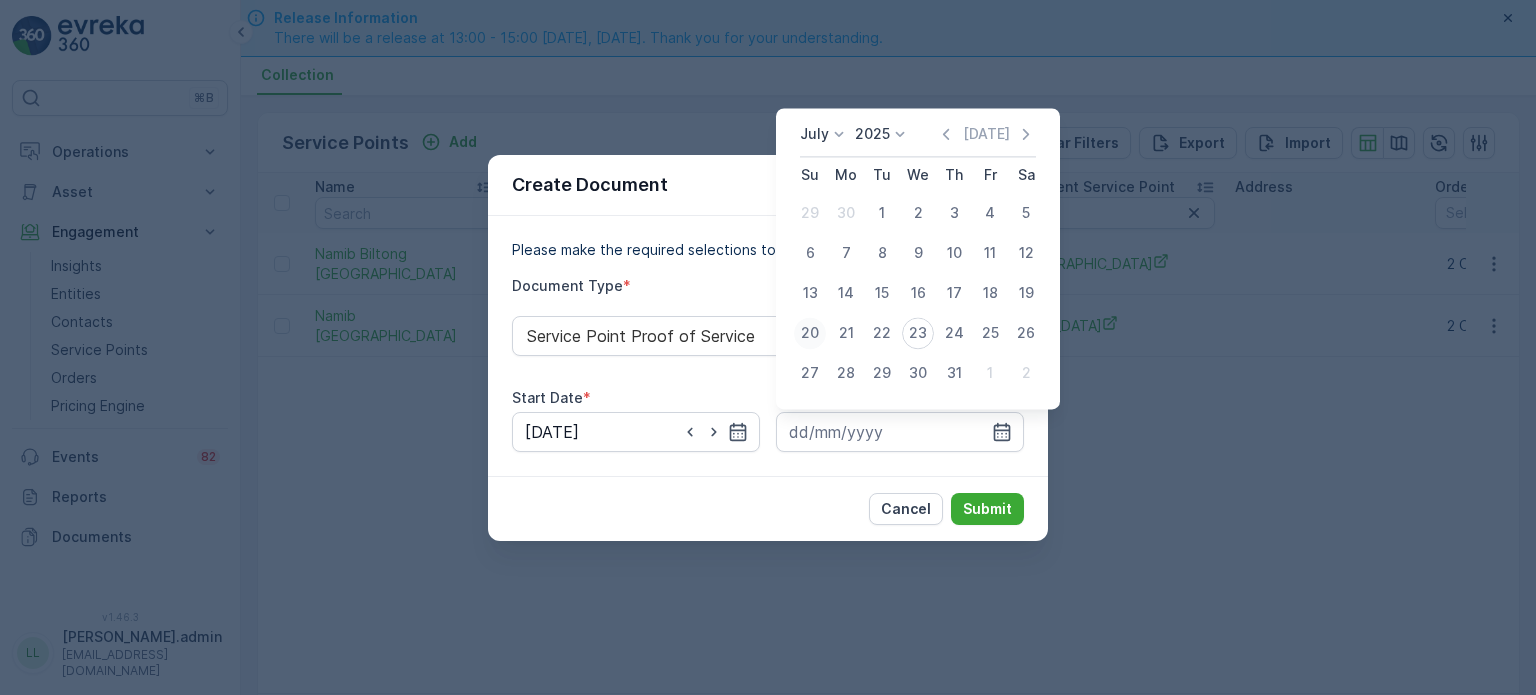 click on "20" at bounding box center [810, 333] 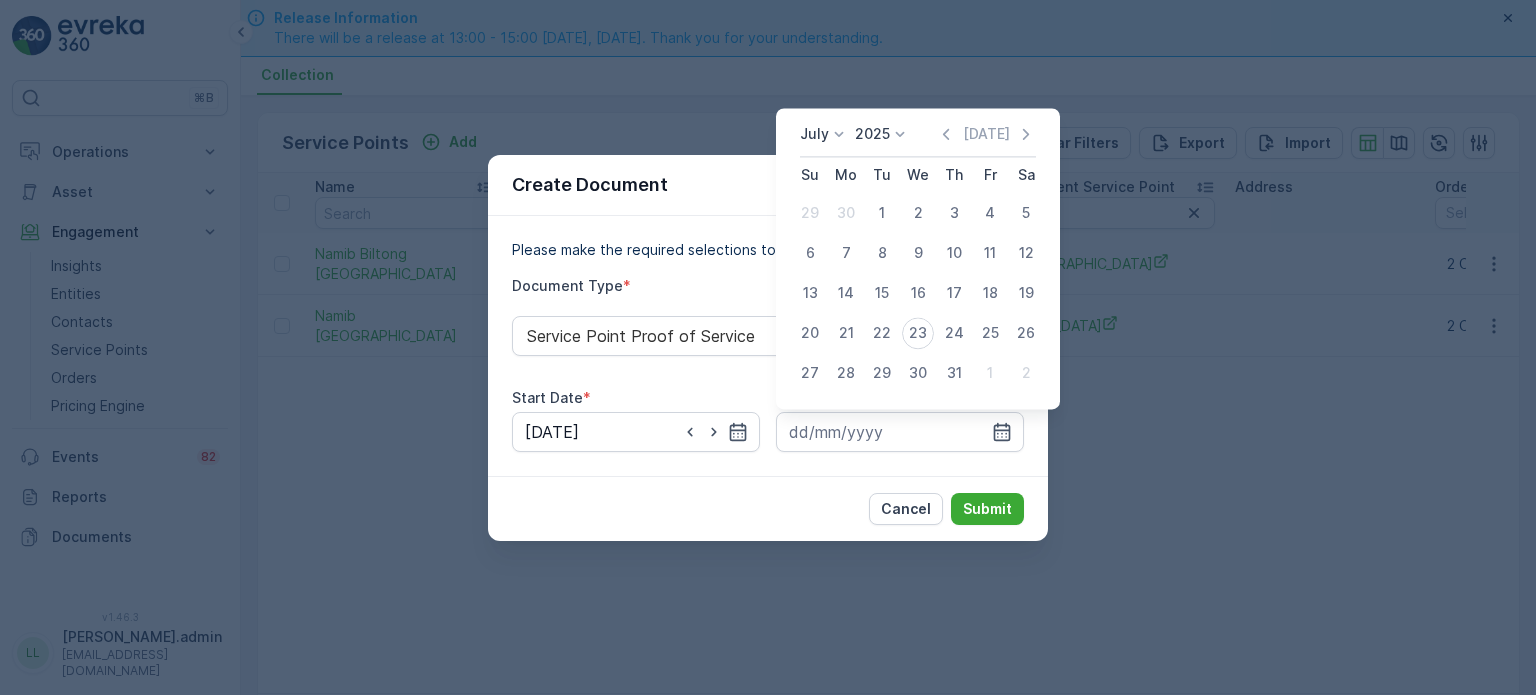 type on "[DATE]" 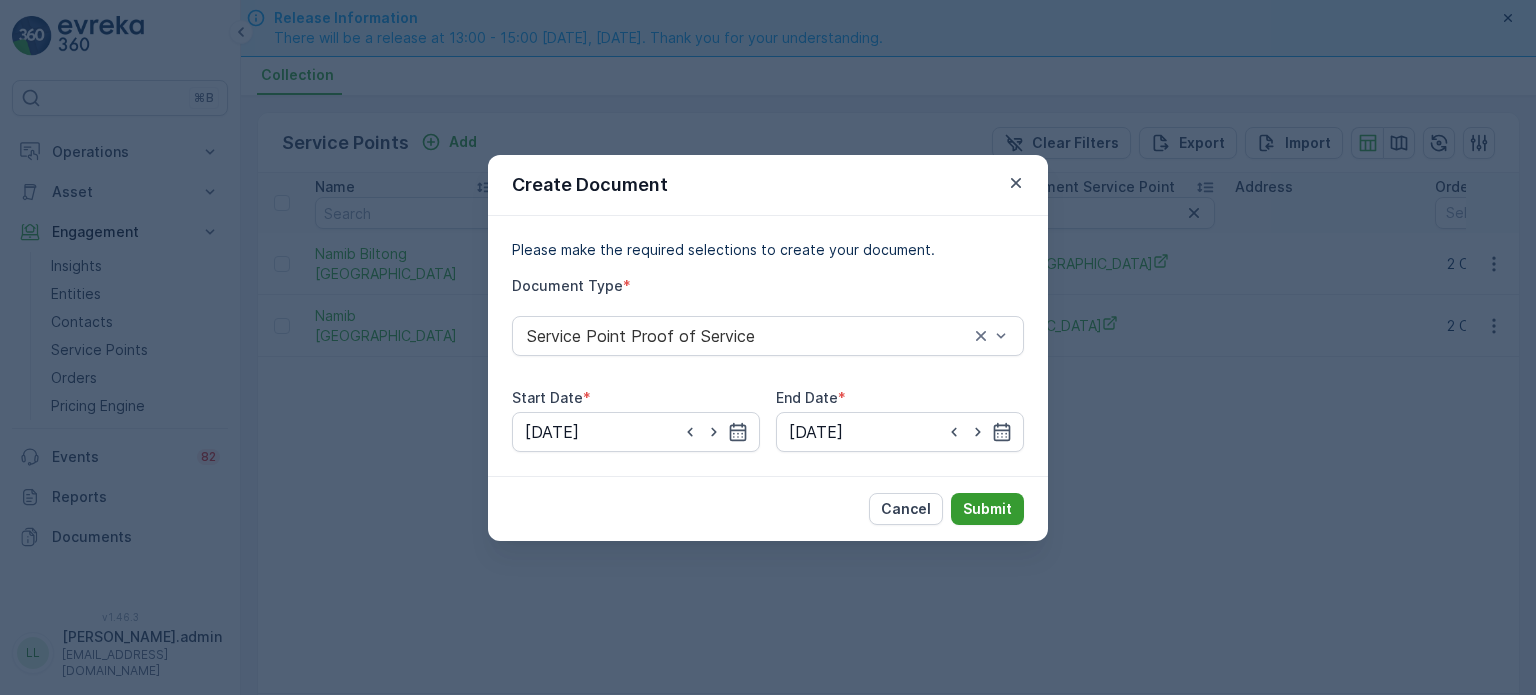 click on "Submit" at bounding box center (987, 509) 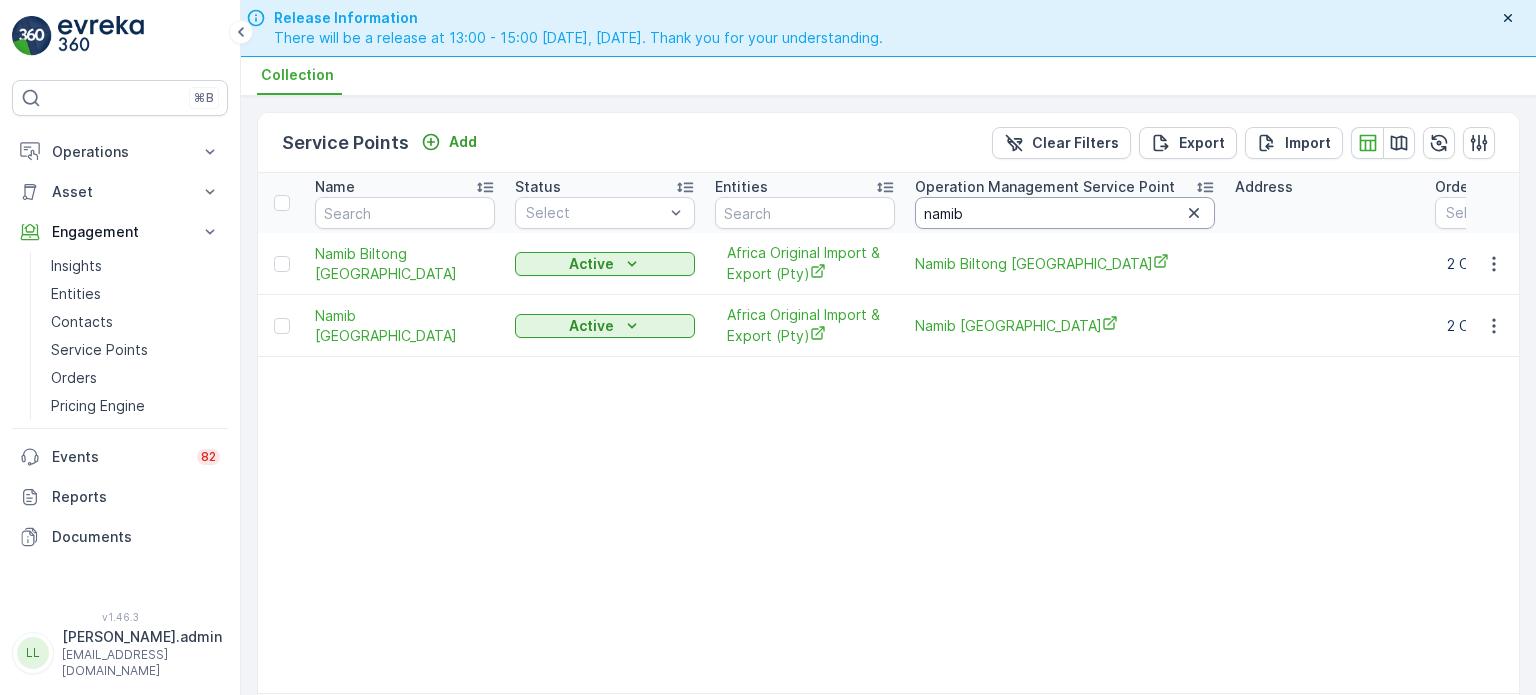 click on "namib" at bounding box center (1065, 213) 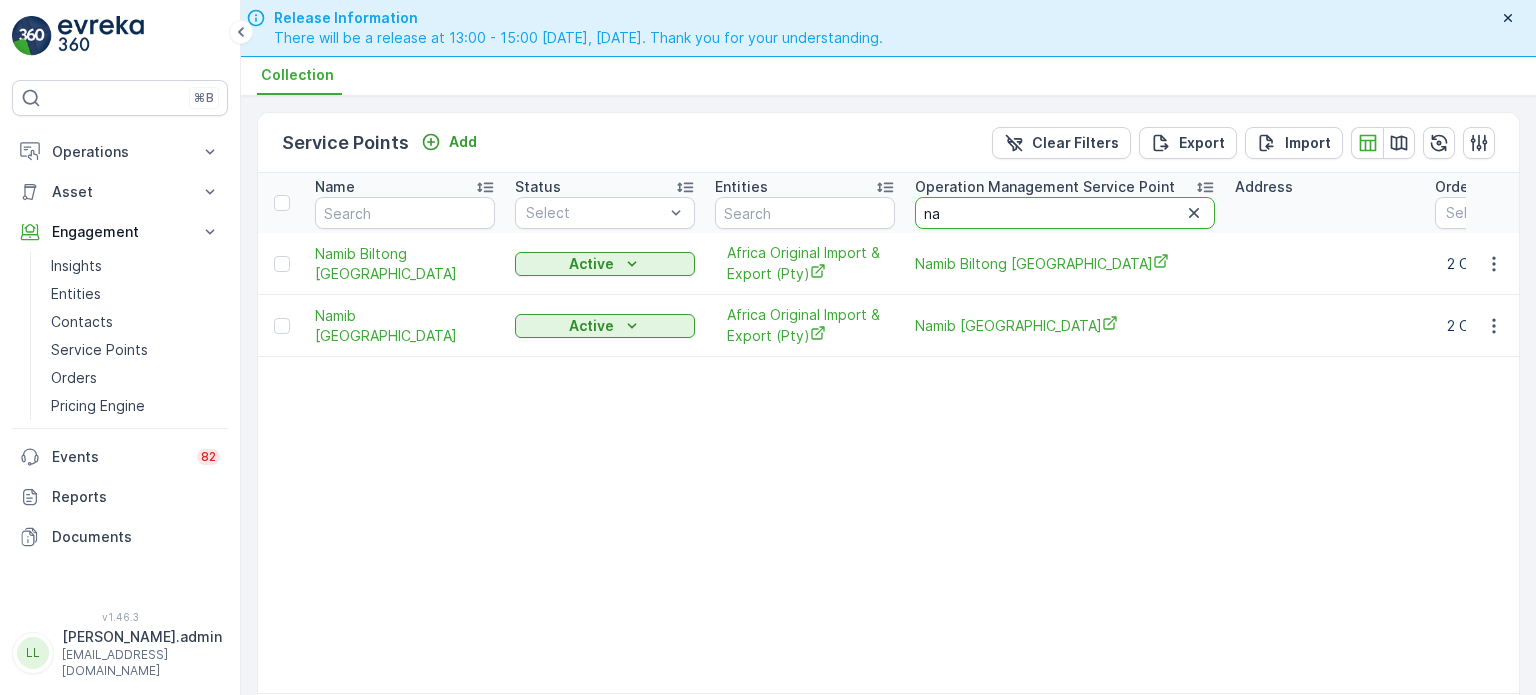 type on "n" 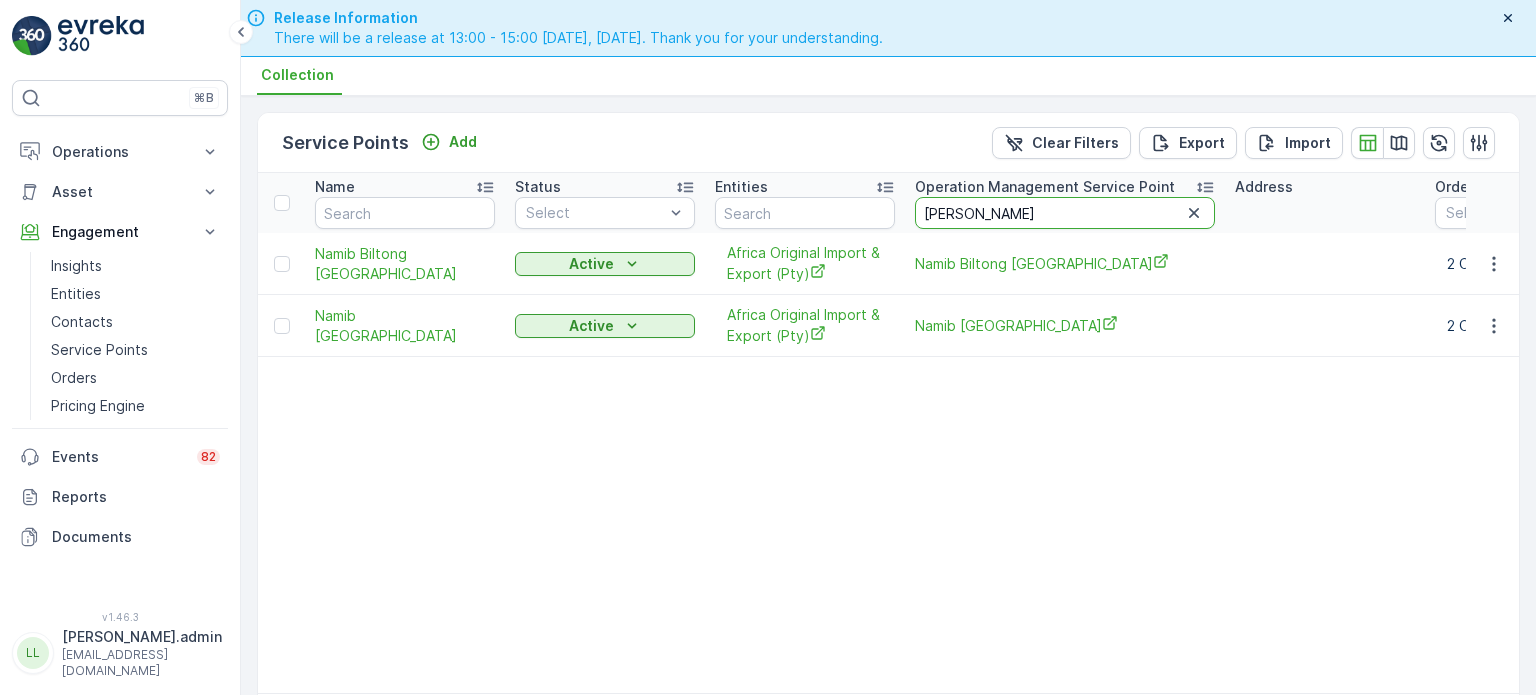 type on "wilgers" 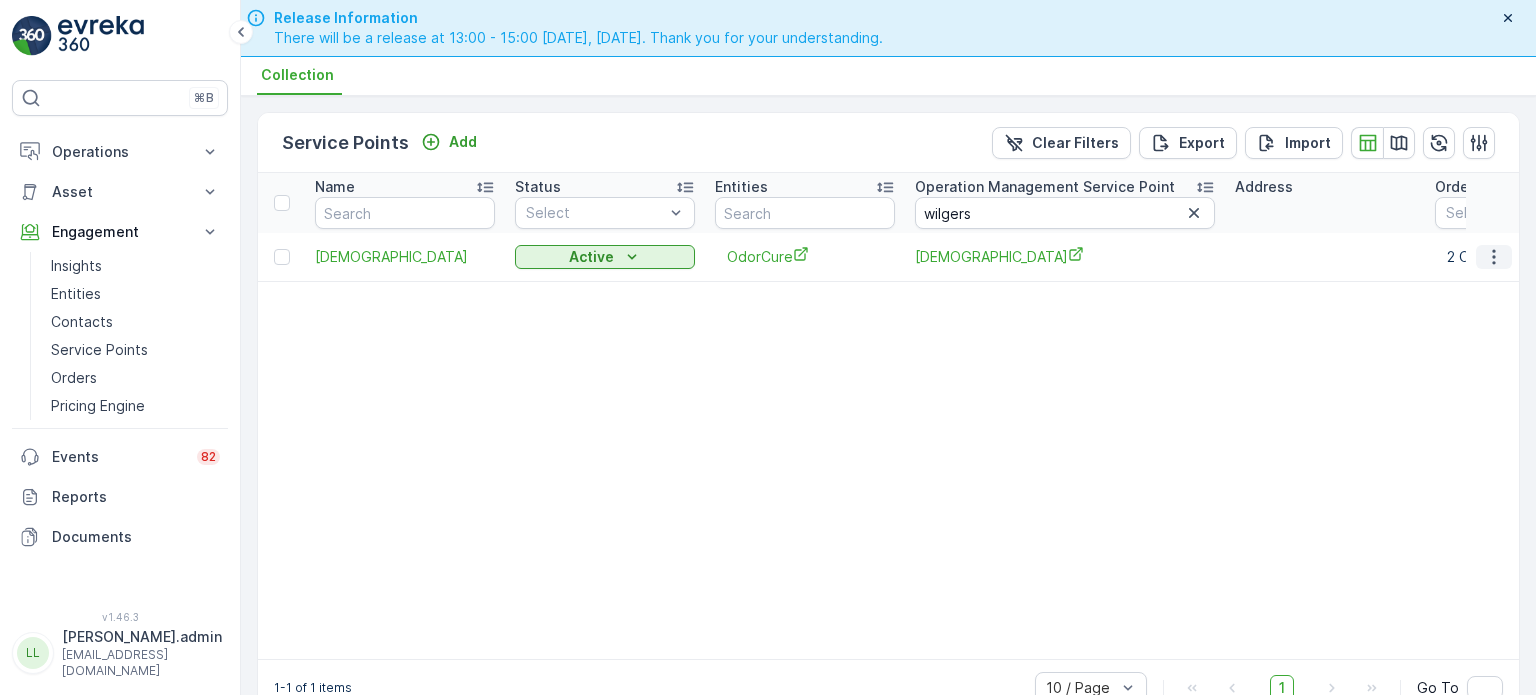 click 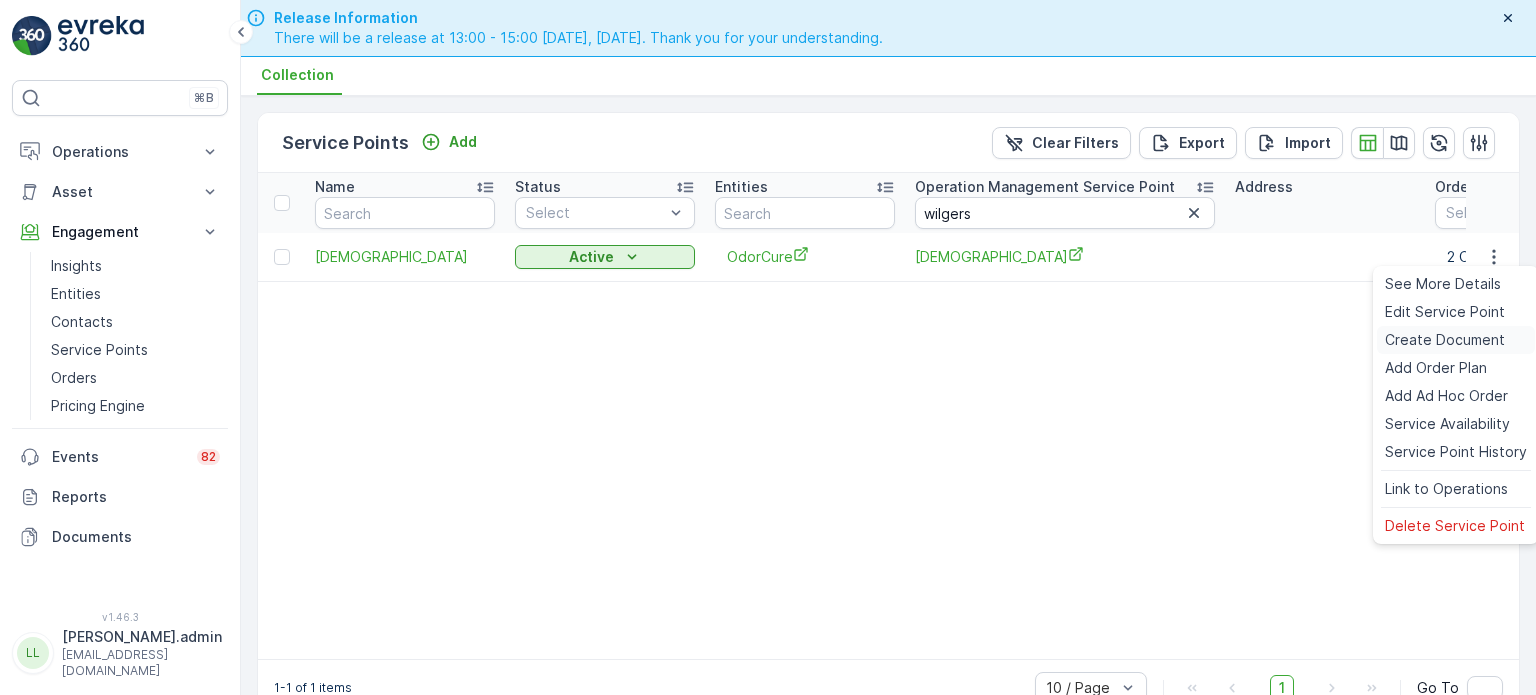 click on "Create Document" at bounding box center (1445, 340) 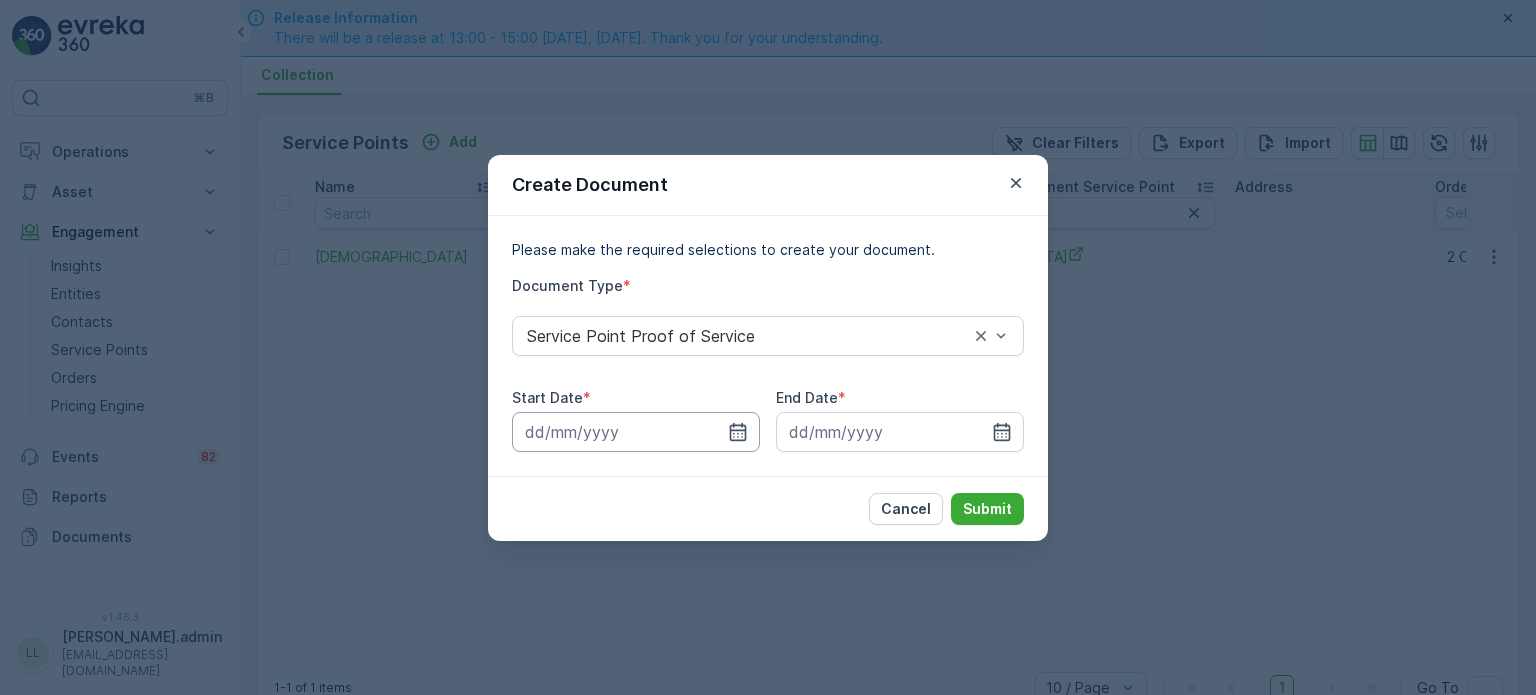 drag, startPoint x: 738, startPoint y: 429, endPoint x: 737, endPoint y: 419, distance: 10.049875 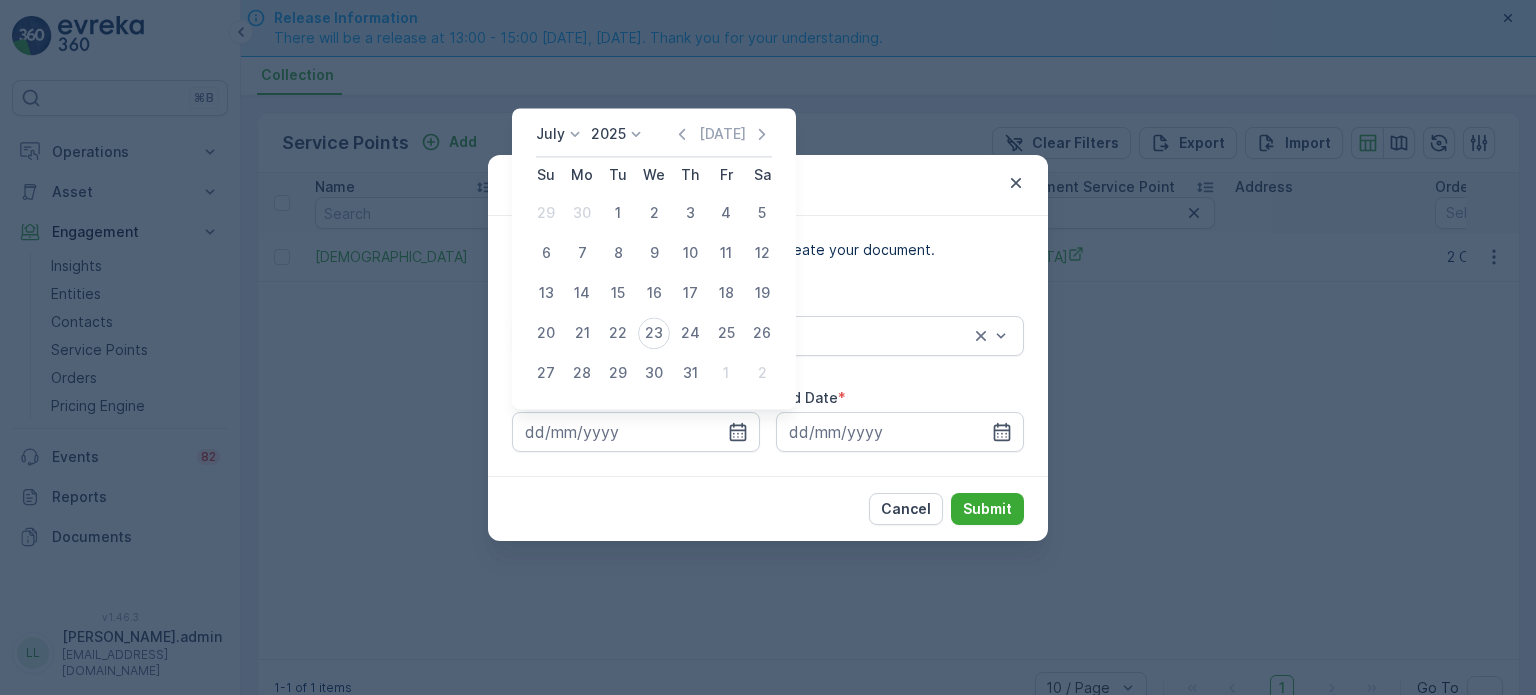 click 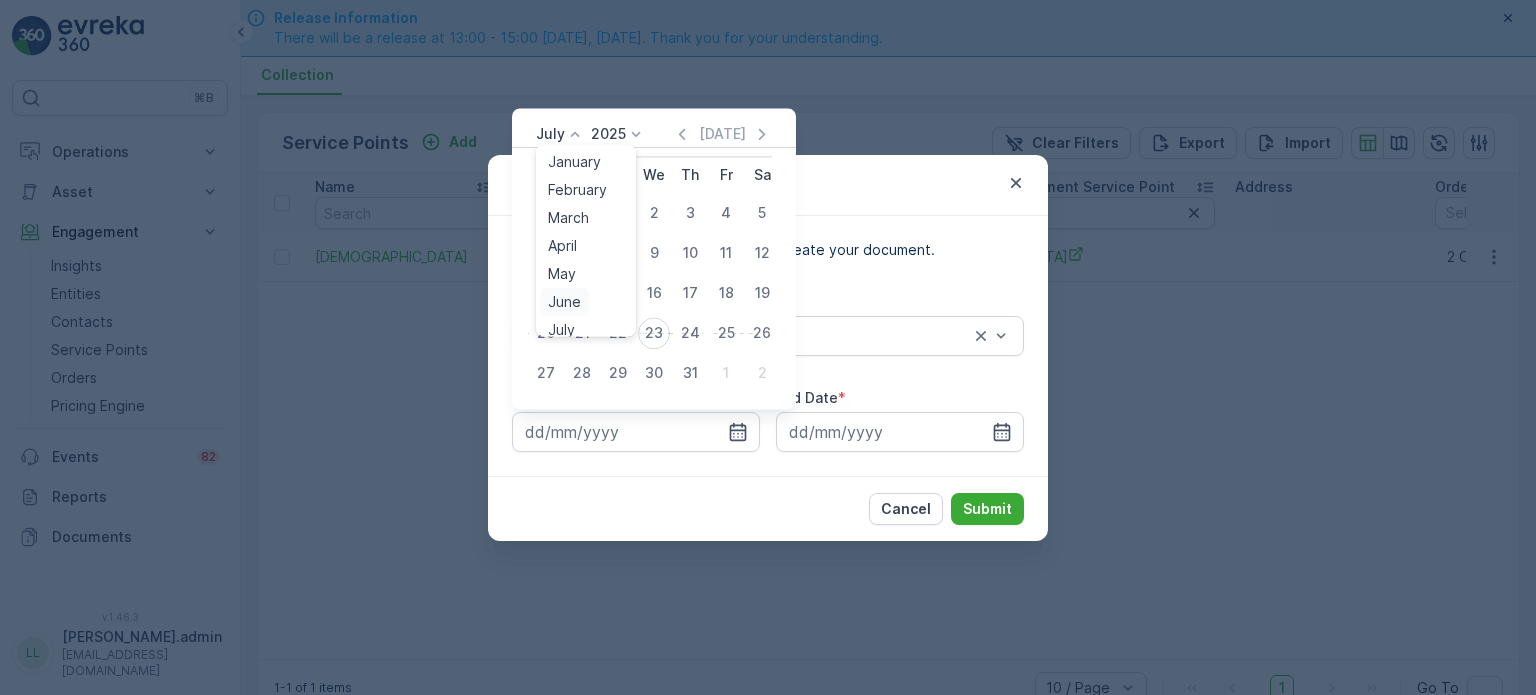 click on "June" at bounding box center [564, 302] 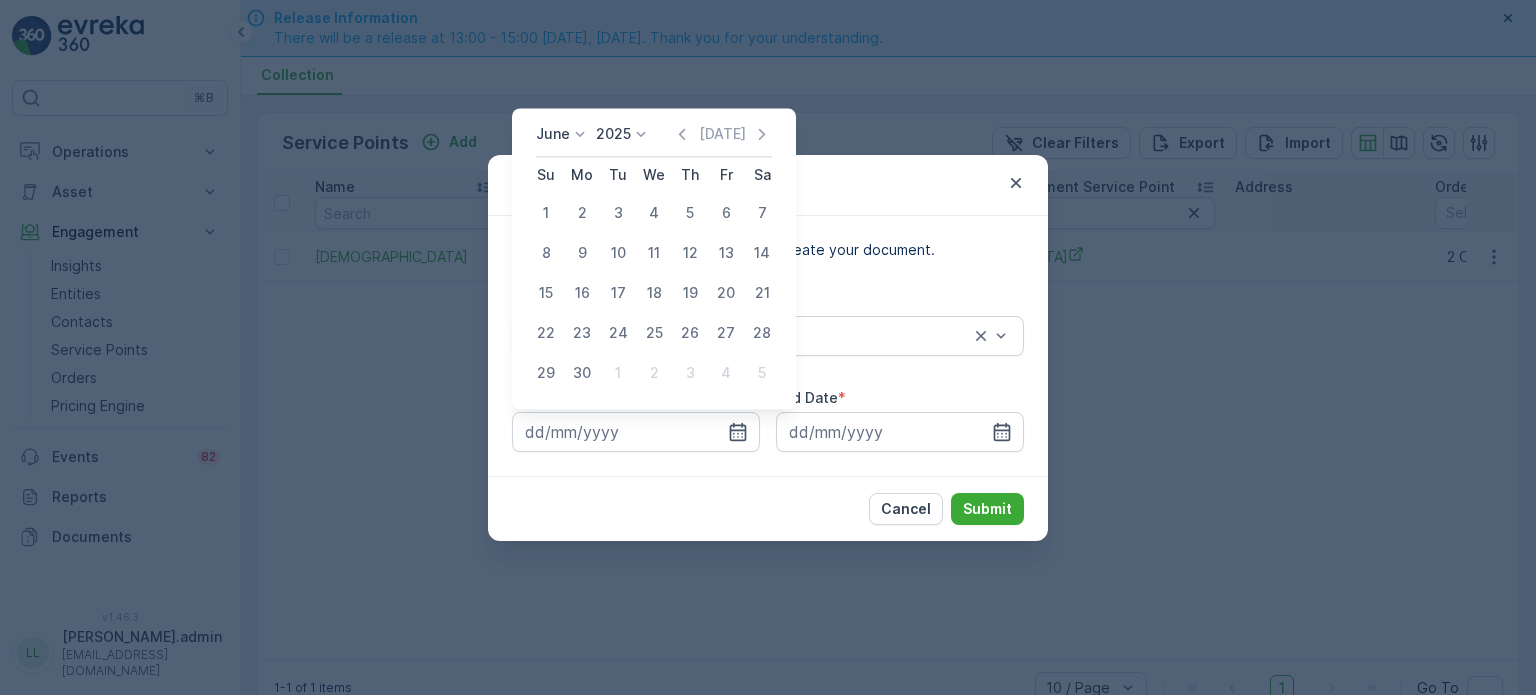 drag, startPoint x: 757, startPoint y: 290, endPoint x: 827, endPoint y: 357, distance: 96.89685 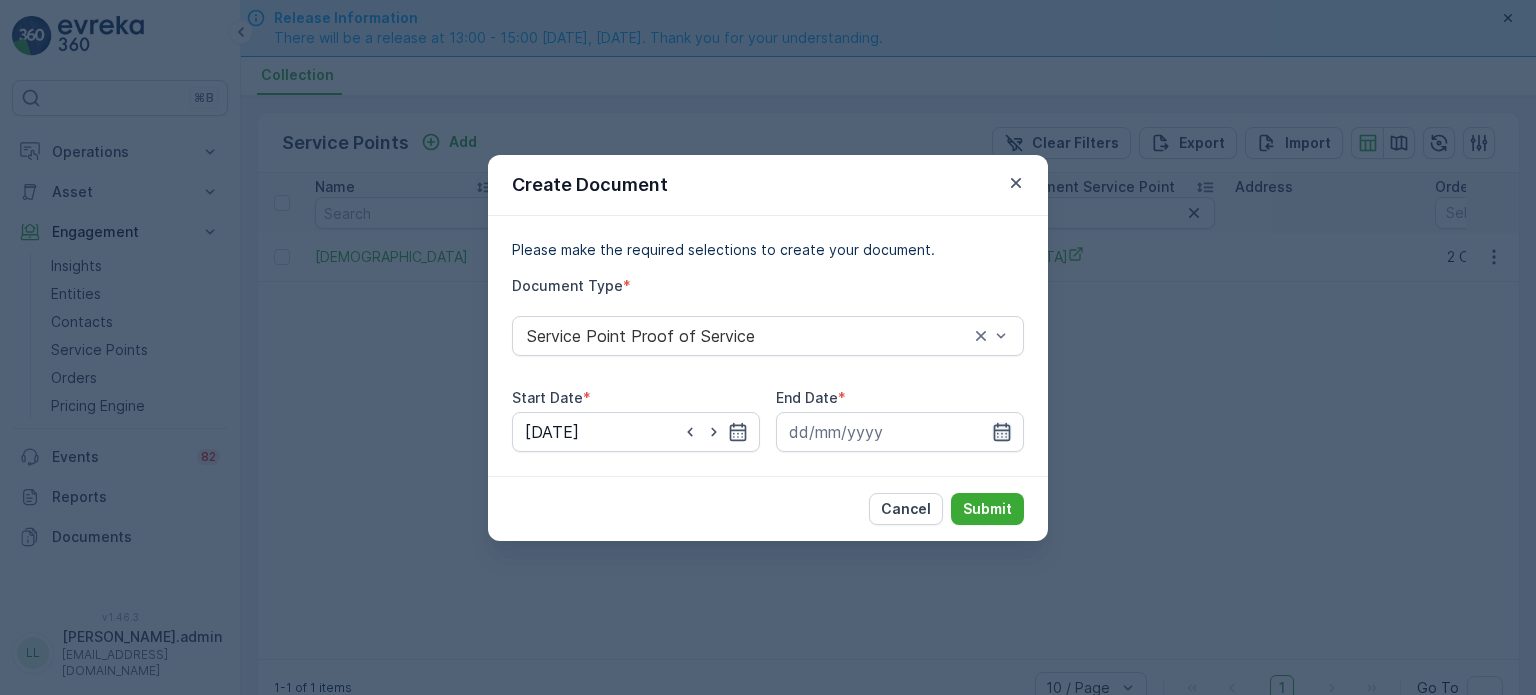 click 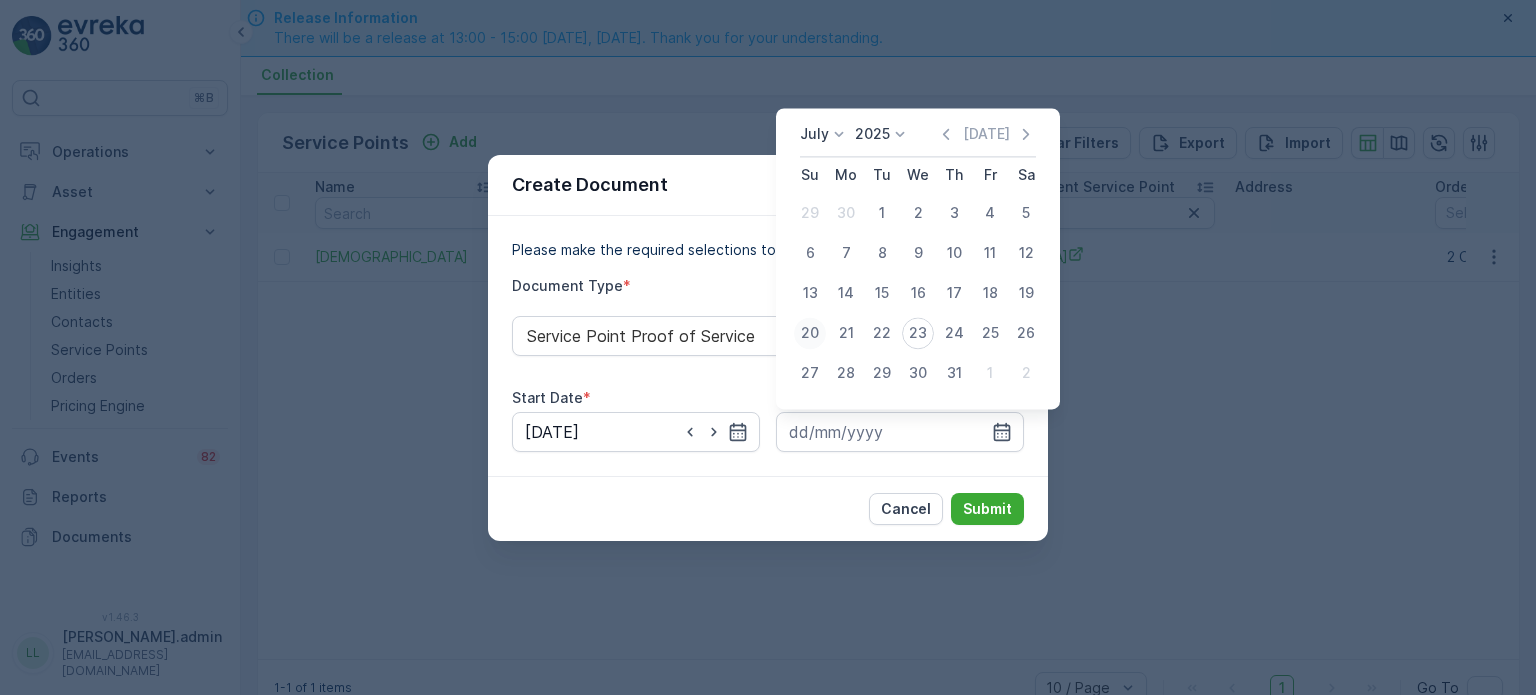 click on "20" at bounding box center (810, 333) 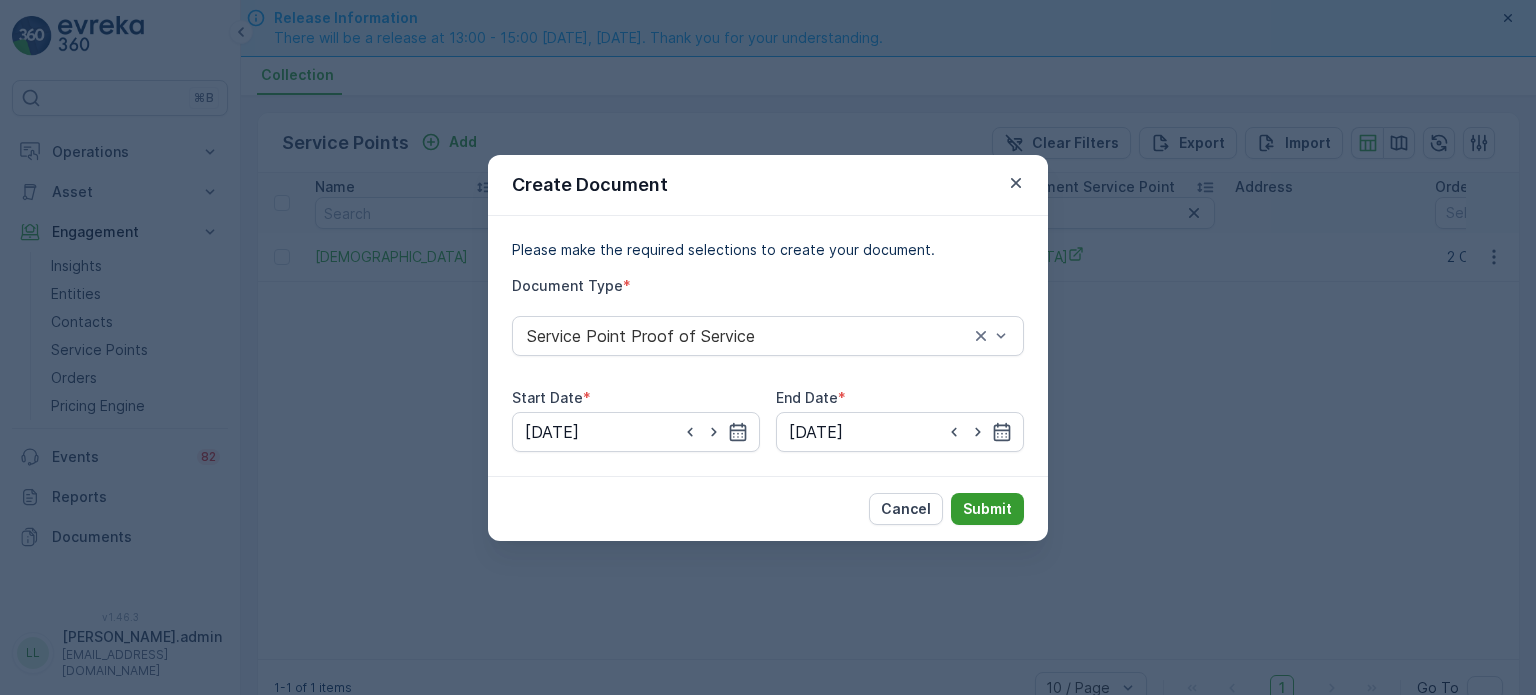 click on "Submit" at bounding box center [987, 509] 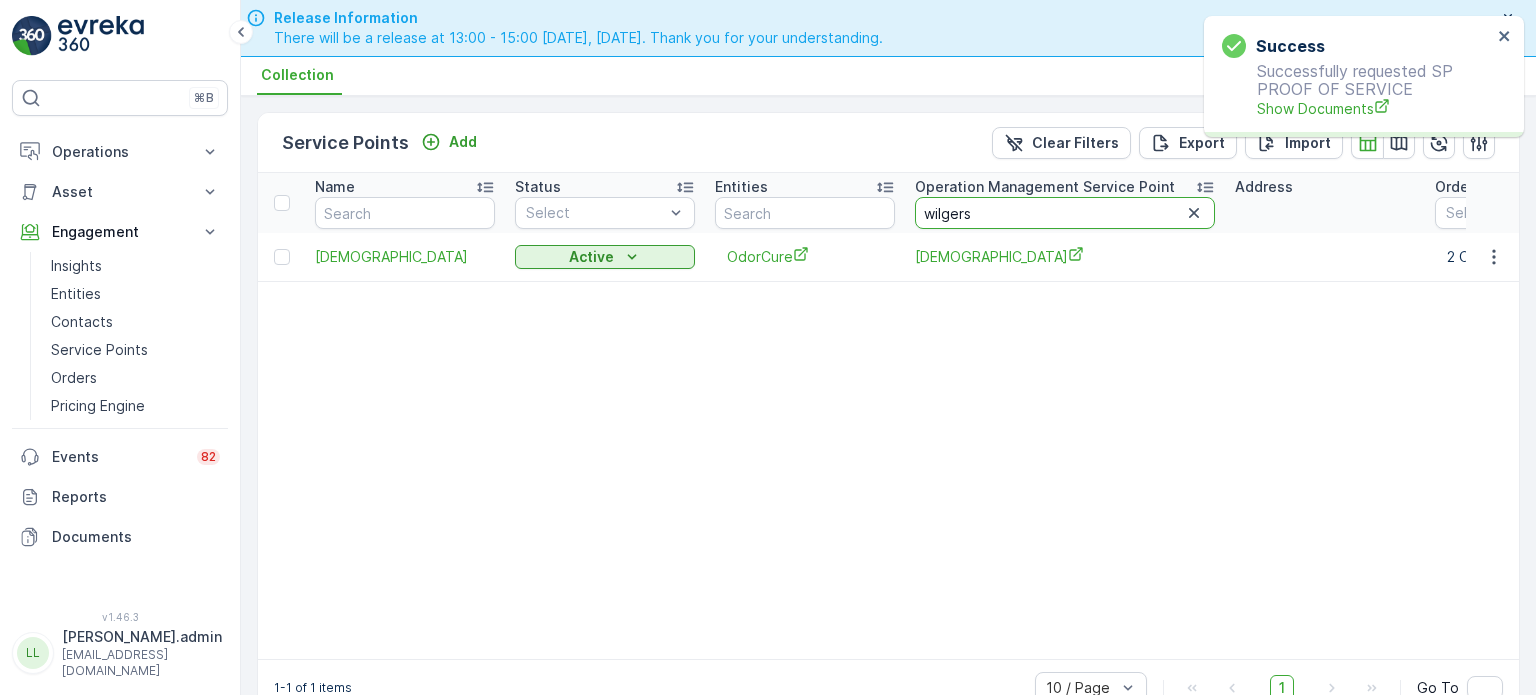 drag, startPoint x: 977, startPoint y: 205, endPoint x: 912, endPoint y: 203, distance: 65.03076 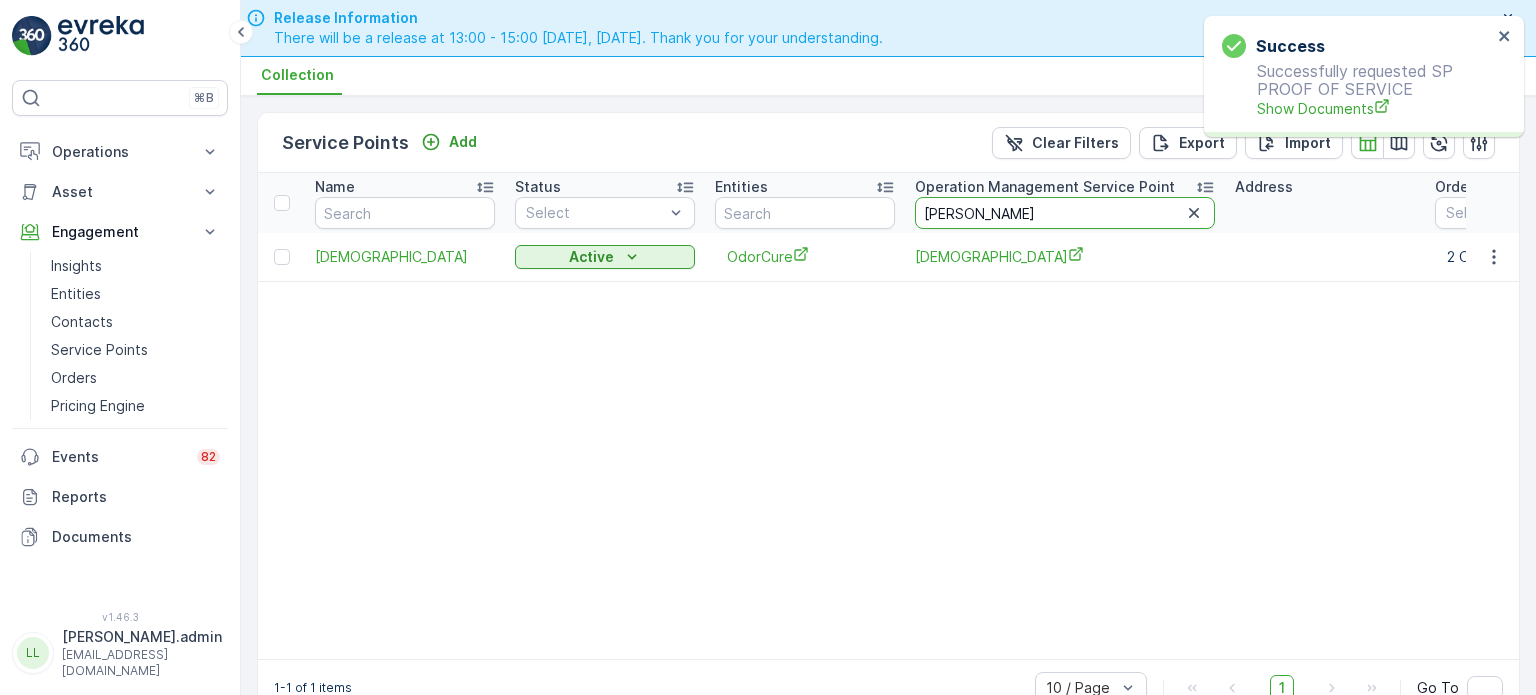type on "hunts" 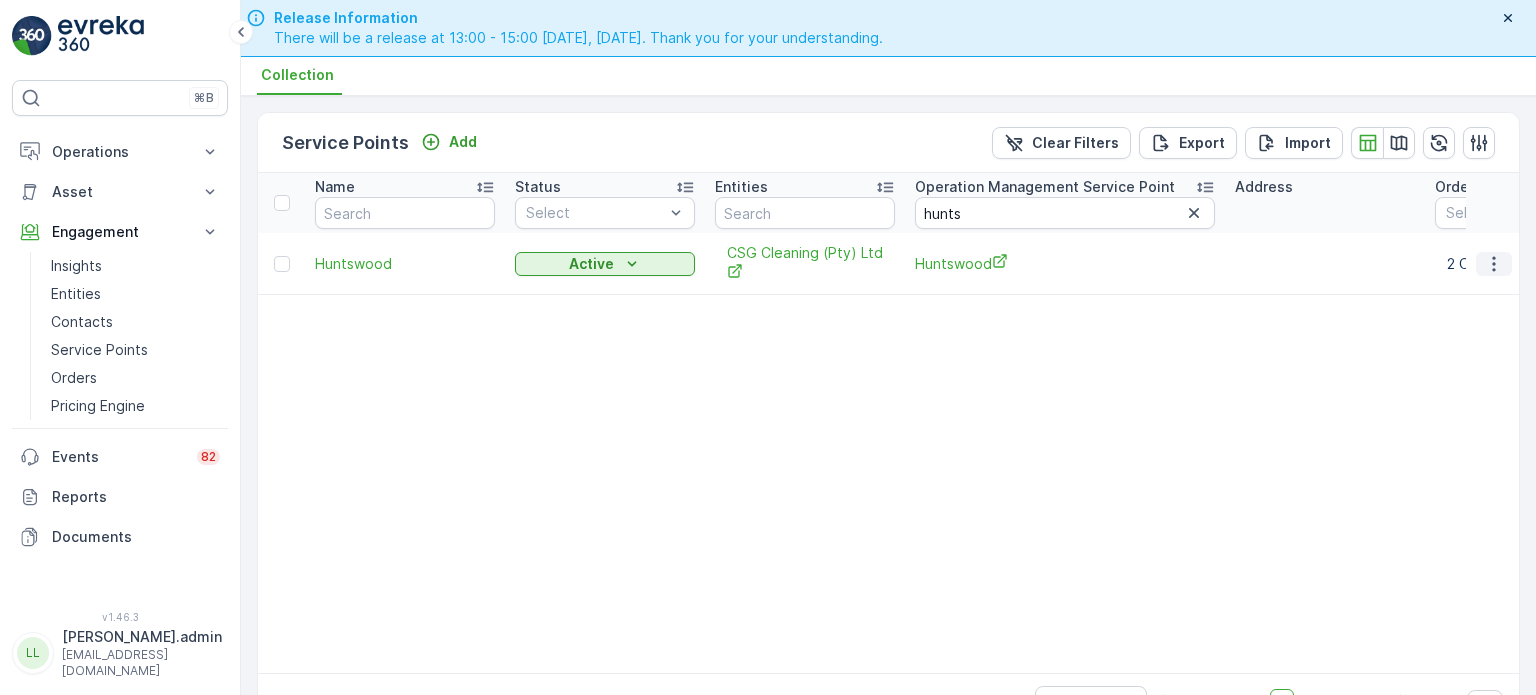 click 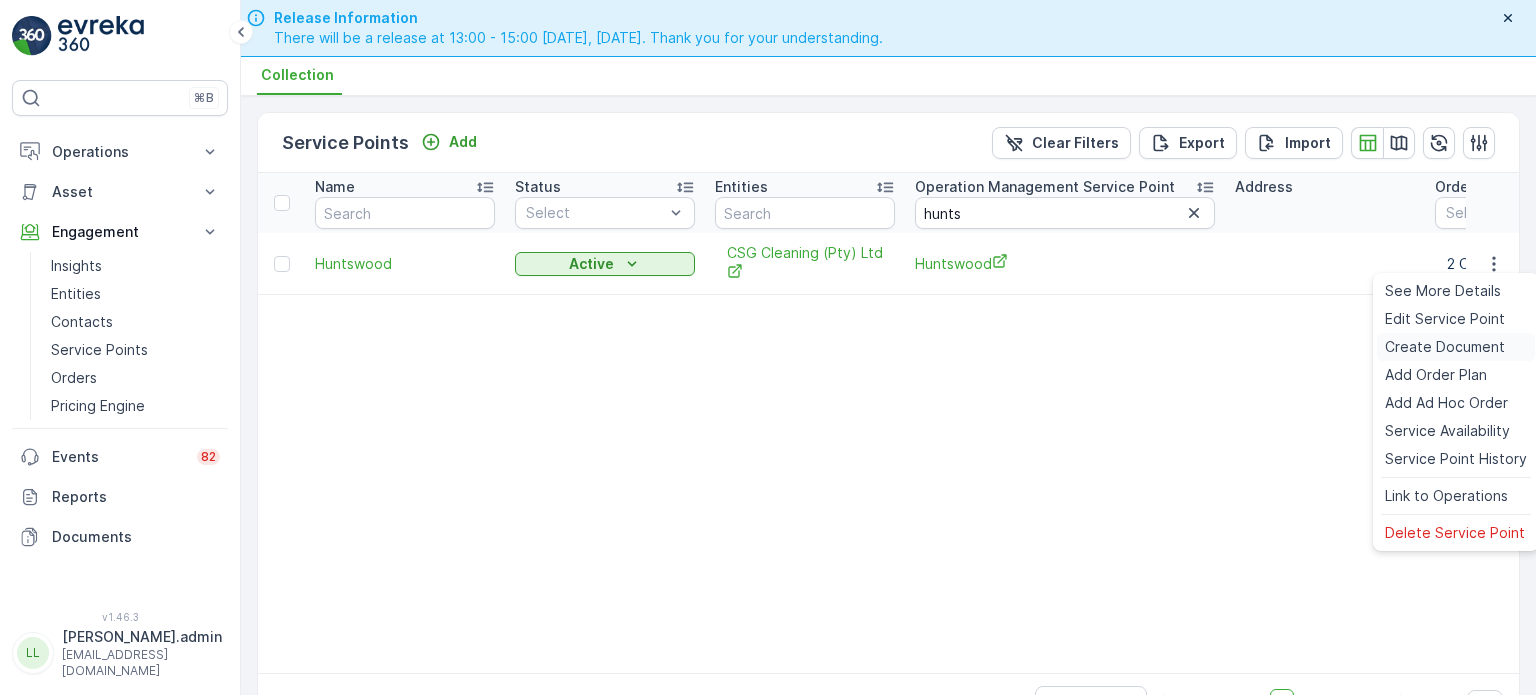click on "Create Document" at bounding box center [1445, 347] 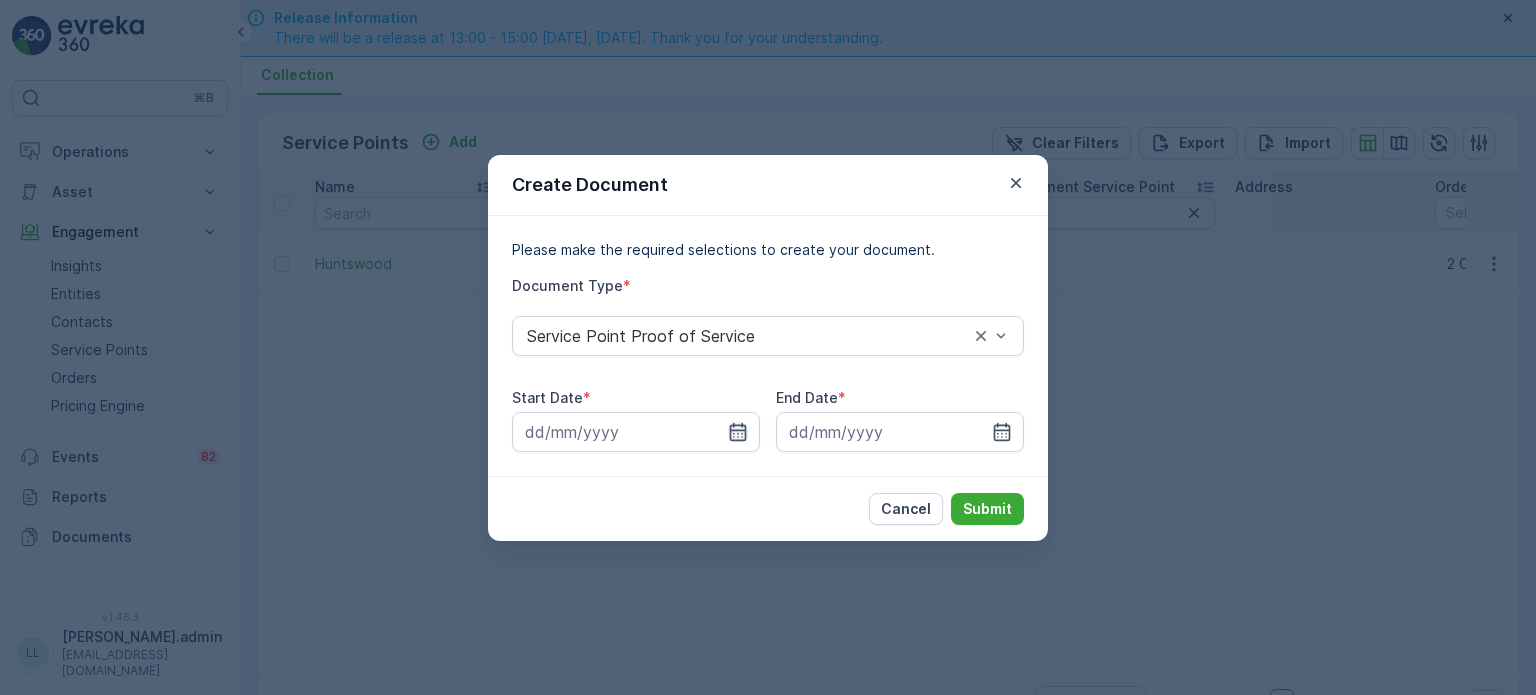 click 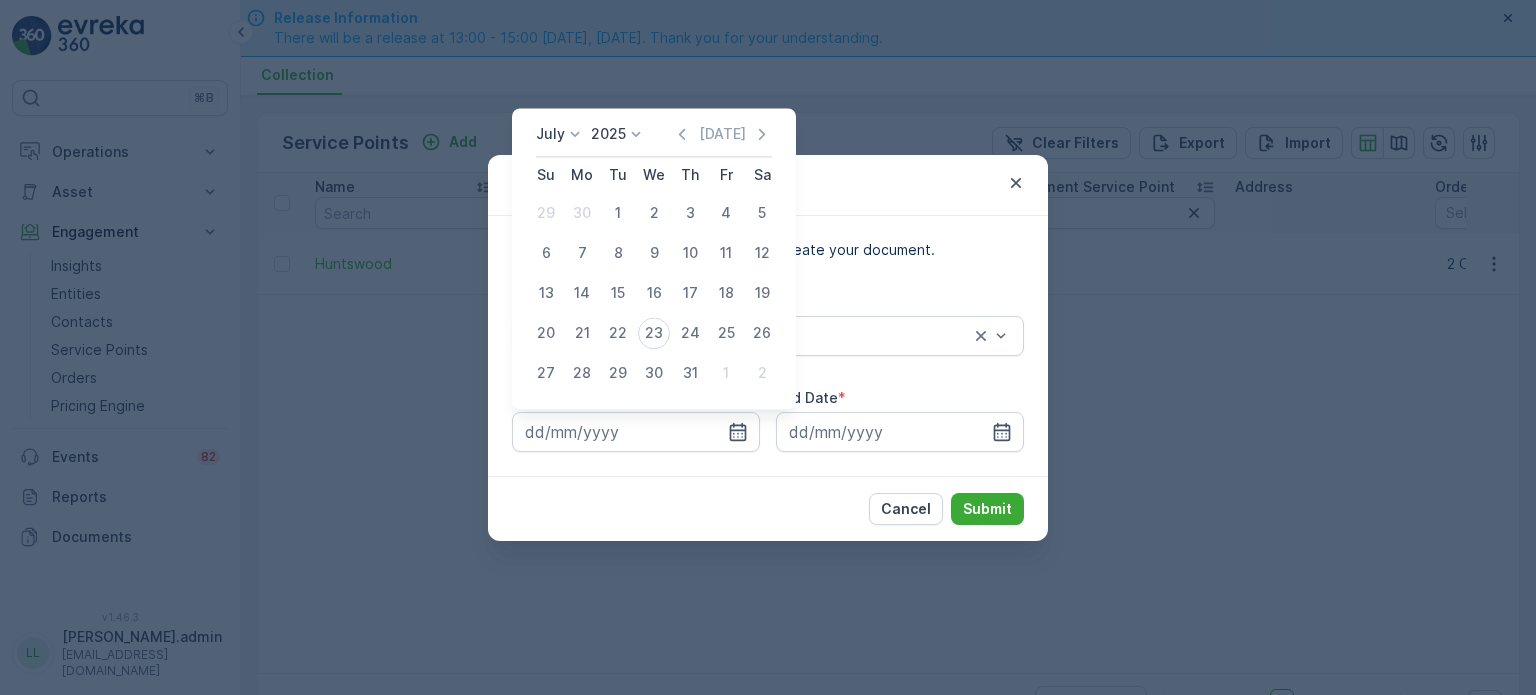 click 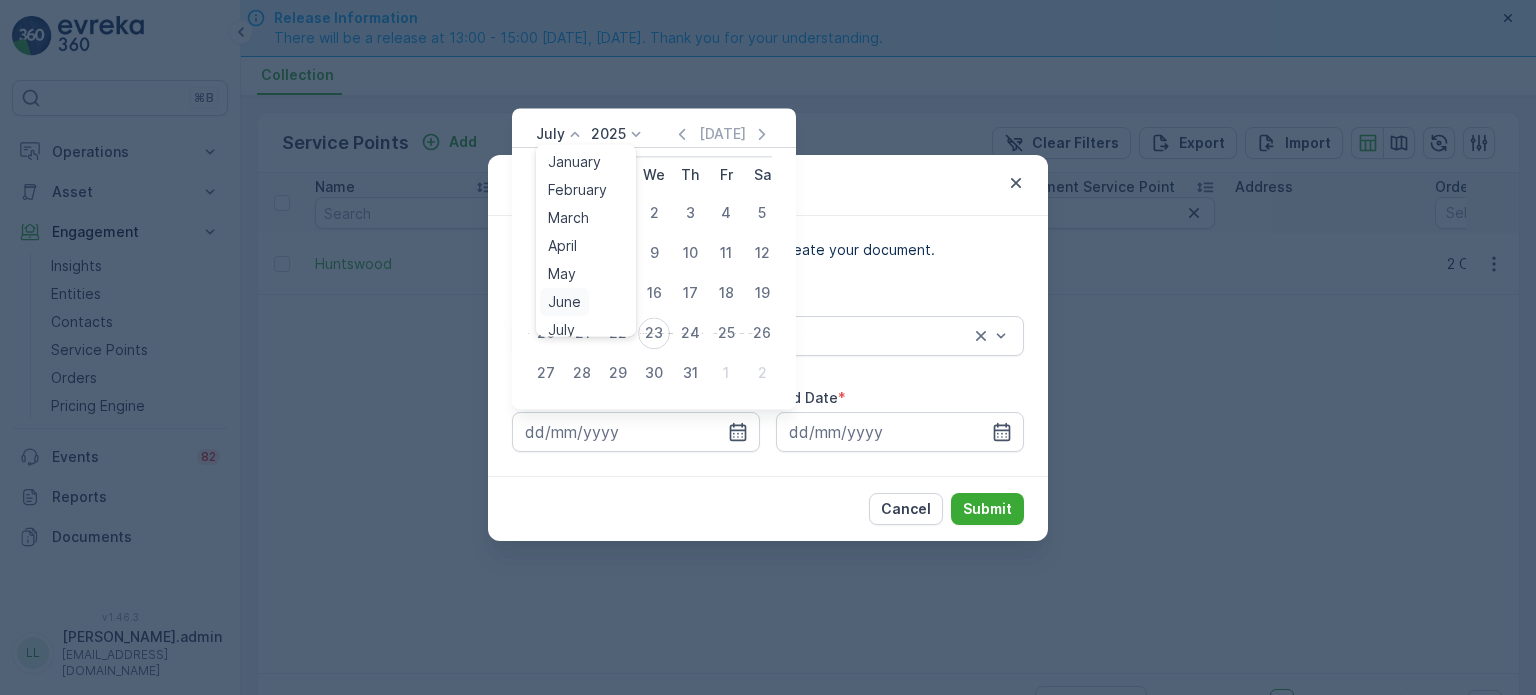 click on "June" at bounding box center (564, 302) 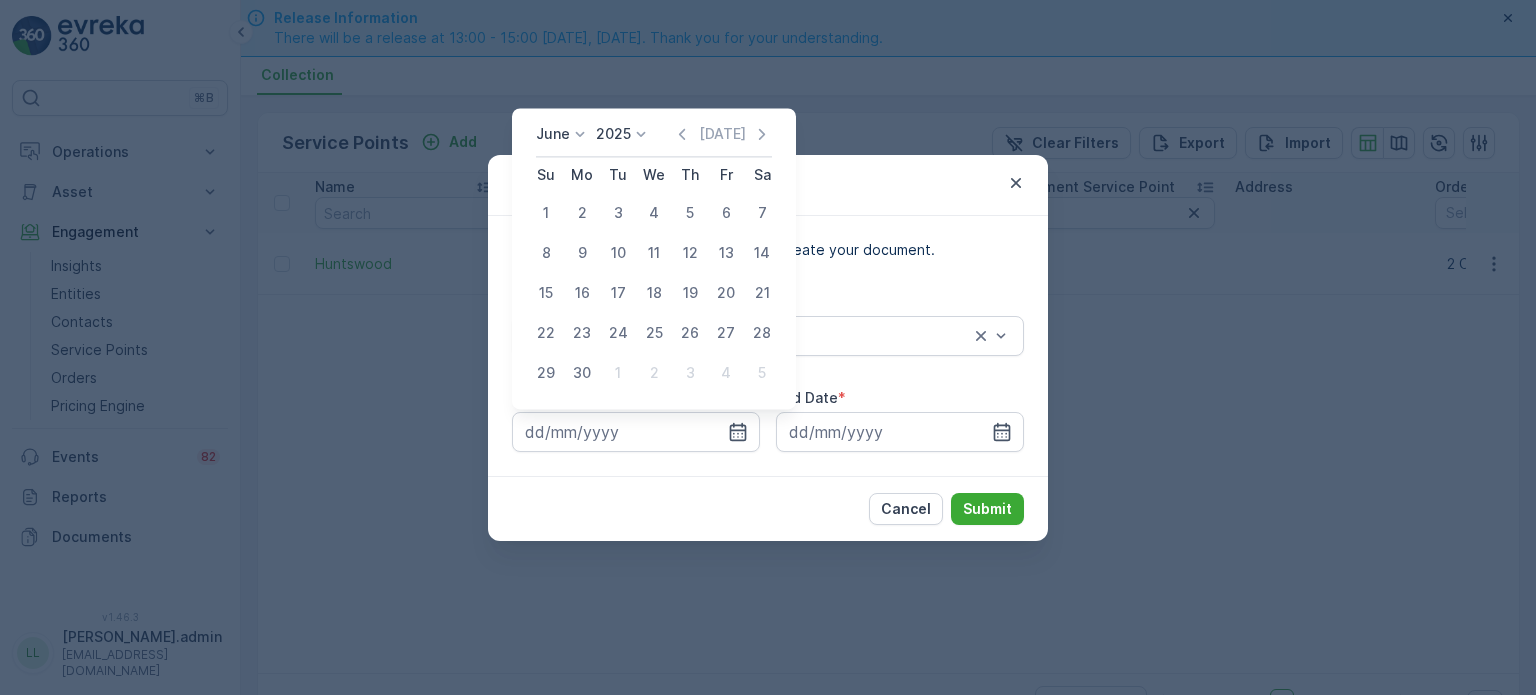 click on "21" at bounding box center (762, 293) 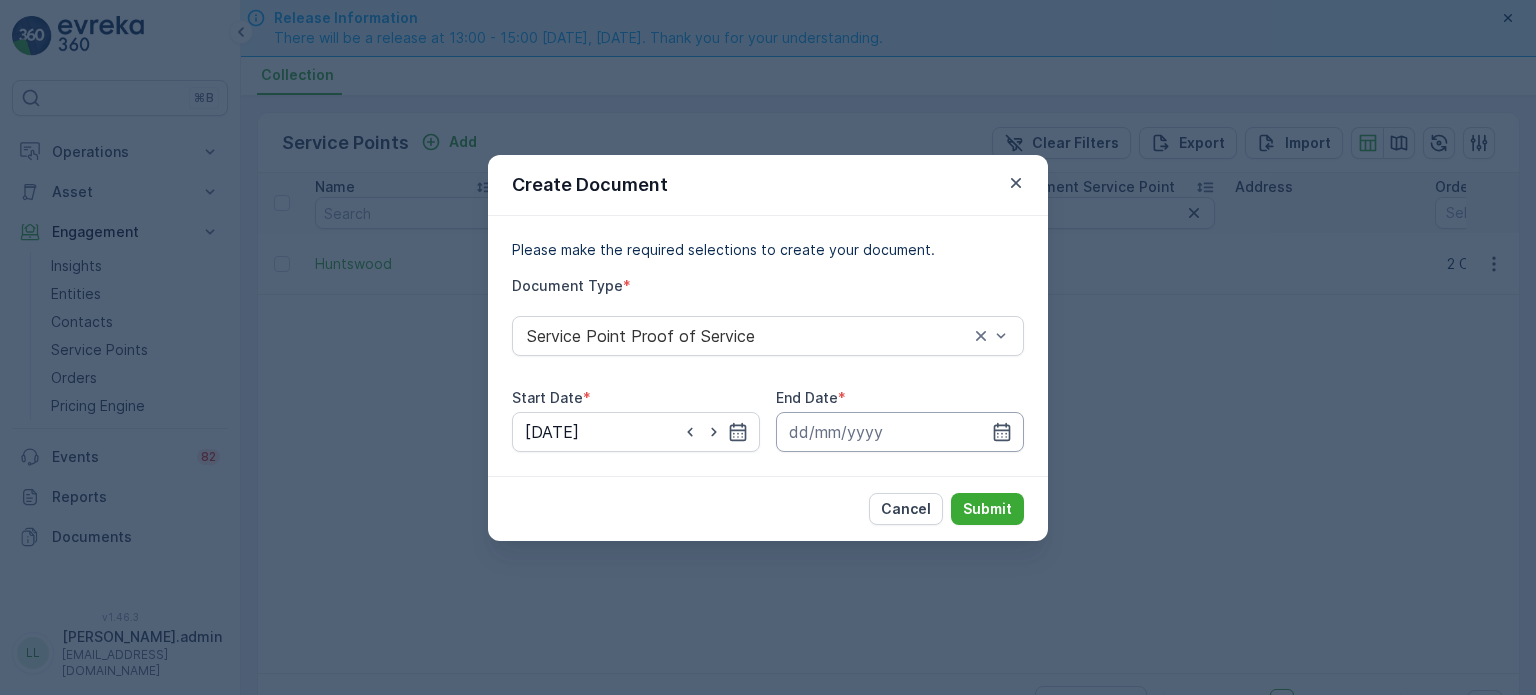 click at bounding box center (900, 432) 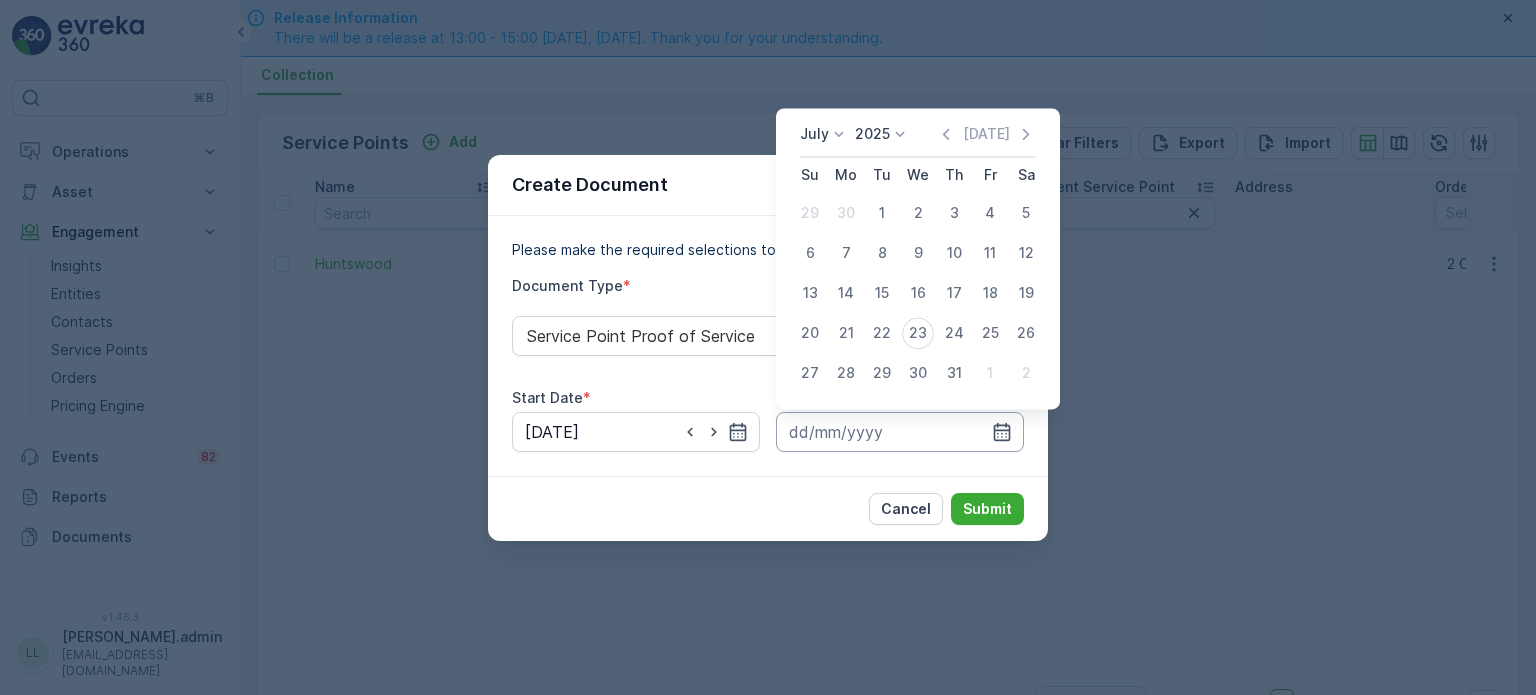 drag, startPoint x: 806, startPoint y: 330, endPoint x: 927, endPoint y: 435, distance: 160.20612 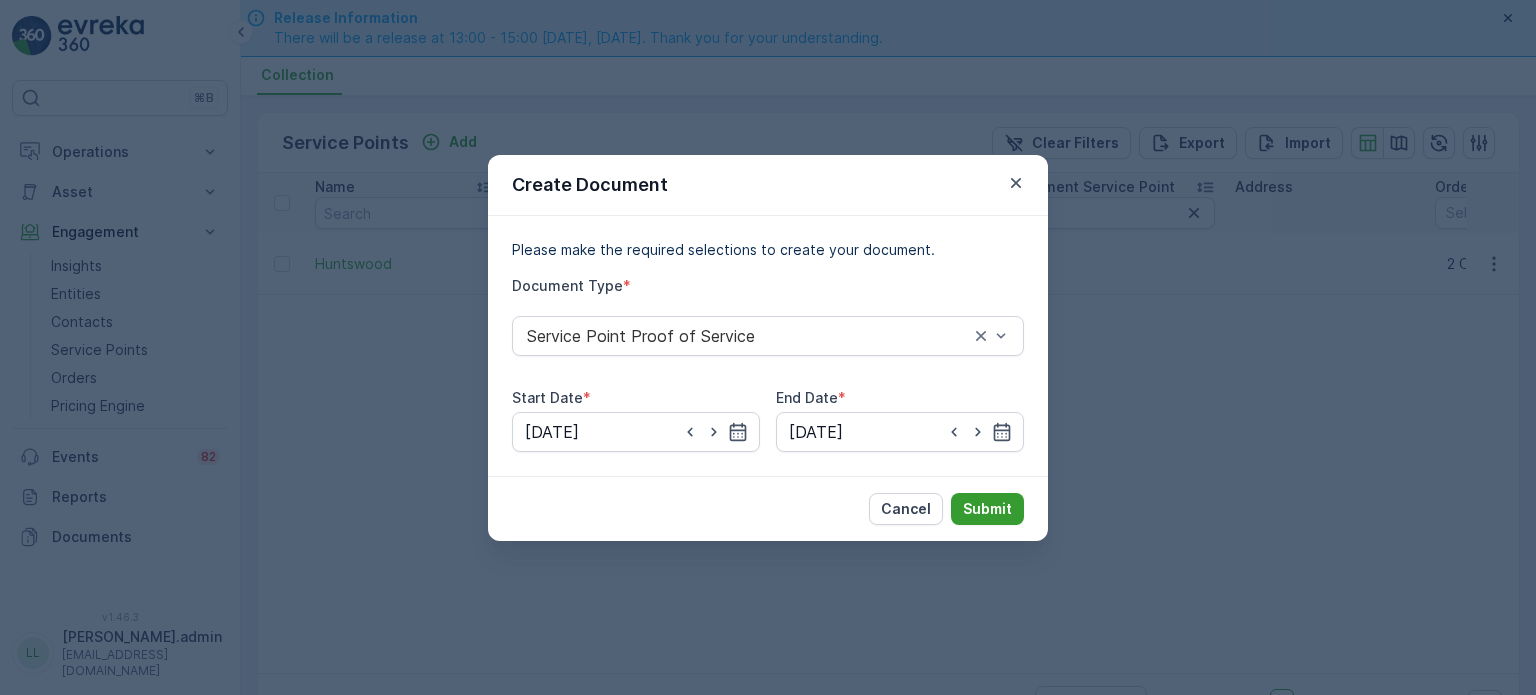 click on "Submit" at bounding box center [987, 509] 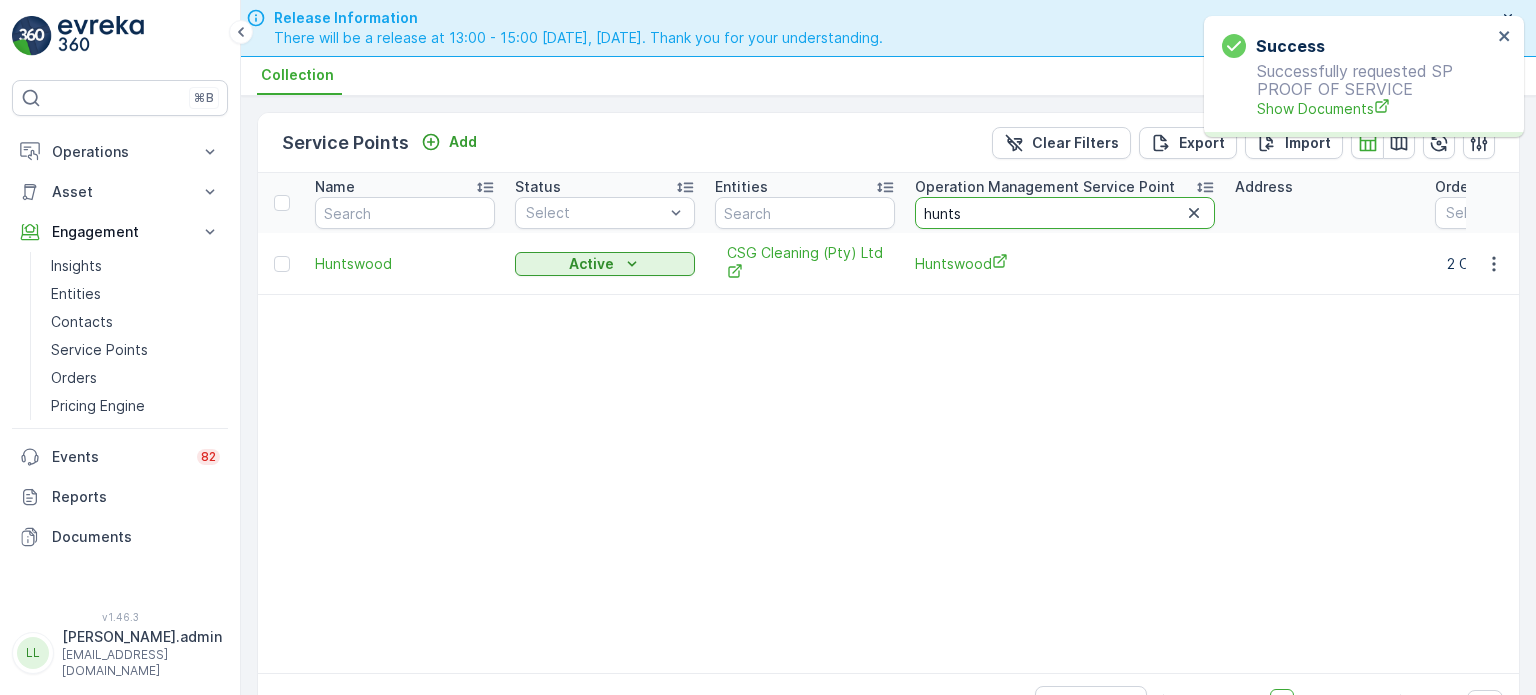drag, startPoint x: 976, startPoint y: 209, endPoint x: 908, endPoint y: 209, distance: 68 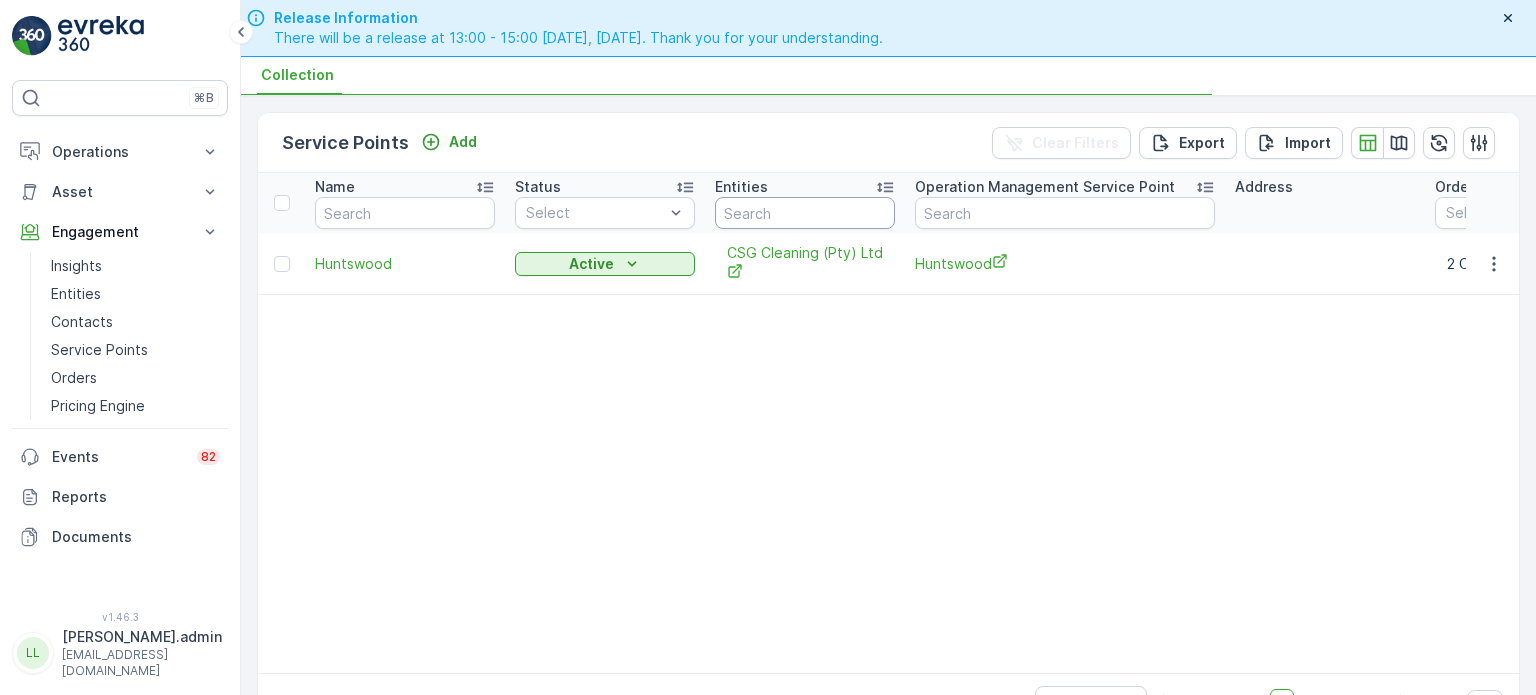 click at bounding box center (805, 213) 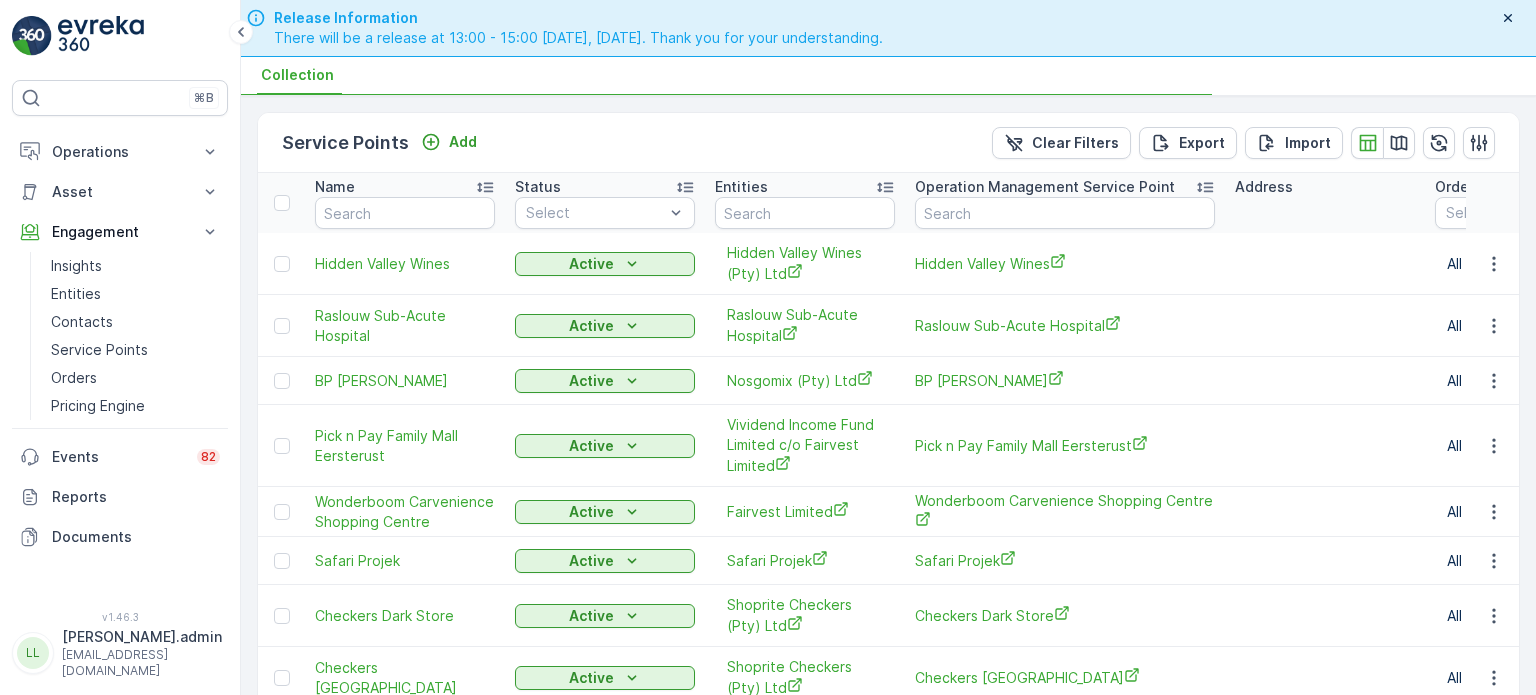 type on "s" 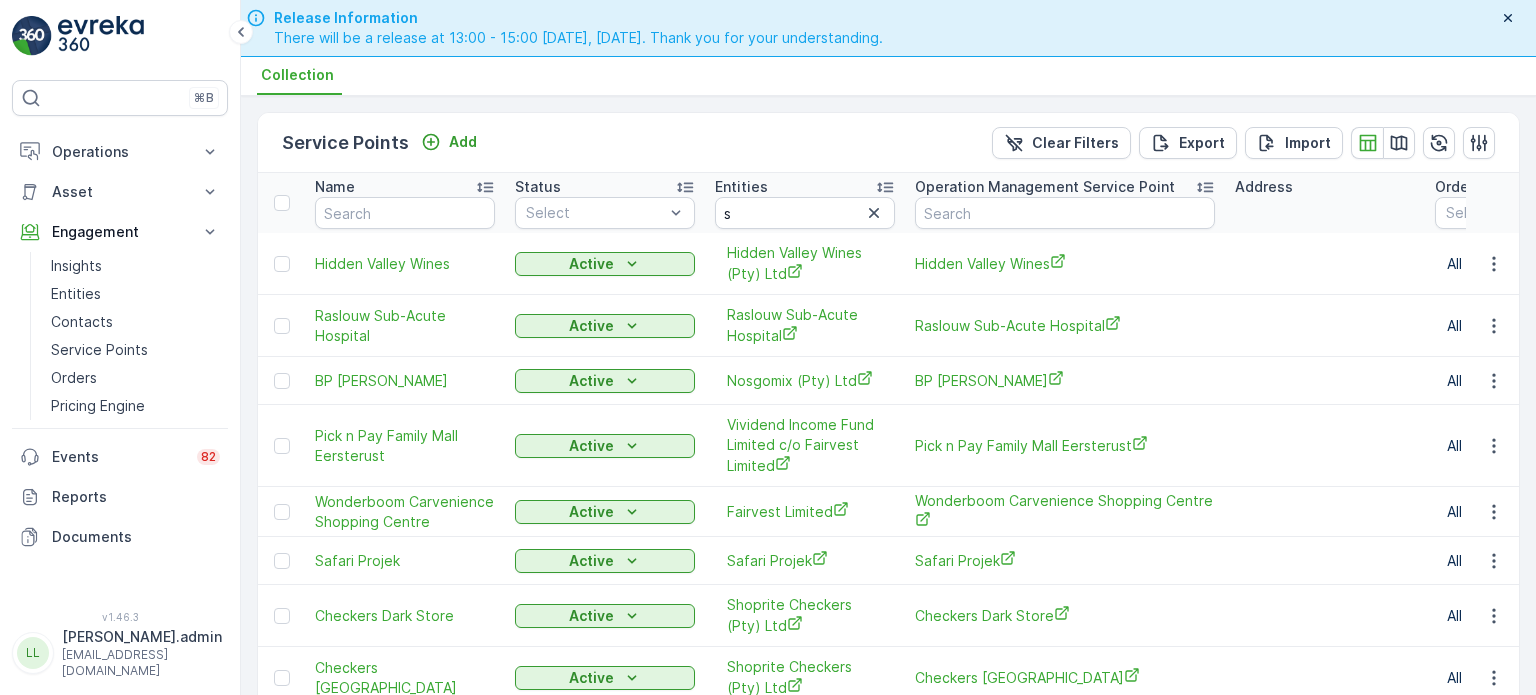 click on "s" at bounding box center (805, 213) 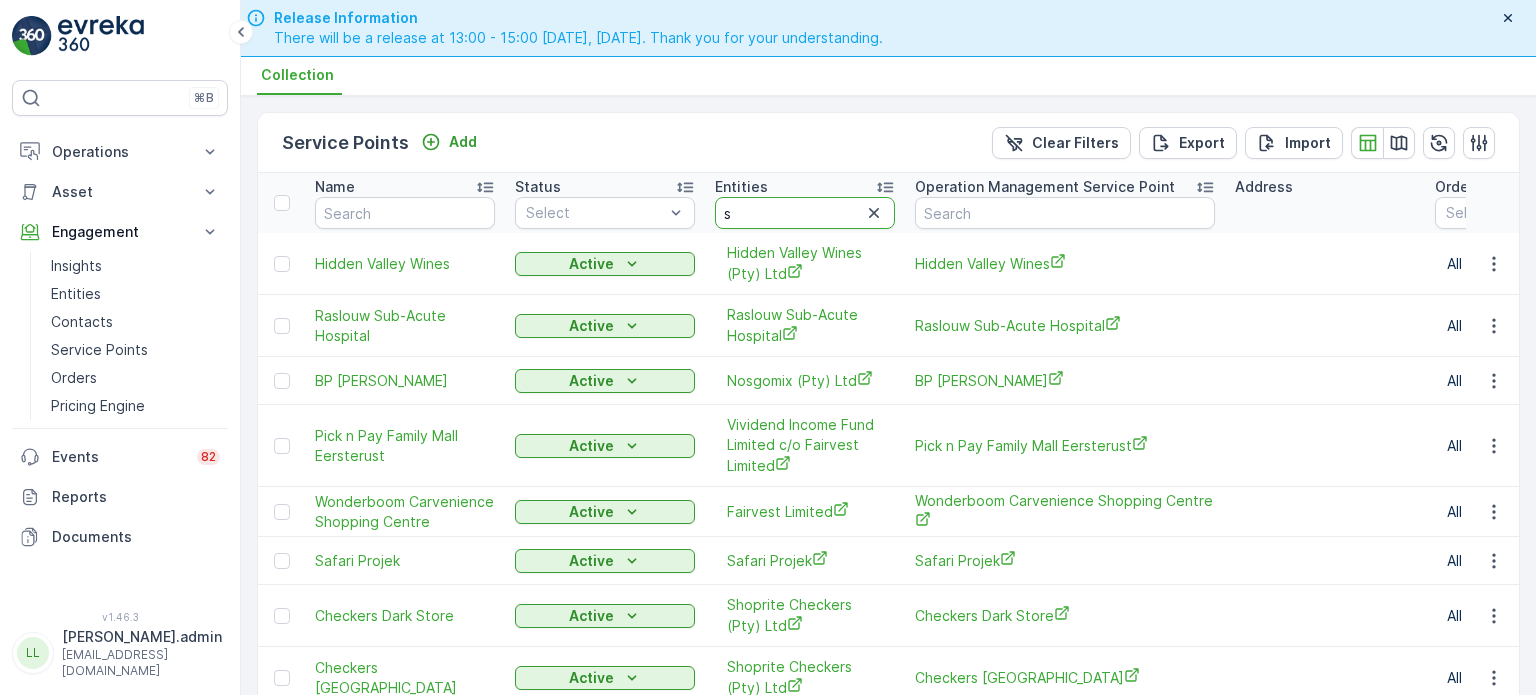 type 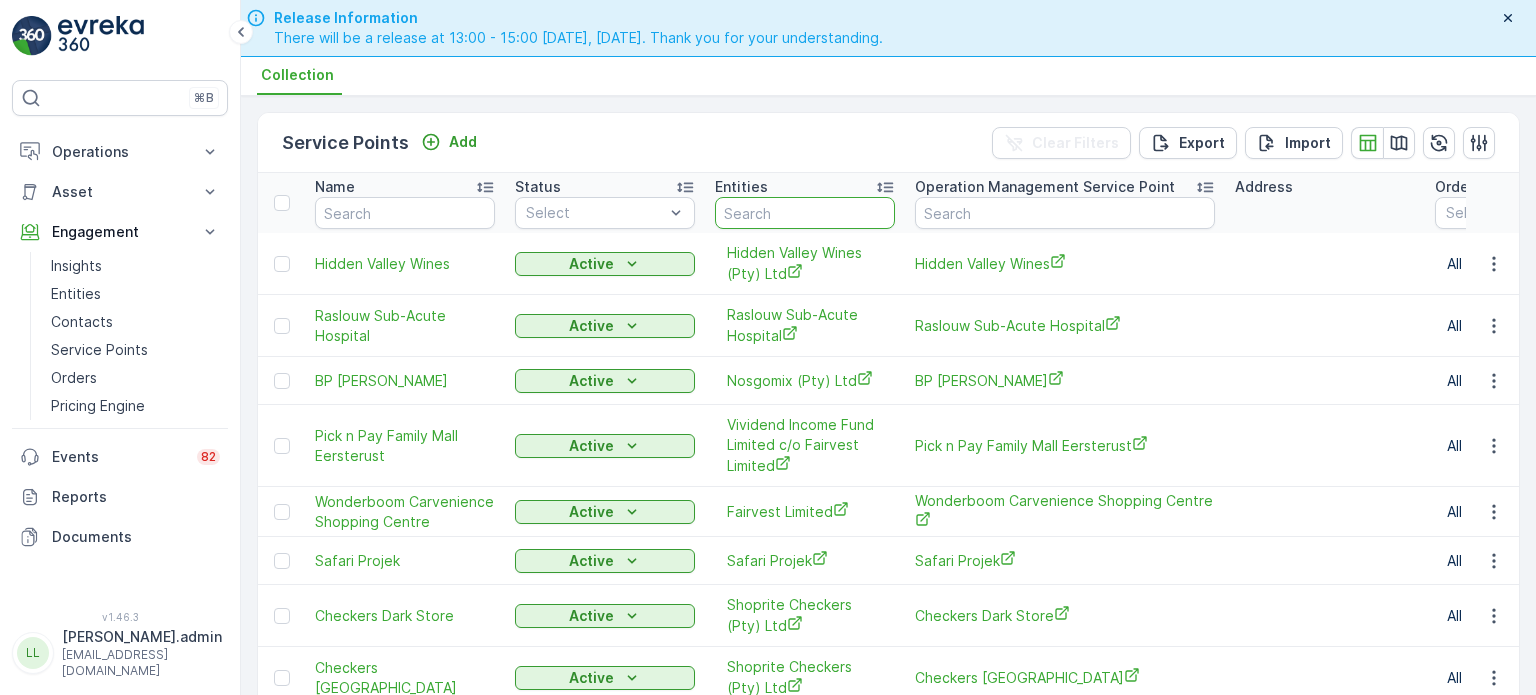 click at bounding box center [805, 213] 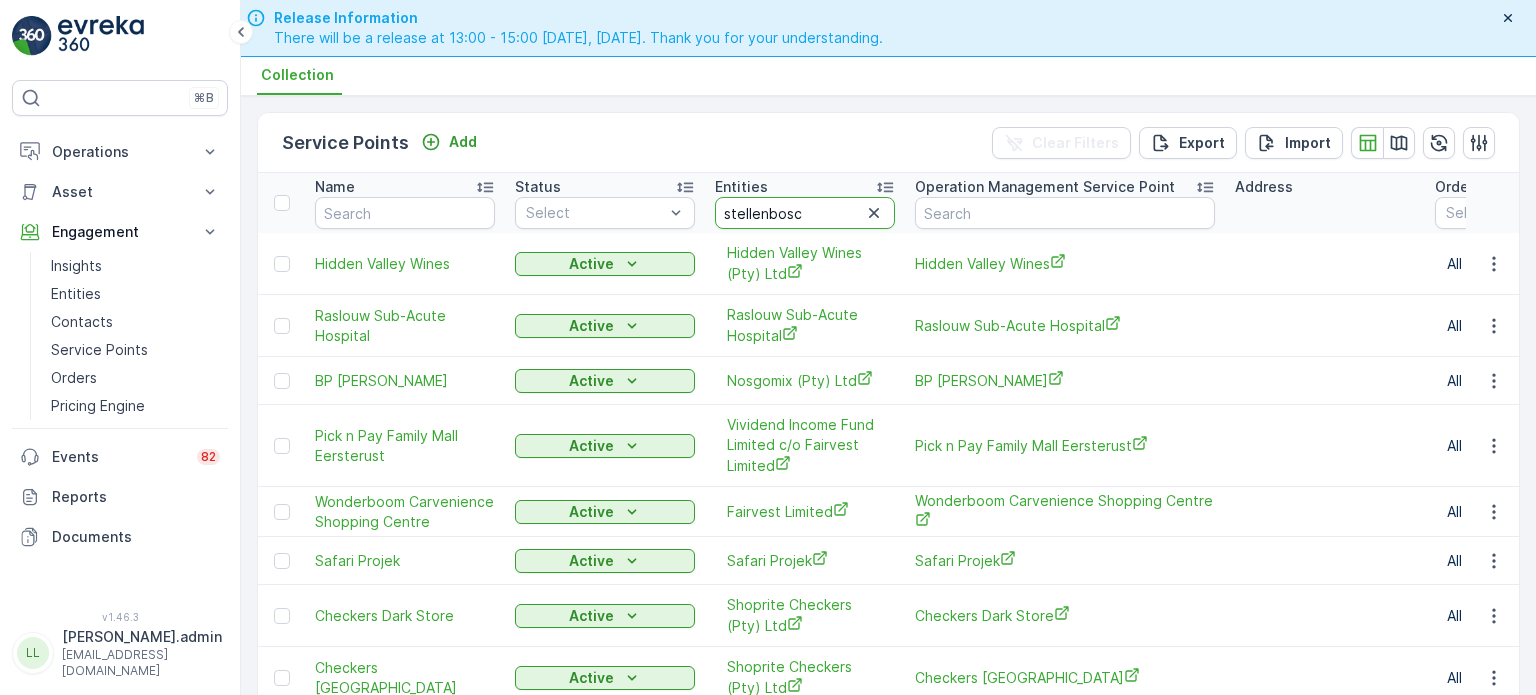 type on "[GEOGRAPHIC_DATA]" 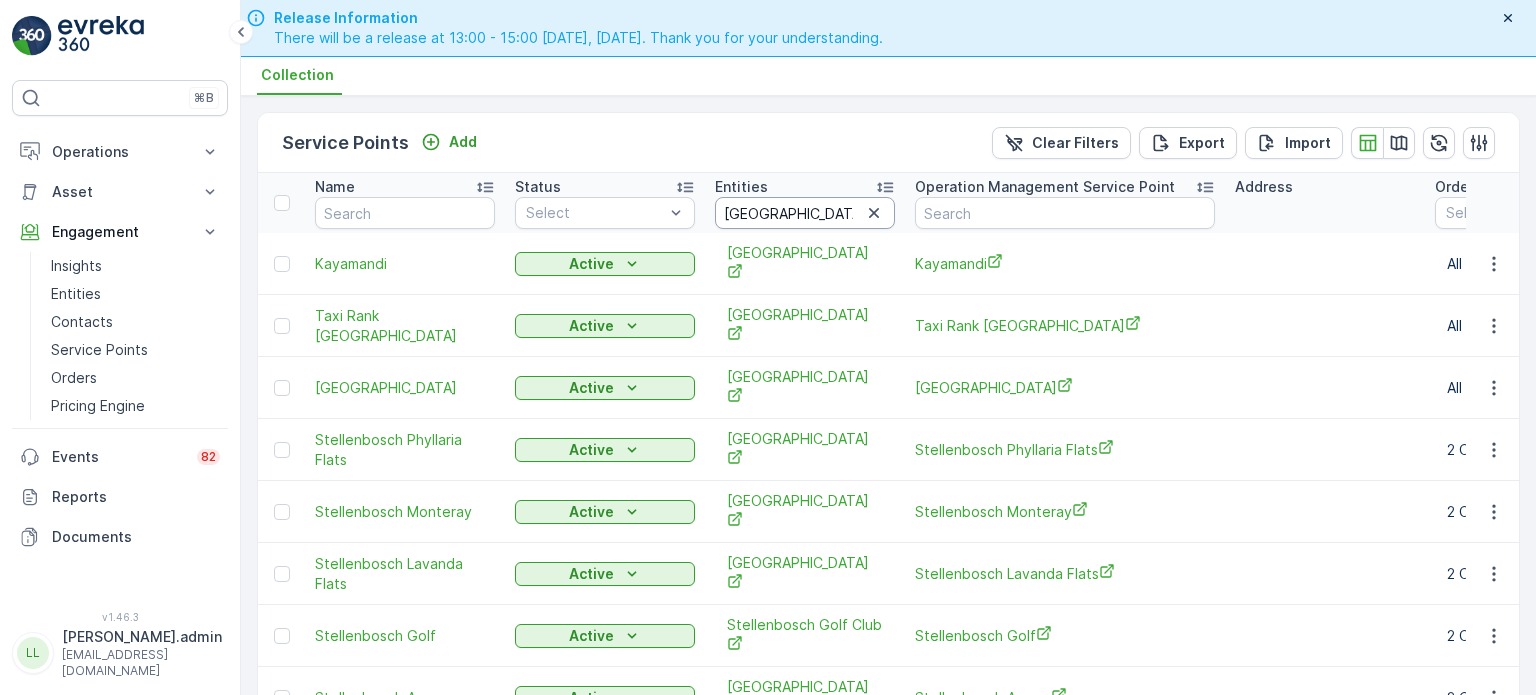 click on "[GEOGRAPHIC_DATA]" at bounding box center (805, 213) 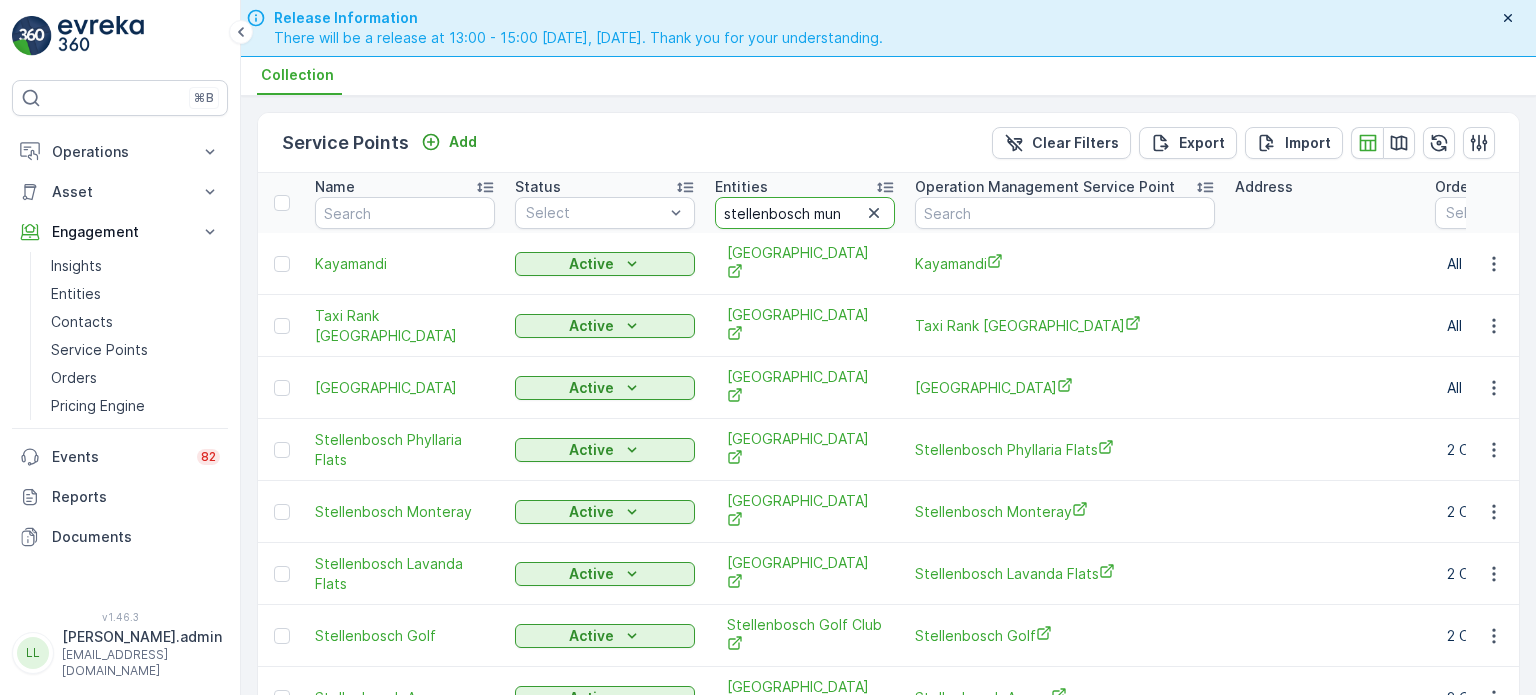 type on "stellenbosch muni" 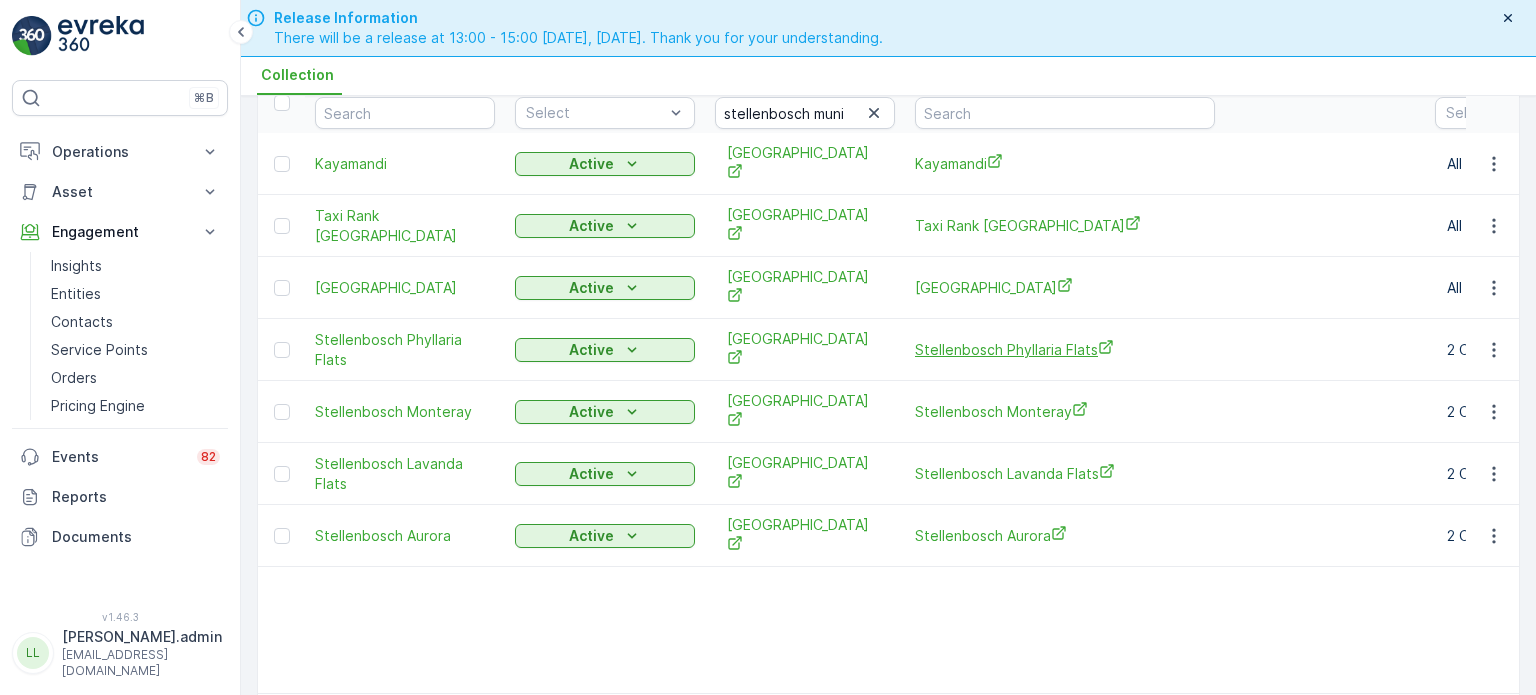 scroll, scrollTop: 0, scrollLeft: 0, axis: both 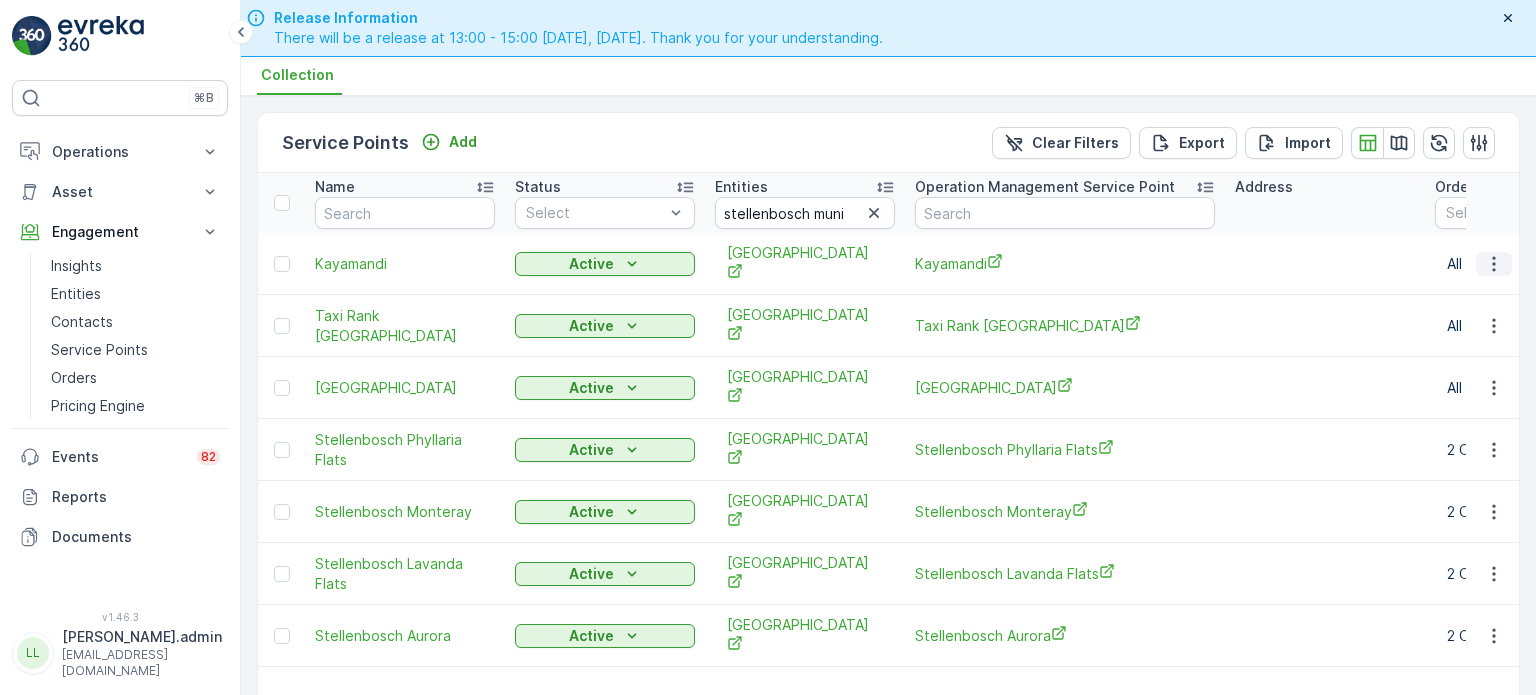 click 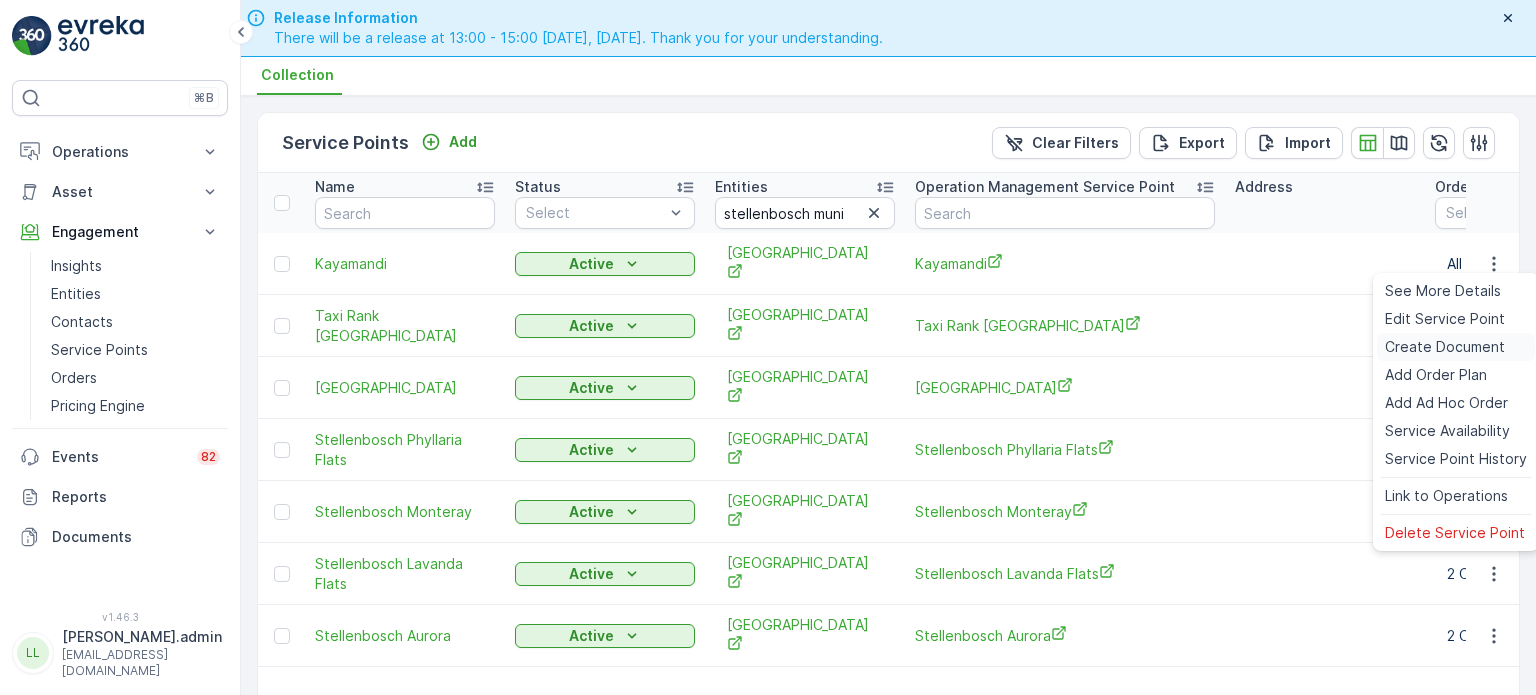 click on "Create Document" at bounding box center (1445, 347) 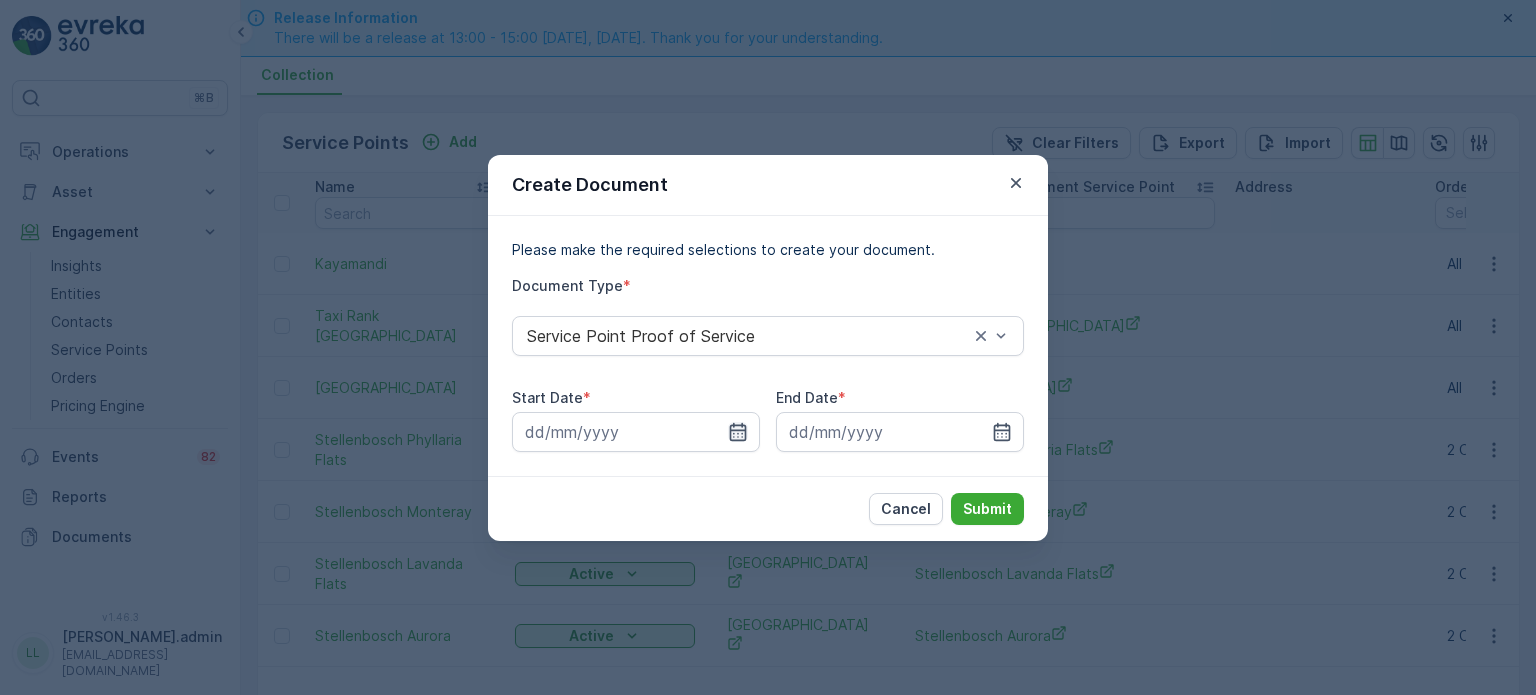 click 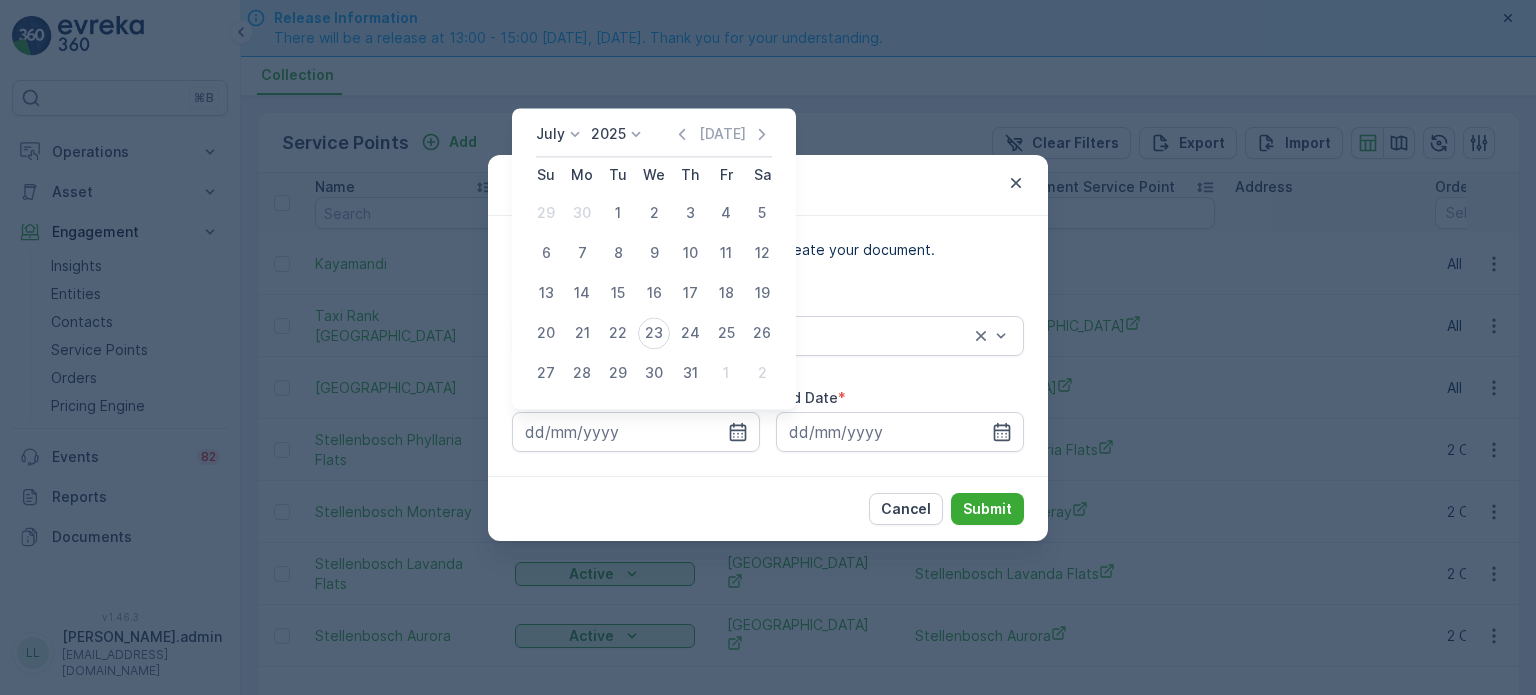 click 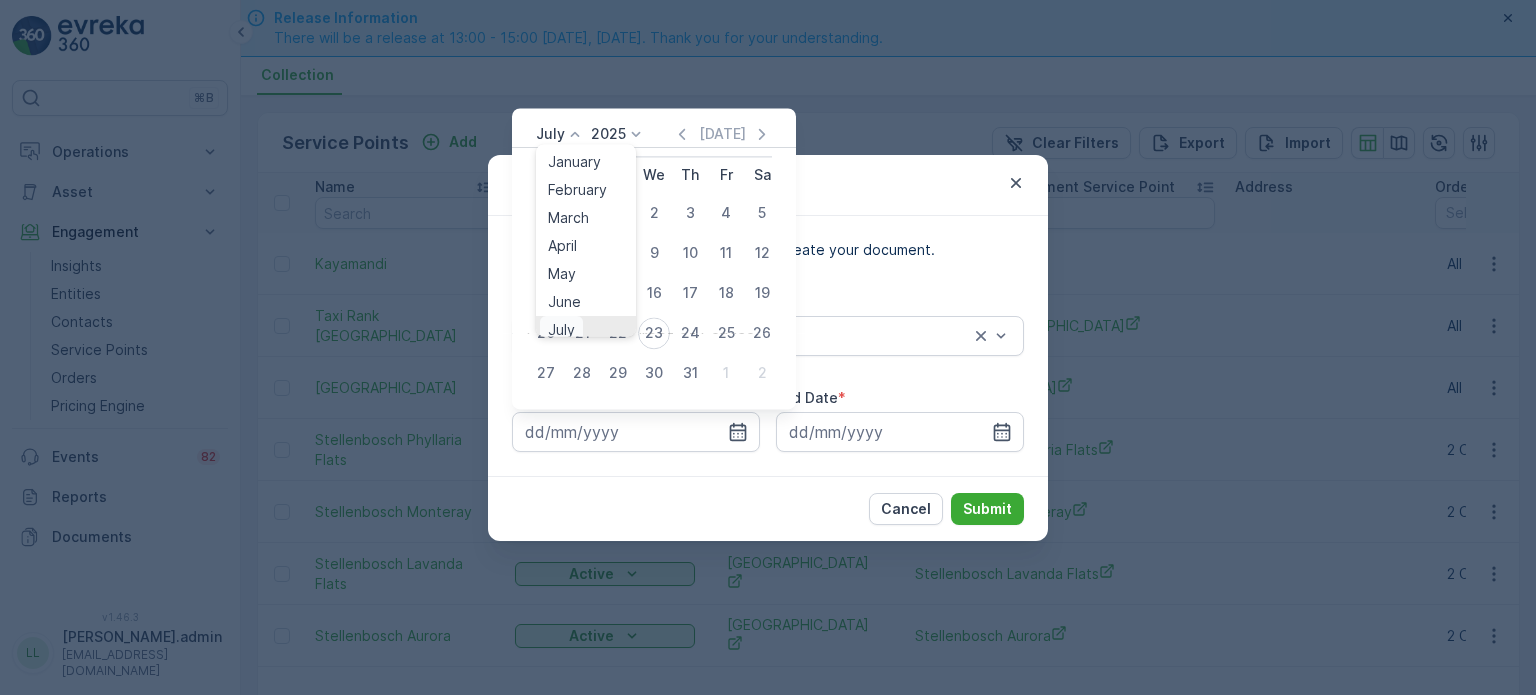 scroll, scrollTop: 8, scrollLeft: 0, axis: vertical 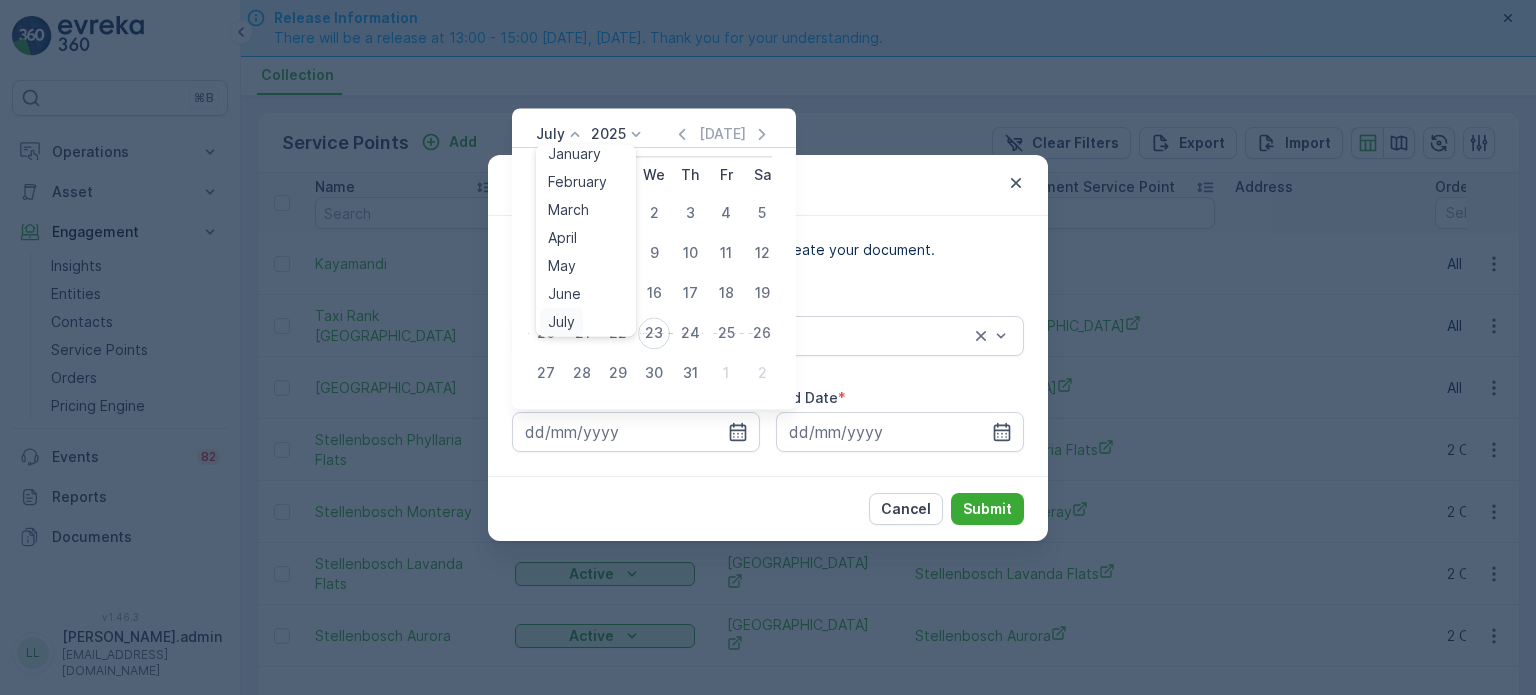 click on "July" at bounding box center [561, 322] 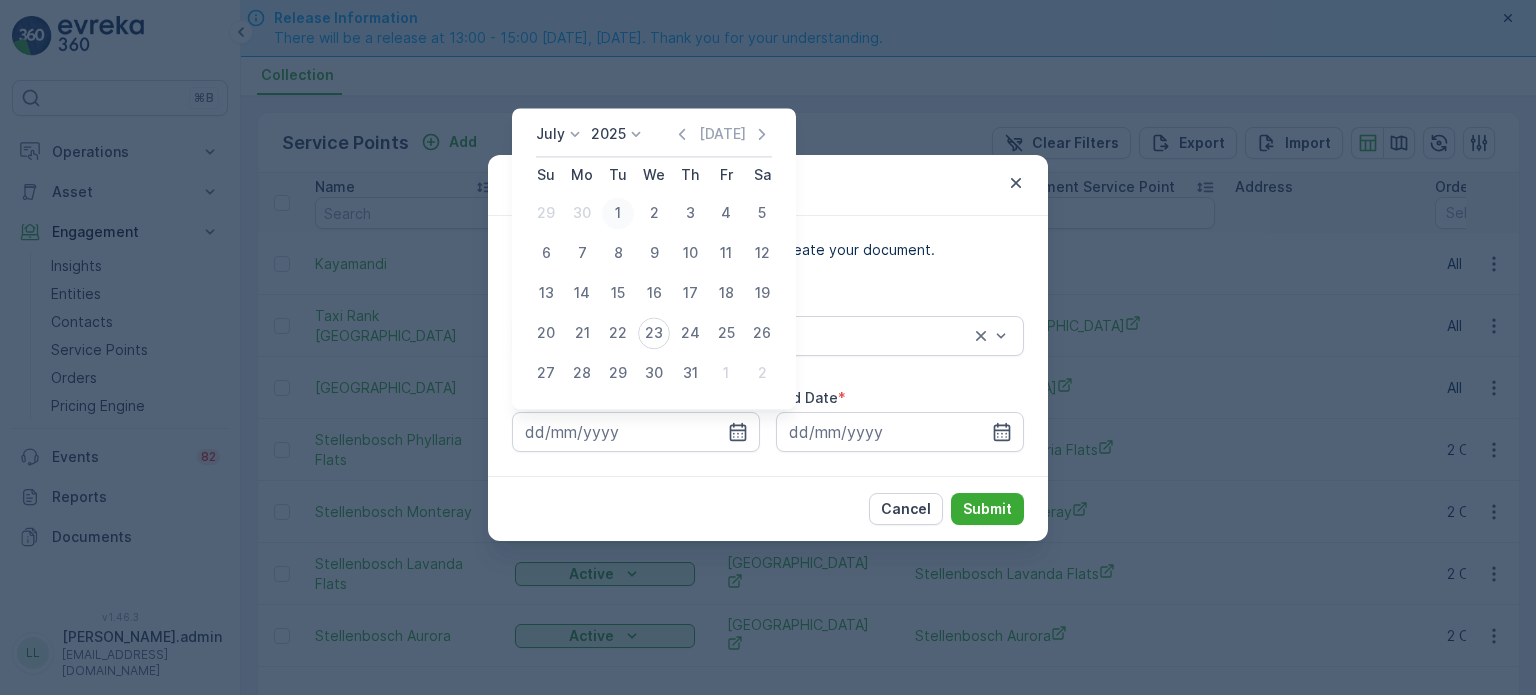 click on "1" at bounding box center [618, 213] 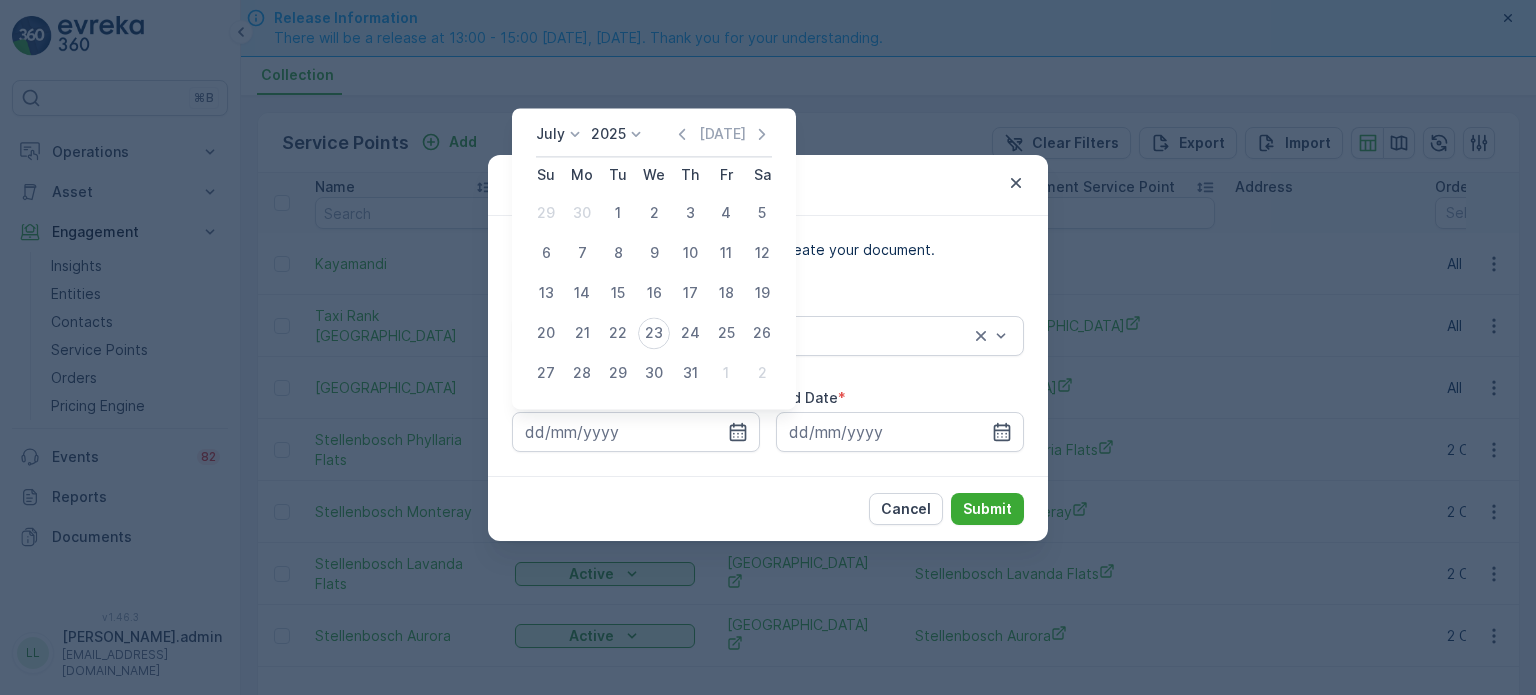 type on "[DATE]" 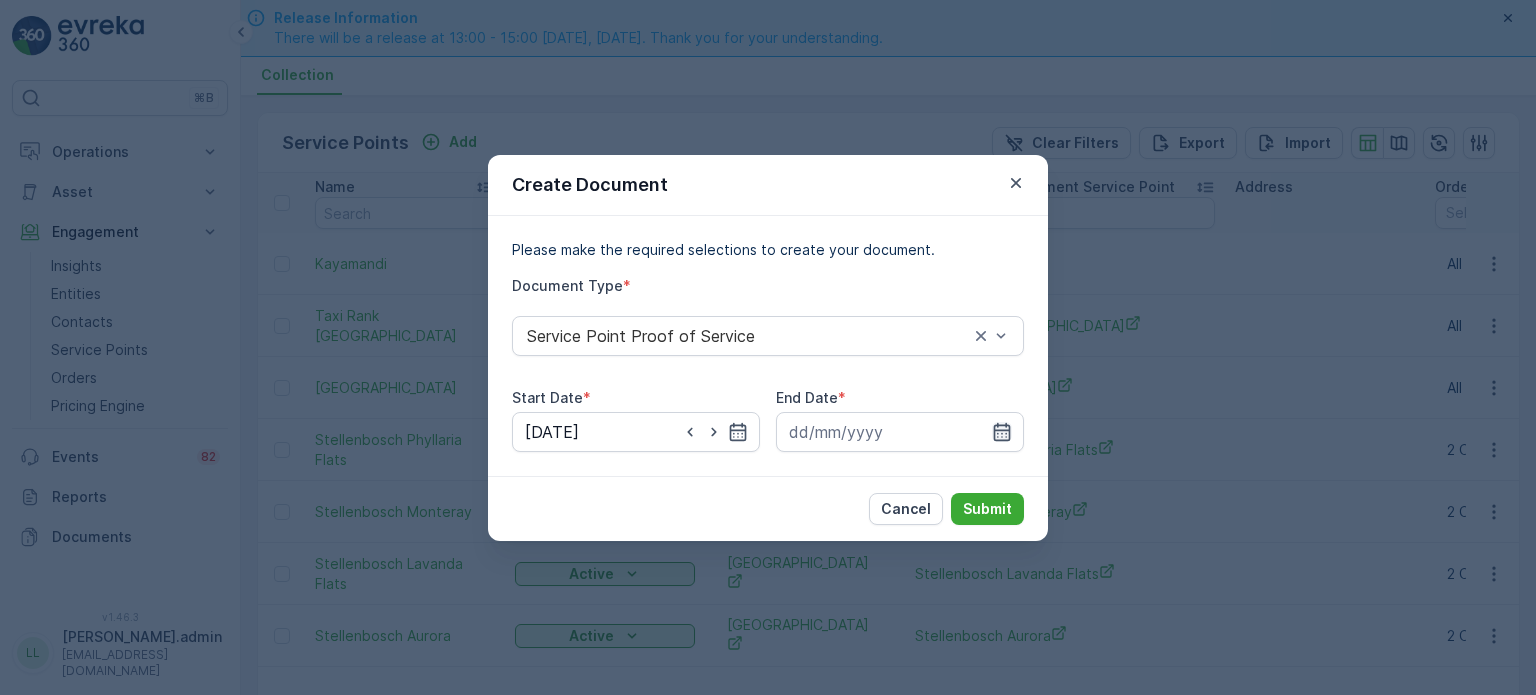 click 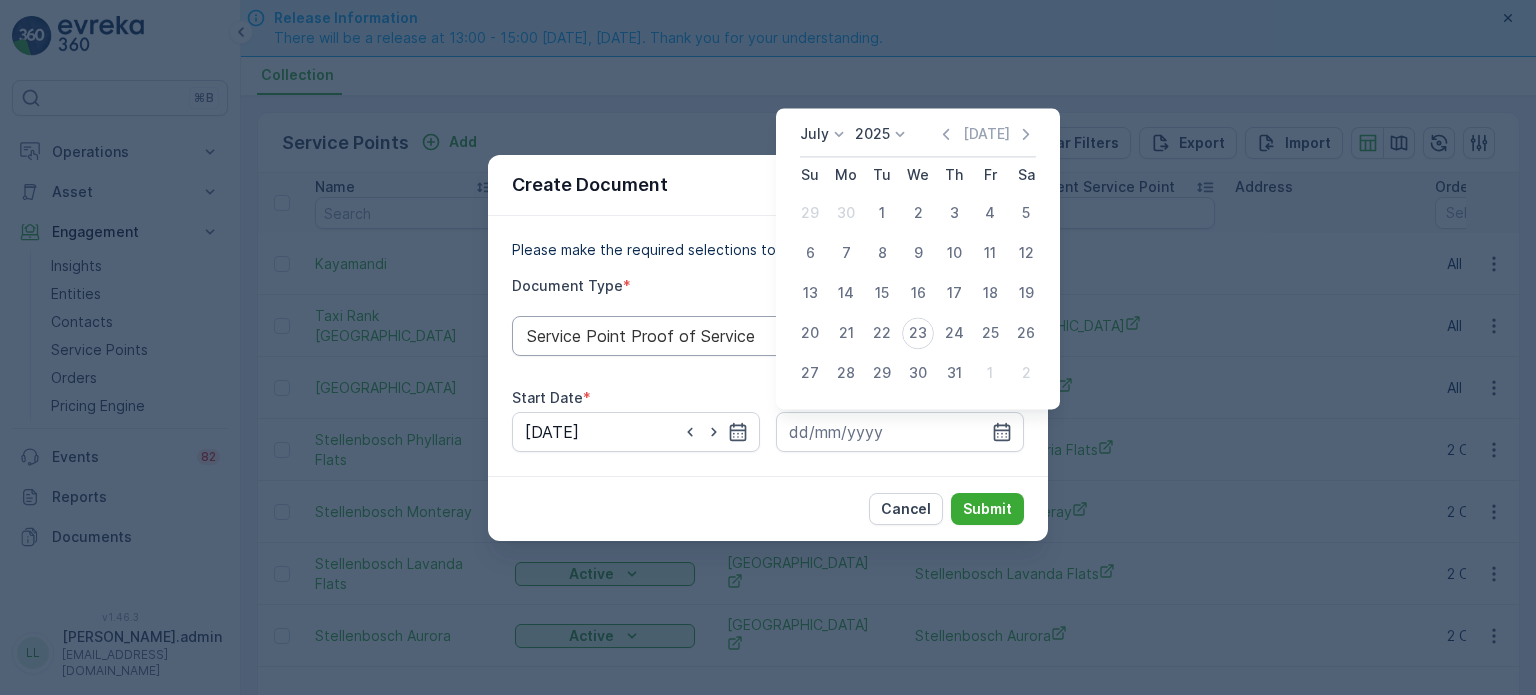 click on "20" at bounding box center [810, 333] 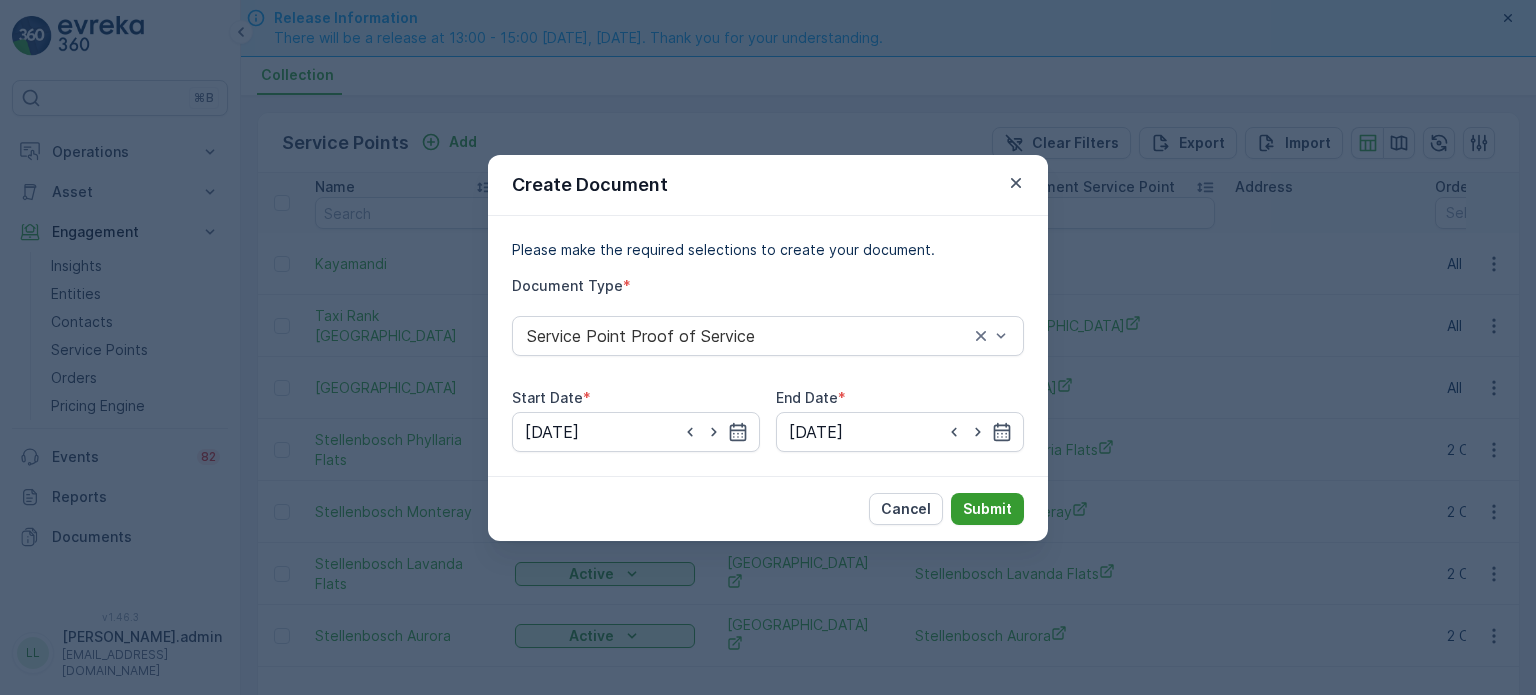 click on "Submit" at bounding box center [987, 509] 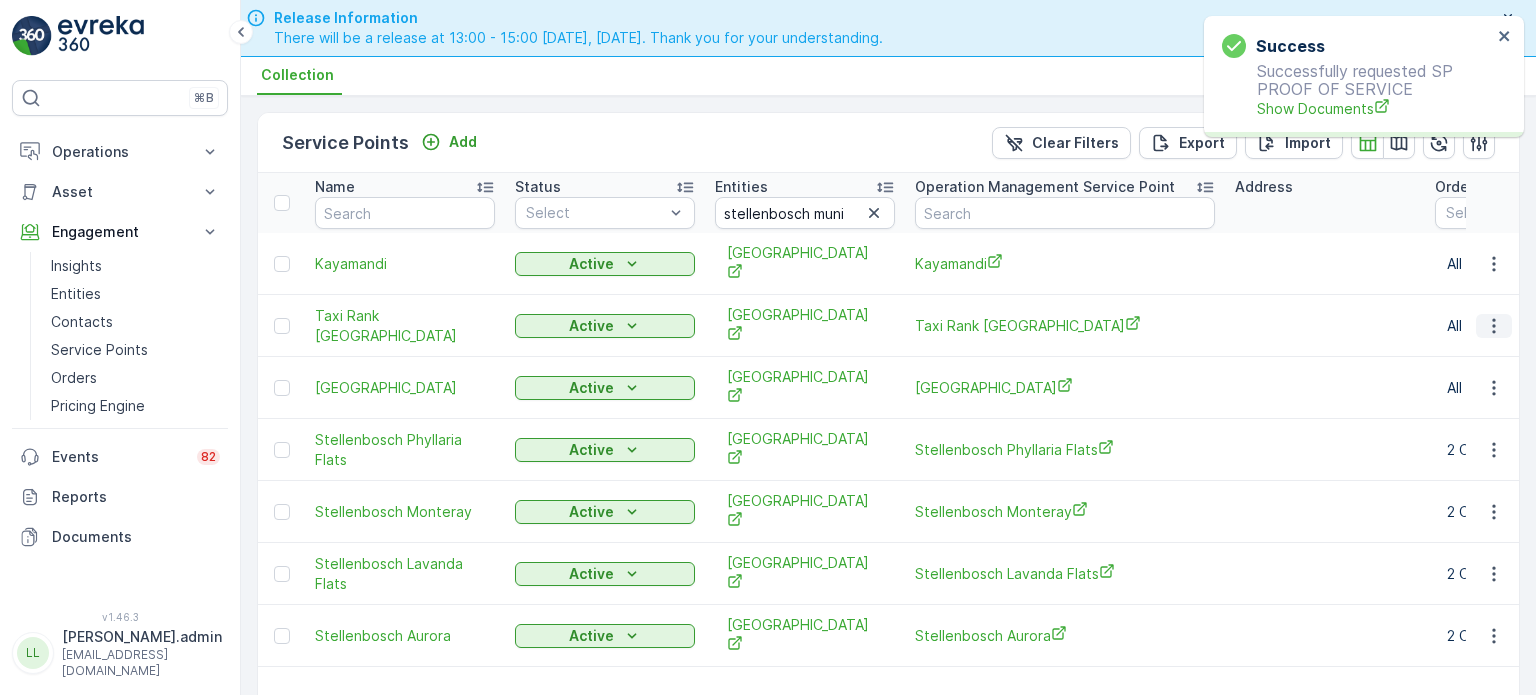 click 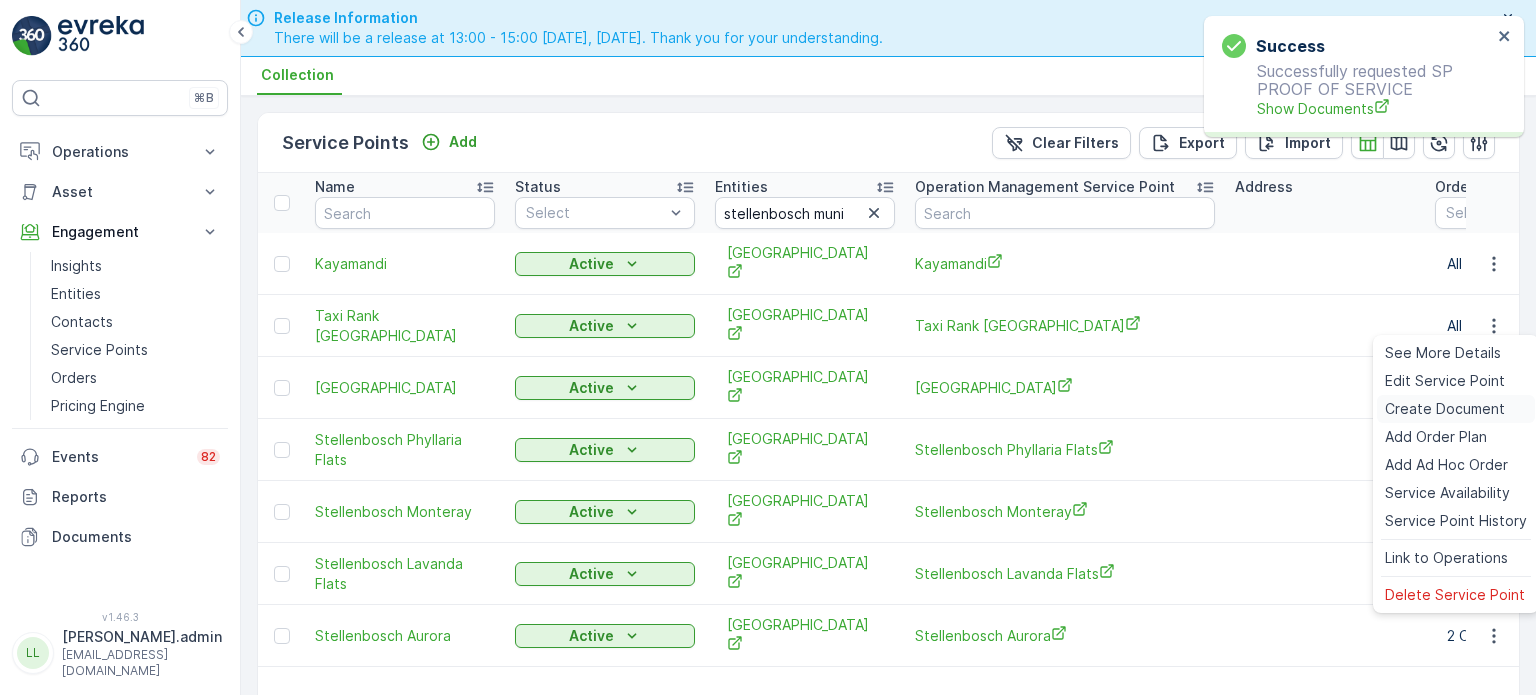 click on "Create Document" at bounding box center (1445, 409) 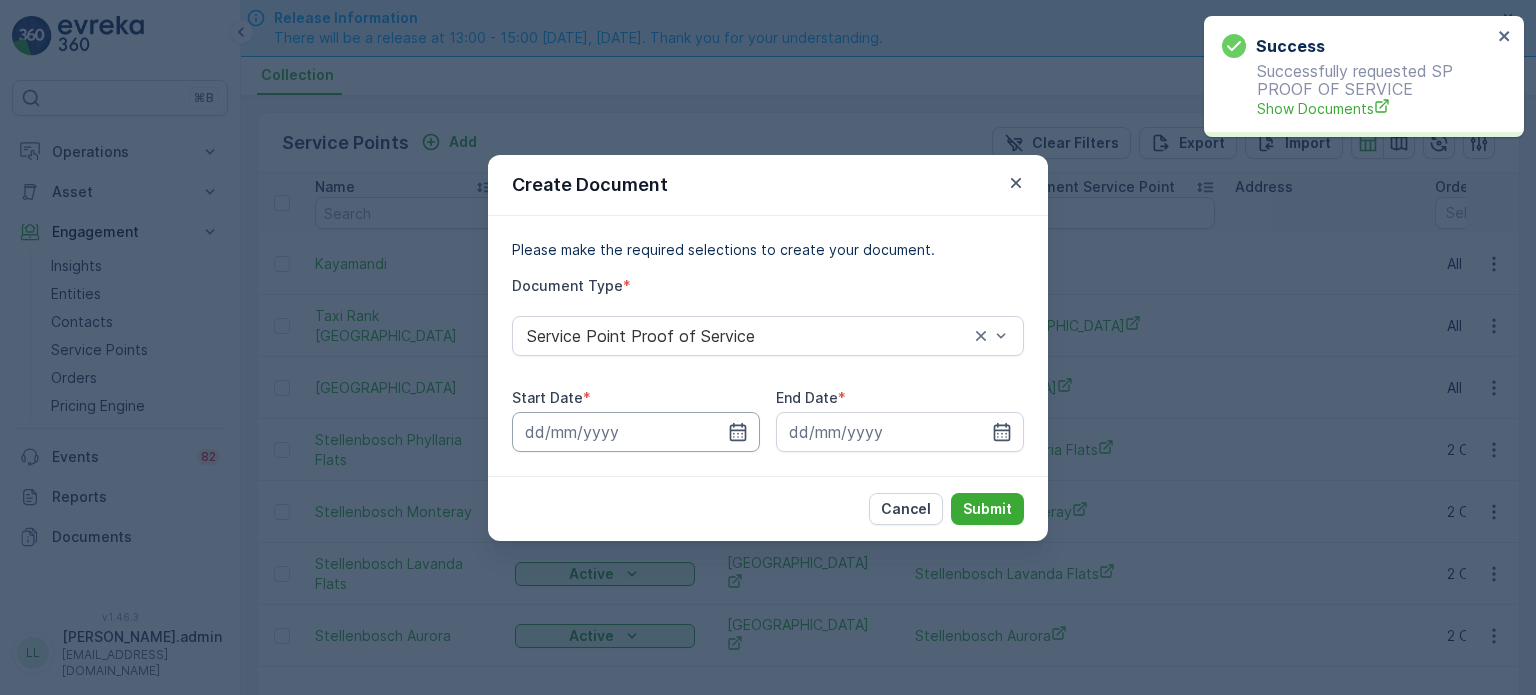 click 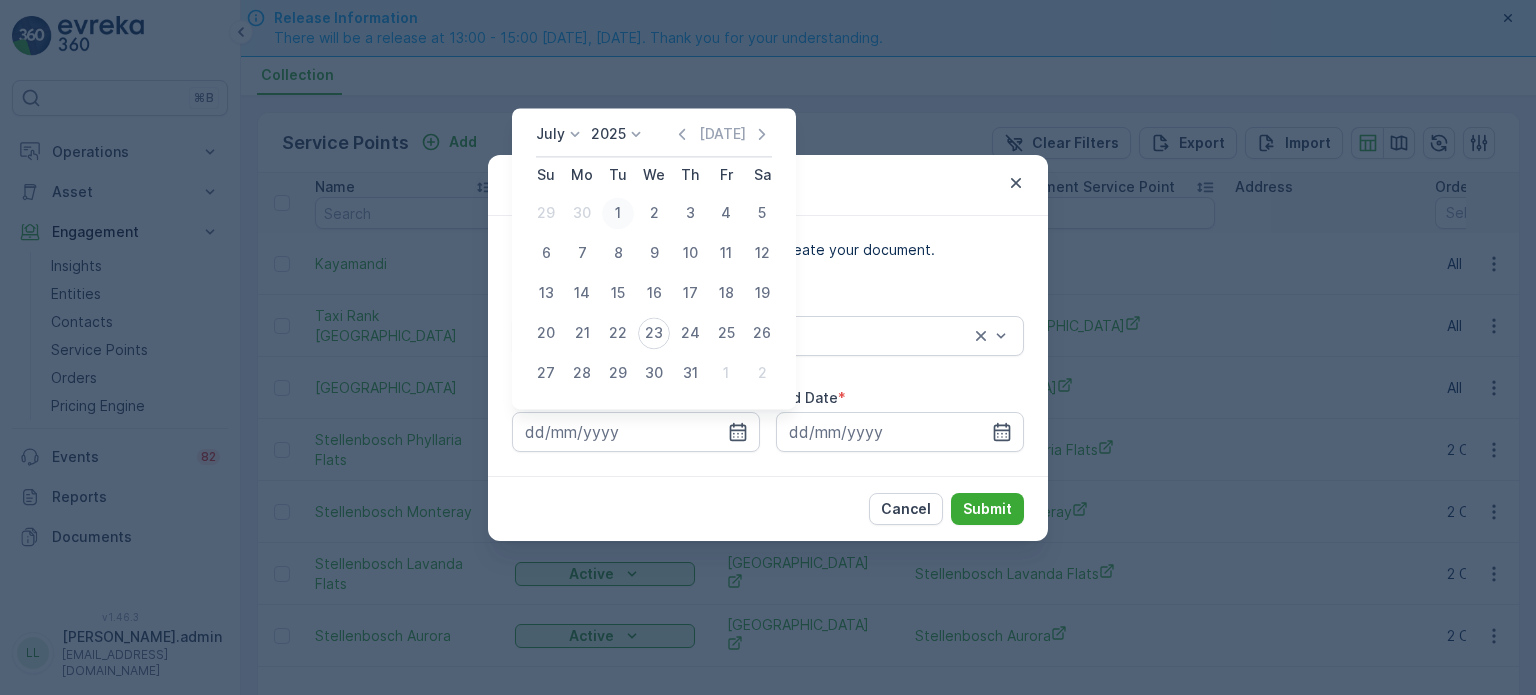 click on "1" at bounding box center (618, 213) 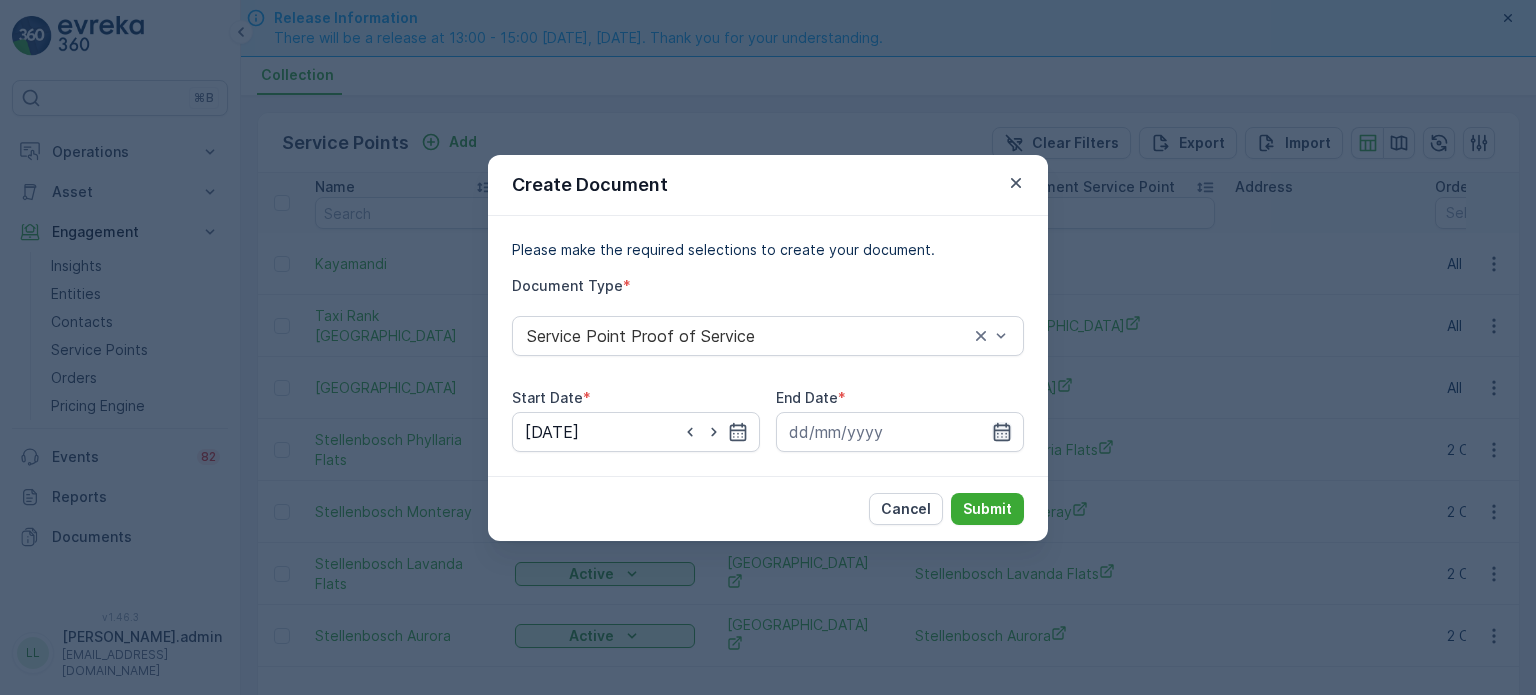 click 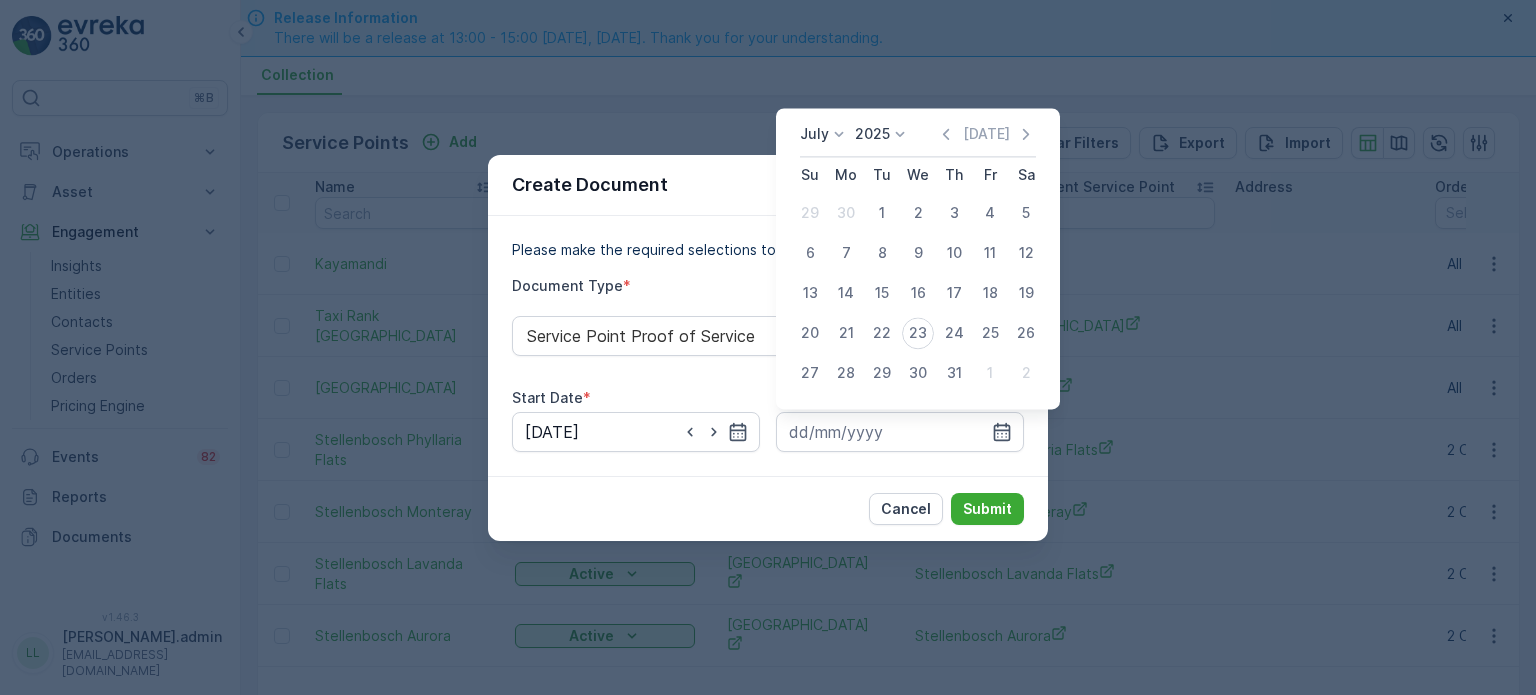 drag, startPoint x: 809, startPoint y: 331, endPoint x: 858, endPoint y: 374, distance: 65.192024 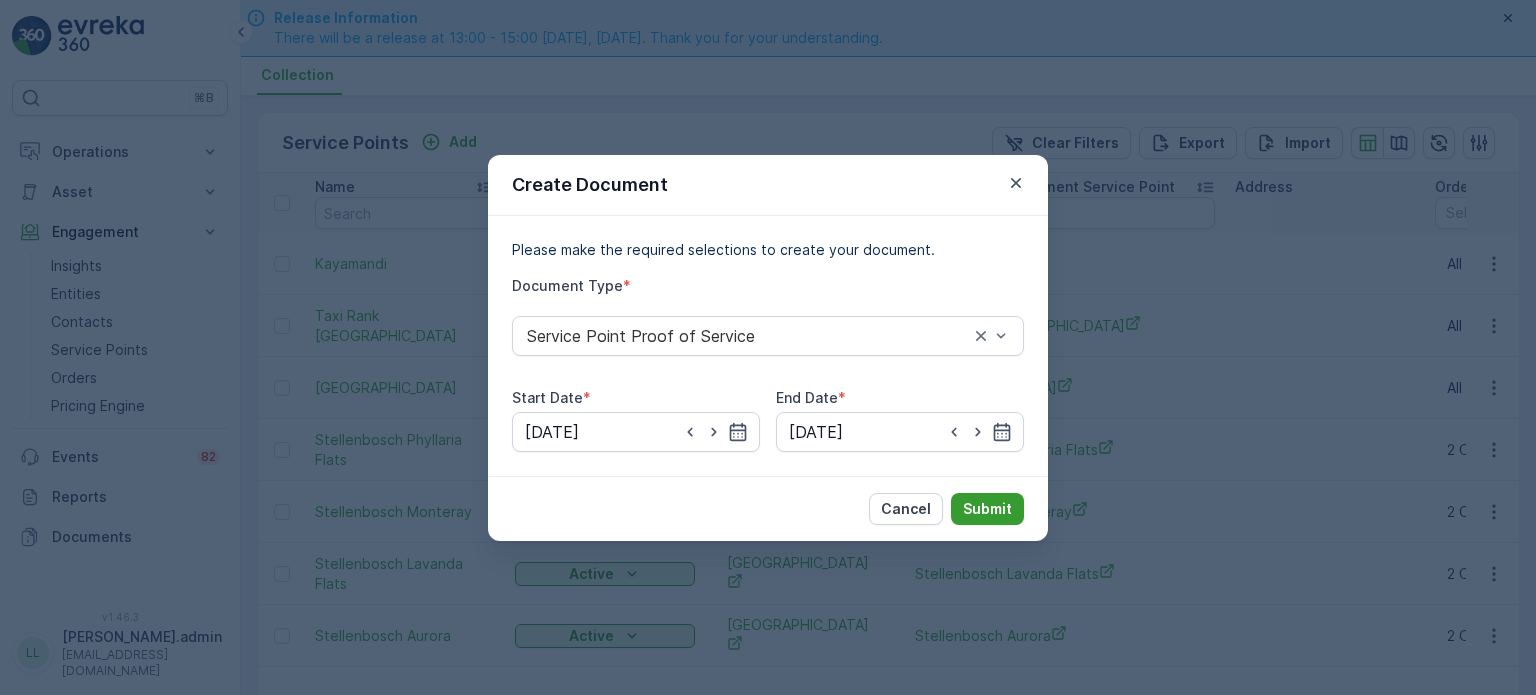 click on "Submit" at bounding box center [987, 509] 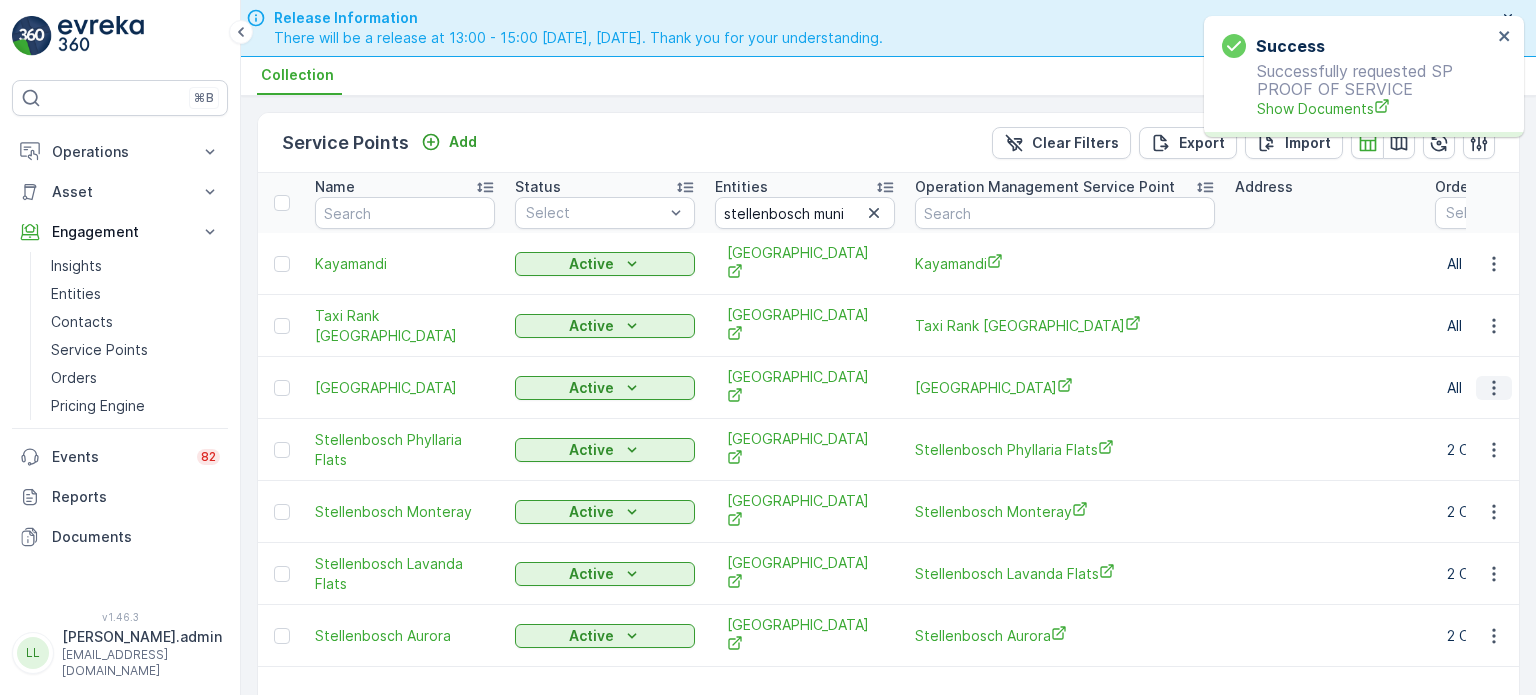 click 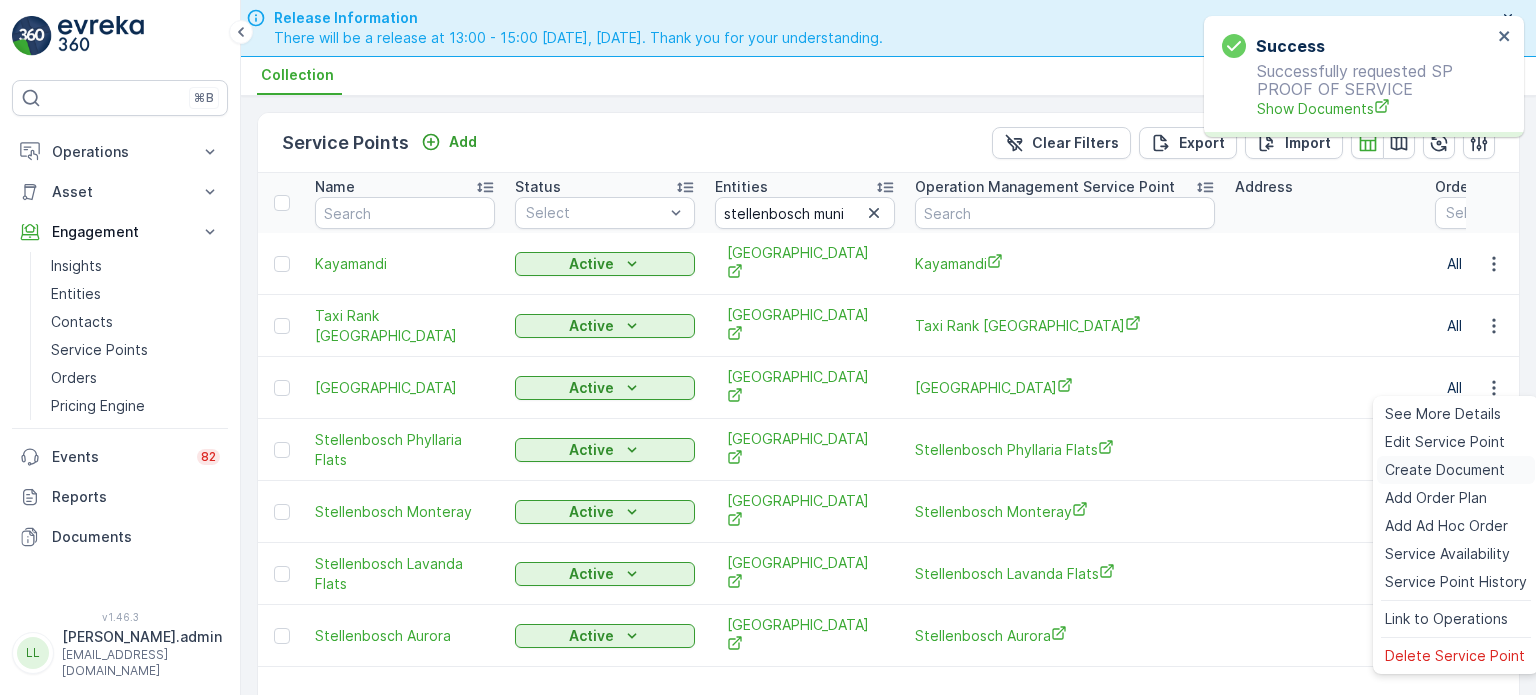 click on "Create Document" at bounding box center [1445, 470] 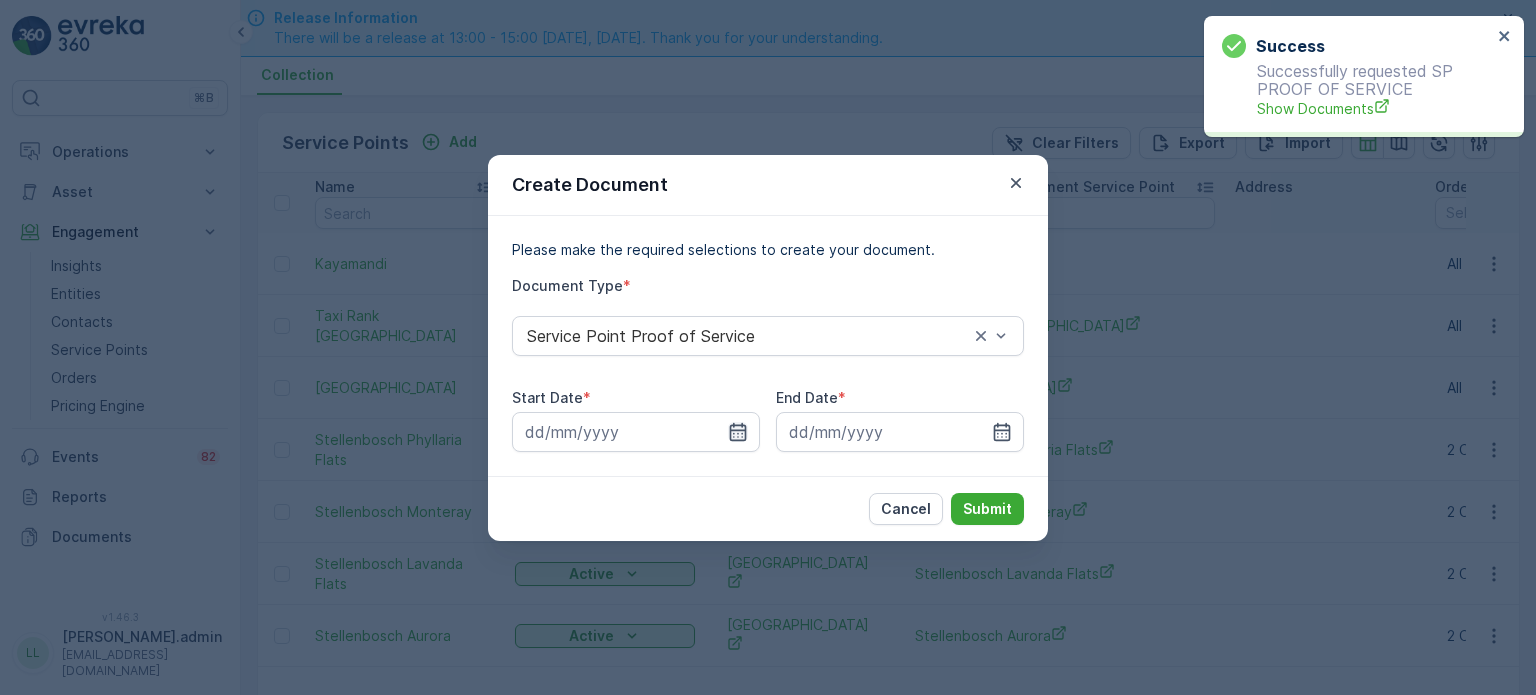 click 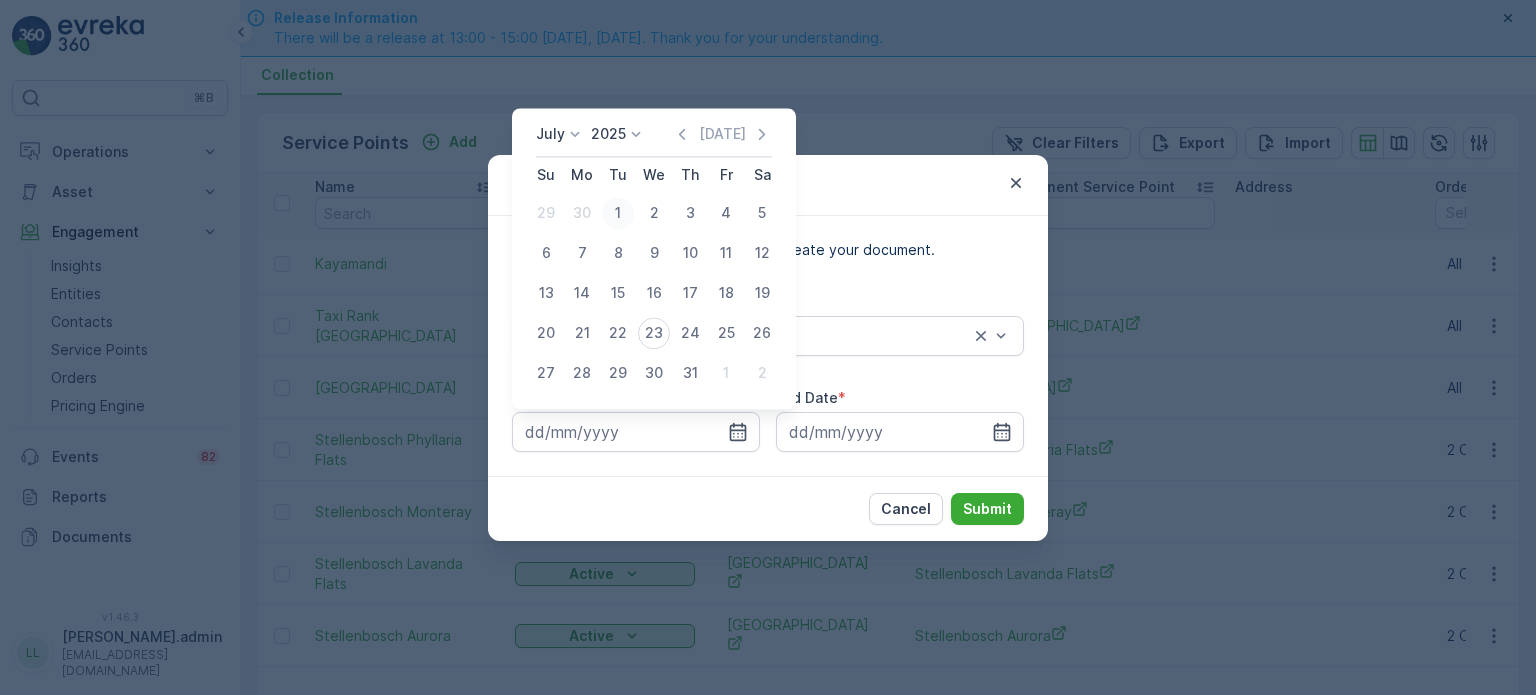 click on "1" at bounding box center (618, 213) 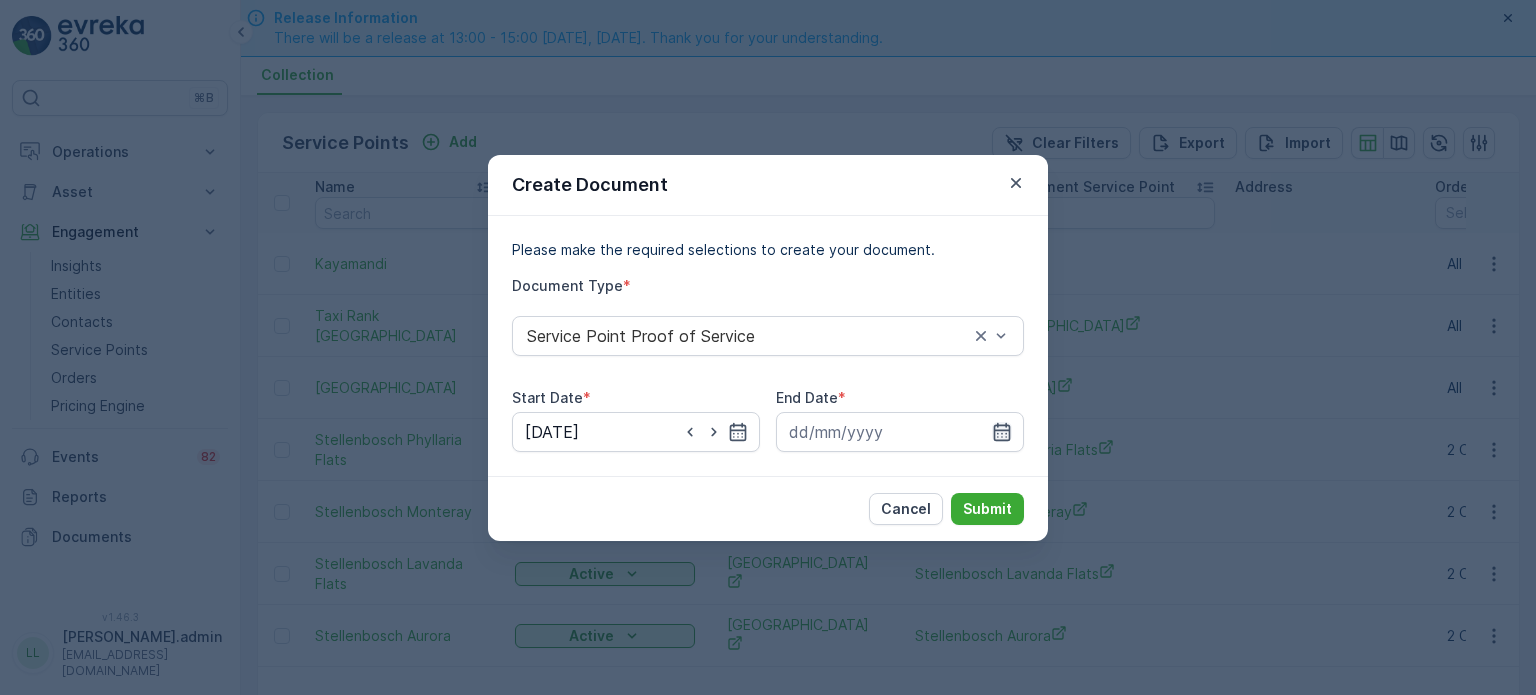 click 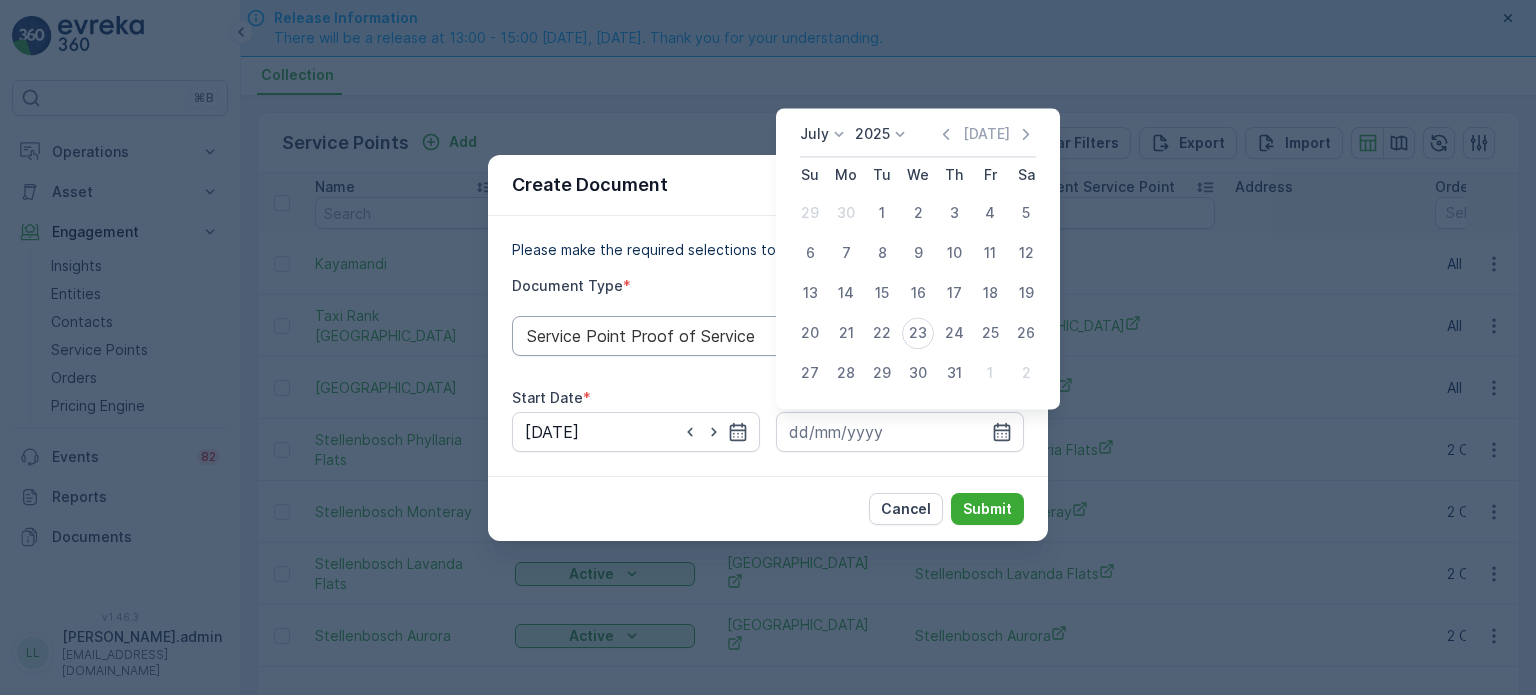drag, startPoint x: 813, startPoint y: 333, endPoint x: 837, endPoint y: 346, distance: 27.294687 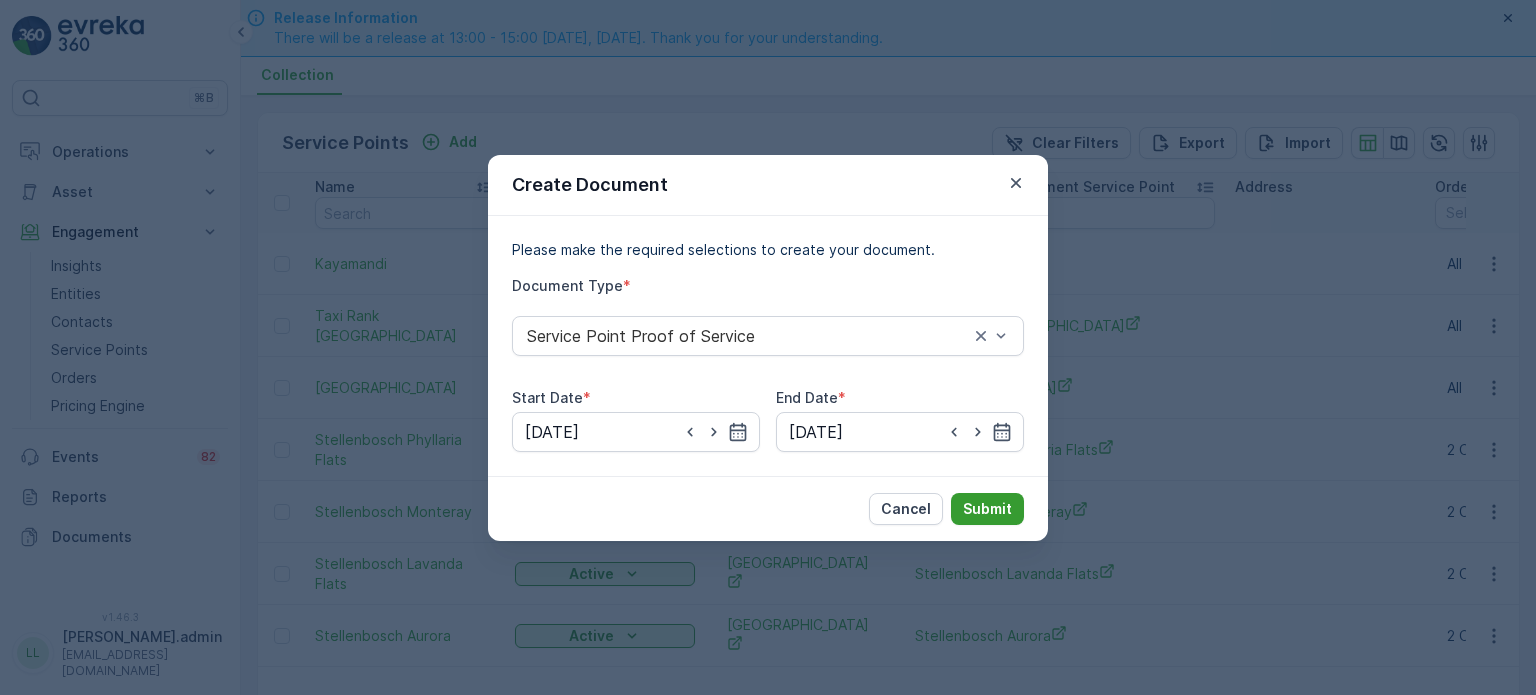click on "Submit" at bounding box center (987, 509) 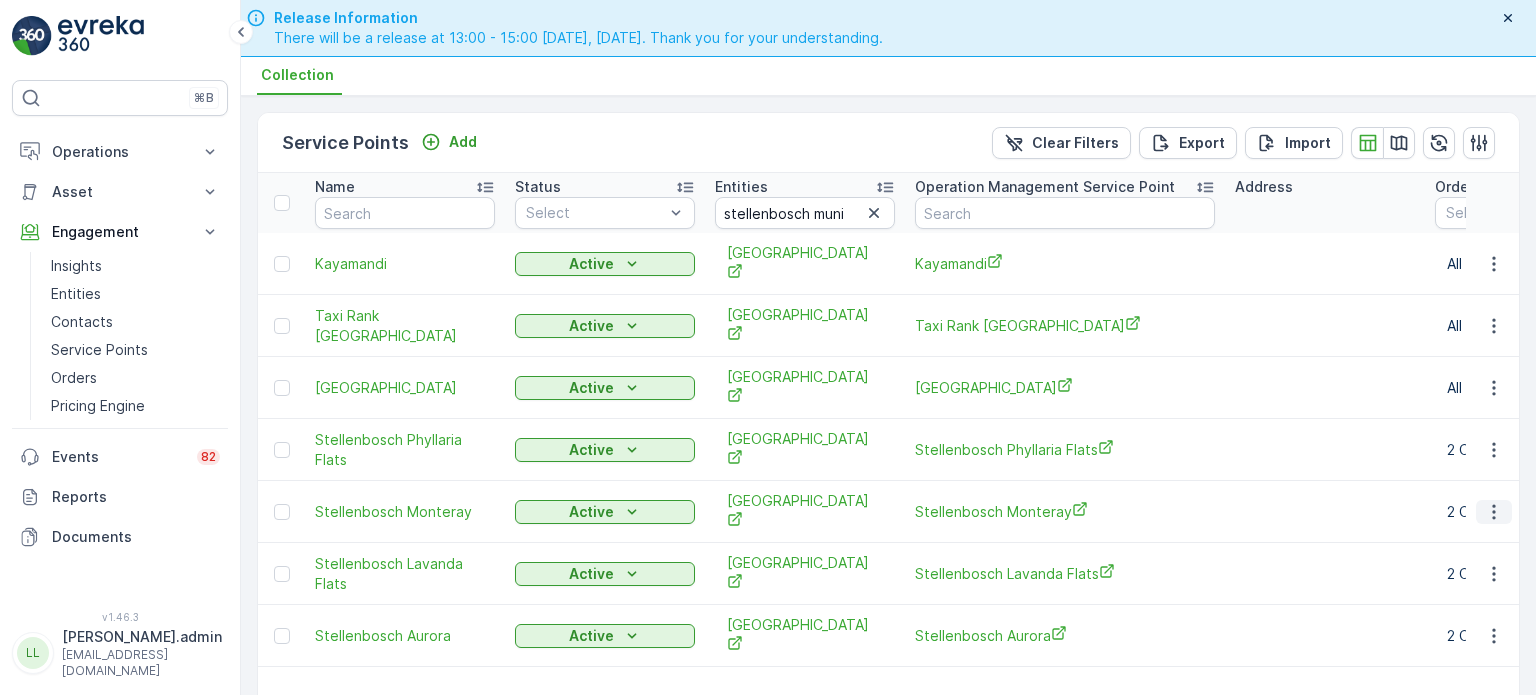 click 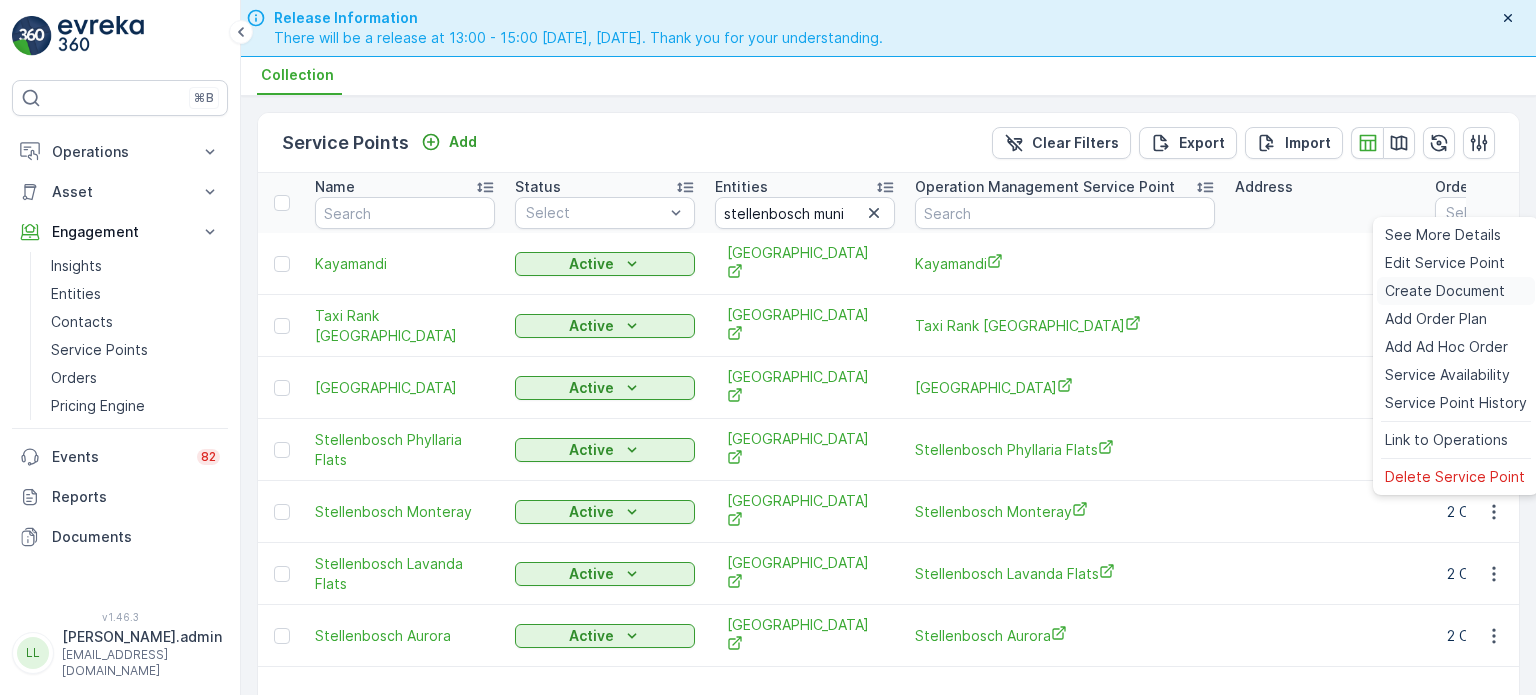 click on "Create Document" at bounding box center [1445, 291] 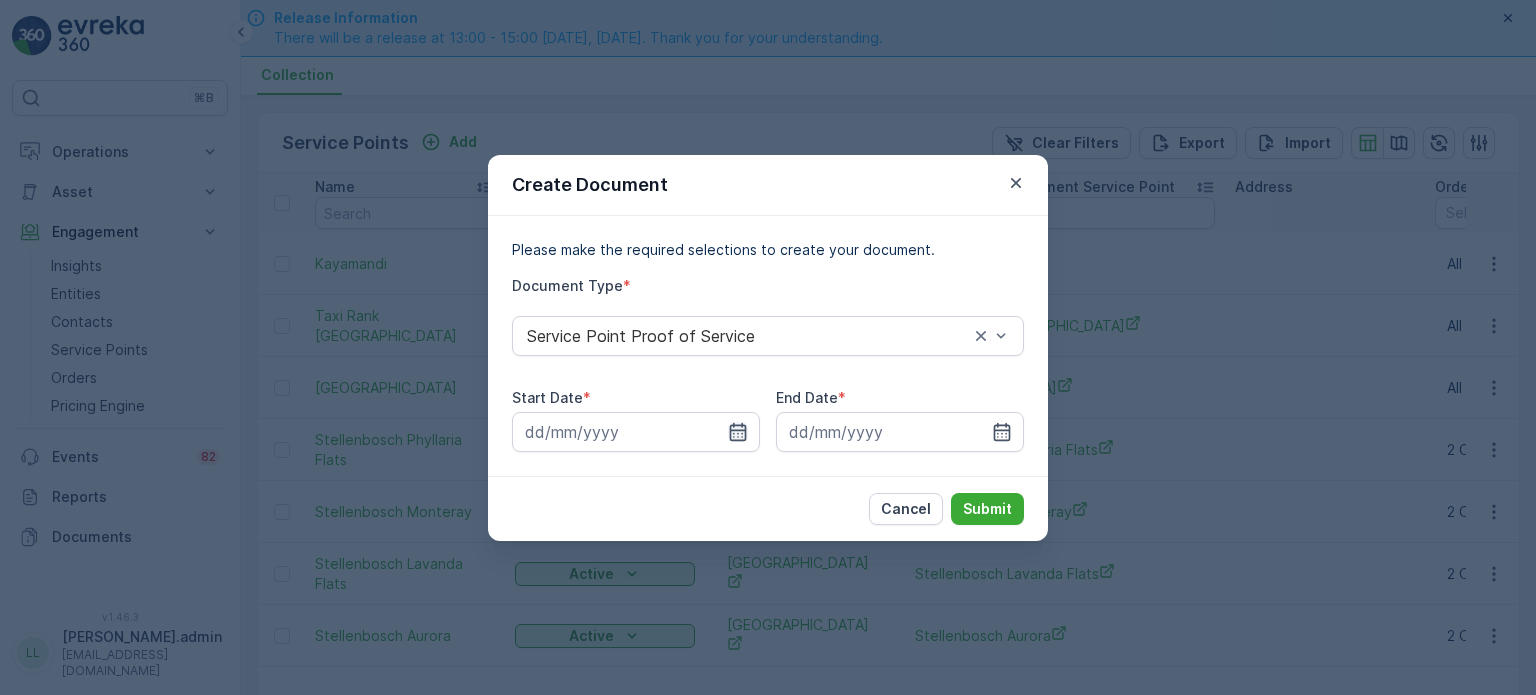 click 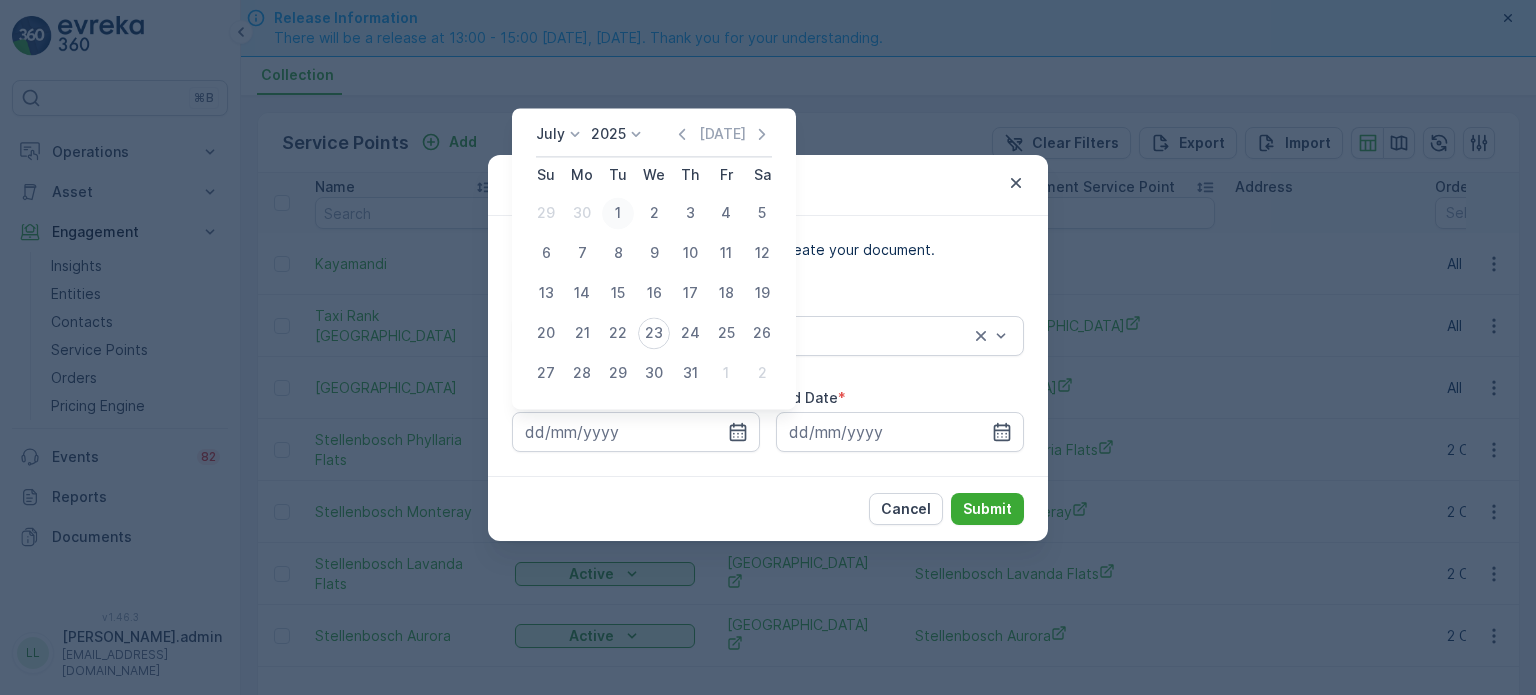 click on "1" at bounding box center [618, 213] 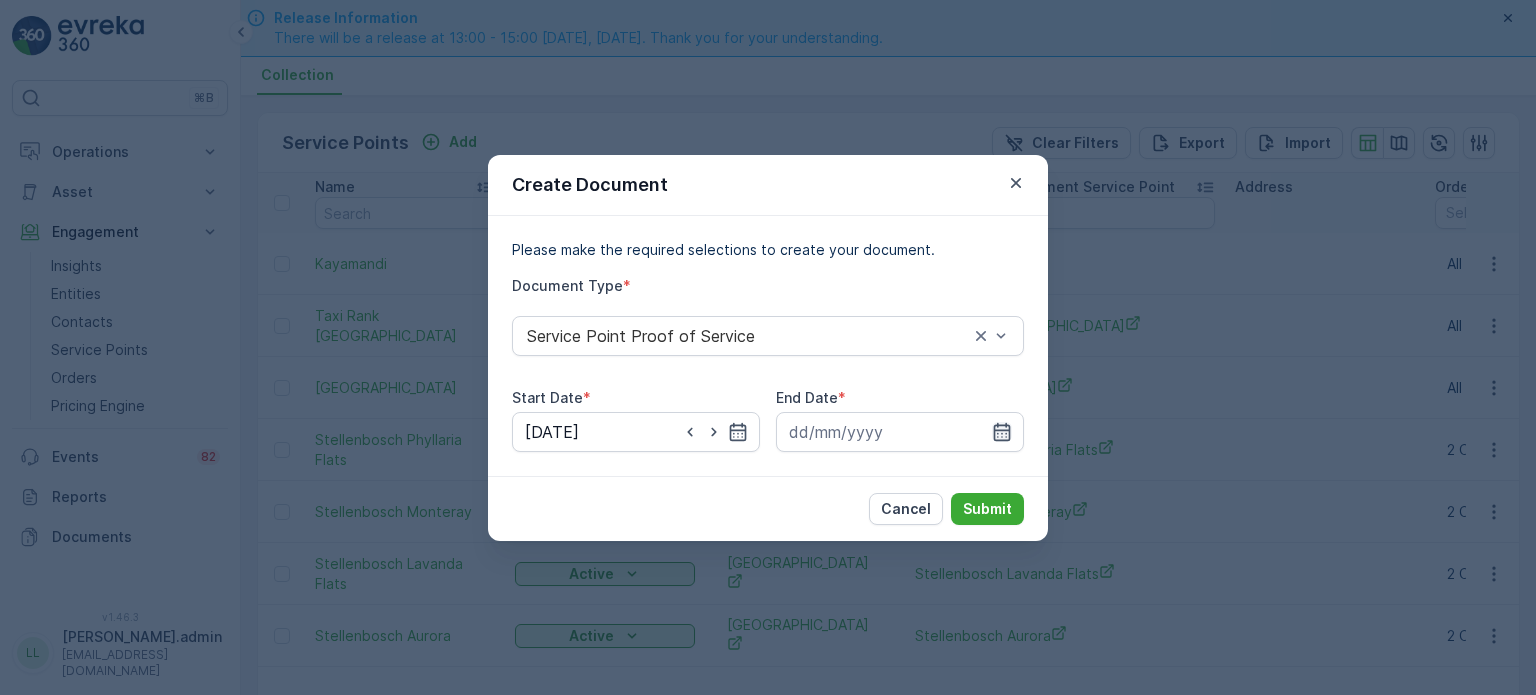 click 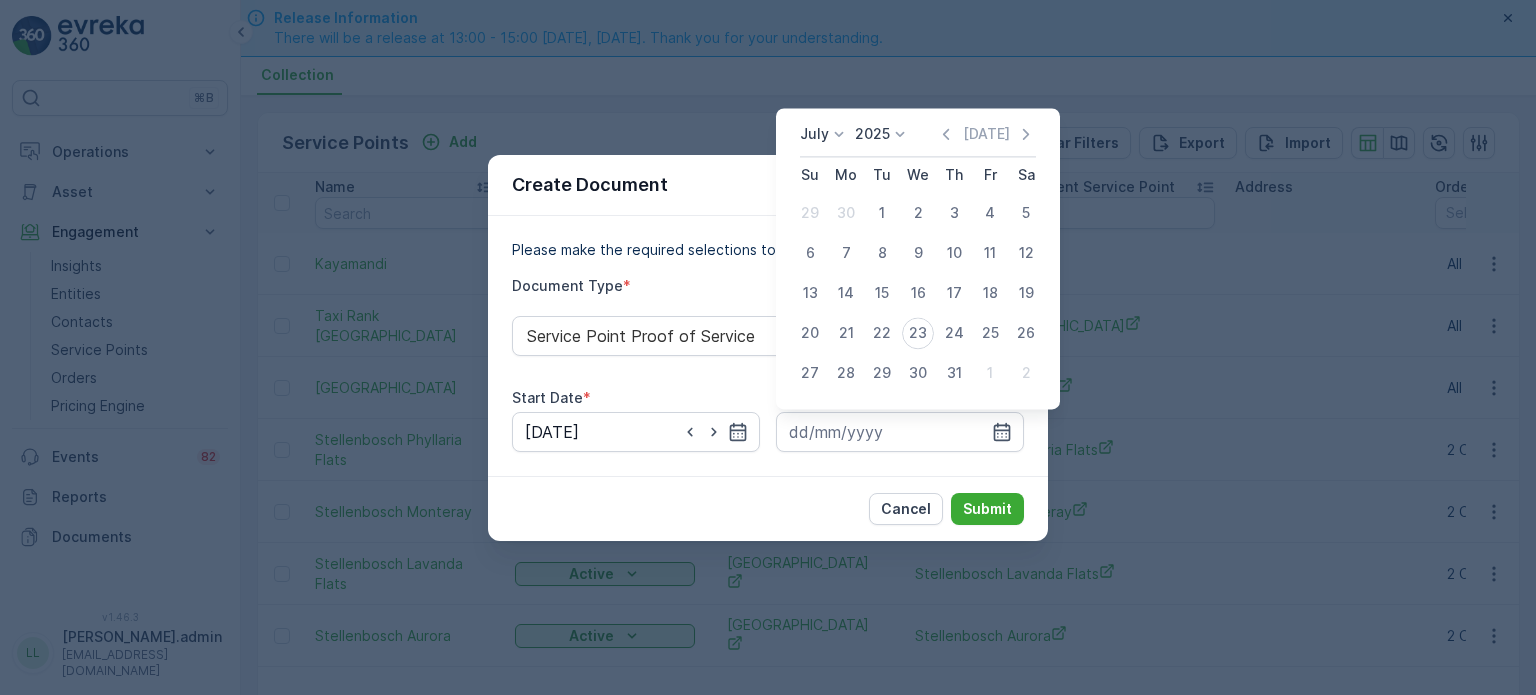 drag, startPoint x: 814, startPoint y: 333, endPoint x: 932, endPoint y: 408, distance: 139.81773 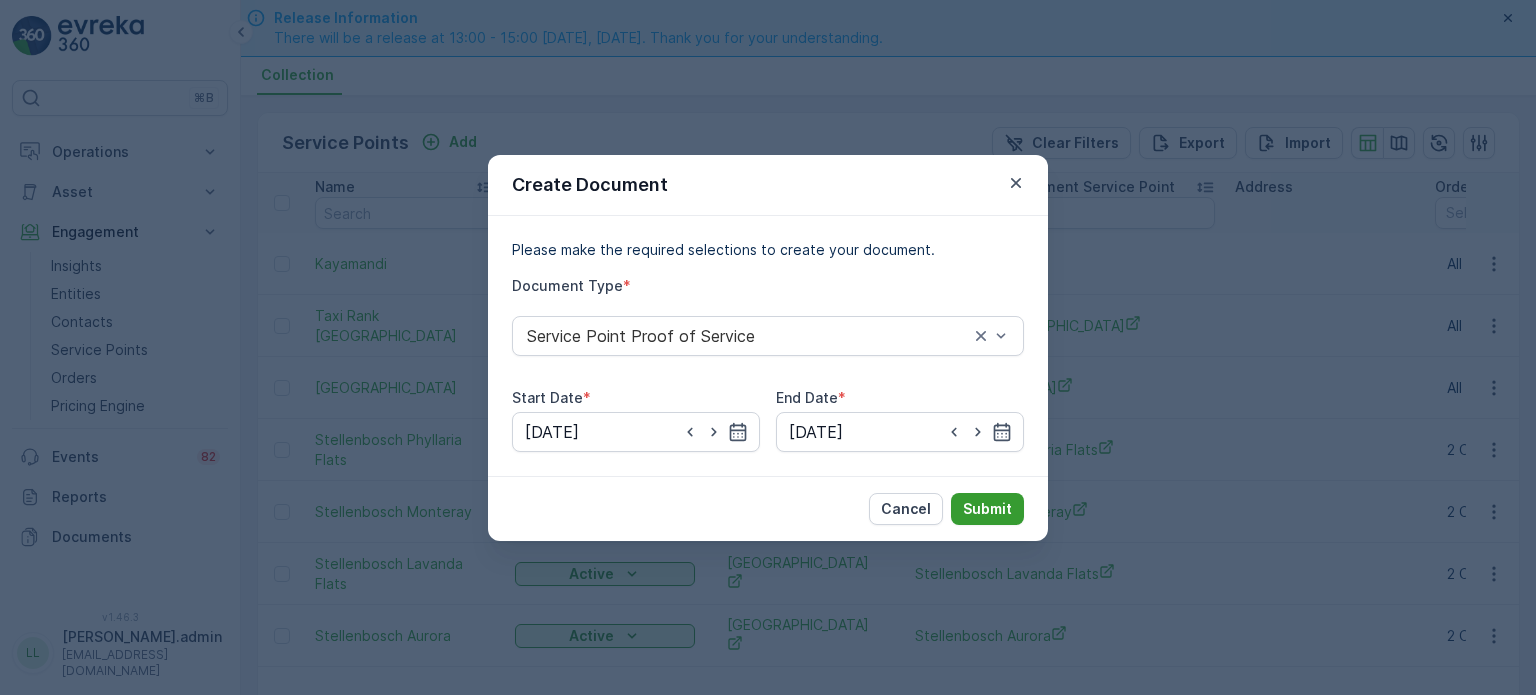 click on "Submit" at bounding box center (987, 509) 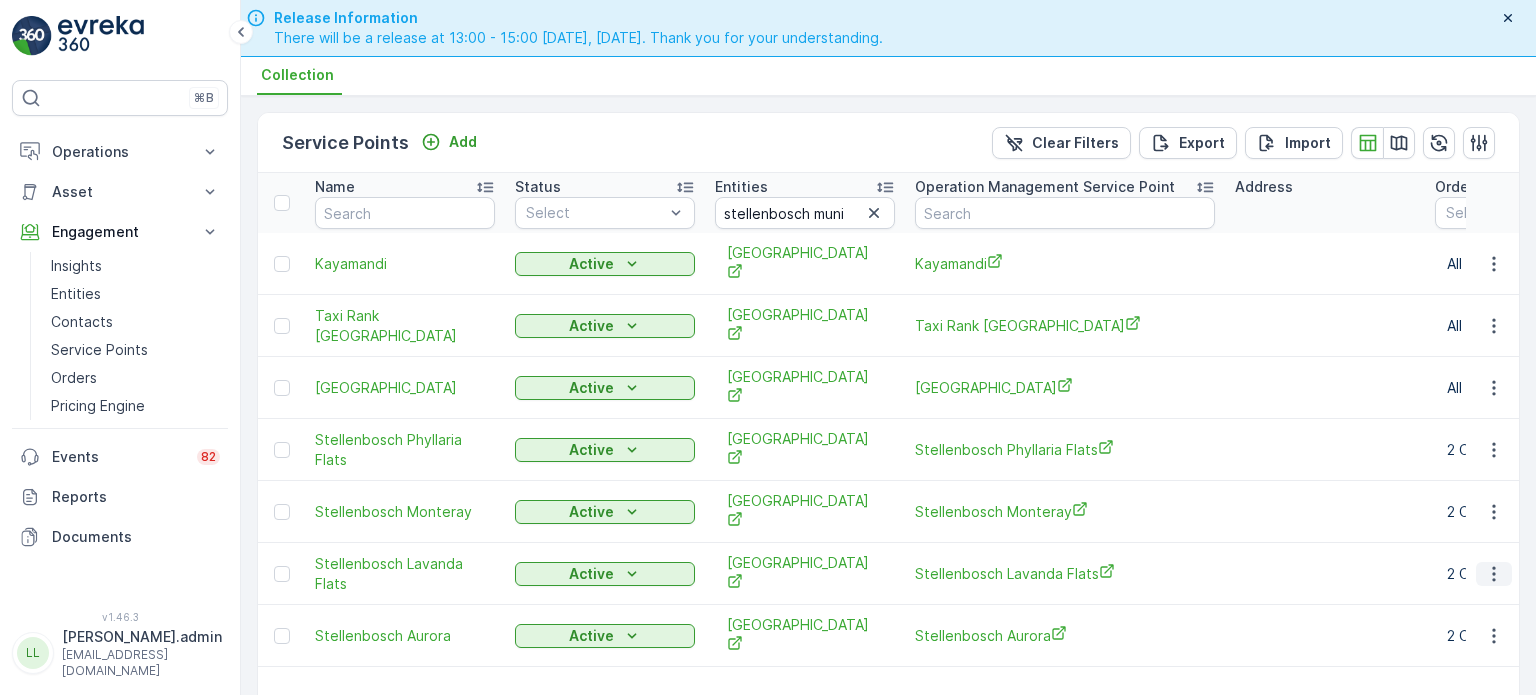 click 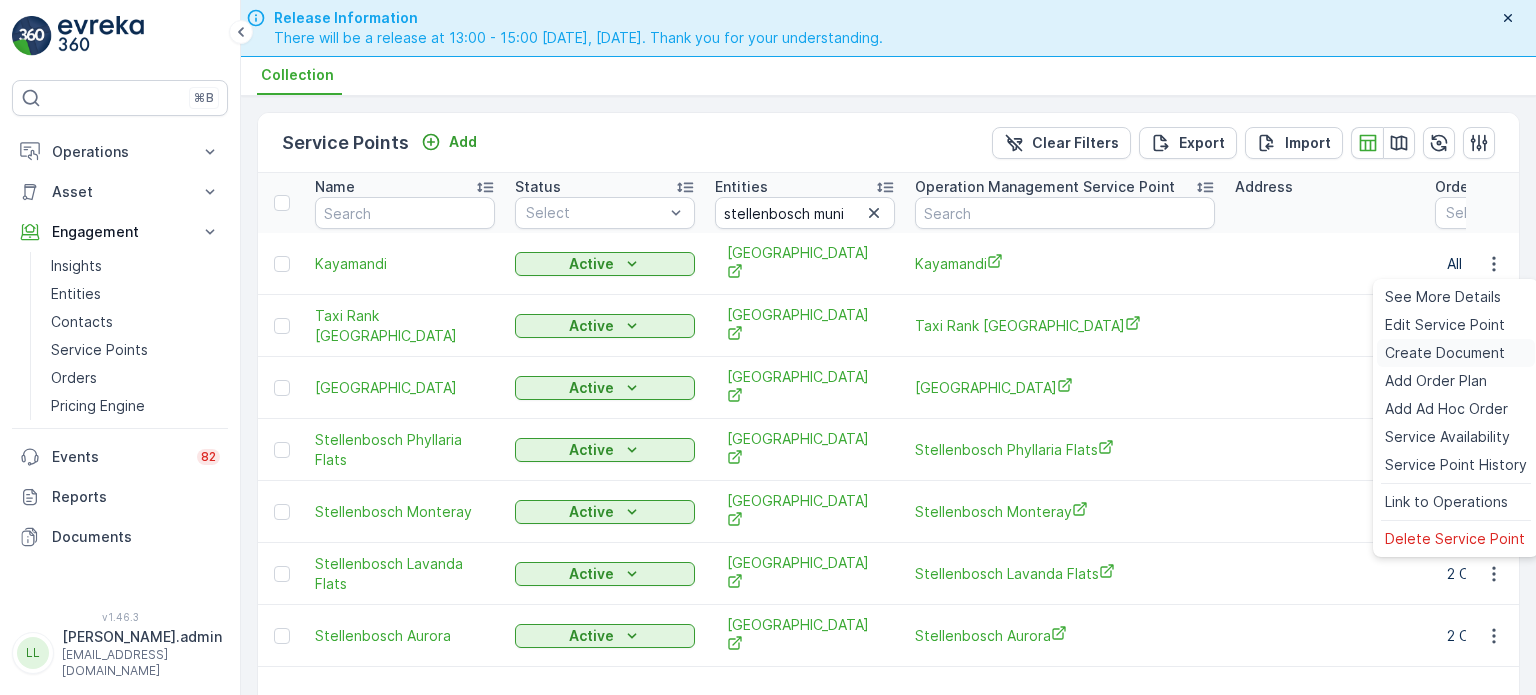 click on "Create Document" at bounding box center [1445, 353] 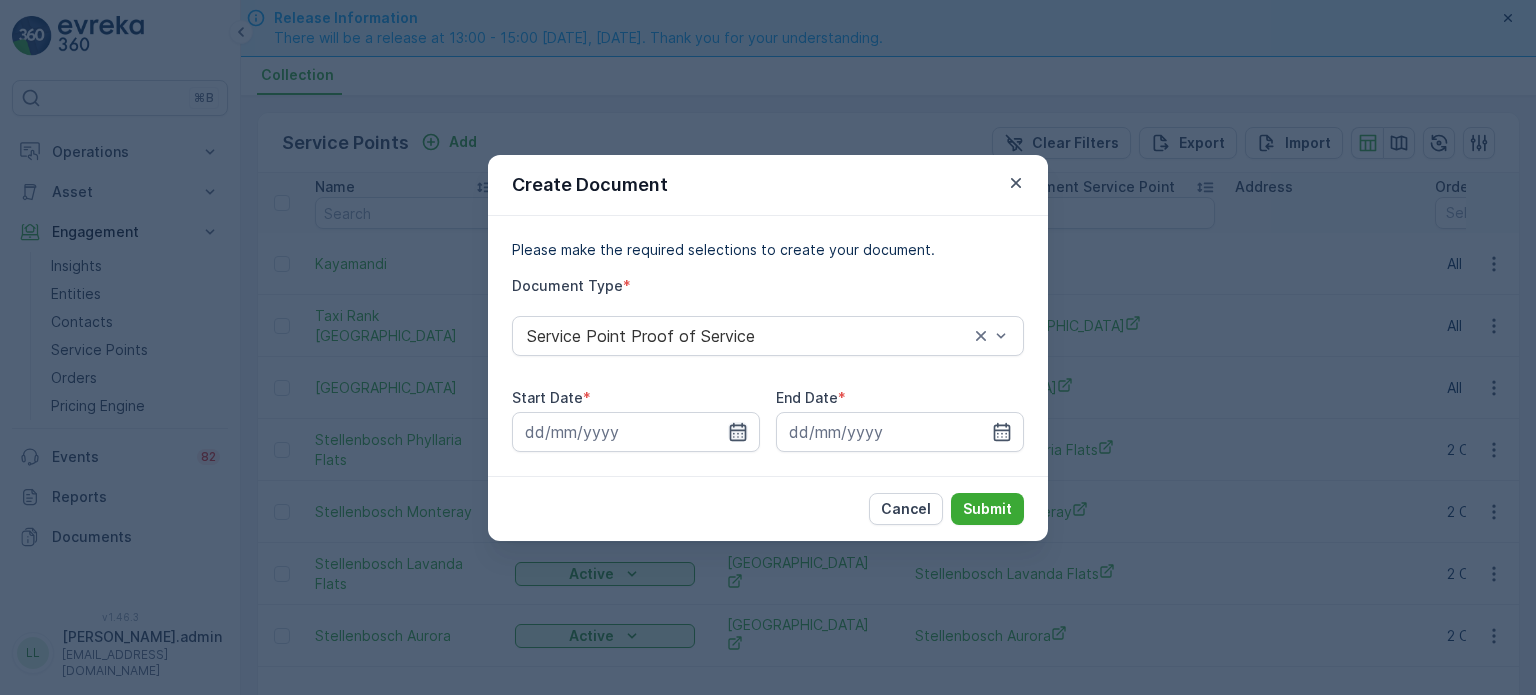 click 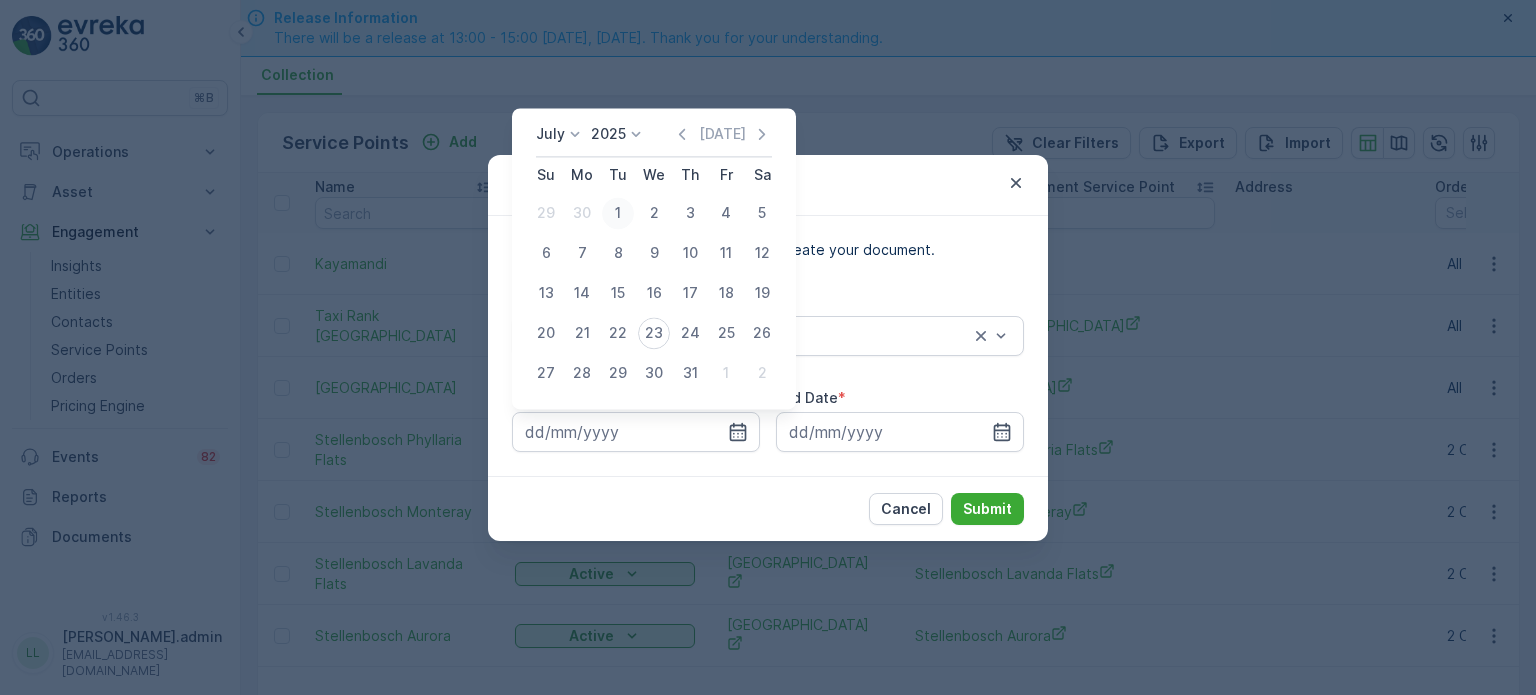 click on "1" at bounding box center [618, 213] 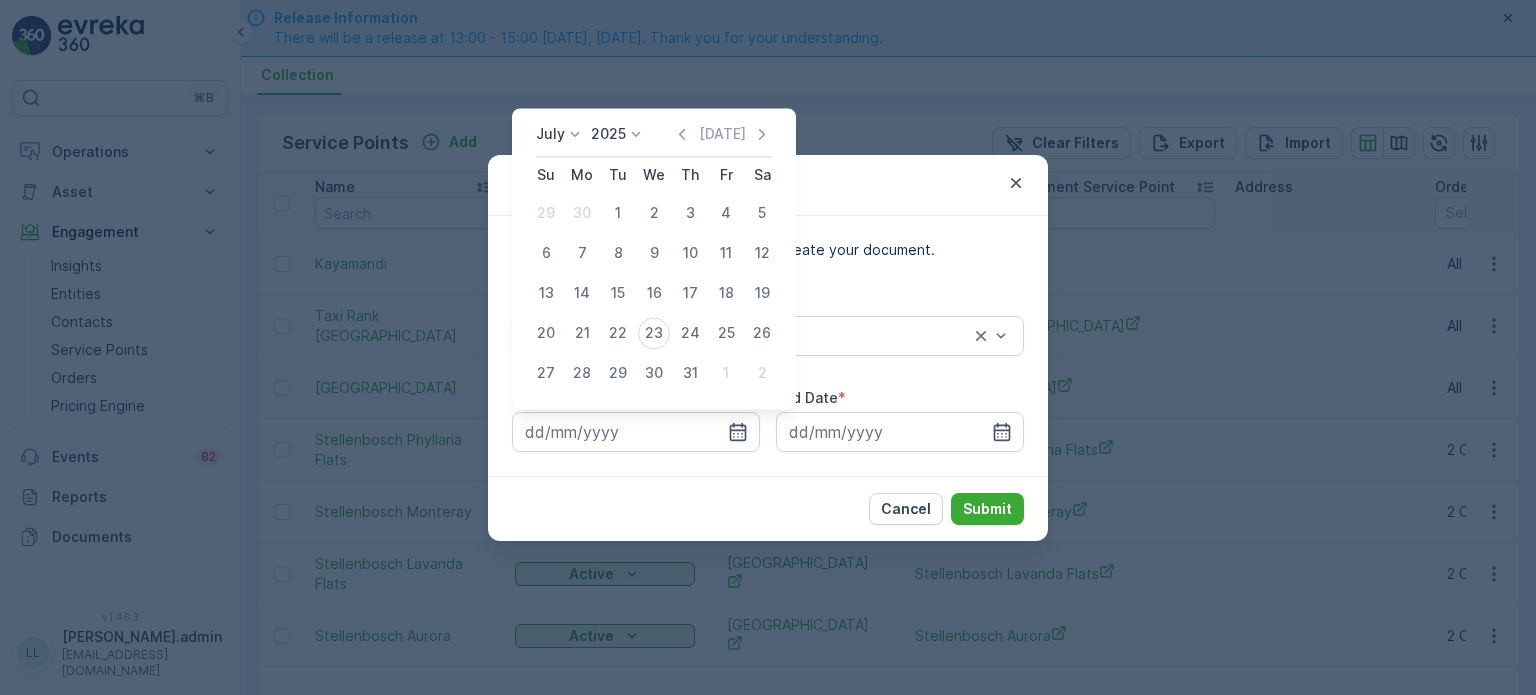 type on "[DATE]" 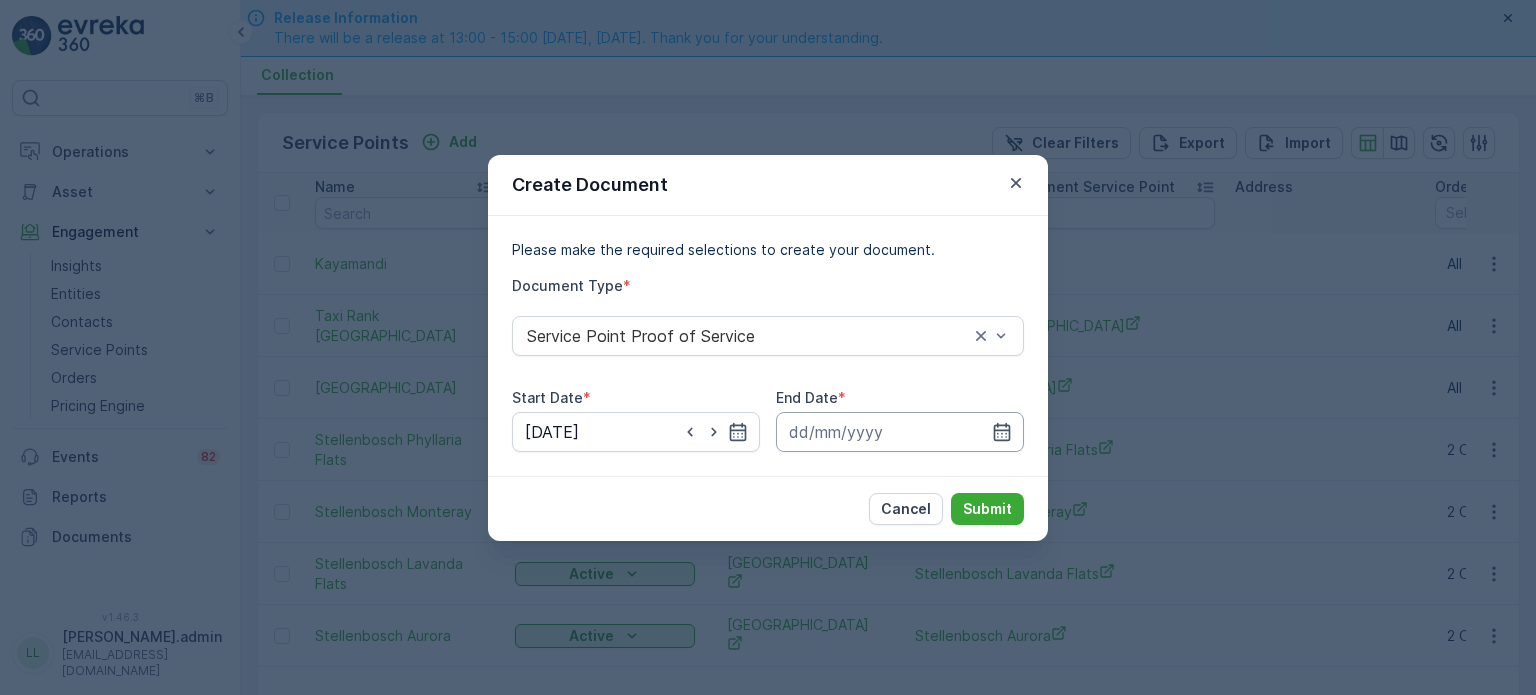 click at bounding box center [900, 432] 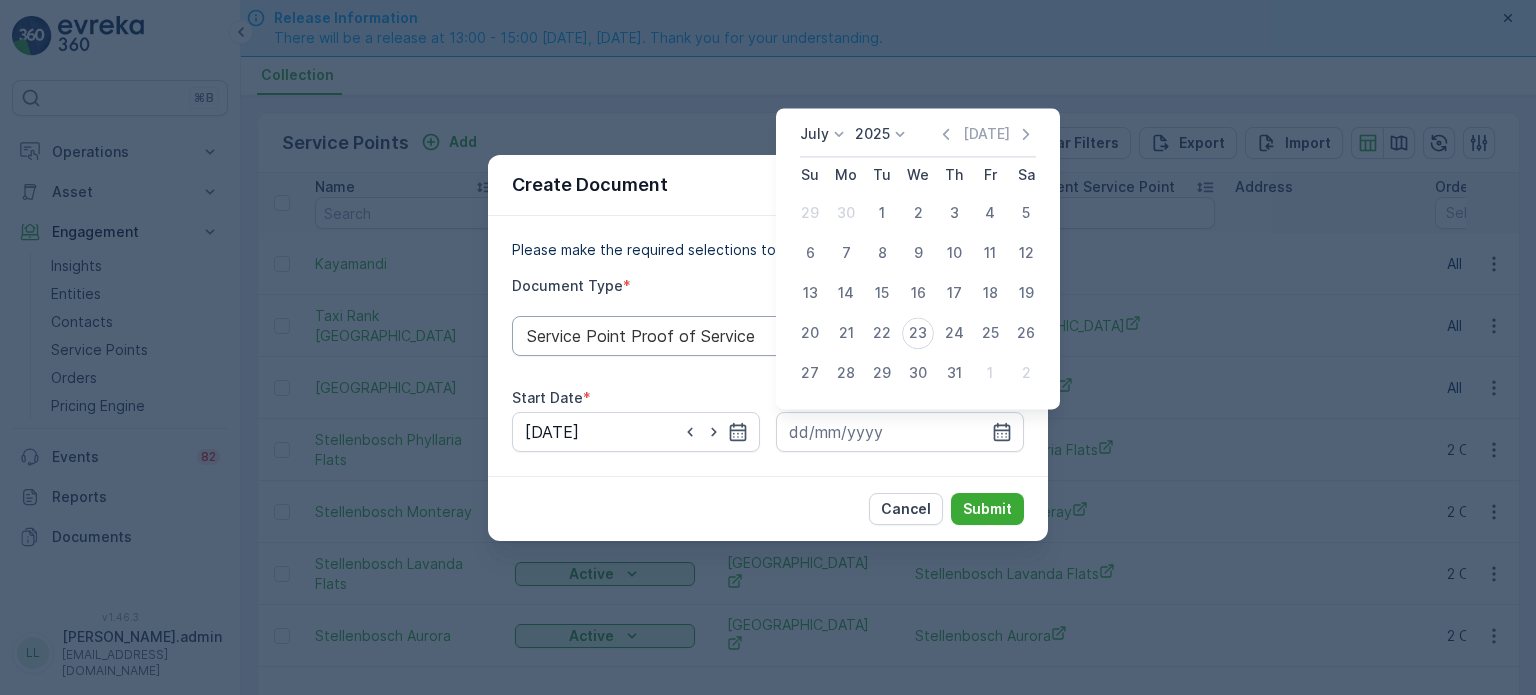 click on "20" at bounding box center (810, 333) 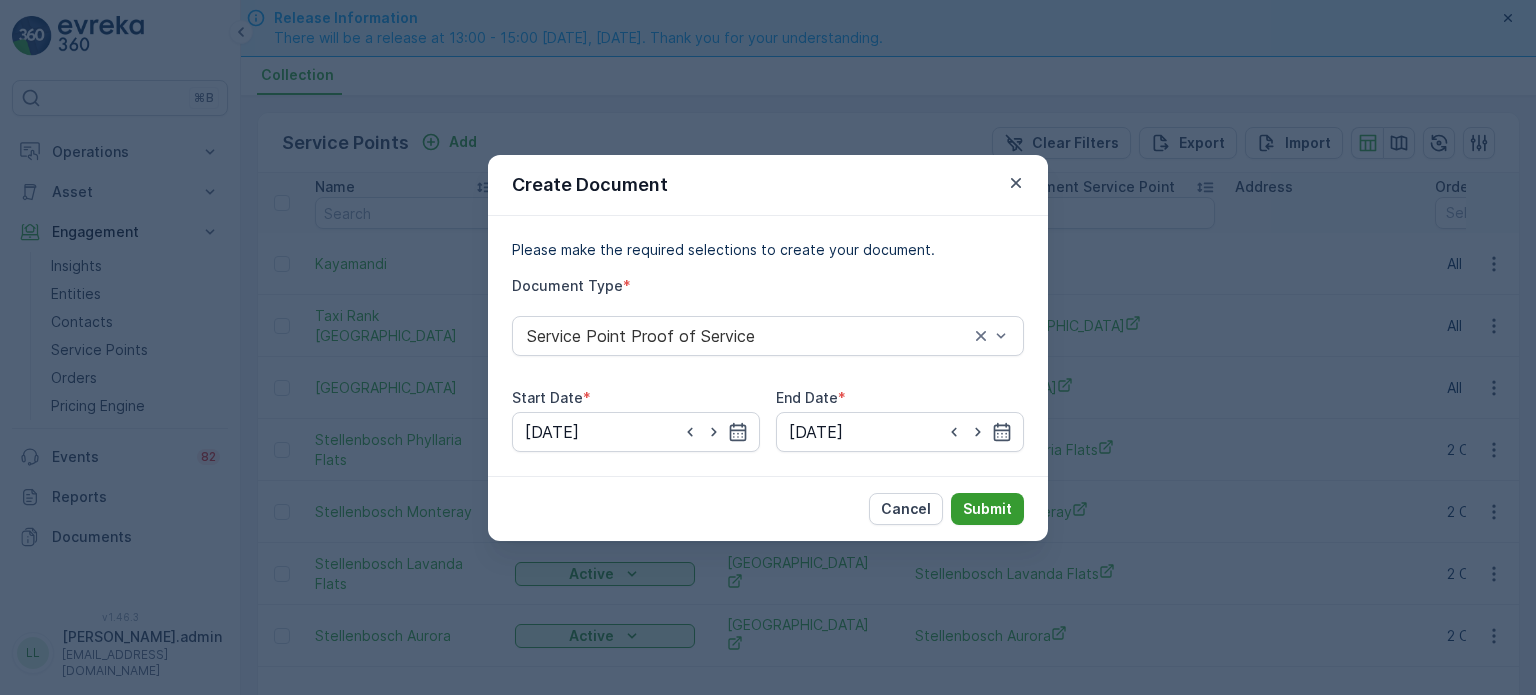 click on "Submit" at bounding box center (987, 509) 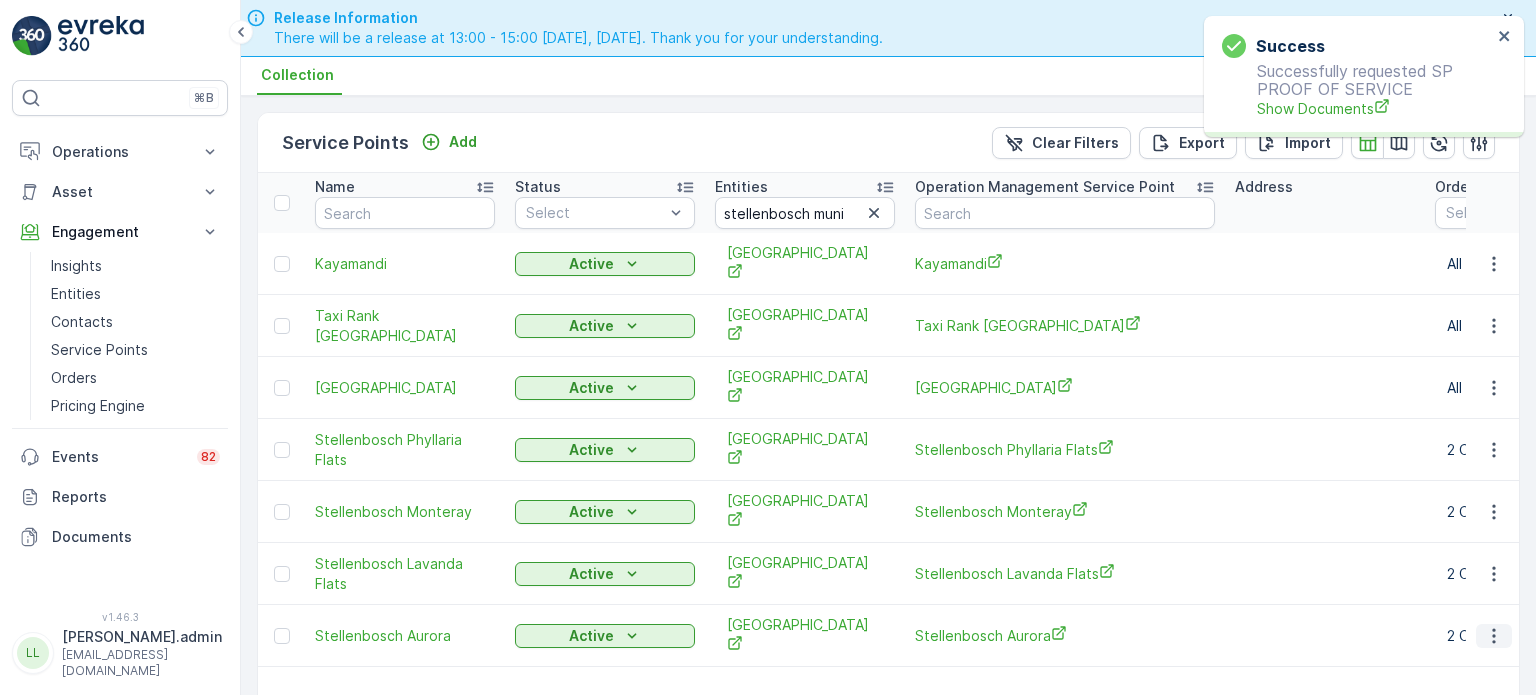 click 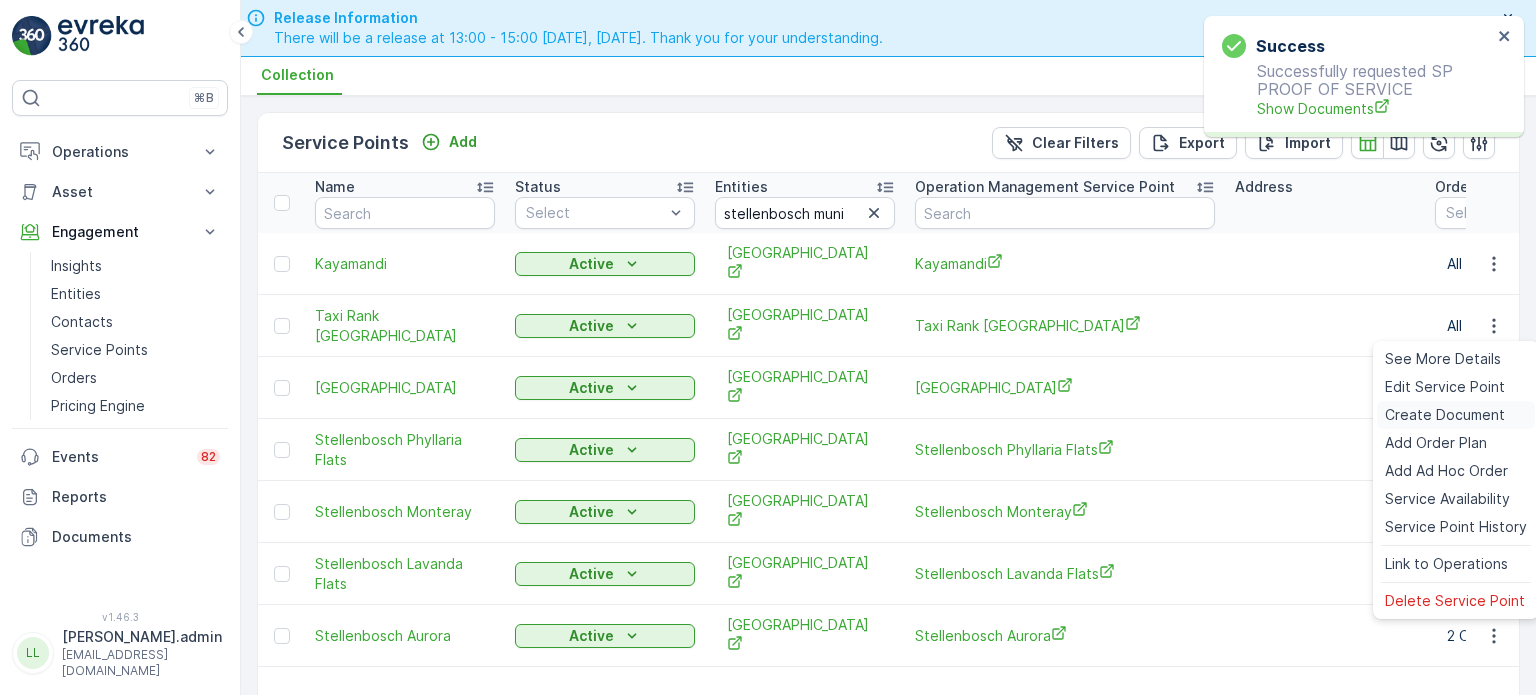 click on "Create Document" at bounding box center [1445, 415] 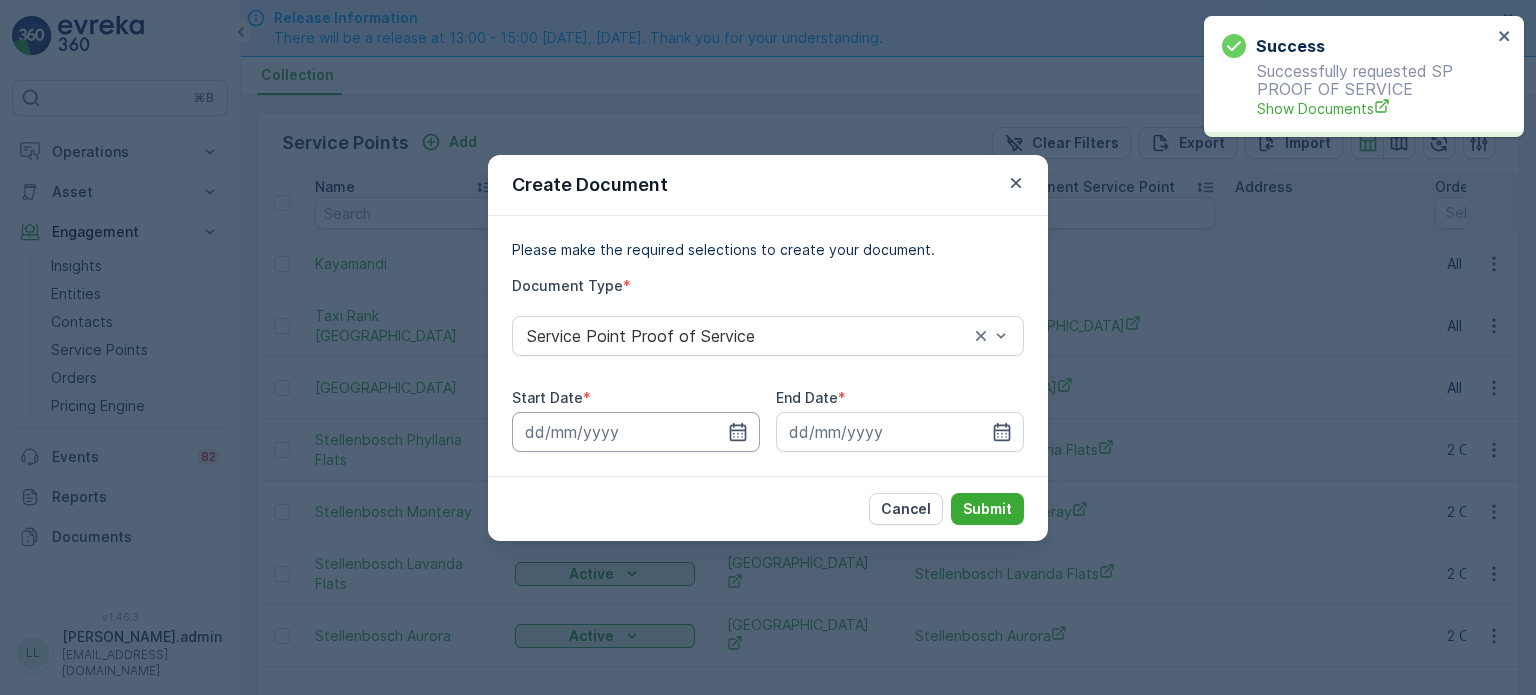 click 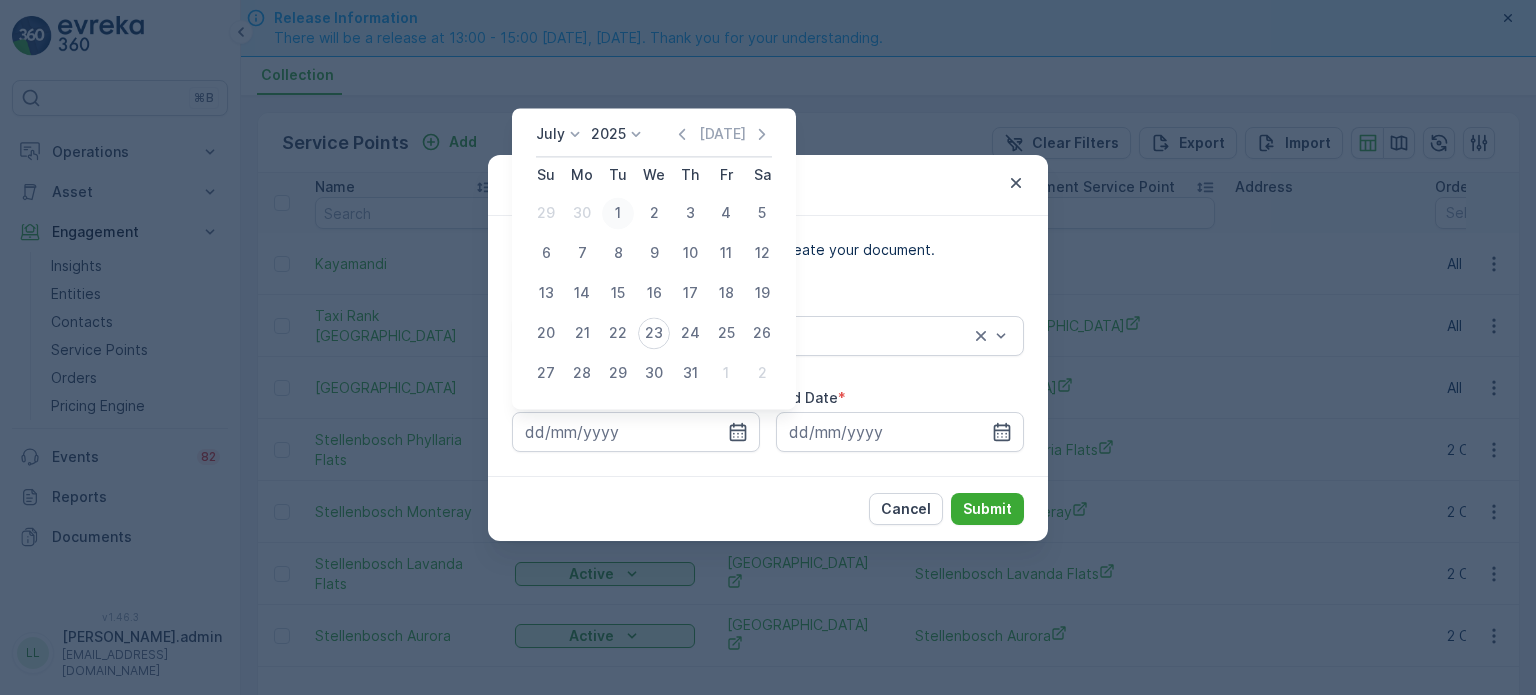 click on "1" at bounding box center (618, 213) 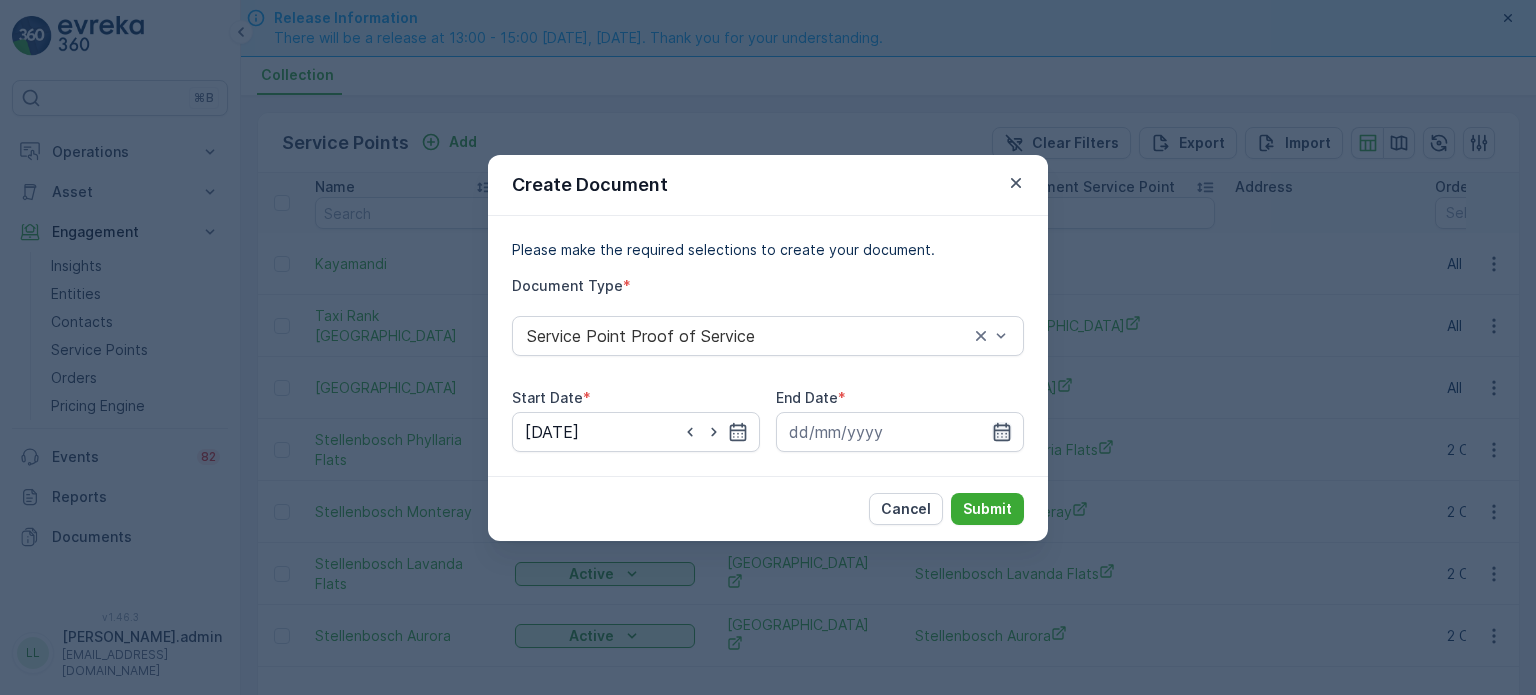 click 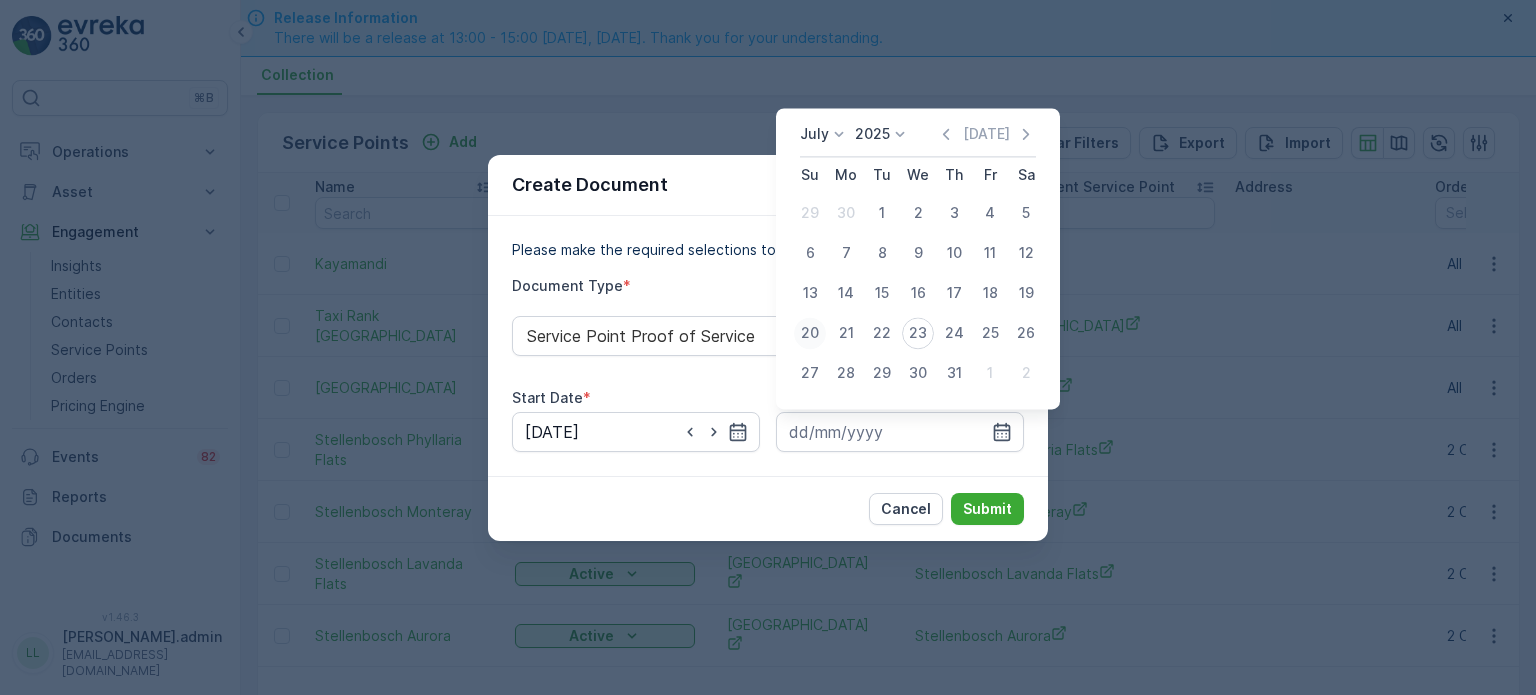click on "20" at bounding box center [810, 333] 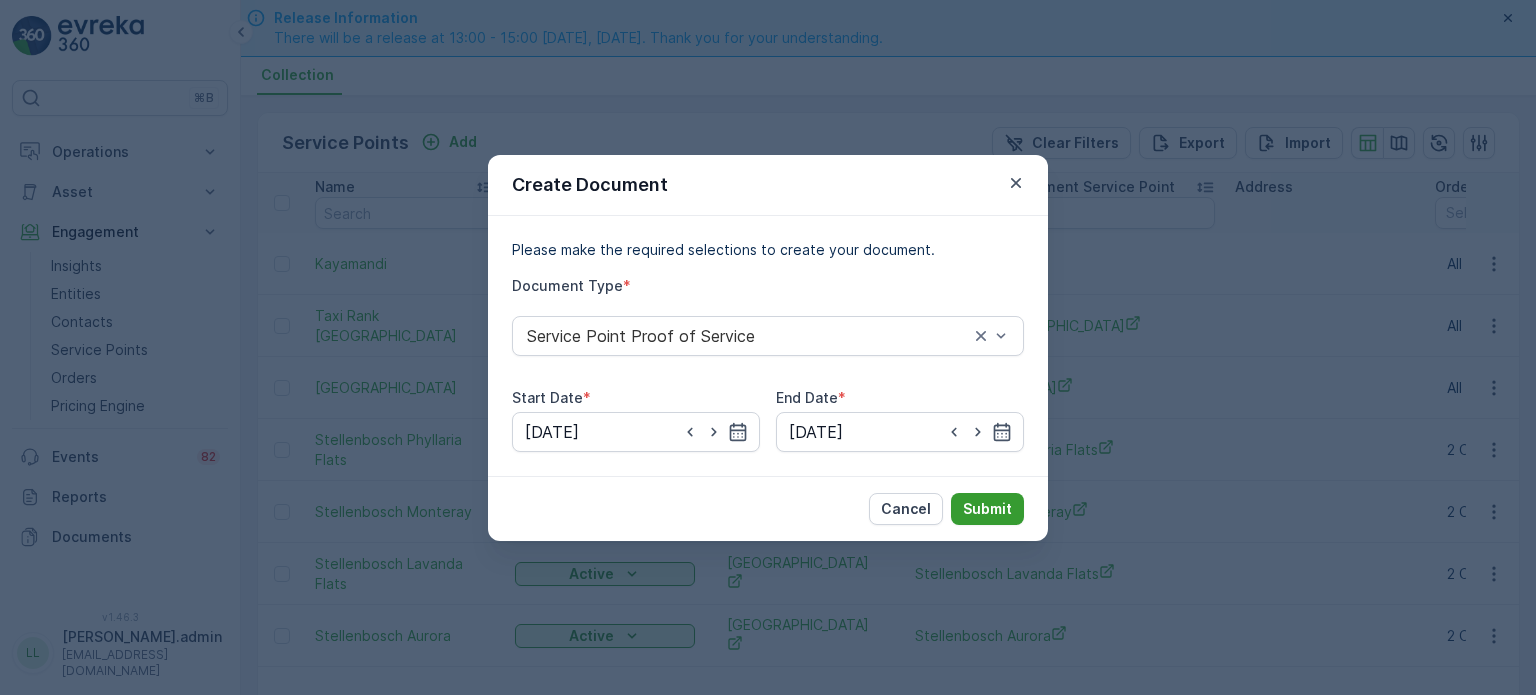 click on "Submit" at bounding box center [987, 509] 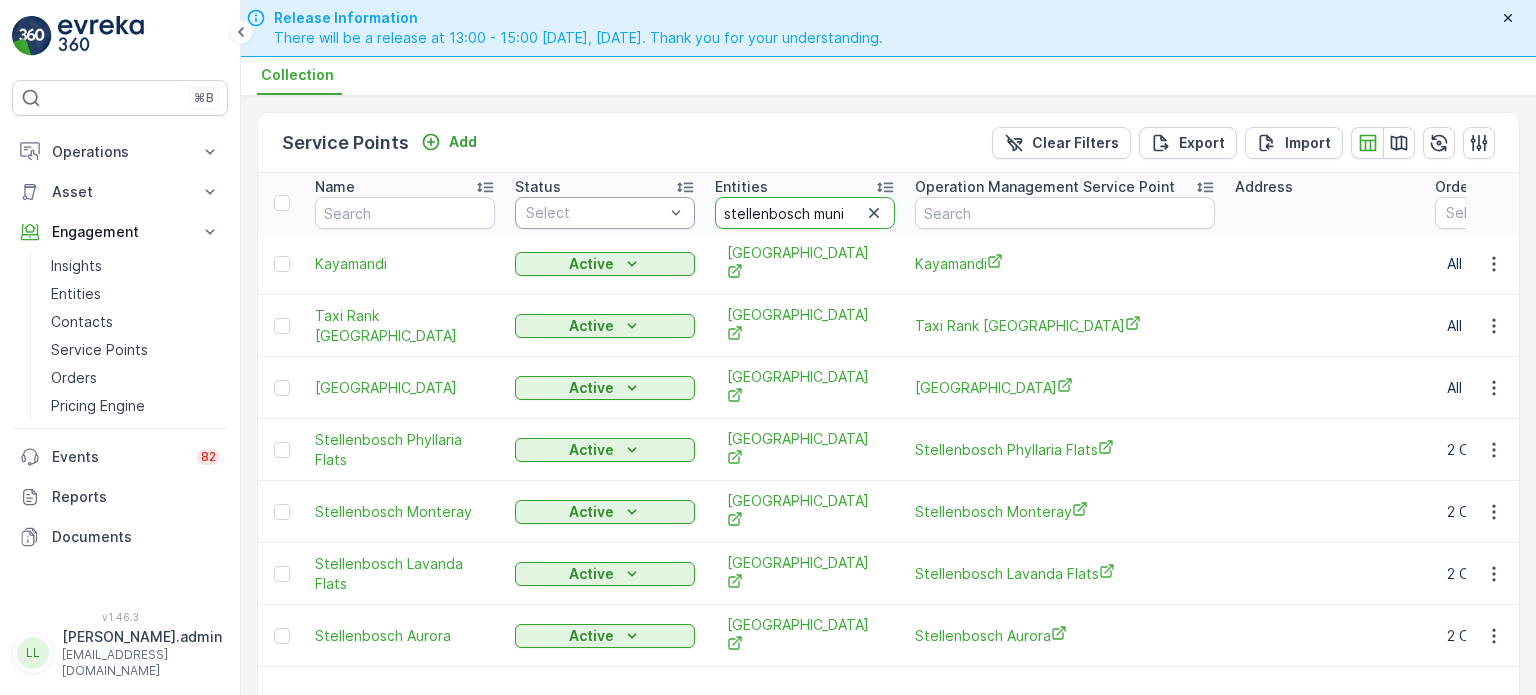drag, startPoint x: 845, startPoint y: 211, endPoint x: 691, endPoint y: 207, distance: 154.05194 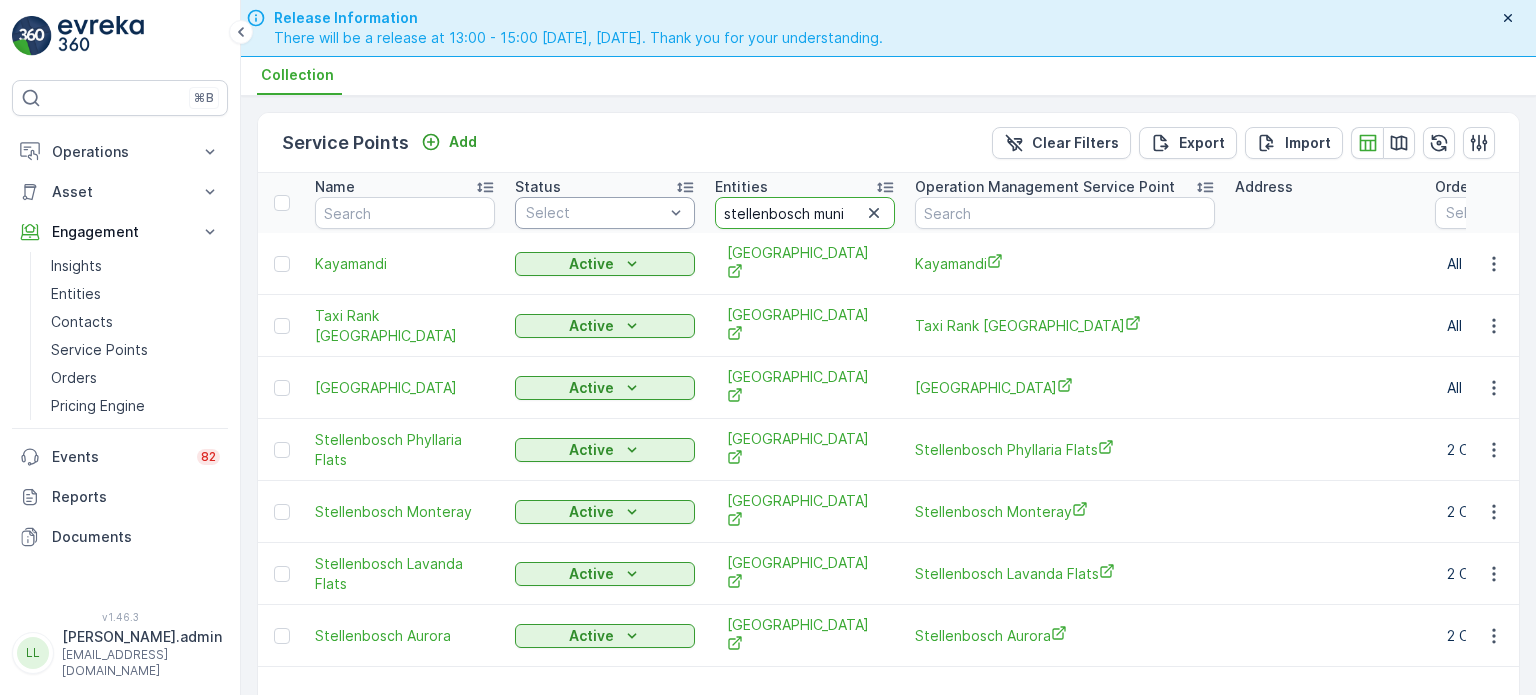 click on "Name Status Select Entities [GEOGRAPHIC_DATA] muni Operation Management Service Point Address Order Settings Select Salesperson Creation Time - Last Update Time -" at bounding box center [1376, 203] 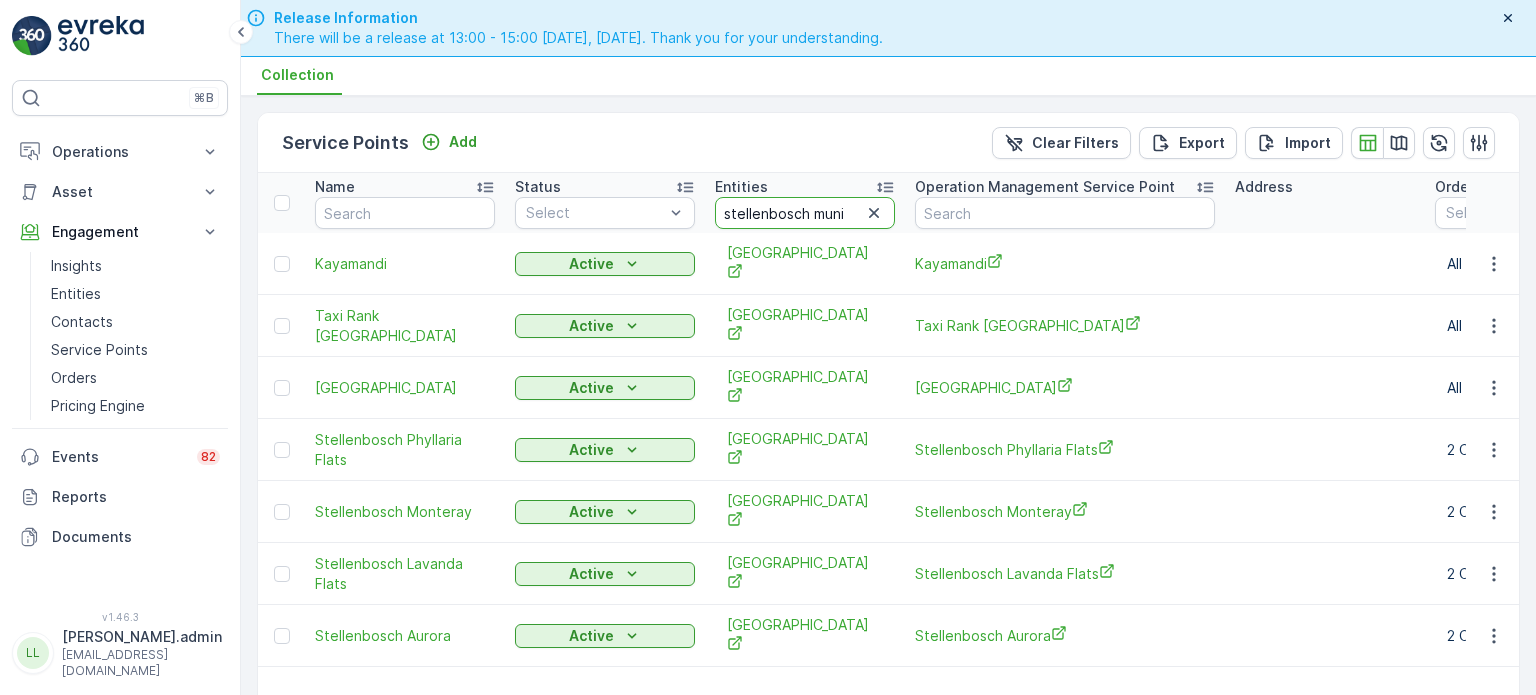 type 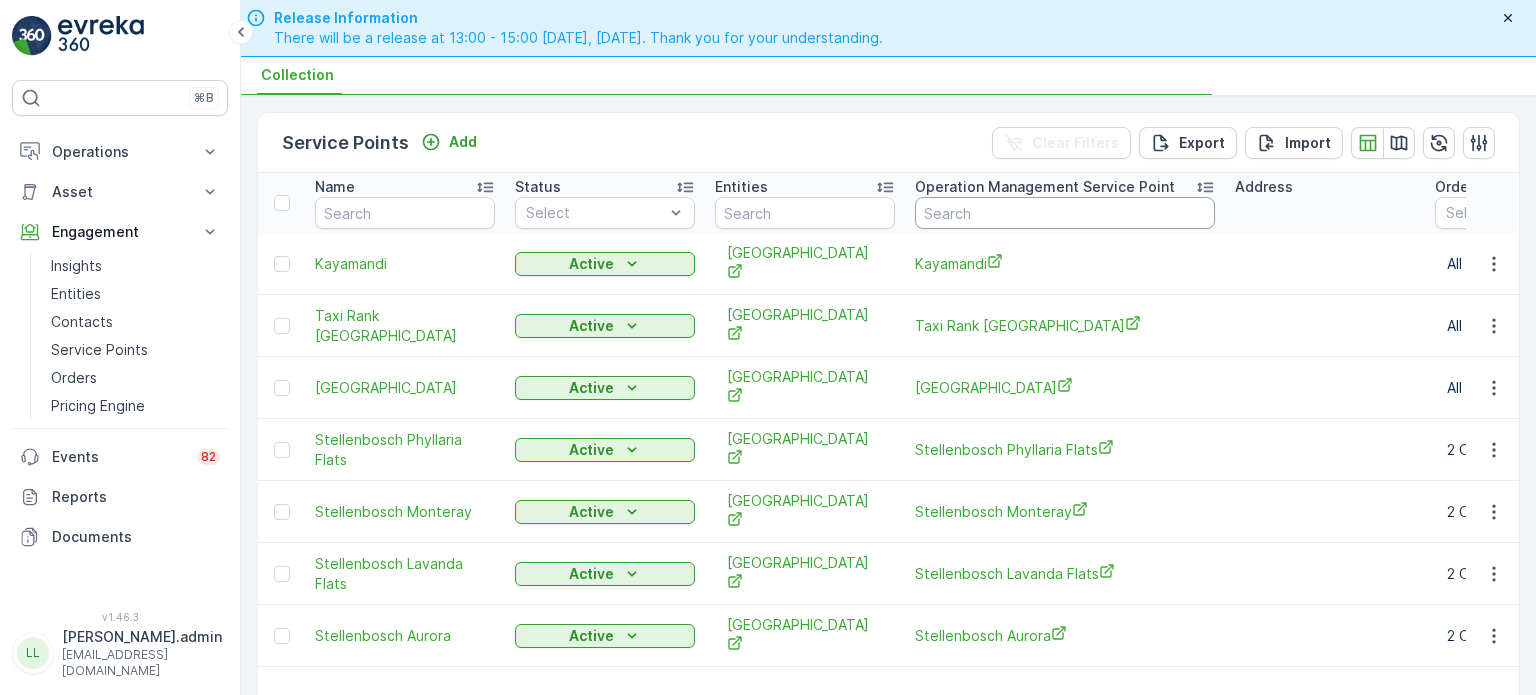 click at bounding box center (1065, 213) 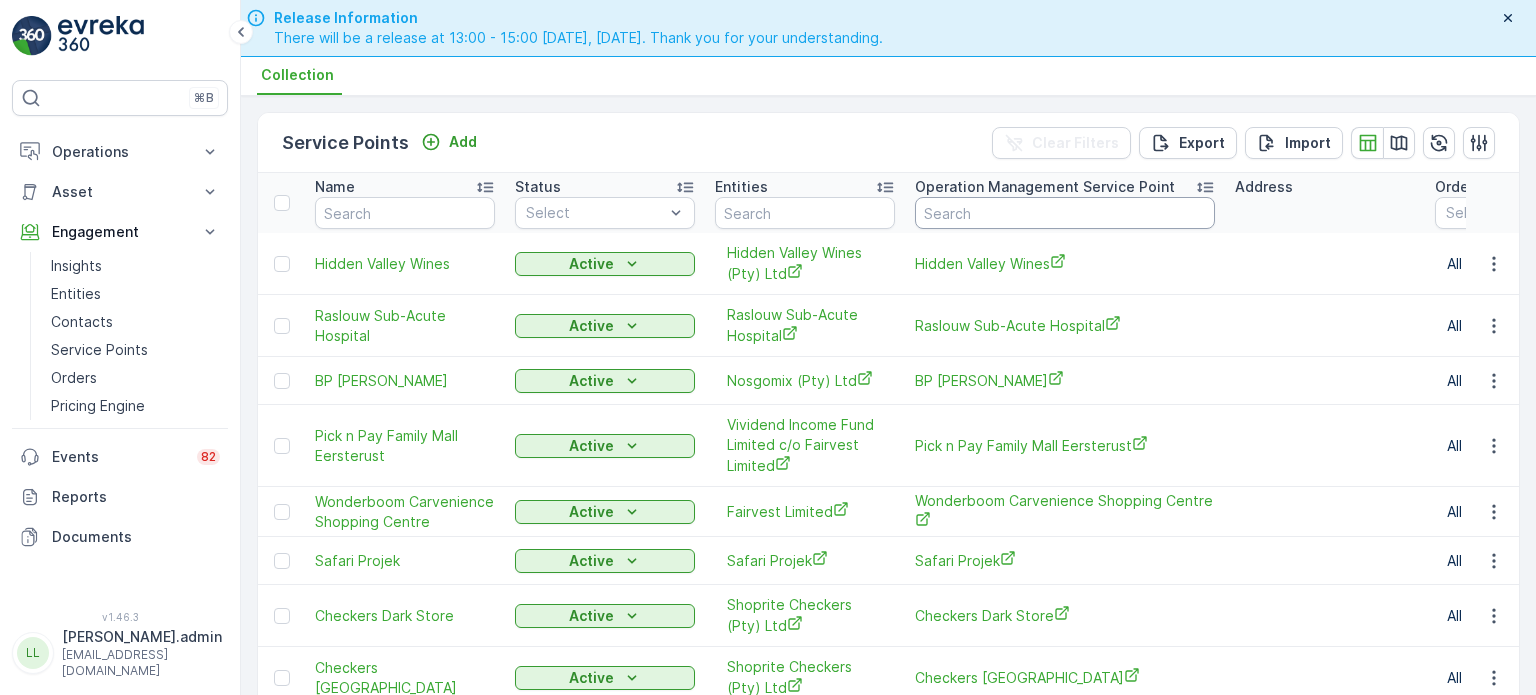 click at bounding box center [1065, 213] 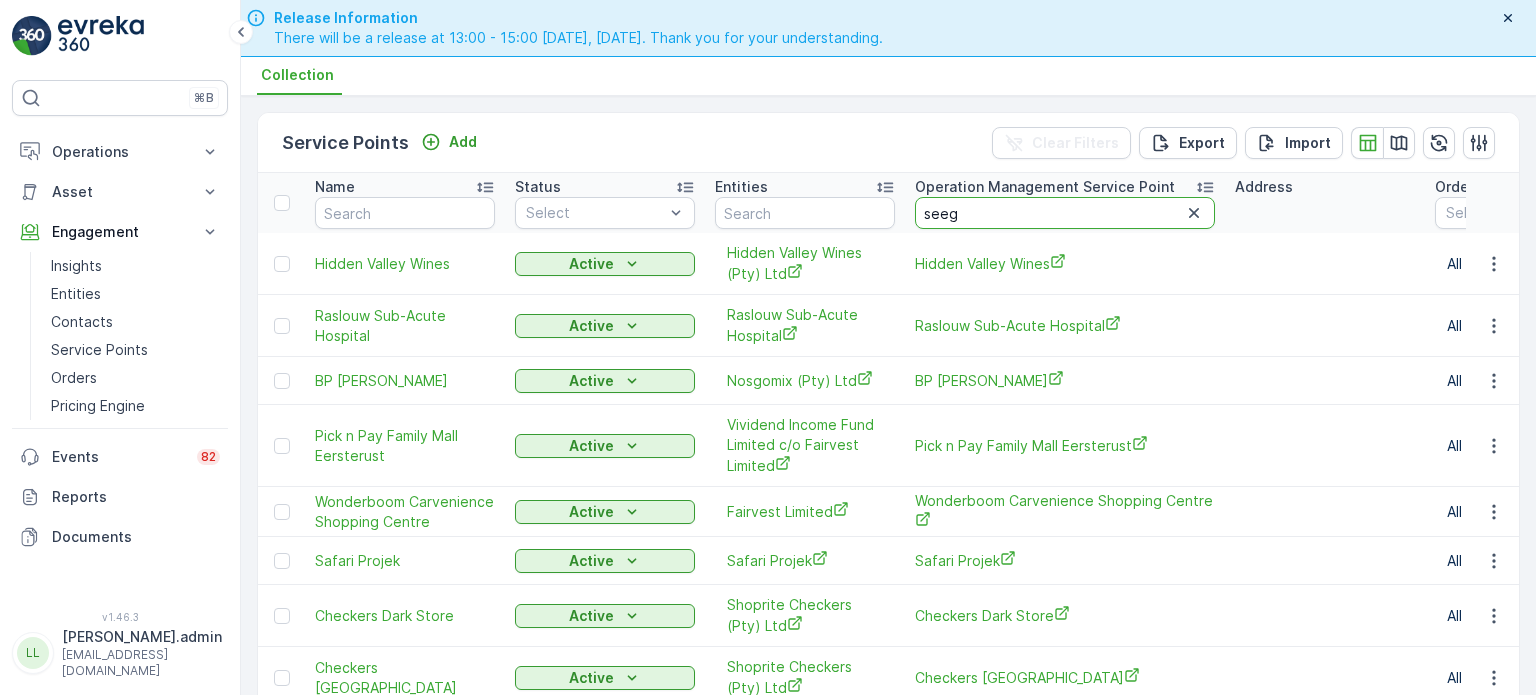 type on "seege" 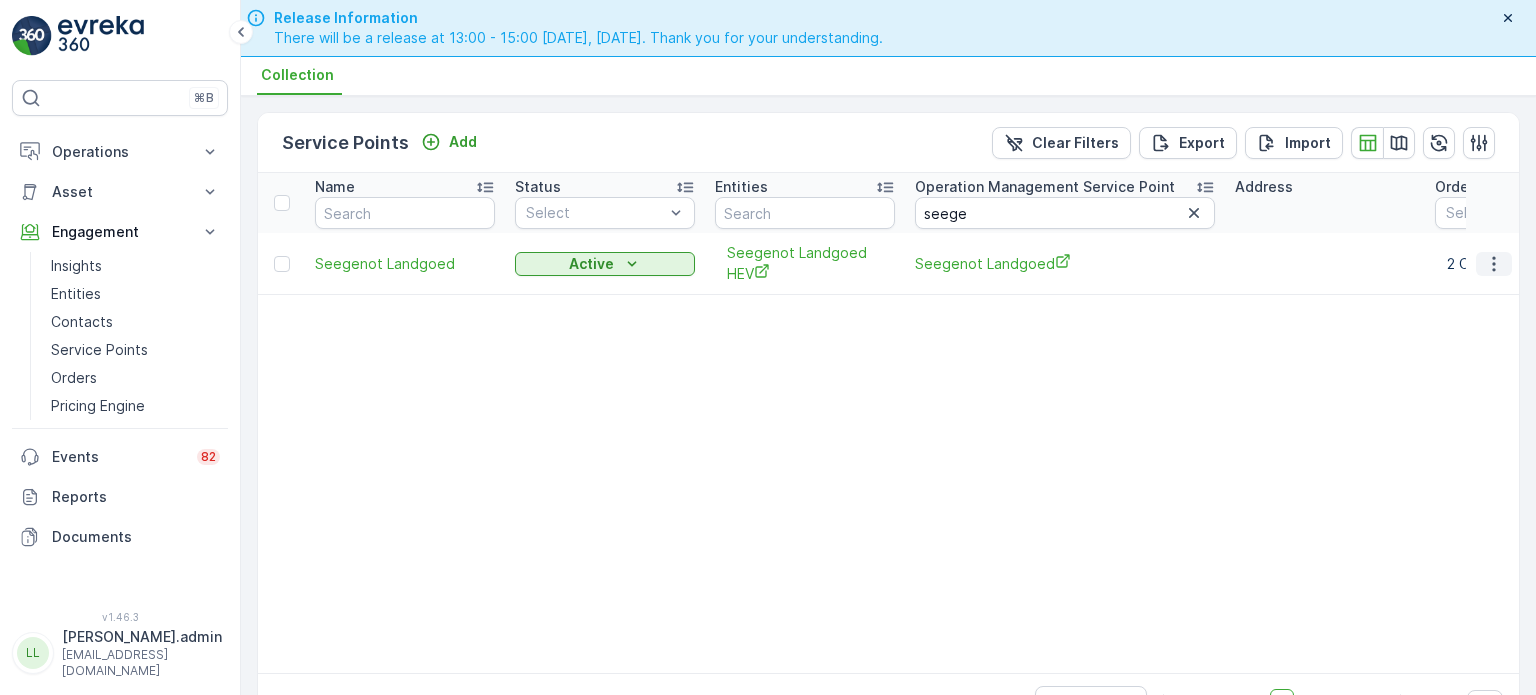 click 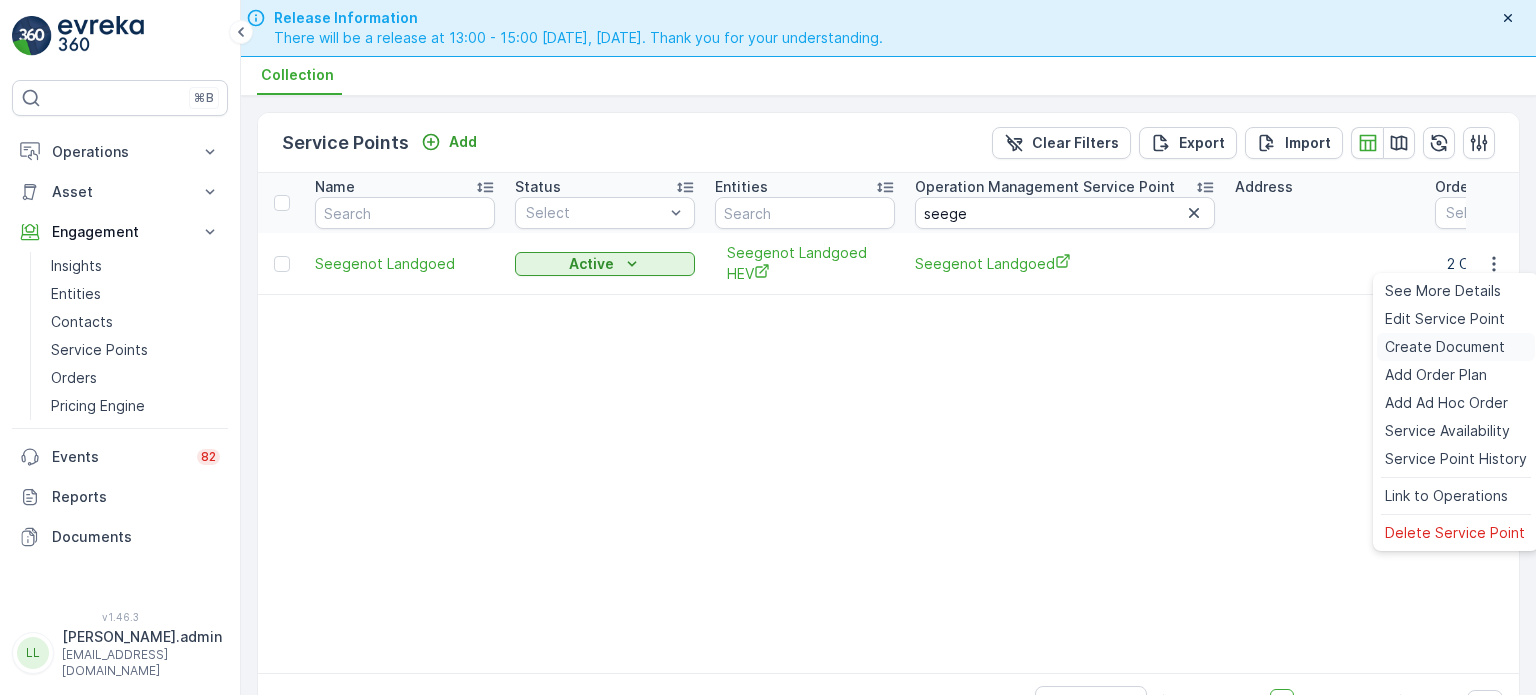 click on "Create Document" at bounding box center [1445, 347] 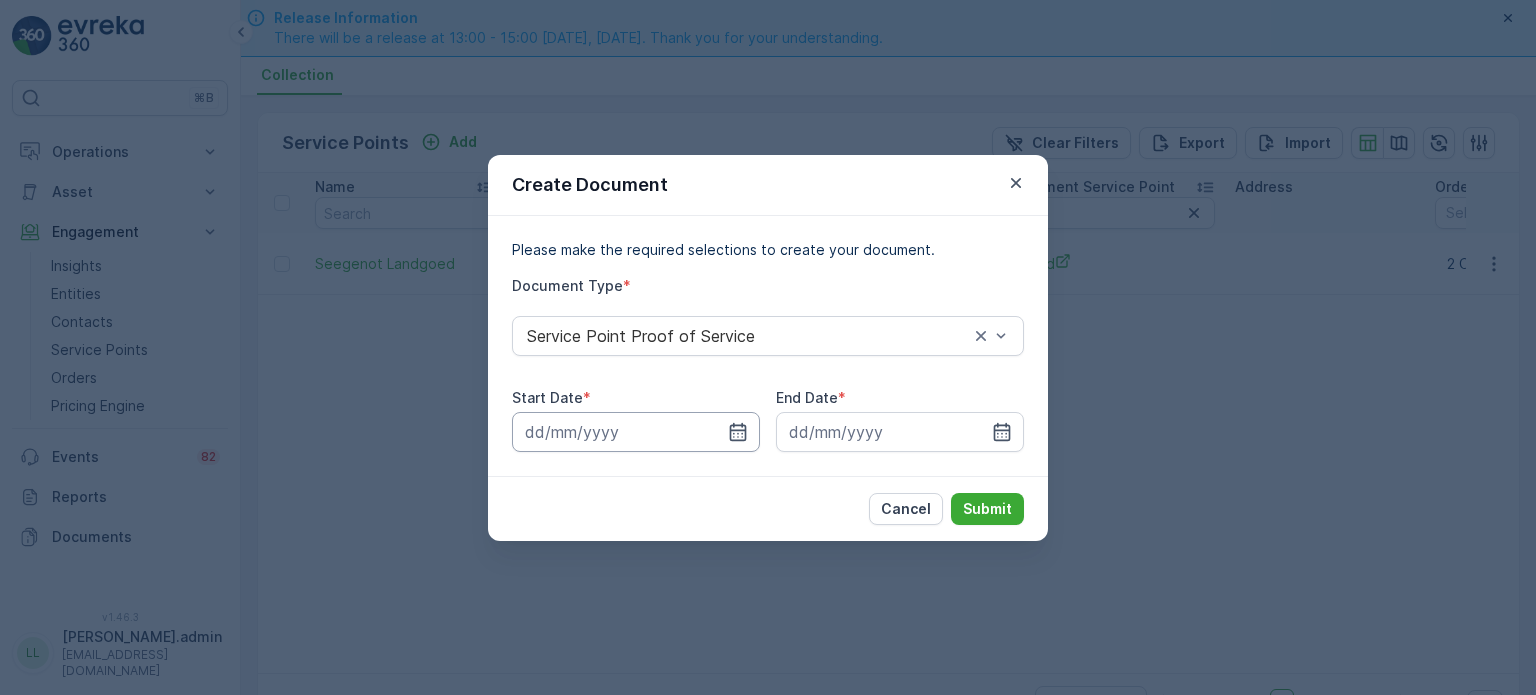 drag, startPoint x: 736, startPoint y: 431, endPoint x: 740, endPoint y: 413, distance: 18.439089 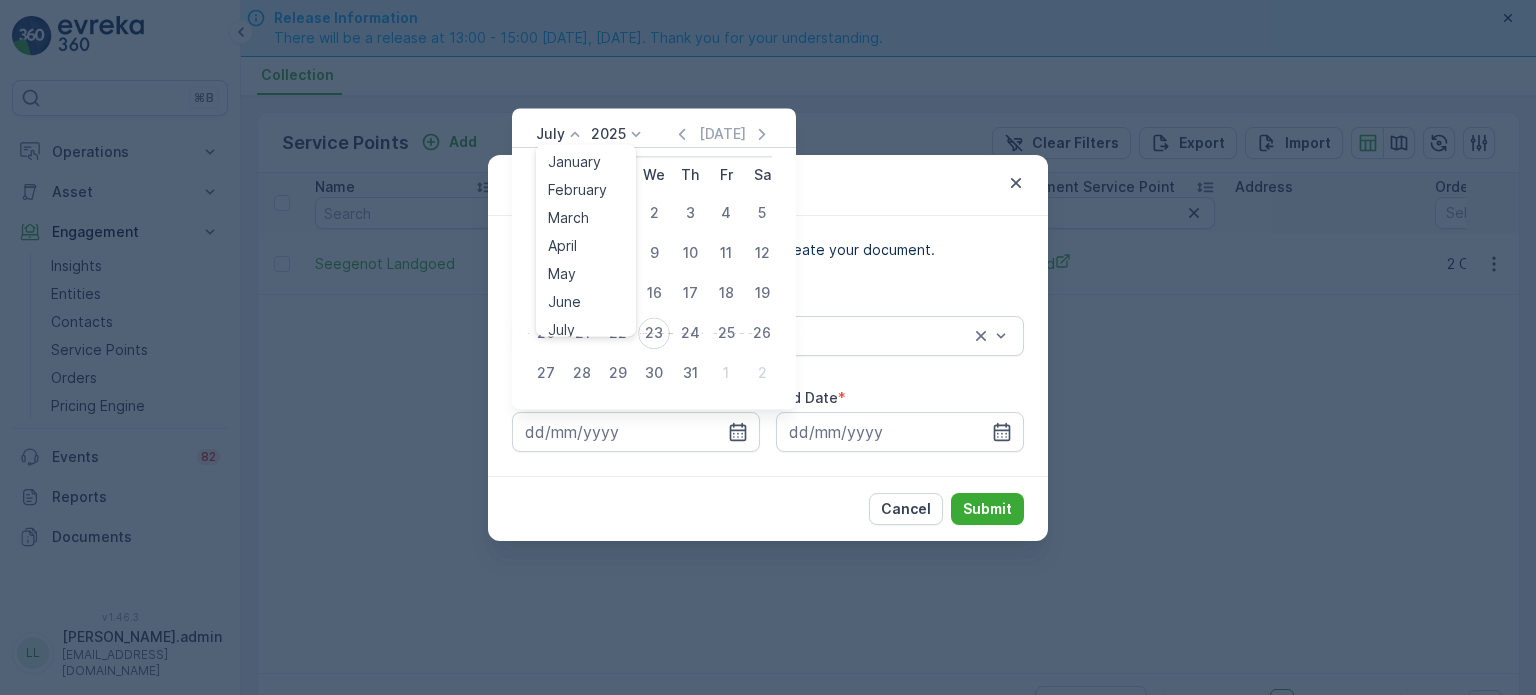click 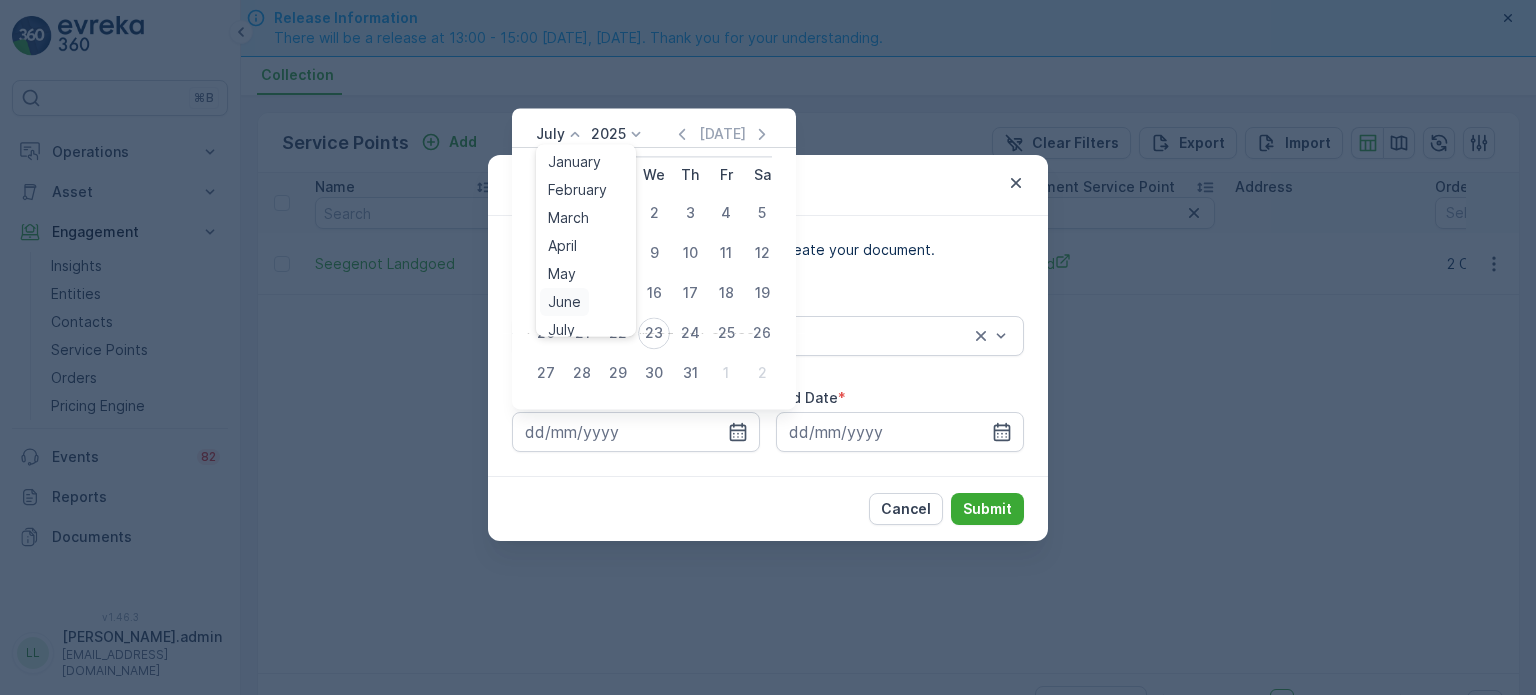 click on "June" at bounding box center [564, 302] 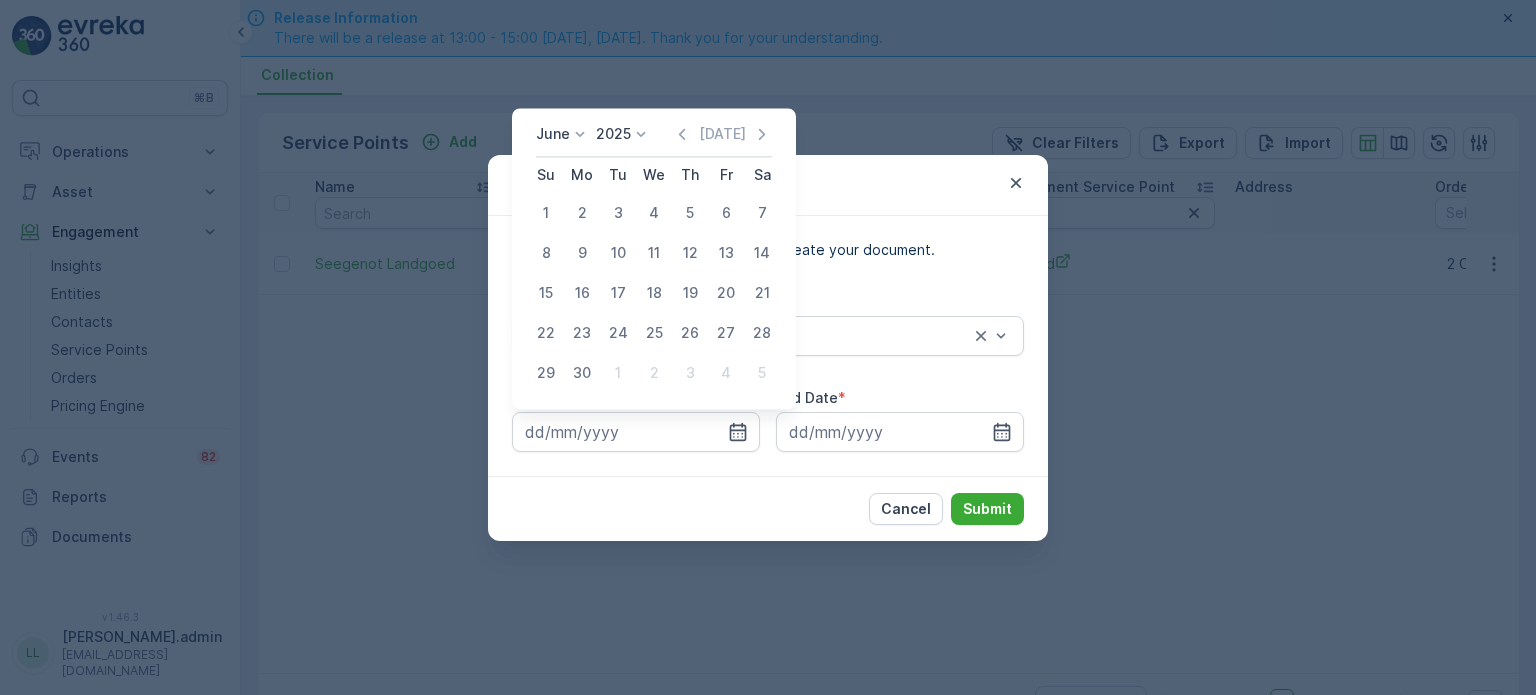 click on "21" at bounding box center (762, 293) 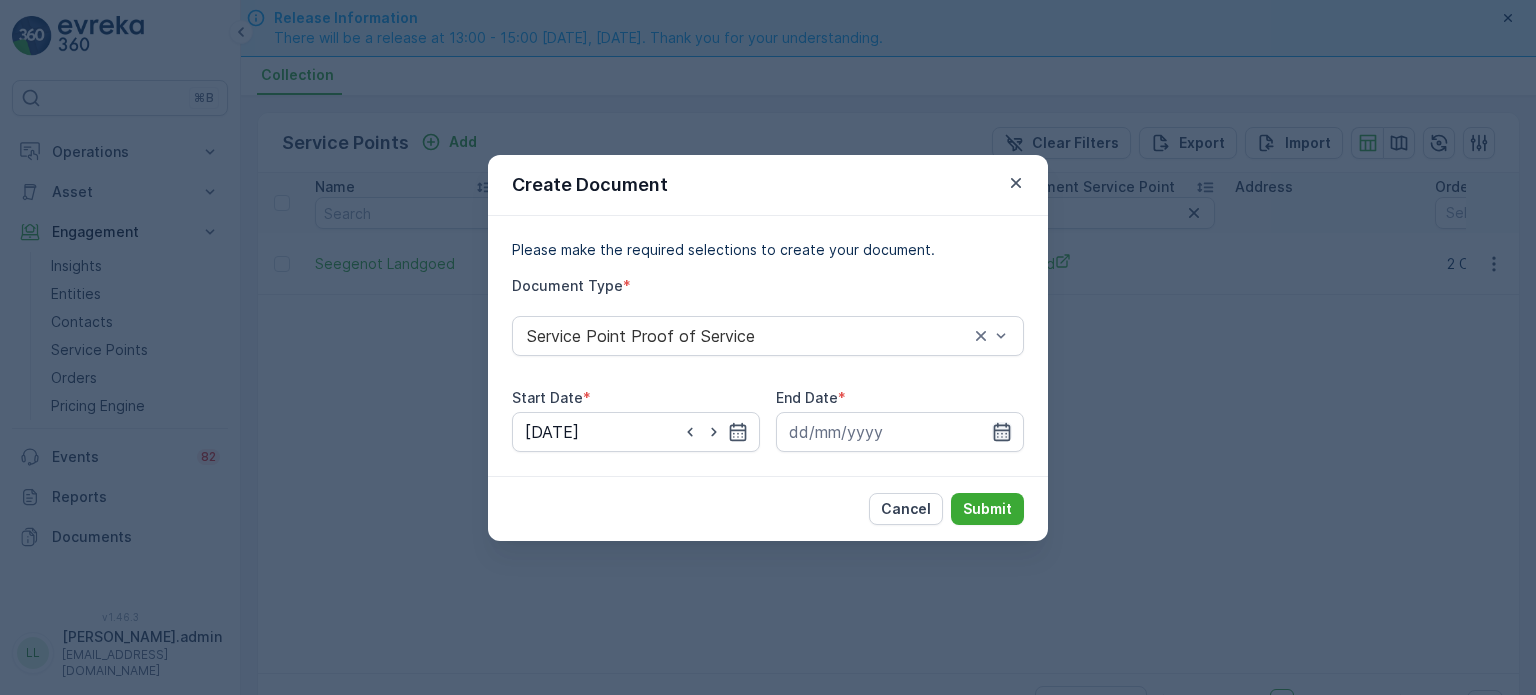 drag, startPoint x: 1015, startPoint y: 433, endPoint x: 992, endPoint y: 424, distance: 24.698177 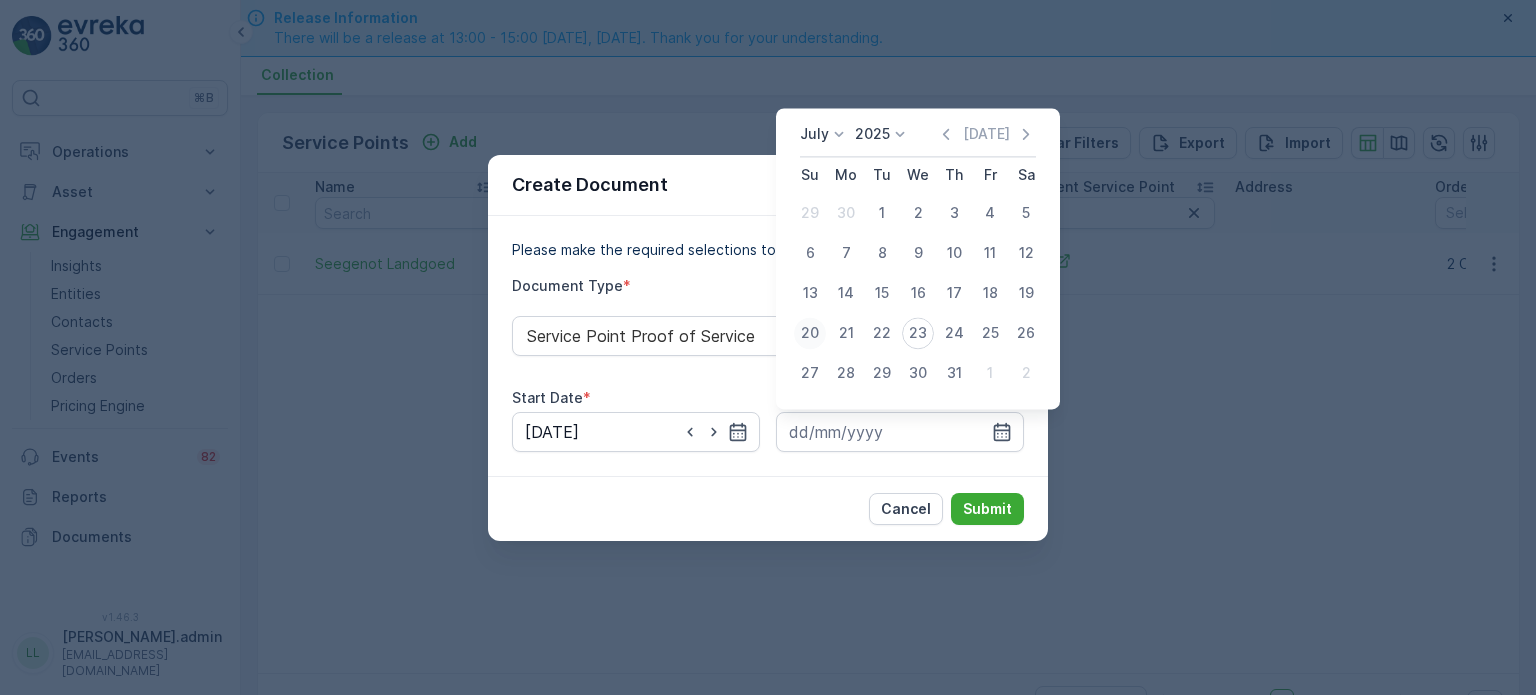 drag, startPoint x: 807, startPoint y: 330, endPoint x: 889, endPoint y: 411, distance: 115.260574 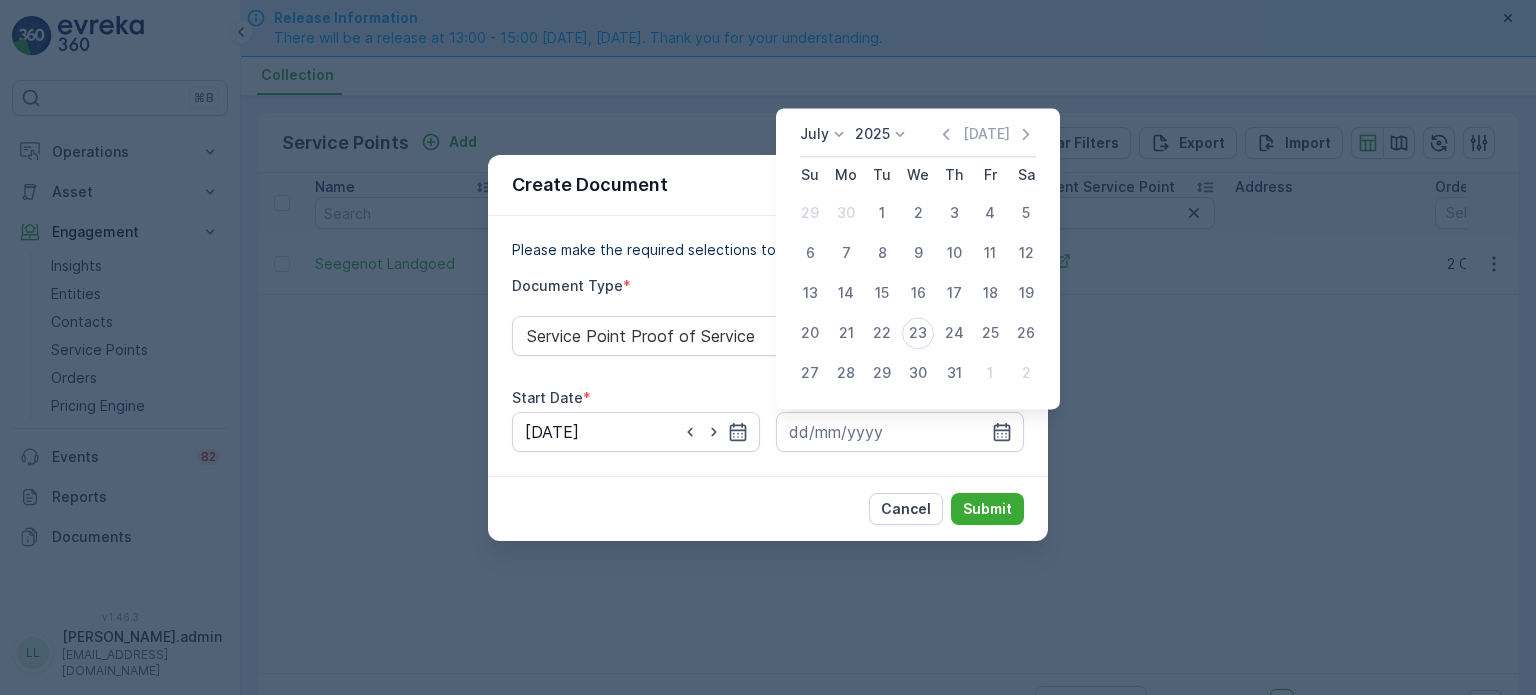 type on "[DATE]" 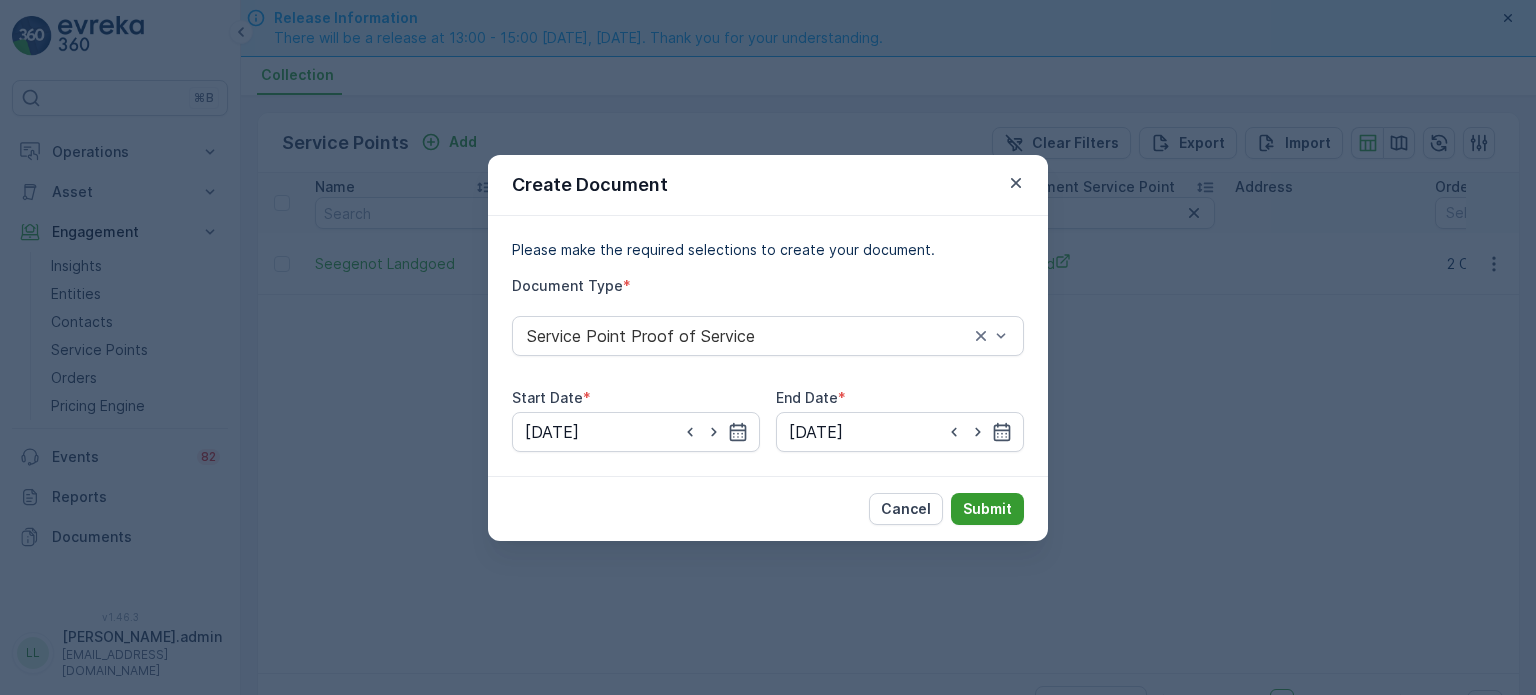 click on "Submit" at bounding box center [987, 509] 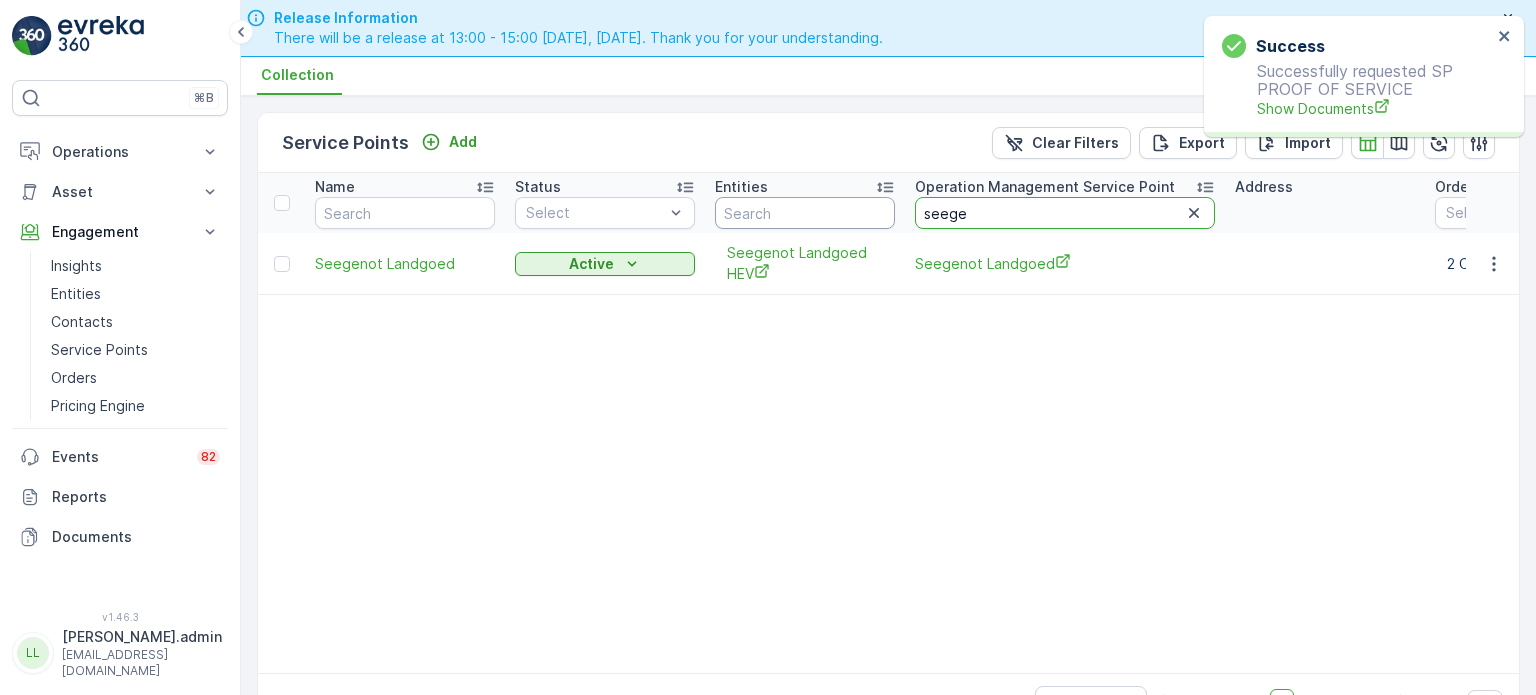 drag, startPoint x: 983, startPoint y: 211, endPoint x: 890, endPoint y: 213, distance: 93.0215 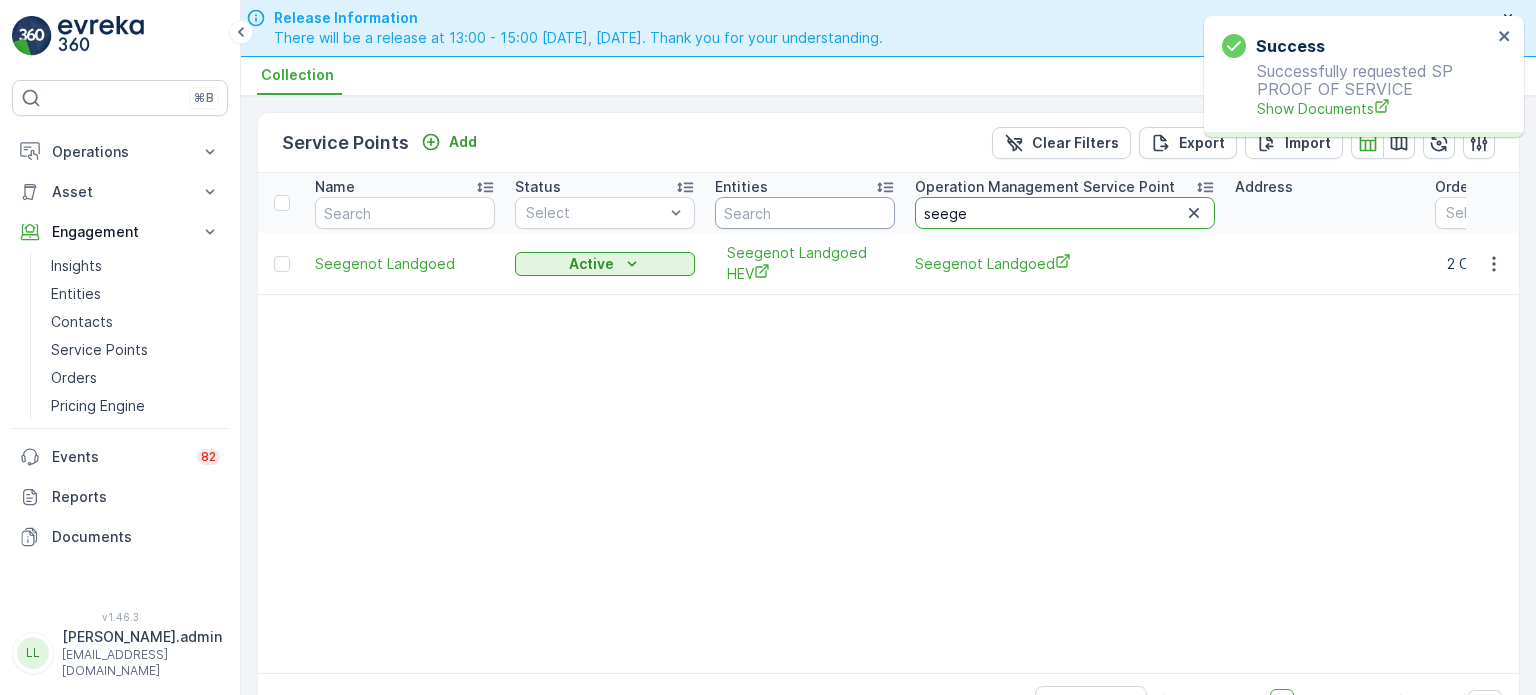 click on "Name Status Select Entities Operation Management Service Point seege Address Order Settings Select Salesperson Creation Time - Last Update Time -" at bounding box center [1376, 203] 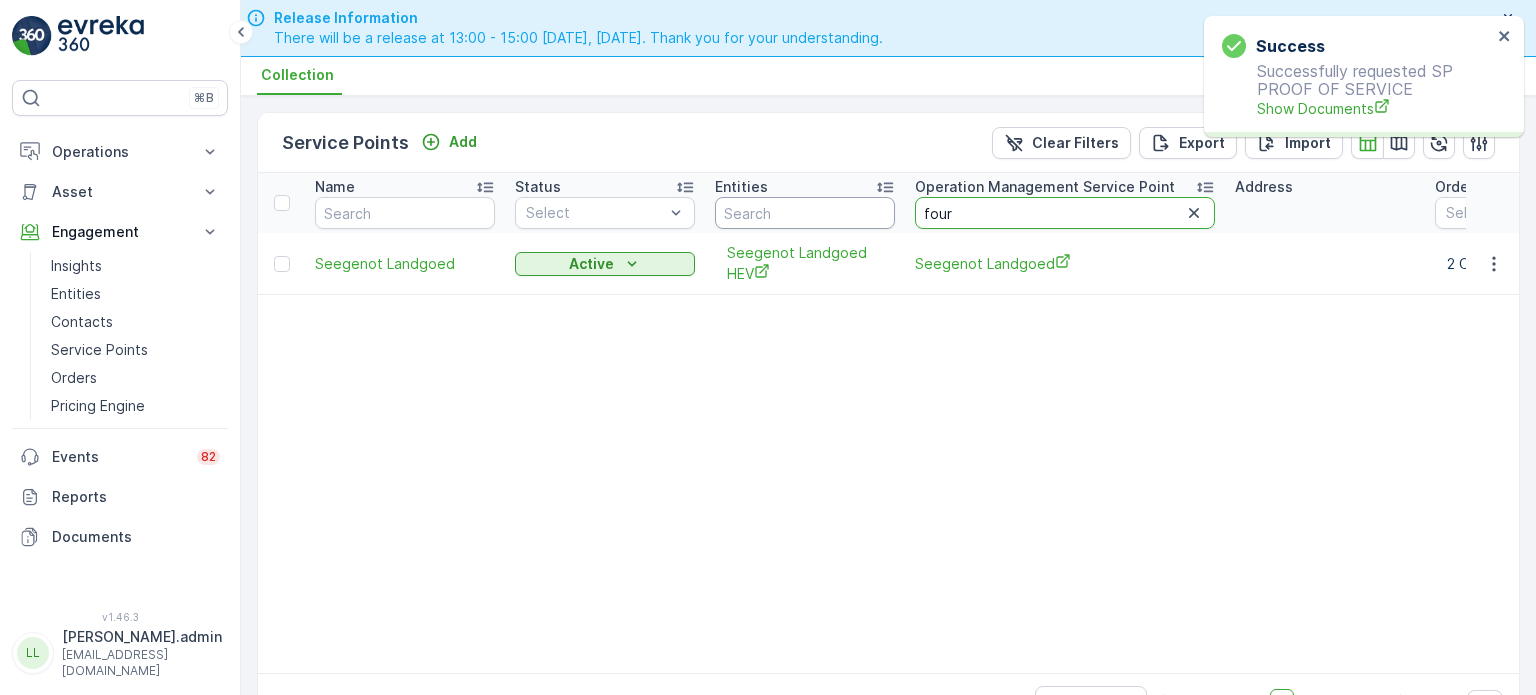 type on "fourw" 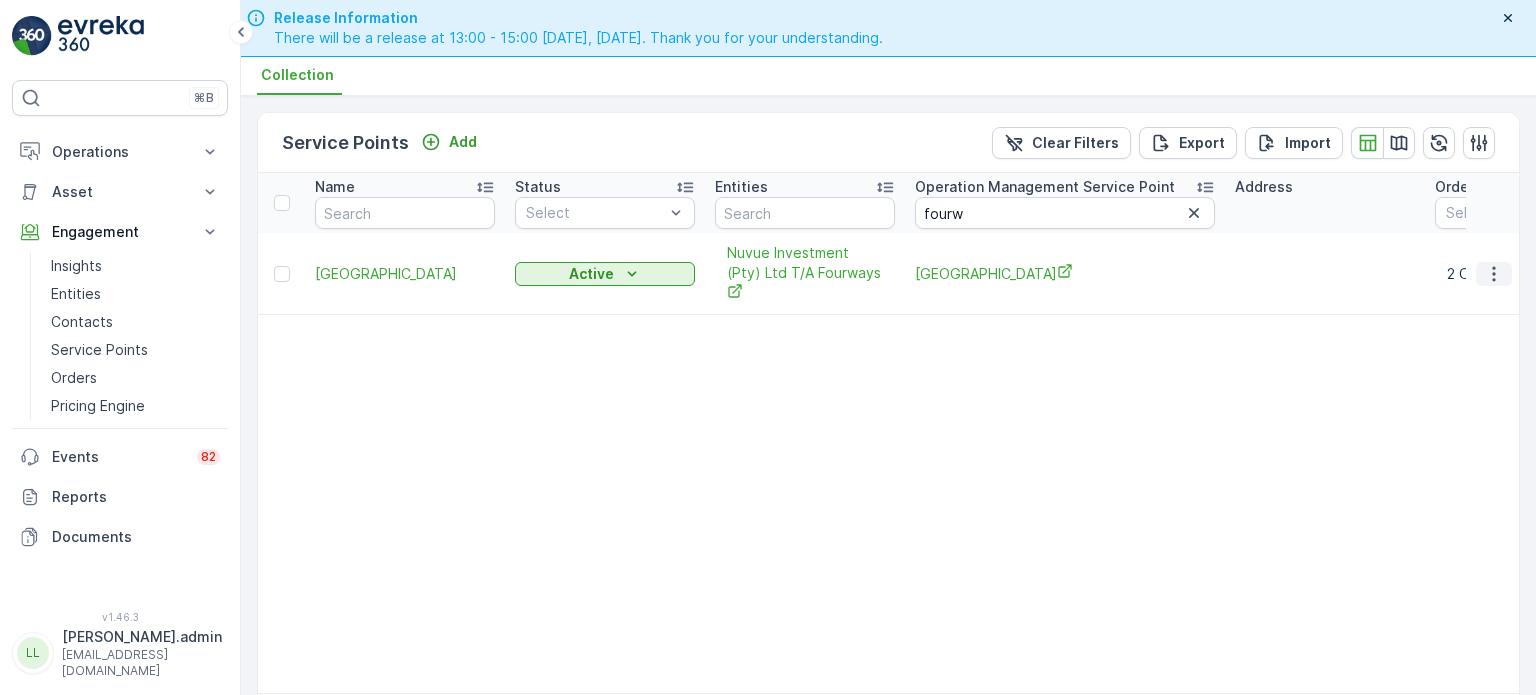 click 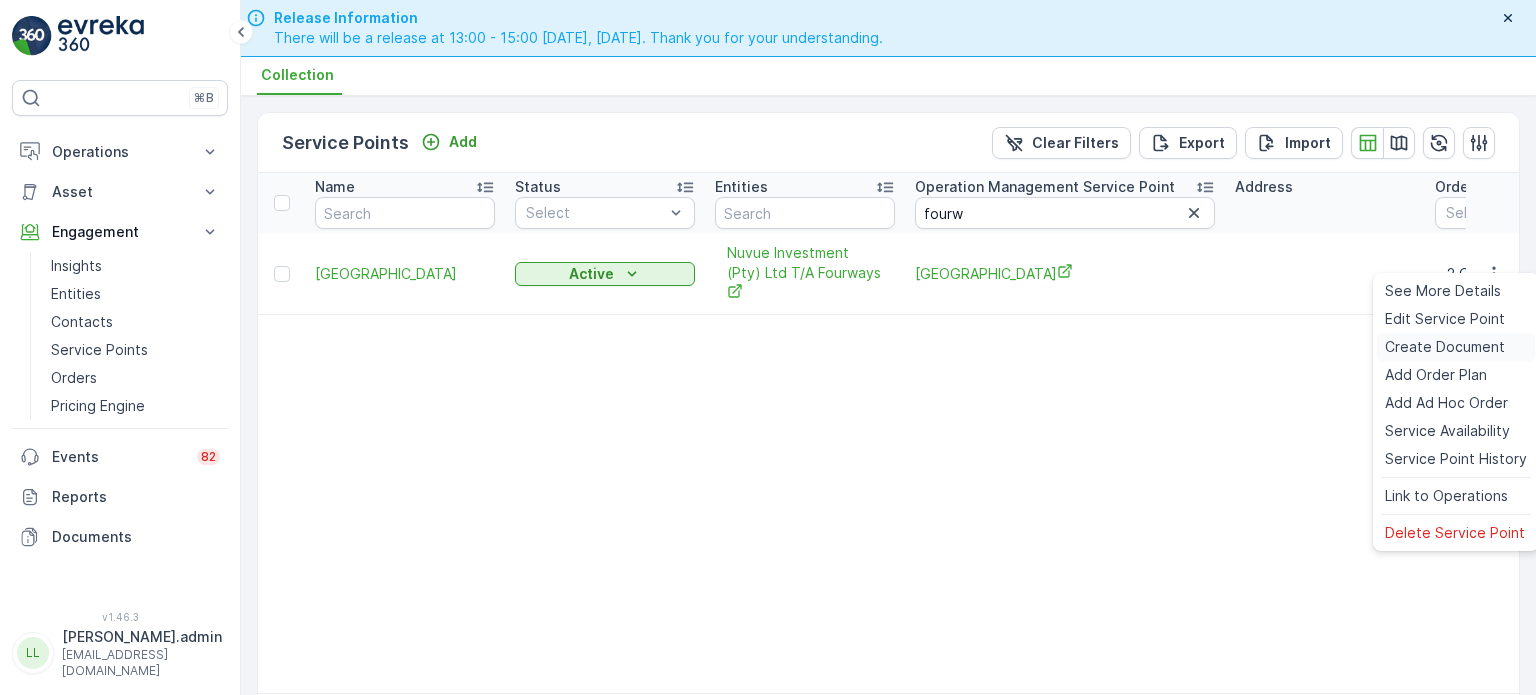 click on "Create Document" at bounding box center [1445, 347] 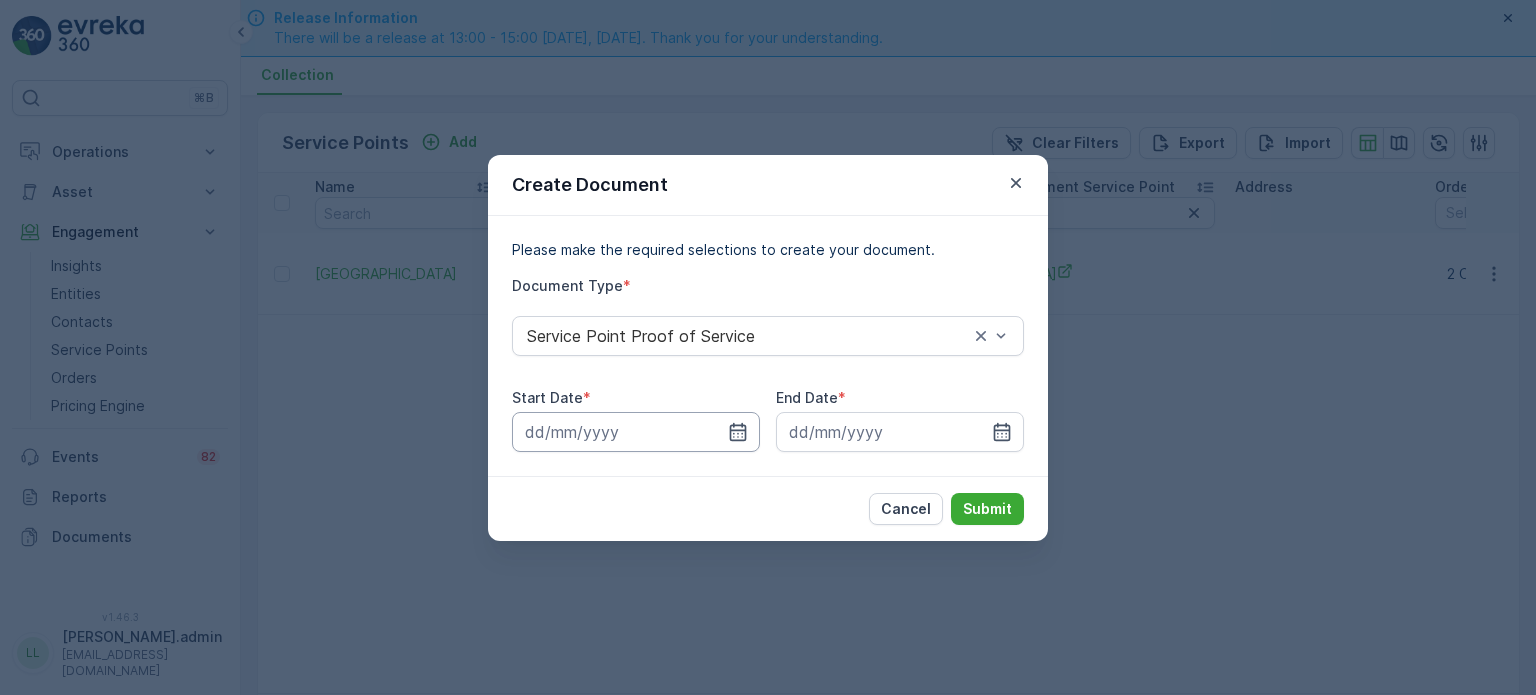 click 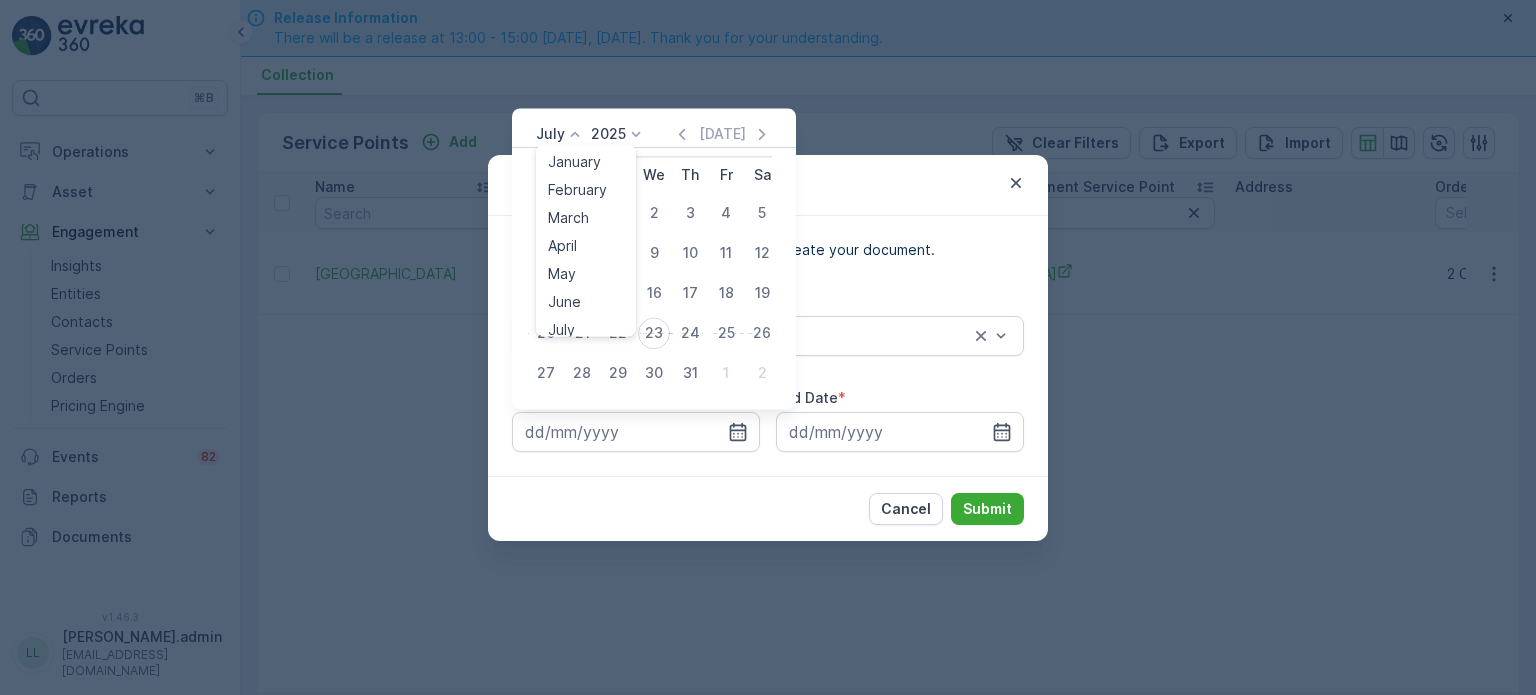 click on "July January February March April May June July August September October November December" at bounding box center [560, 134] 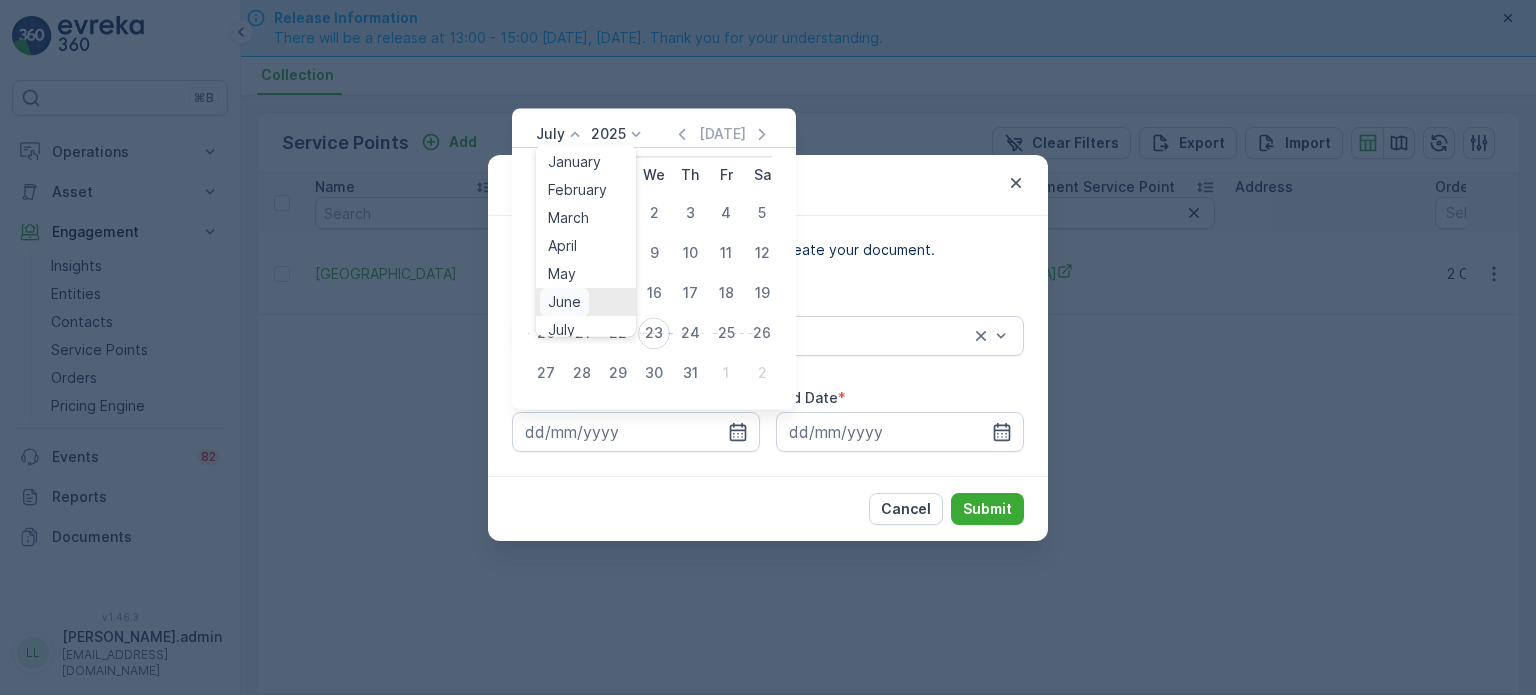 click on "June" at bounding box center [564, 302] 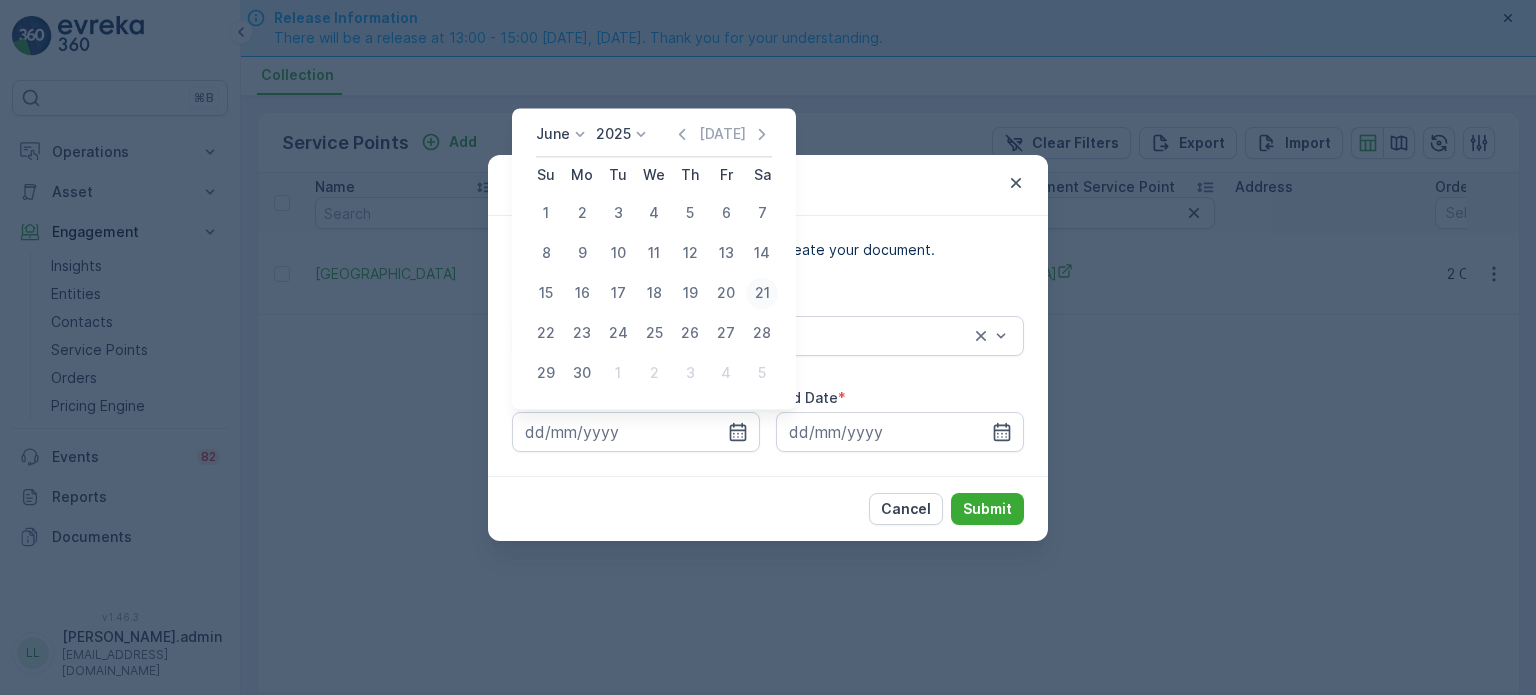 click on "21" at bounding box center [762, 293] 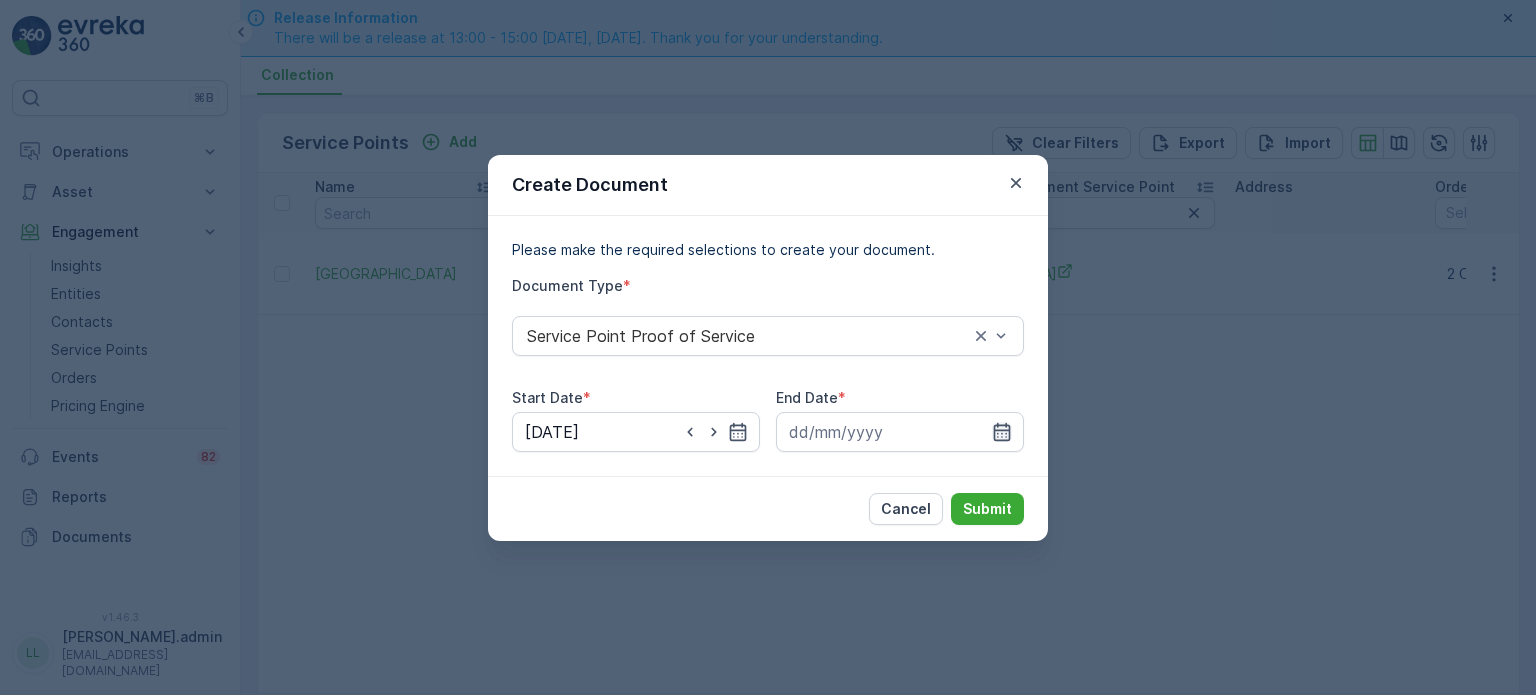 click 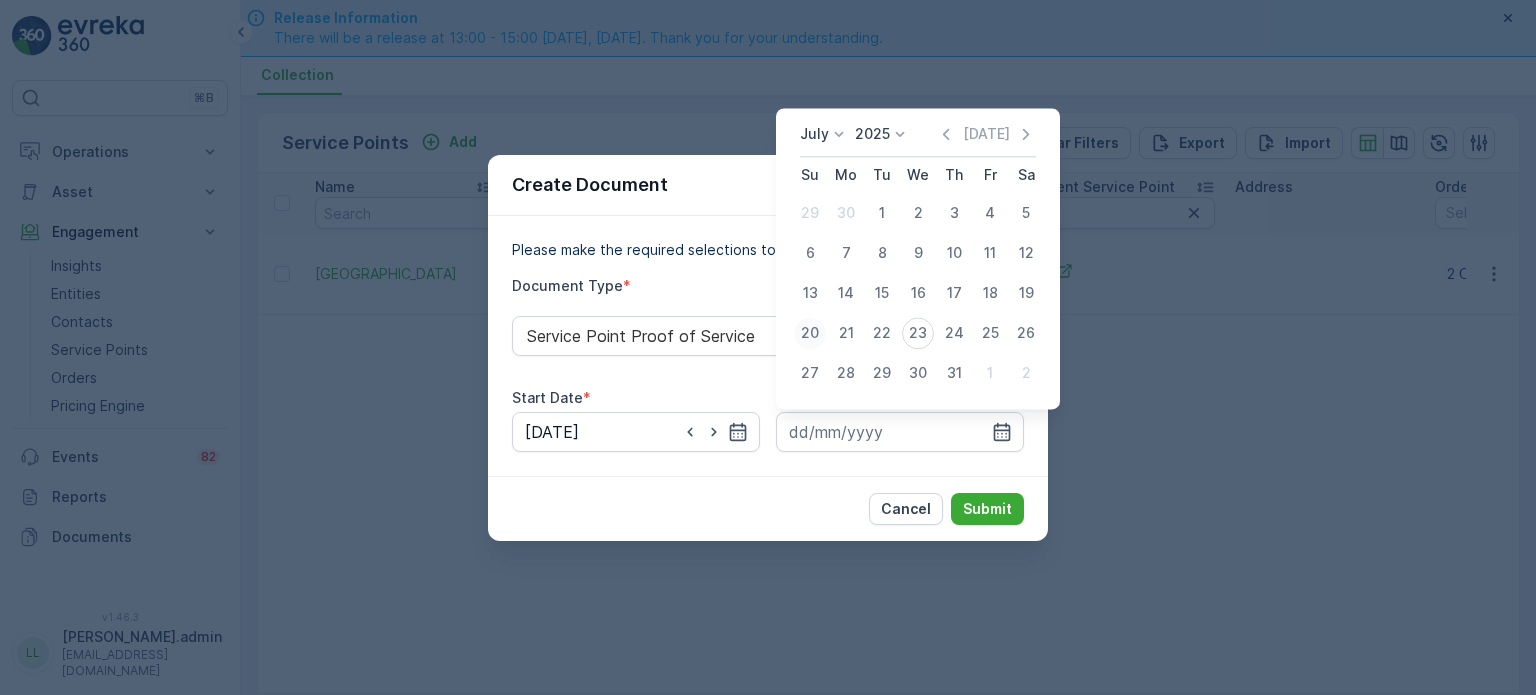 click on "20" at bounding box center [810, 333] 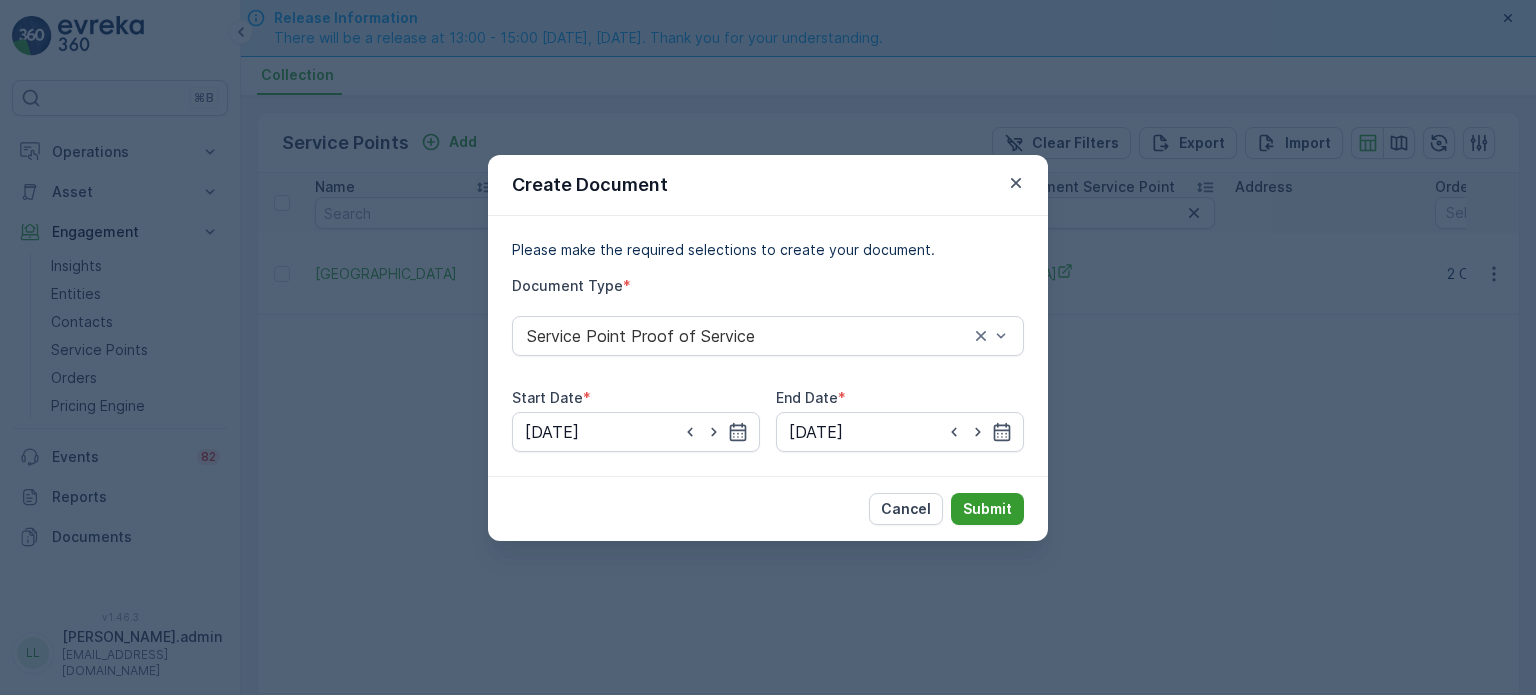 click on "Submit" at bounding box center (987, 509) 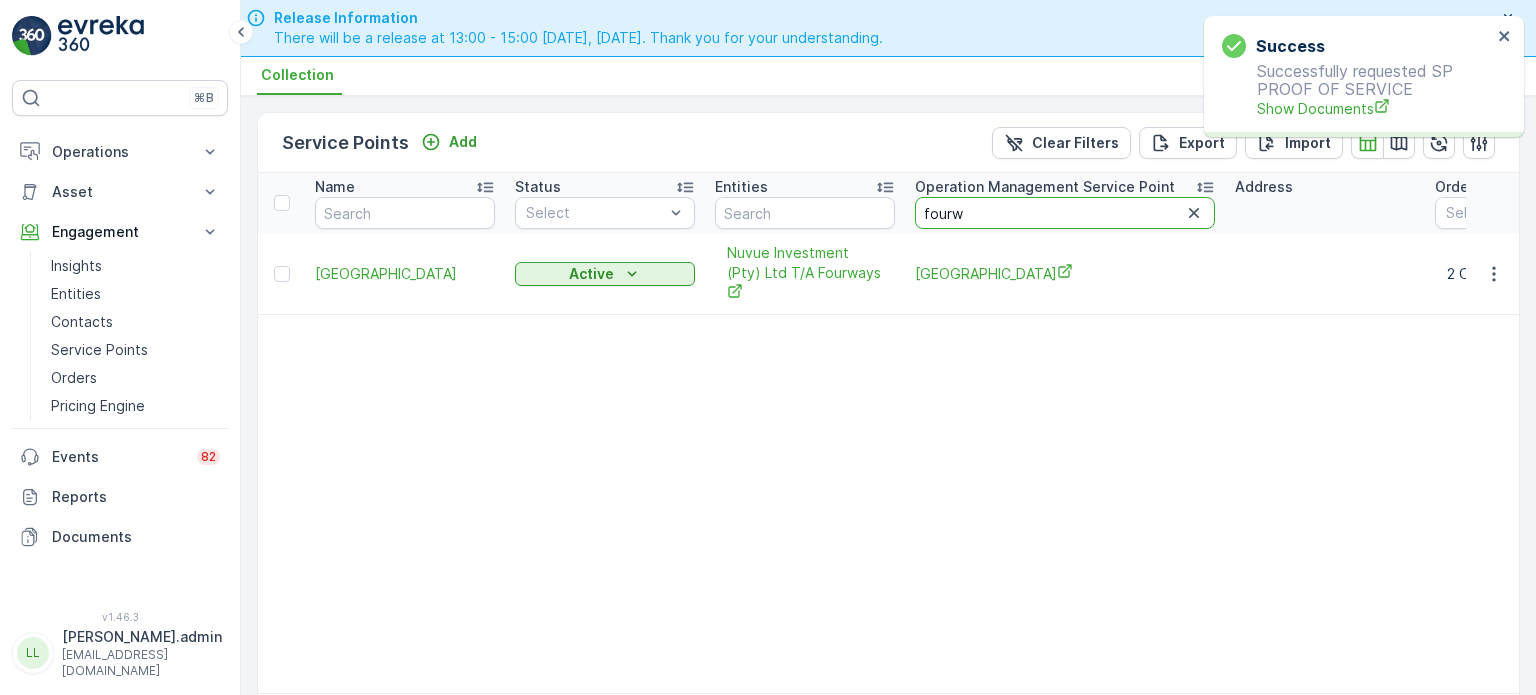 drag, startPoint x: 968, startPoint y: 206, endPoint x: 911, endPoint y: 206, distance: 57 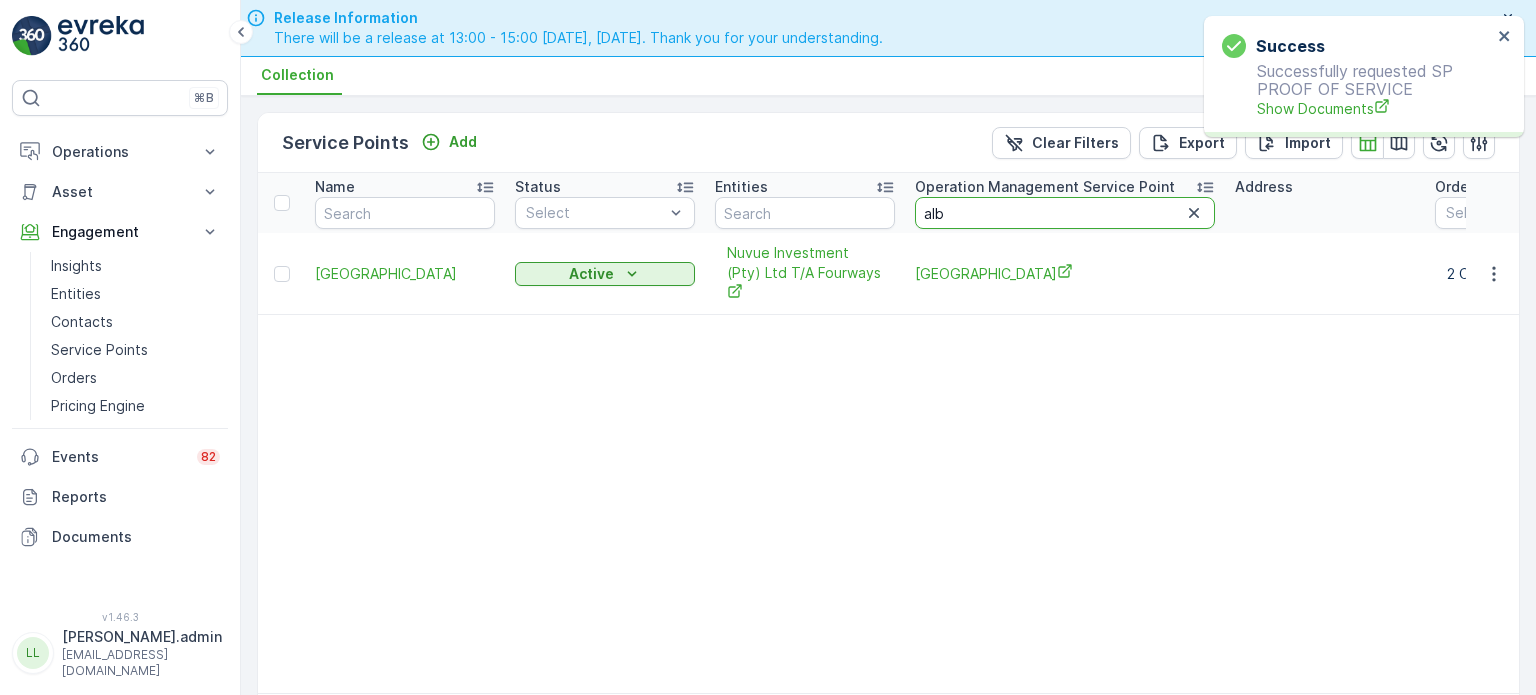 type on "albe" 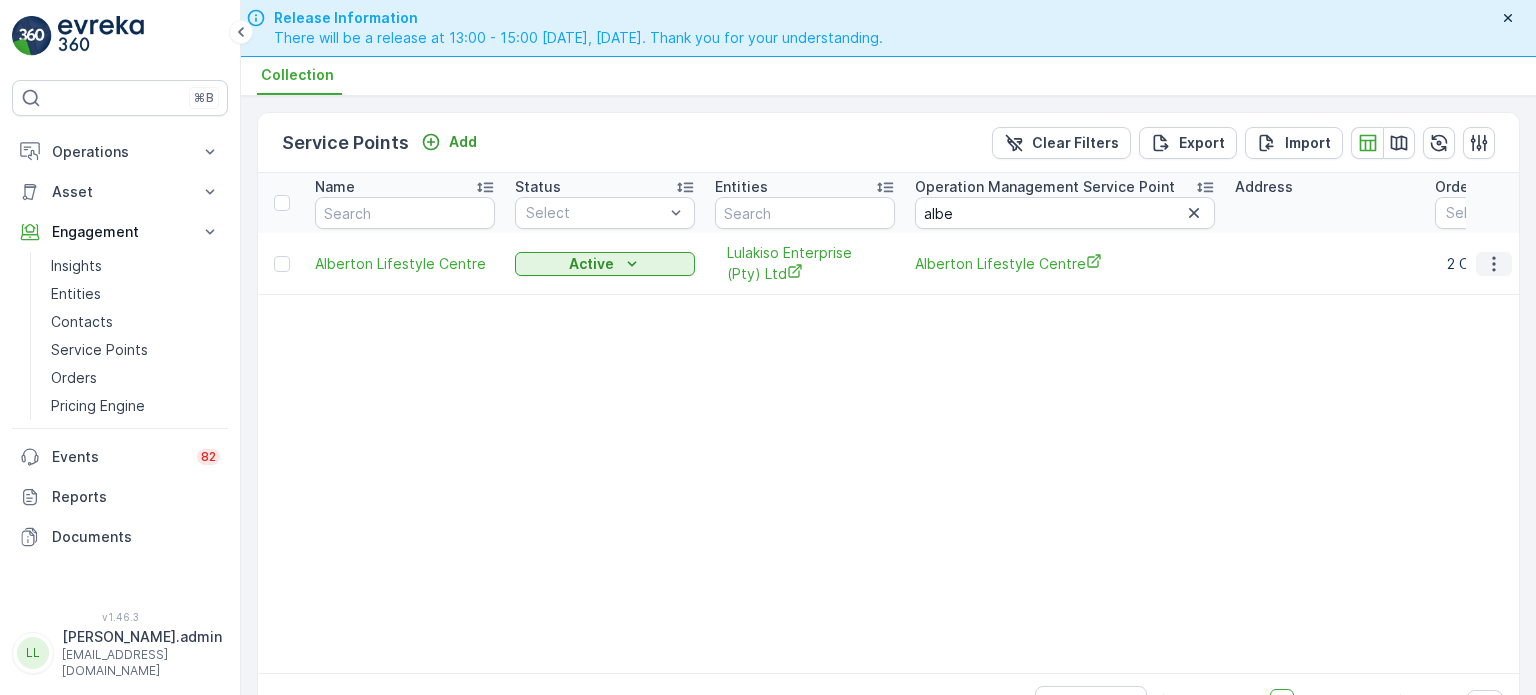 click 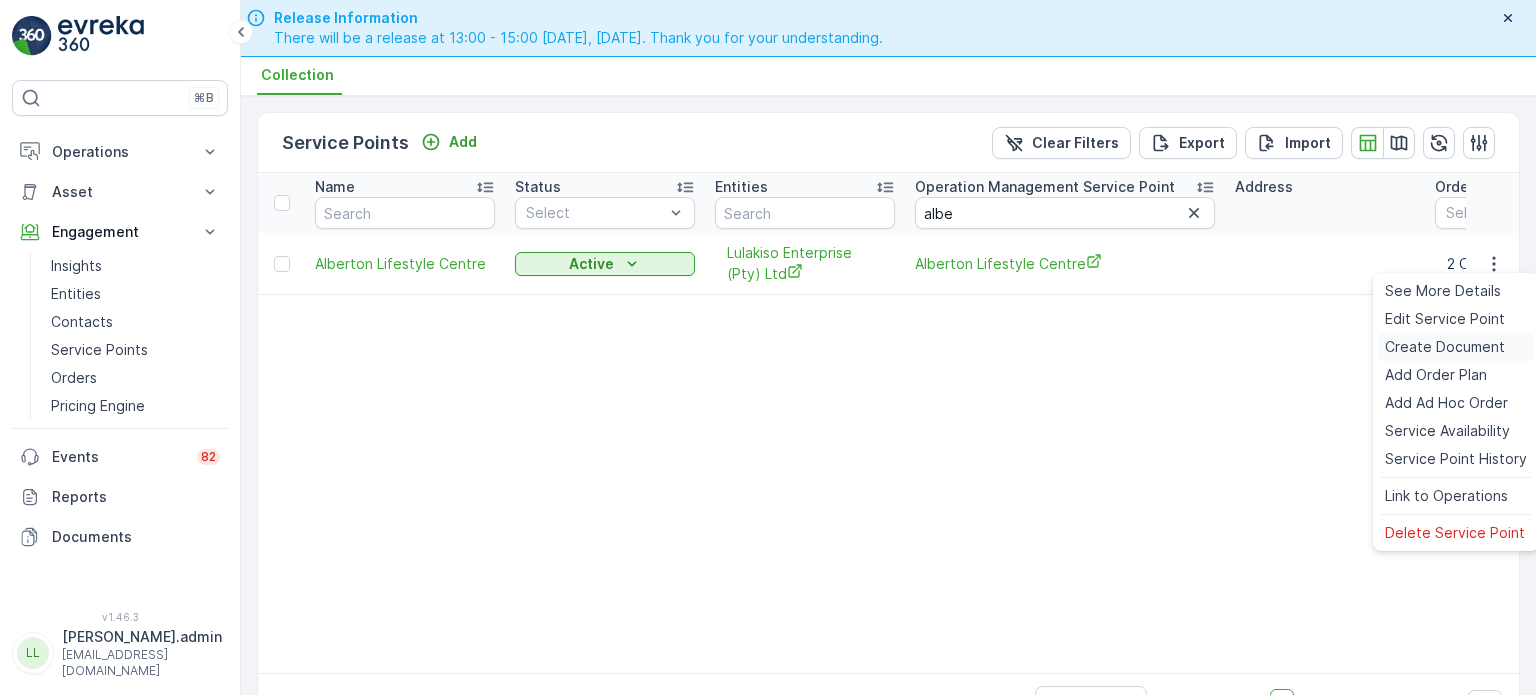 click on "Create Document" at bounding box center (1445, 347) 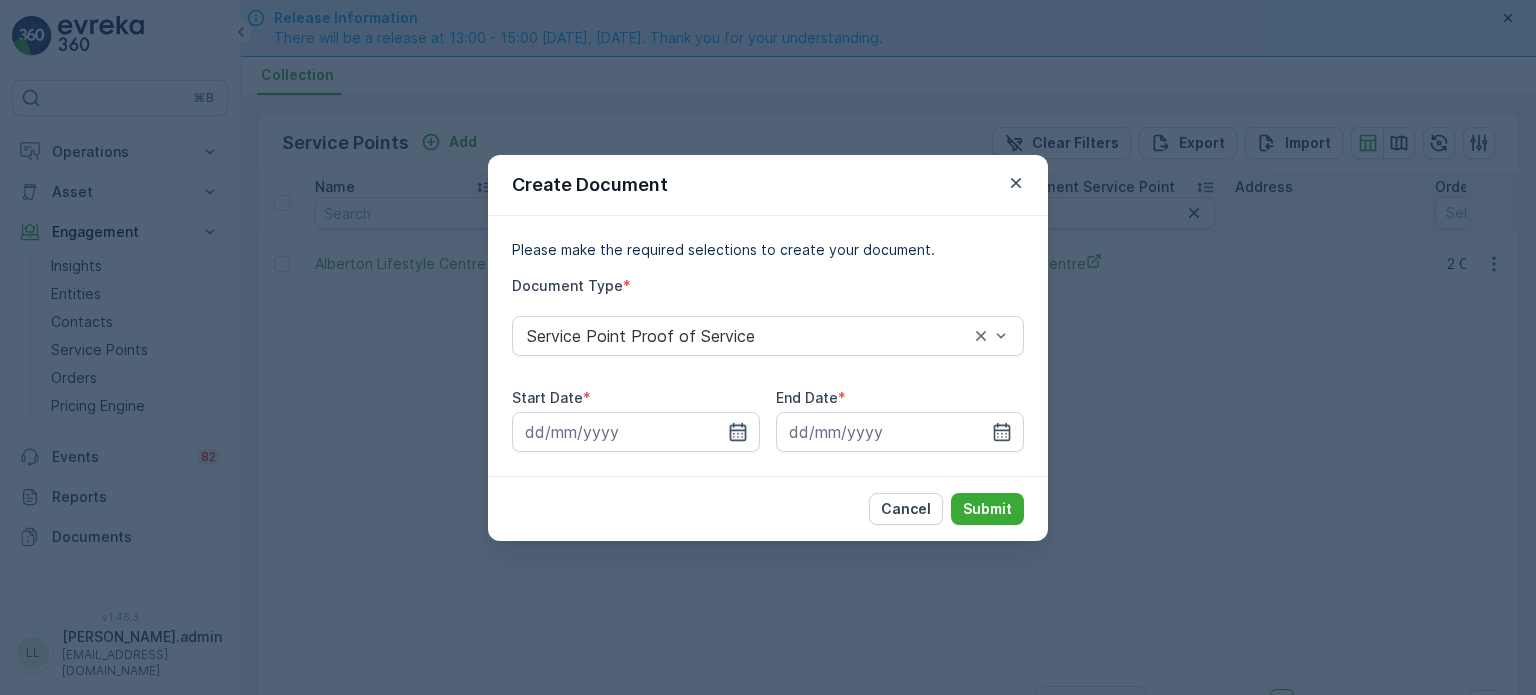 click 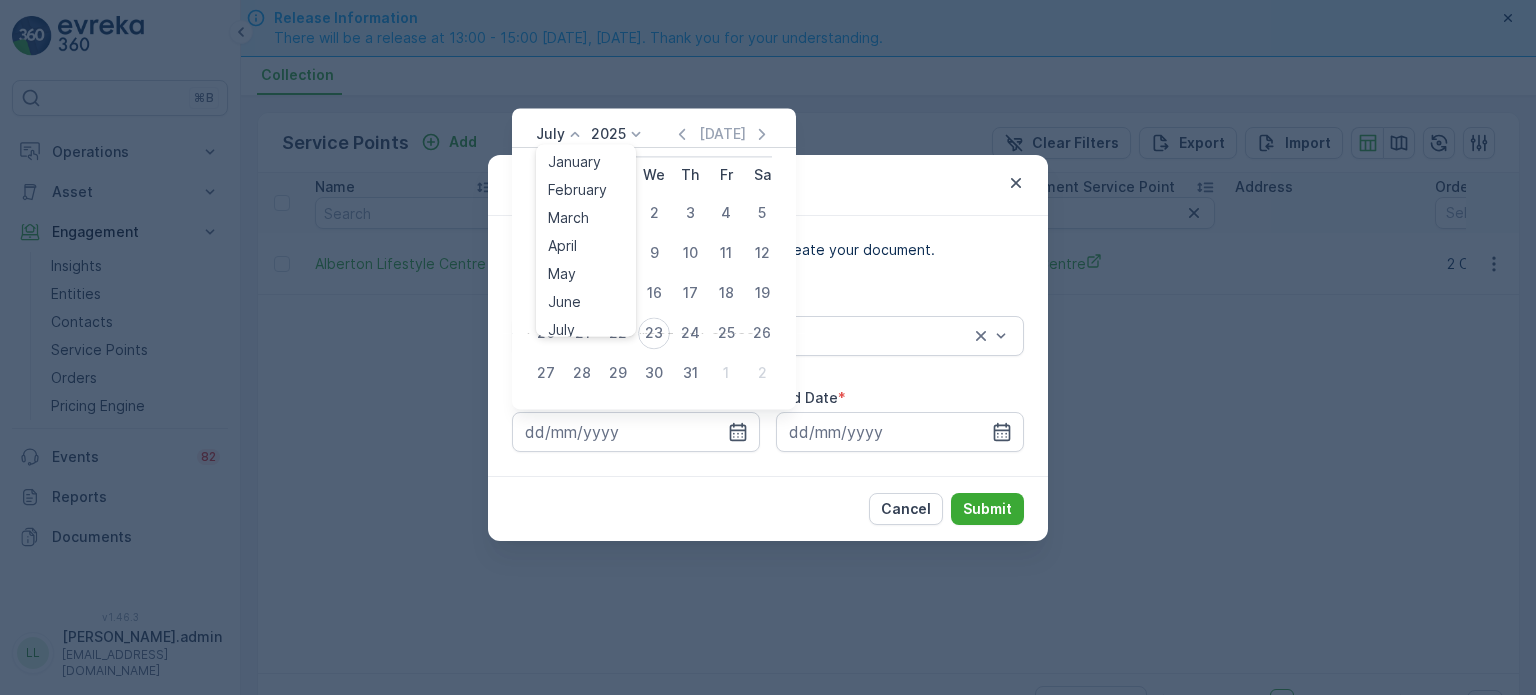 click 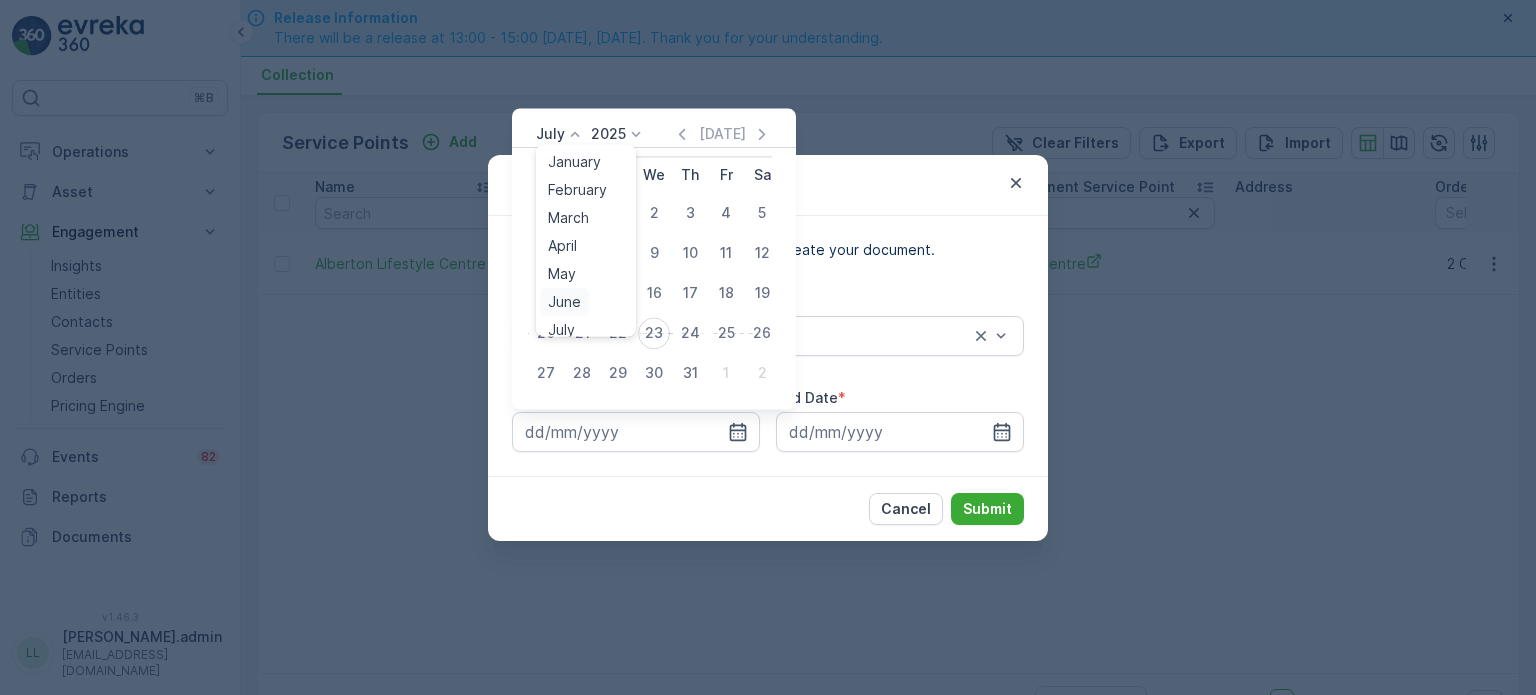 click on "June" at bounding box center (564, 302) 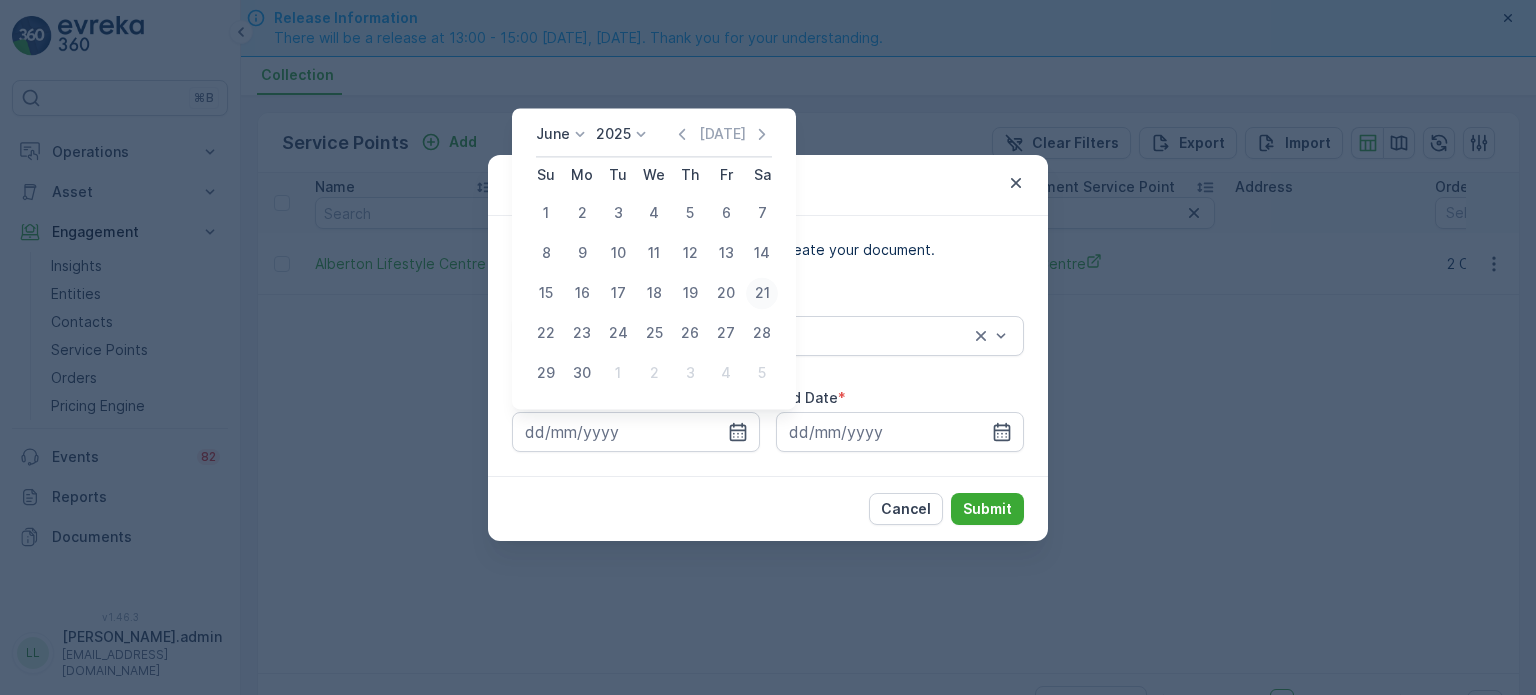 click on "21" at bounding box center [762, 293] 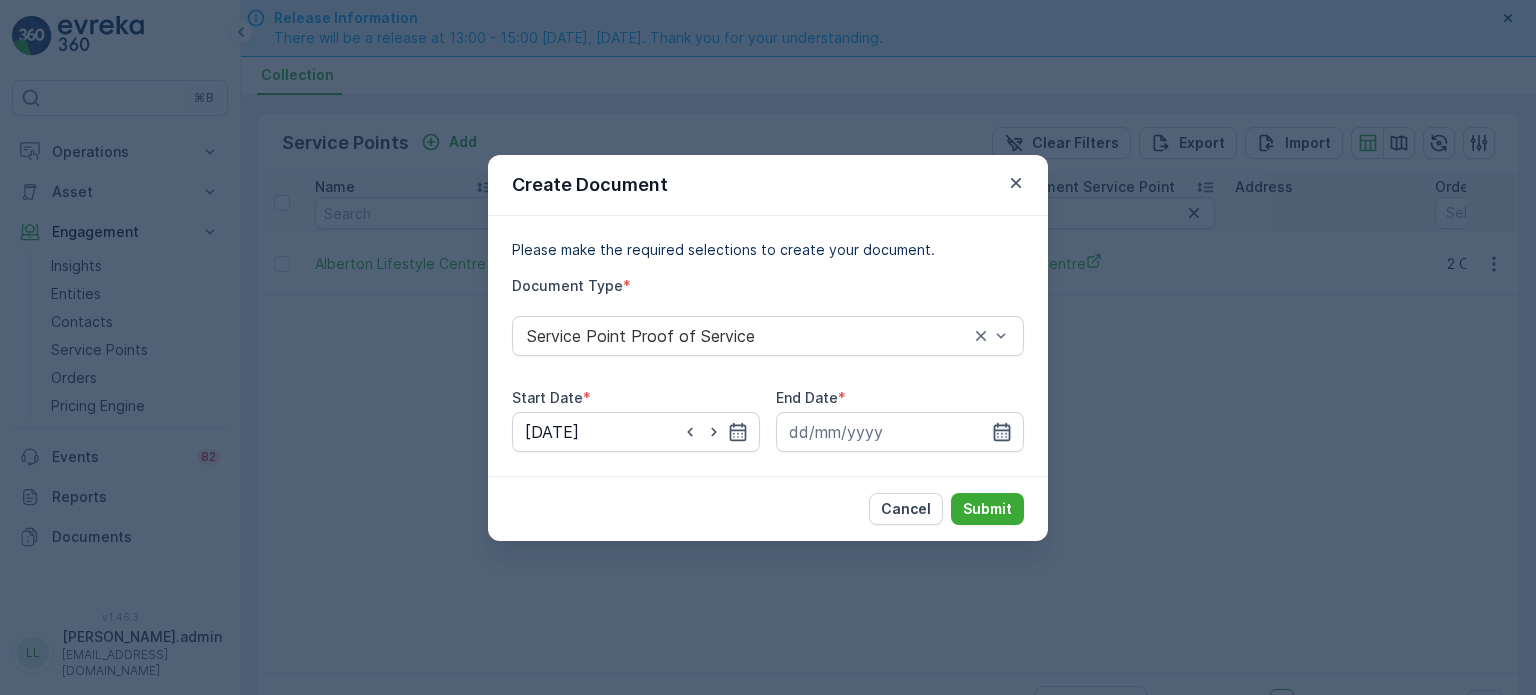click 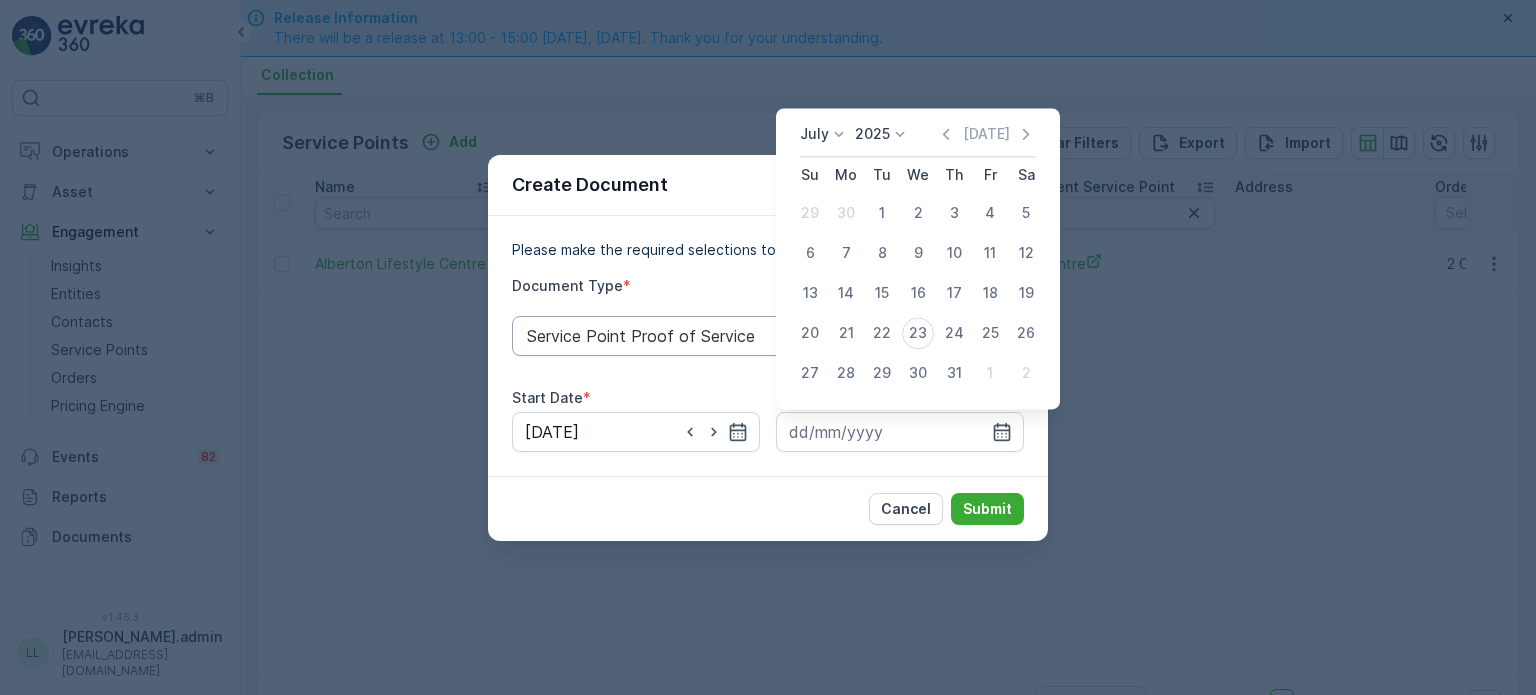 click on "20" at bounding box center [810, 333] 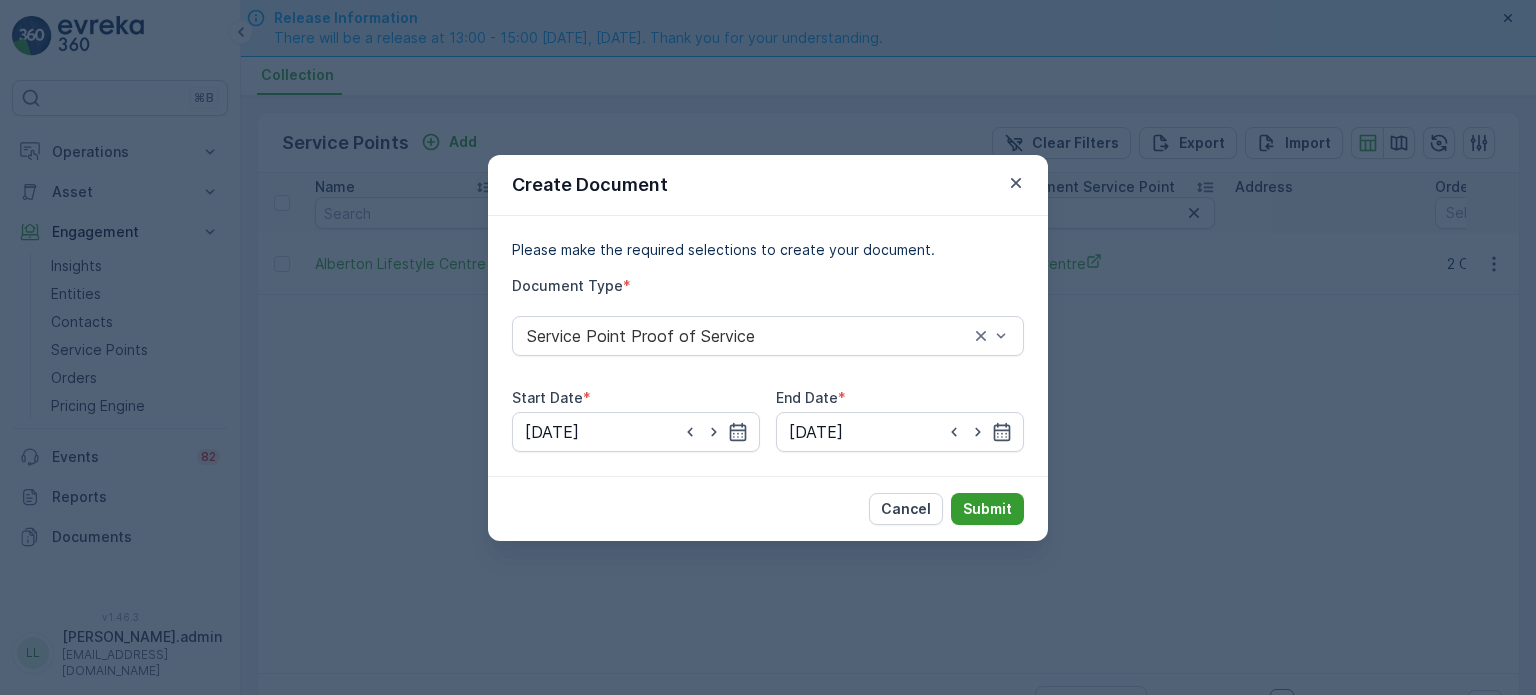 click on "Submit" at bounding box center (987, 509) 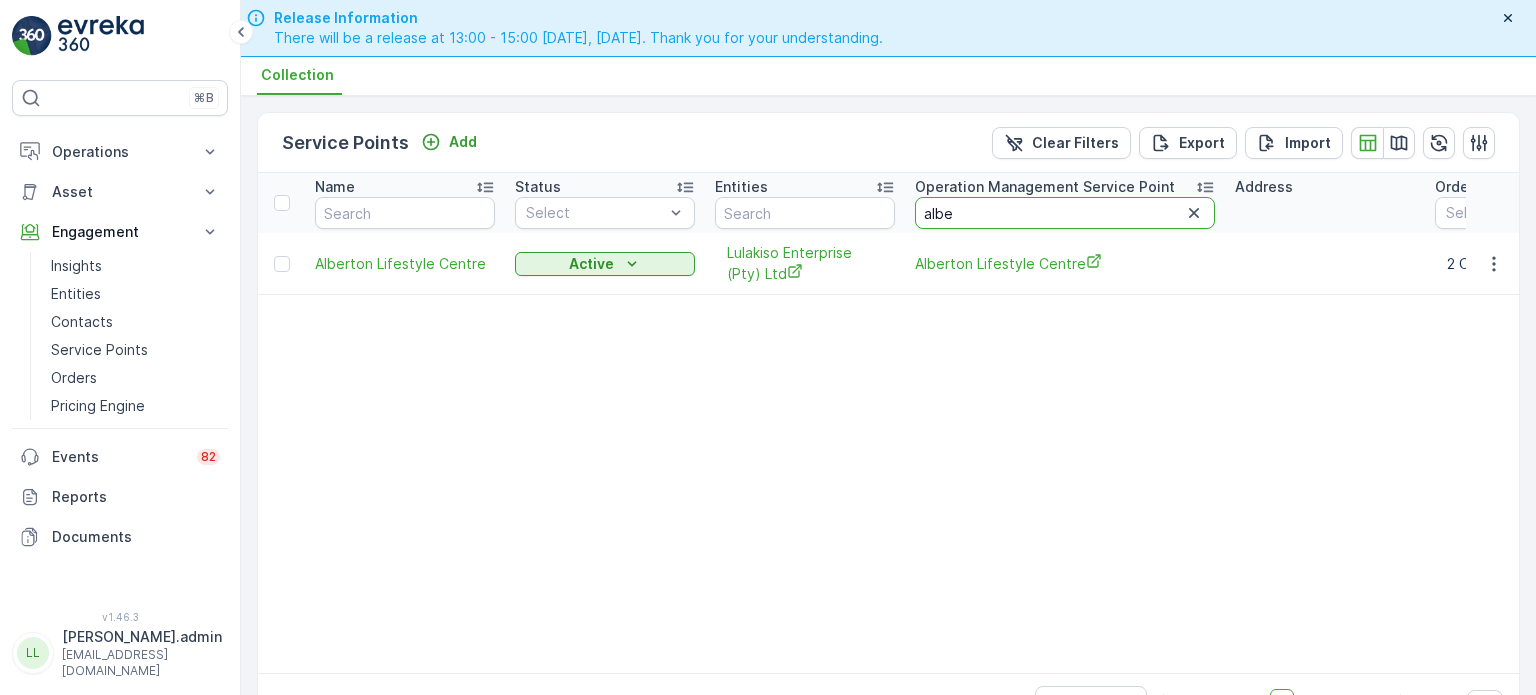 drag, startPoint x: 972, startPoint y: 209, endPoint x: 897, endPoint y: 214, distance: 75.16648 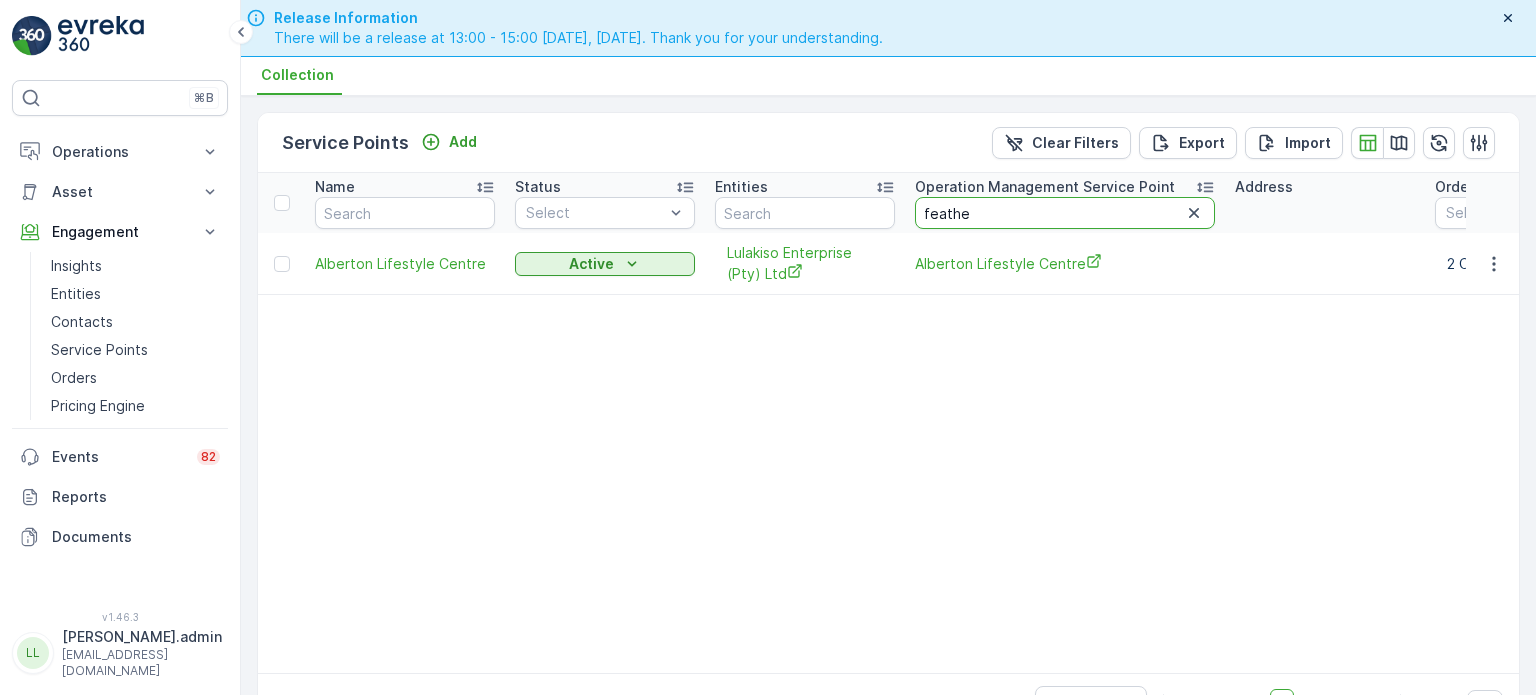 type on "feather" 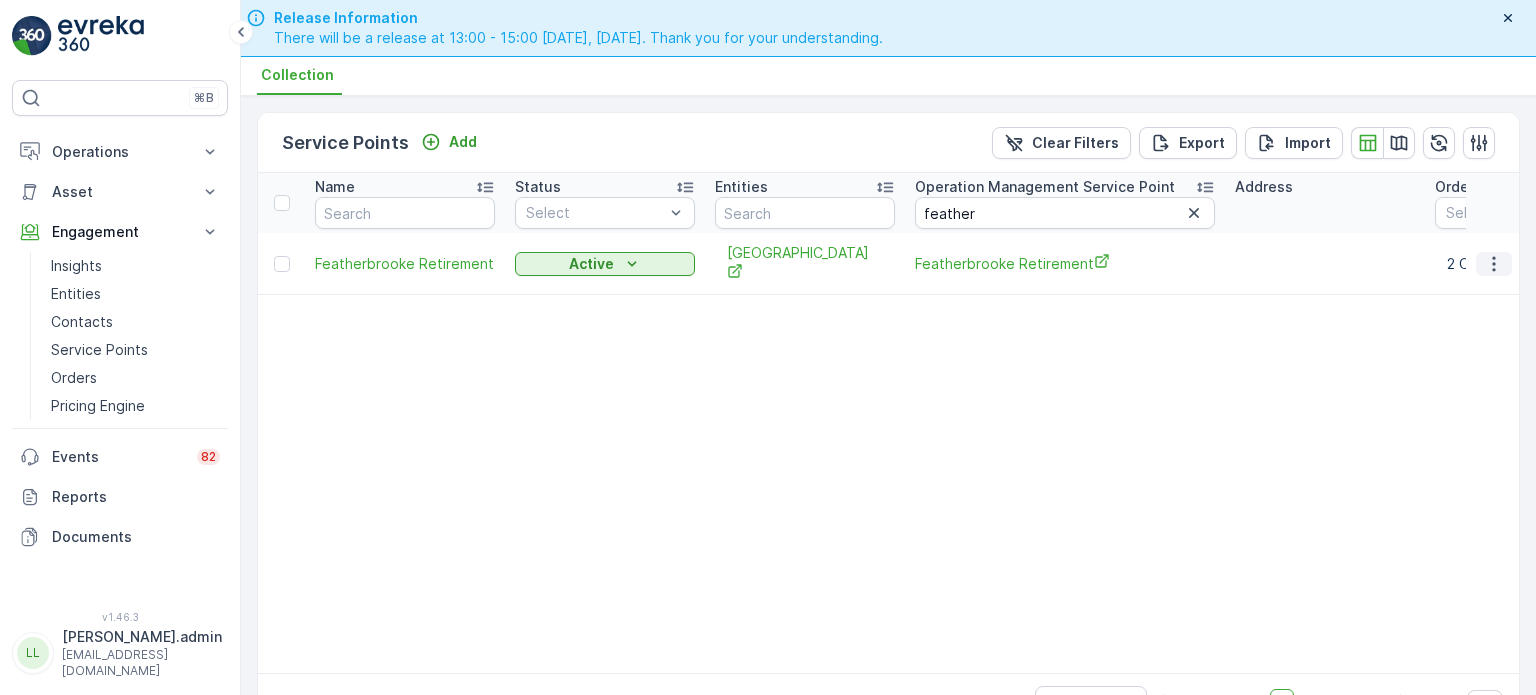 click 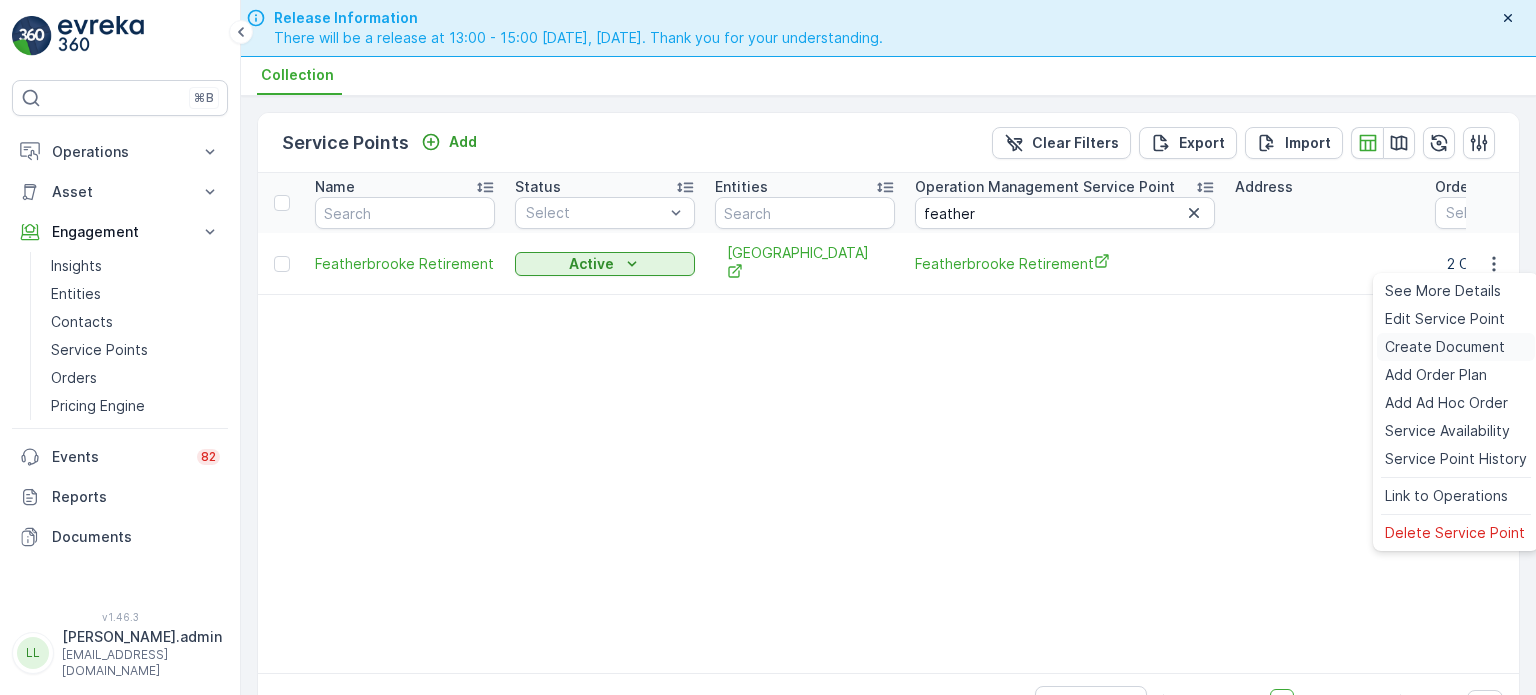 click on "Create Document" at bounding box center [1445, 347] 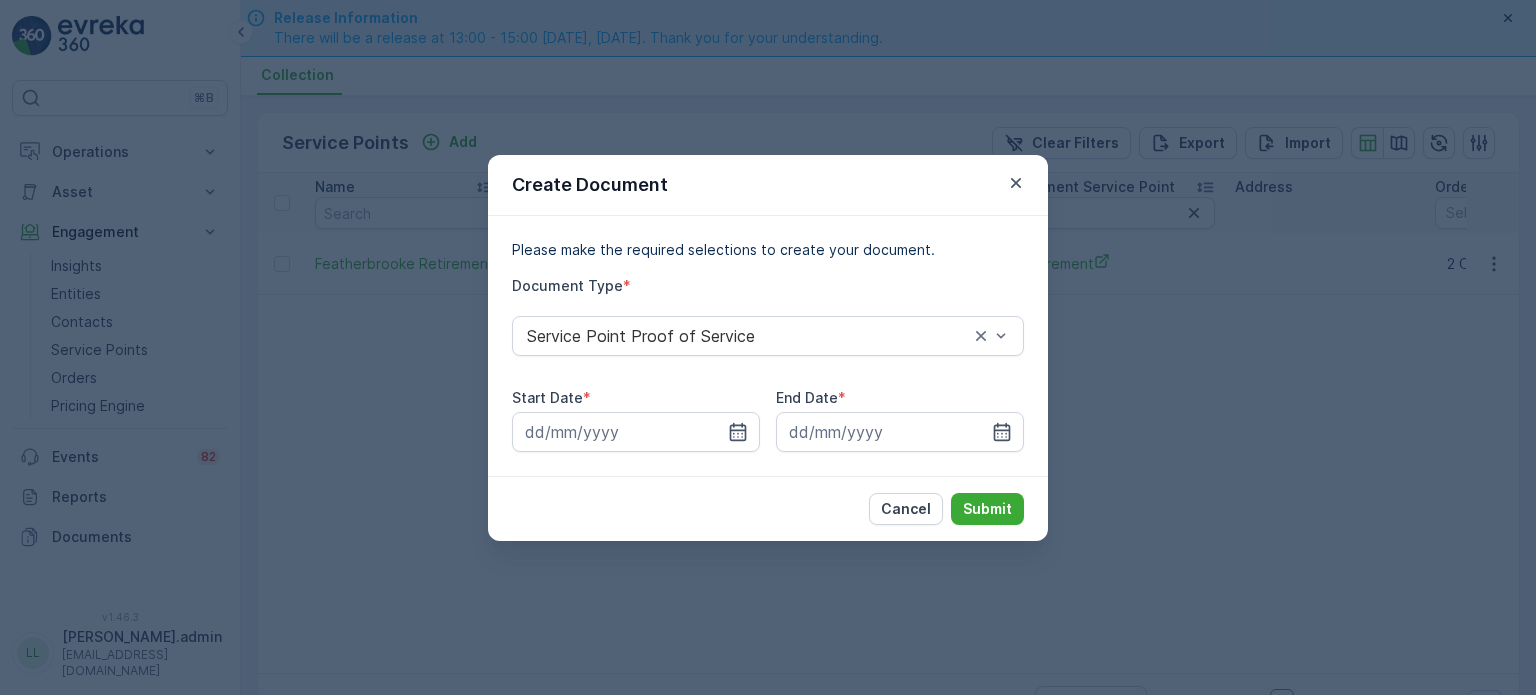 drag, startPoint x: 733, startPoint y: 425, endPoint x: 733, endPoint y: 411, distance: 14 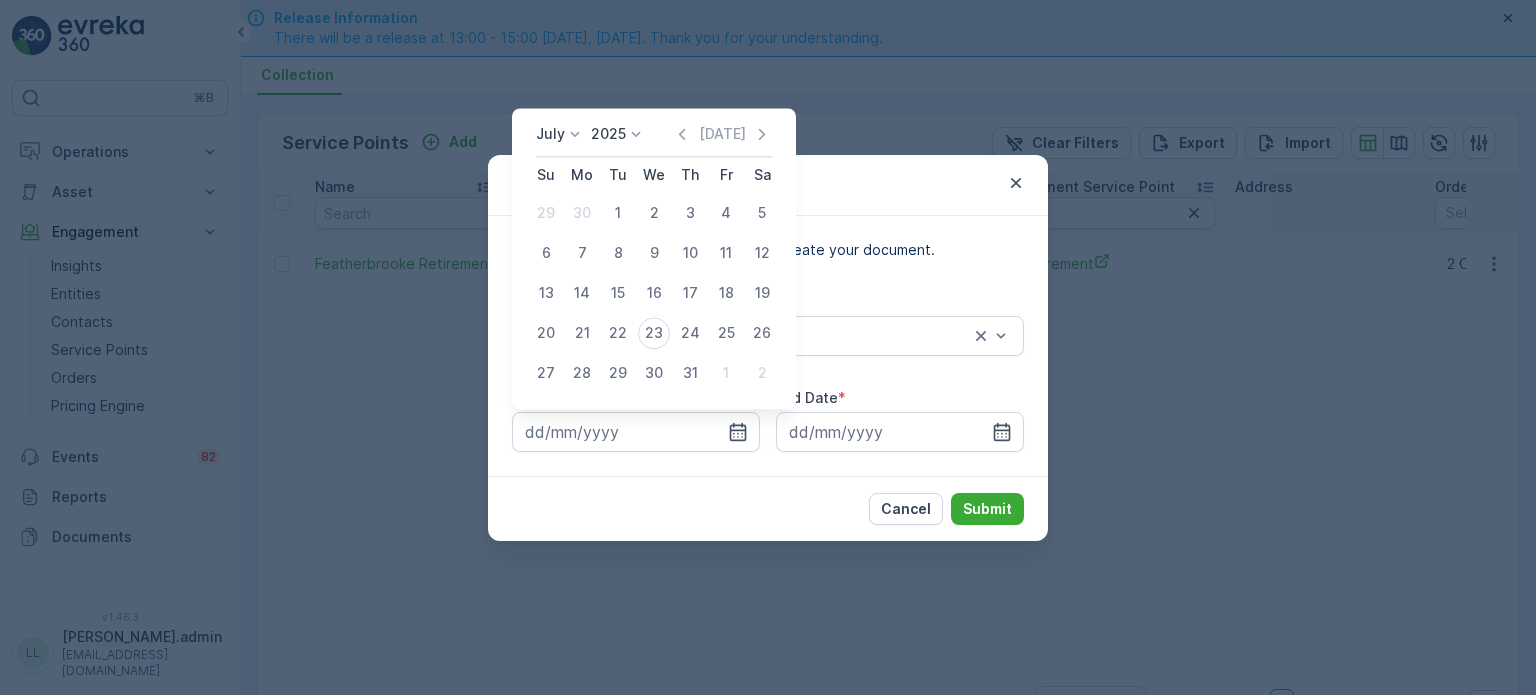click 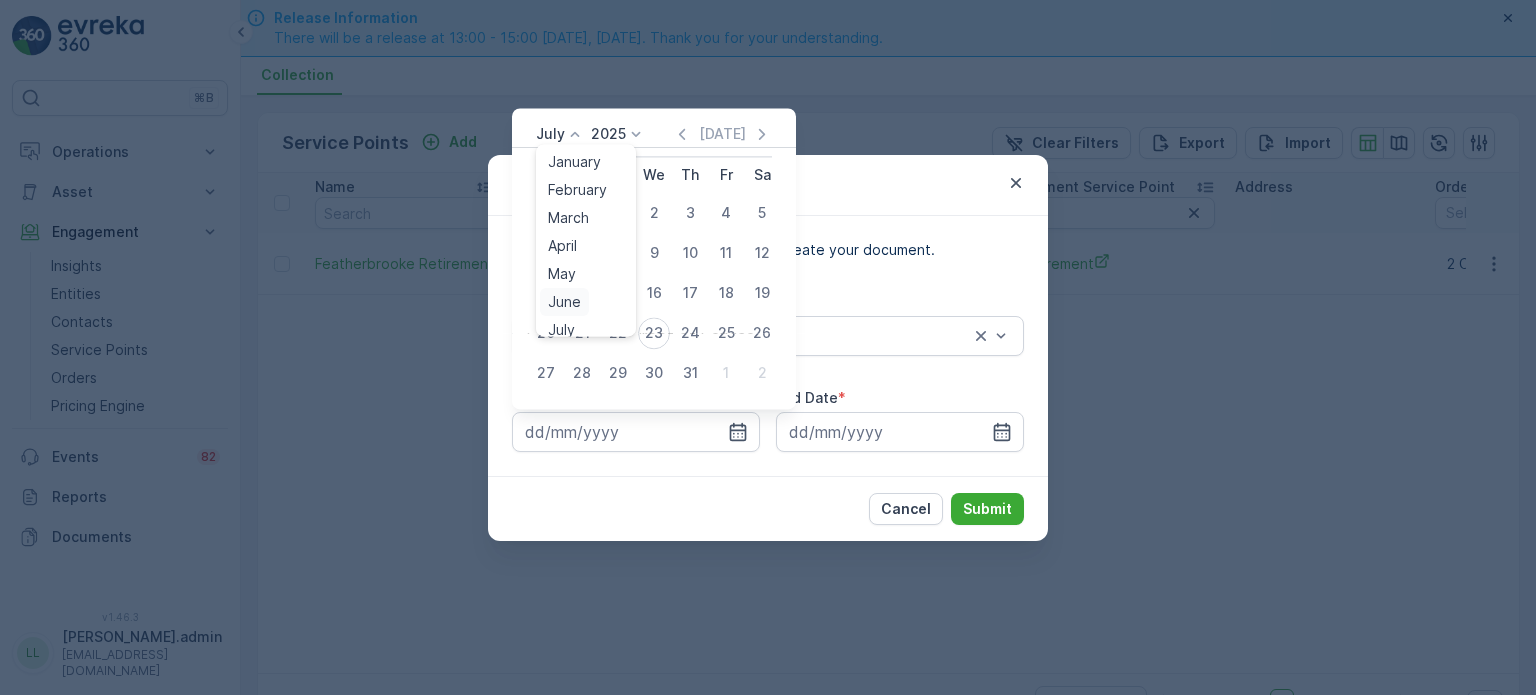 click on "June" at bounding box center [564, 302] 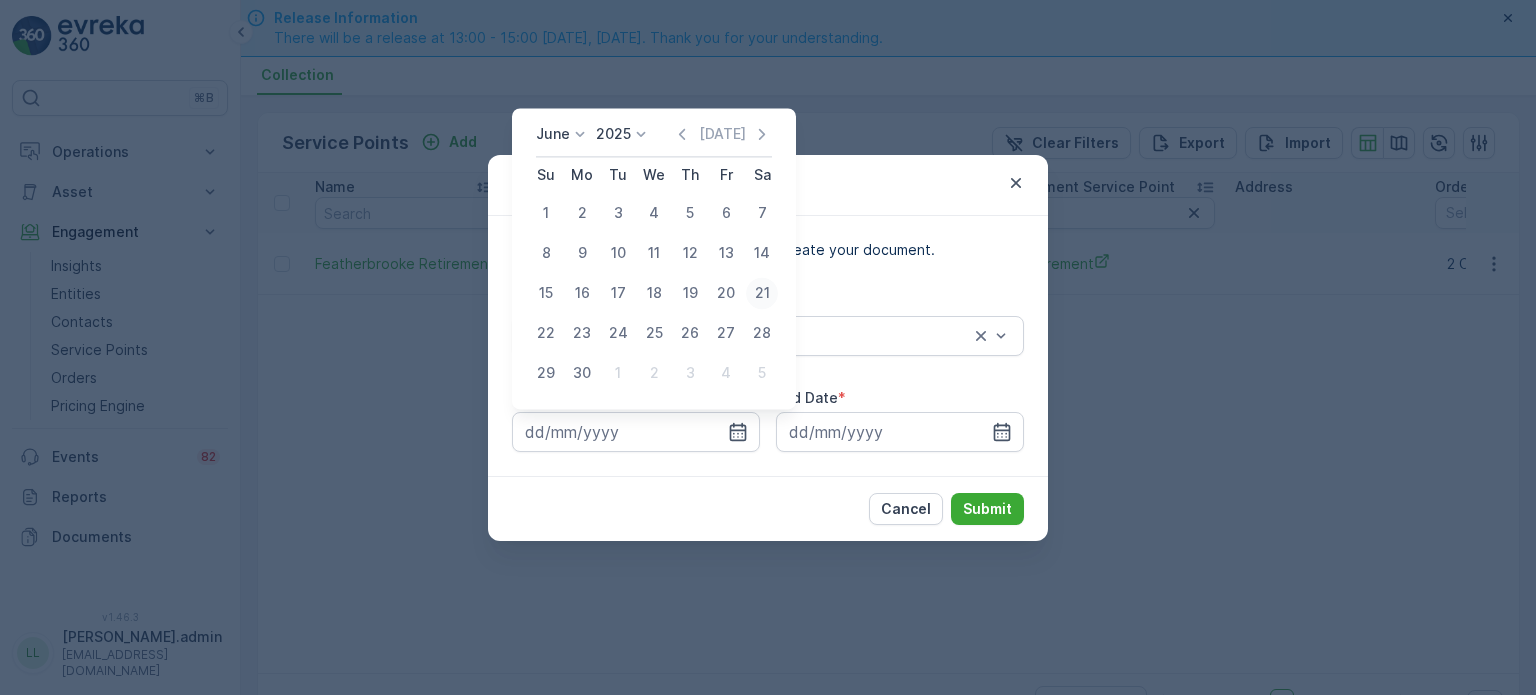 click on "21" at bounding box center [762, 293] 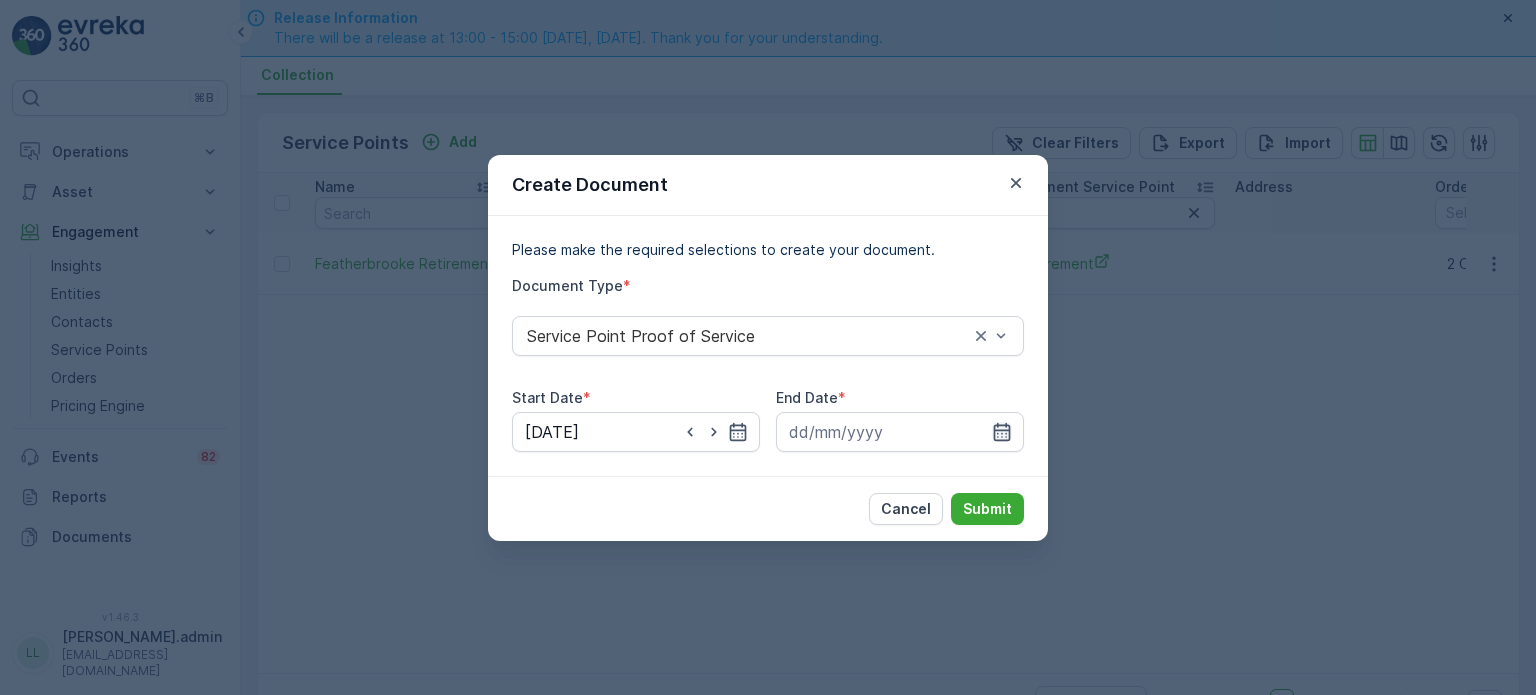 click 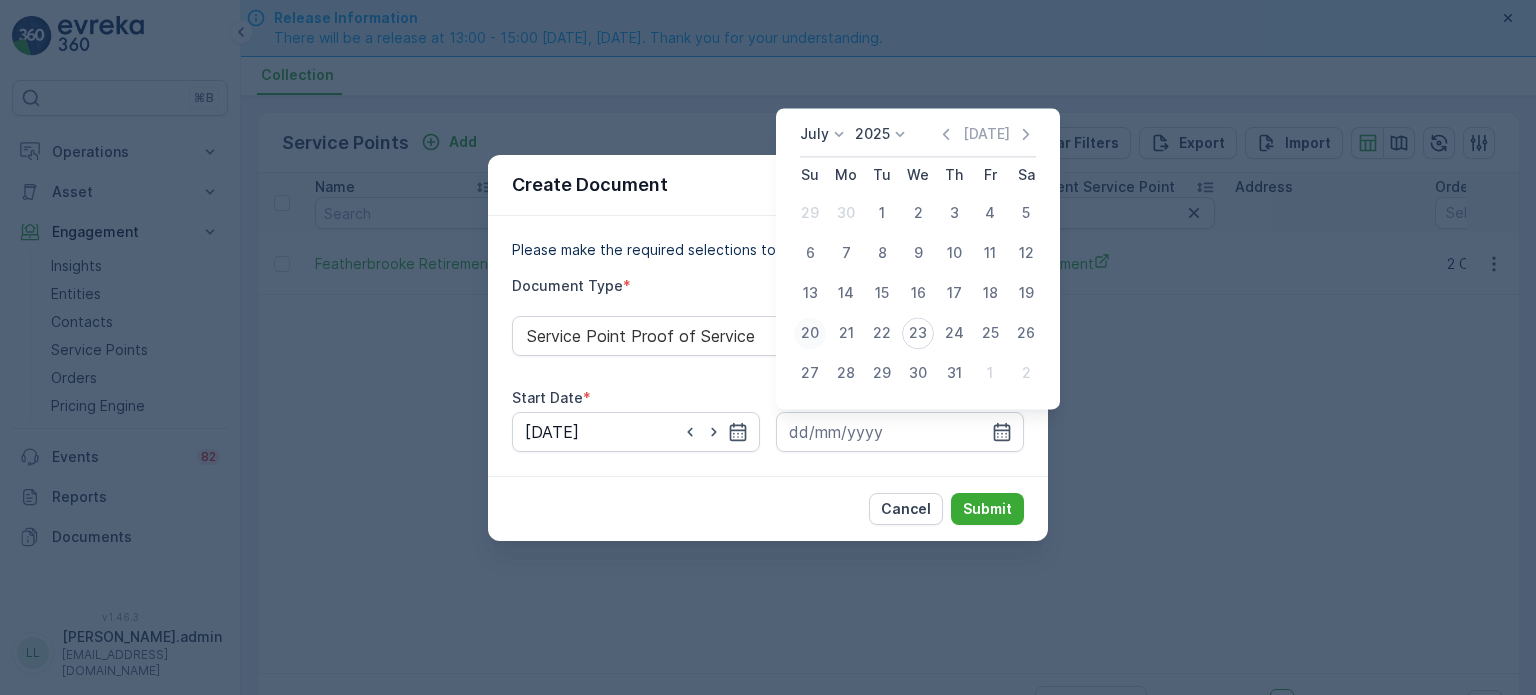 click on "20" at bounding box center (810, 333) 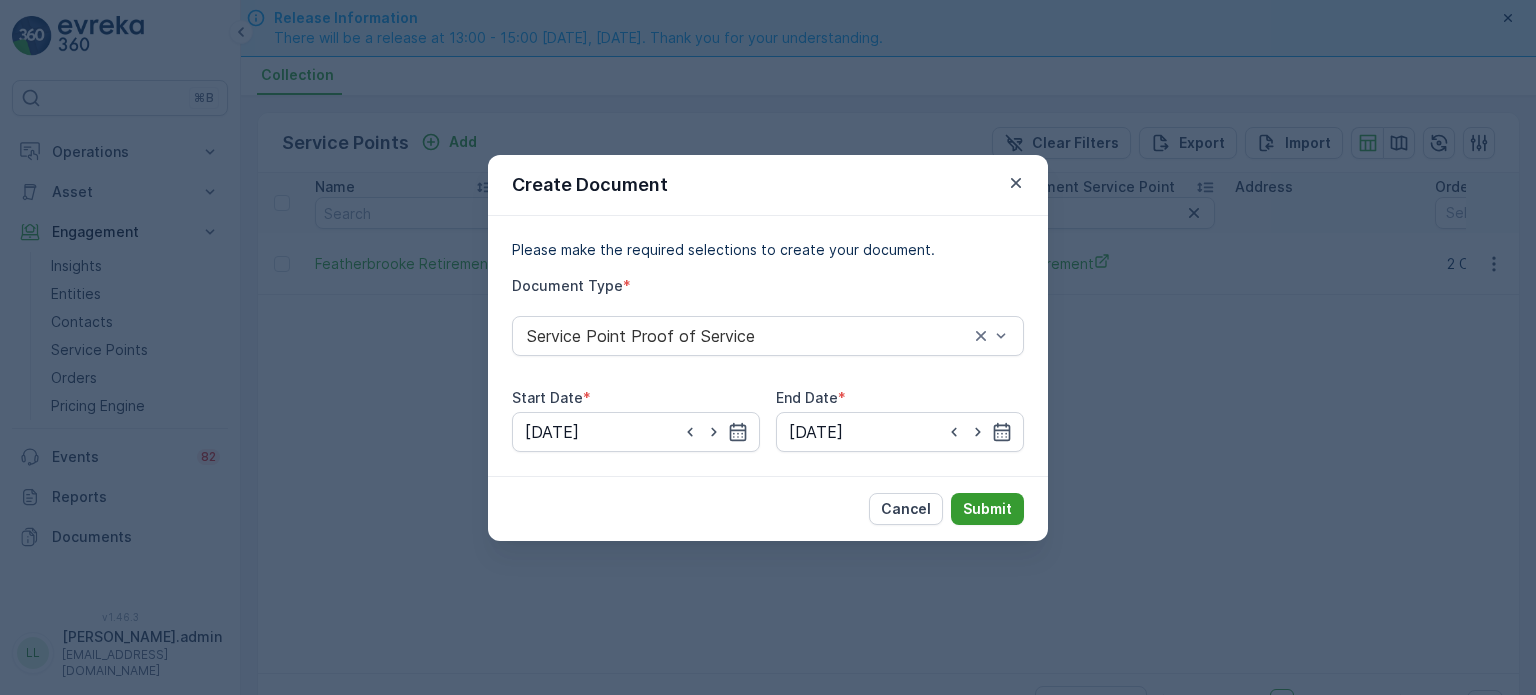 click on "Submit" at bounding box center (987, 509) 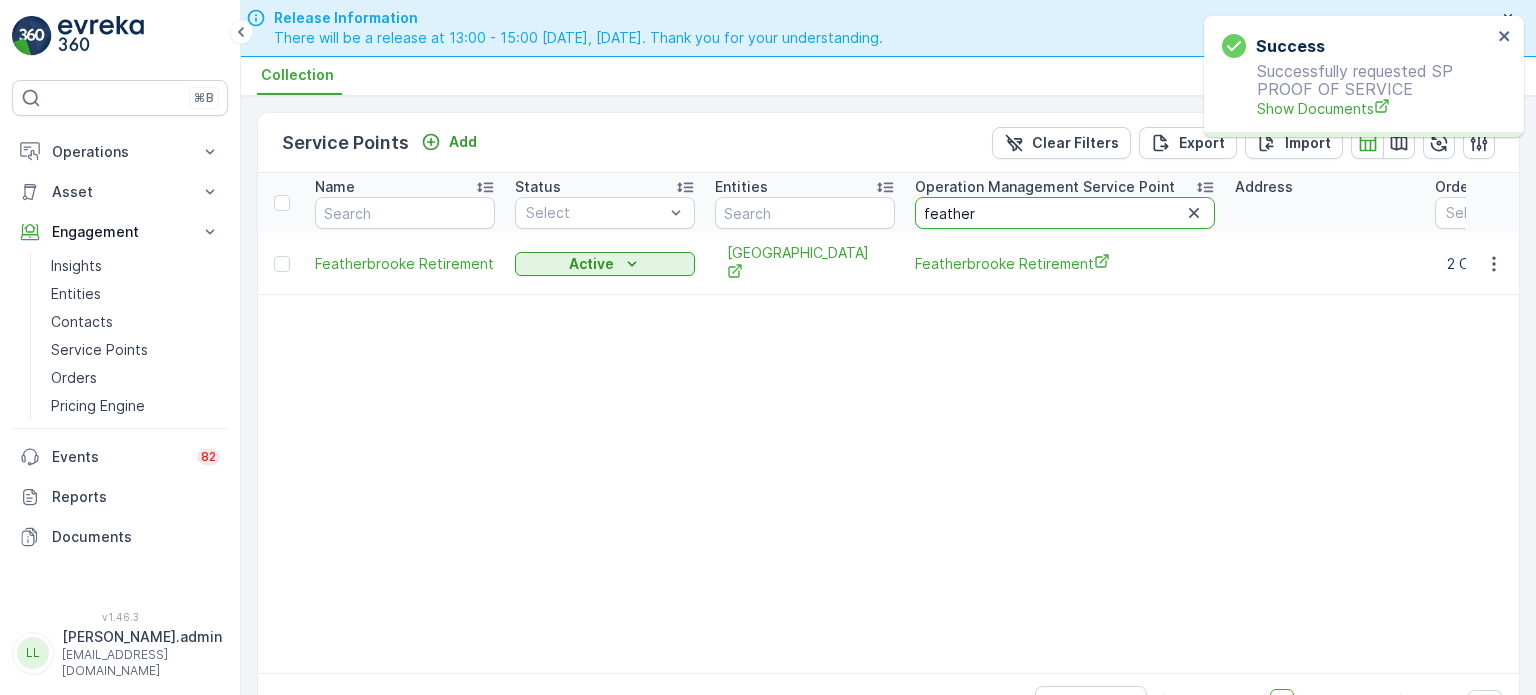 drag, startPoint x: 981, startPoint y: 205, endPoint x: 893, endPoint y: 202, distance: 88.051125 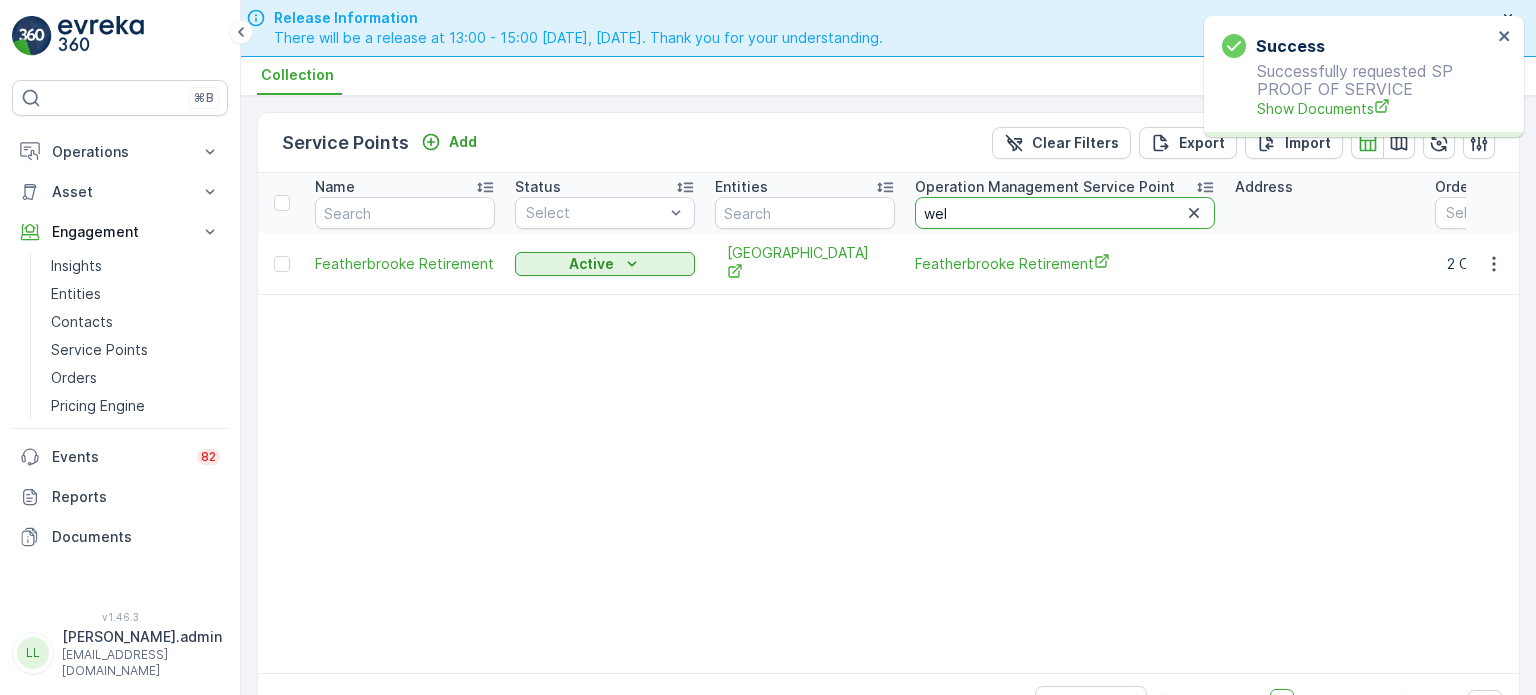 type on "weld" 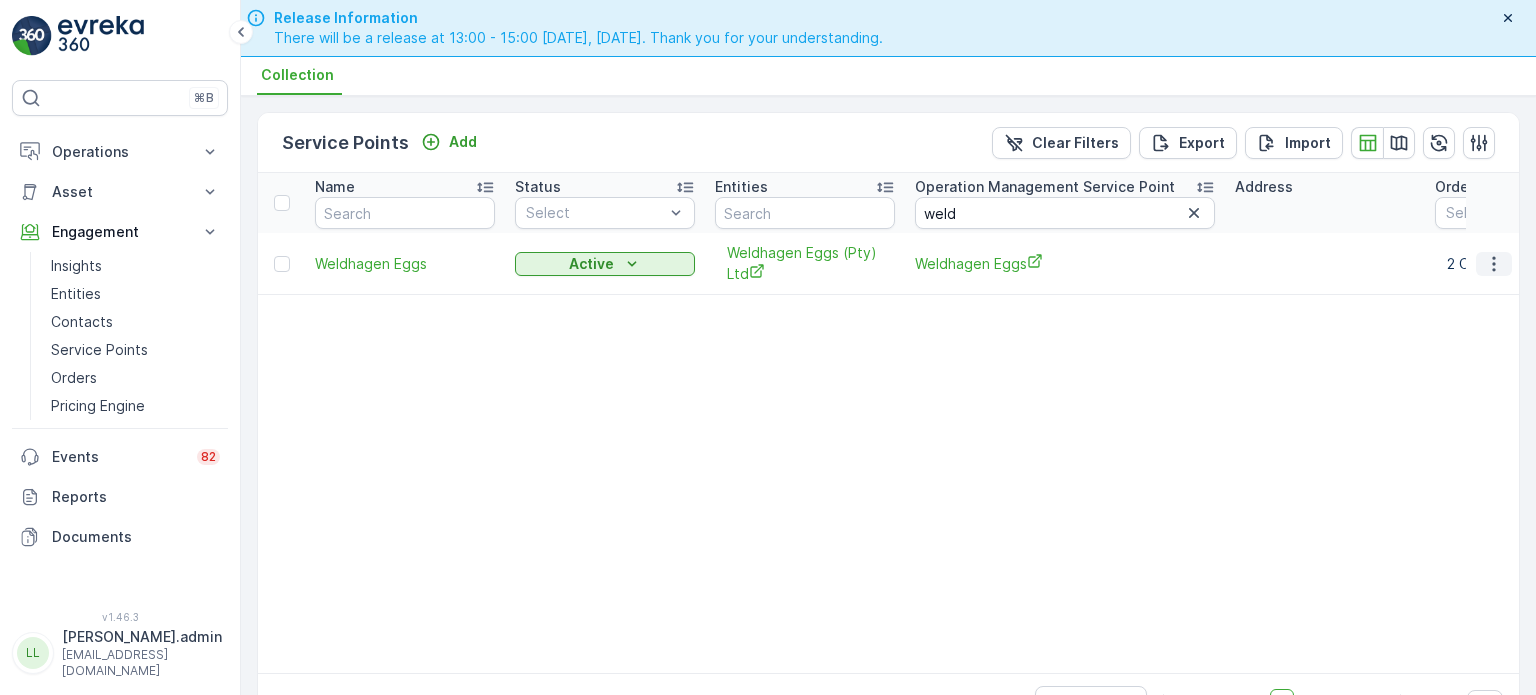 click 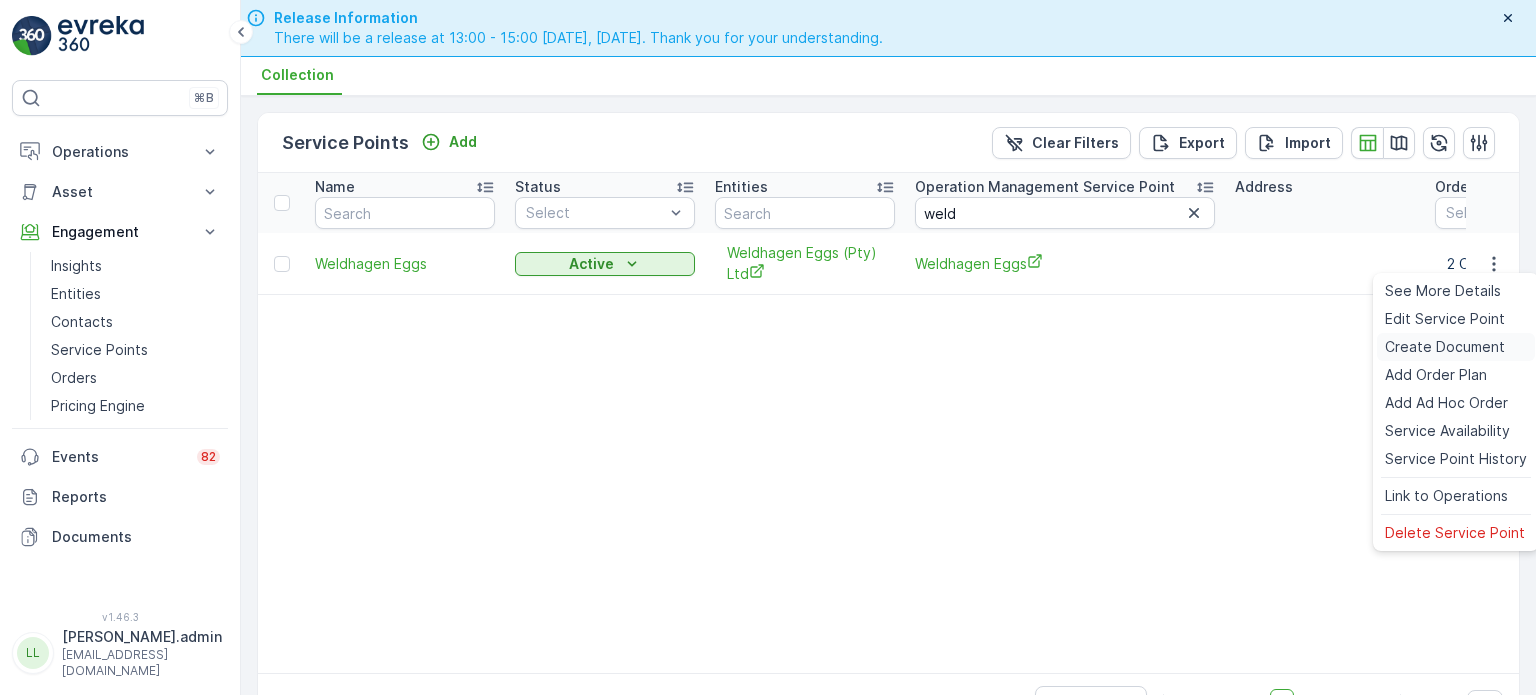 click on "Create Document" at bounding box center [1445, 347] 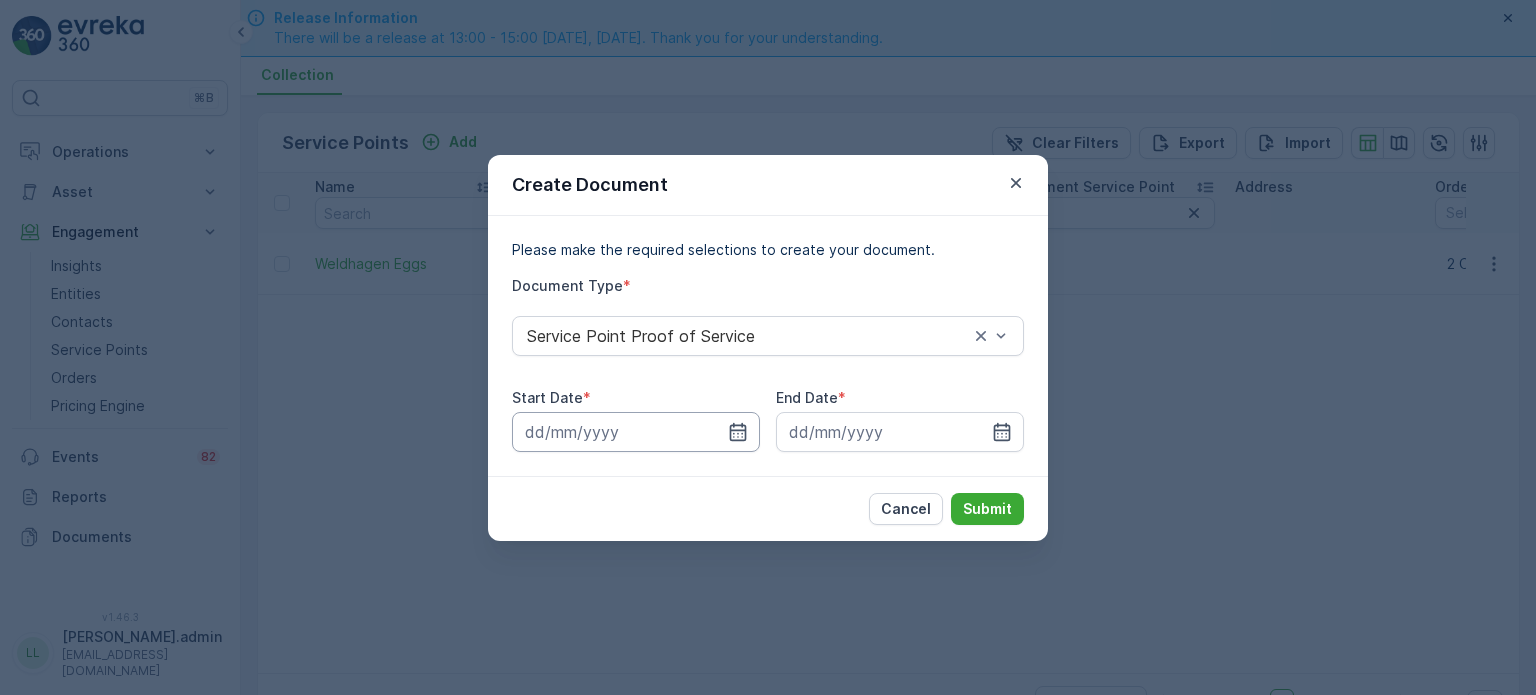 drag, startPoint x: 737, startPoint y: 428, endPoint x: 728, endPoint y: 412, distance: 18.35756 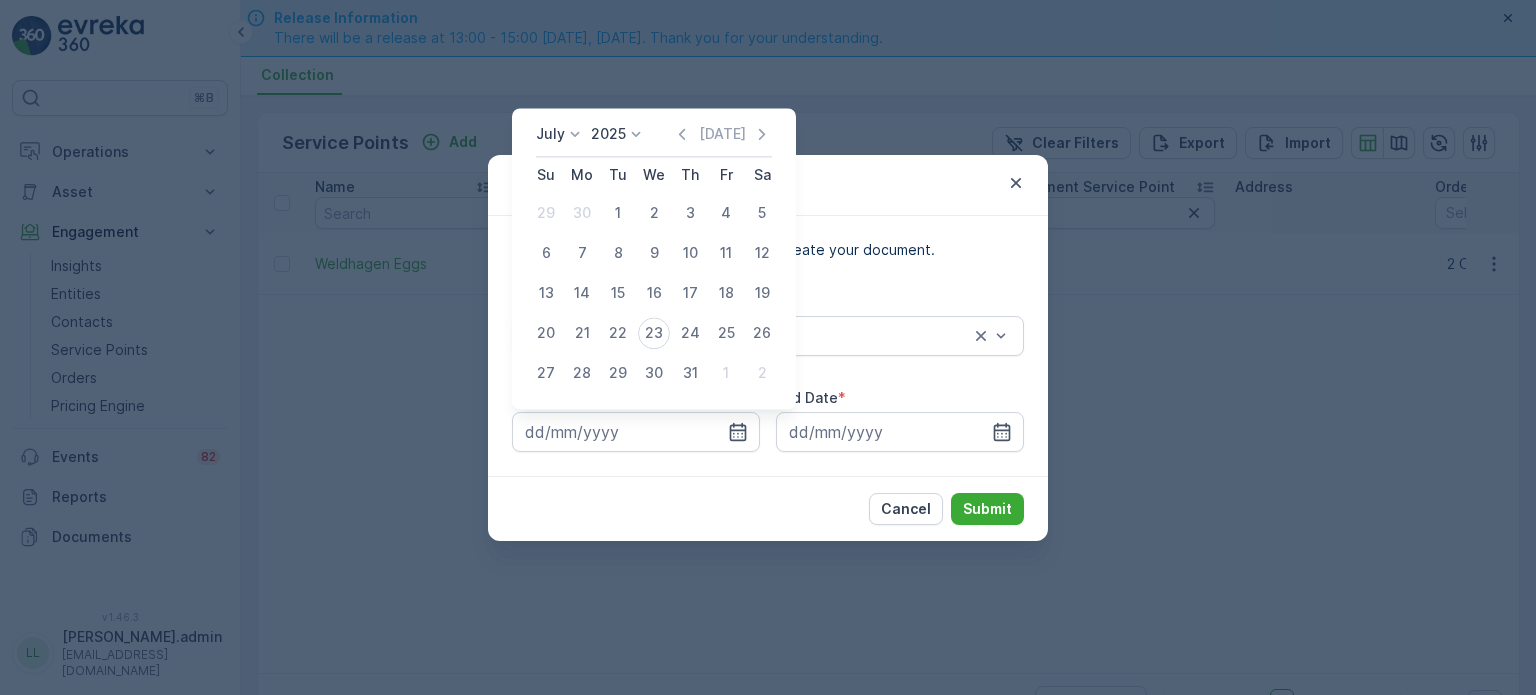 click 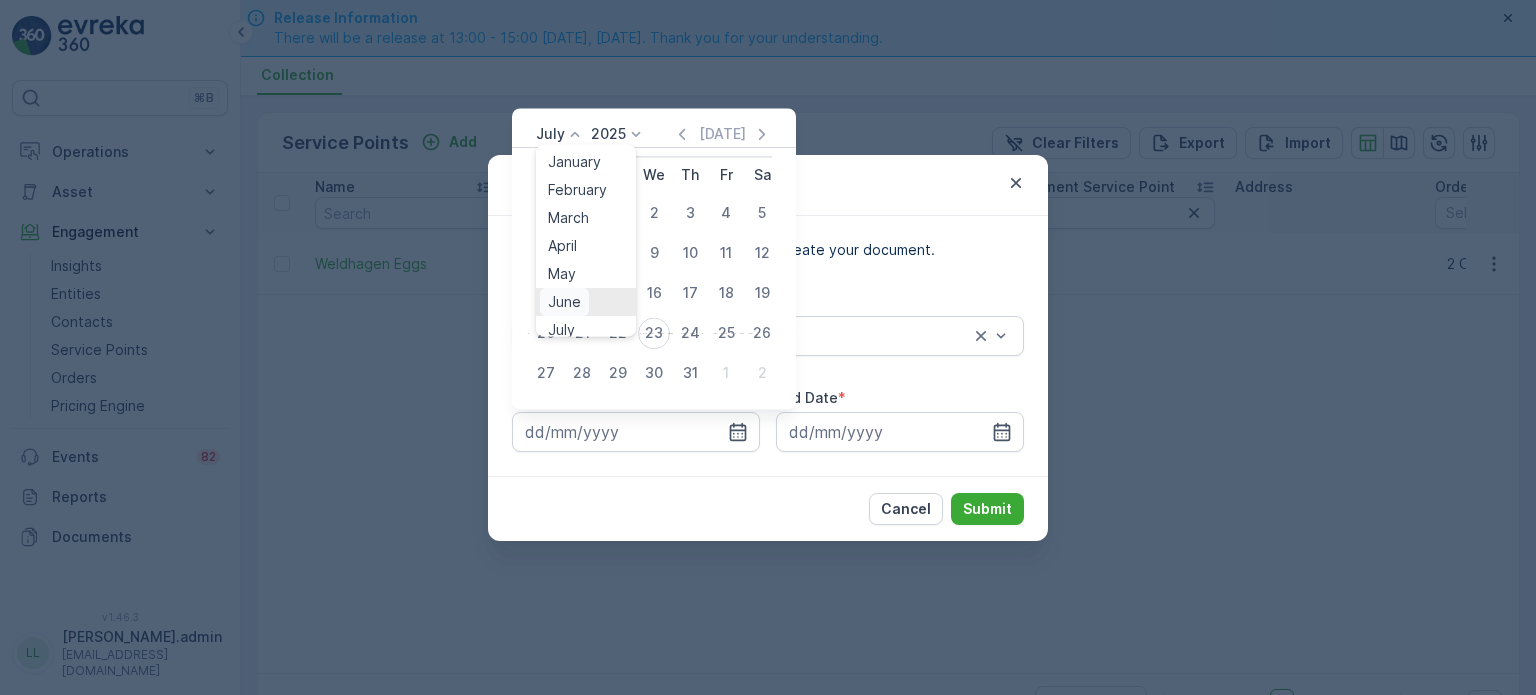 click on "June" at bounding box center [564, 302] 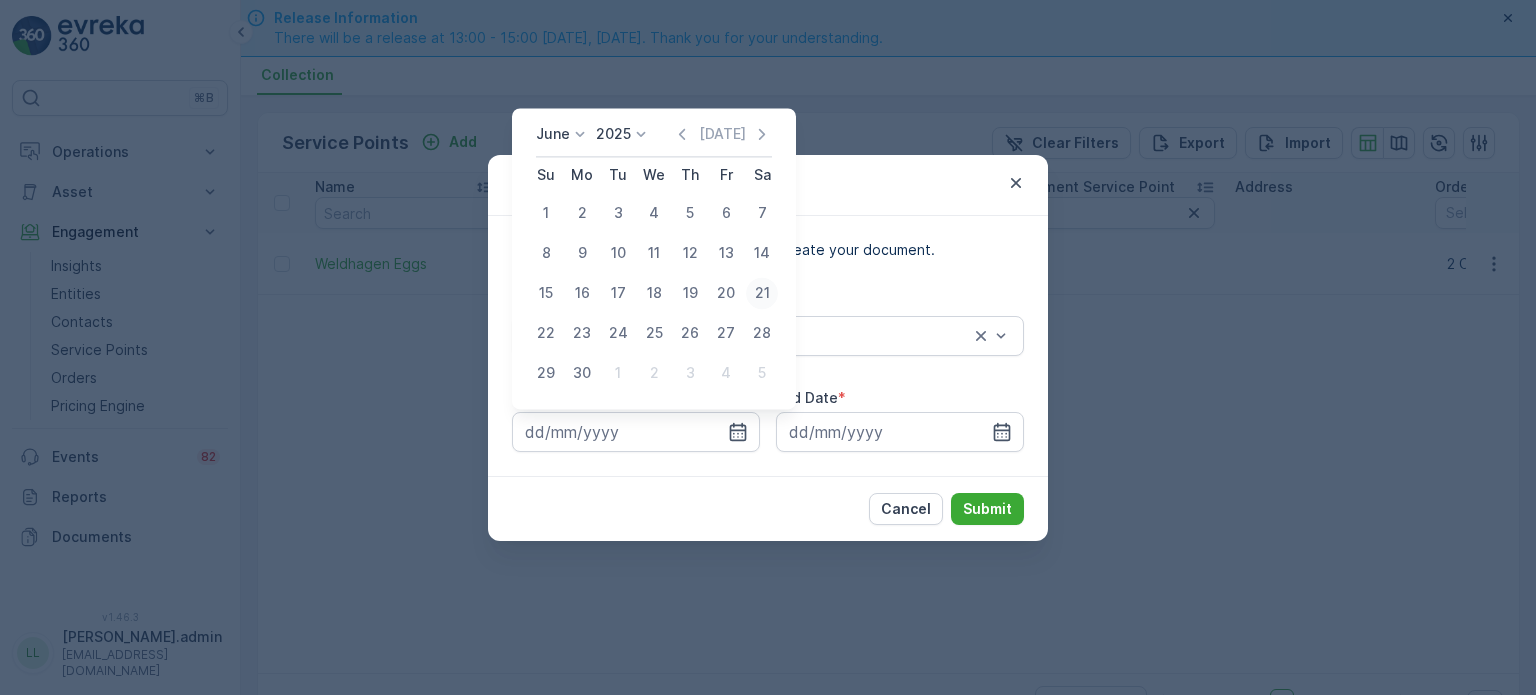 click on "21" at bounding box center (762, 293) 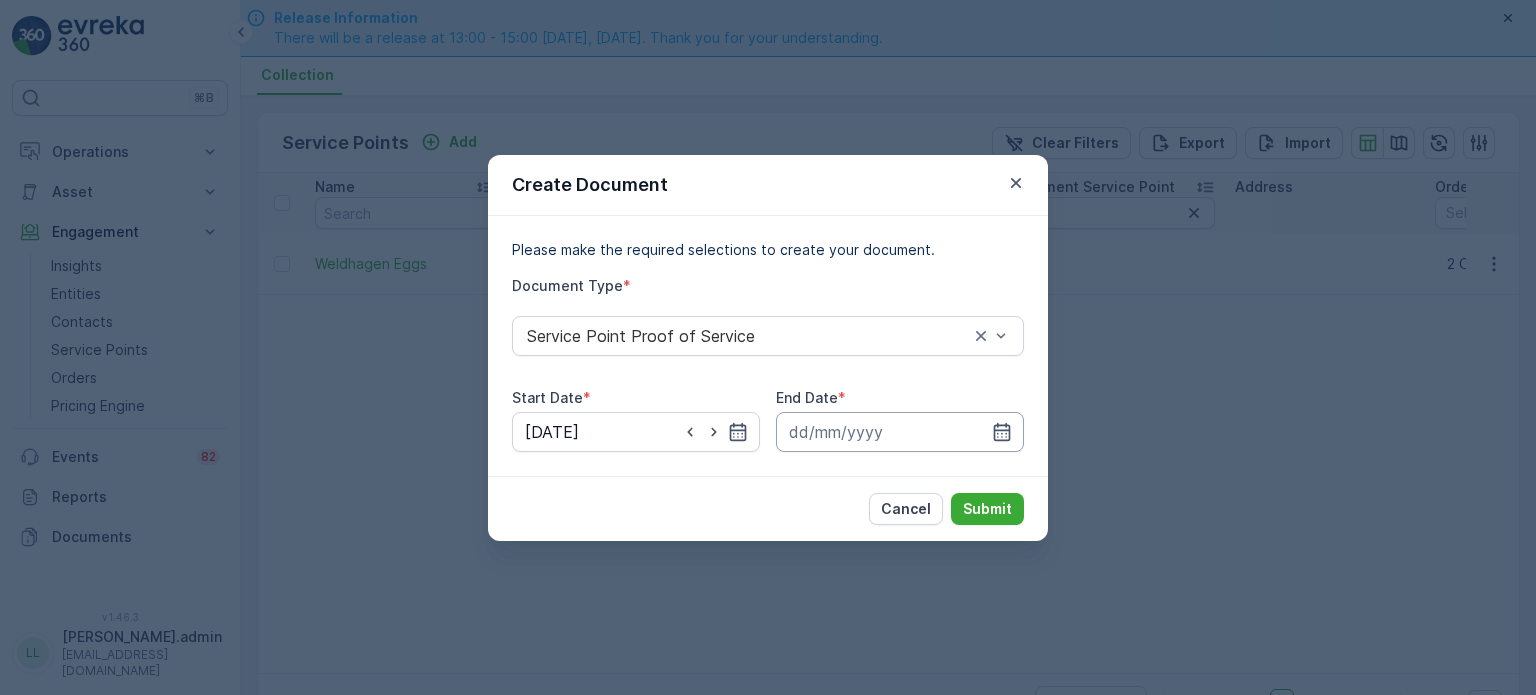 click at bounding box center (900, 432) 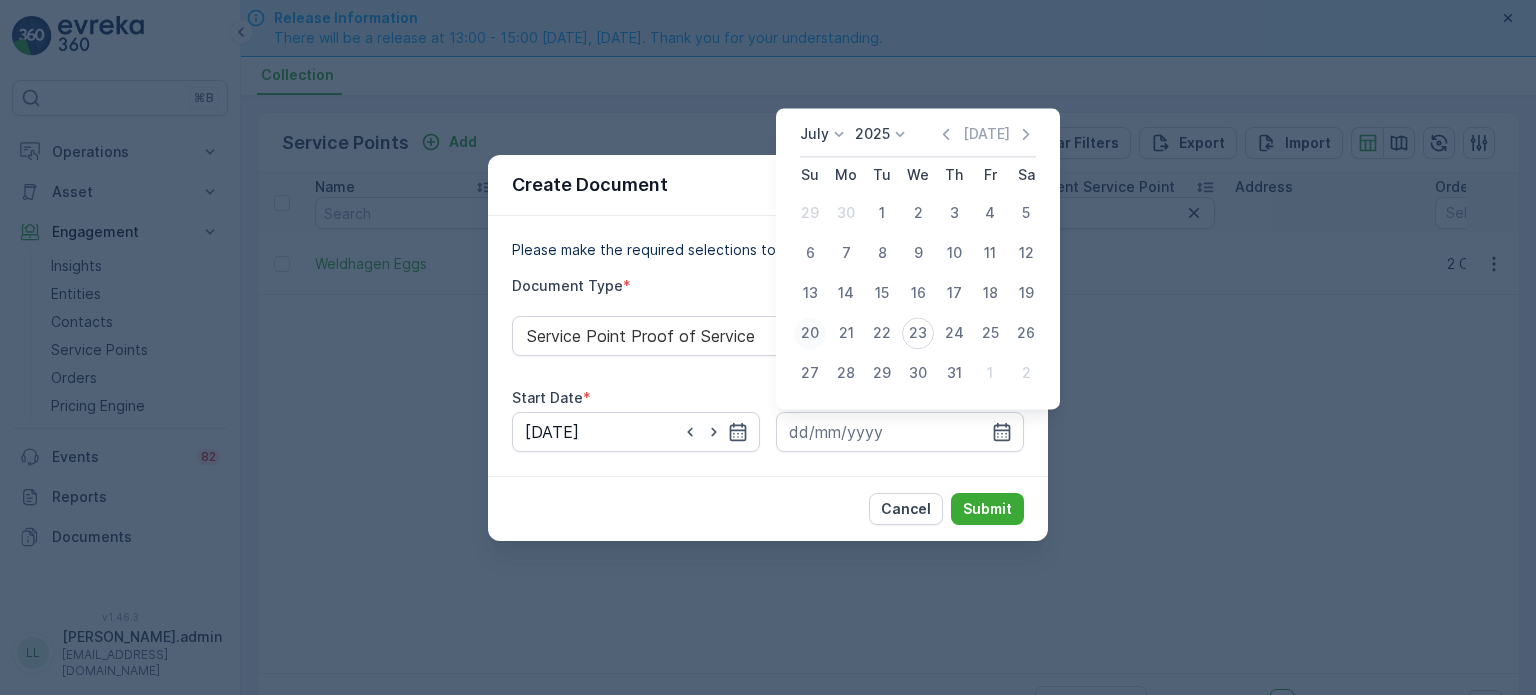 click on "20" at bounding box center [810, 333] 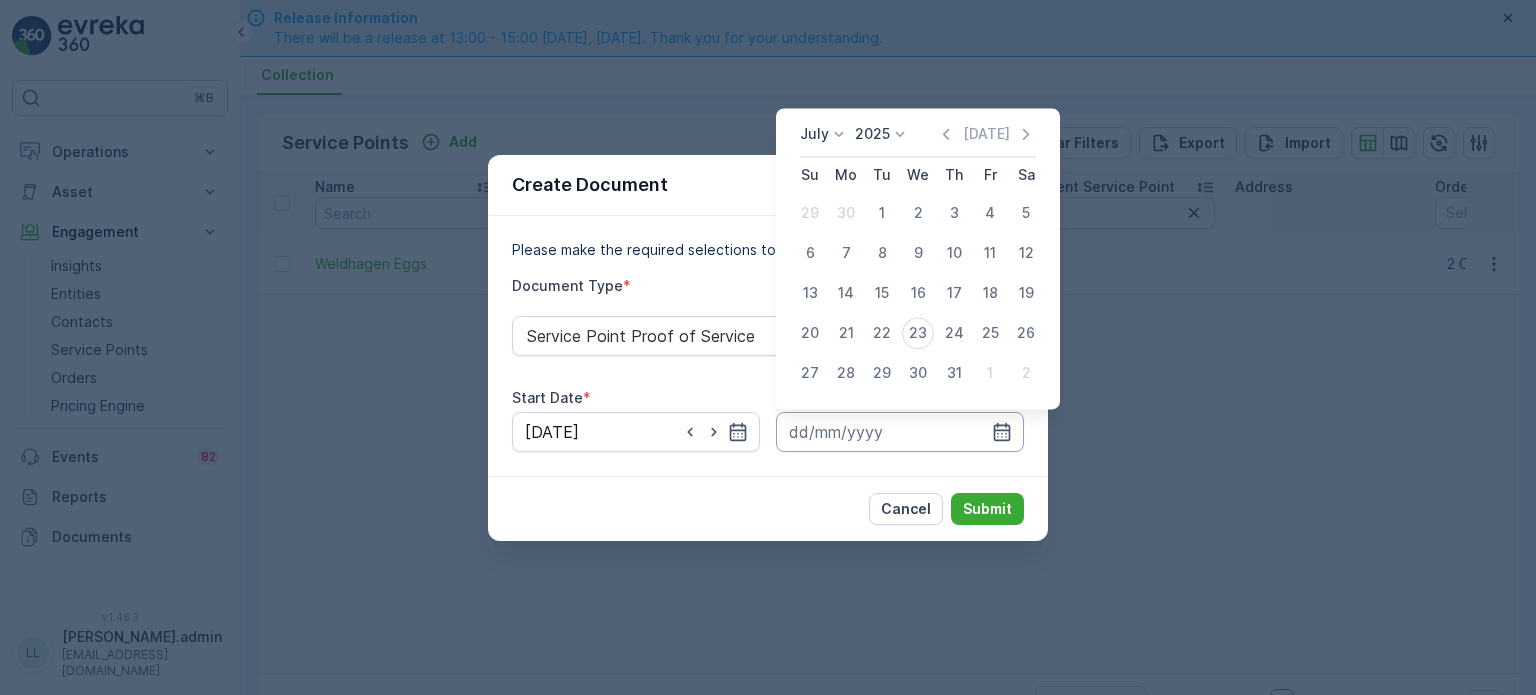type on "[DATE]" 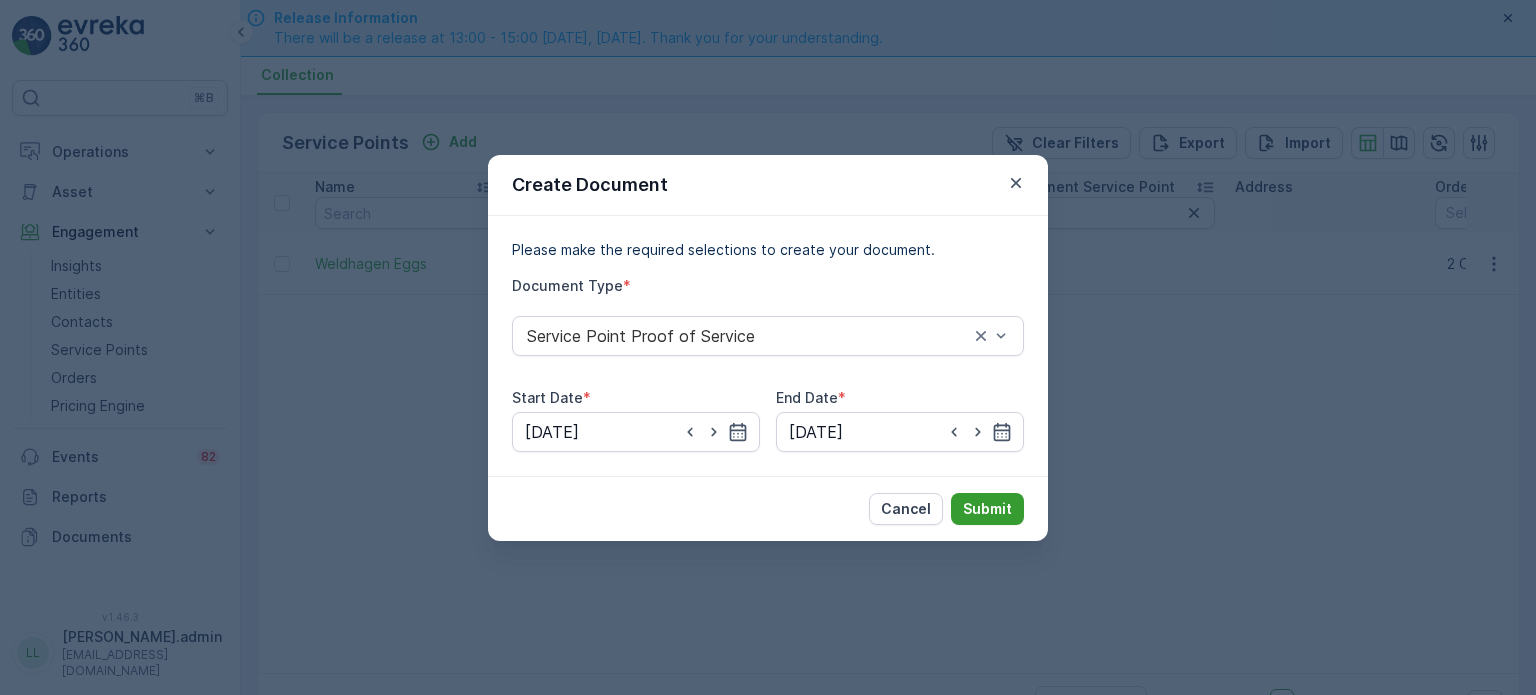 click on "Submit" at bounding box center (987, 509) 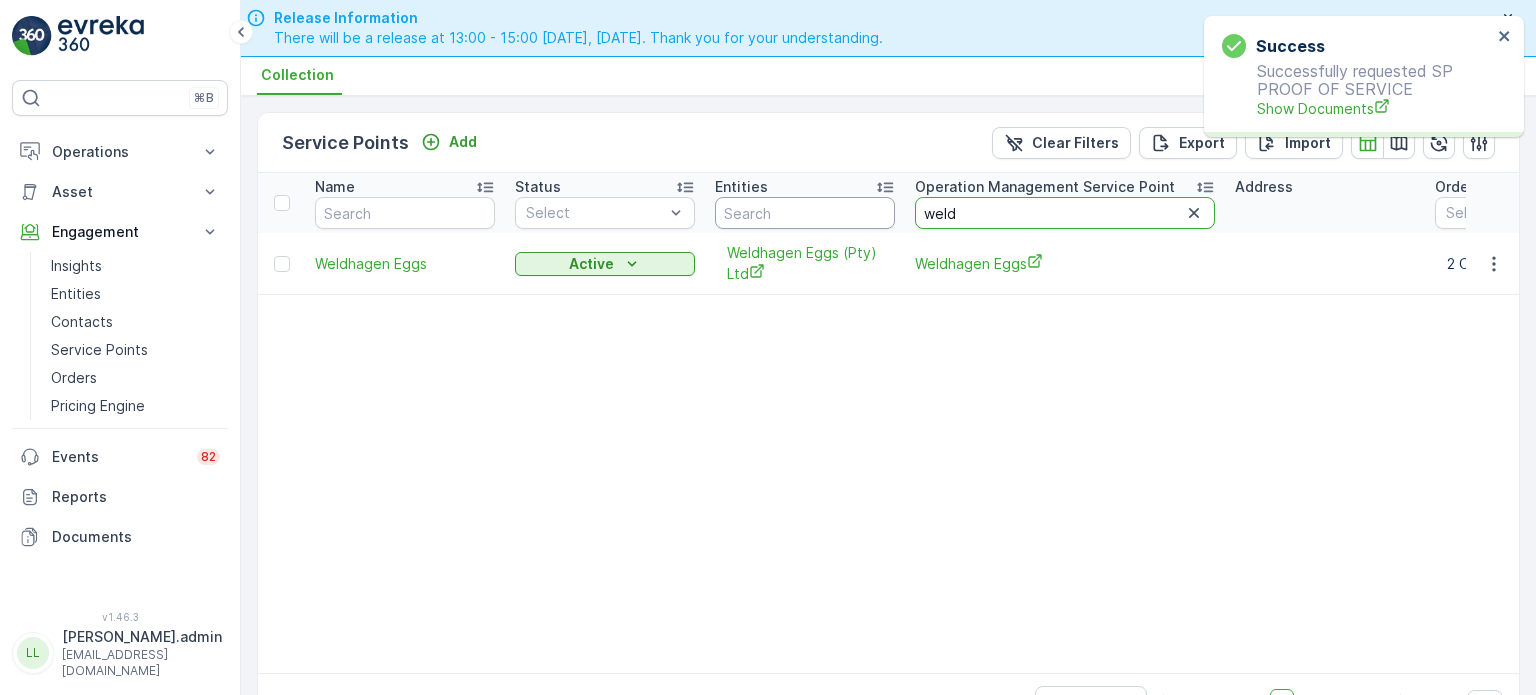 drag, startPoint x: 985, startPoint y: 214, endPoint x: 867, endPoint y: 212, distance: 118.016945 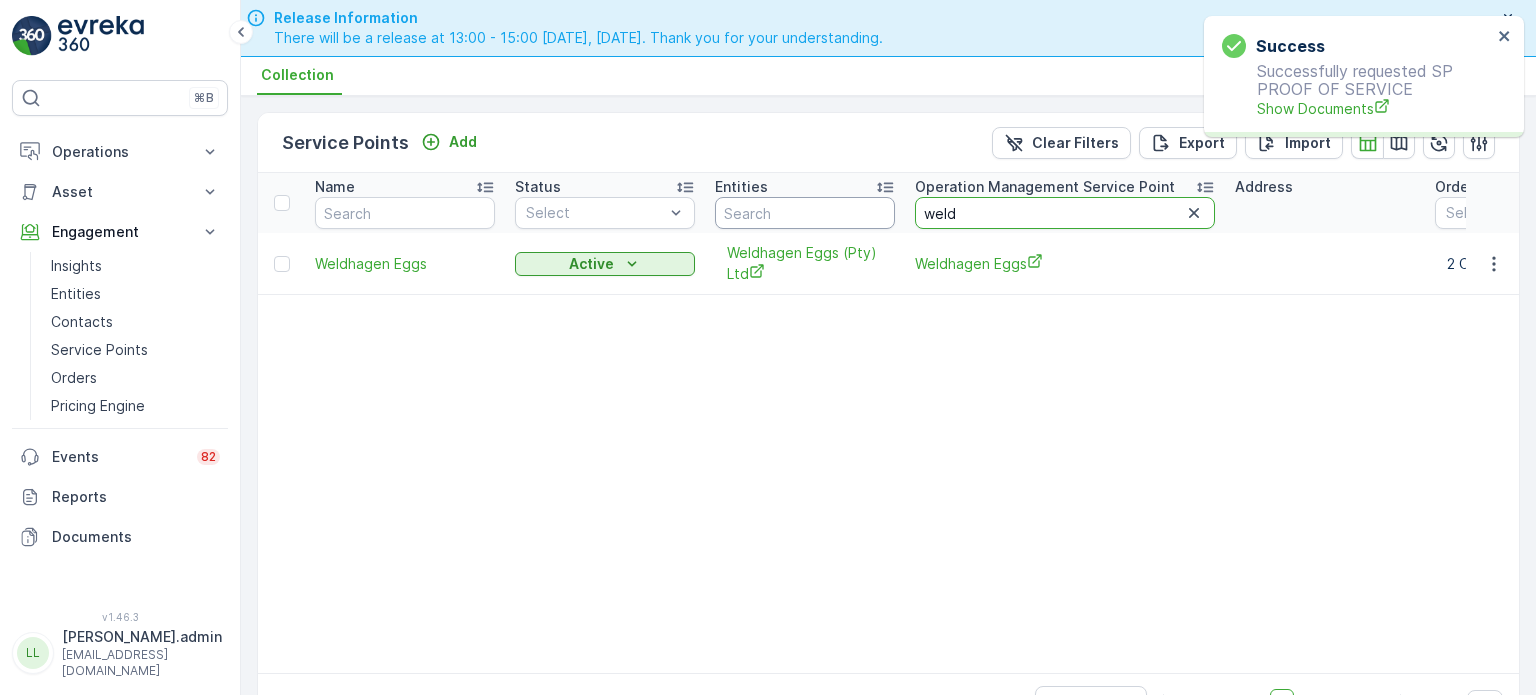 click on "Name Status Select Entities Operation Management Service Point weld Address Order Settings Select Salesperson Creation Time - Last Update Time -" at bounding box center [1376, 203] 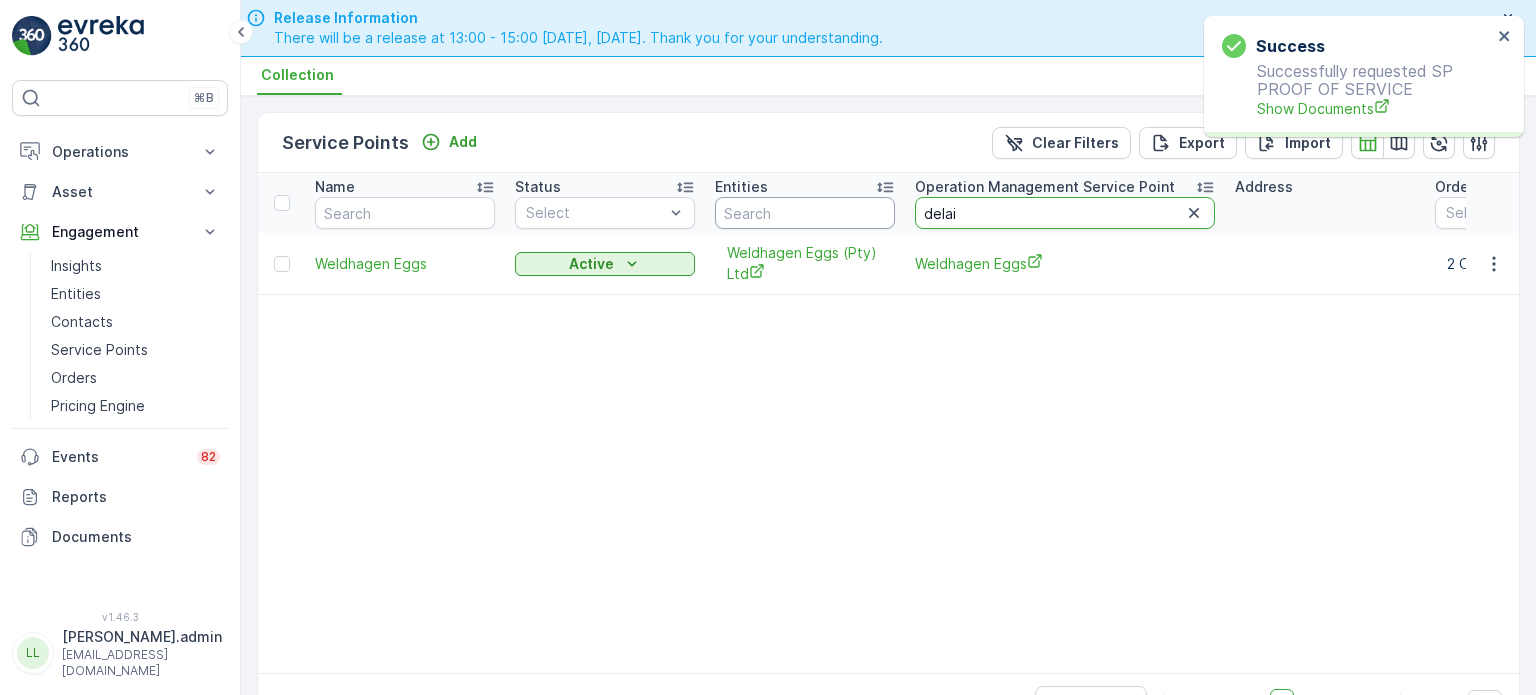 type on "[PERSON_NAME]" 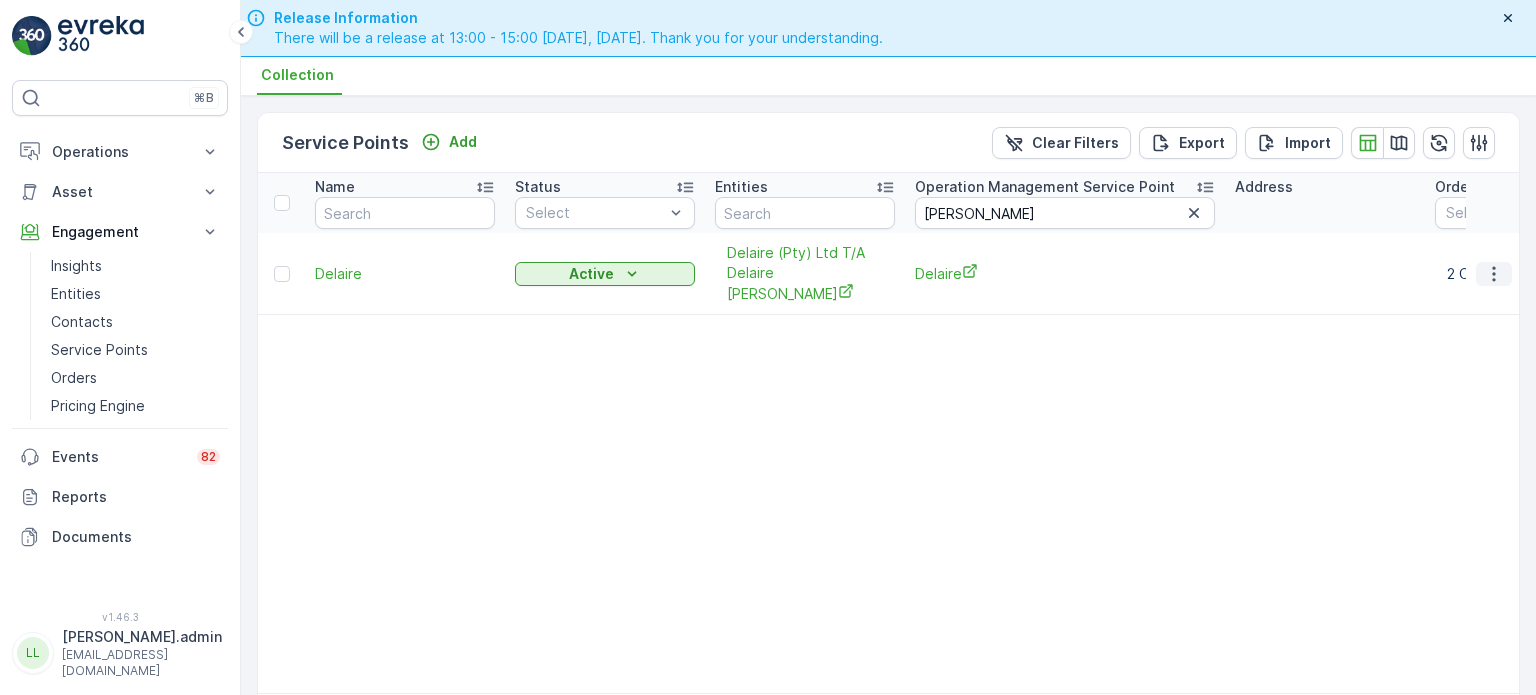 click 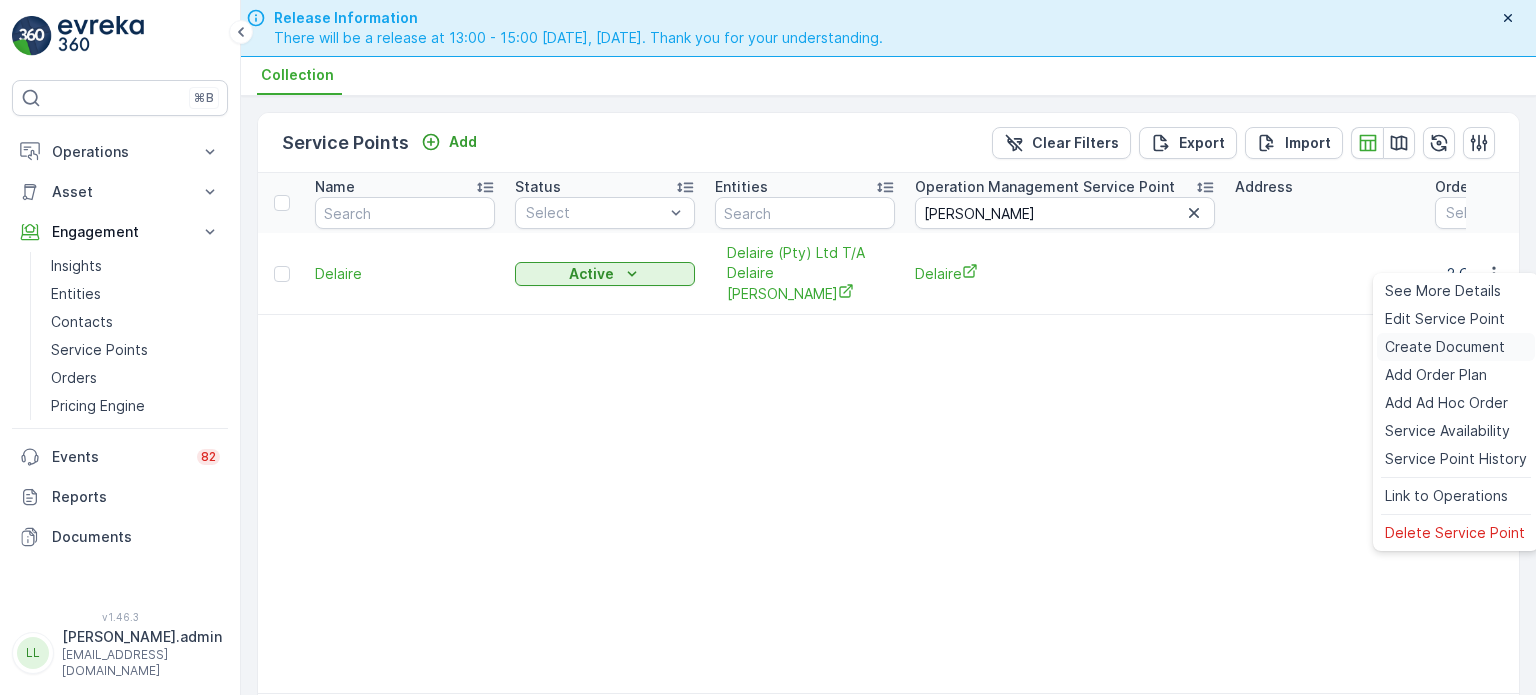 click on "Create Document" at bounding box center (1445, 347) 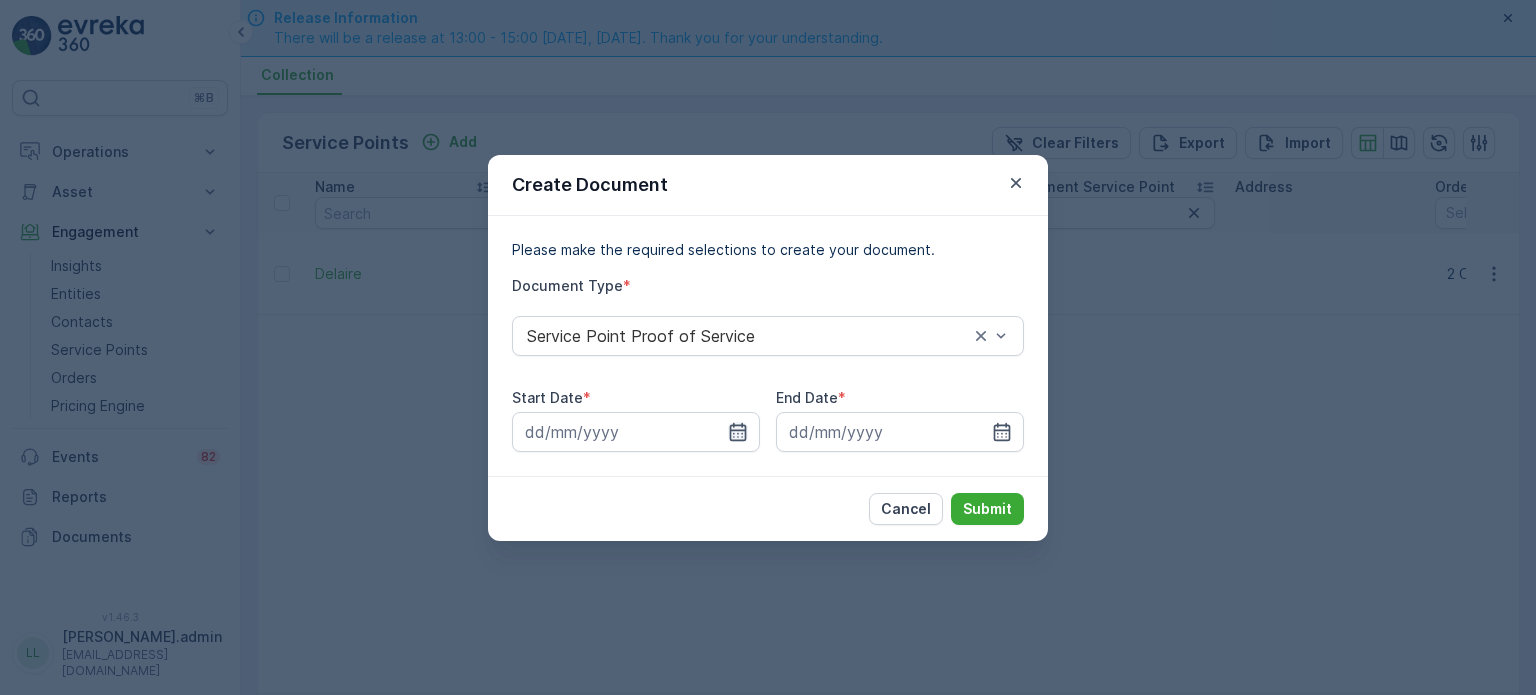 click 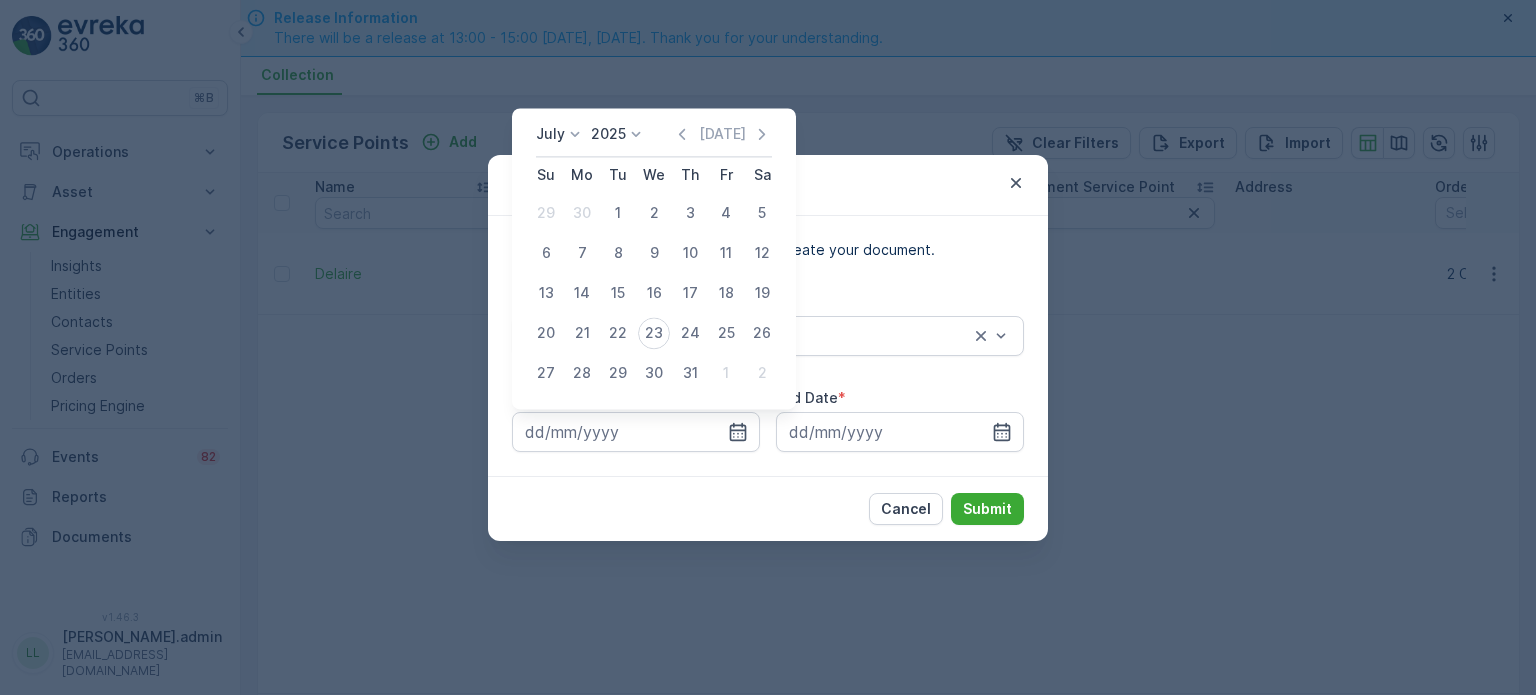 click 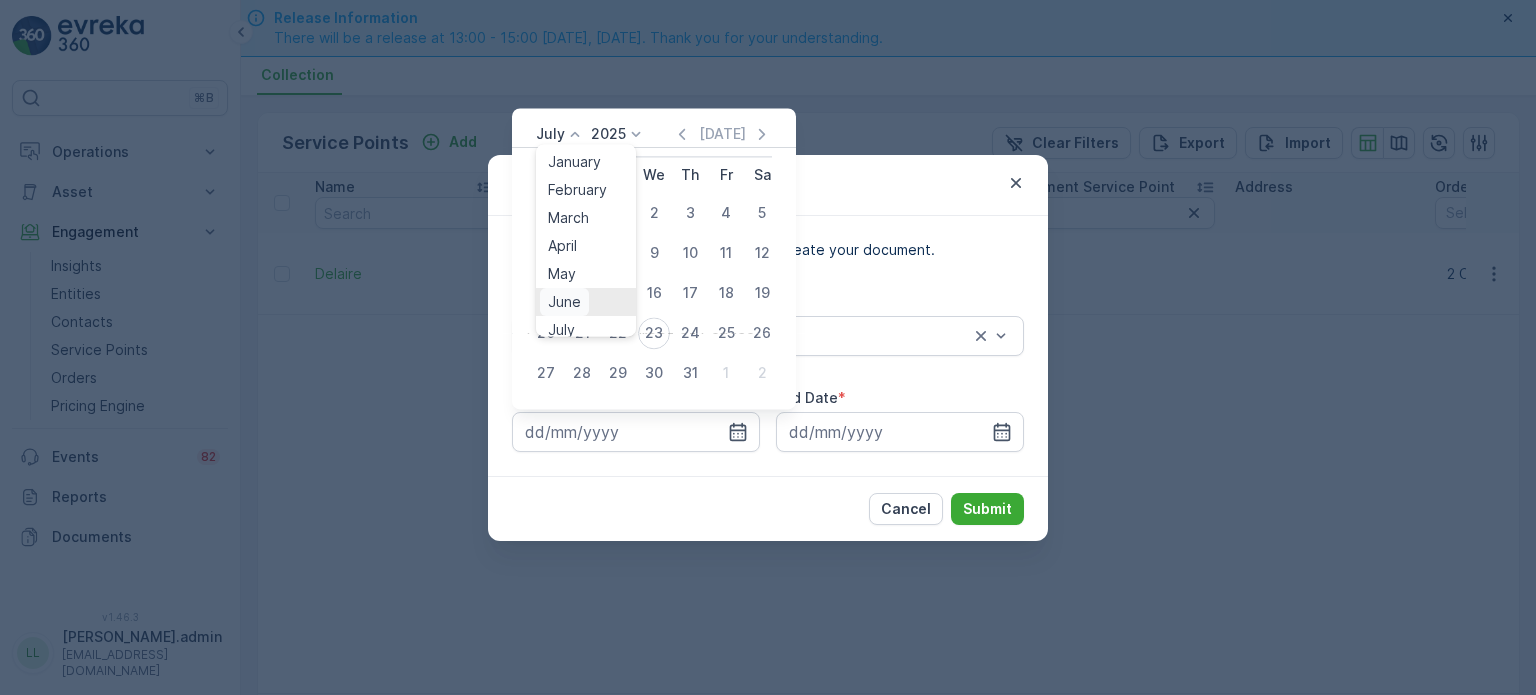 click on "June" at bounding box center (564, 302) 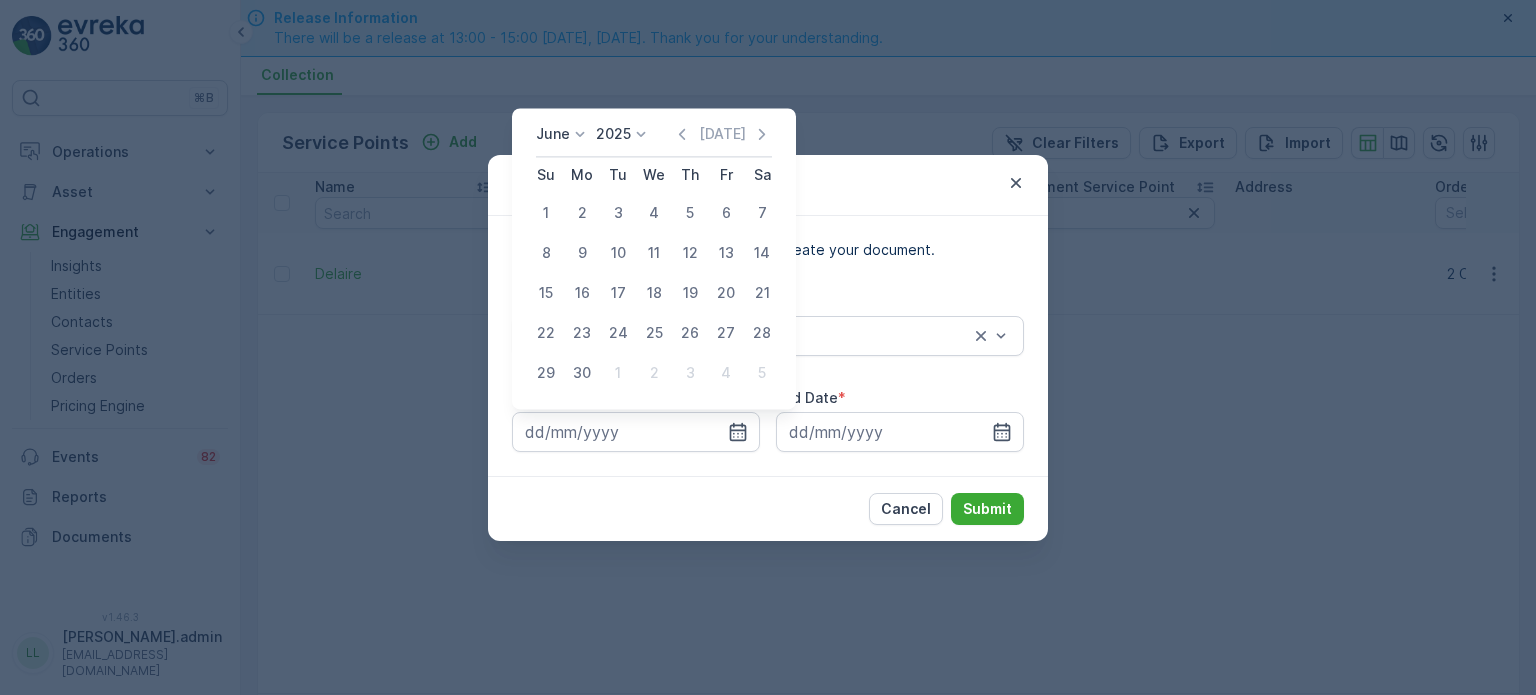 click on "21" at bounding box center (762, 293) 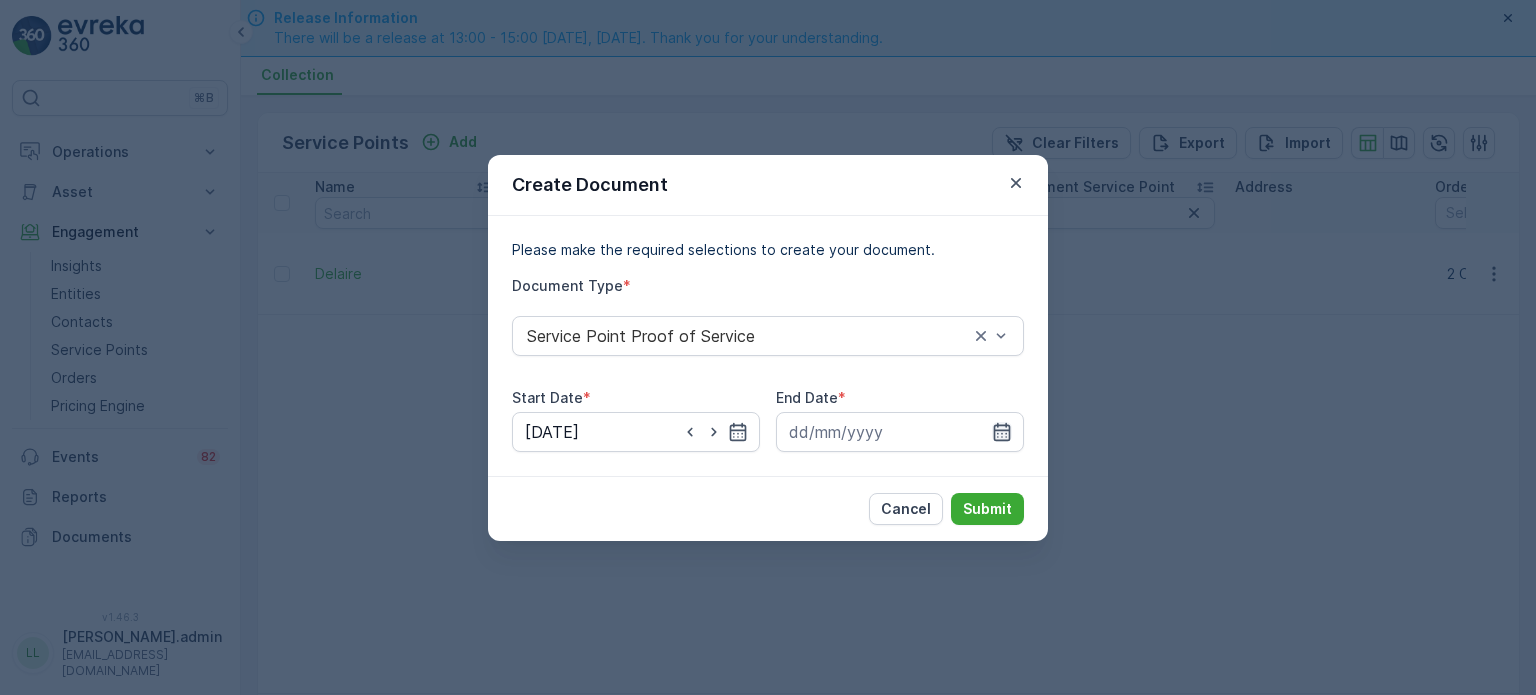 click 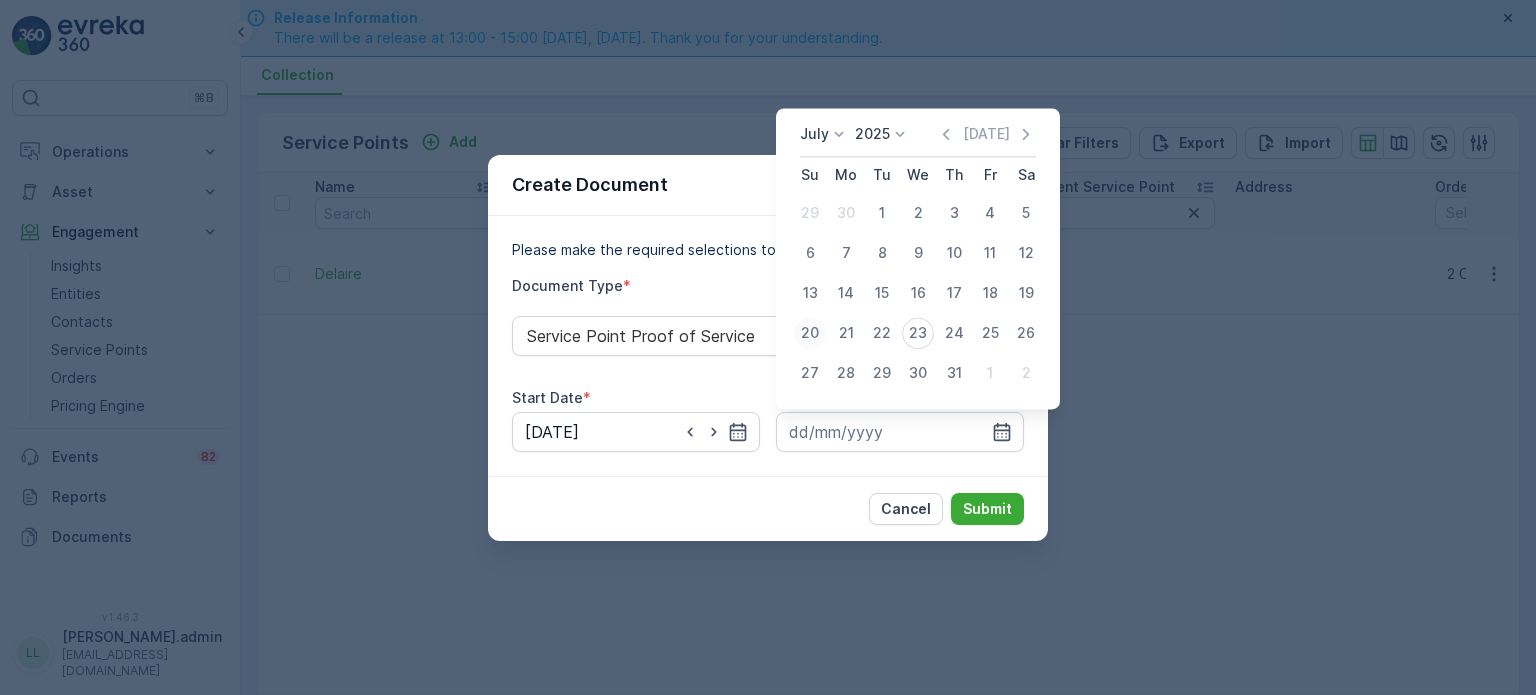 click on "20" at bounding box center [810, 333] 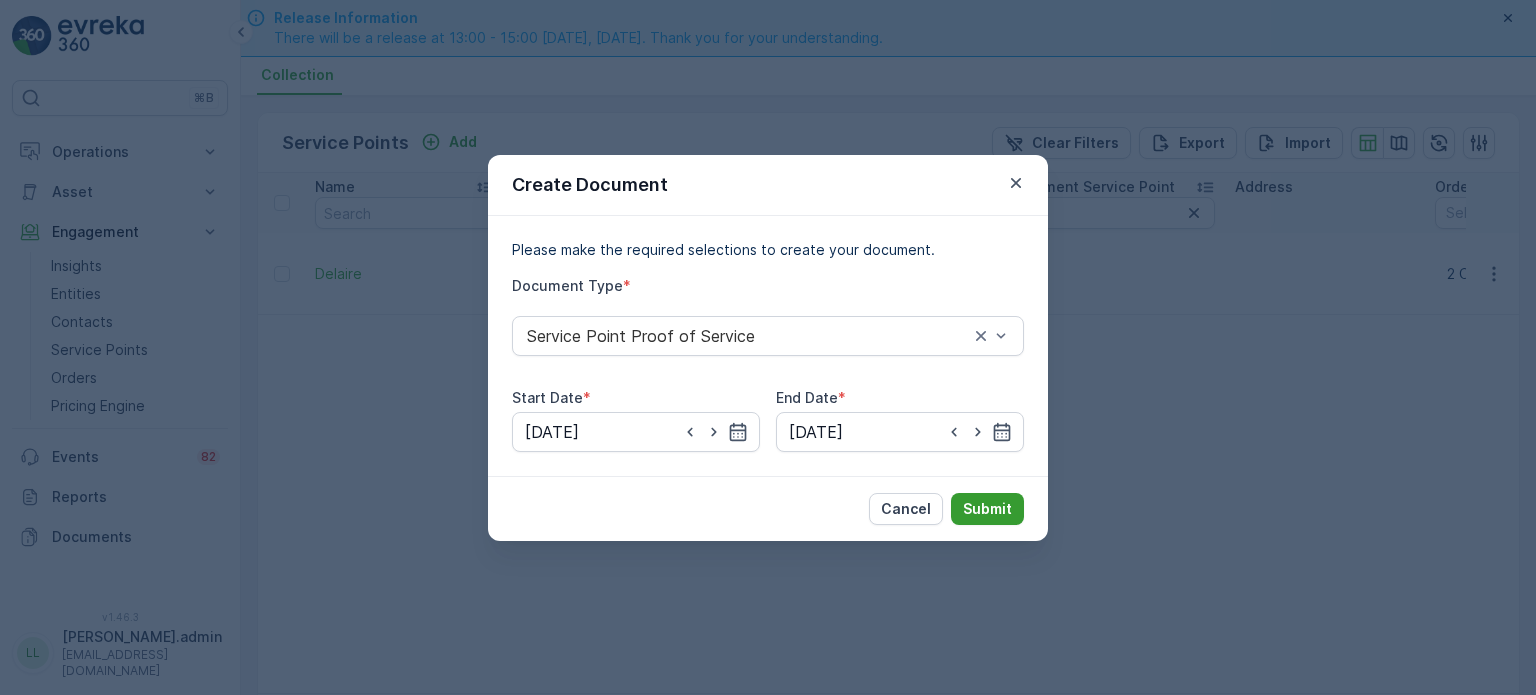 click on "Submit" at bounding box center [987, 509] 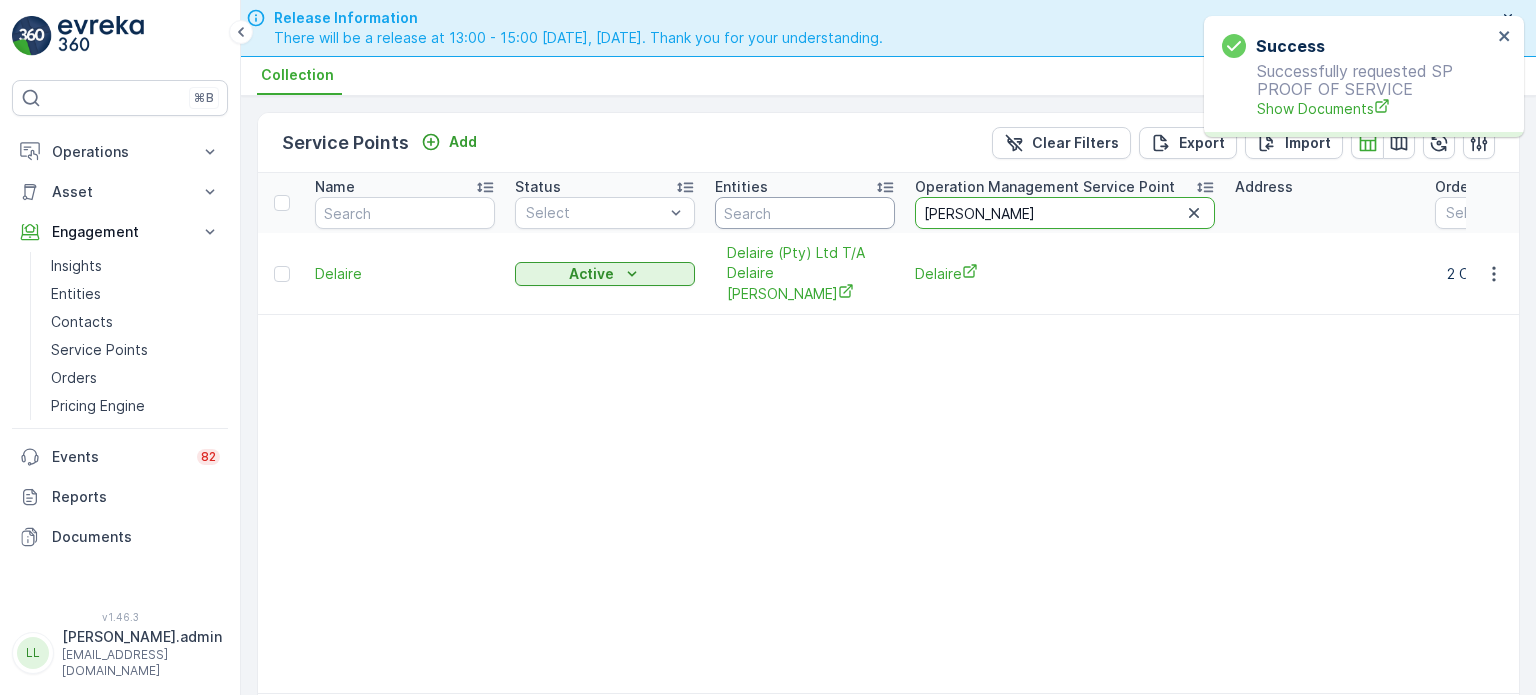 drag, startPoint x: 964, startPoint y: 206, endPoint x: 876, endPoint y: 199, distance: 88.27797 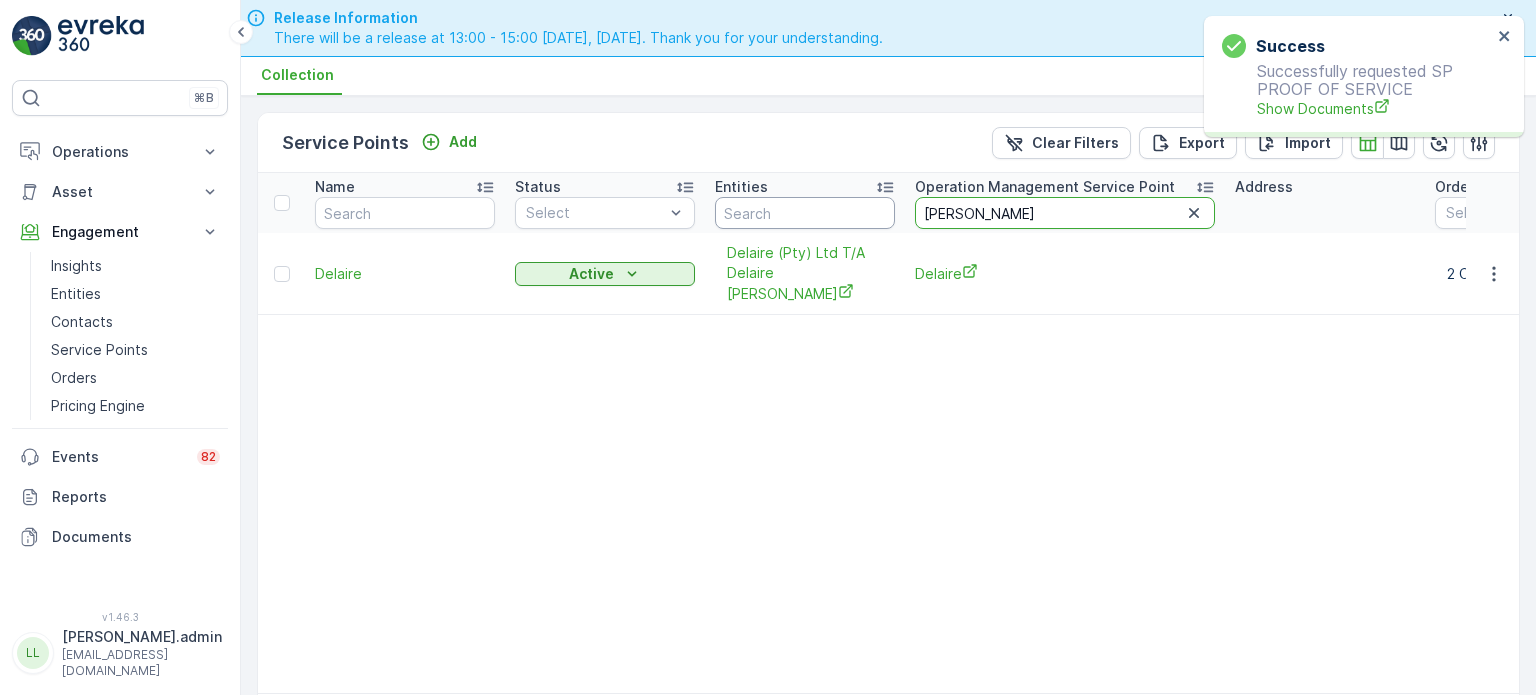 click on "Name Status Select Entities Operation Management Service Point [PERSON_NAME] Address Order Settings Select Salesperson Creation Time - Last Update Time -" at bounding box center [1376, 203] 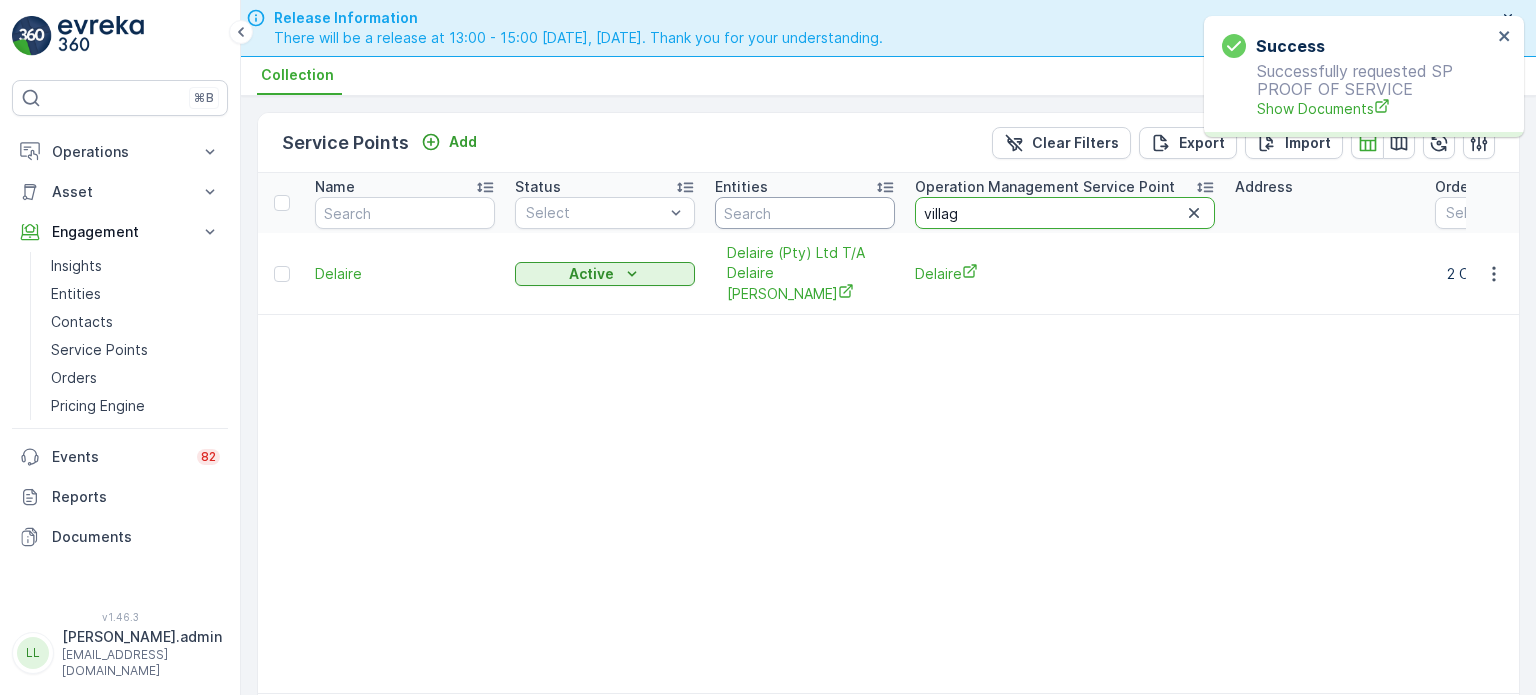 type on "village" 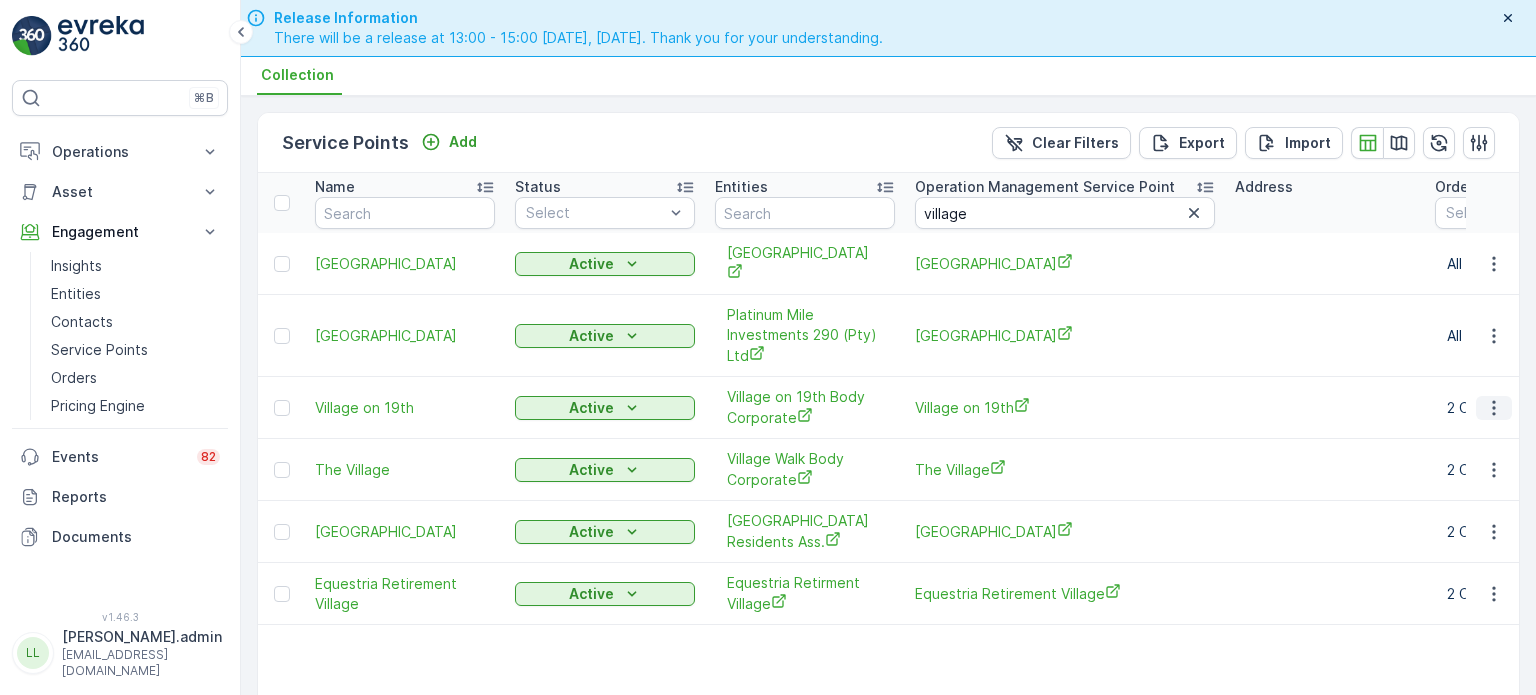 click 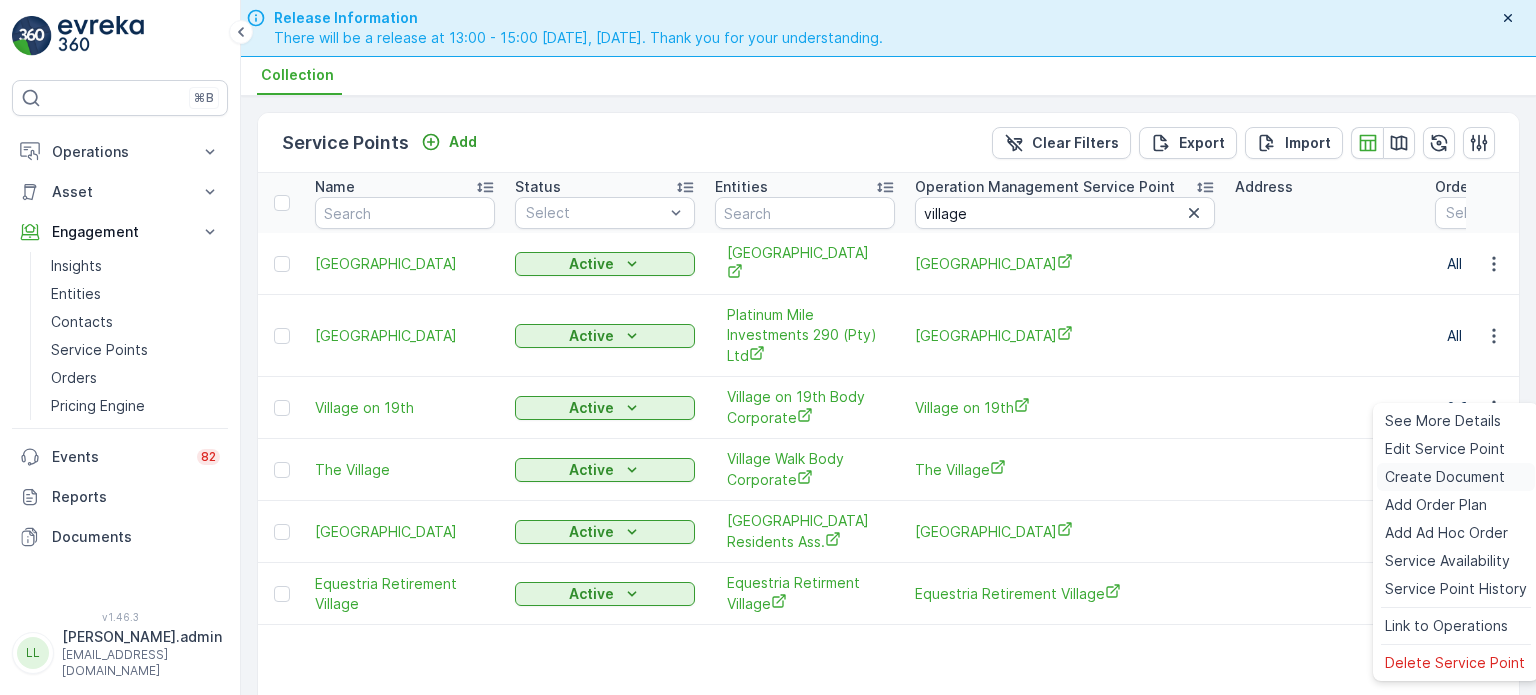 click on "Create Document" at bounding box center [1445, 477] 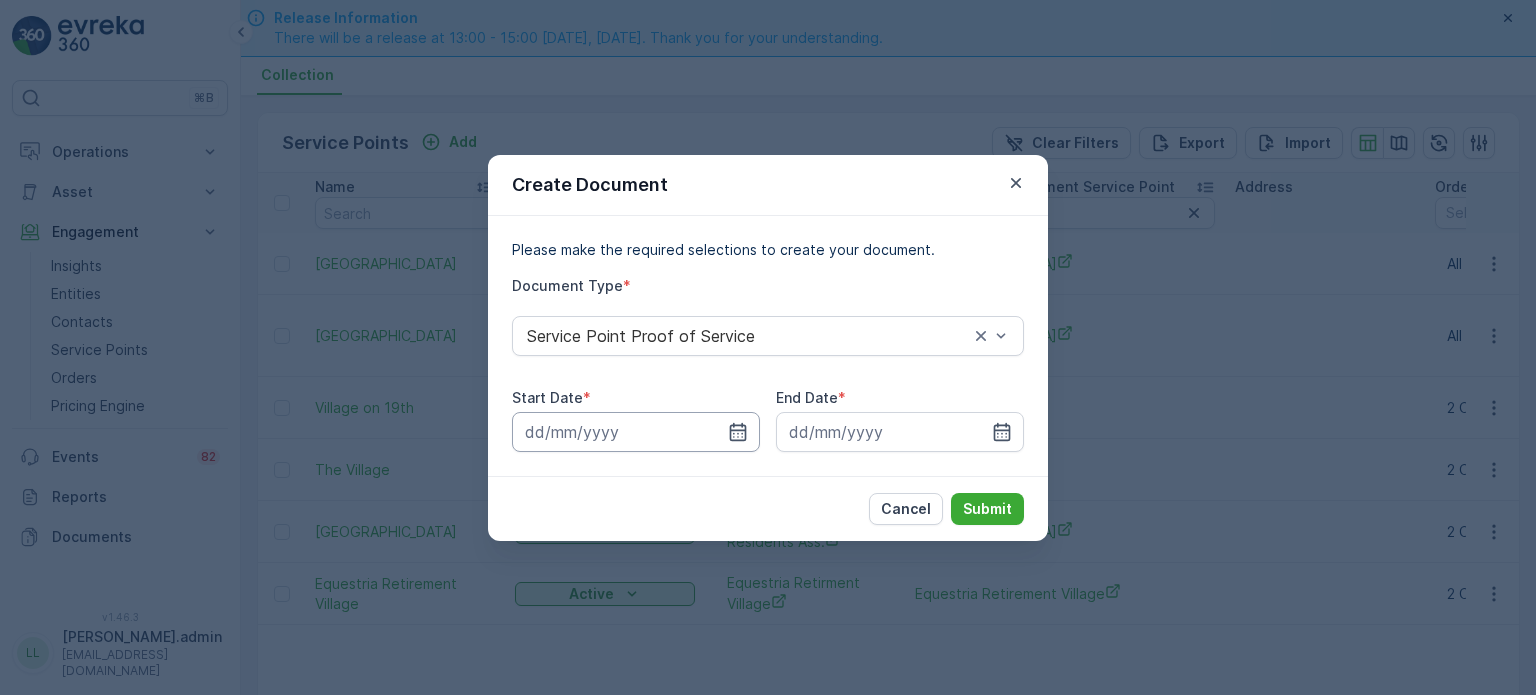 drag, startPoint x: 736, startPoint y: 431, endPoint x: 729, endPoint y: 415, distance: 17.464249 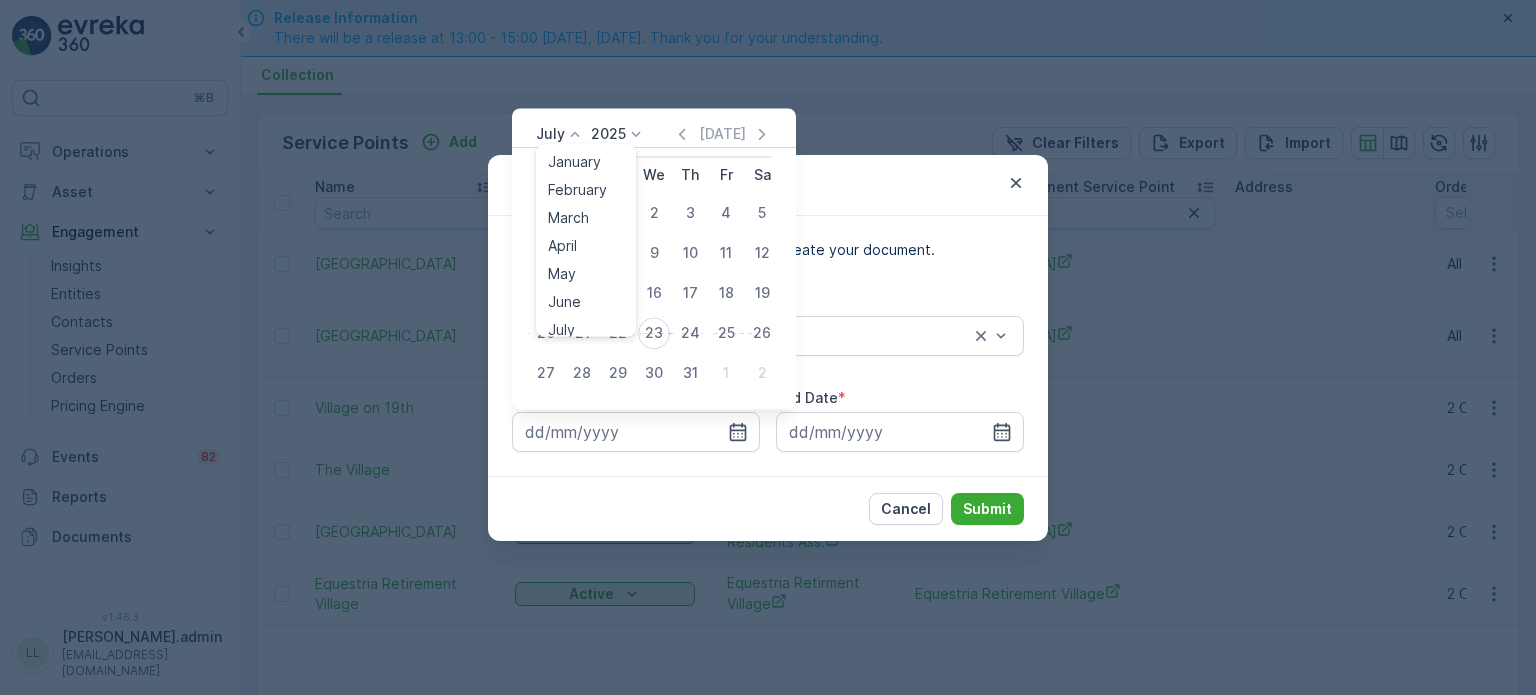 click on "July" at bounding box center (550, 134) 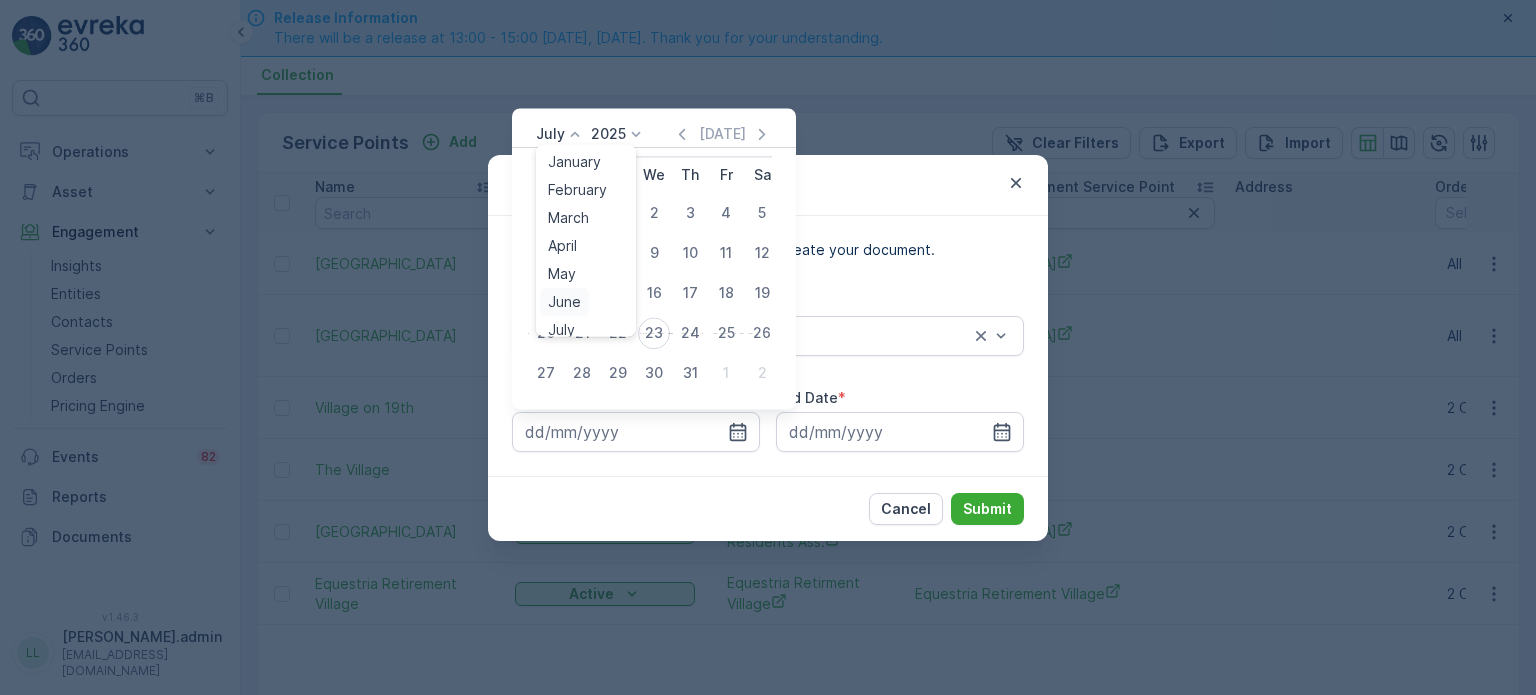 click on "June" at bounding box center [564, 302] 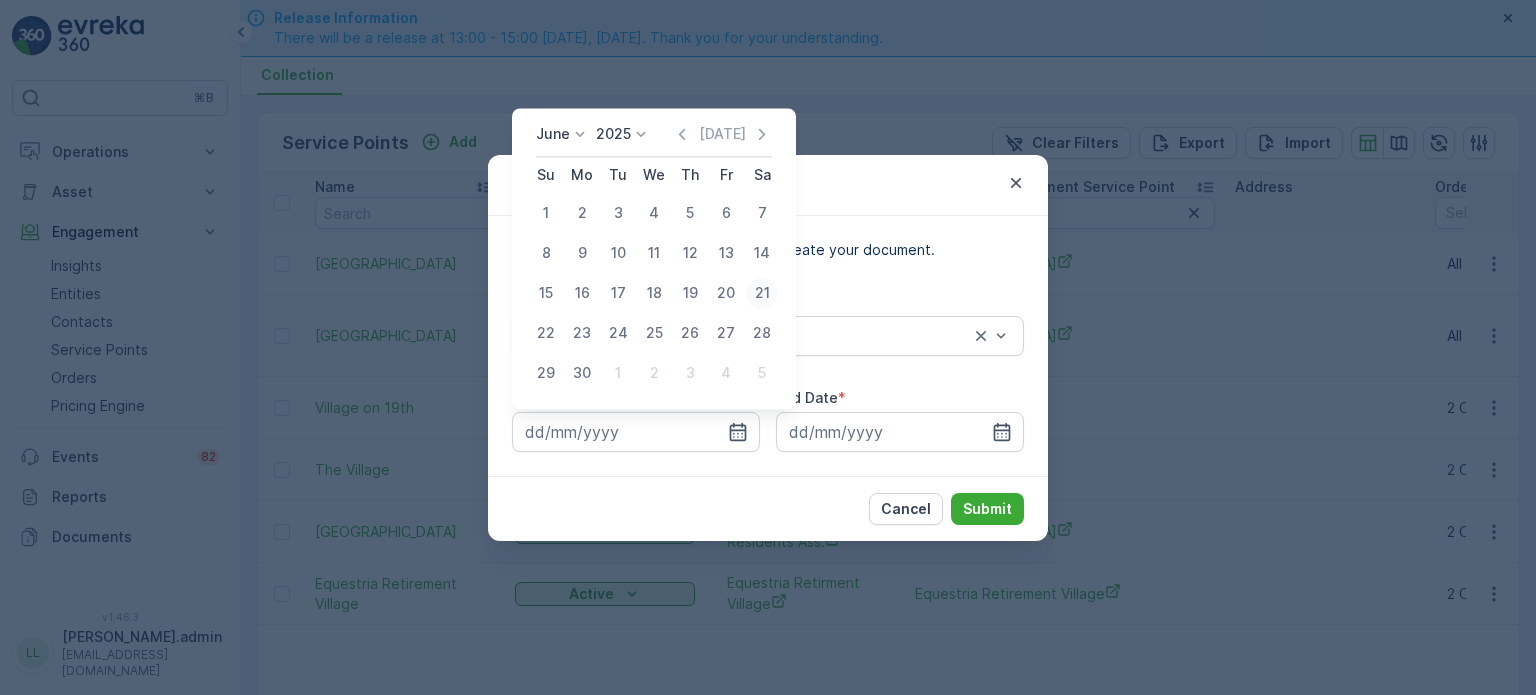 click on "21" at bounding box center (762, 293) 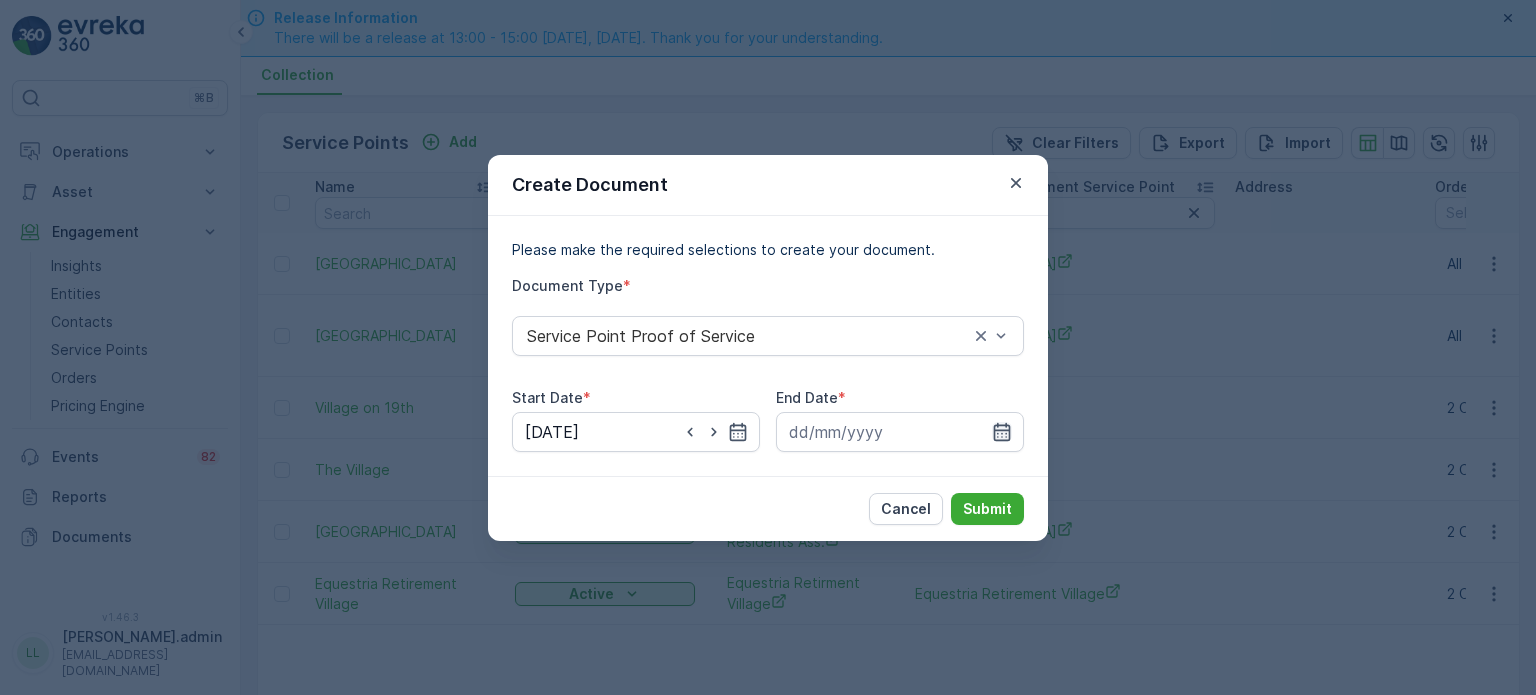 click 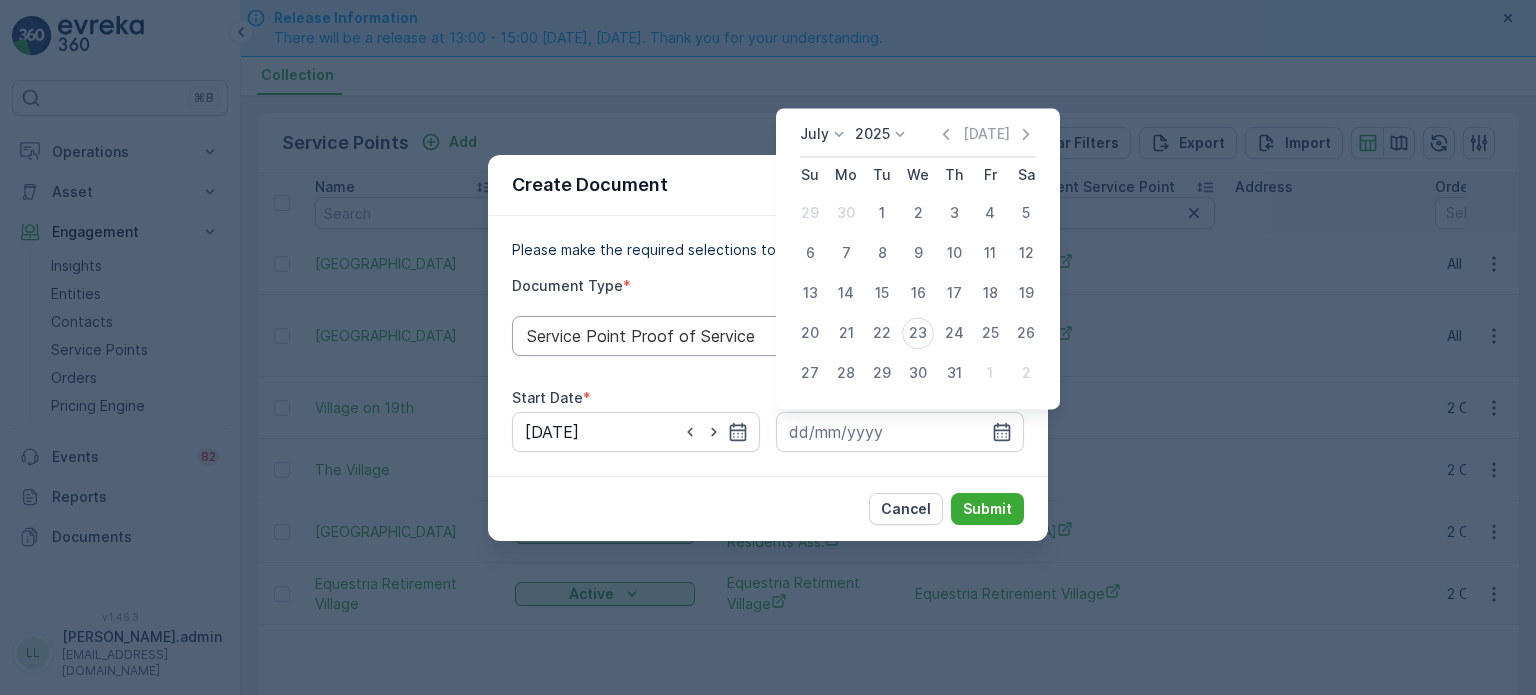 click on "20" at bounding box center [810, 333] 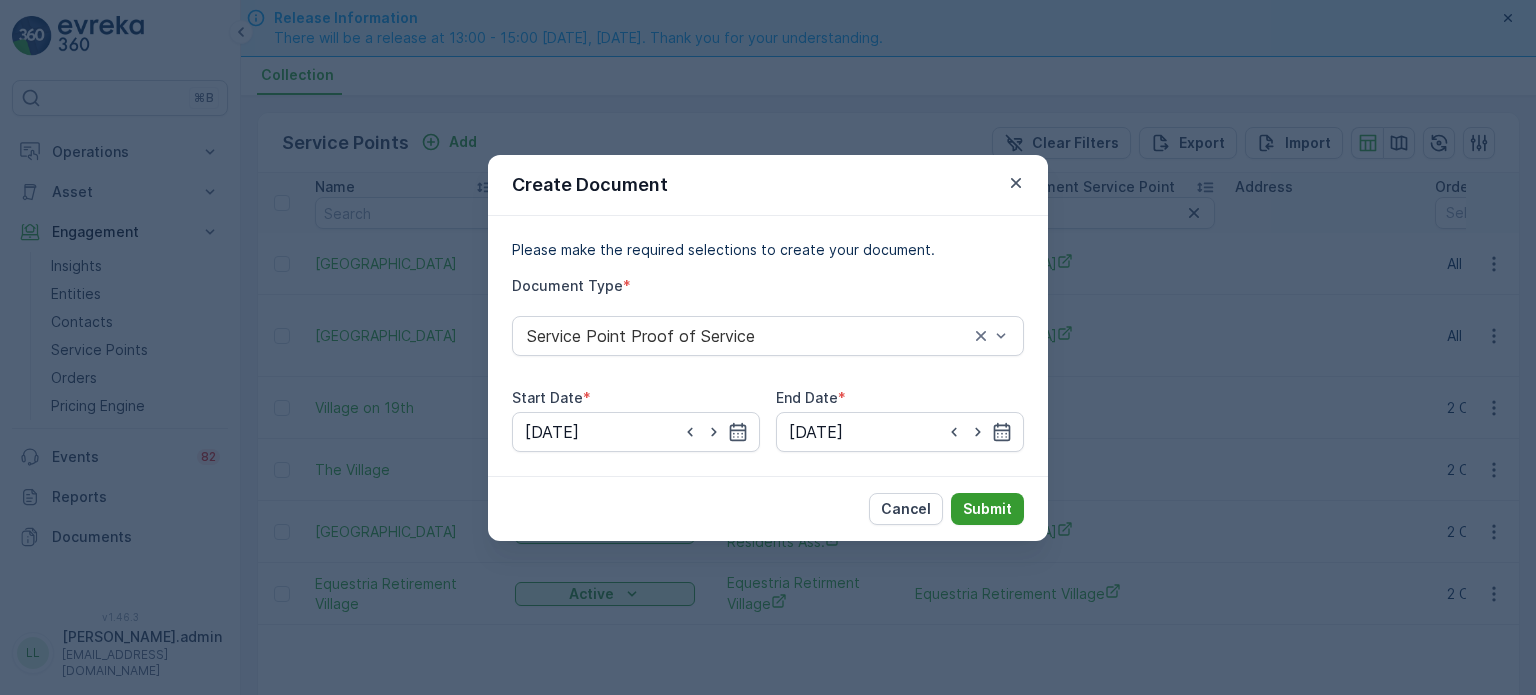 click on "Submit" at bounding box center [987, 509] 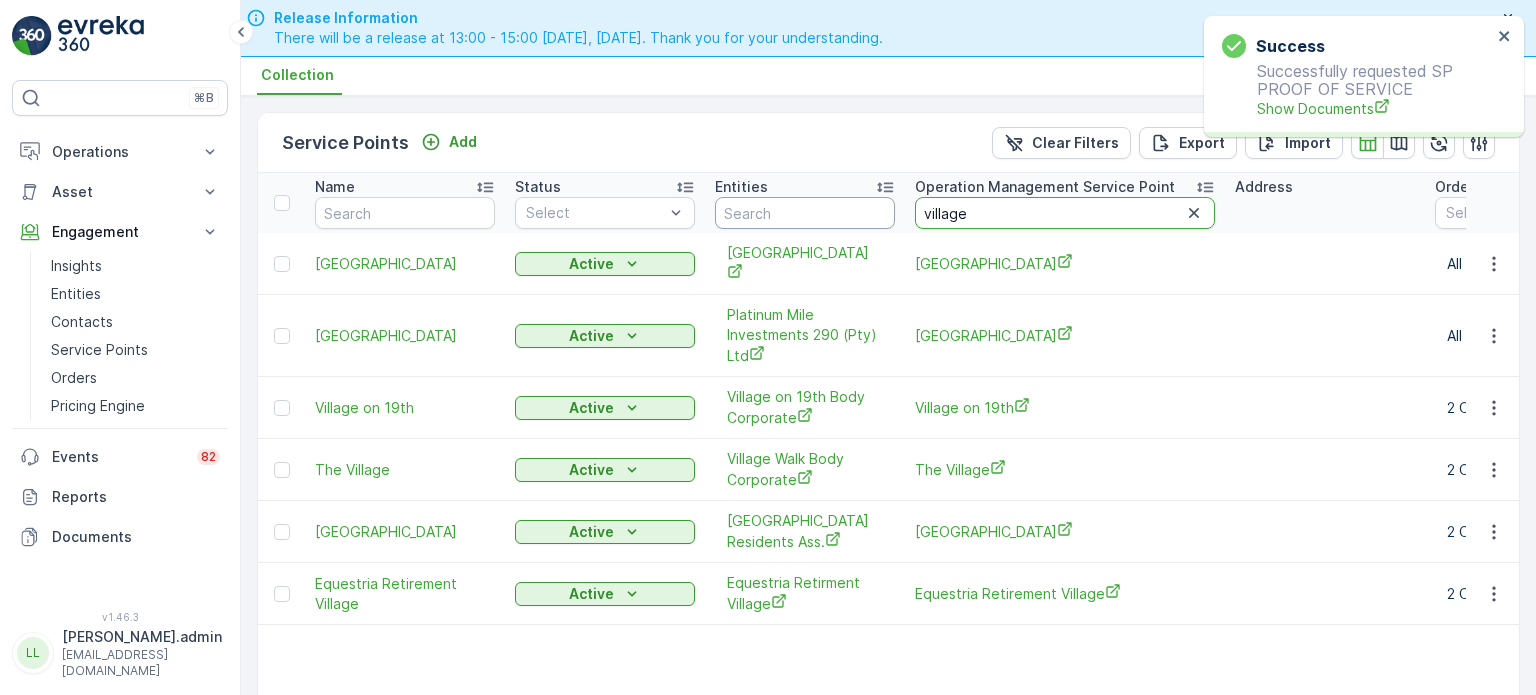 drag, startPoint x: 981, startPoint y: 213, endPoint x: 885, endPoint y: 212, distance: 96.00521 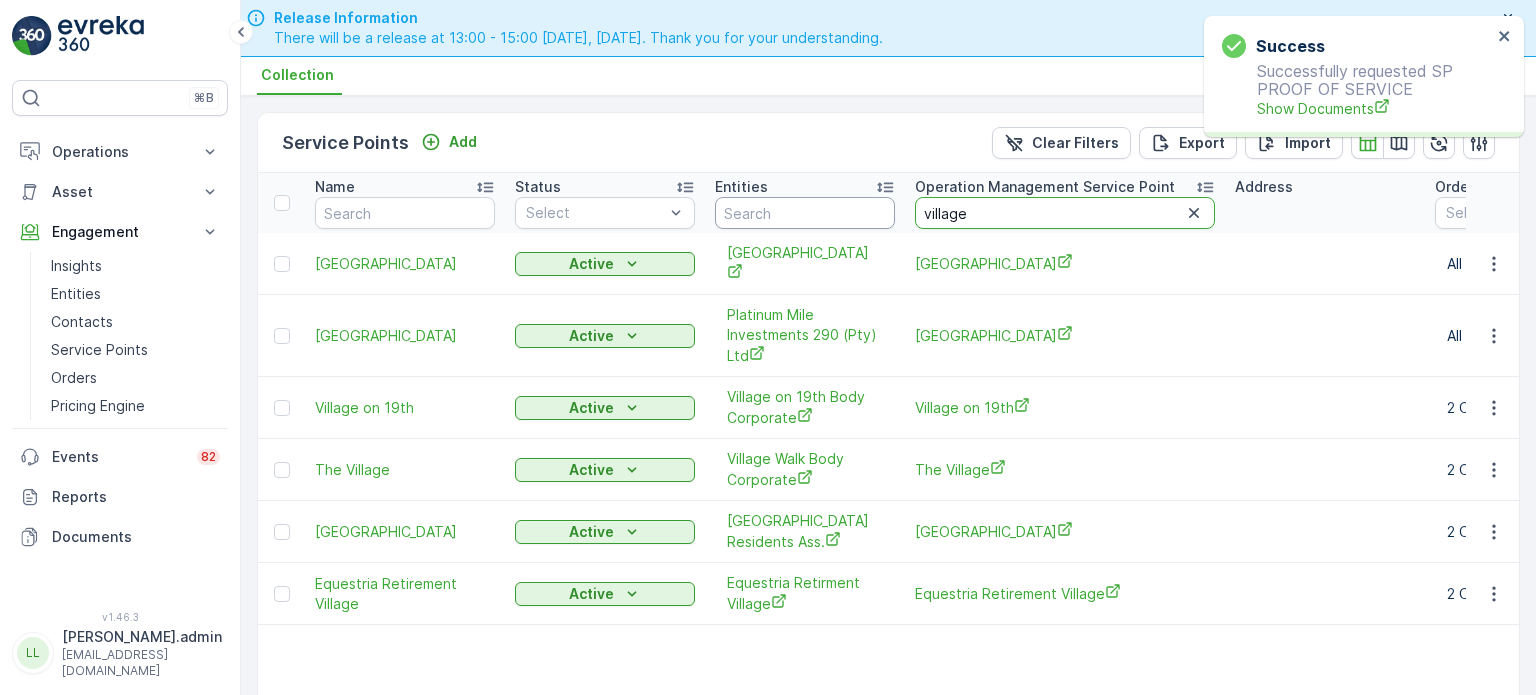 click on "Name Status Select Entities Operation Management Service Point village Address Order Settings Select Salesperson Creation Time - Last Update Time -" at bounding box center (1376, 203) 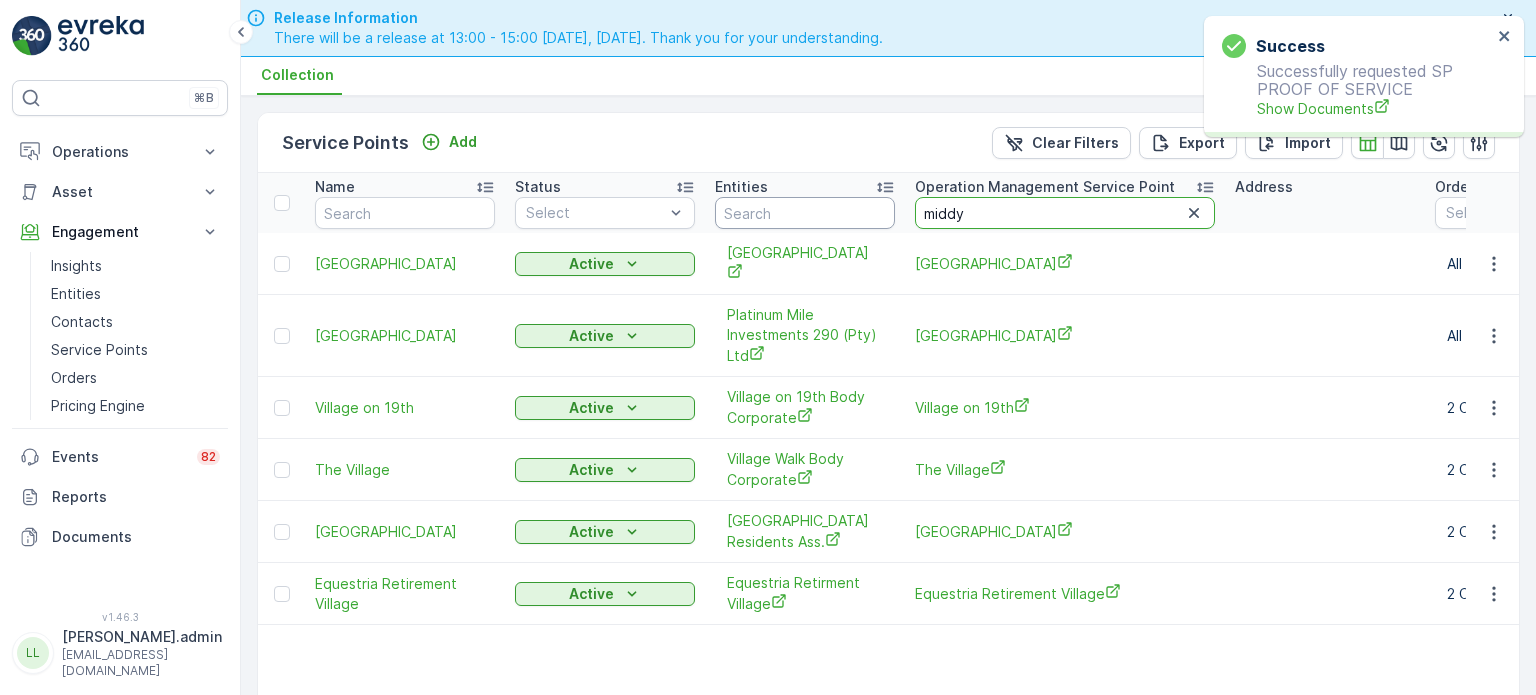 type on "middys" 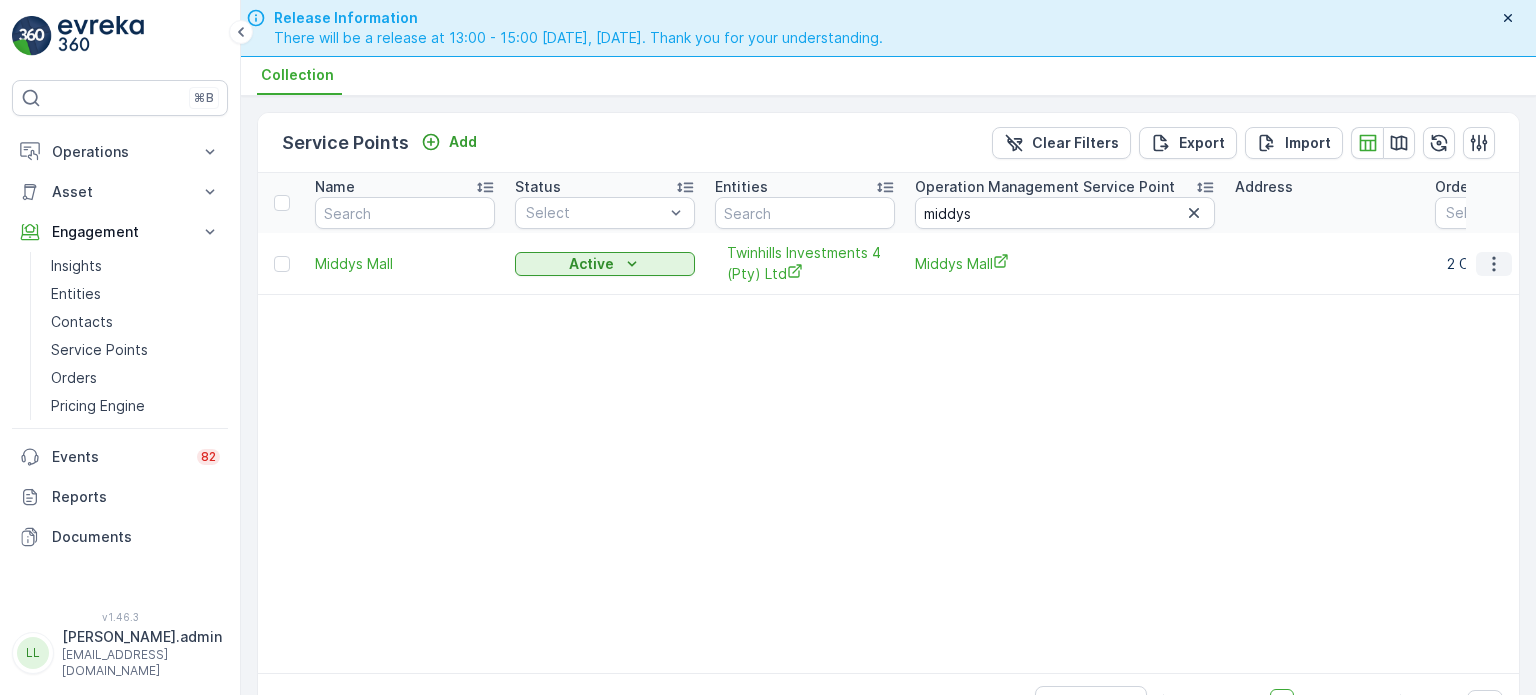click 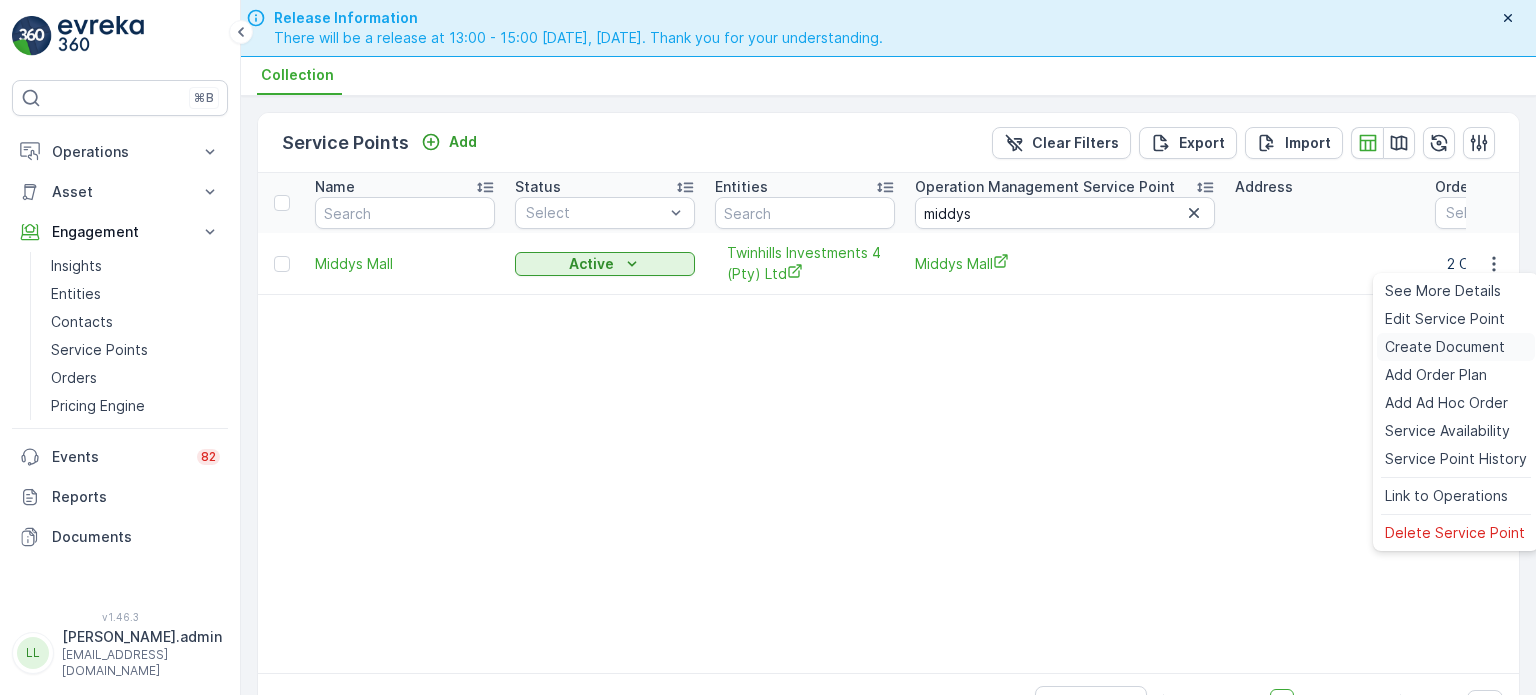 click on "Create Document" at bounding box center (1445, 347) 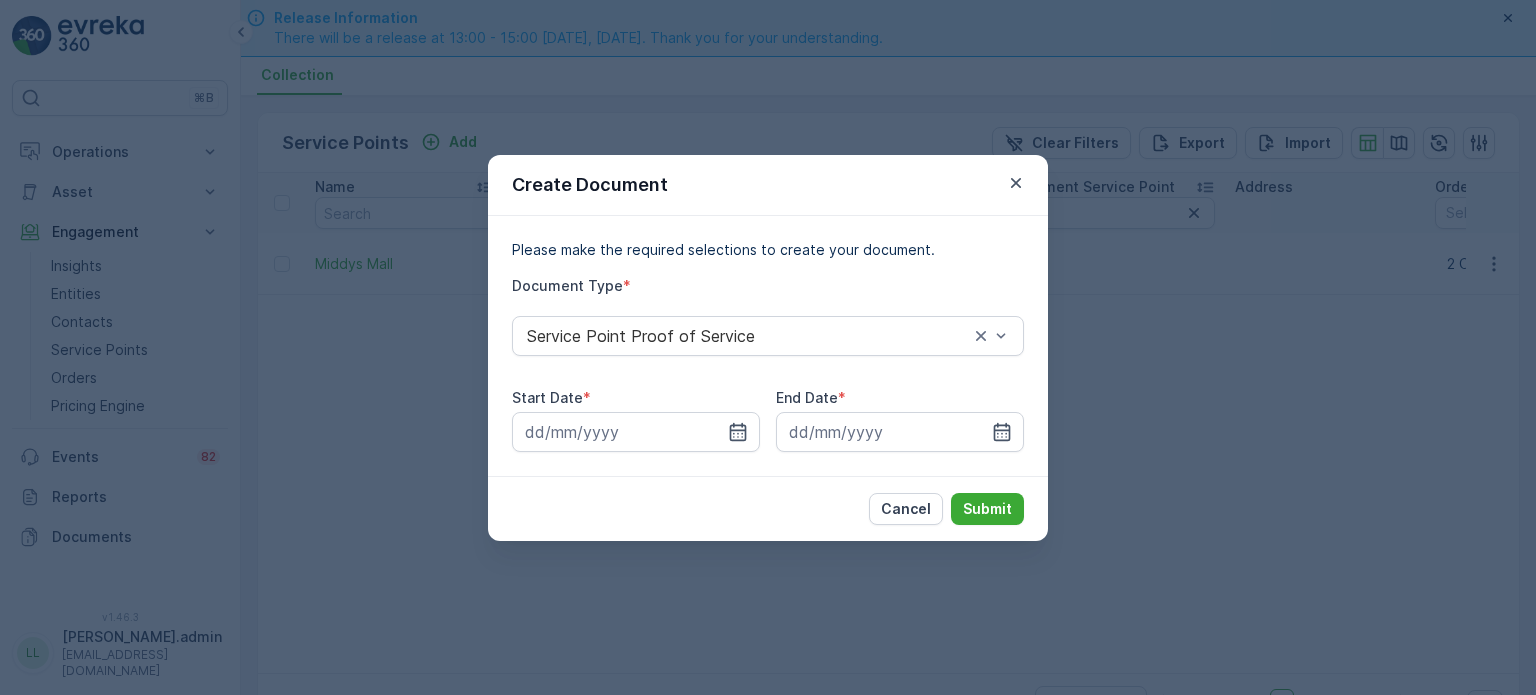 drag, startPoint x: 745, startPoint y: 430, endPoint x: 694, endPoint y: 378, distance: 72.835434 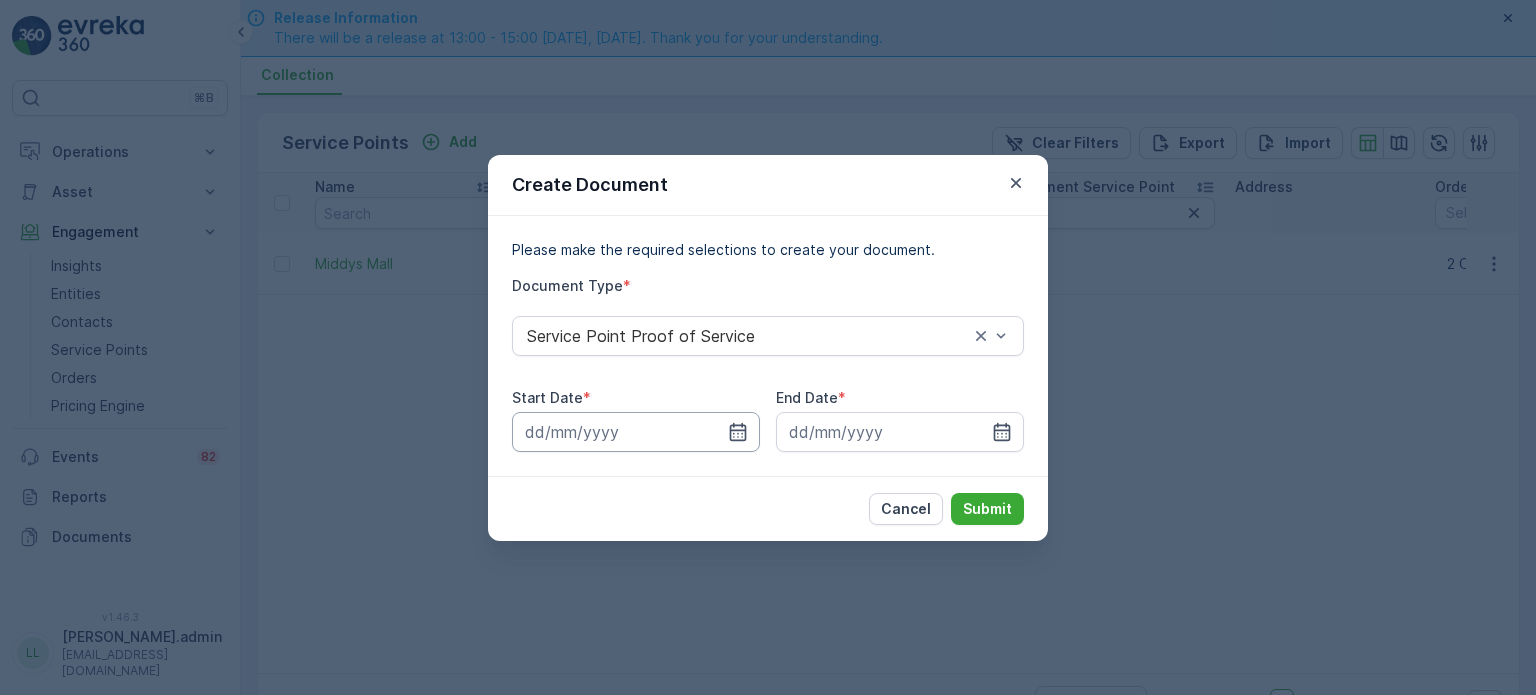 drag, startPoint x: 739, startPoint y: 435, endPoint x: 733, endPoint y: 413, distance: 22.803509 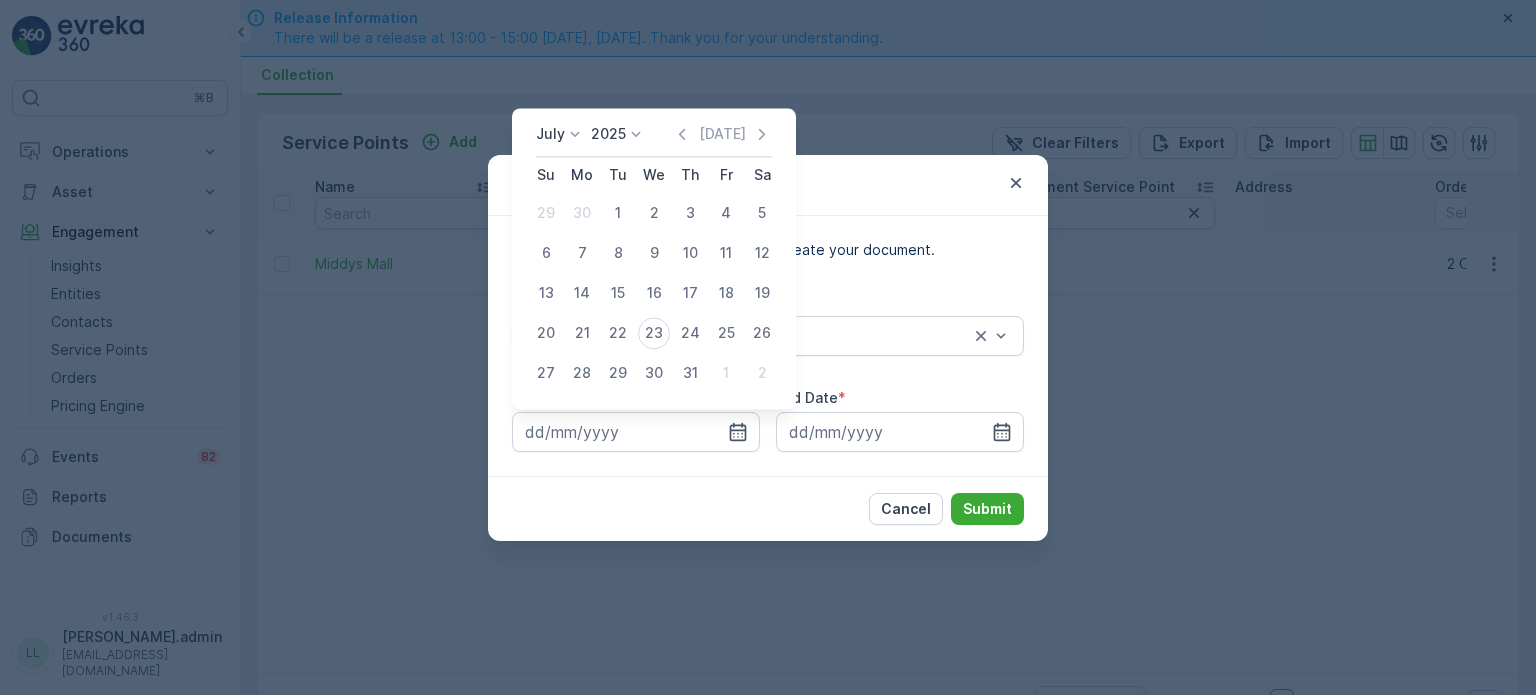 click on "July" at bounding box center (550, 134) 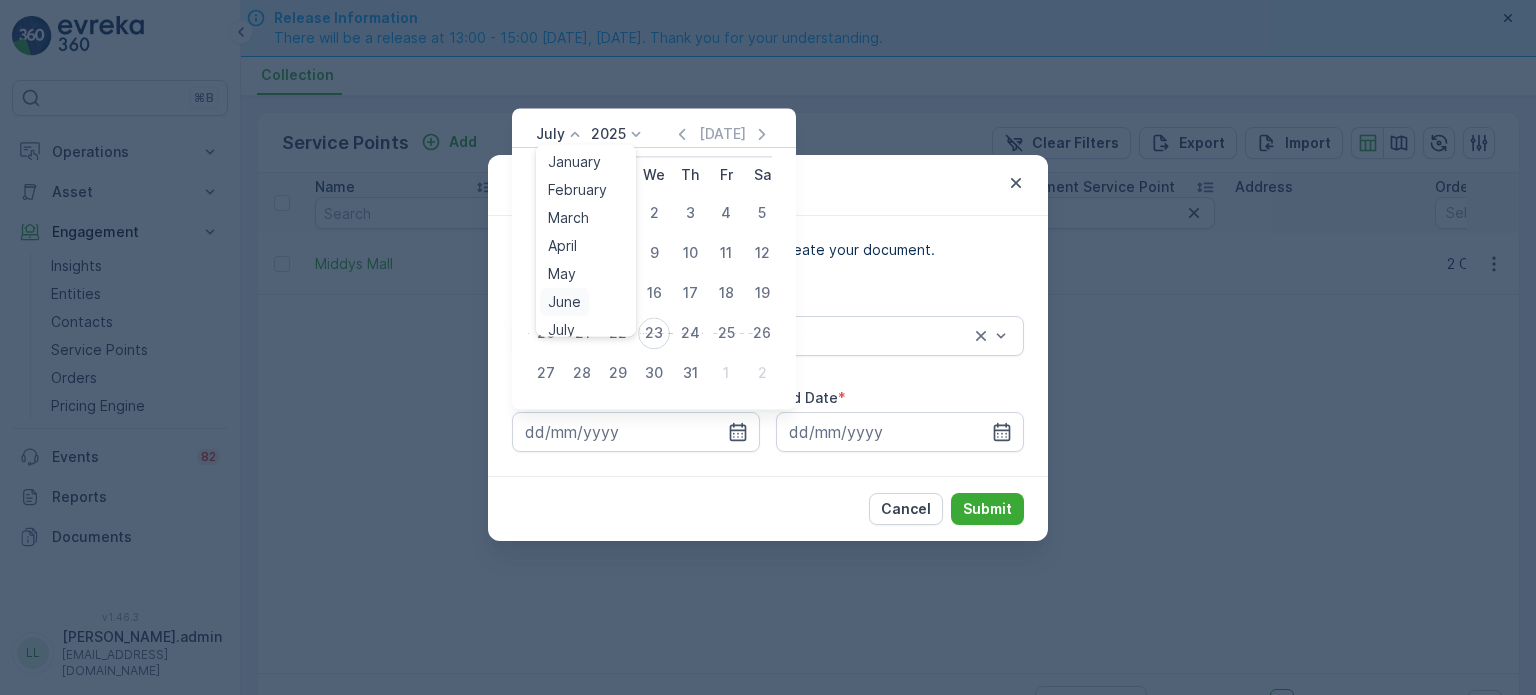 click on "June" at bounding box center (564, 302) 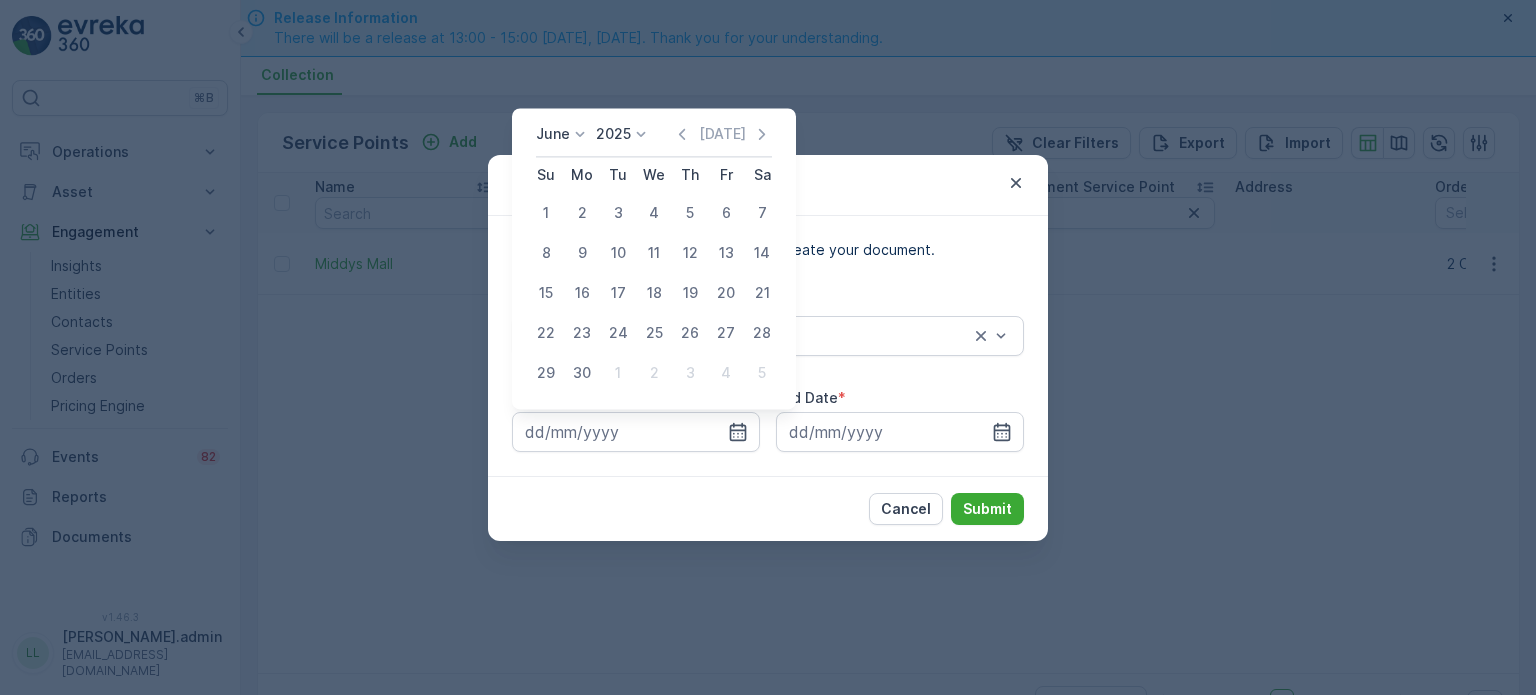 click on "21" at bounding box center [762, 293] 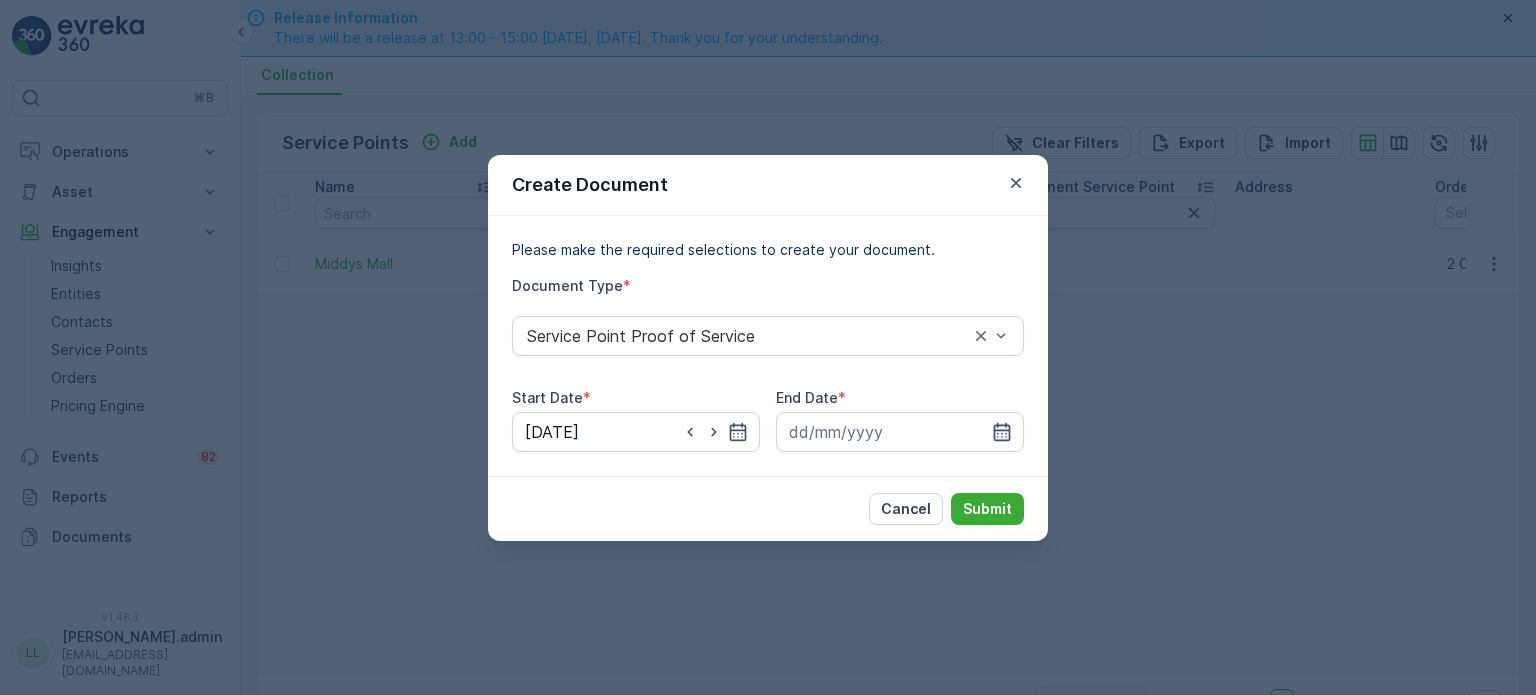 click 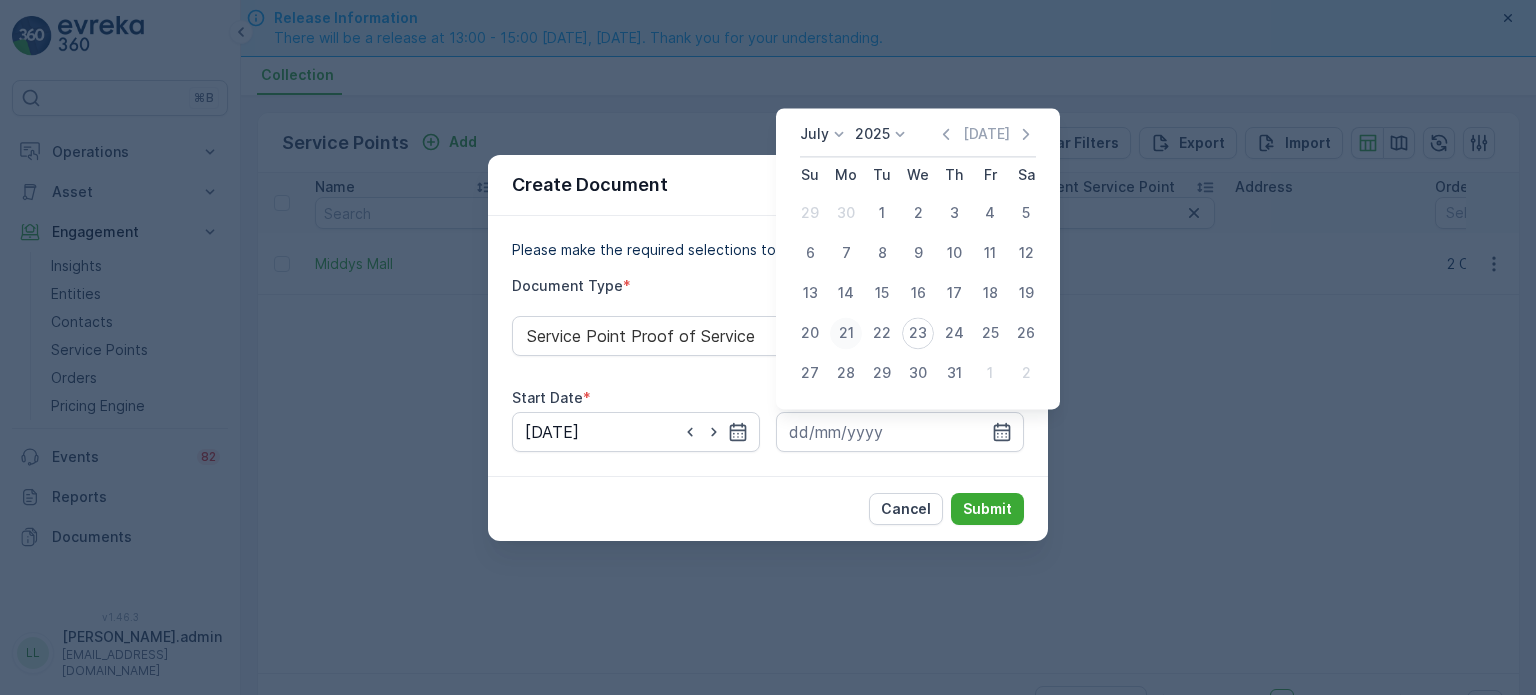 click on "21" at bounding box center (846, 333) 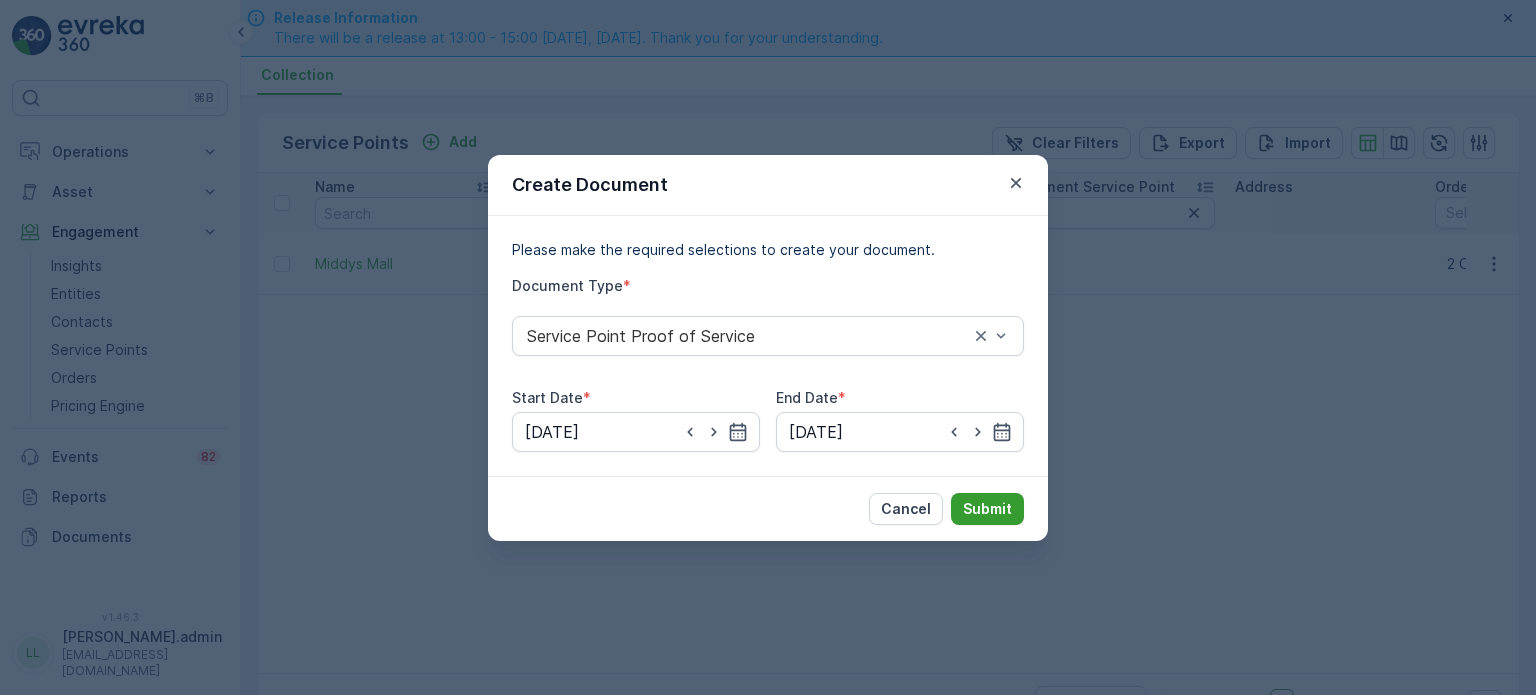 click on "Submit" at bounding box center [987, 509] 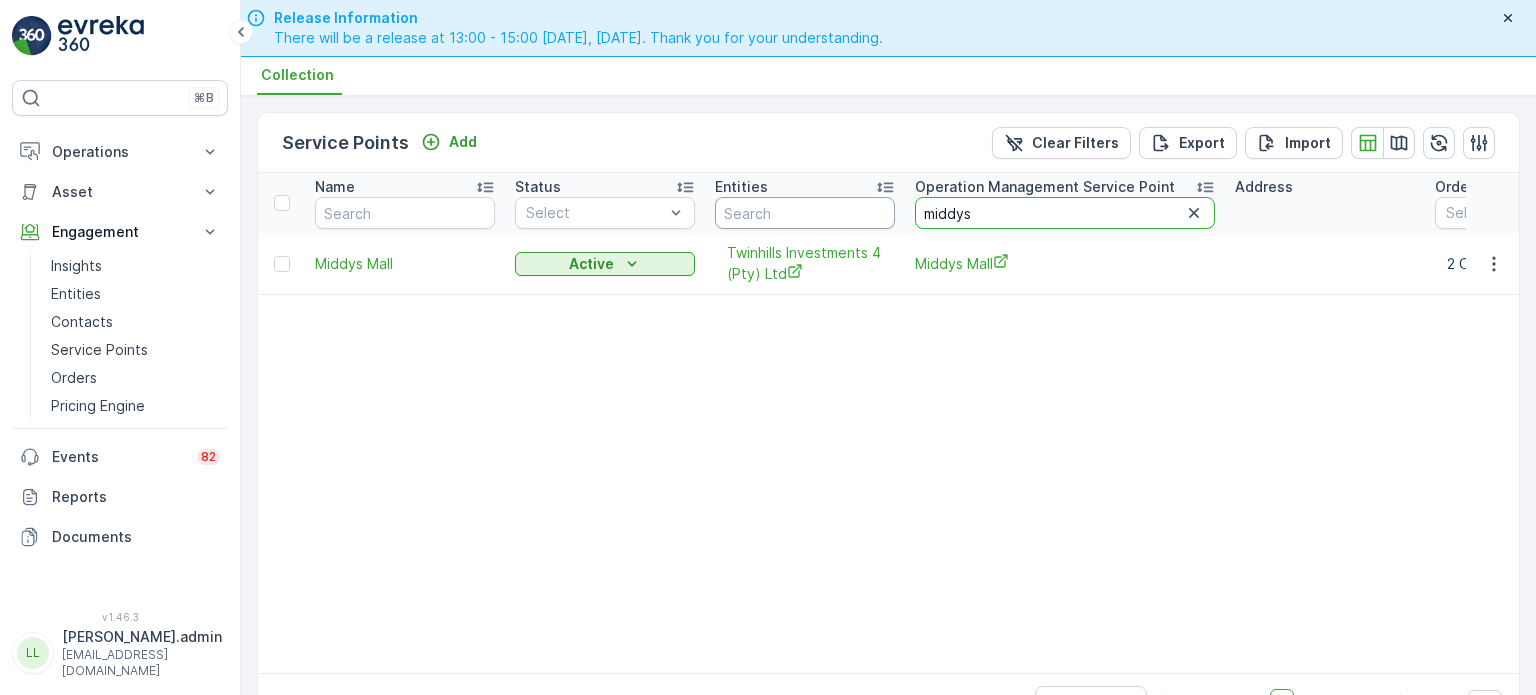 drag, startPoint x: 978, startPoint y: 207, endPoint x: 873, endPoint y: 207, distance: 105 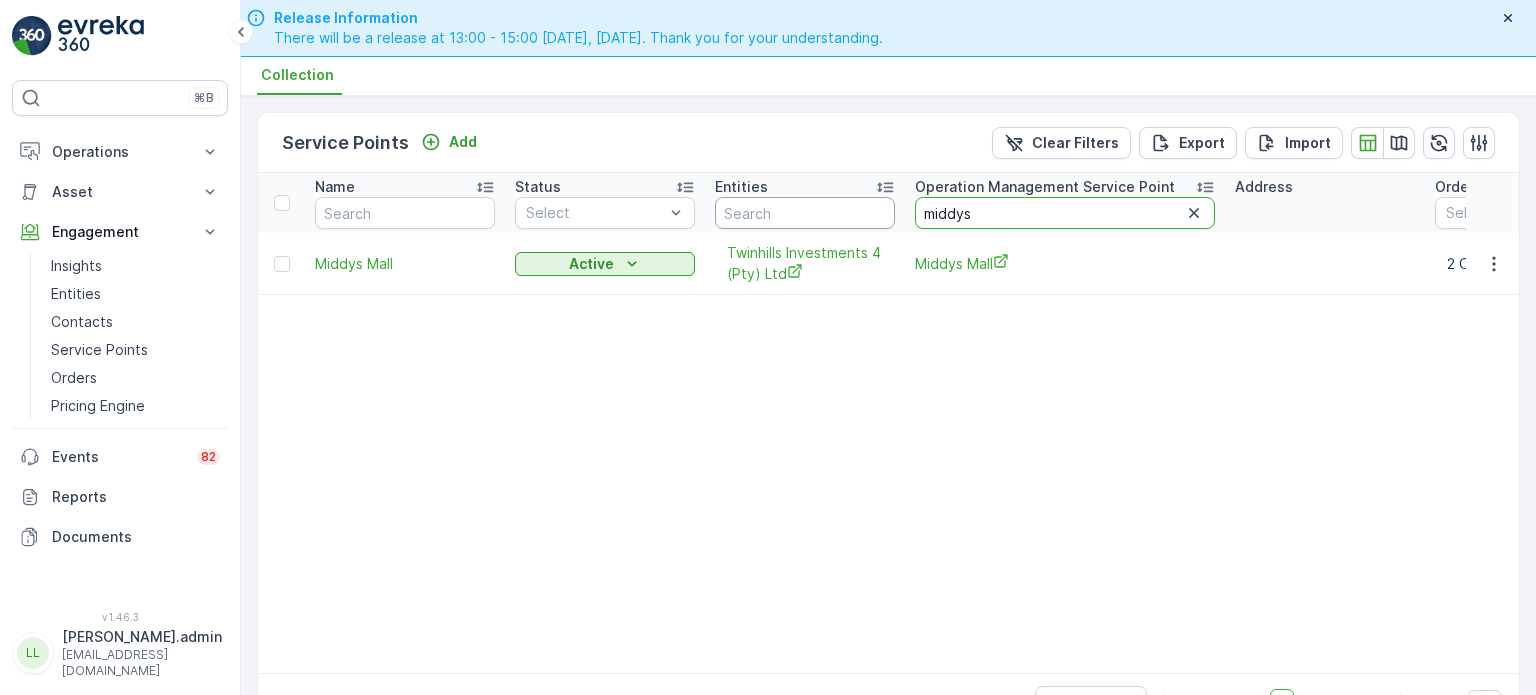 click on "Name Status Select Entities Operation Management Service Point middys Address Order Settings Select Salesperson Creation Time - Last Update Time -" at bounding box center (1376, 203) 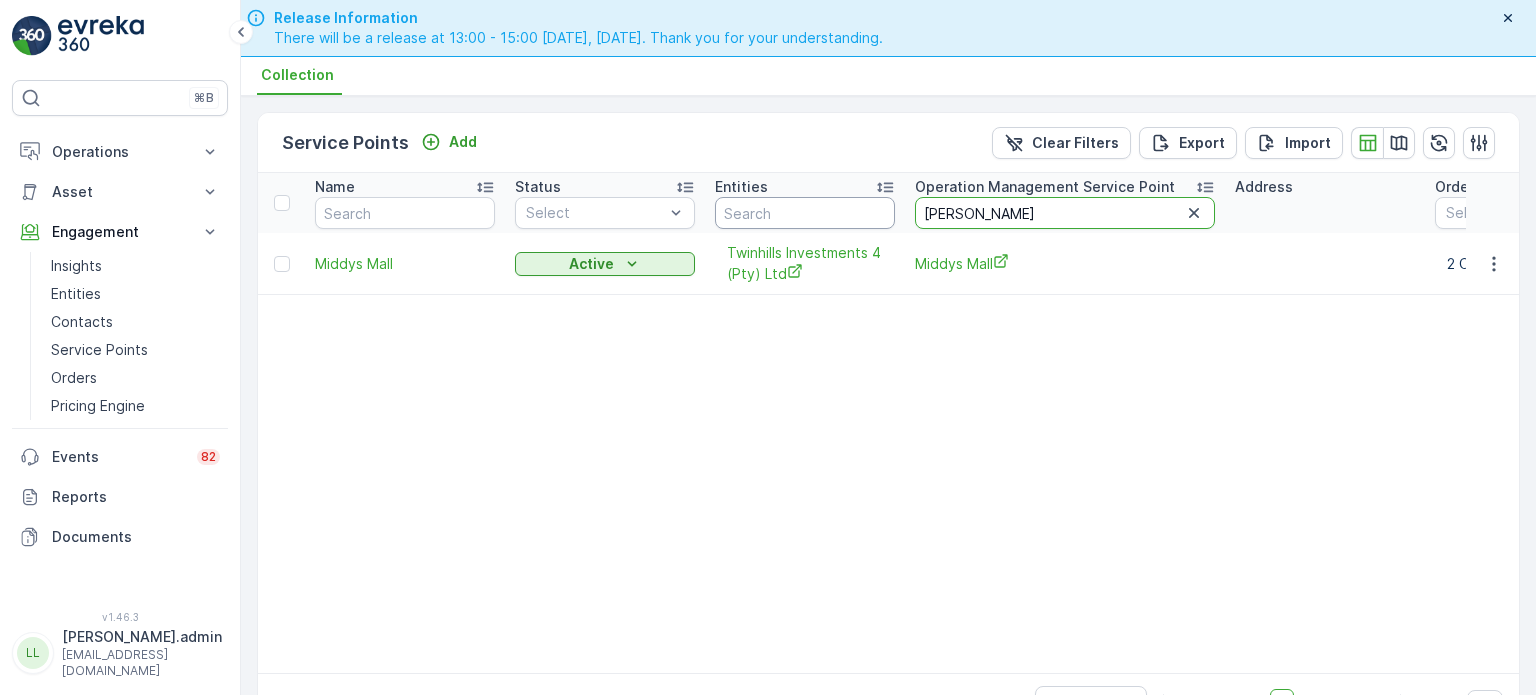 type on "[PERSON_NAME] t" 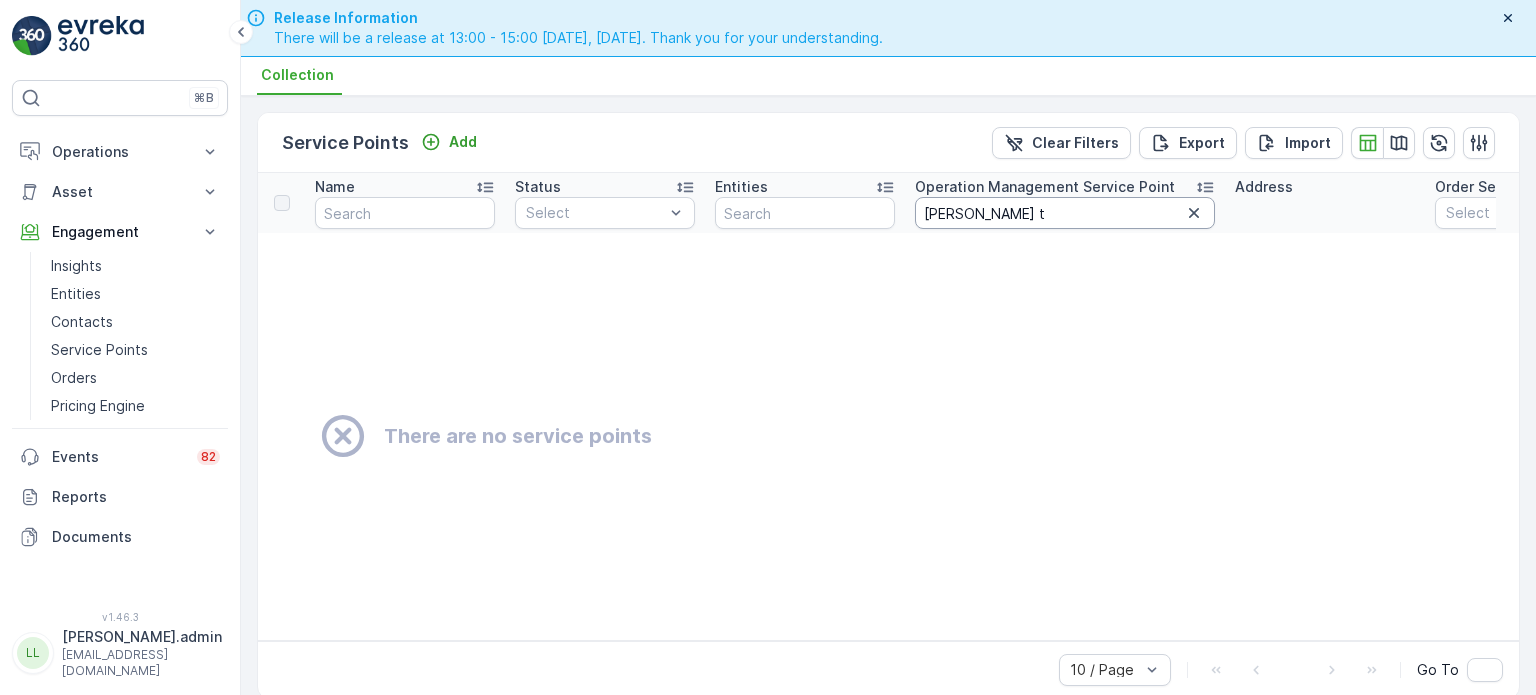 click on "[PERSON_NAME] t" at bounding box center [1065, 213] 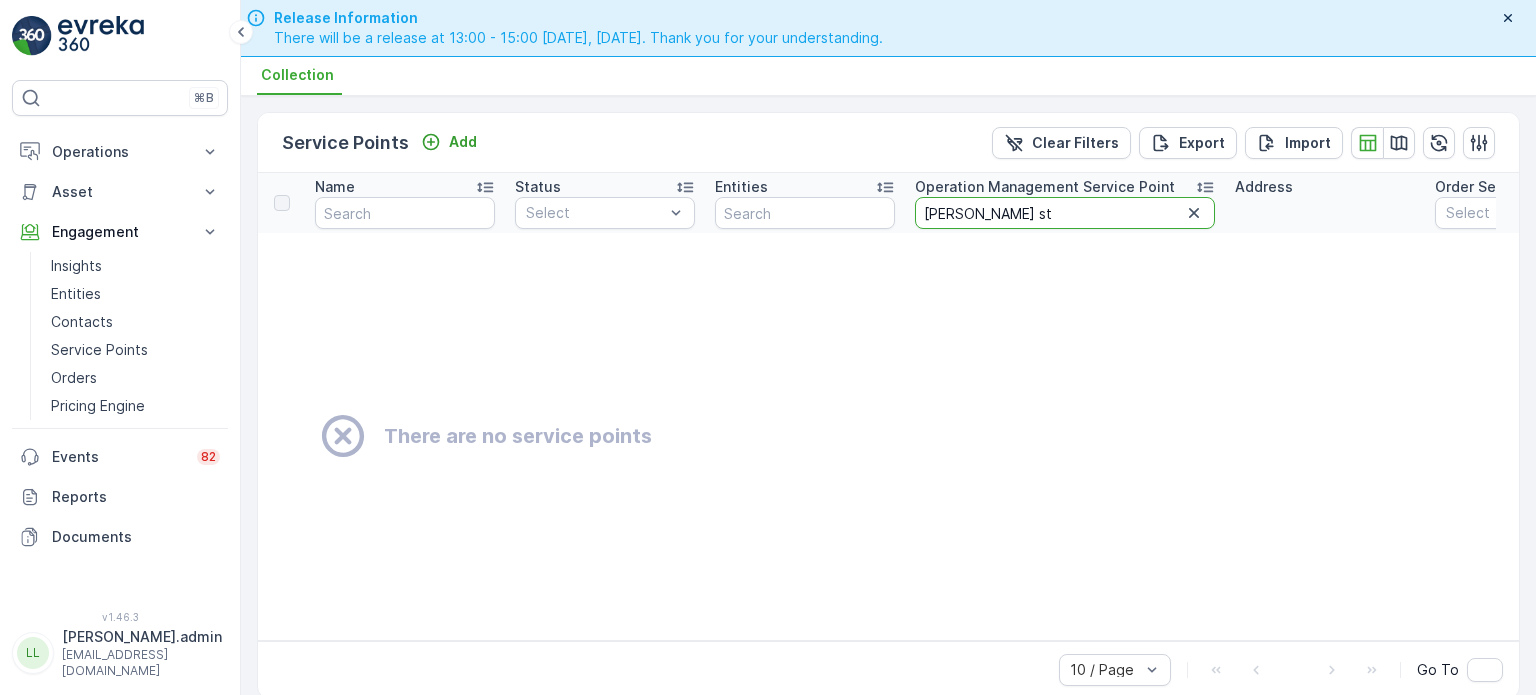 type on "[PERSON_NAME] sta" 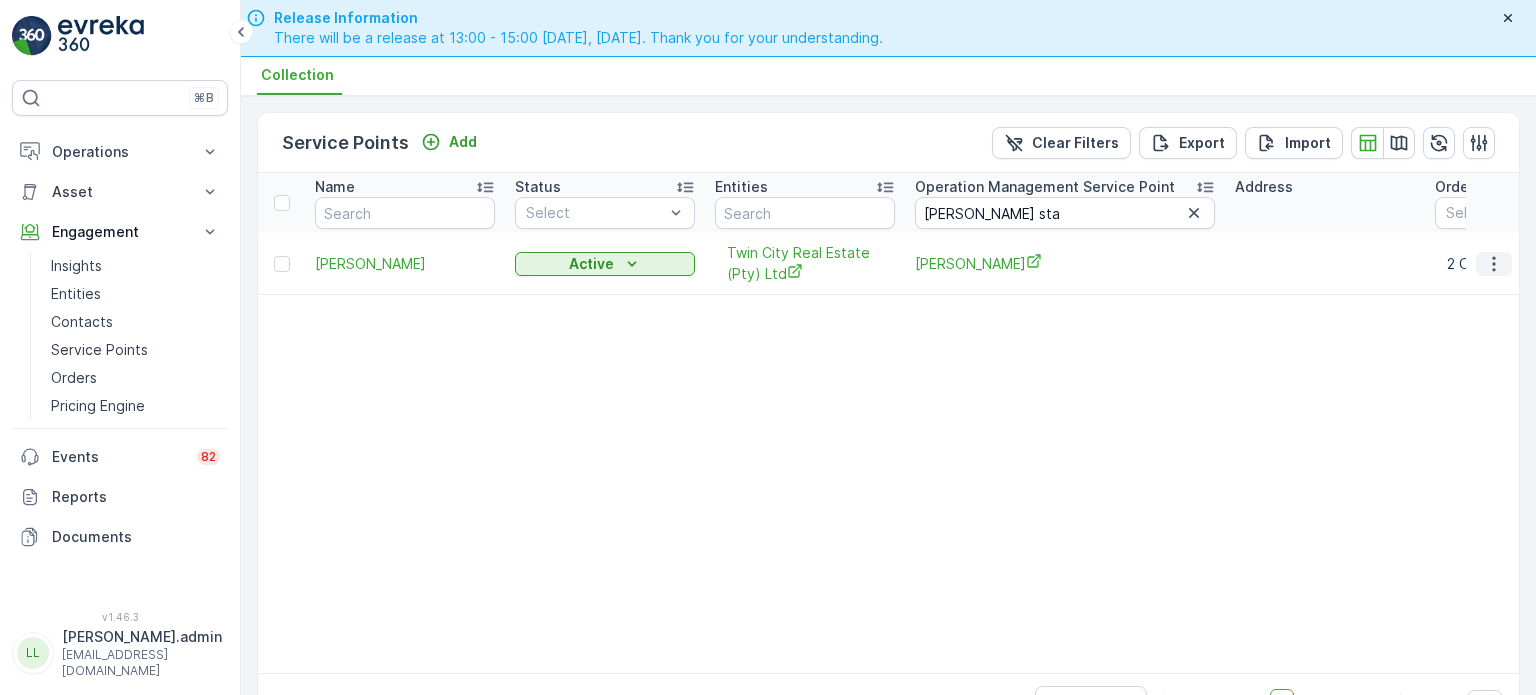 click 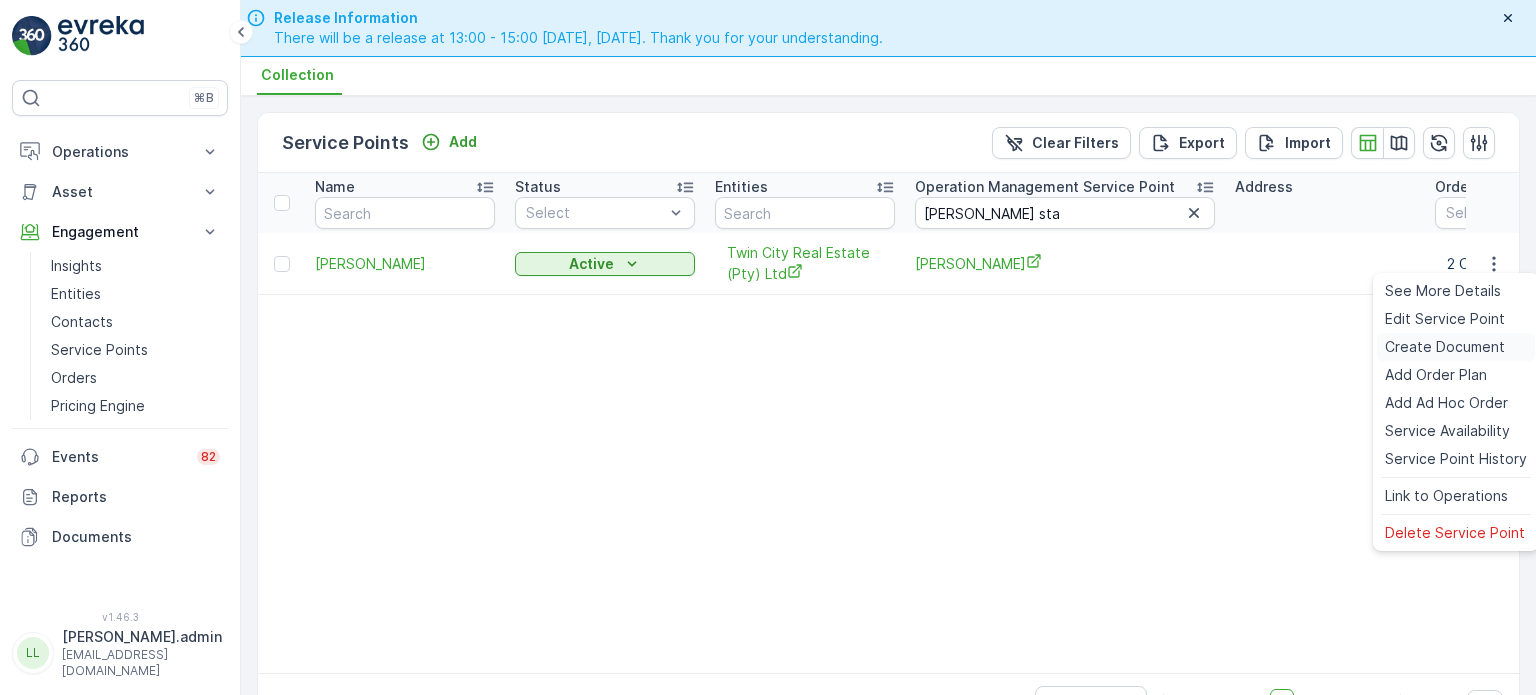 click on "Create Document" at bounding box center [1445, 347] 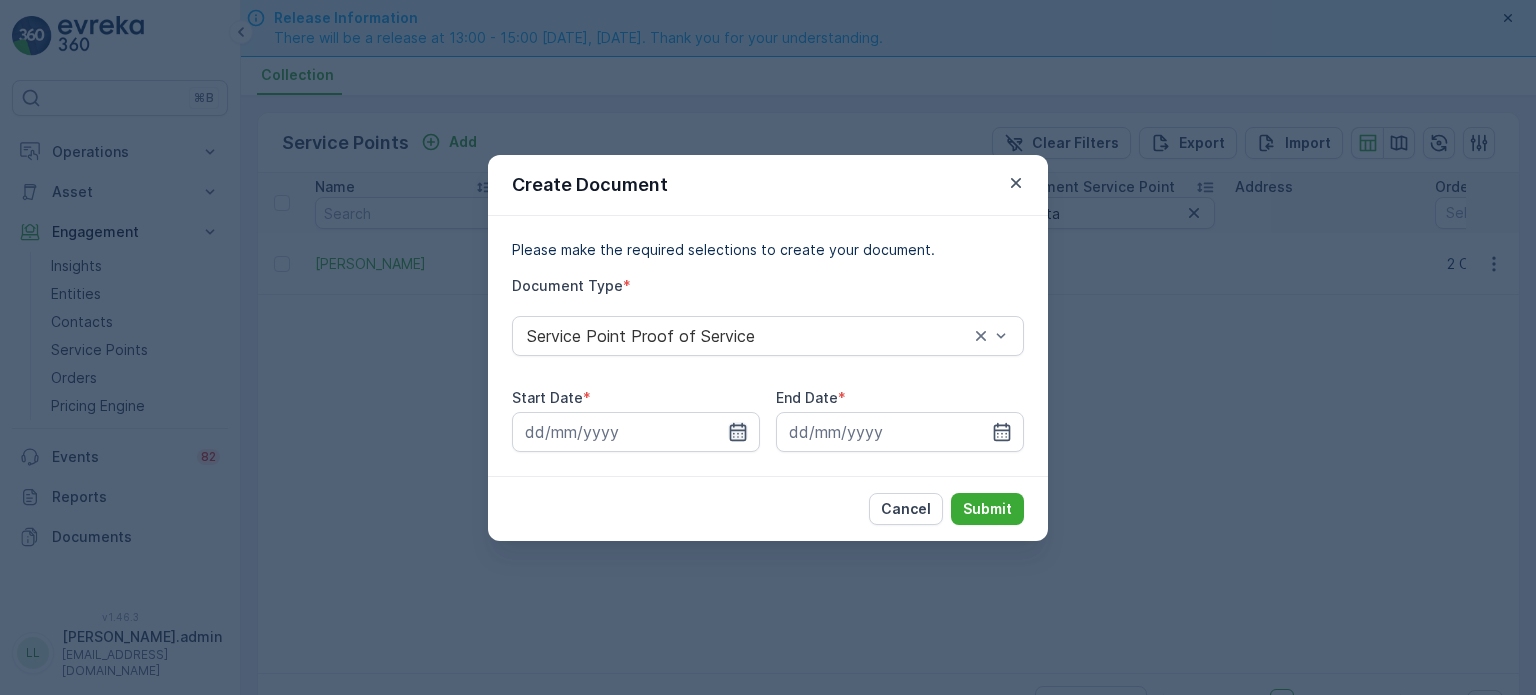 click 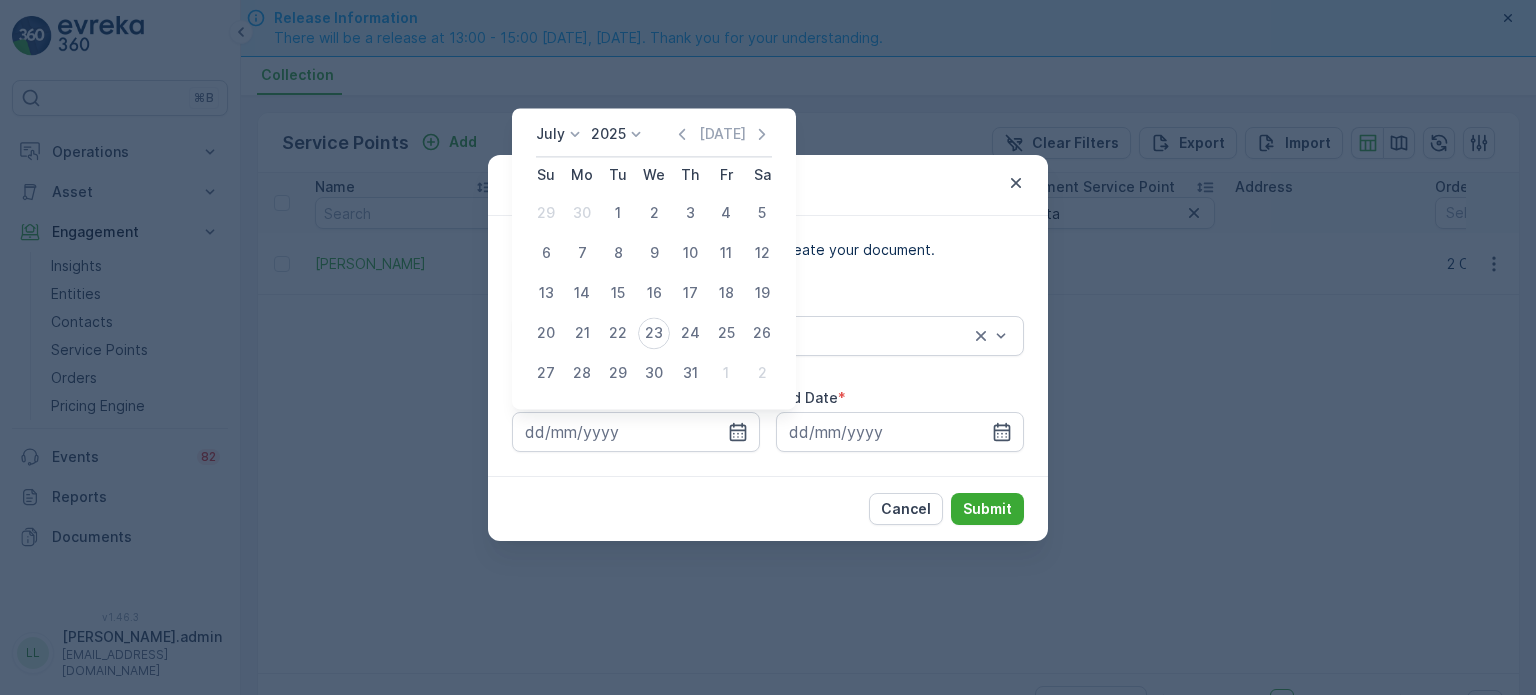 click on "July" at bounding box center (550, 134) 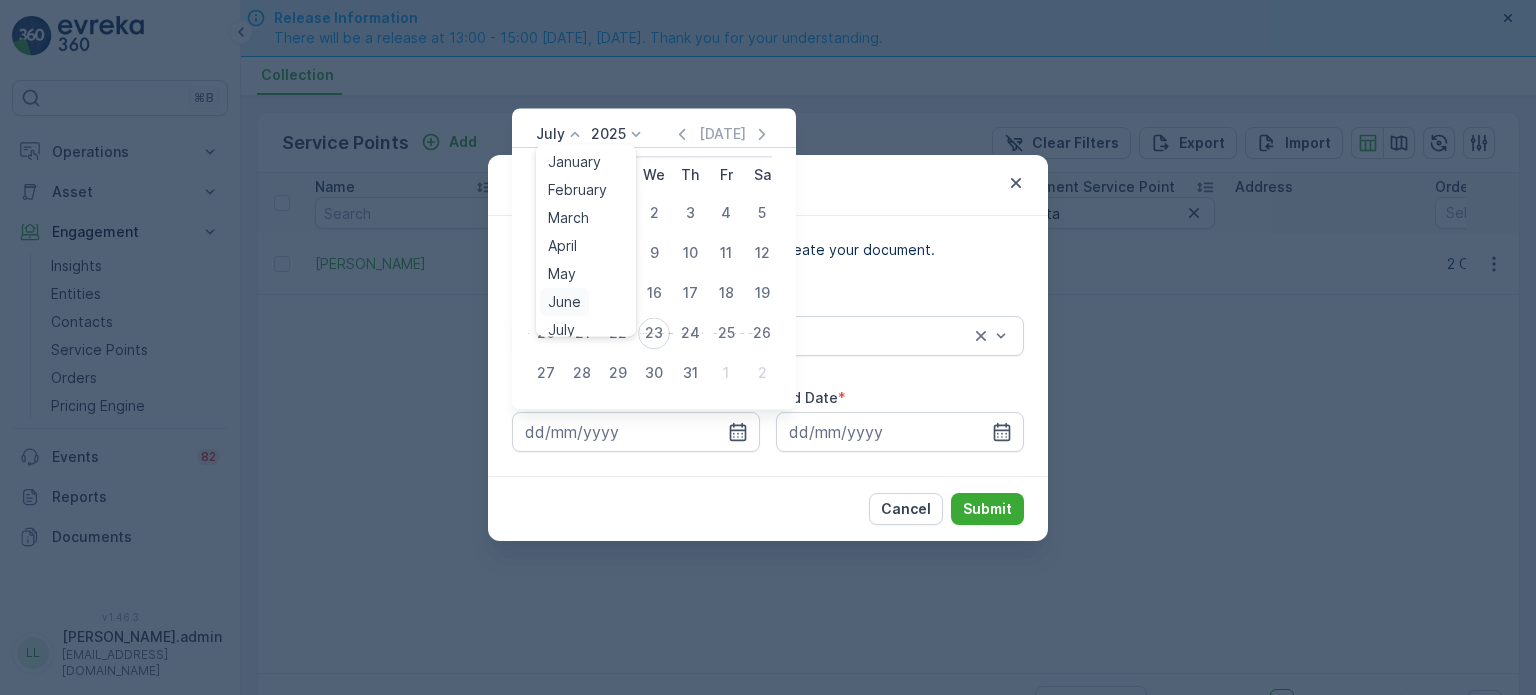 click on "June" at bounding box center (564, 302) 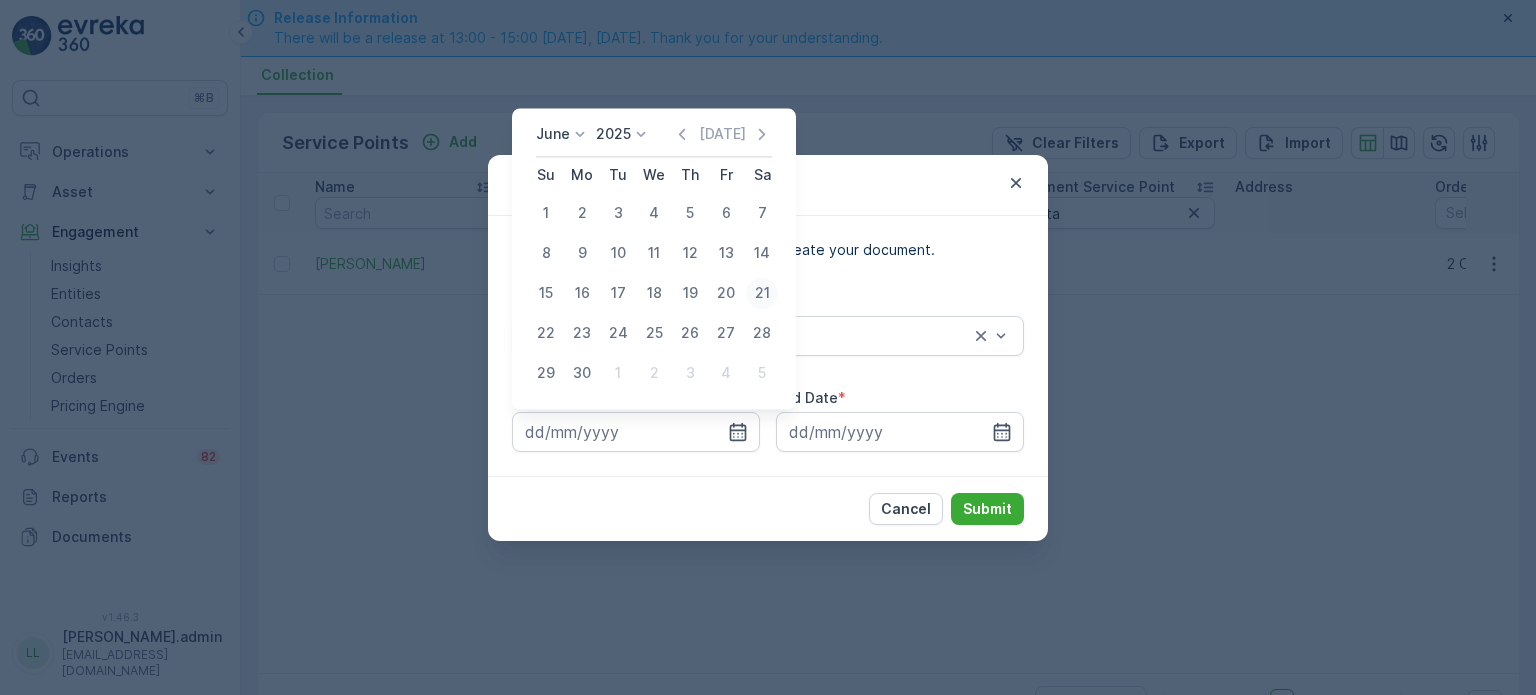 click on "21" at bounding box center [762, 293] 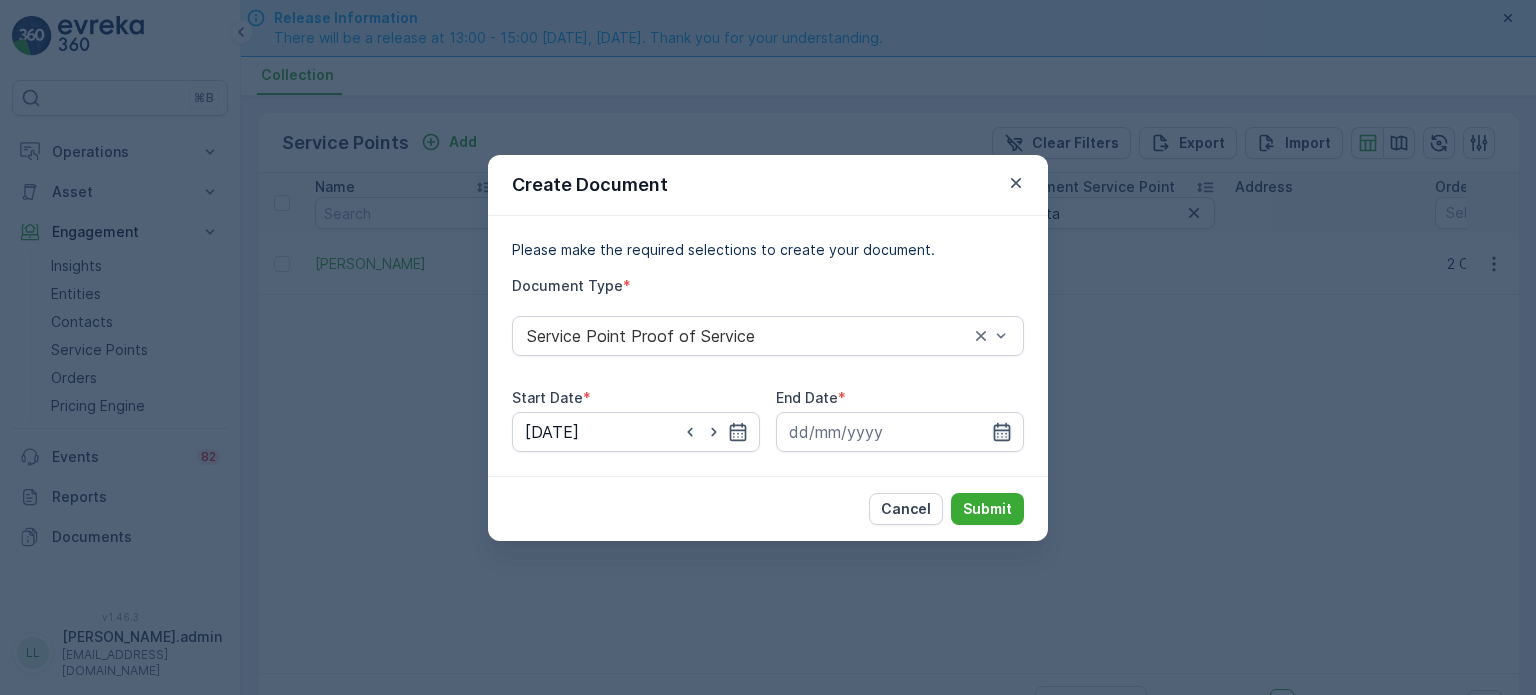click 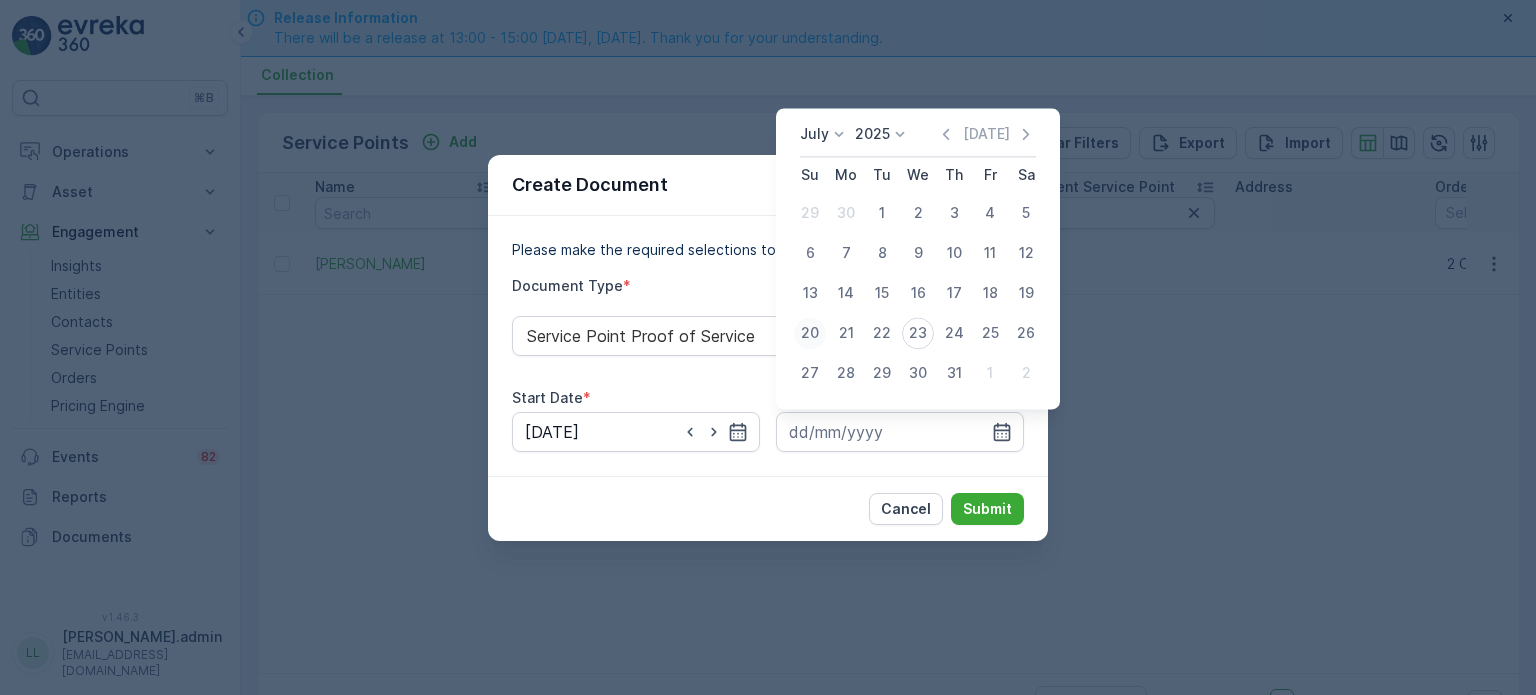drag, startPoint x: 824, startPoint y: 331, endPoint x: 908, endPoint y: 419, distance: 121.65525 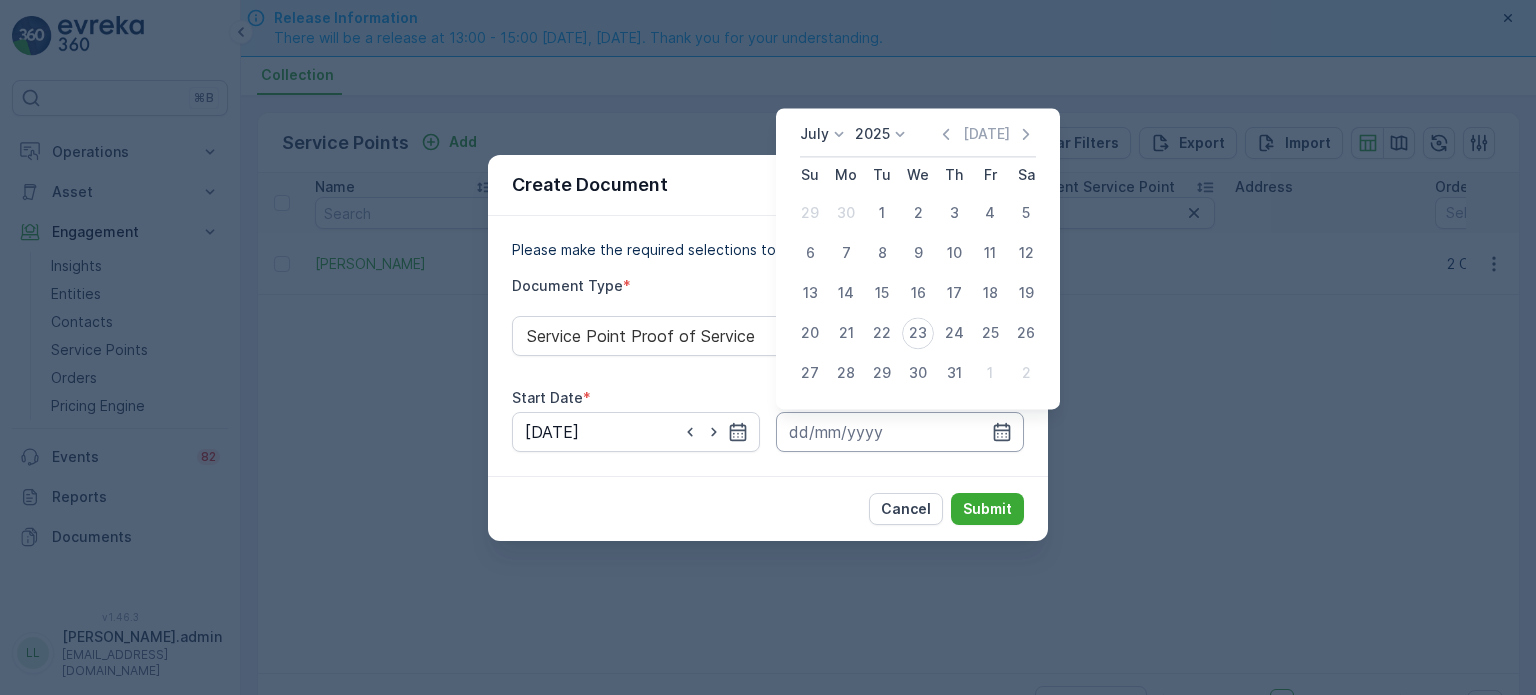 type on "[DATE]" 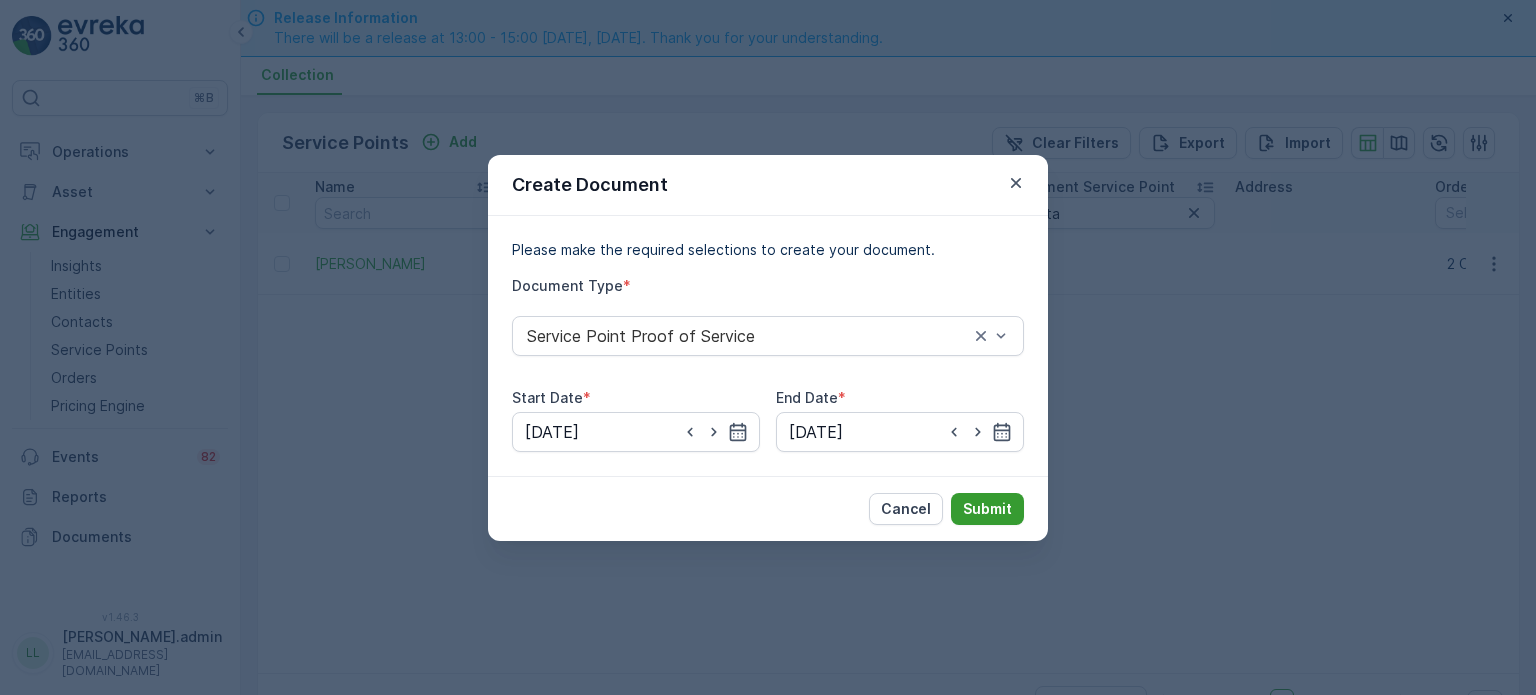click on "Submit" at bounding box center [987, 509] 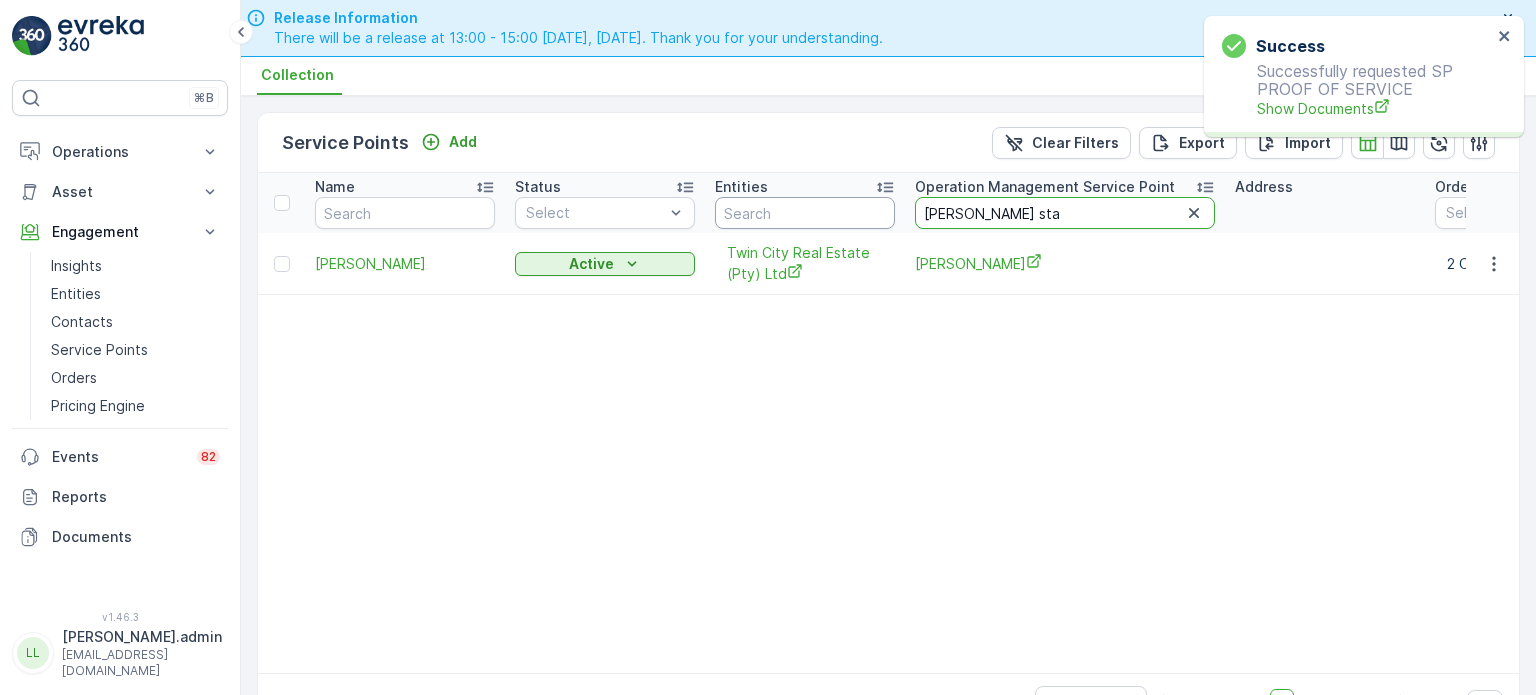 drag, startPoint x: 864, startPoint y: 209, endPoint x: 844, endPoint y: 209, distance: 20 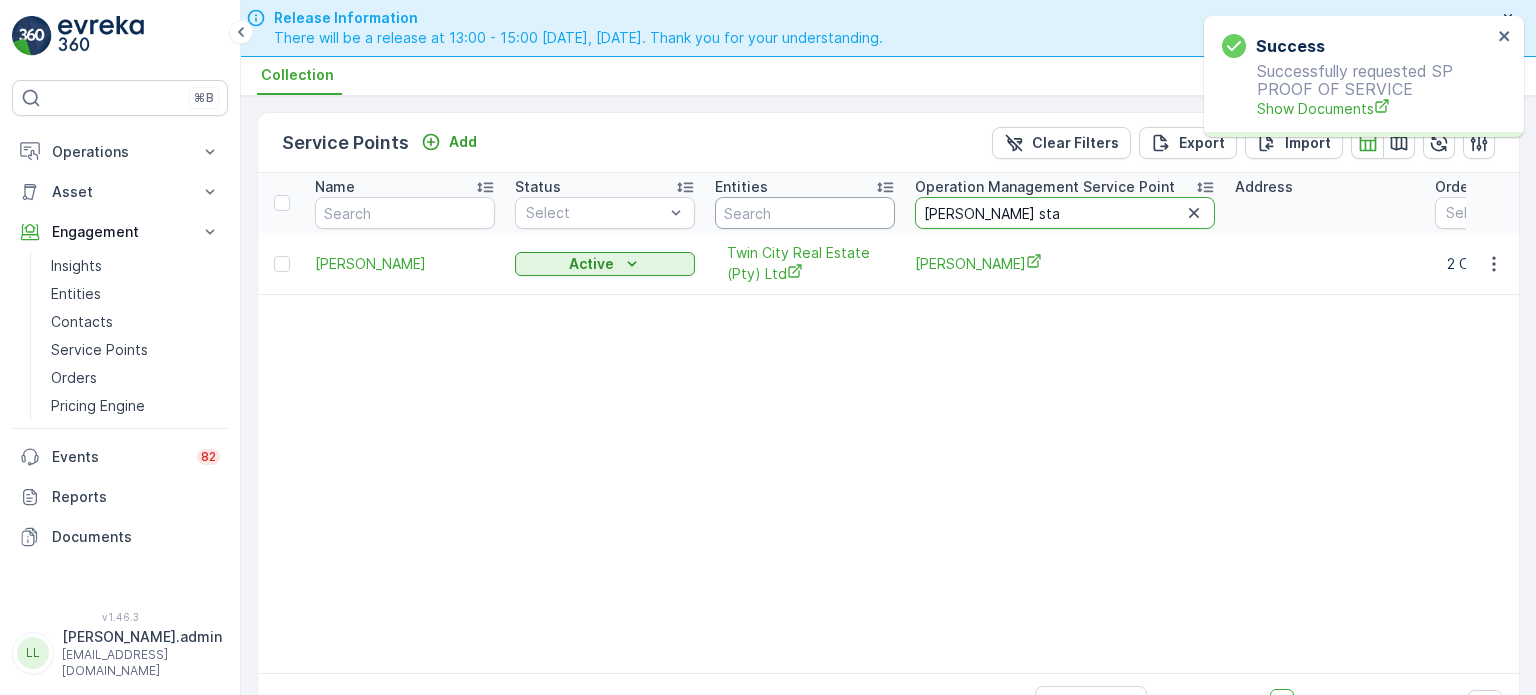 click on "Name Status Select Entities Operation Management Service Point [PERSON_NAME] sta Address Order Settings Select Salesperson Creation Time - Last Update Time -" at bounding box center [1376, 203] 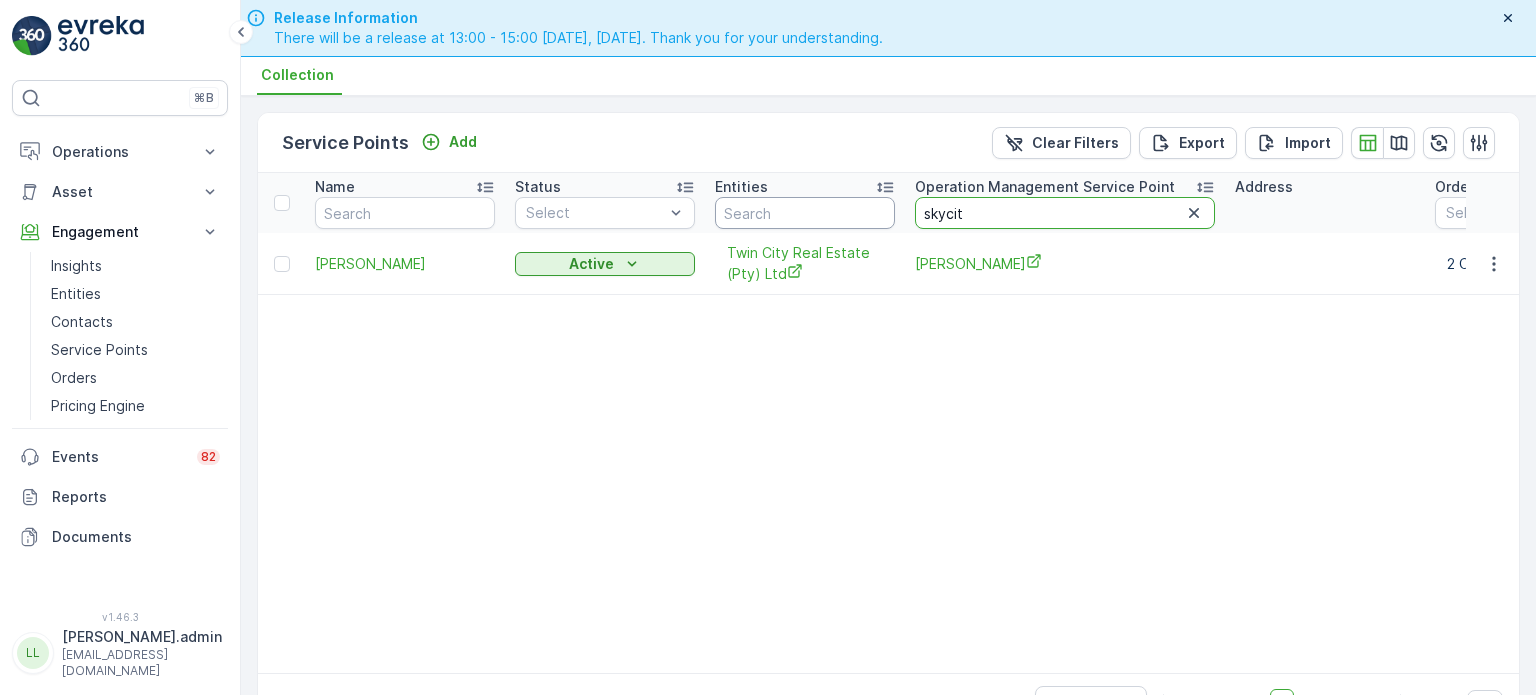 type on "skycity" 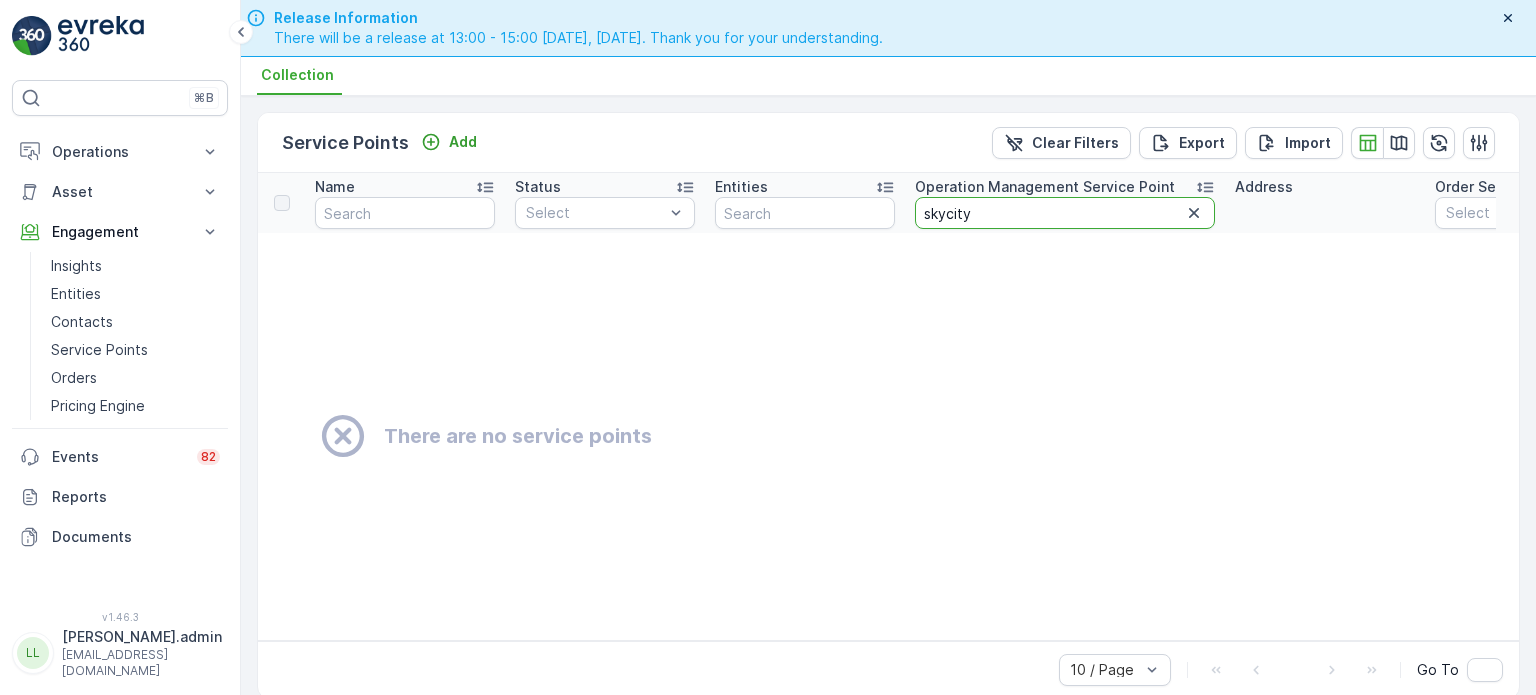 drag, startPoint x: 1011, startPoint y: 215, endPoint x: 951, endPoint y: 213, distance: 60.033325 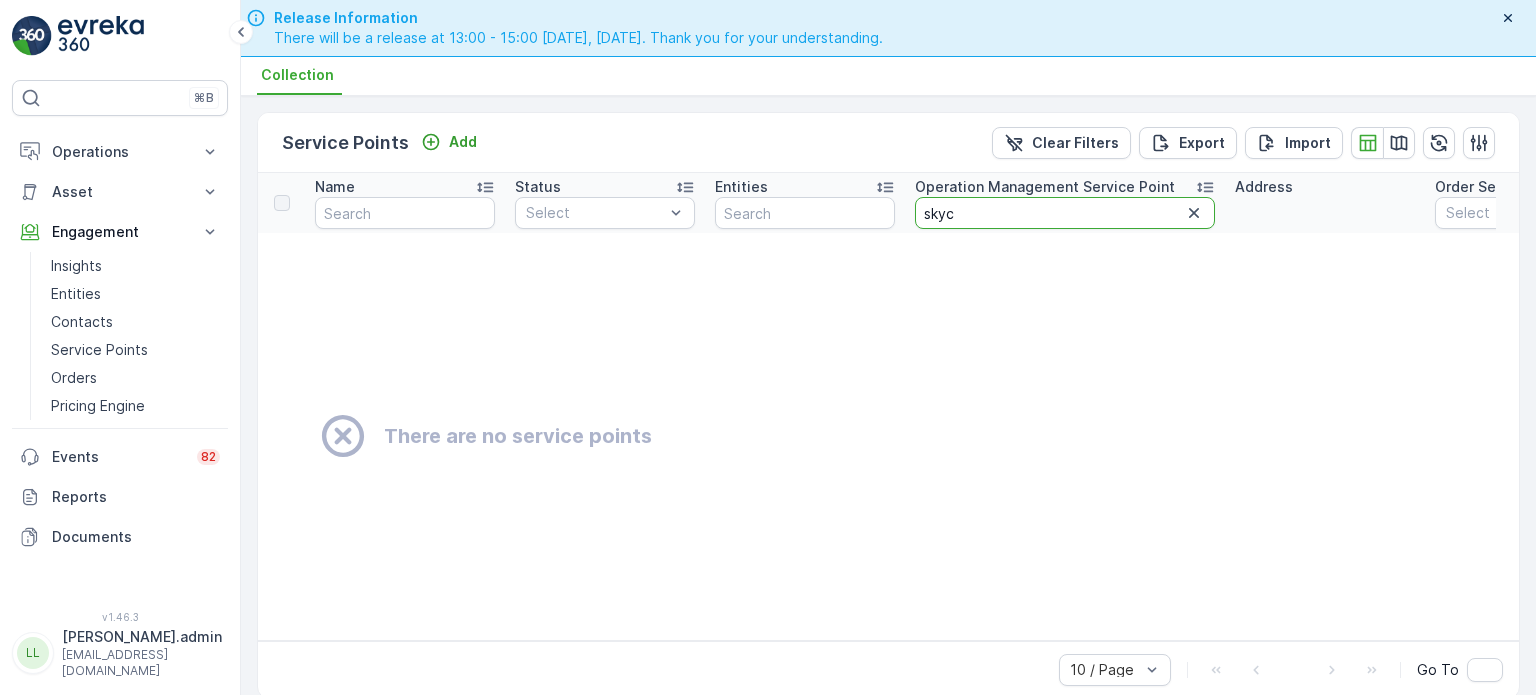 type on "sky" 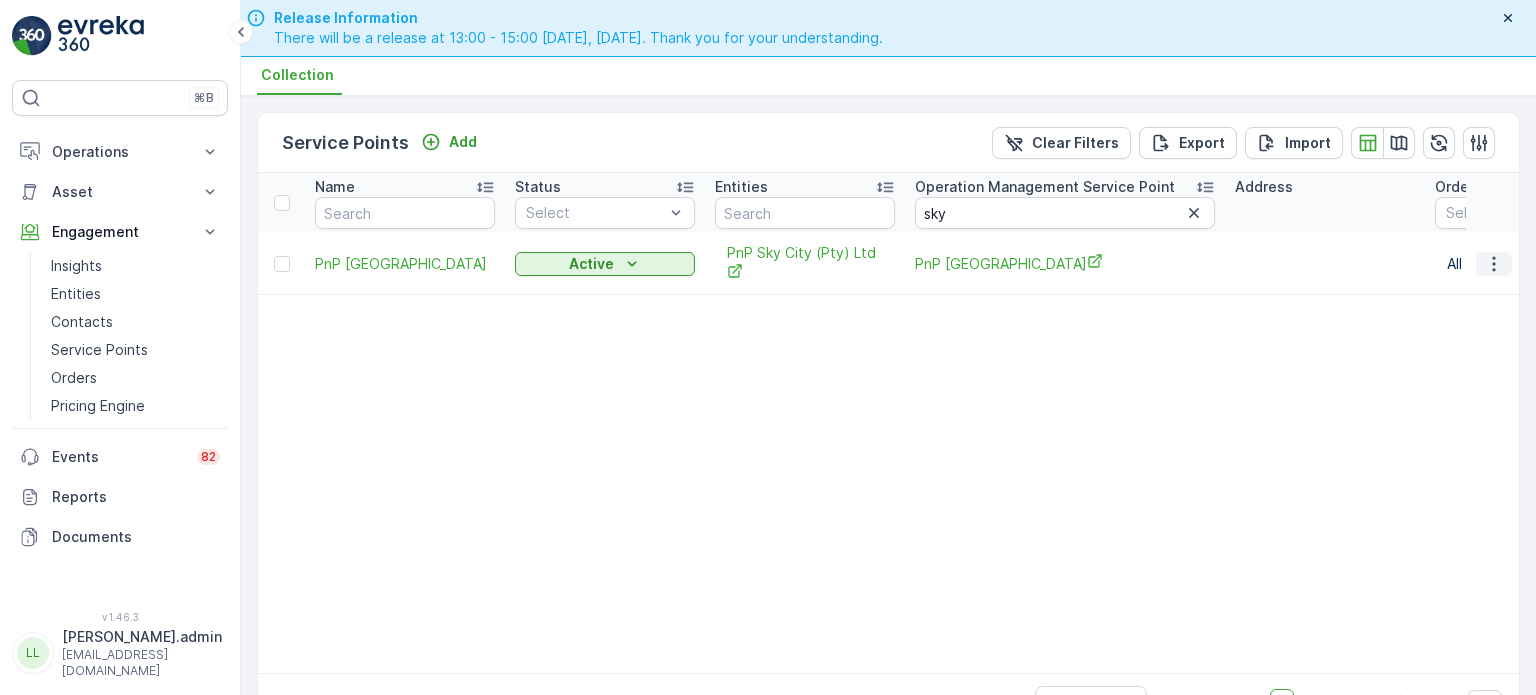 click 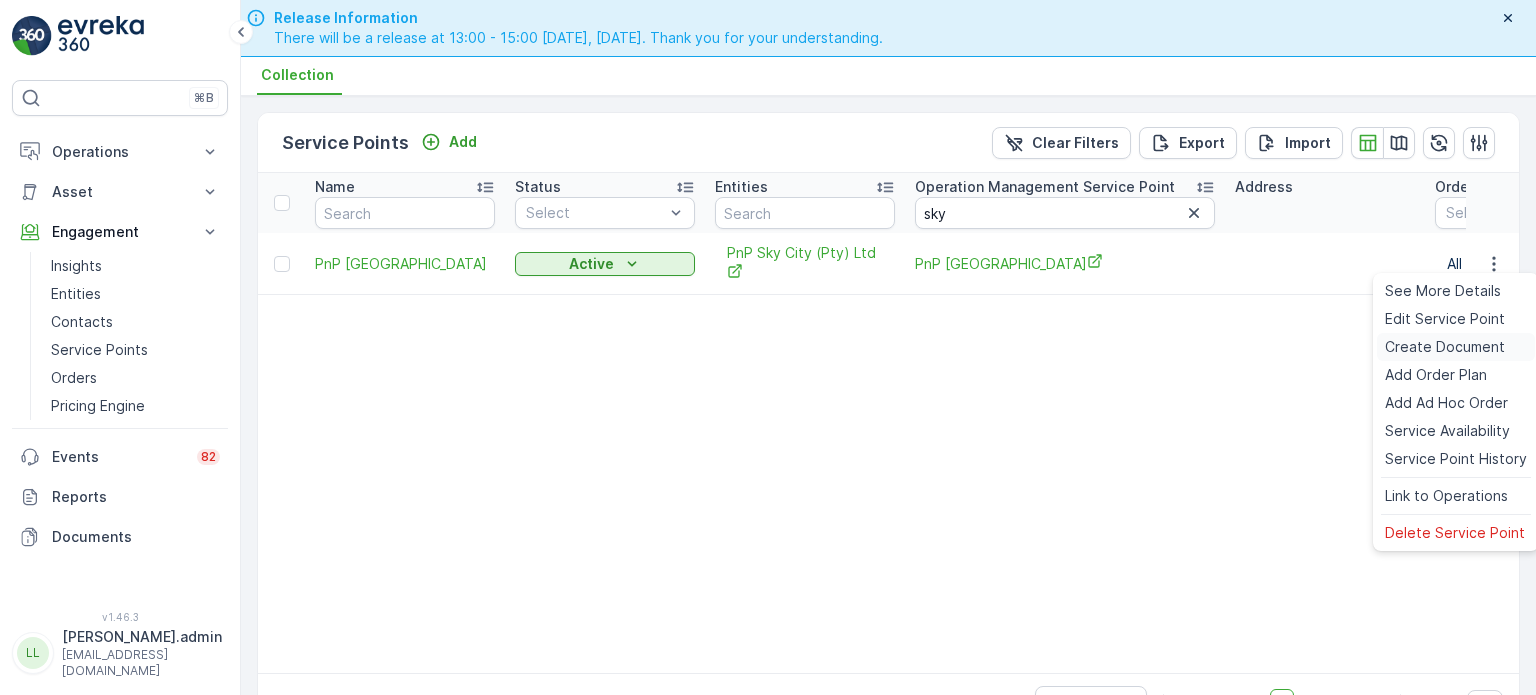 click on "Create Document" at bounding box center [1445, 347] 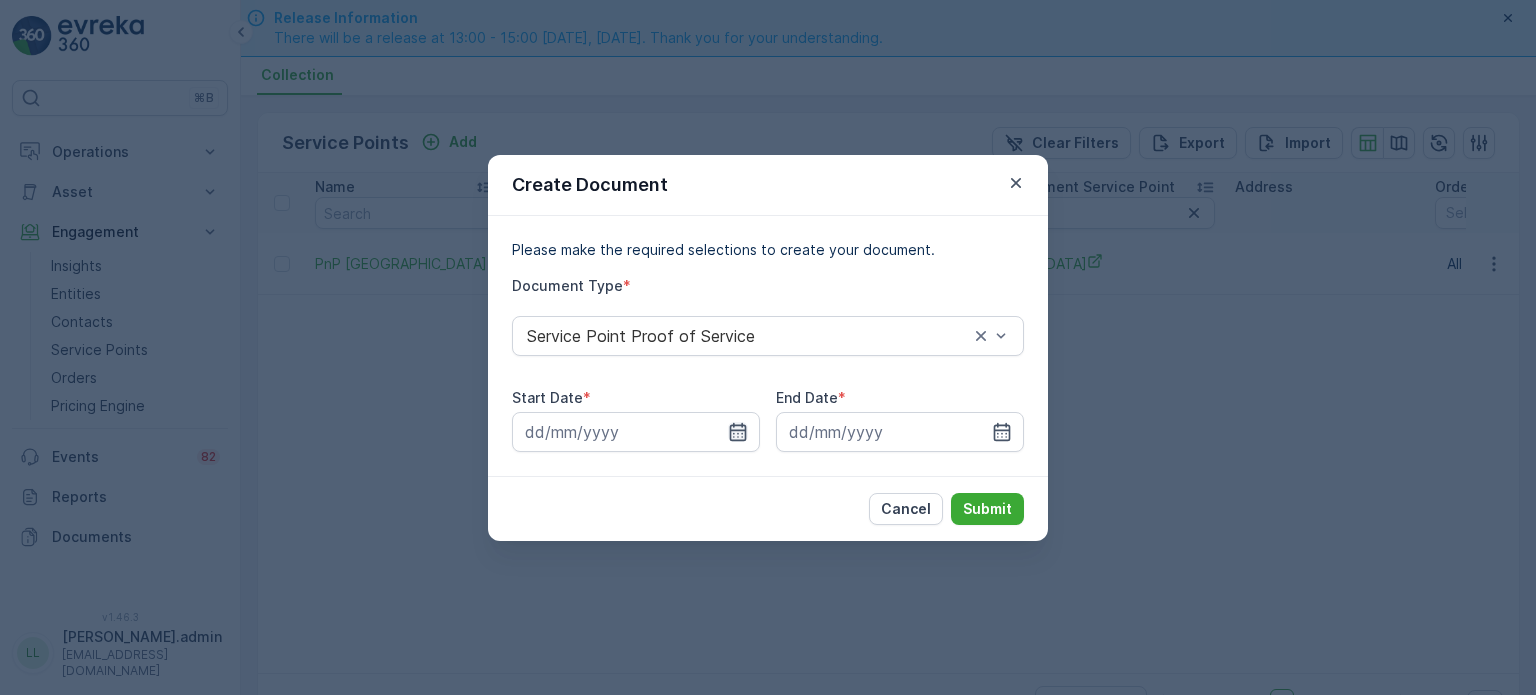 click 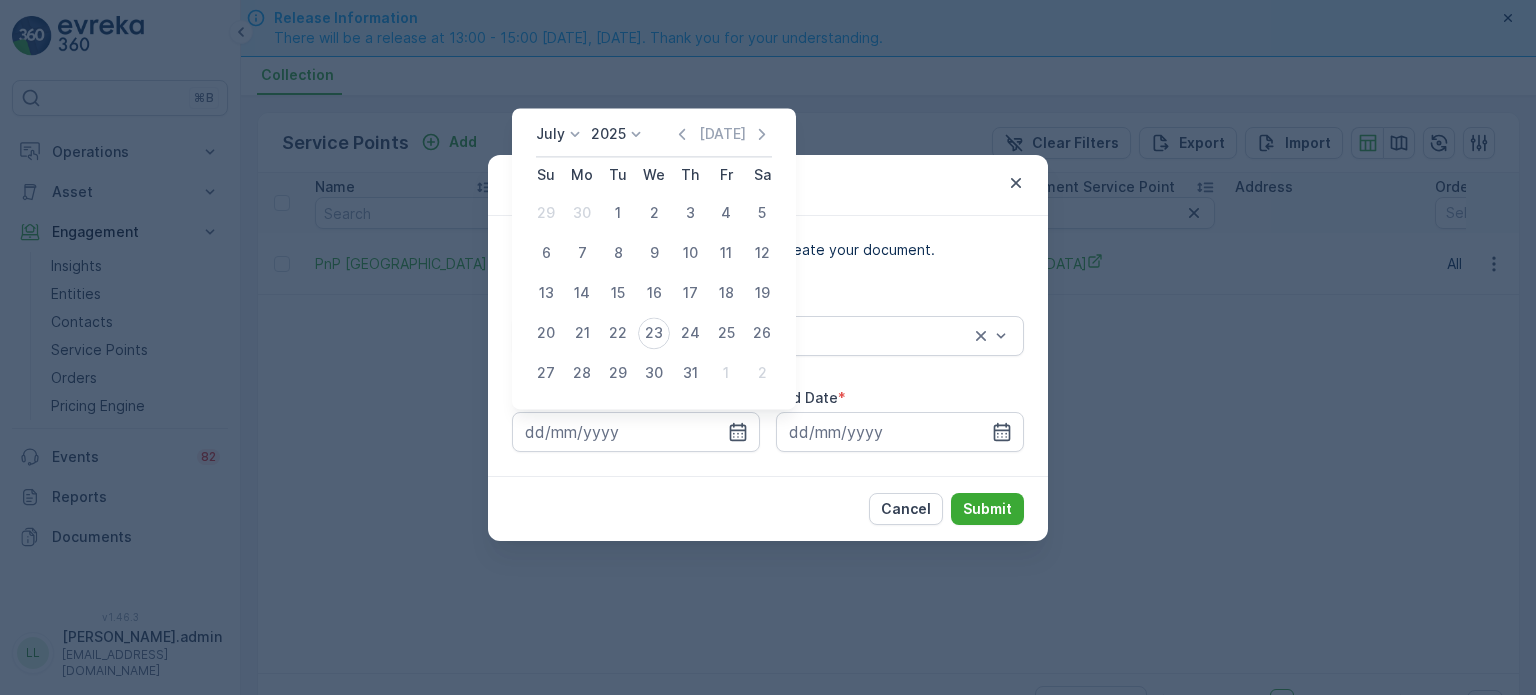 click 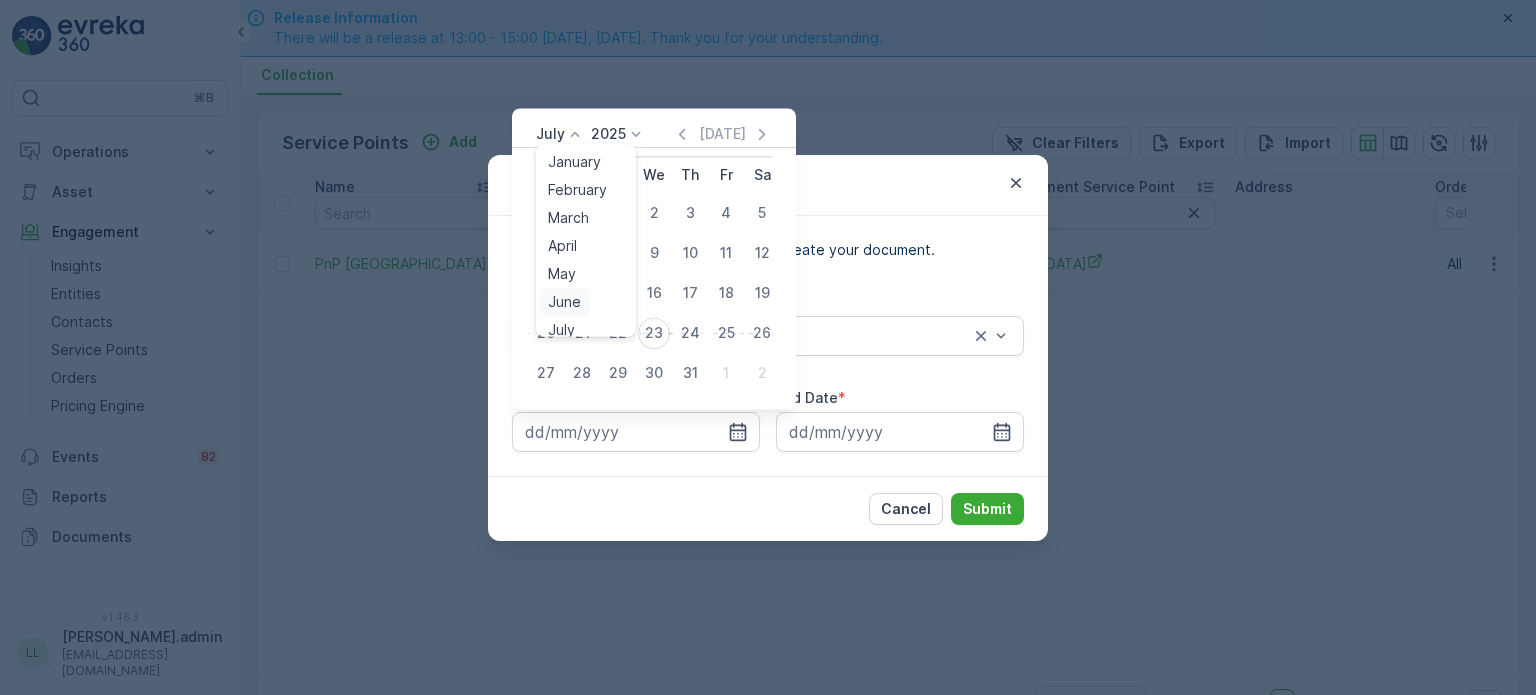click on "June" at bounding box center [564, 302] 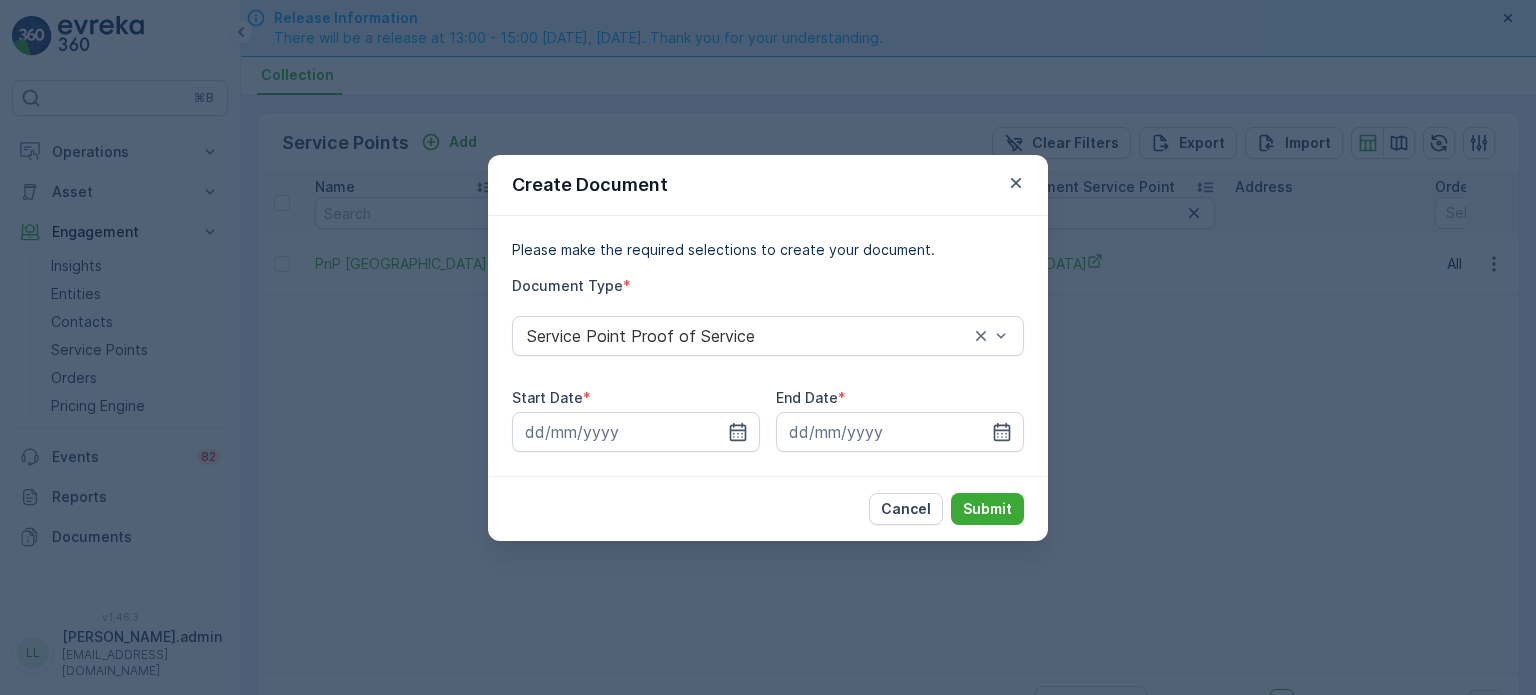 click on "Create Document Please make the required selections to create your document. Document Type * Service Point Proof of Service Start Date * End Date * Cancel Submit" at bounding box center (768, 347) 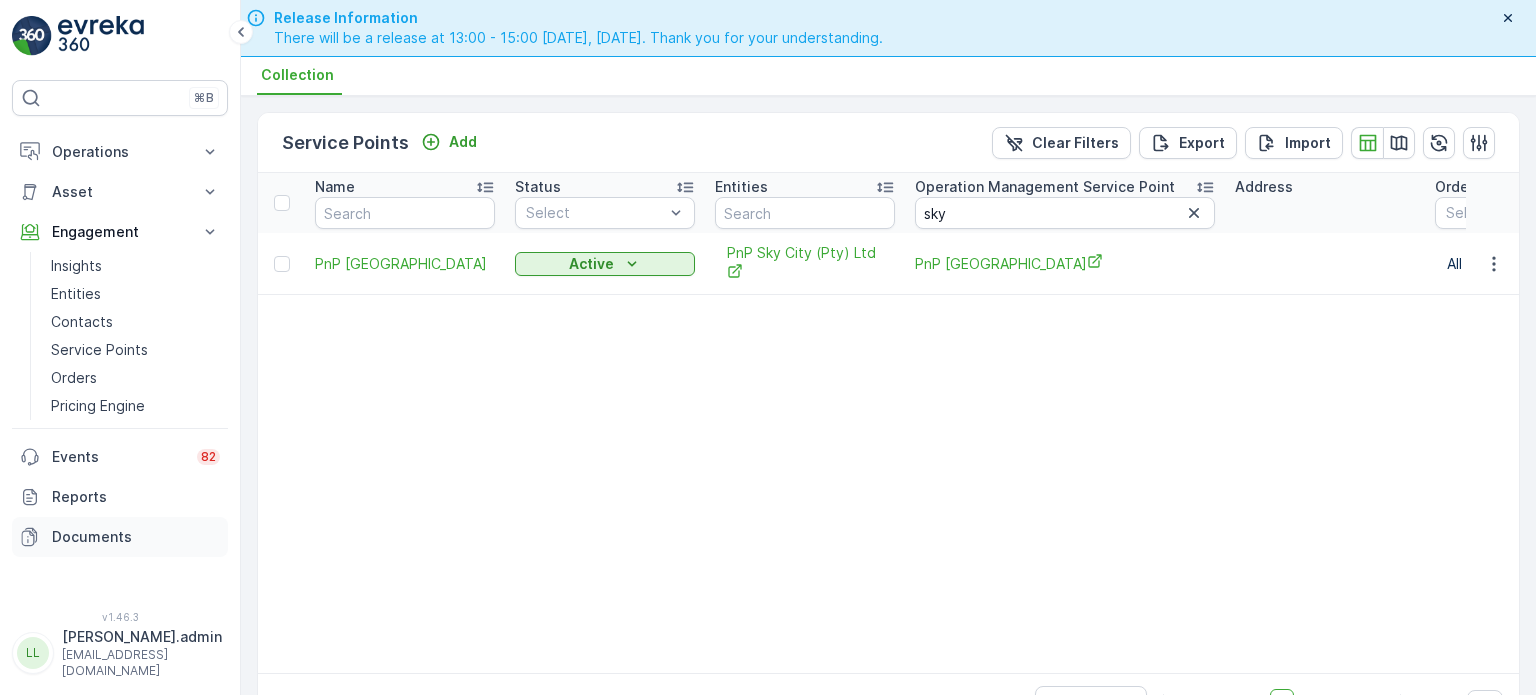 click on "Documents" at bounding box center [136, 537] 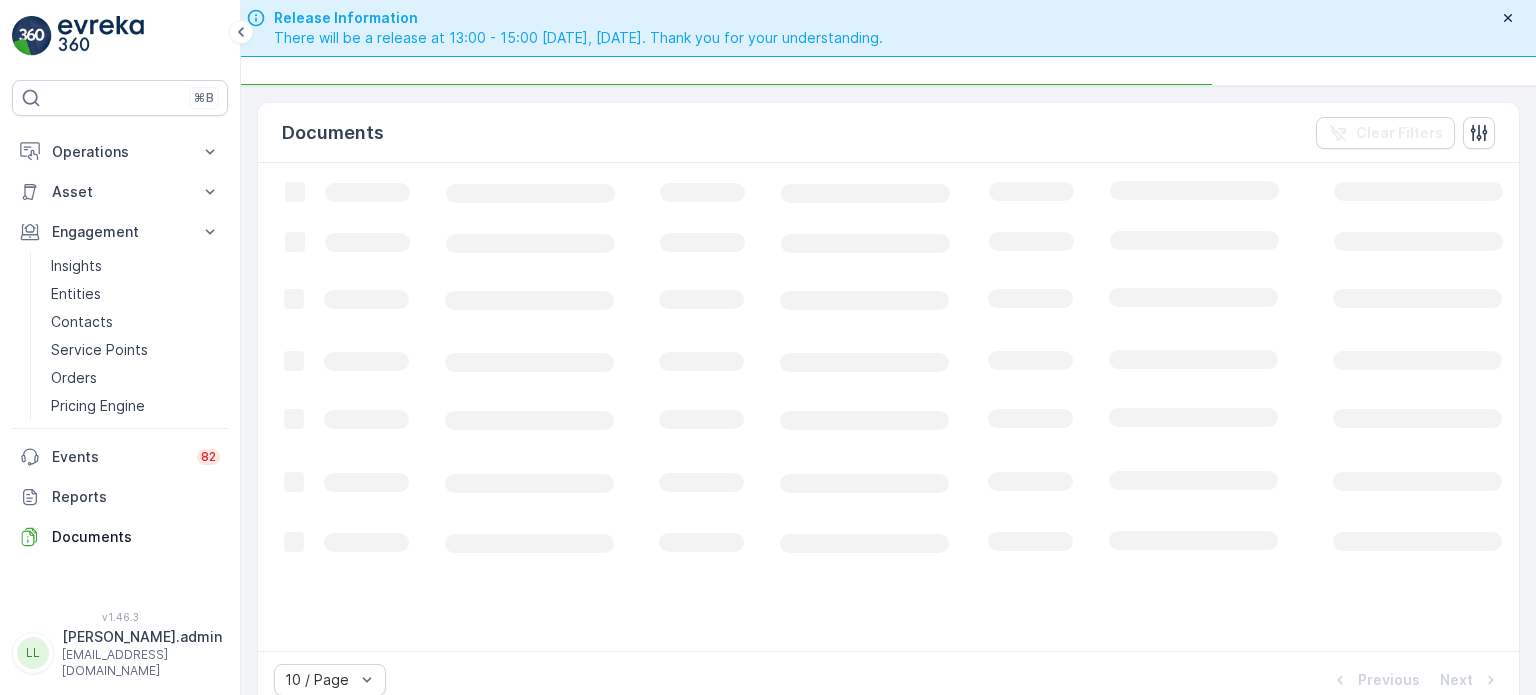 scroll, scrollTop: 0, scrollLeft: 0, axis: both 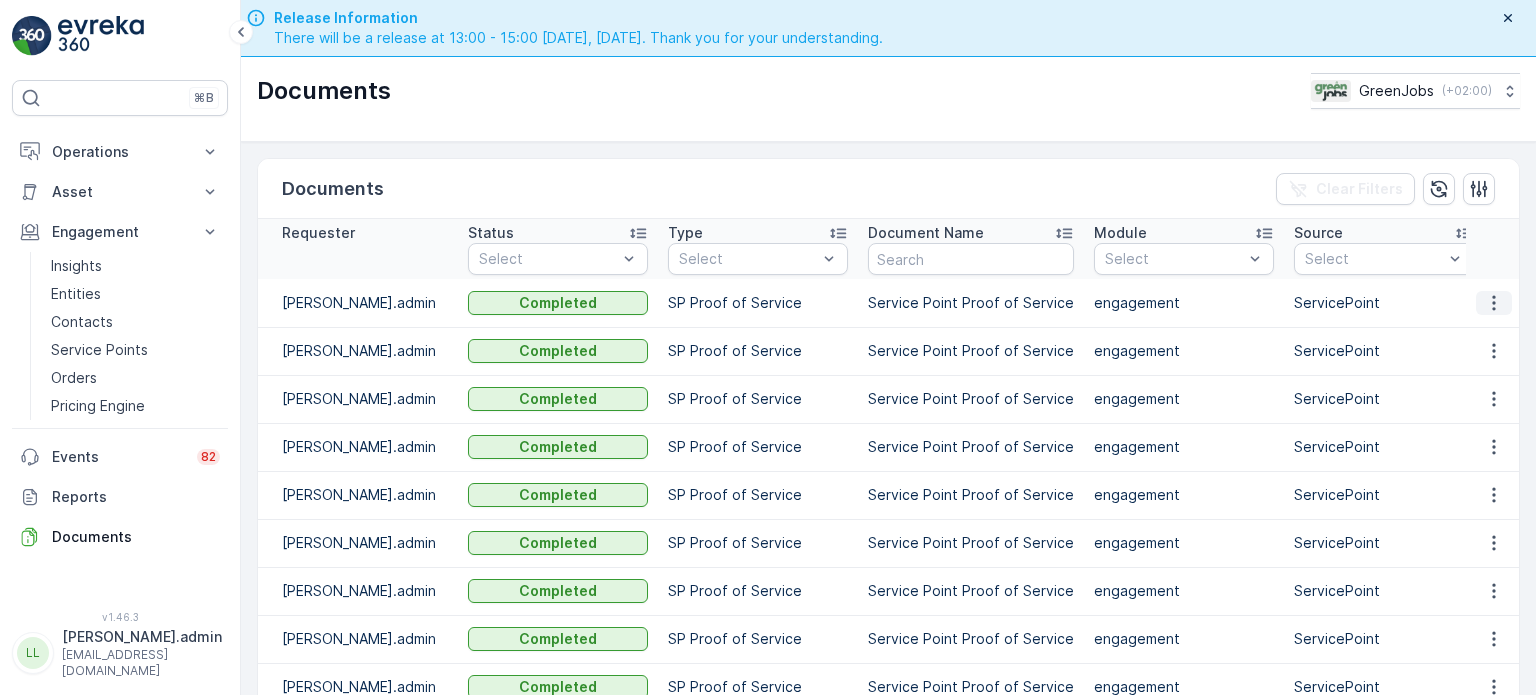click 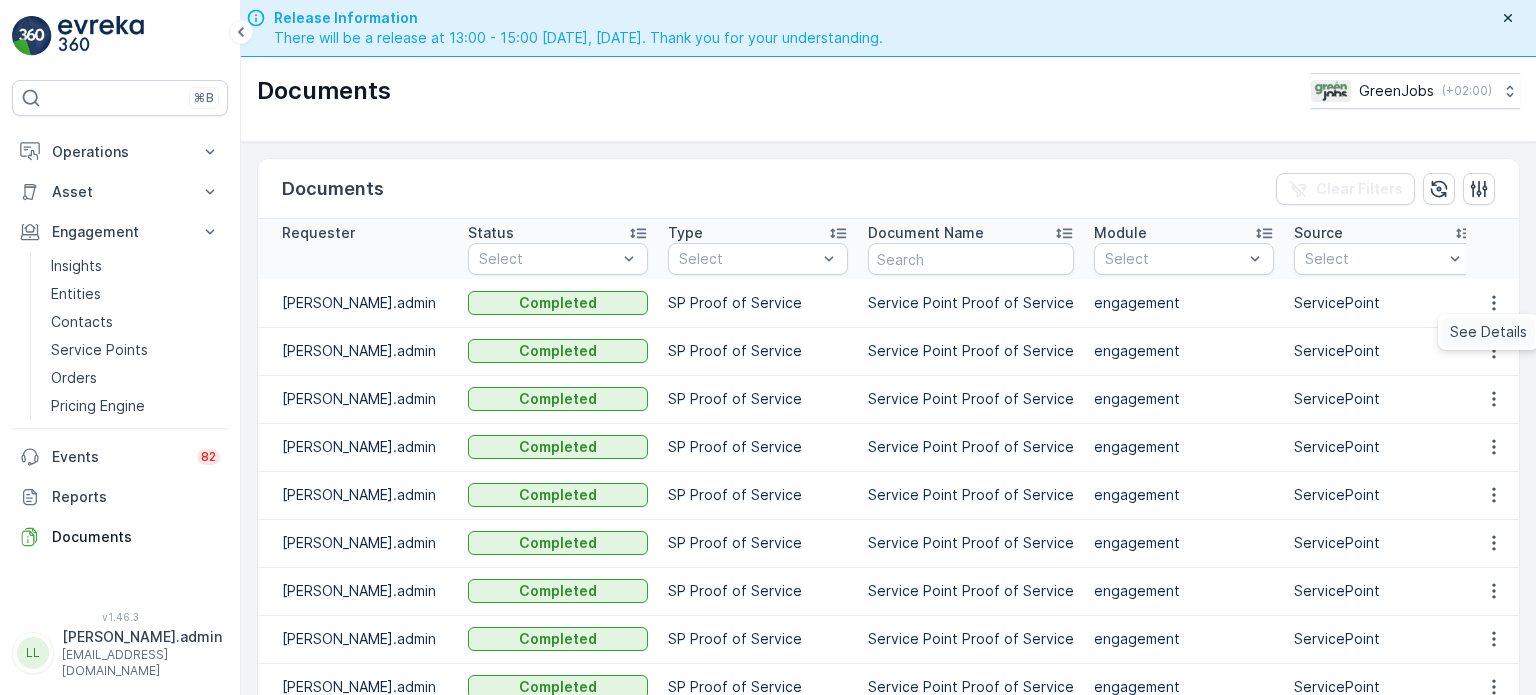 click on "See Details" at bounding box center (1488, 332) 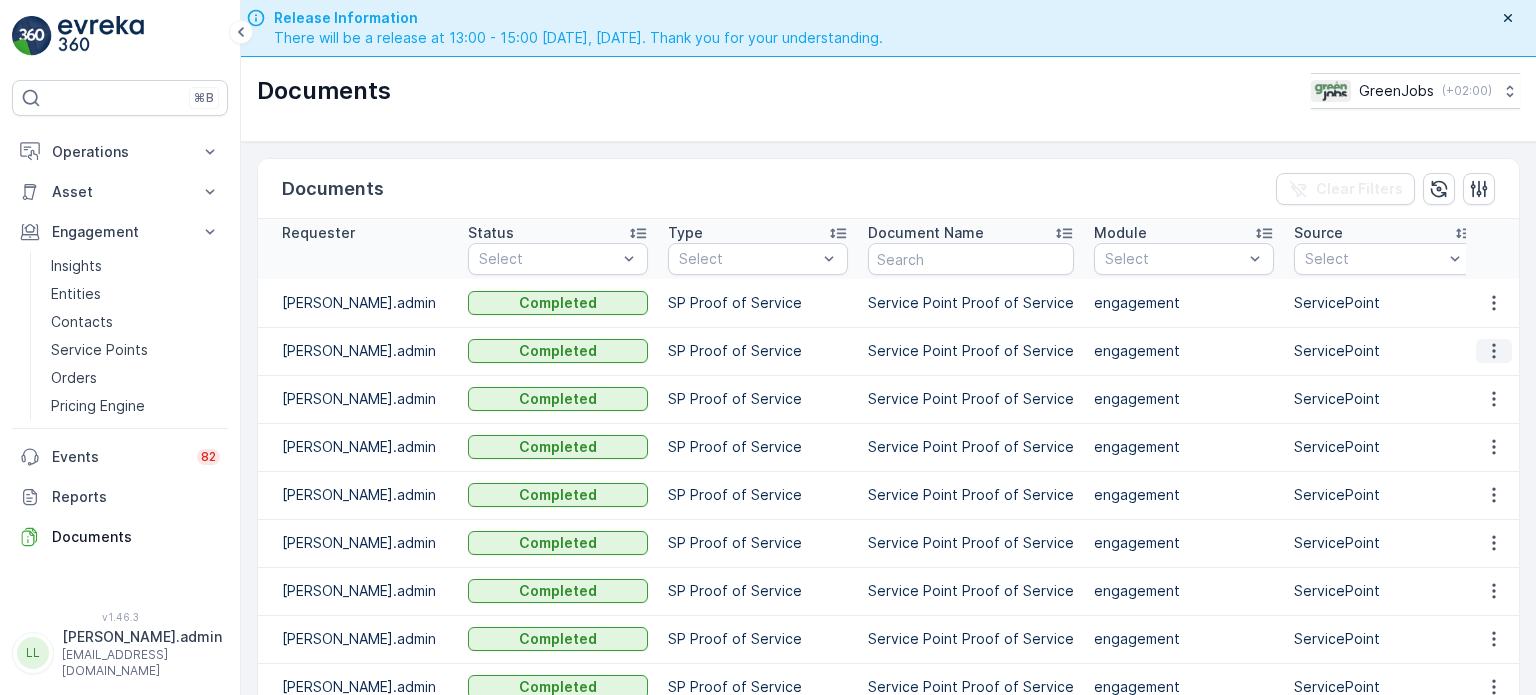 click 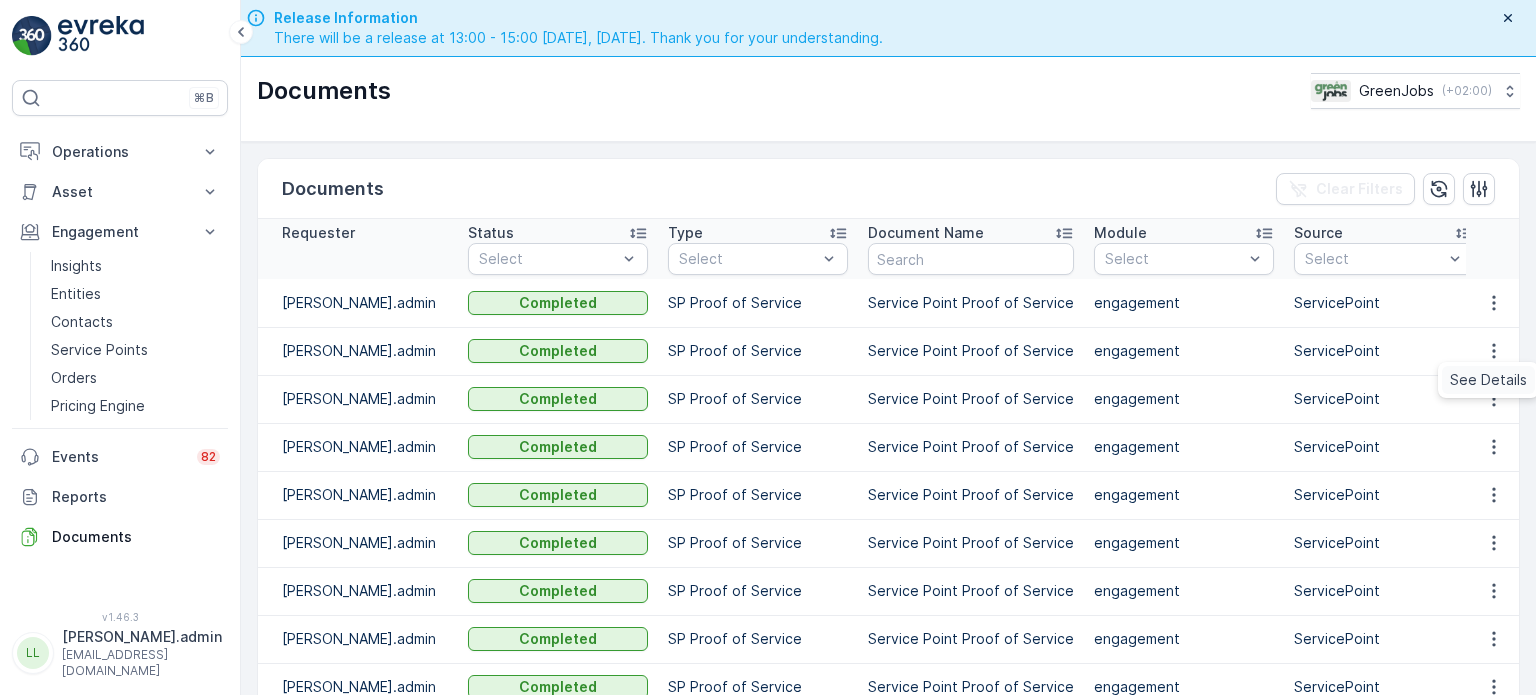click on "See Details" at bounding box center (1488, 380) 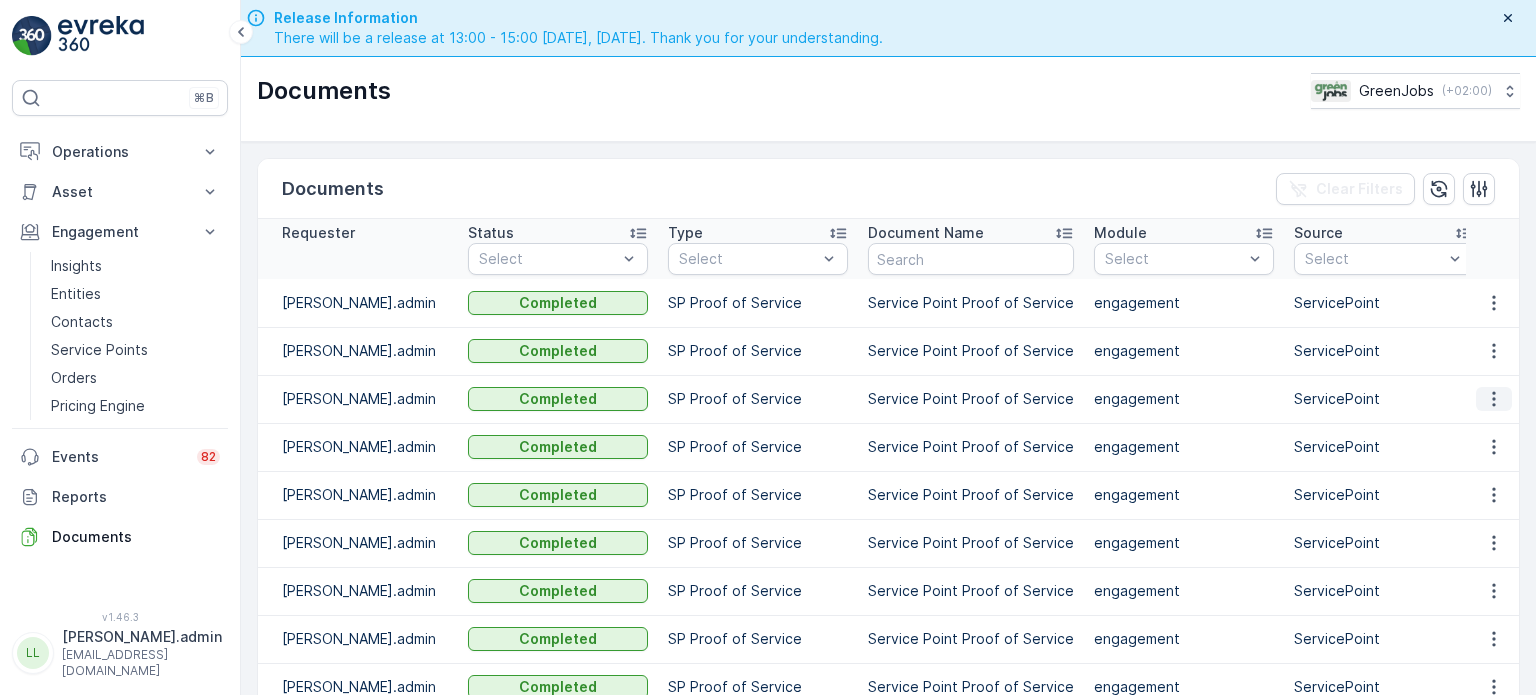 click 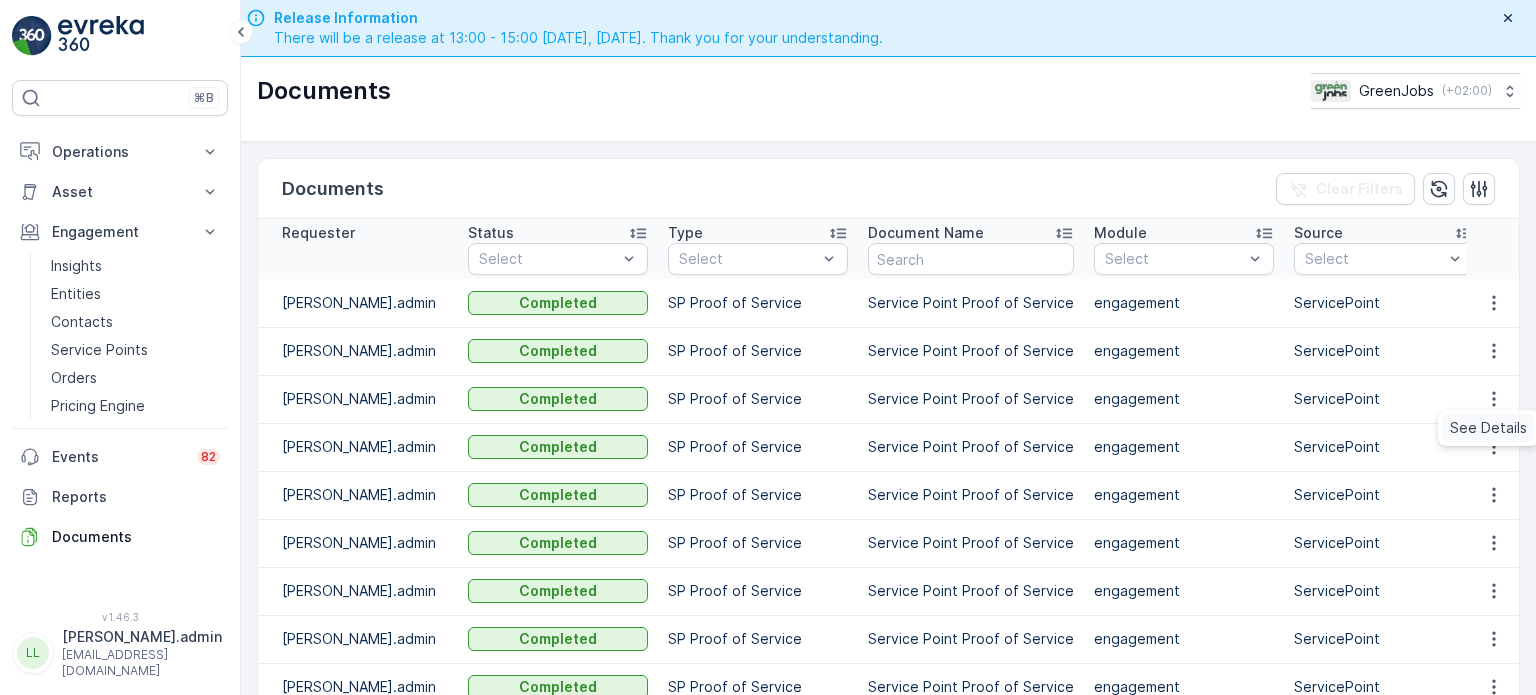 click on "See Details" at bounding box center (1488, 428) 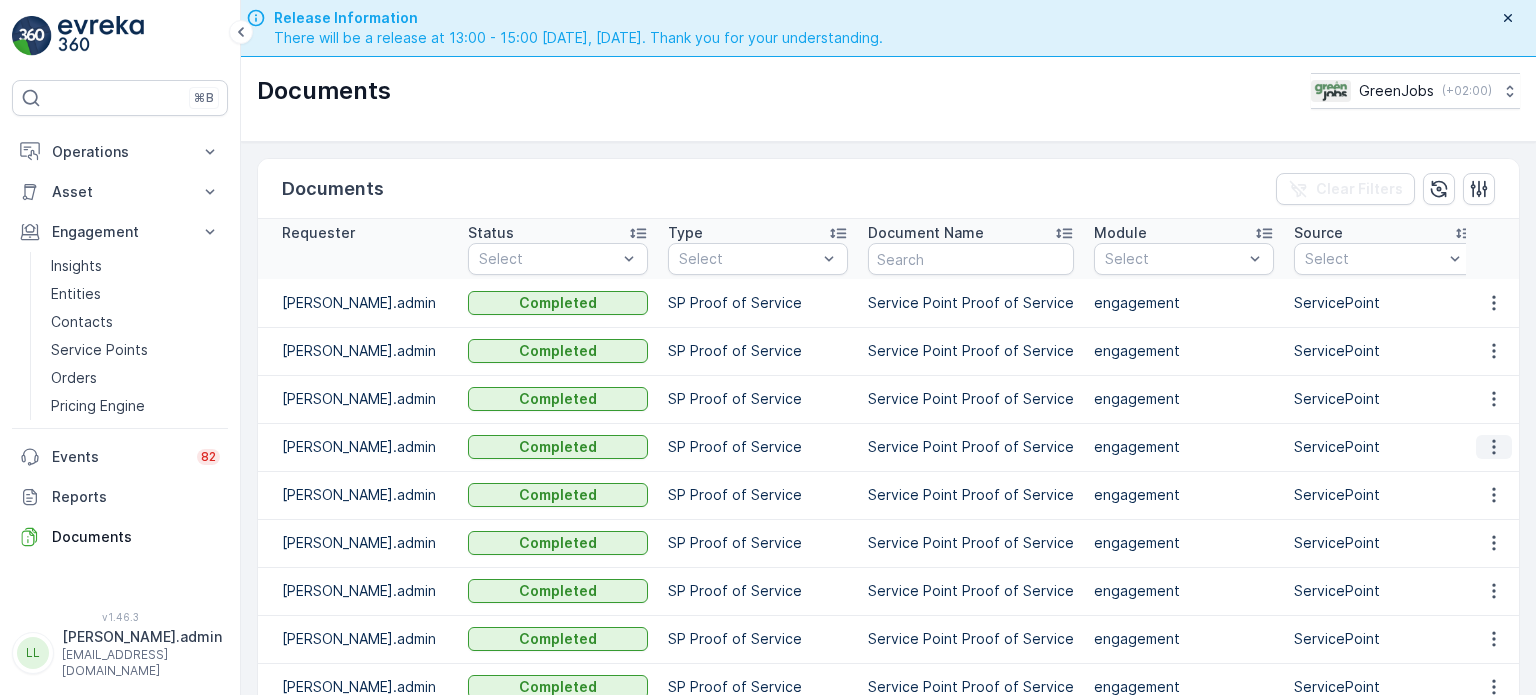 drag, startPoint x: 1486, startPoint y: 446, endPoint x: 1487, endPoint y: 457, distance: 11.045361 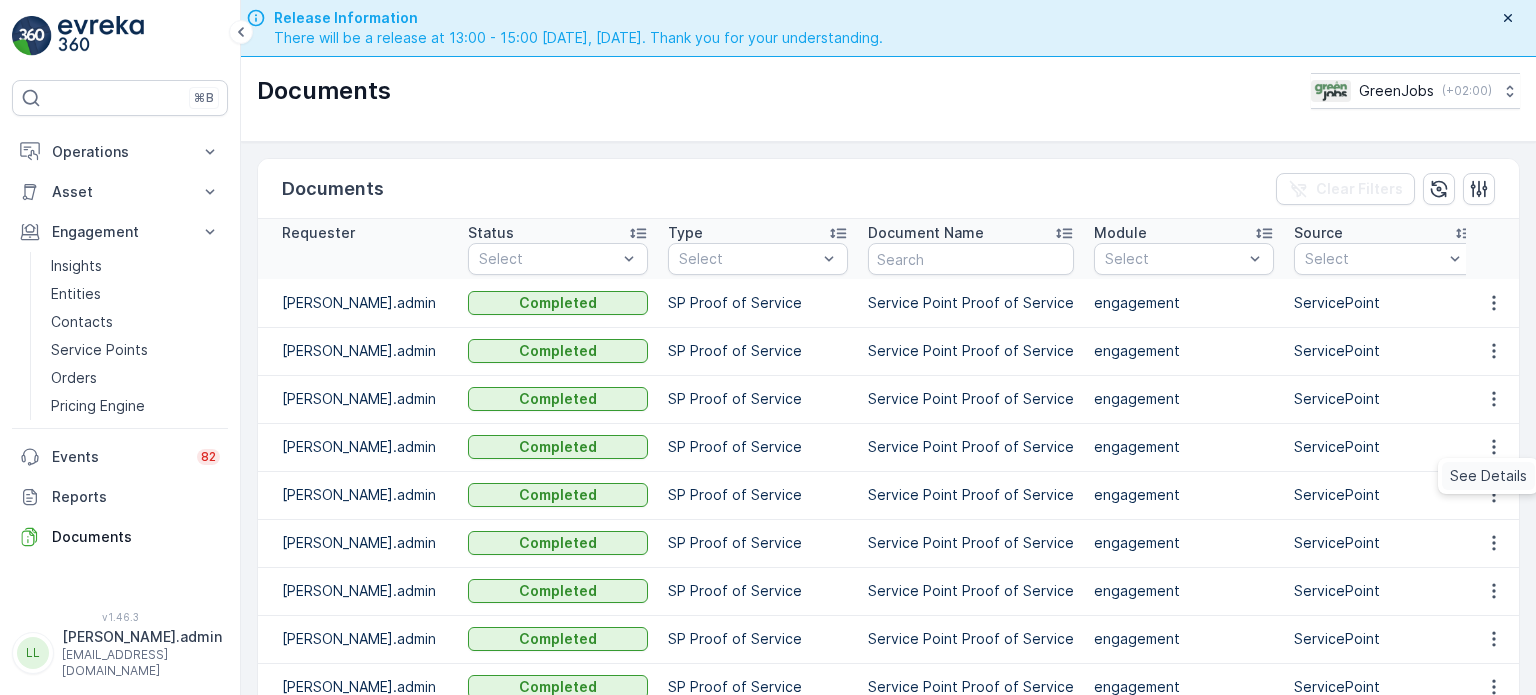click on "See Details" at bounding box center (1488, 476) 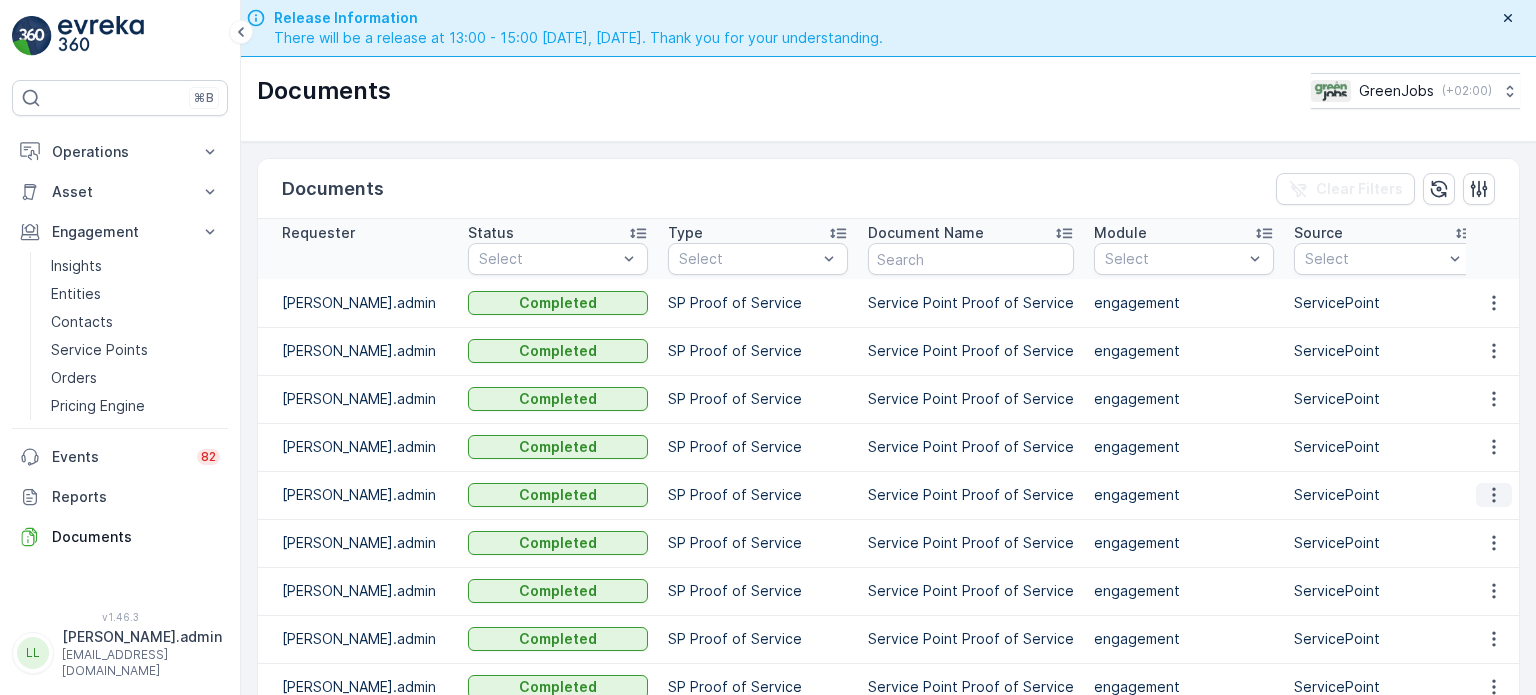 click 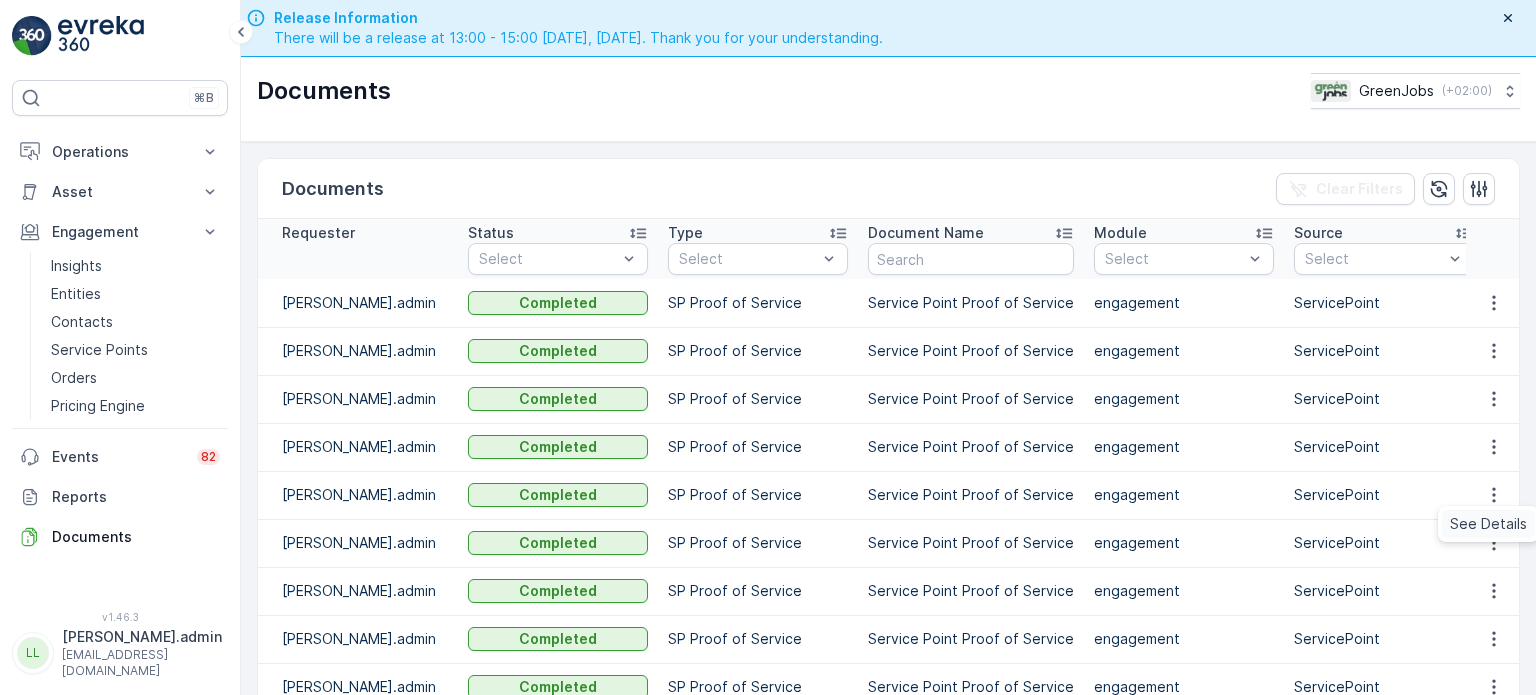 click on "See Details" at bounding box center (1488, 524) 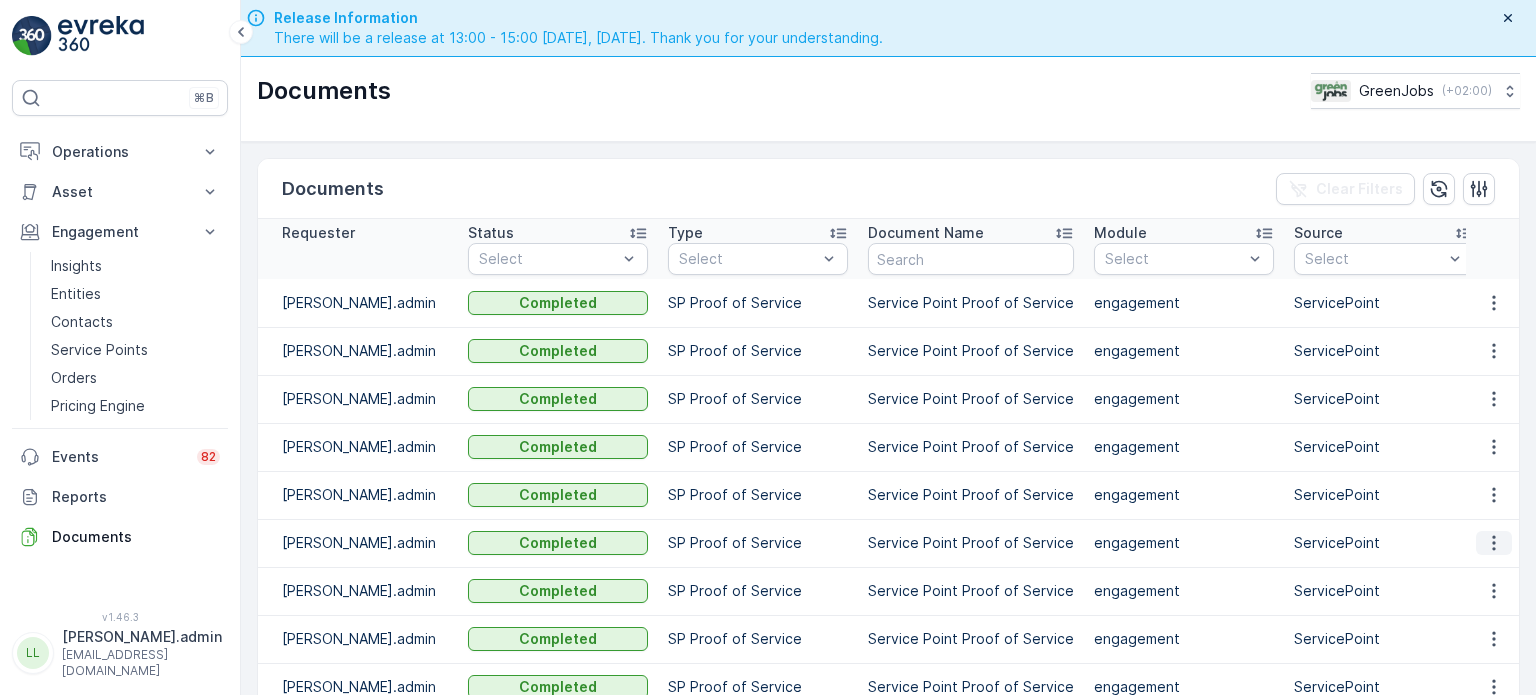 click 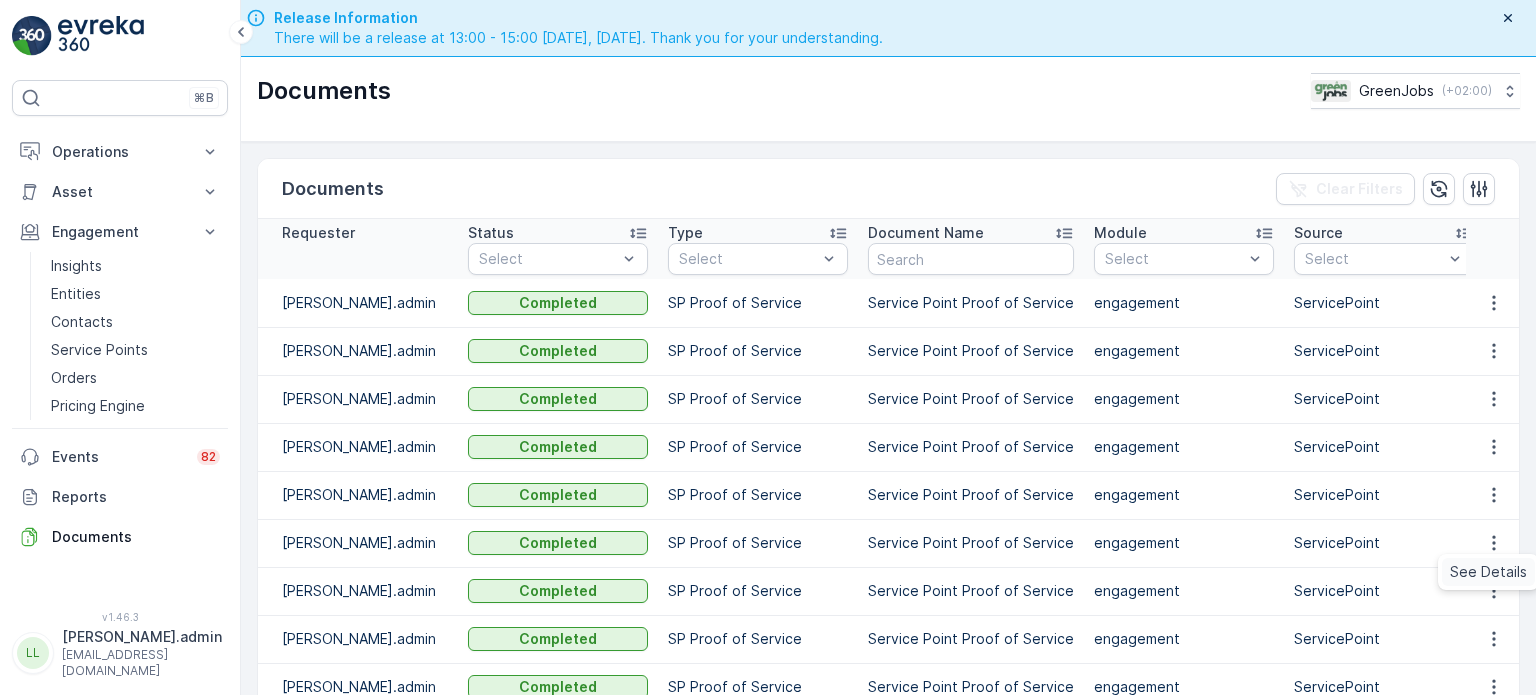 click on "See Details" at bounding box center (1488, 572) 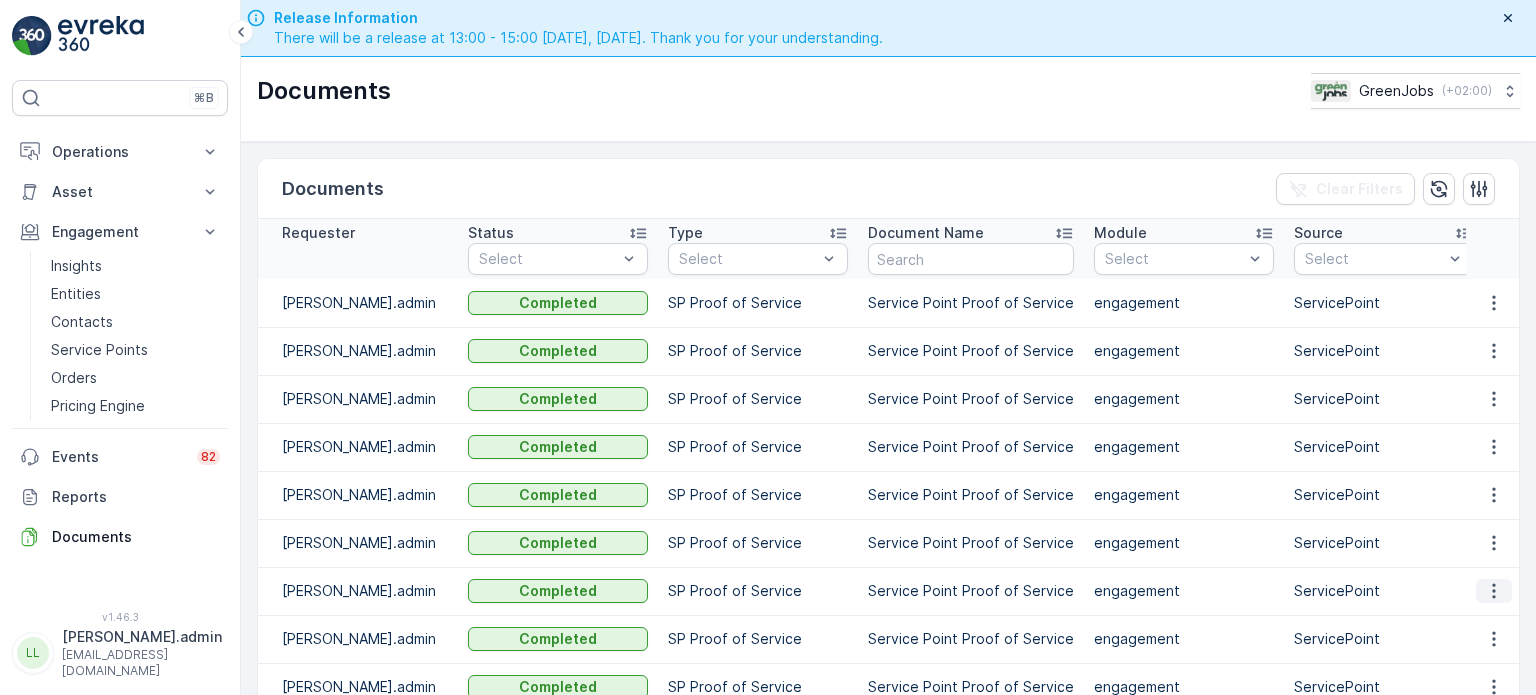 click 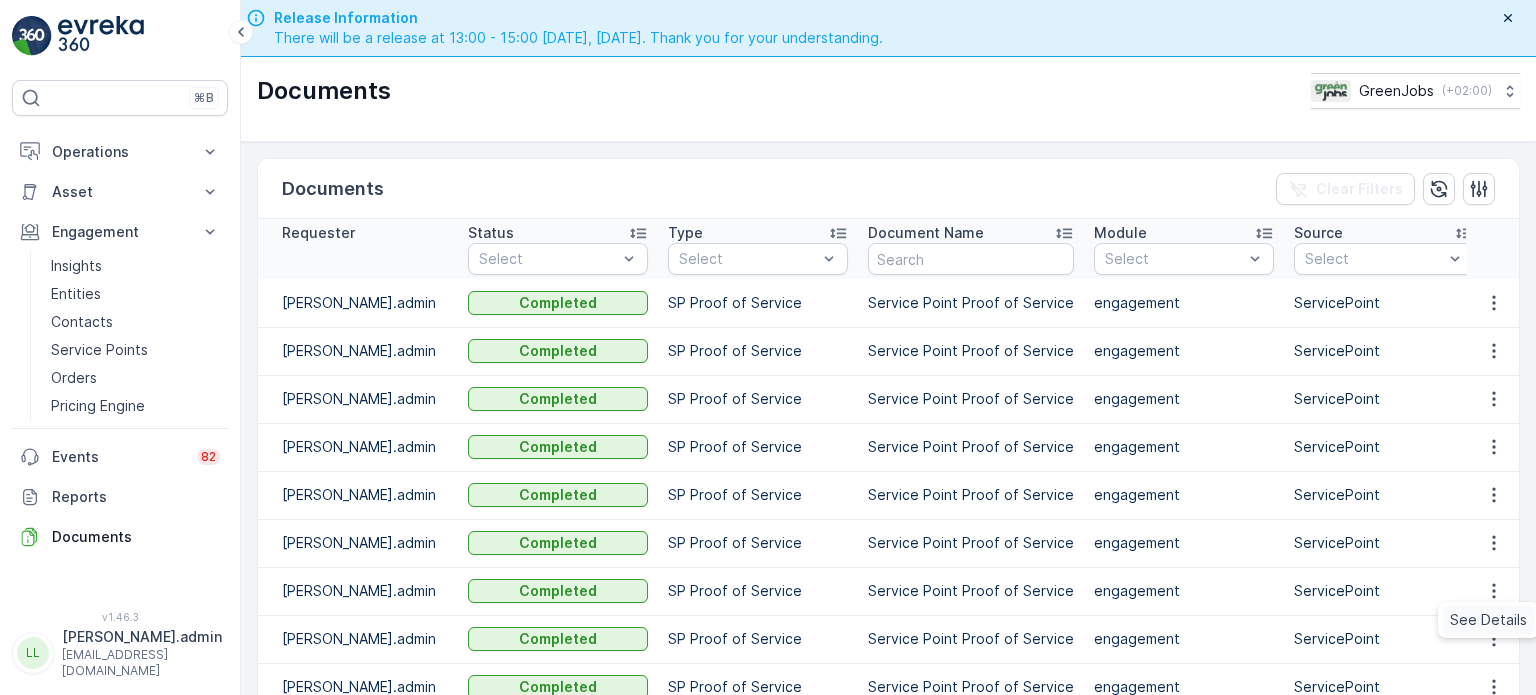 click on "See Details" at bounding box center [1488, 620] 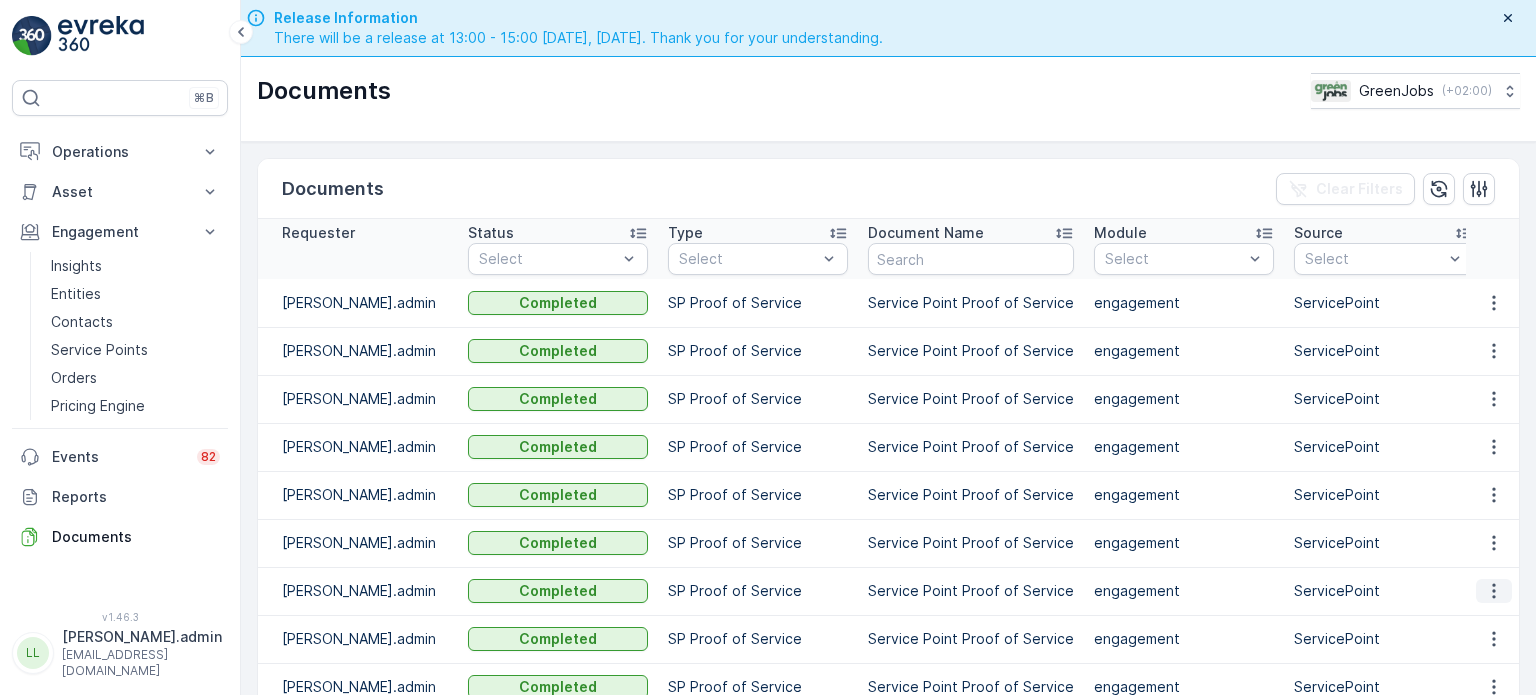 click 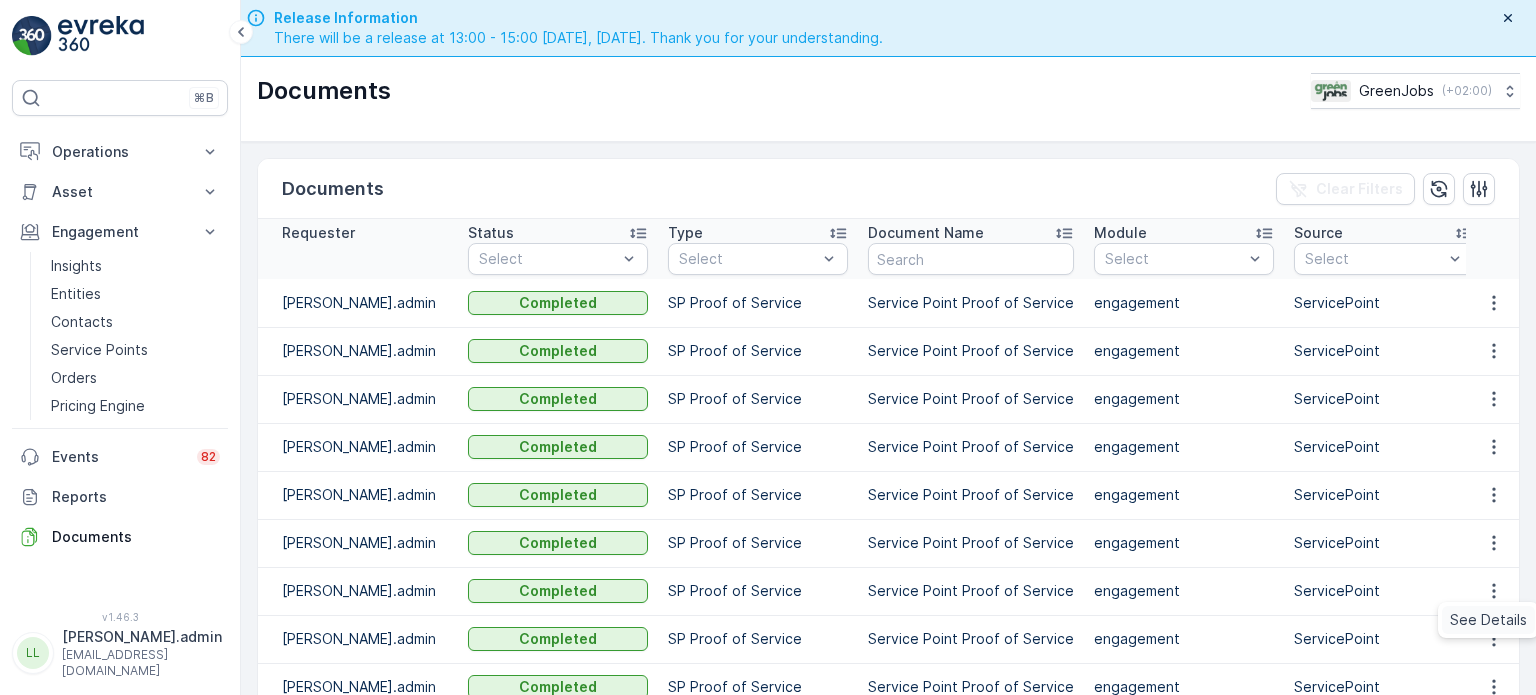 click on "See Details" at bounding box center [1488, 620] 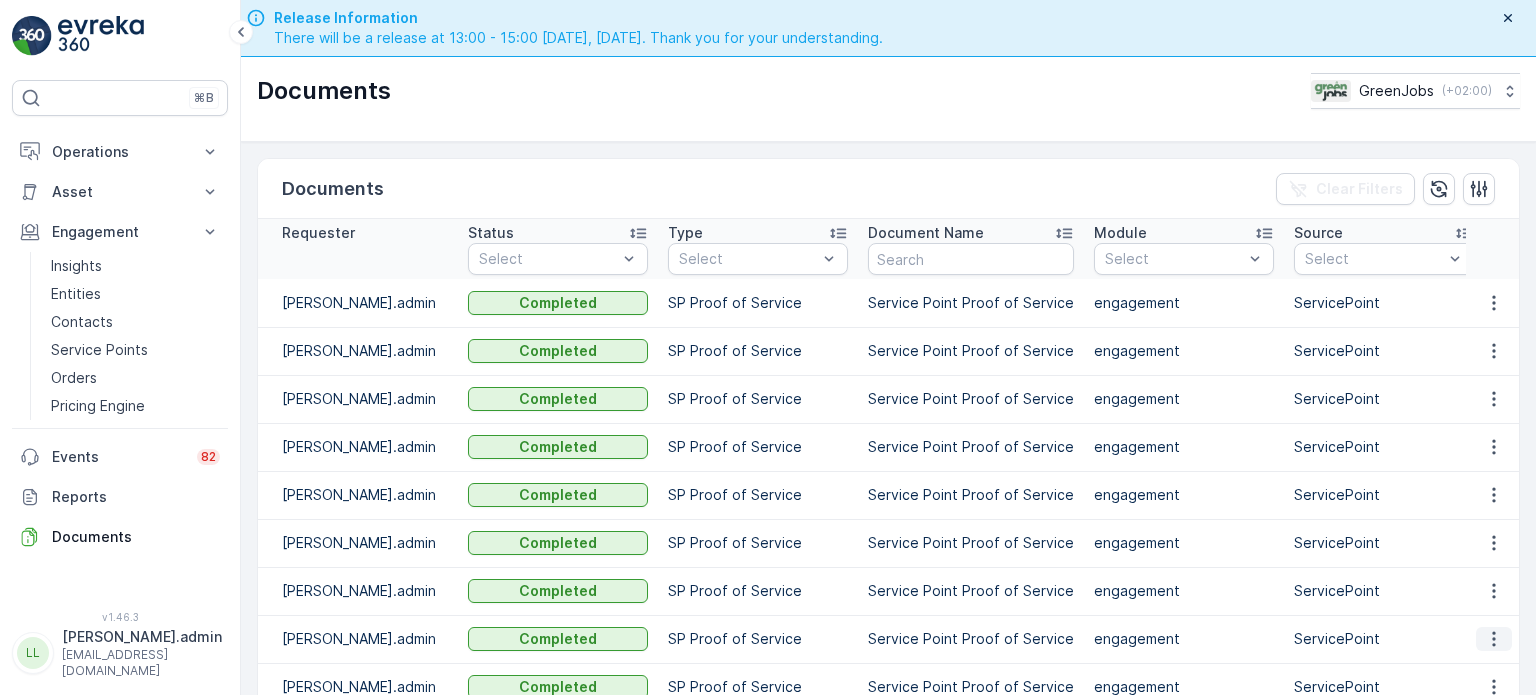 click 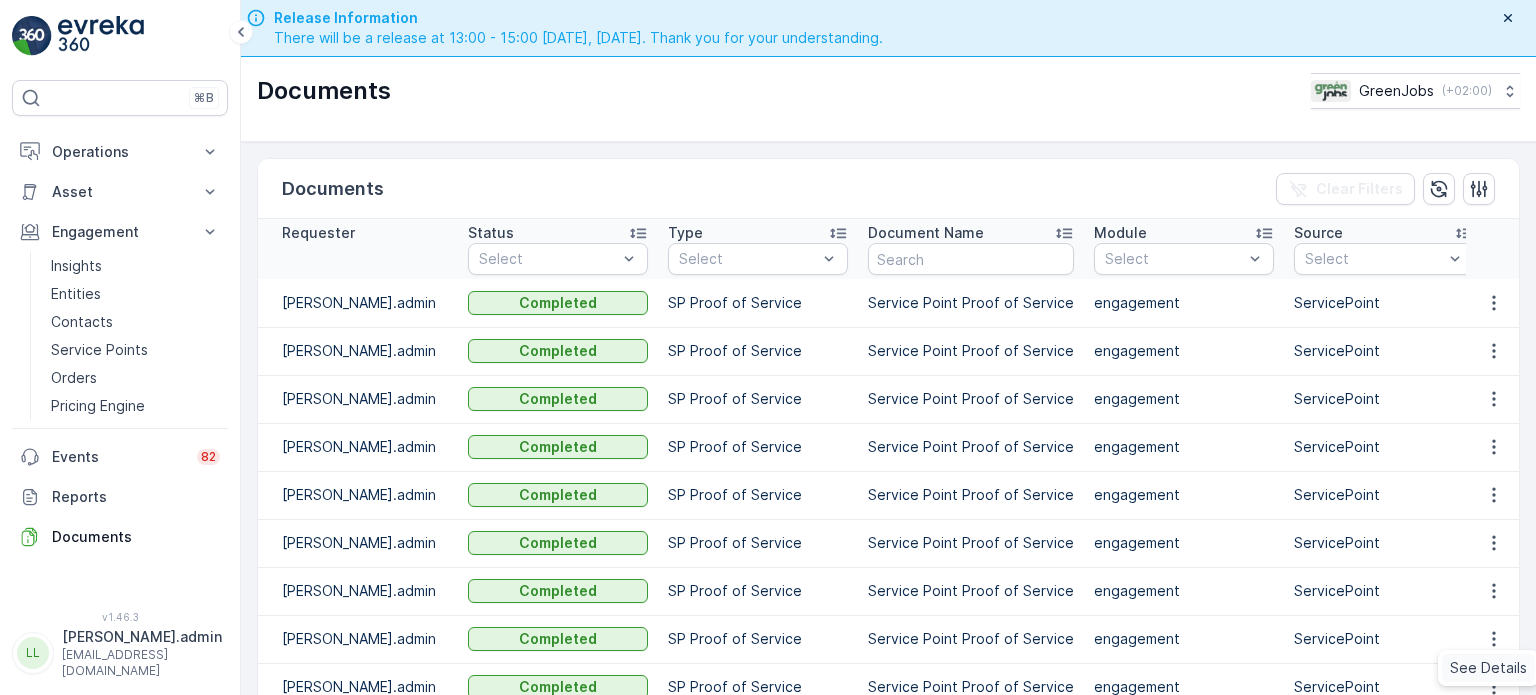 click on "See Details" at bounding box center [1488, 668] 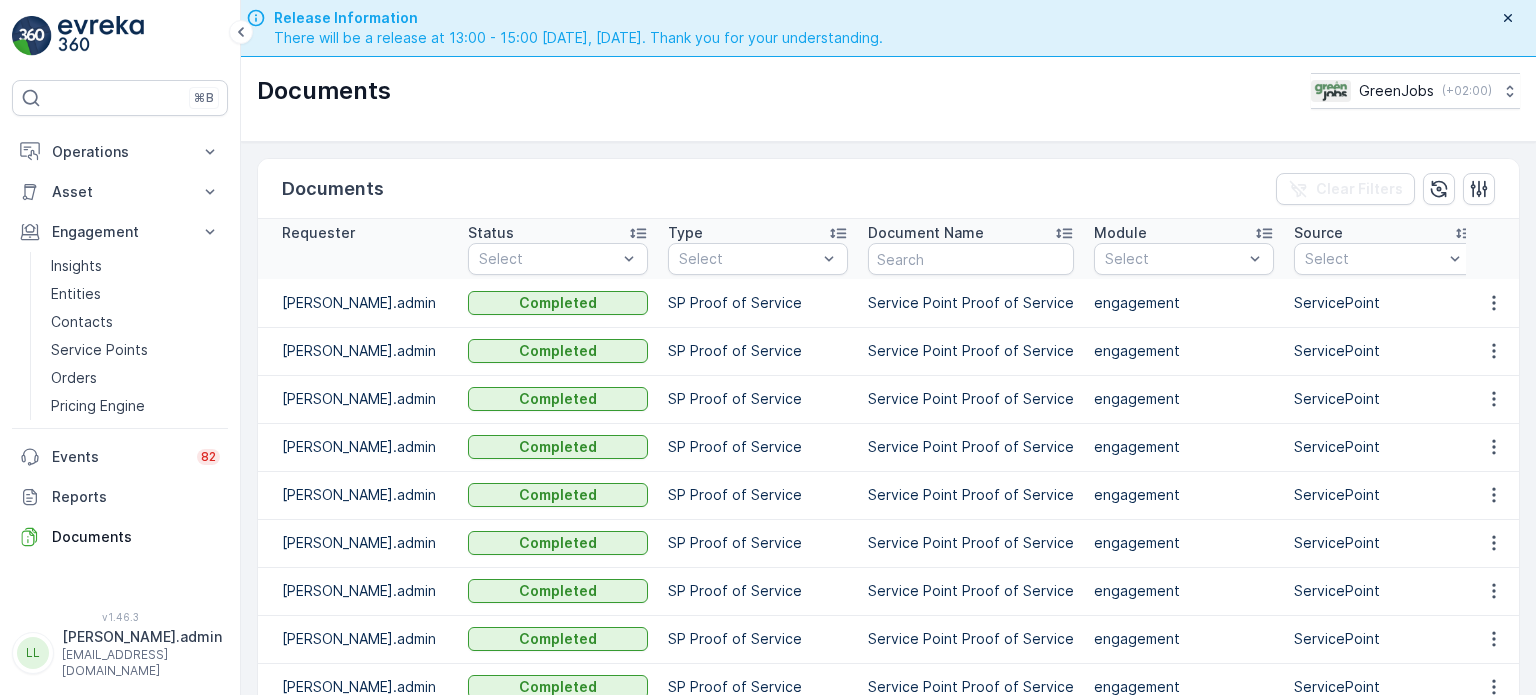 scroll, scrollTop: 89, scrollLeft: 0, axis: vertical 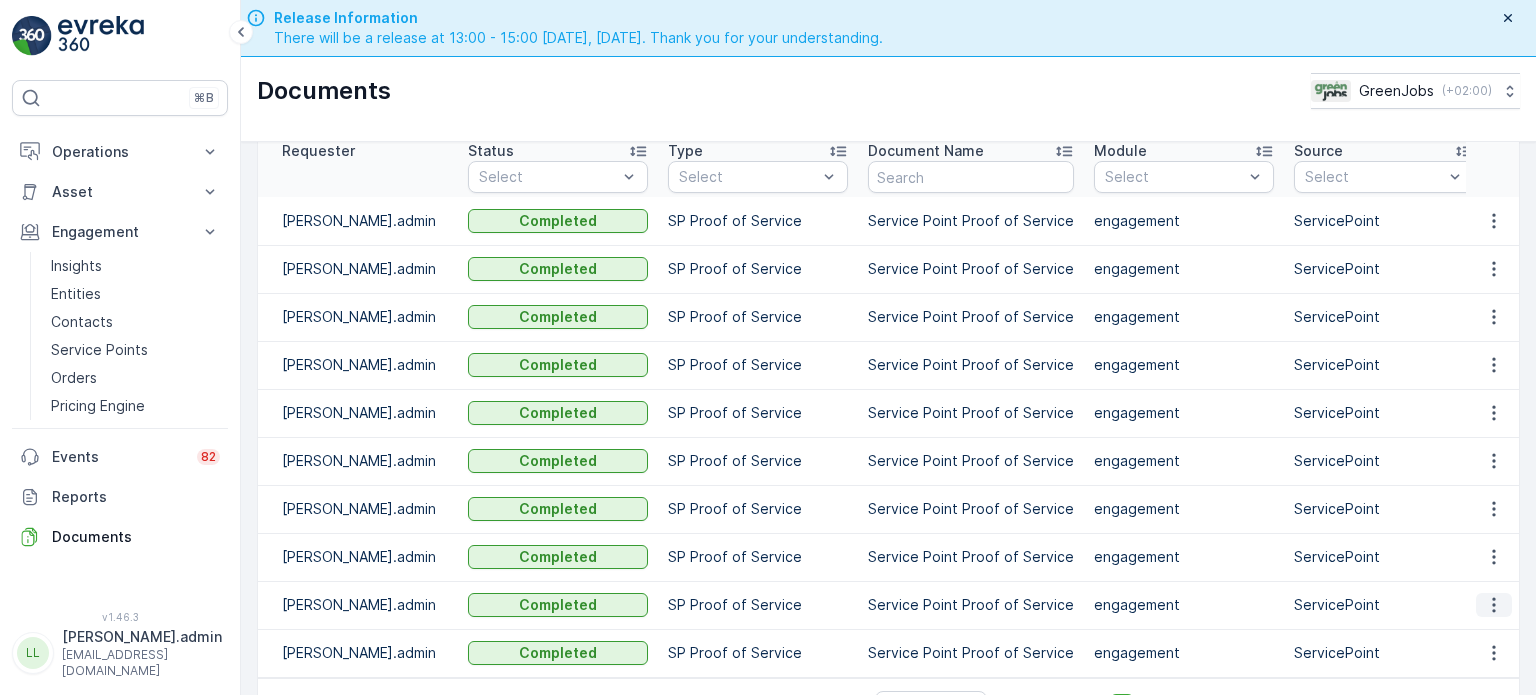 click 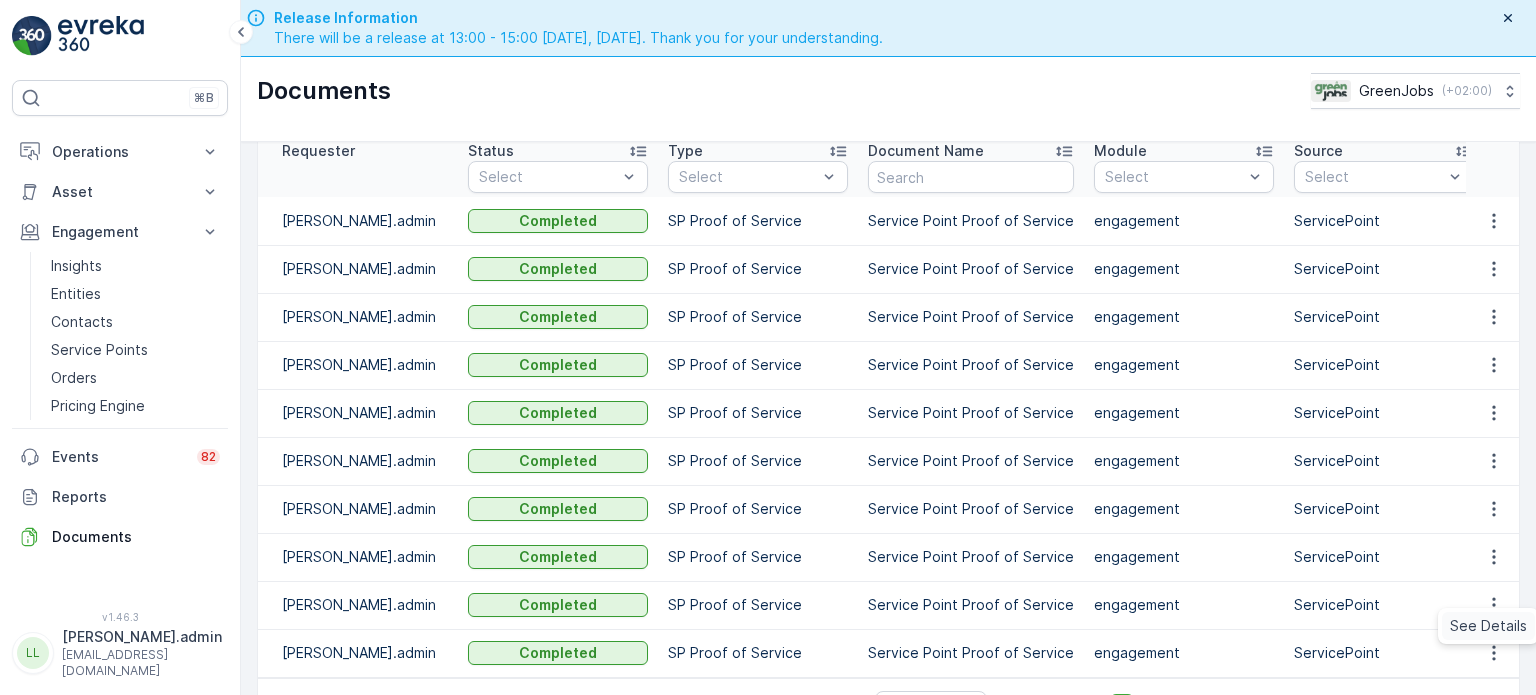 click on "See Details" at bounding box center (1488, 626) 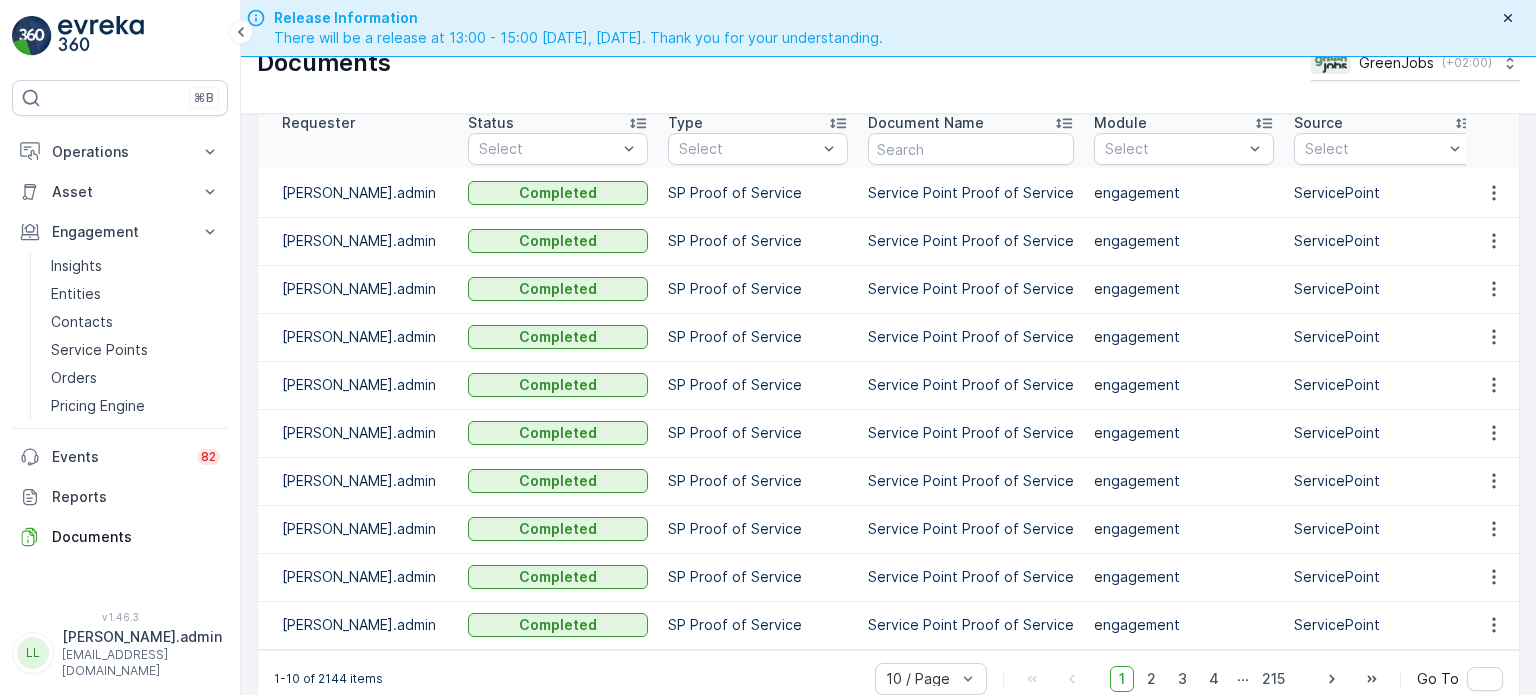 scroll, scrollTop: 56, scrollLeft: 0, axis: vertical 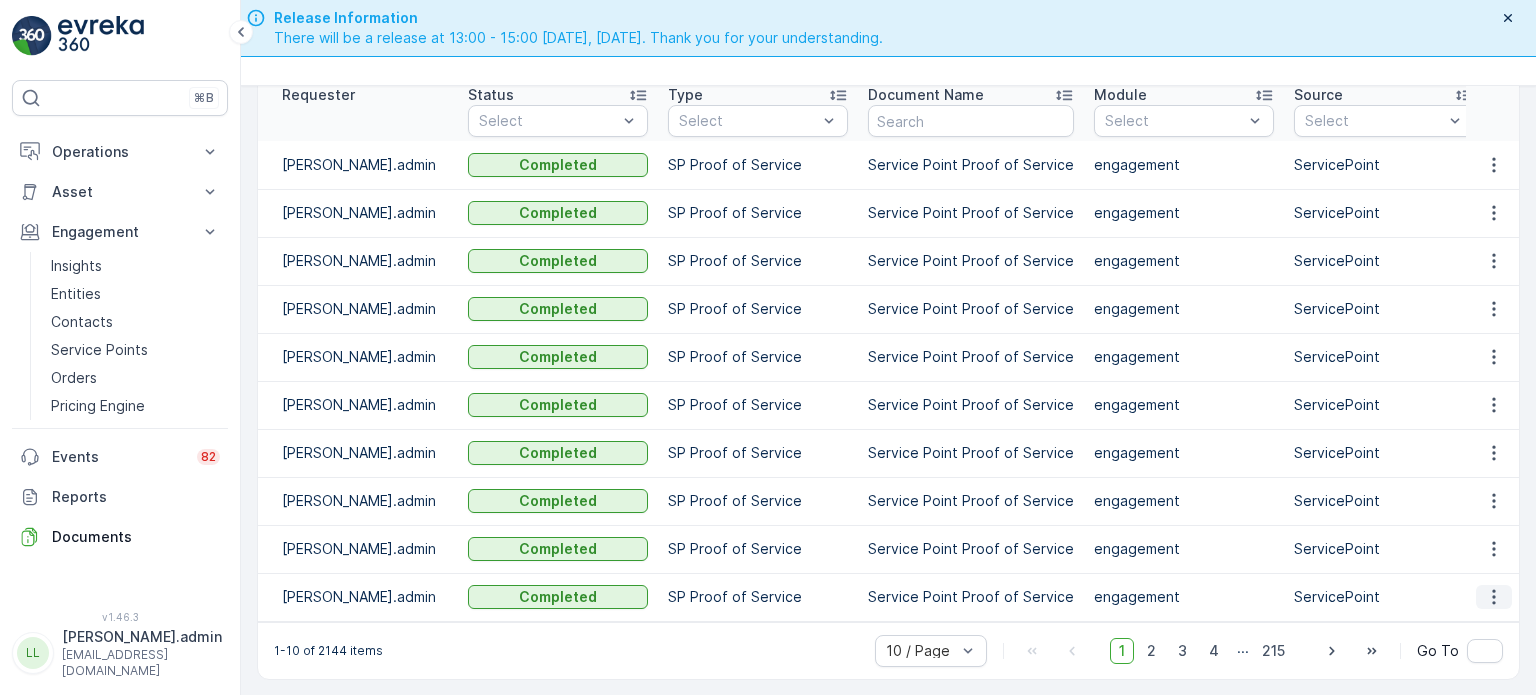 click 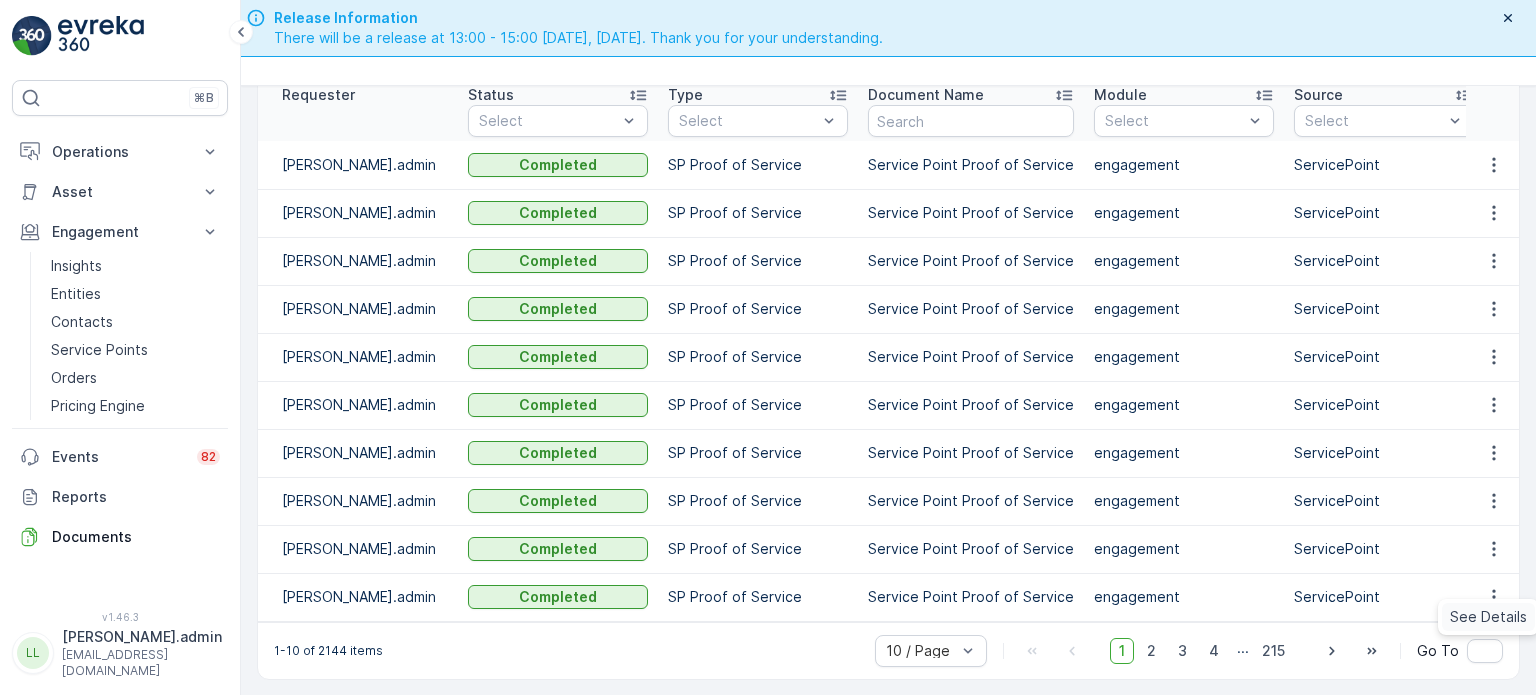 click on "See Details" at bounding box center (1488, 617) 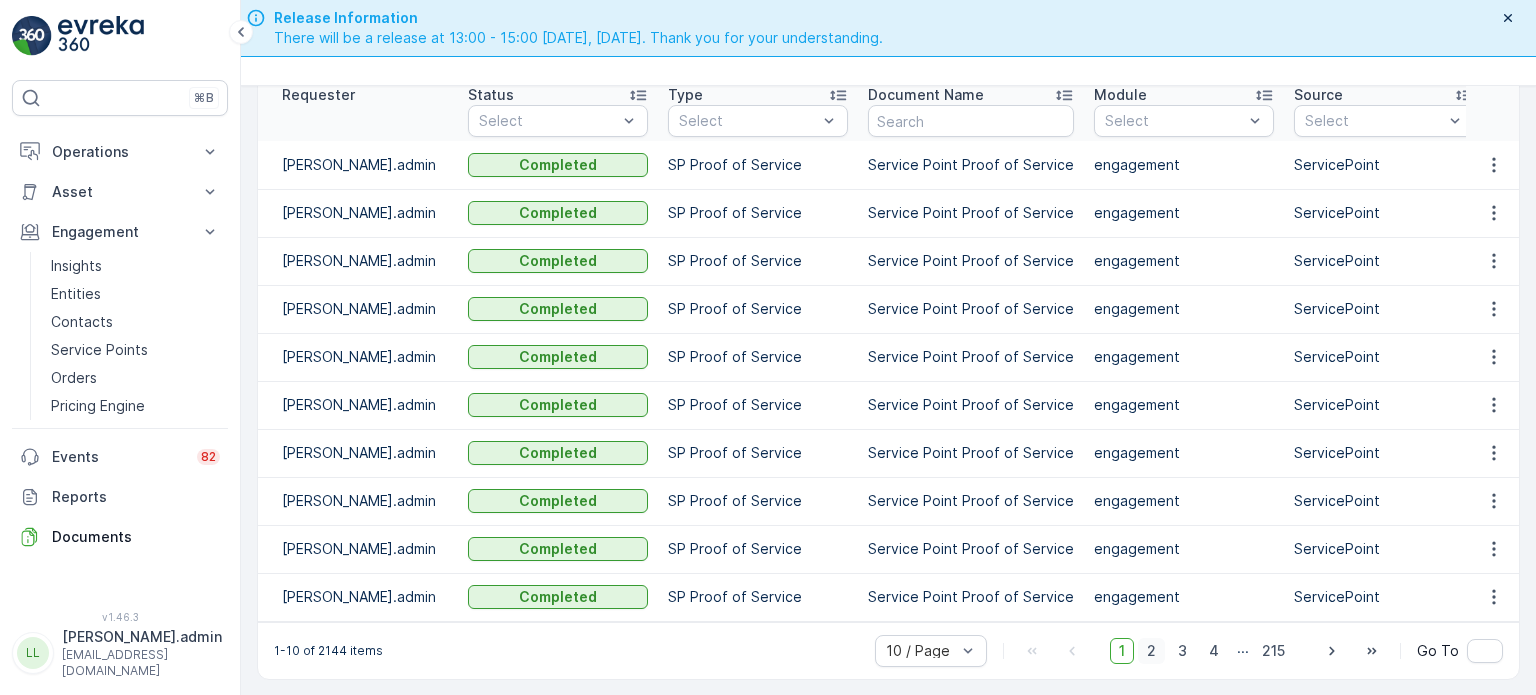 click on "2" at bounding box center [1151, 651] 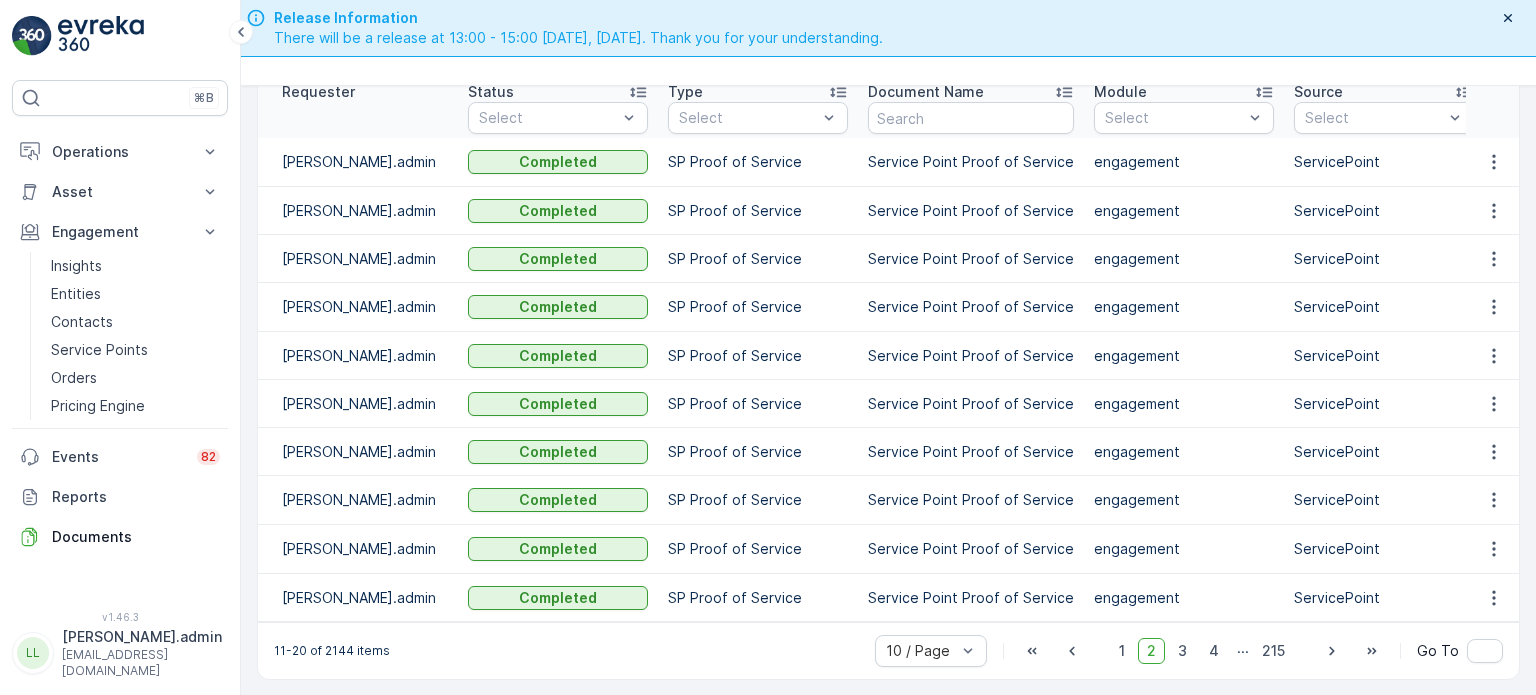 scroll, scrollTop: 0, scrollLeft: 0, axis: both 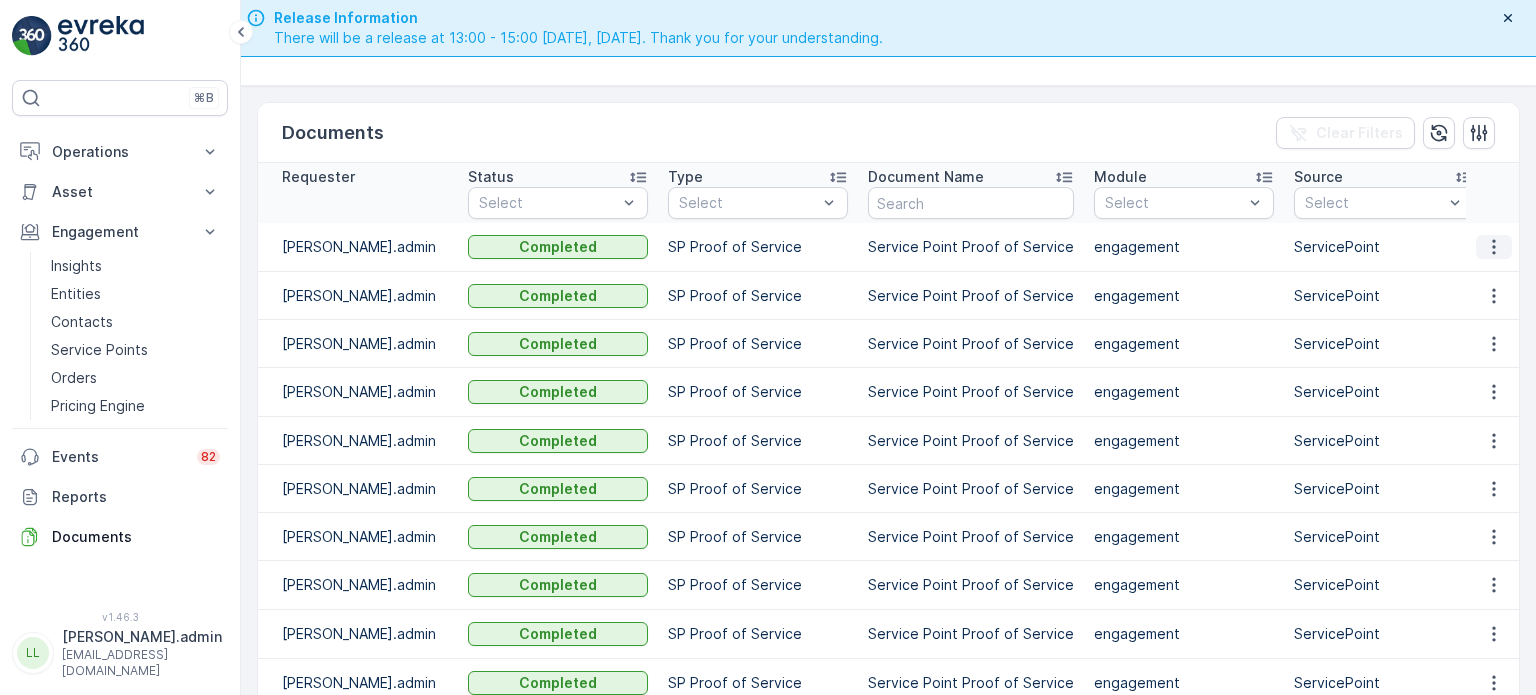 click 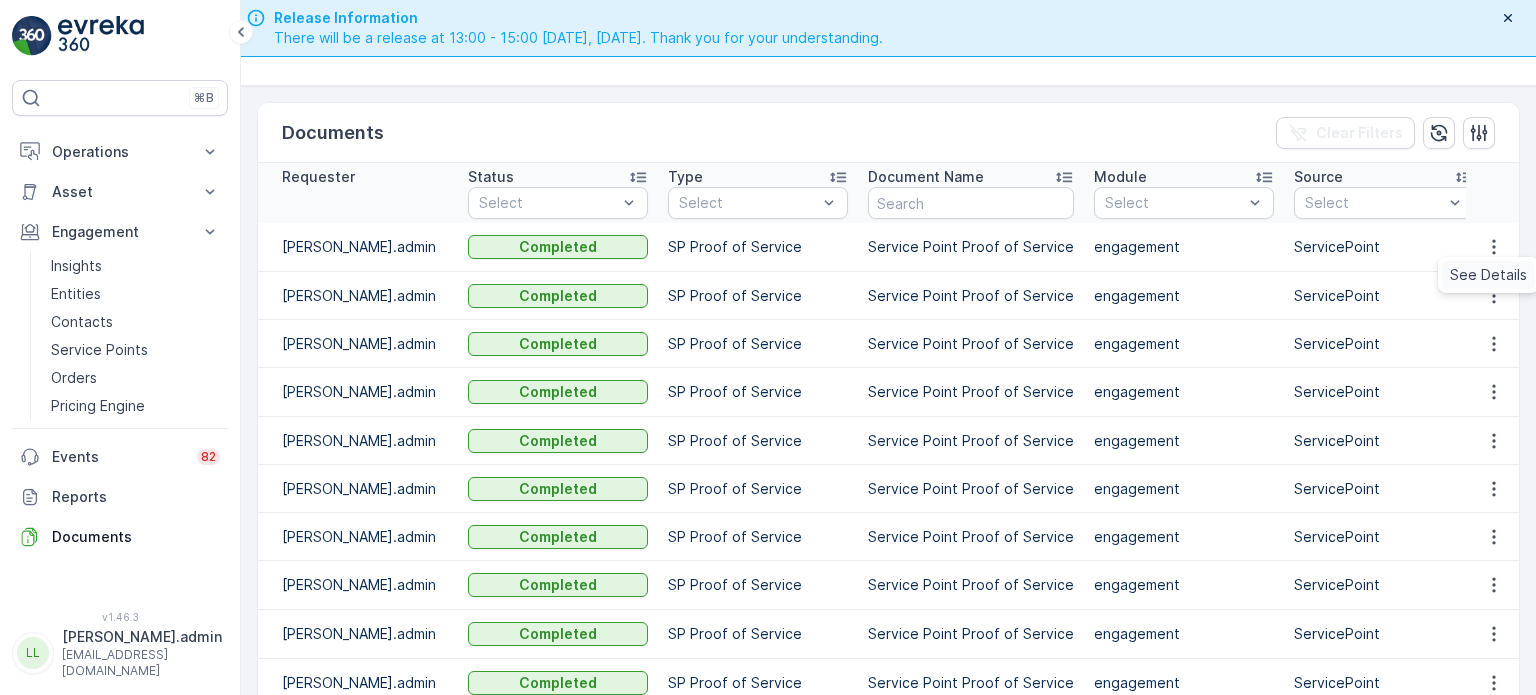 click on "See Details" at bounding box center (1488, 275) 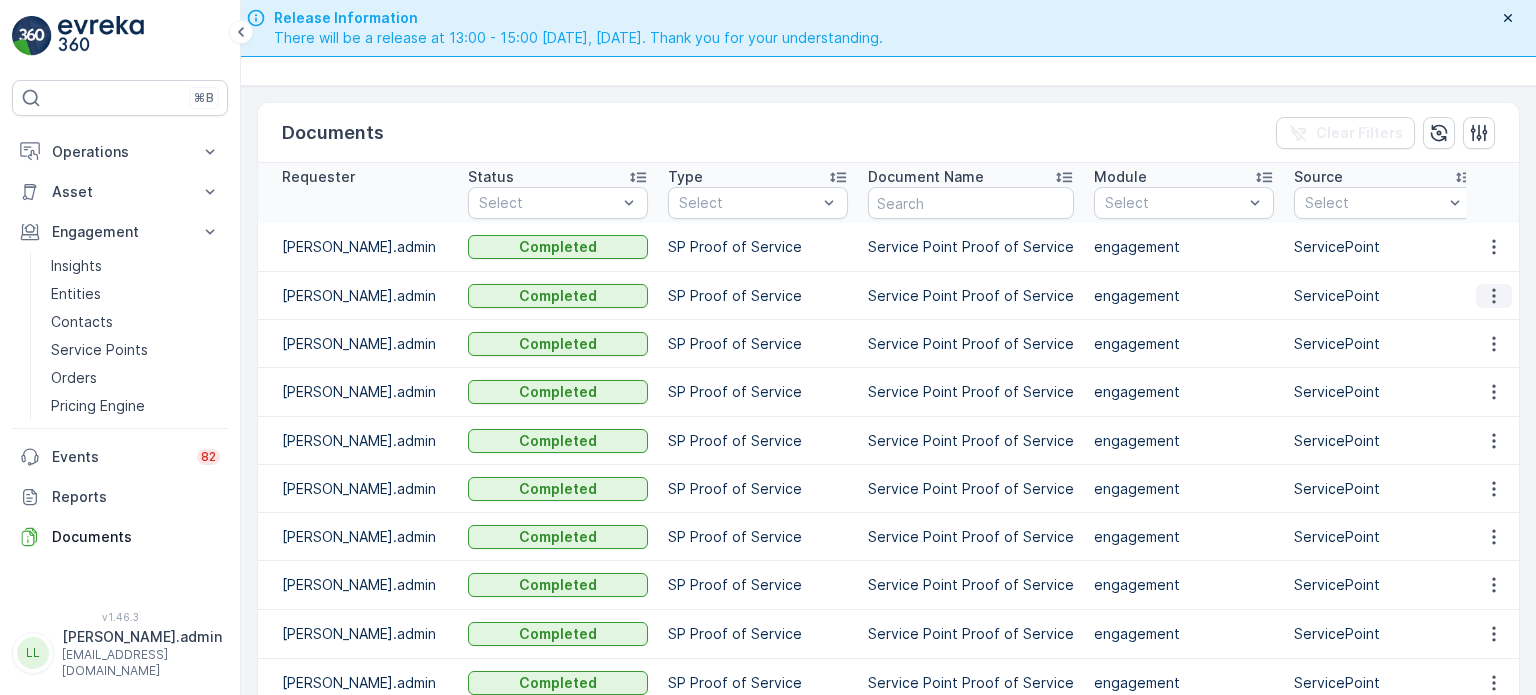 drag, startPoint x: 1490, startPoint y: 294, endPoint x: 1492, endPoint y: 304, distance: 10.198039 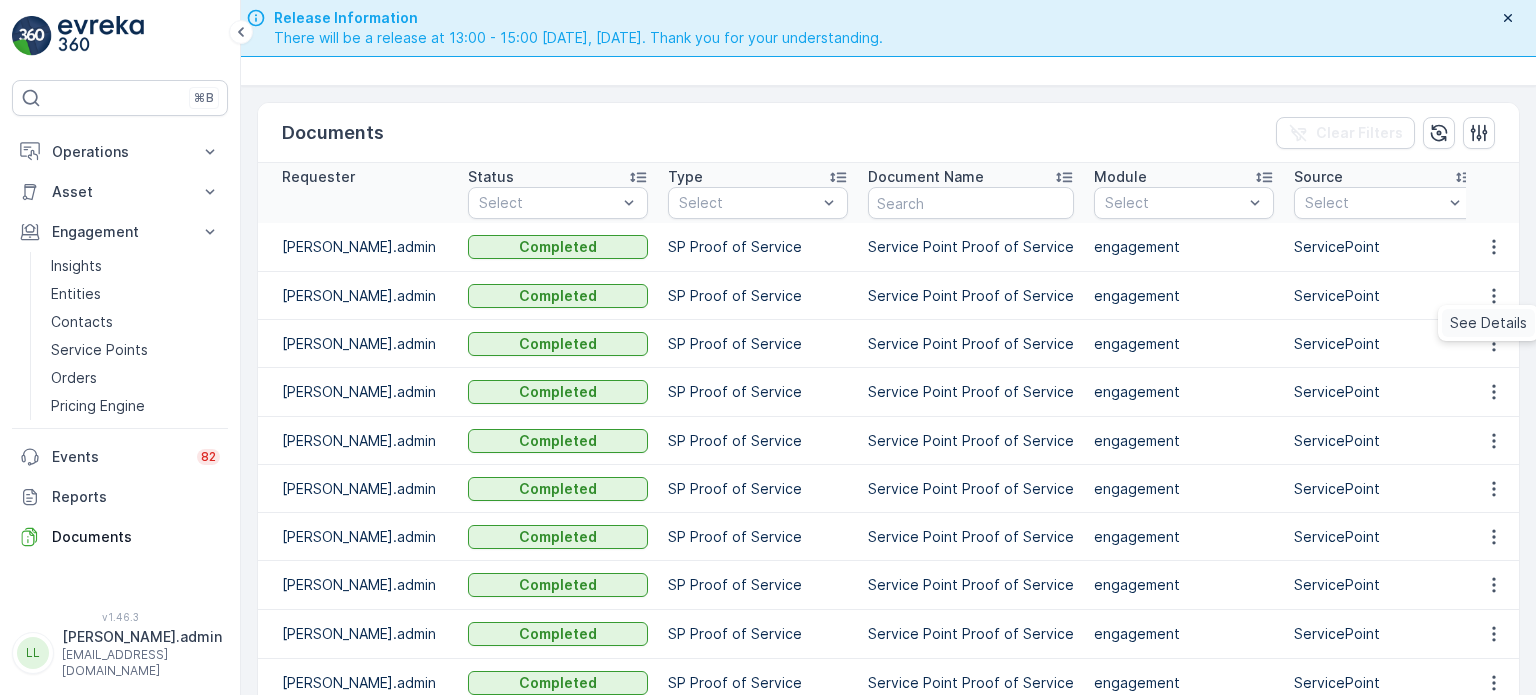 click on "See Details" at bounding box center (1488, 323) 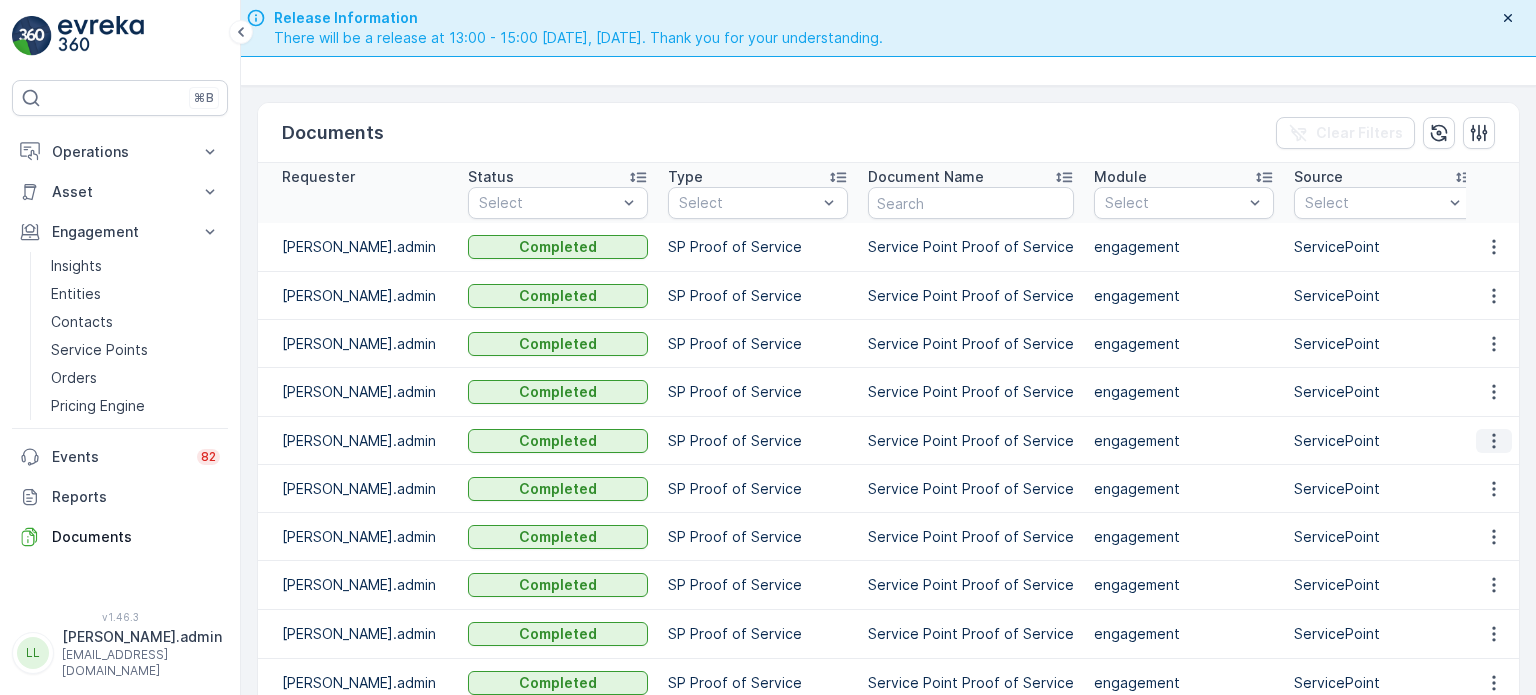 click 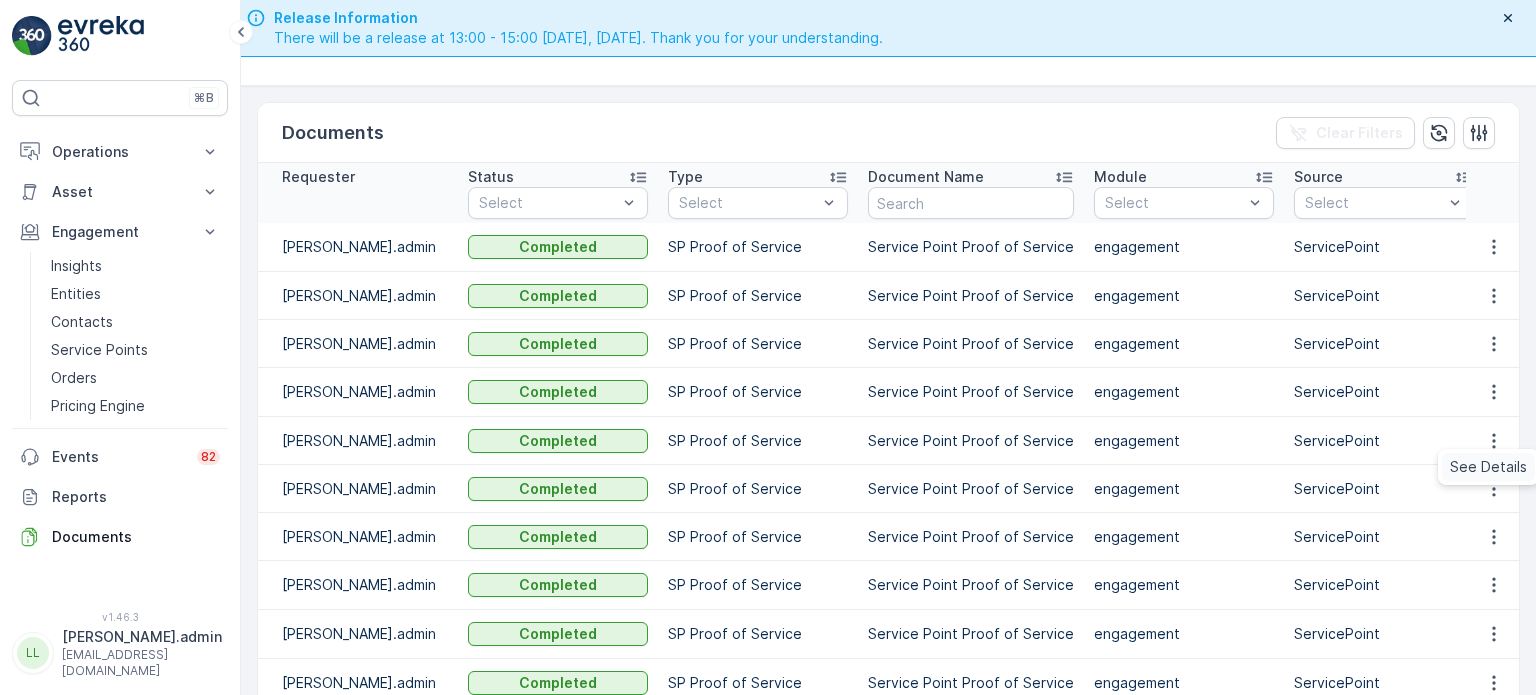 click on "See Details" at bounding box center [1488, 467] 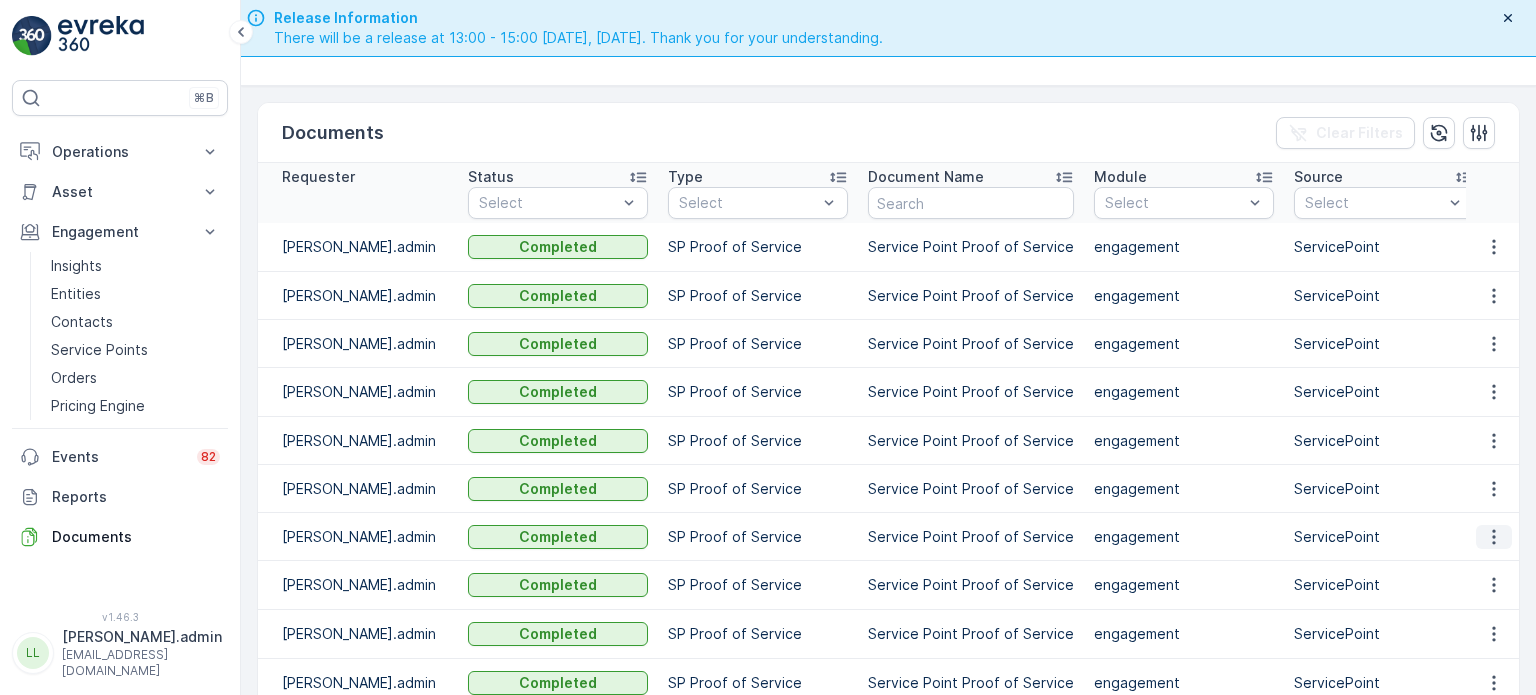 click 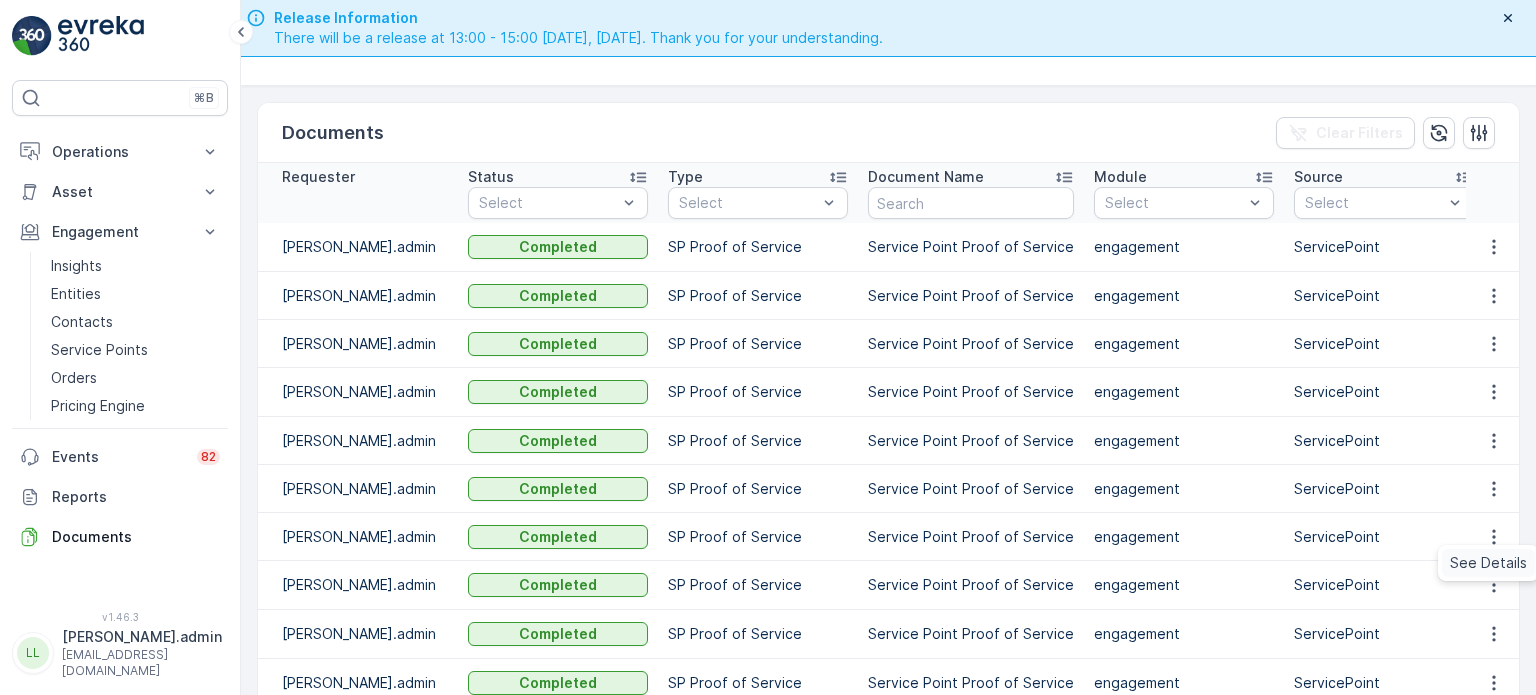 click on "See Details" at bounding box center (1488, 563) 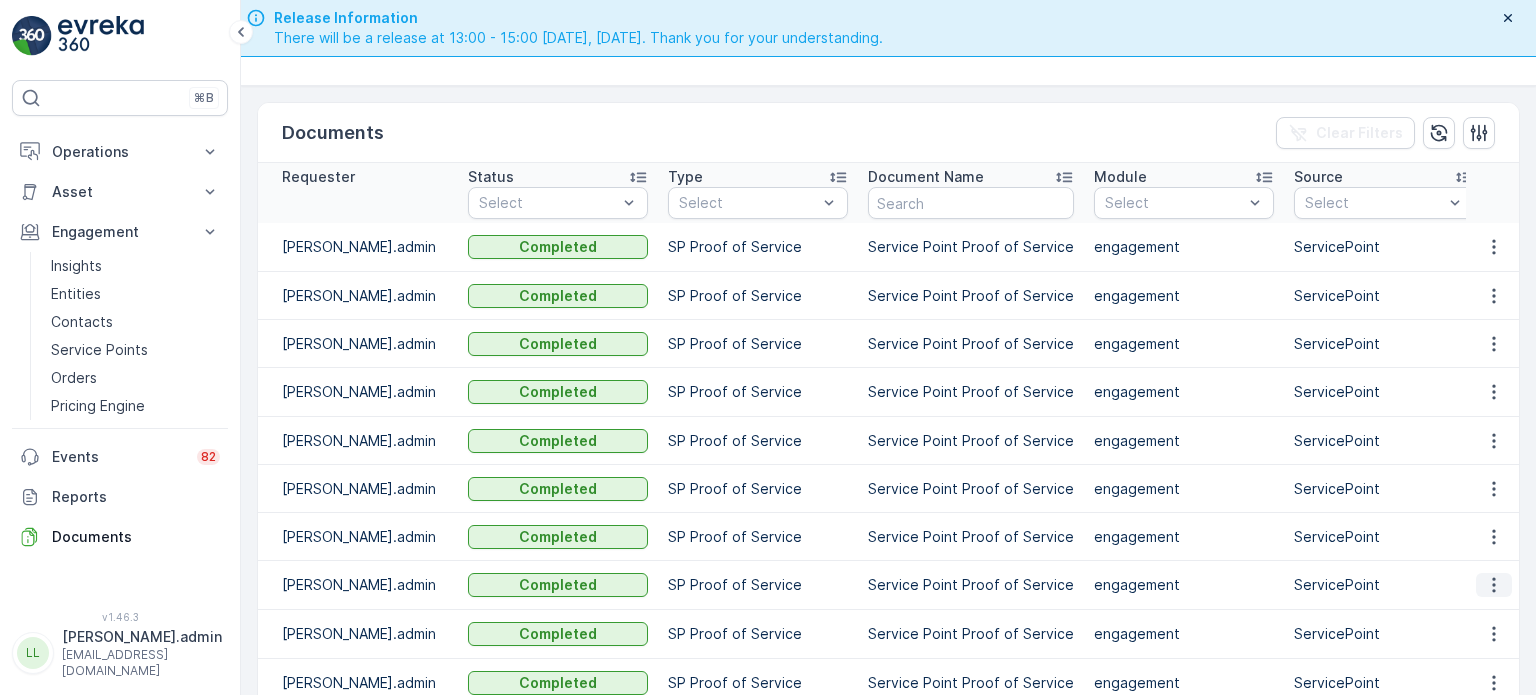 click 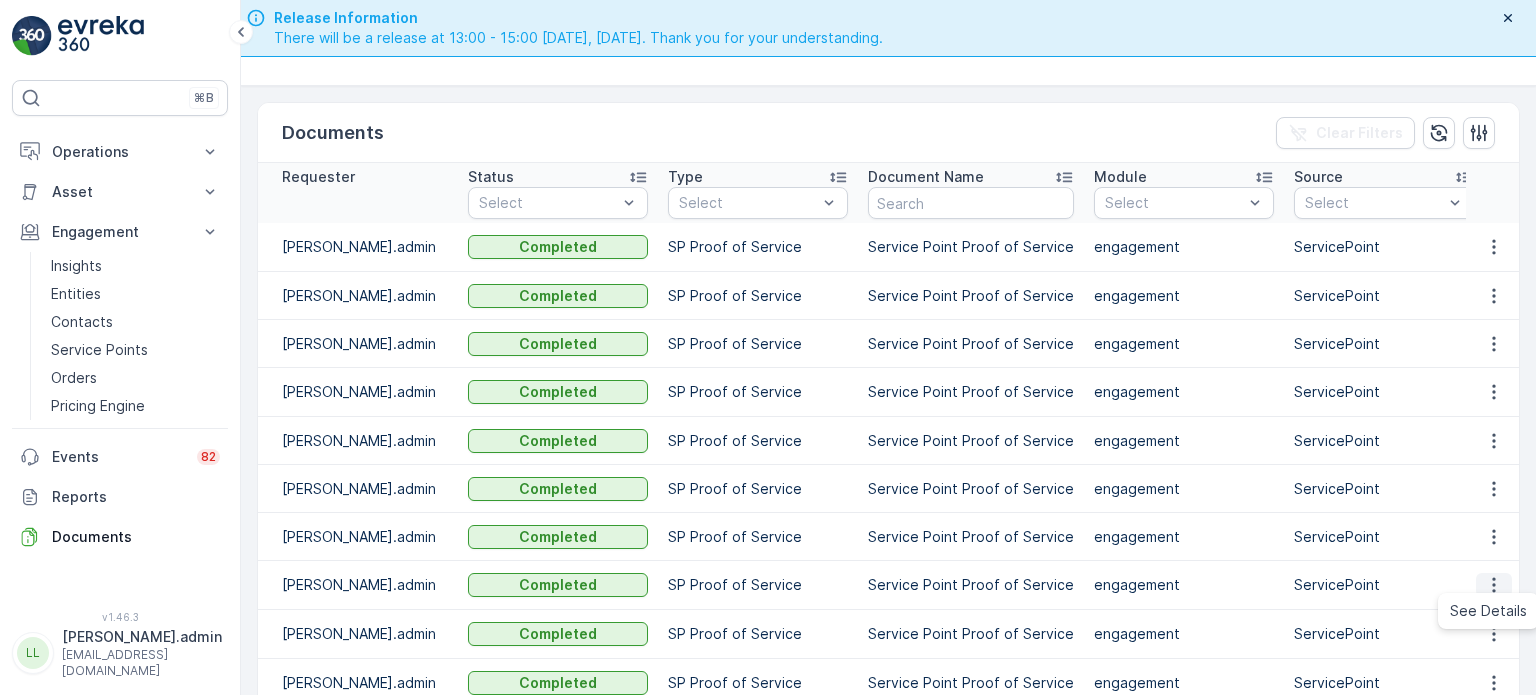 click on "See Details" at bounding box center (1488, 611) 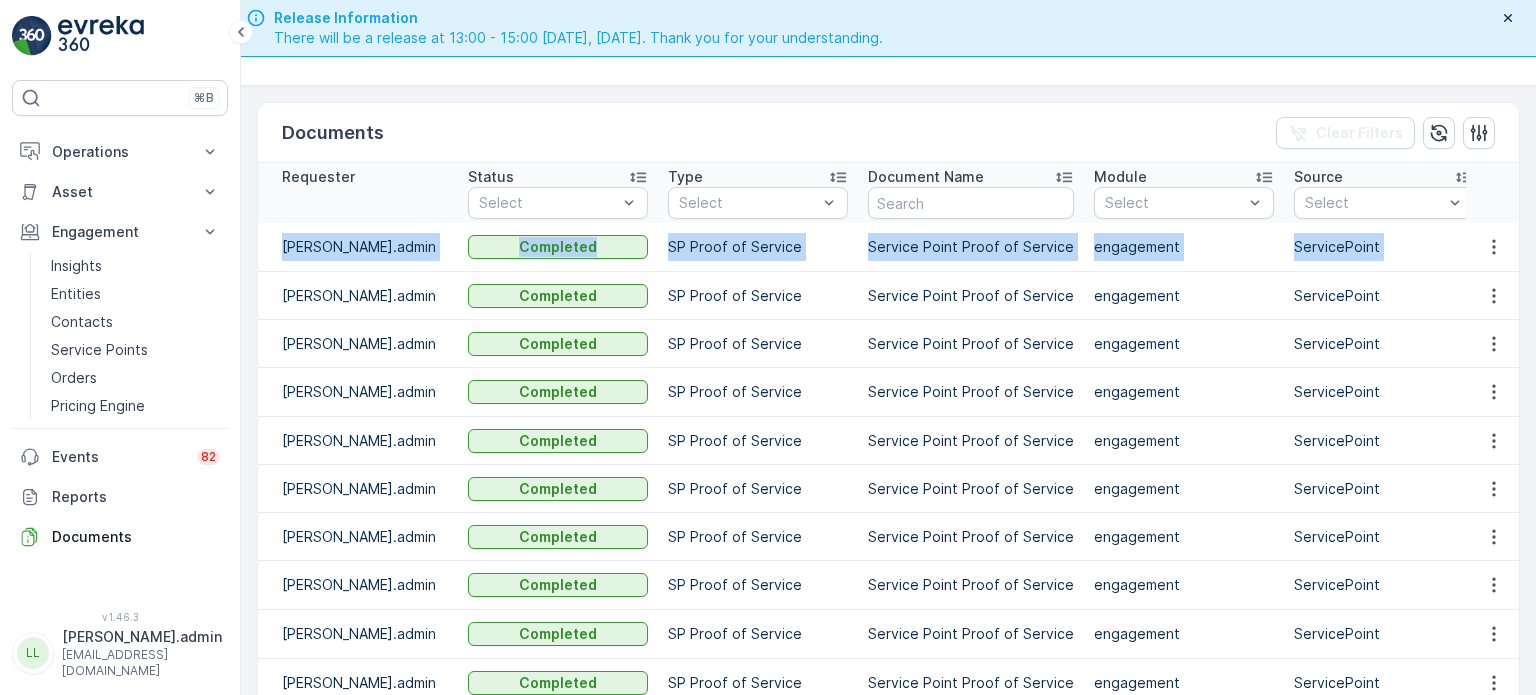 drag, startPoint x: 1530, startPoint y: 222, endPoint x: 1496, endPoint y: 180, distance: 54.037025 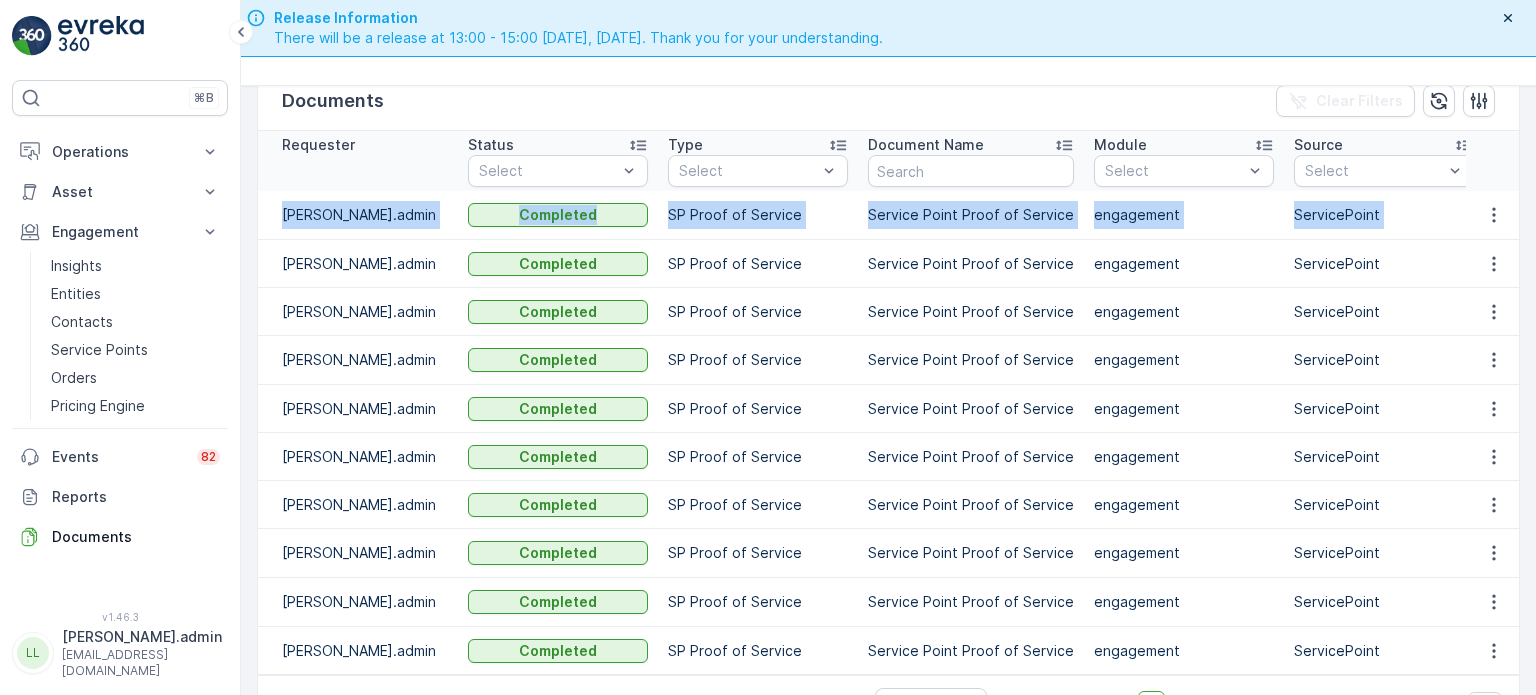 scroll, scrollTop: 0, scrollLeft: 0, axis: both 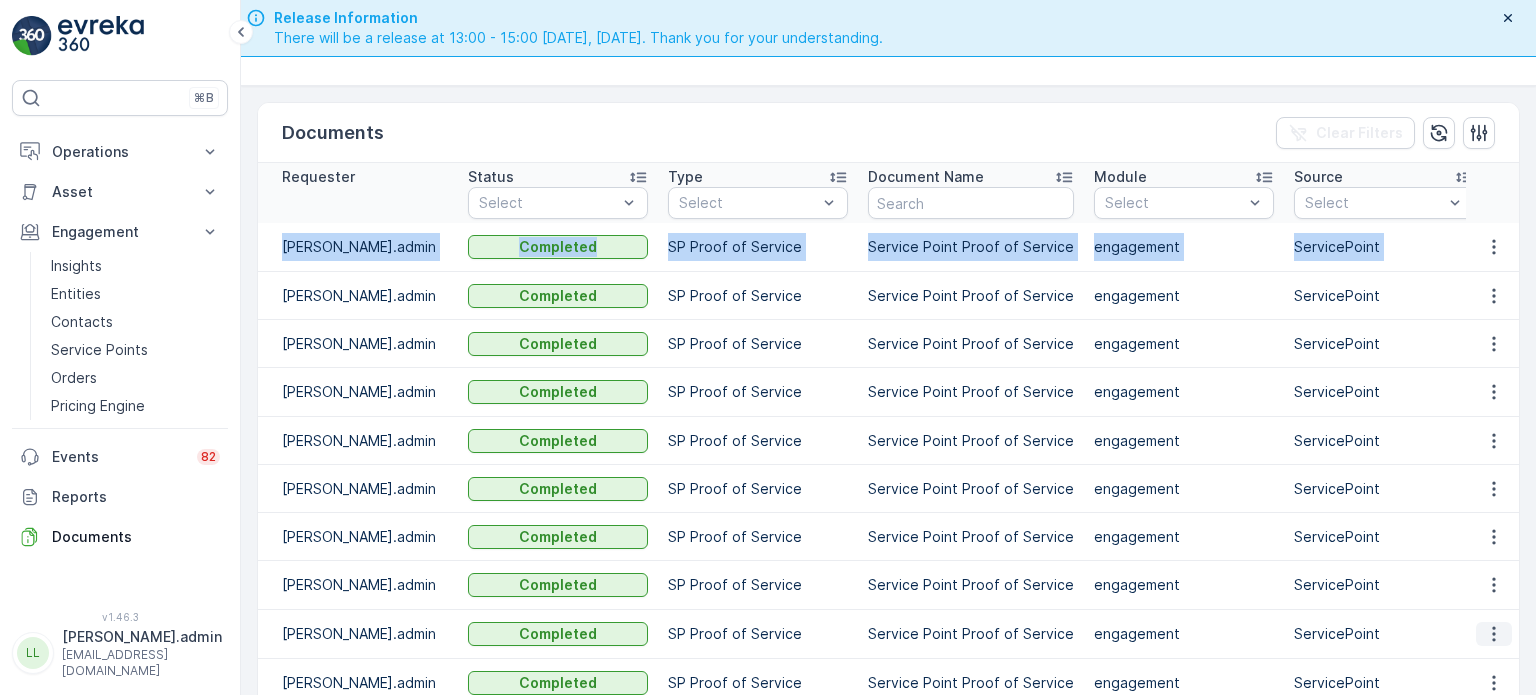 click 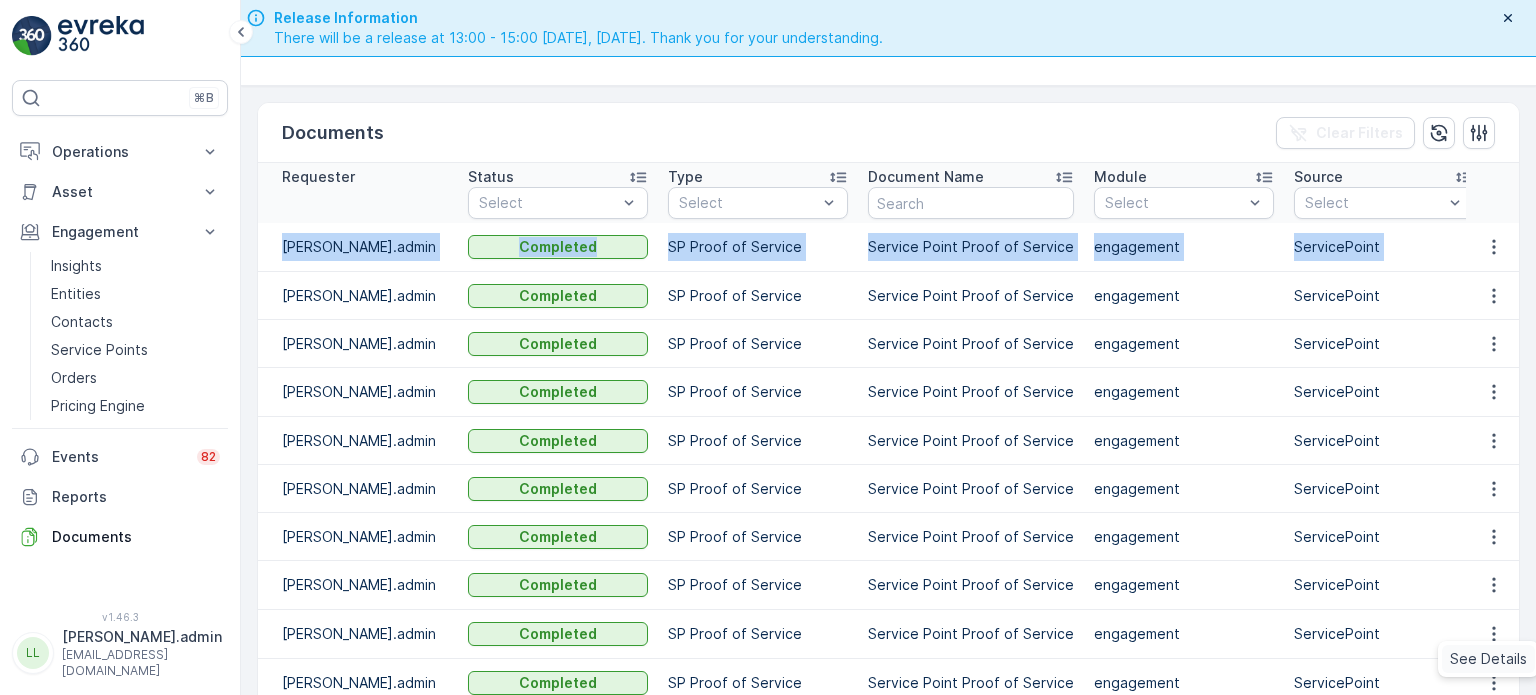 click on "See Details" at bounding box center [1488, 659] 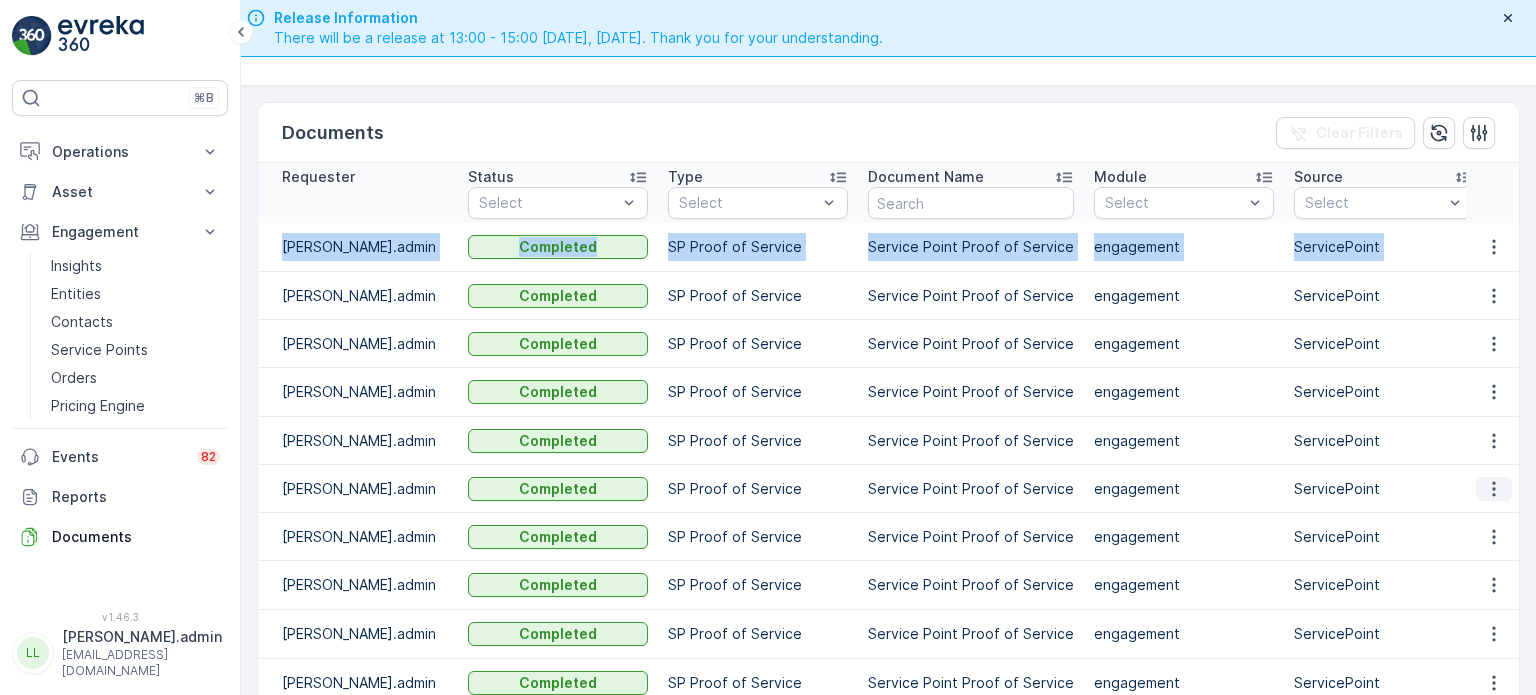 click 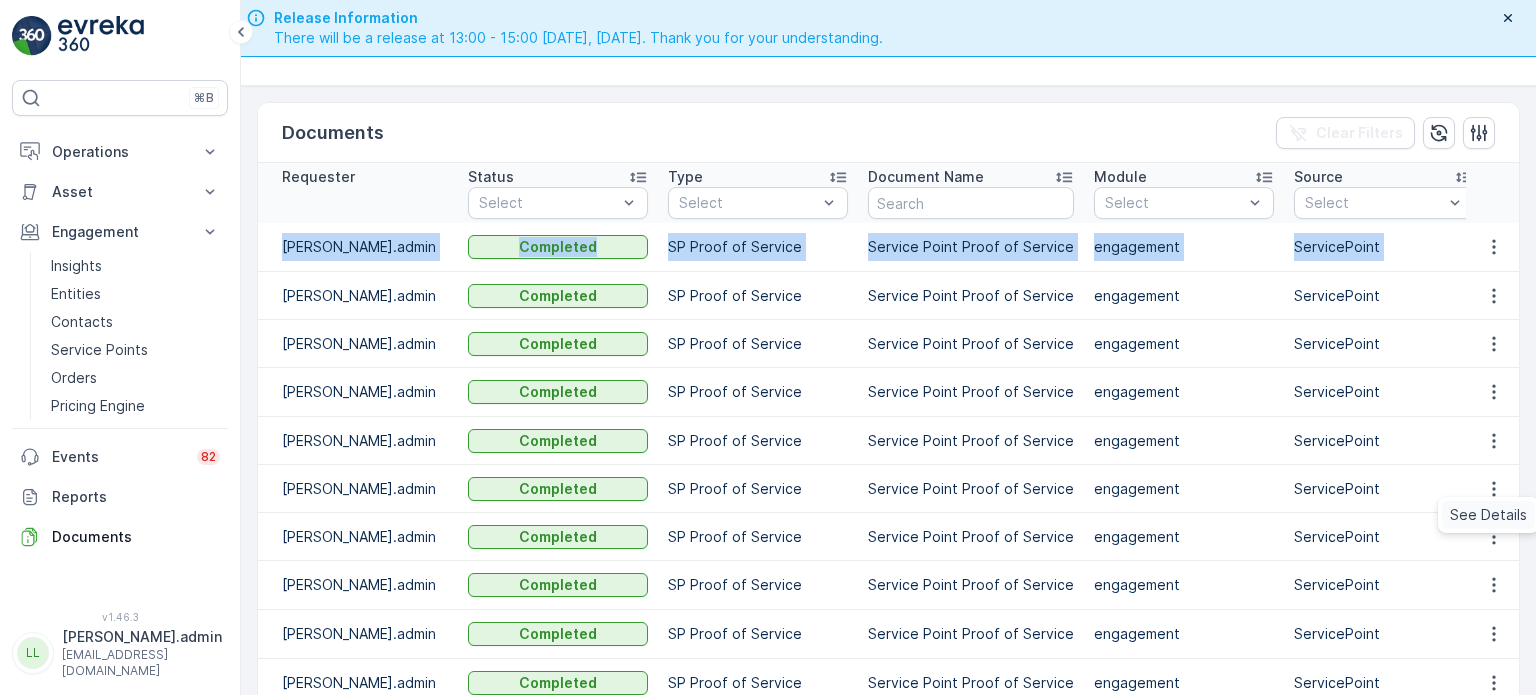 click on "See Details" at bounding box center [1488, 515] 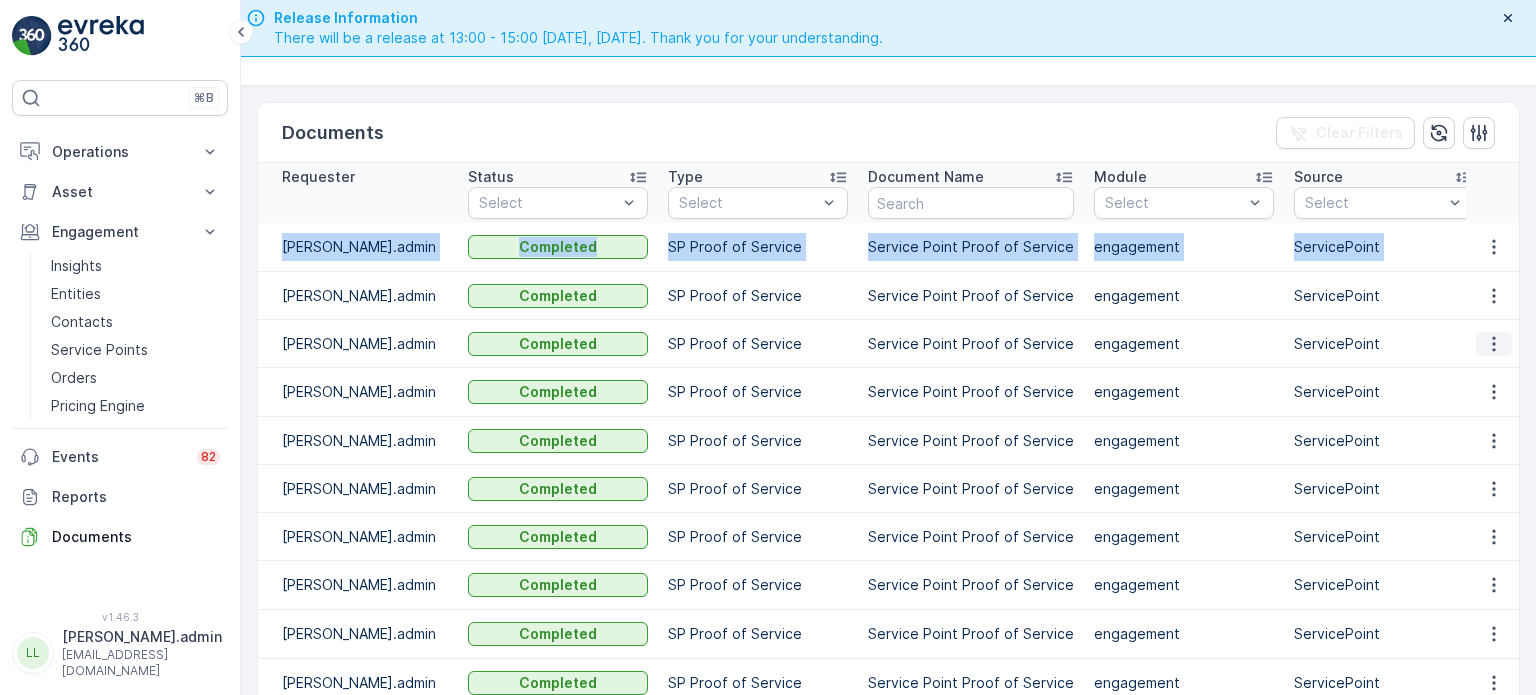 click 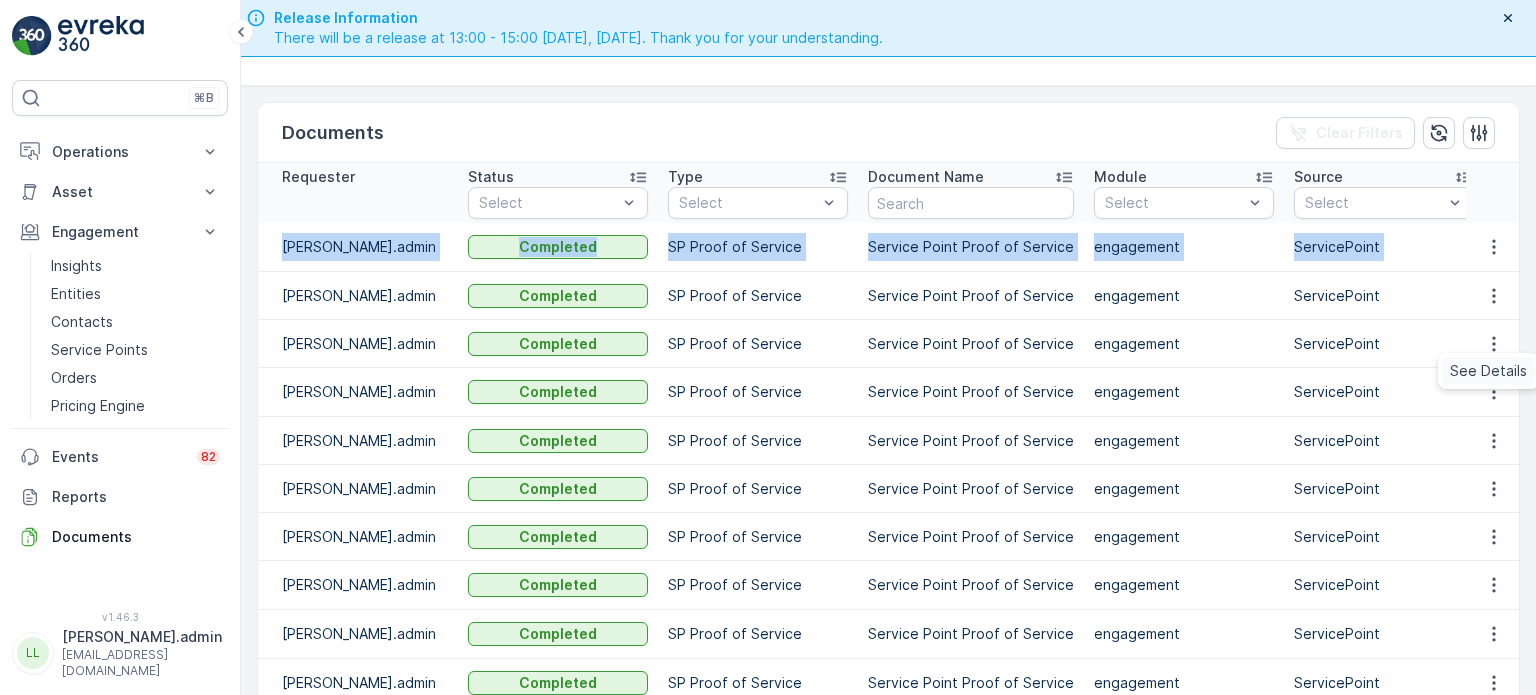 click on "See Details" at bounding box center [1488, 371] 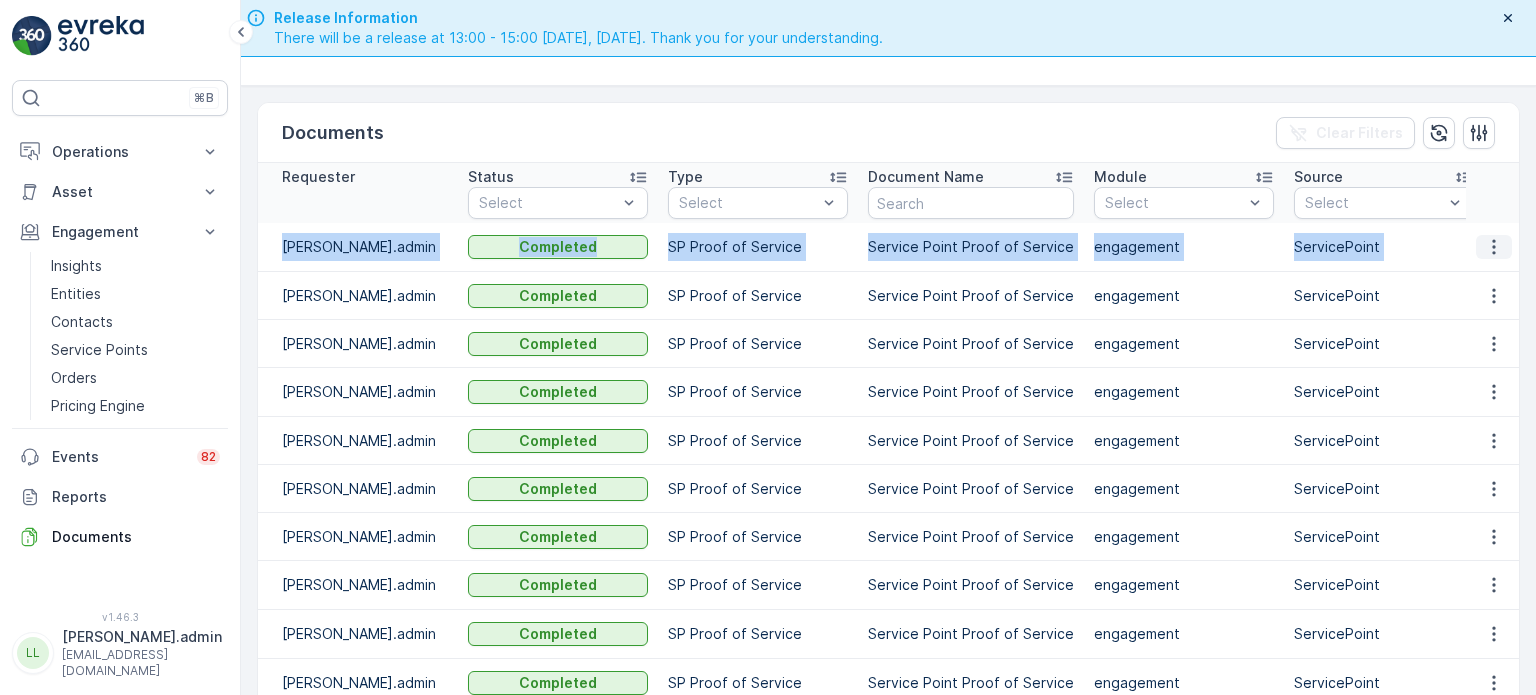 click 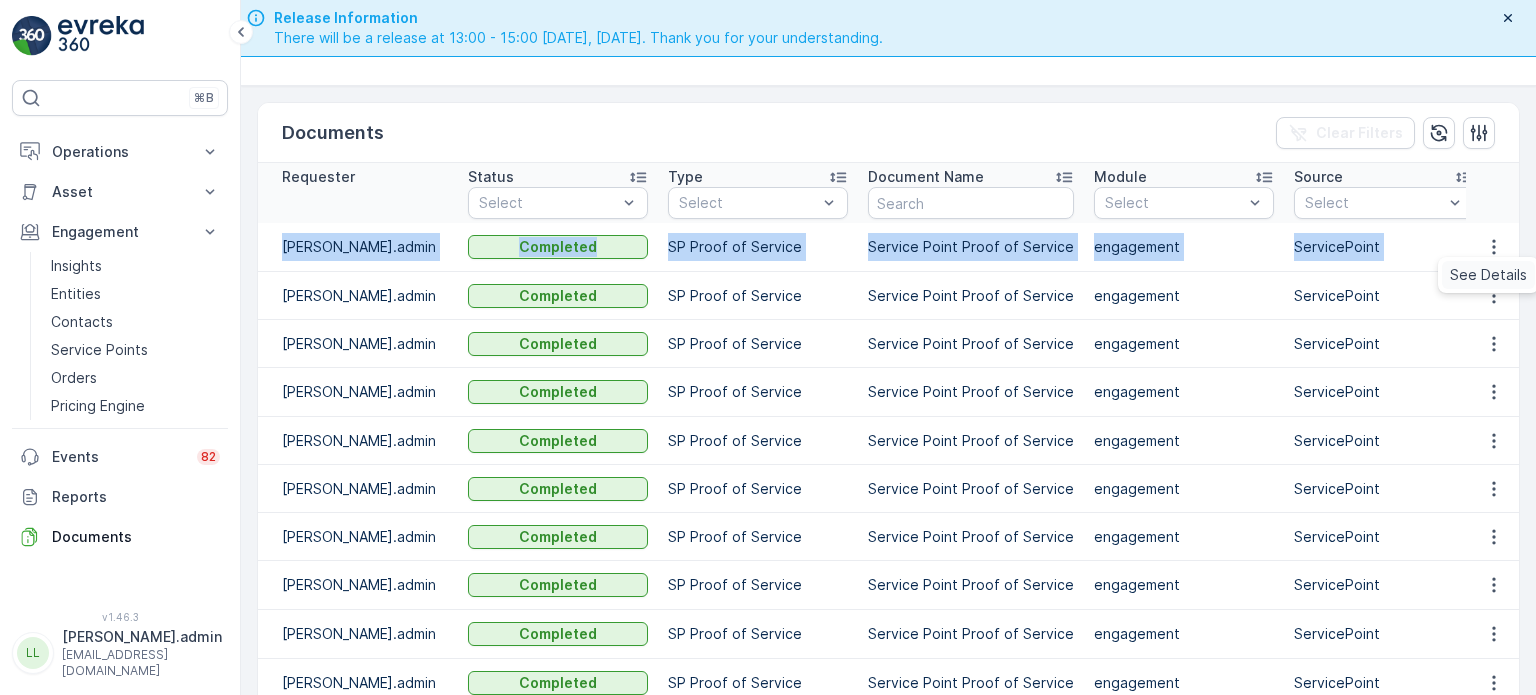 click on "See Details" at bounding box center [1488, 275] 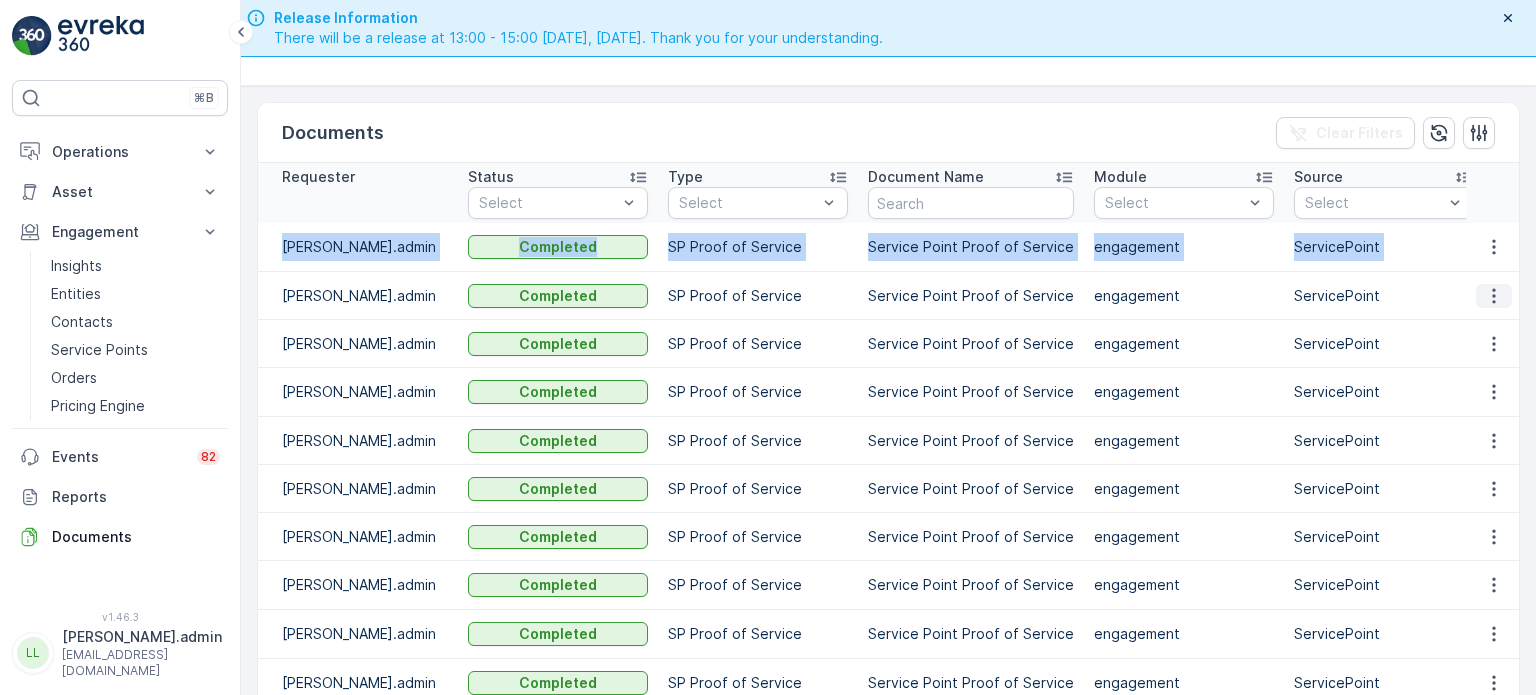 click 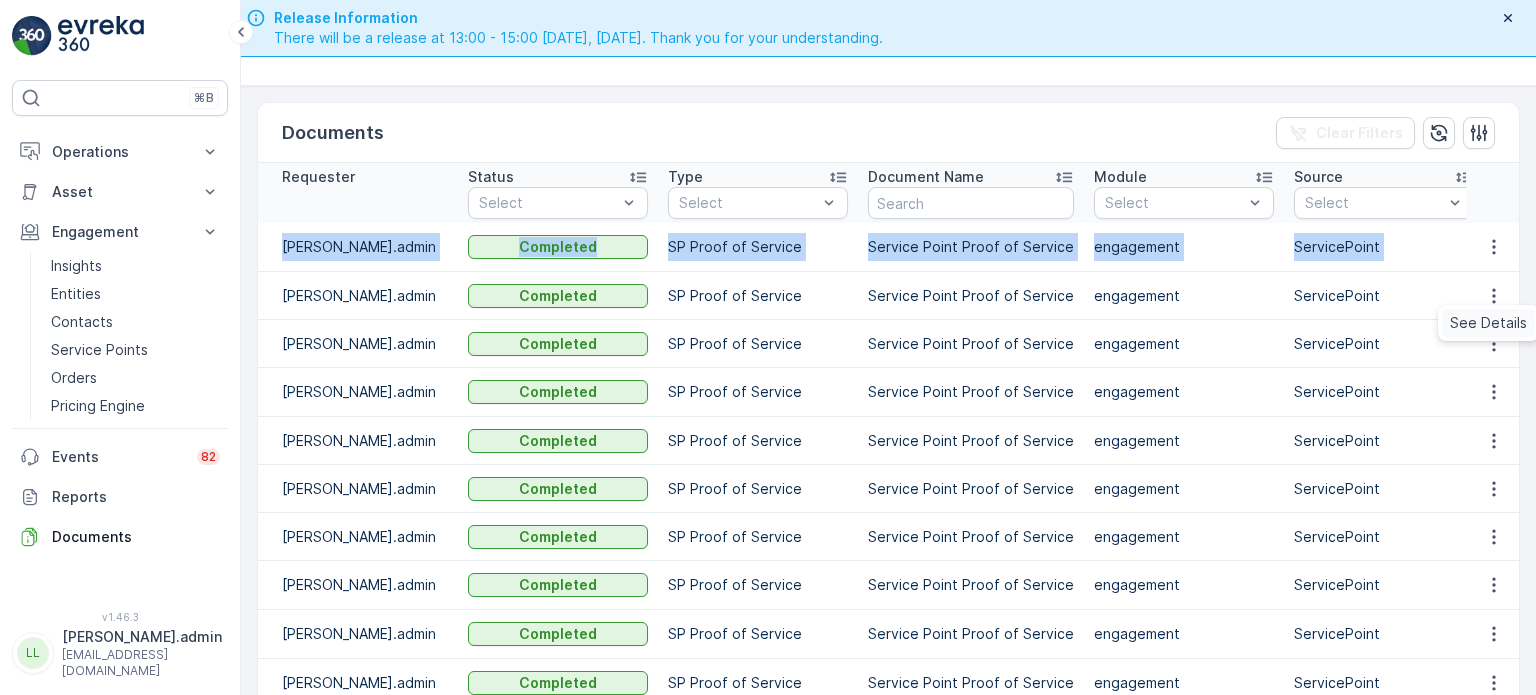 click on "See Details" at bounding box center [1488, 323] 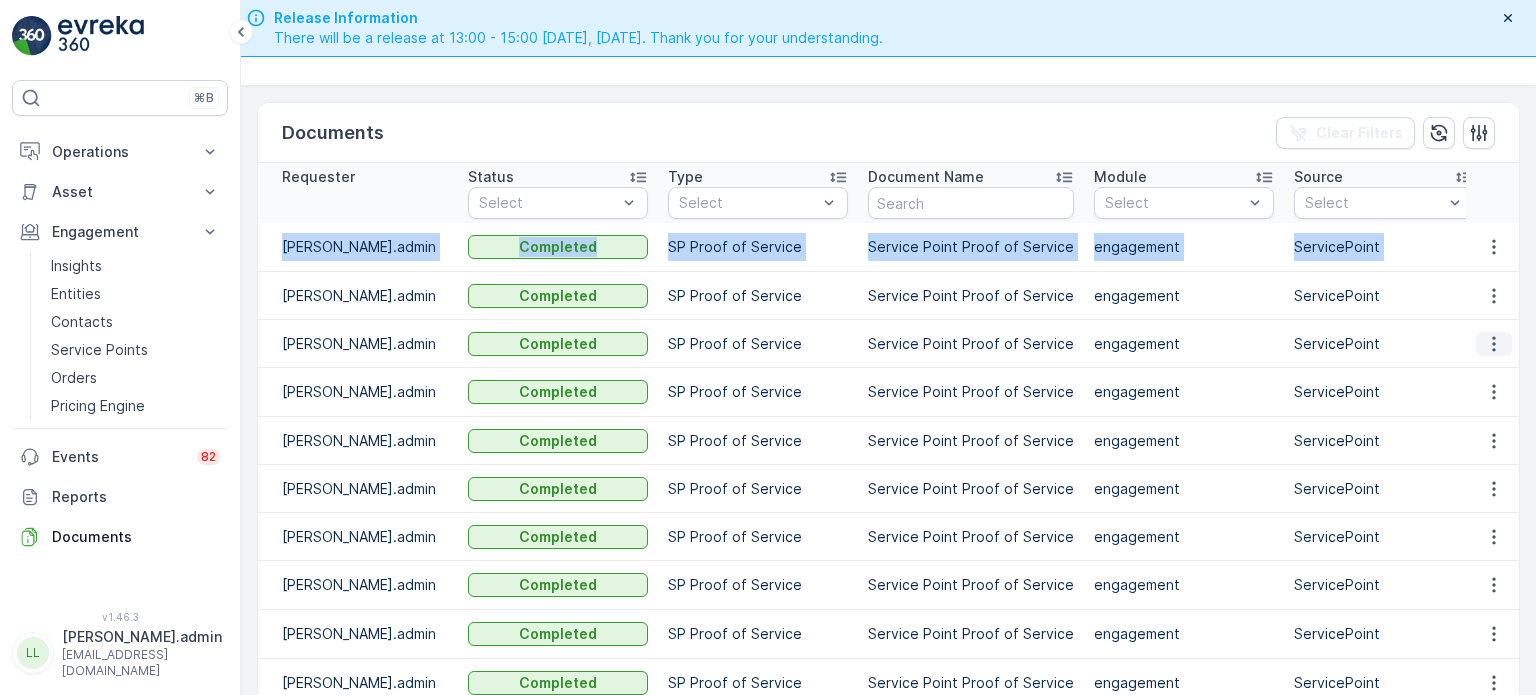 click 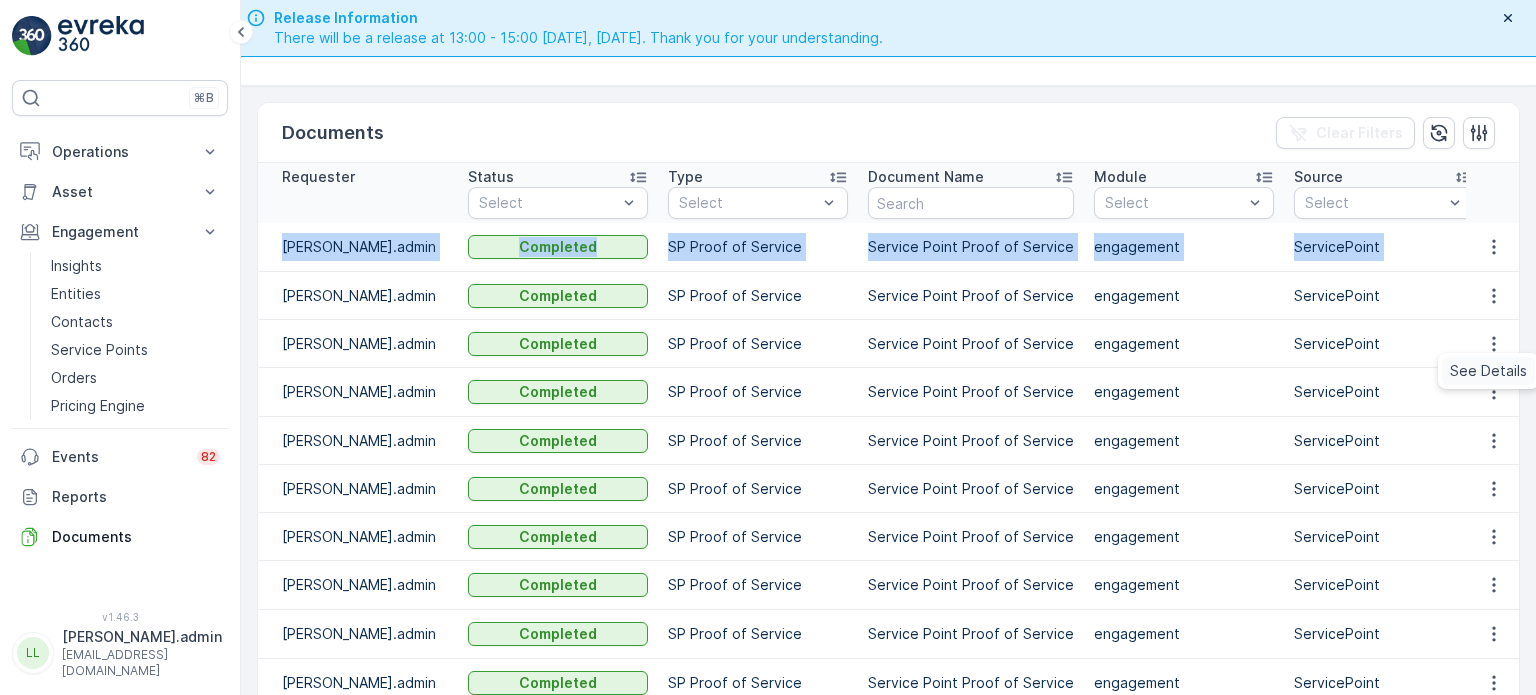 click on "See Details" at bounding box center (1488, 371) 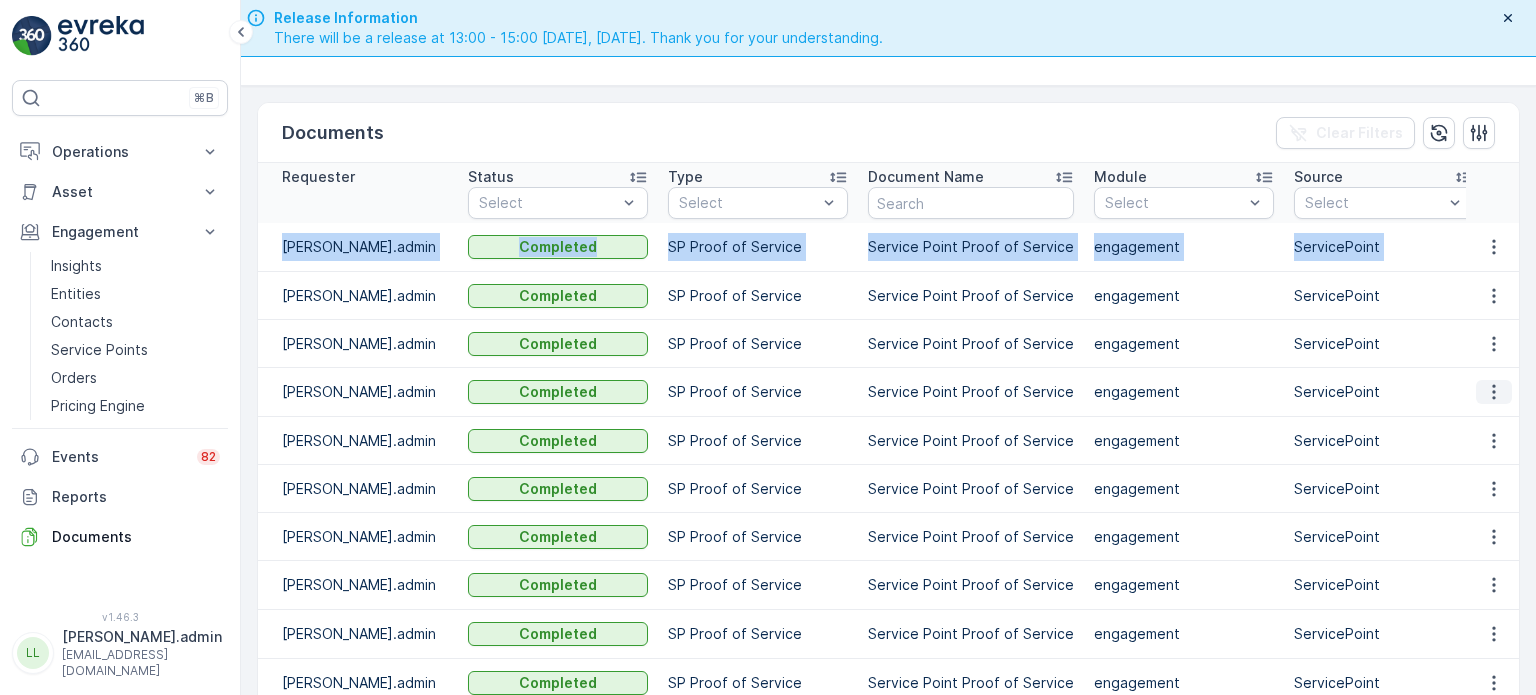 click 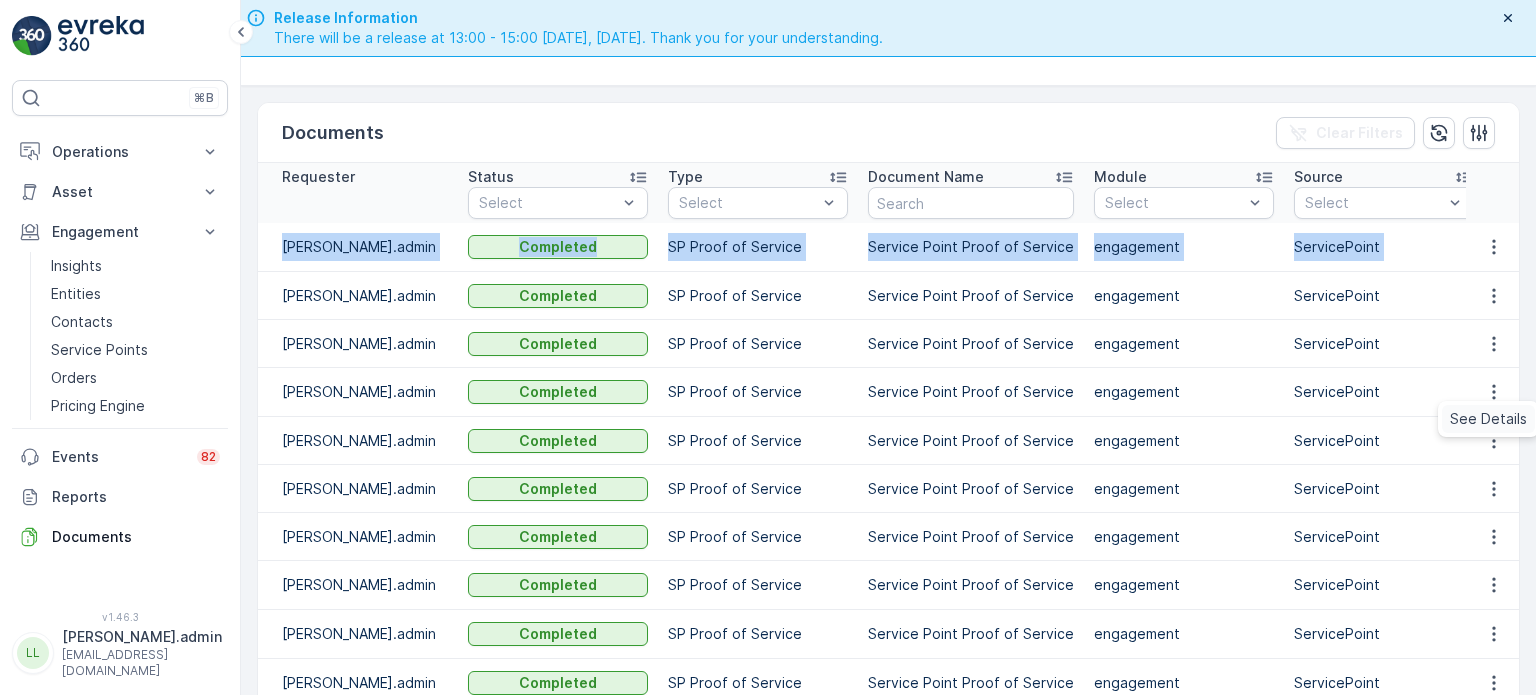 drag, startPoint x: 1488, startPoint y: 399, endPoint x: 1487, endPoint y: 419, distance: 20.024984 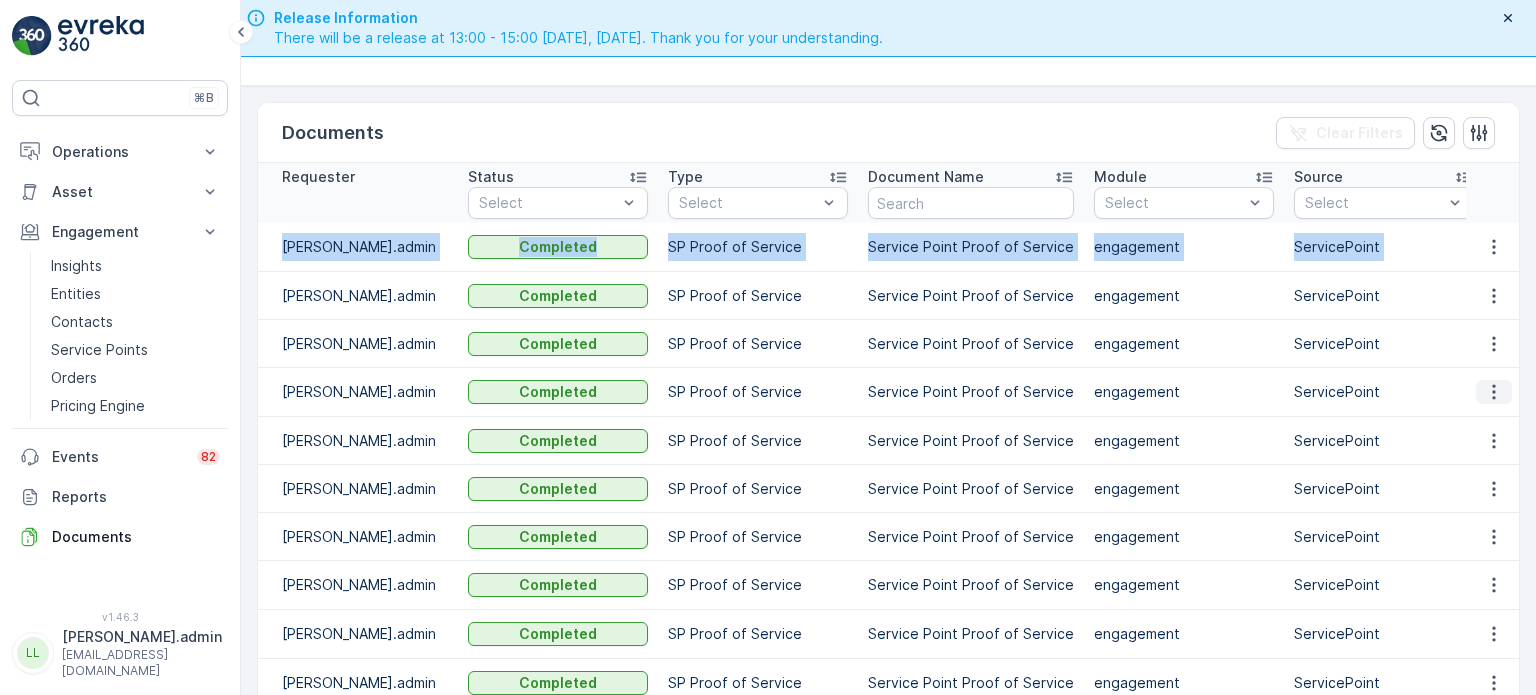 click 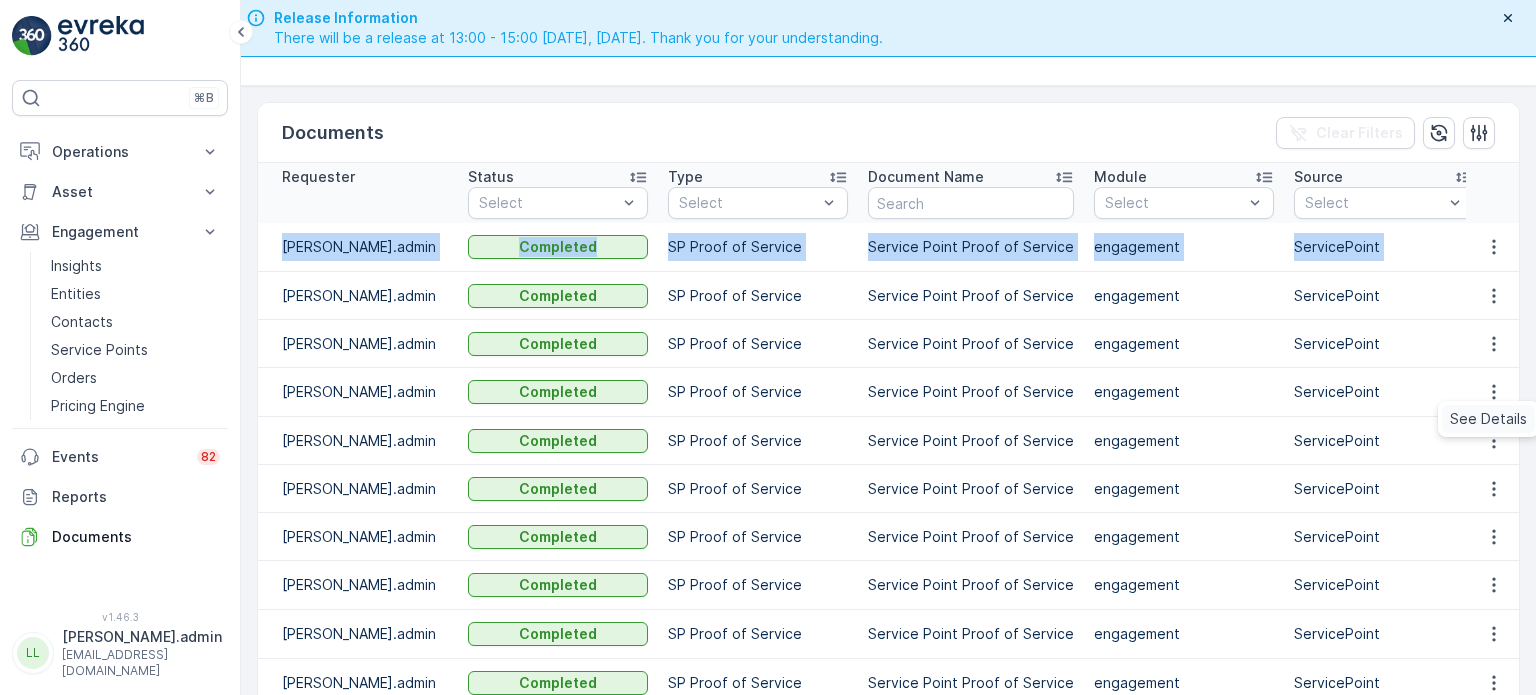 click on "See Details" at bounding box center (1488, 419) 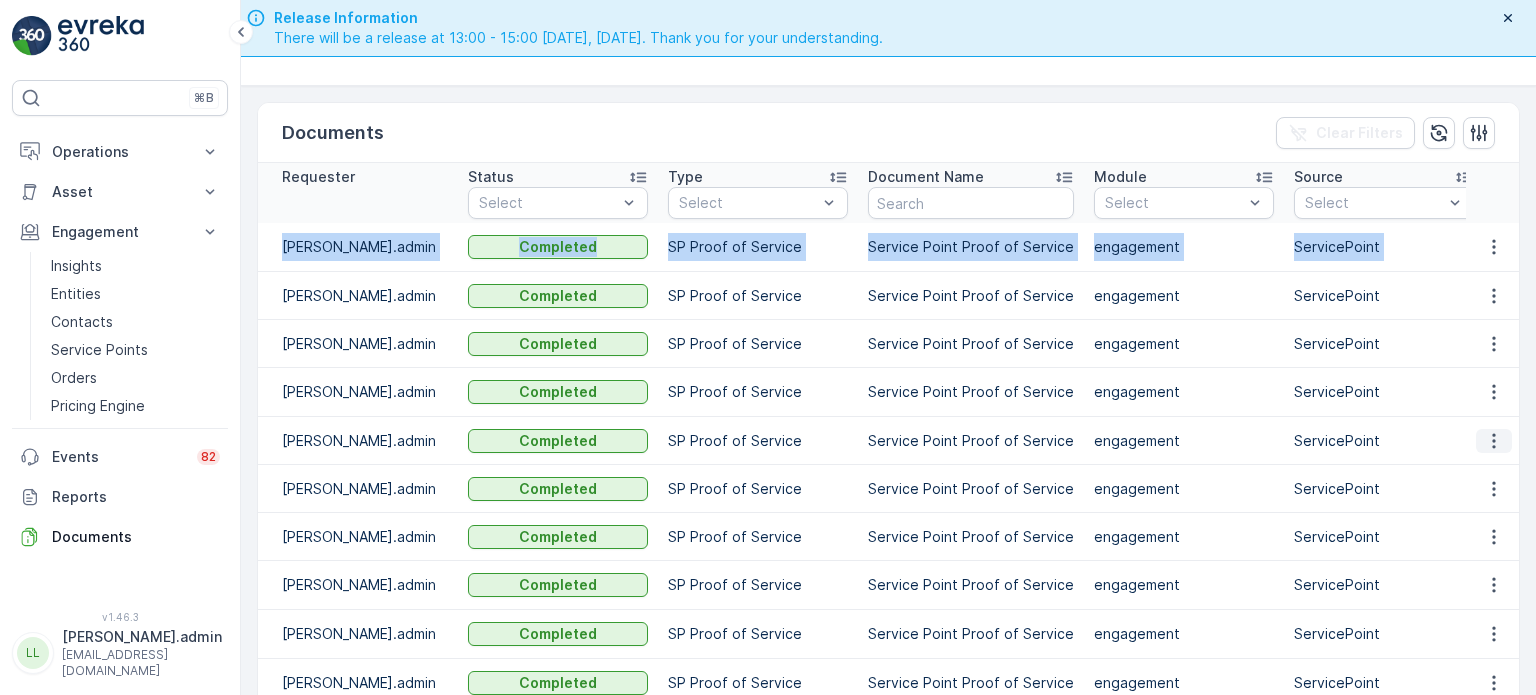 click 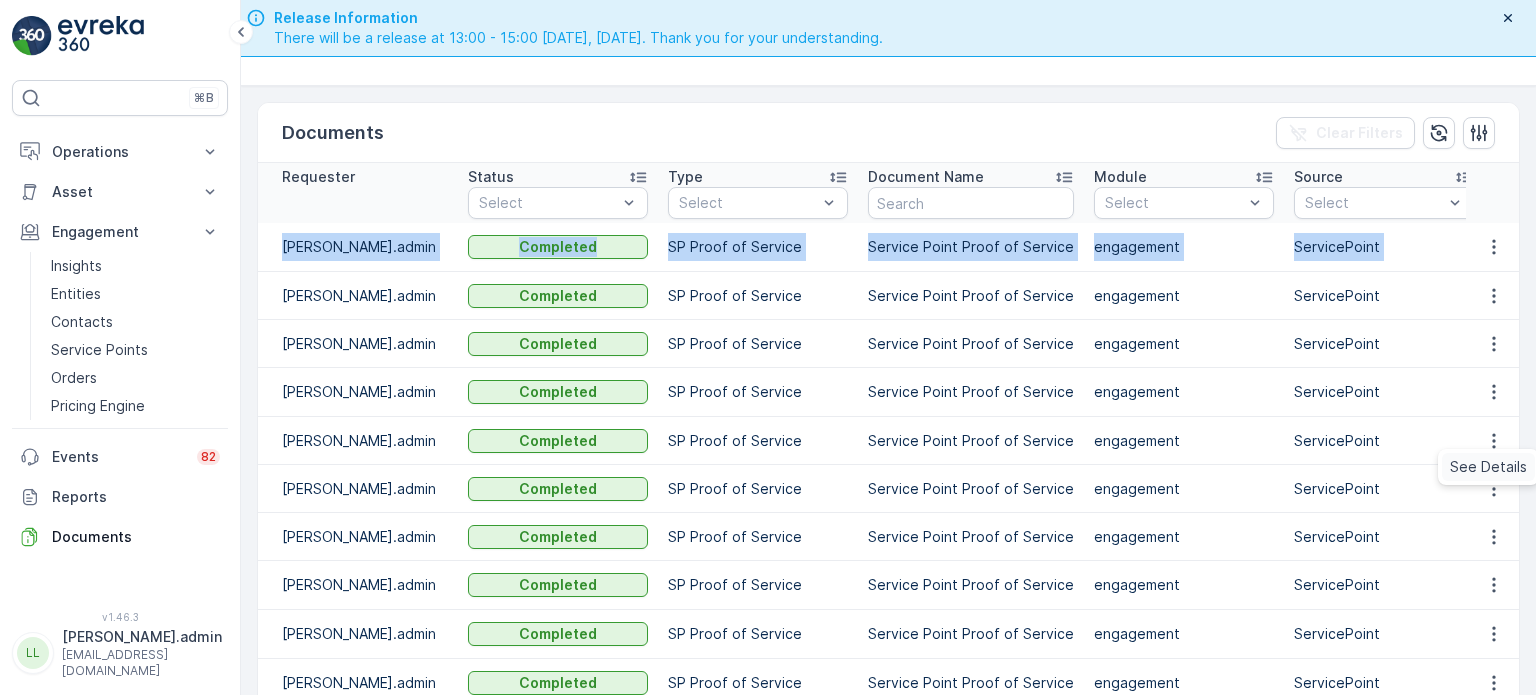 click on "See Details" at bounding box center (1488, 467) 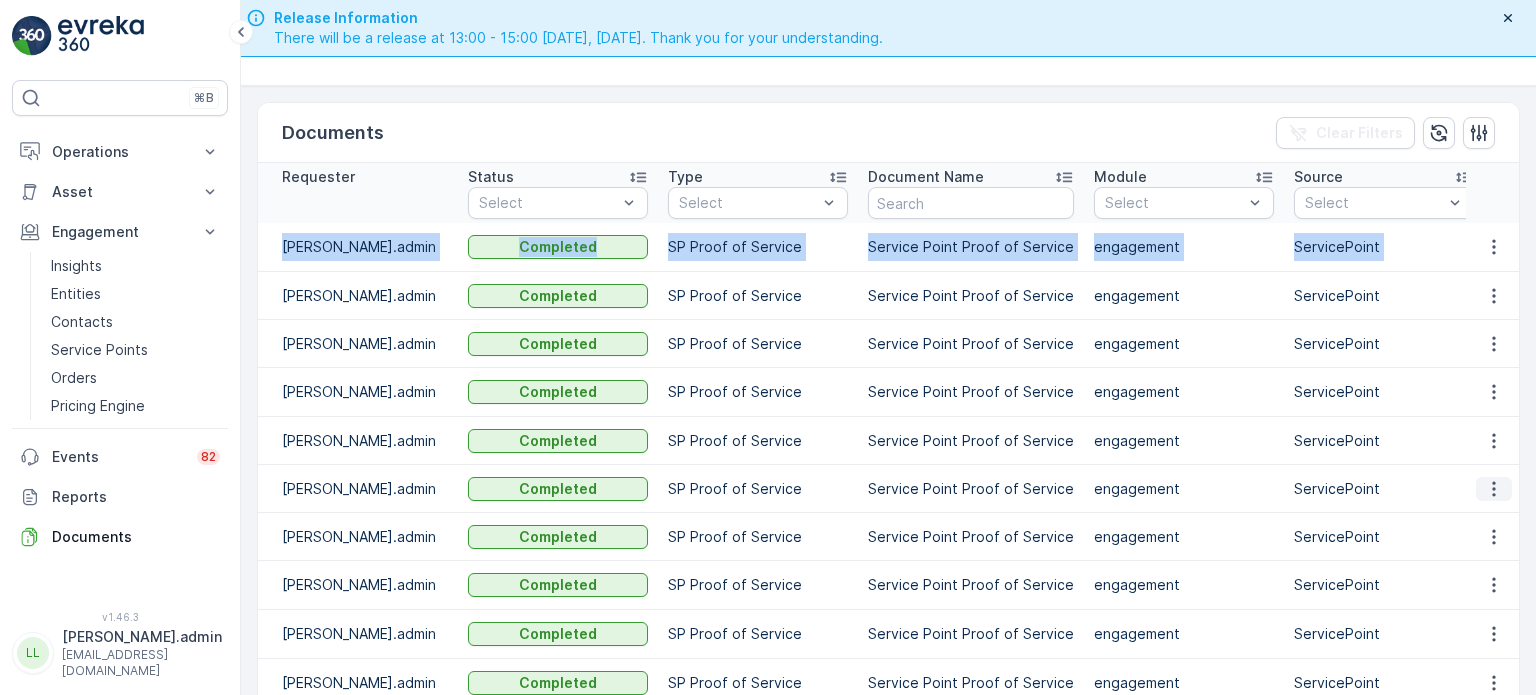 drag, startPoint x: 1481, startPoint y: 482, endPoint x: 1486, endPoint y: 494, distance: 13 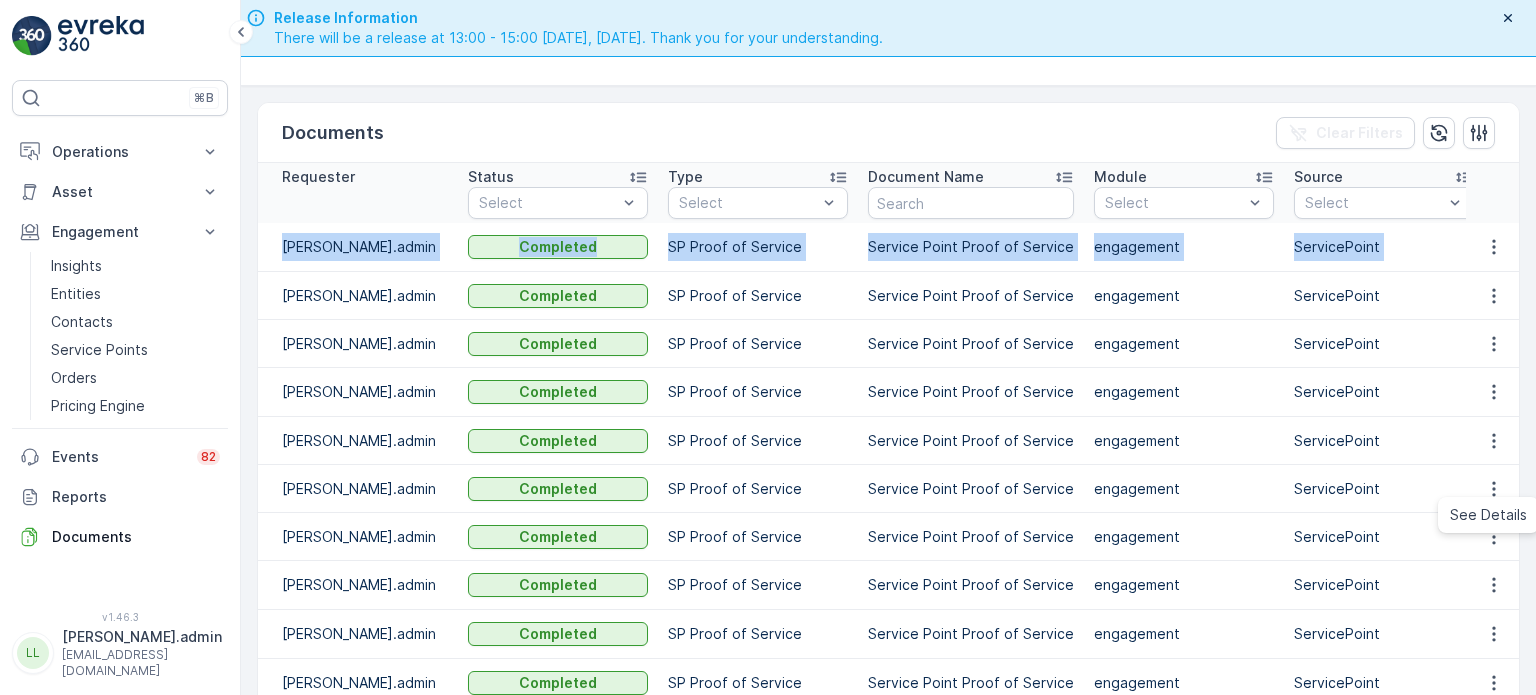click on "See Details" at bounding box center [1488, 515] 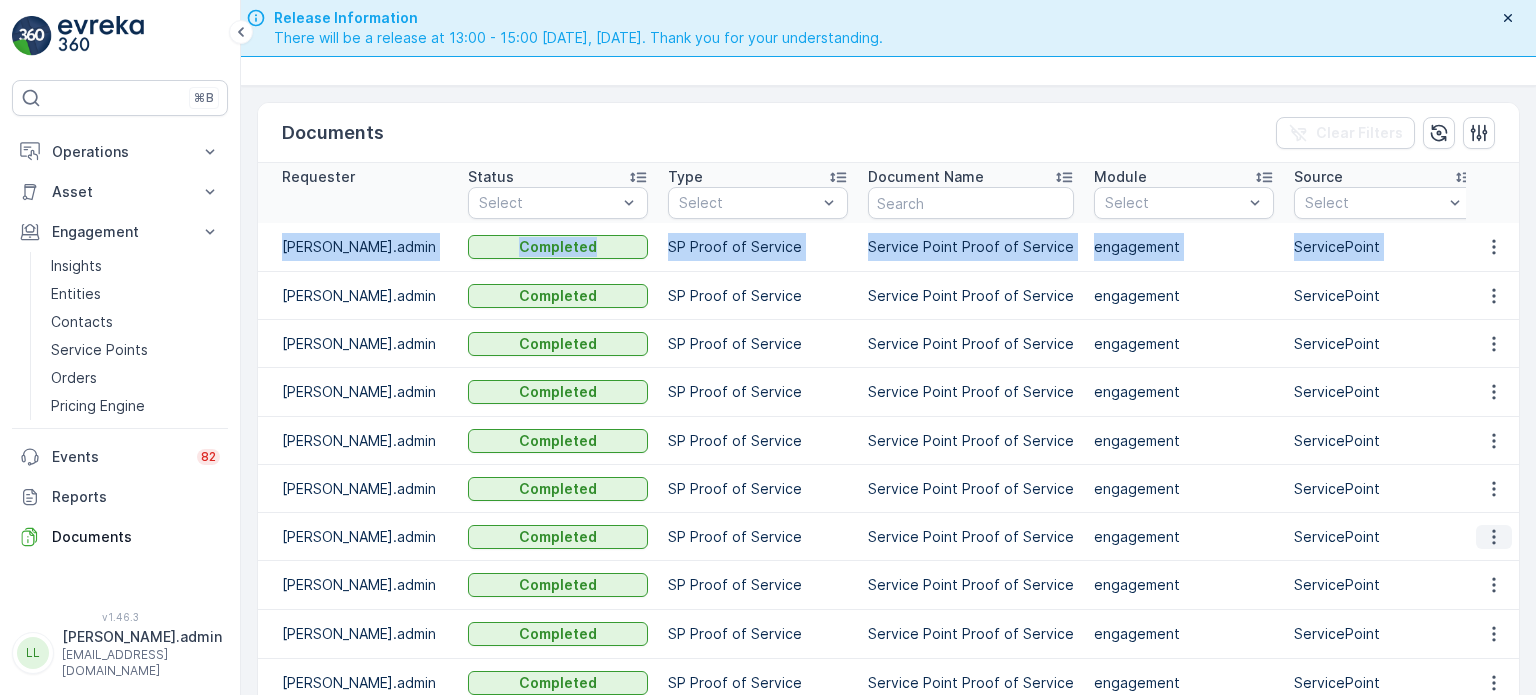 click 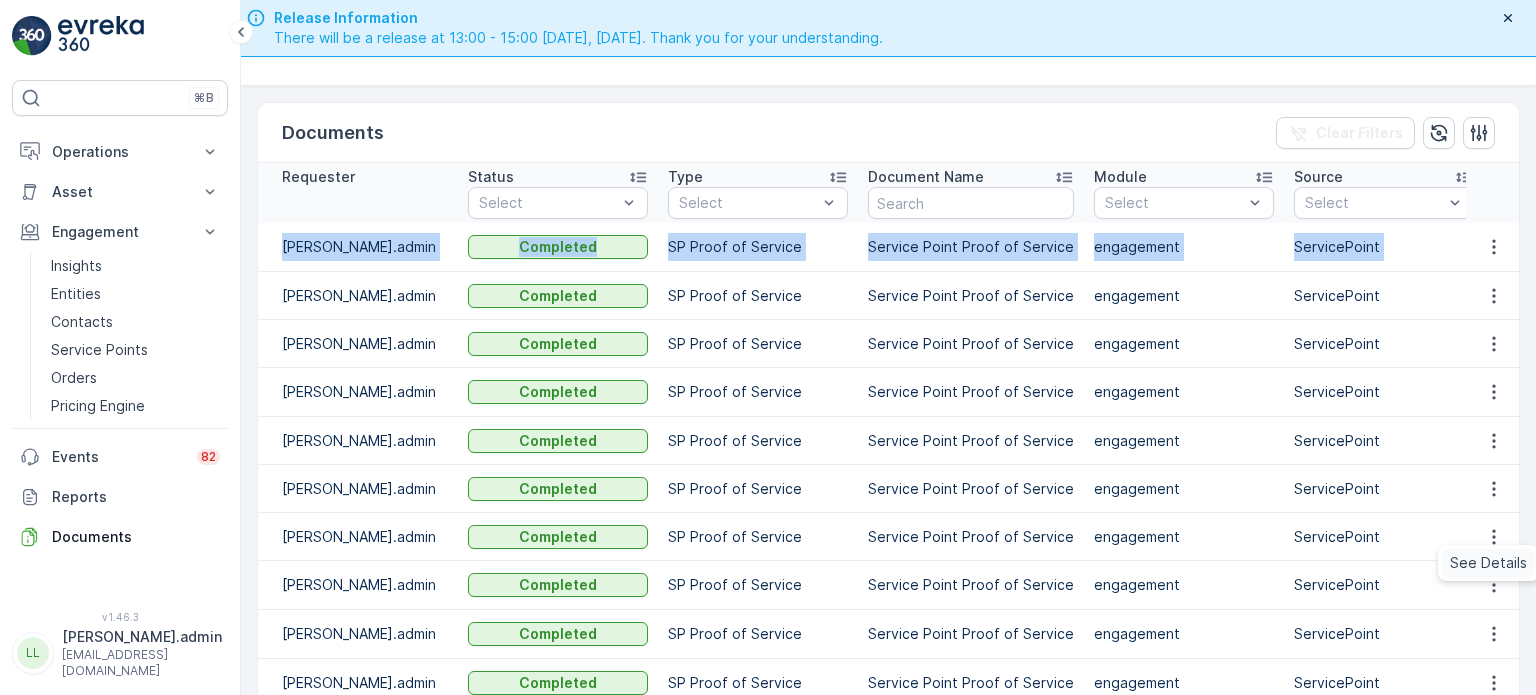 click on "See Details" at bounding box center [1488, 563] 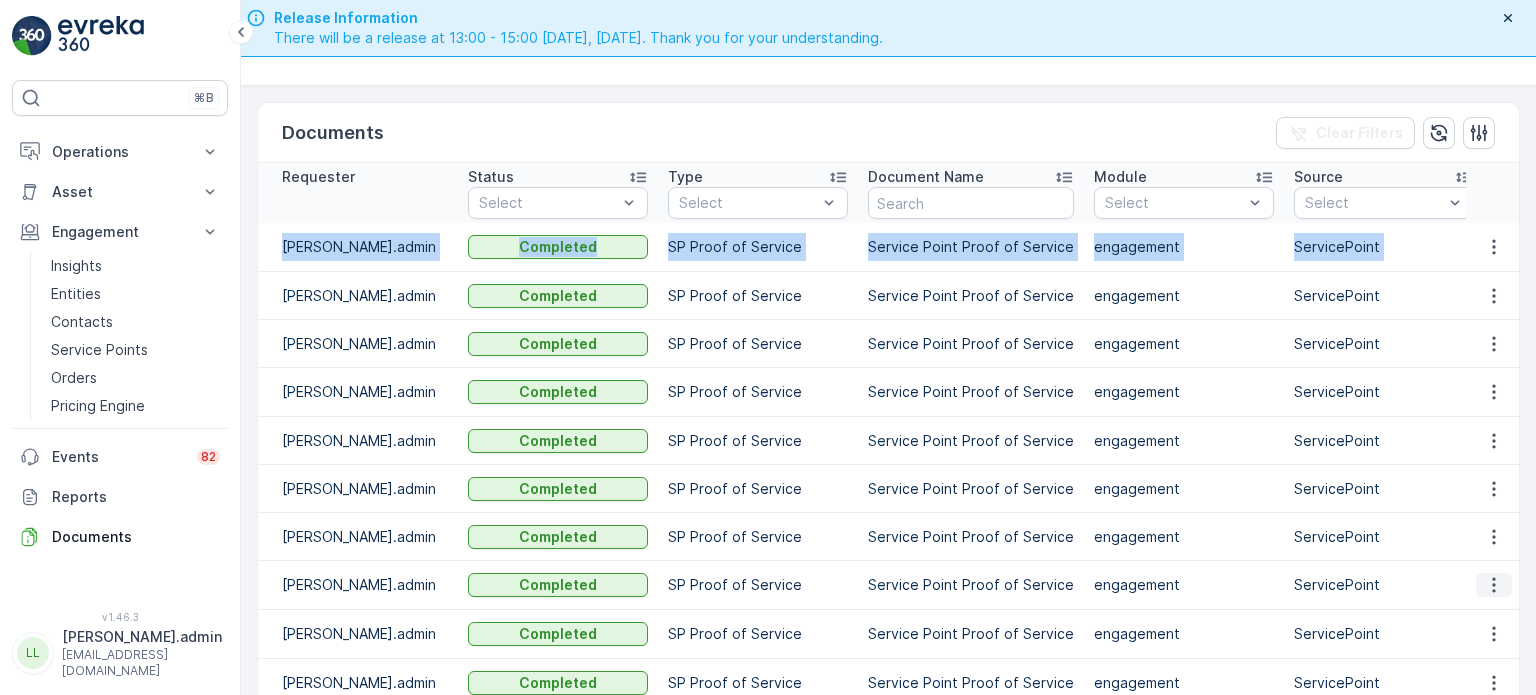 click 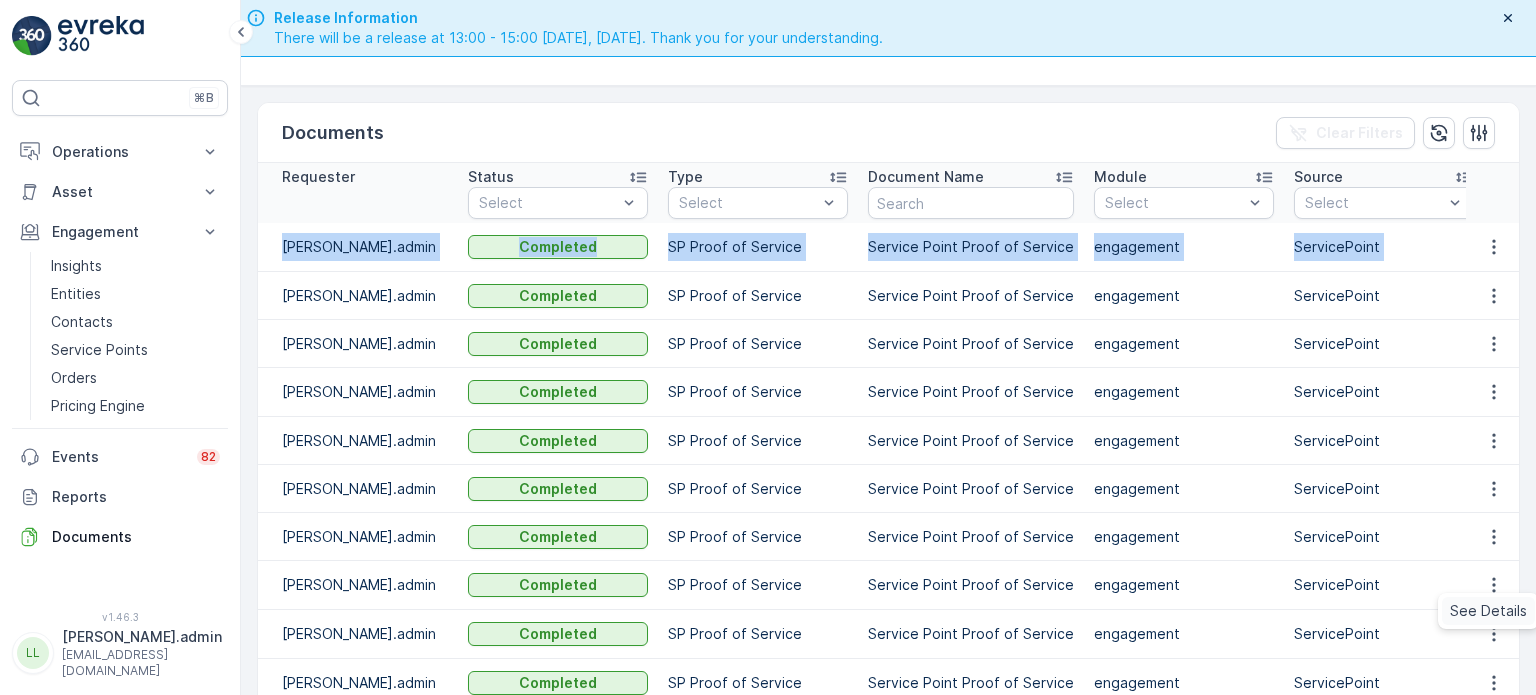 click on "See Details" at bounding box center (1488, 611) 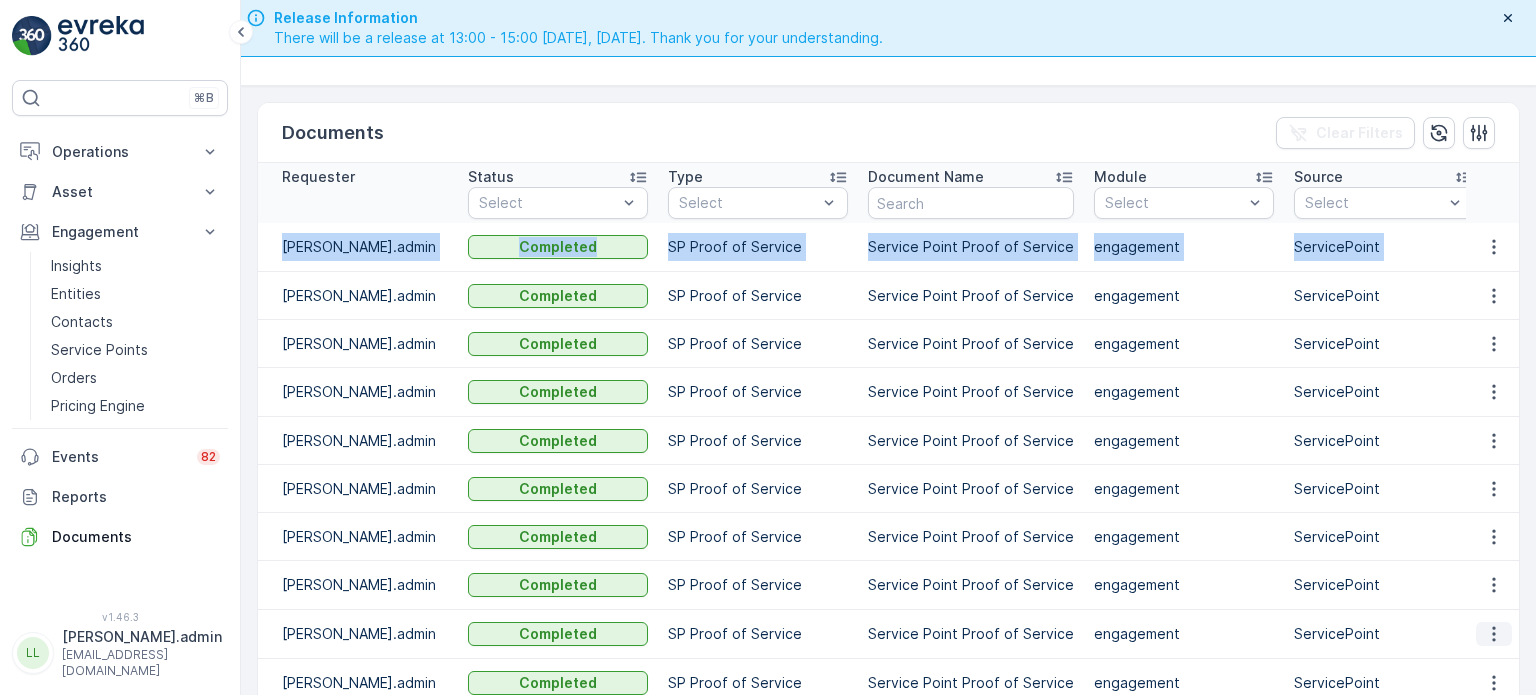 click 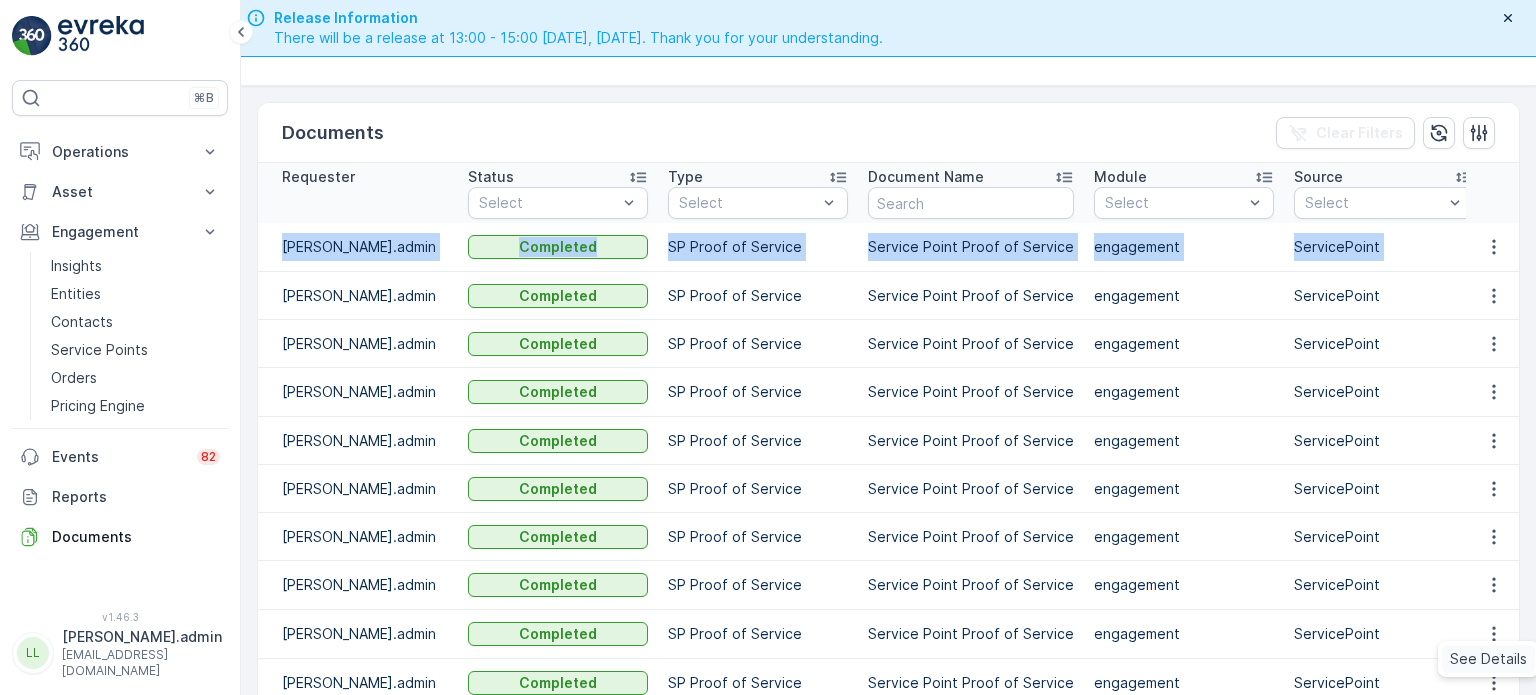 click on "See Details" at bounding box center (1488, 659) 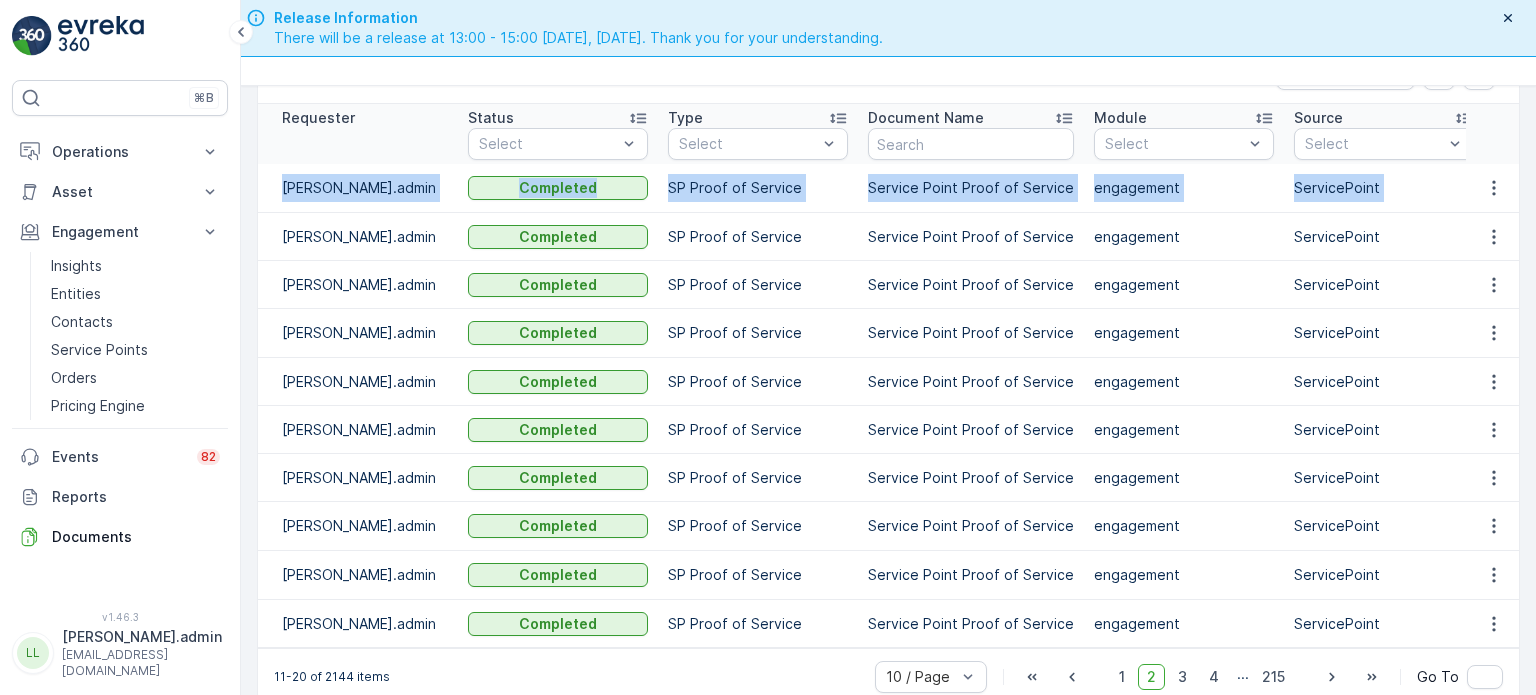 scroll, scrollTop: 89, scrollLeft: 0, axis: vertical 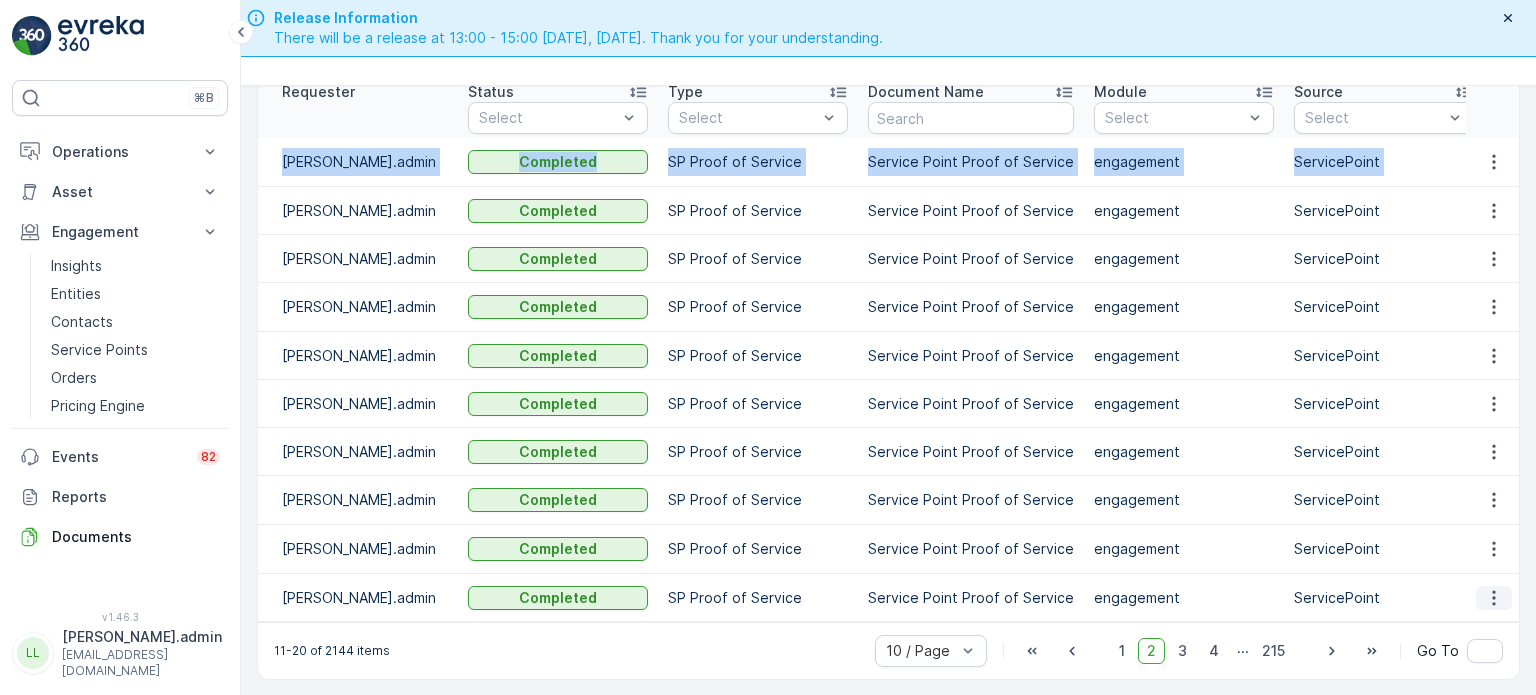 click 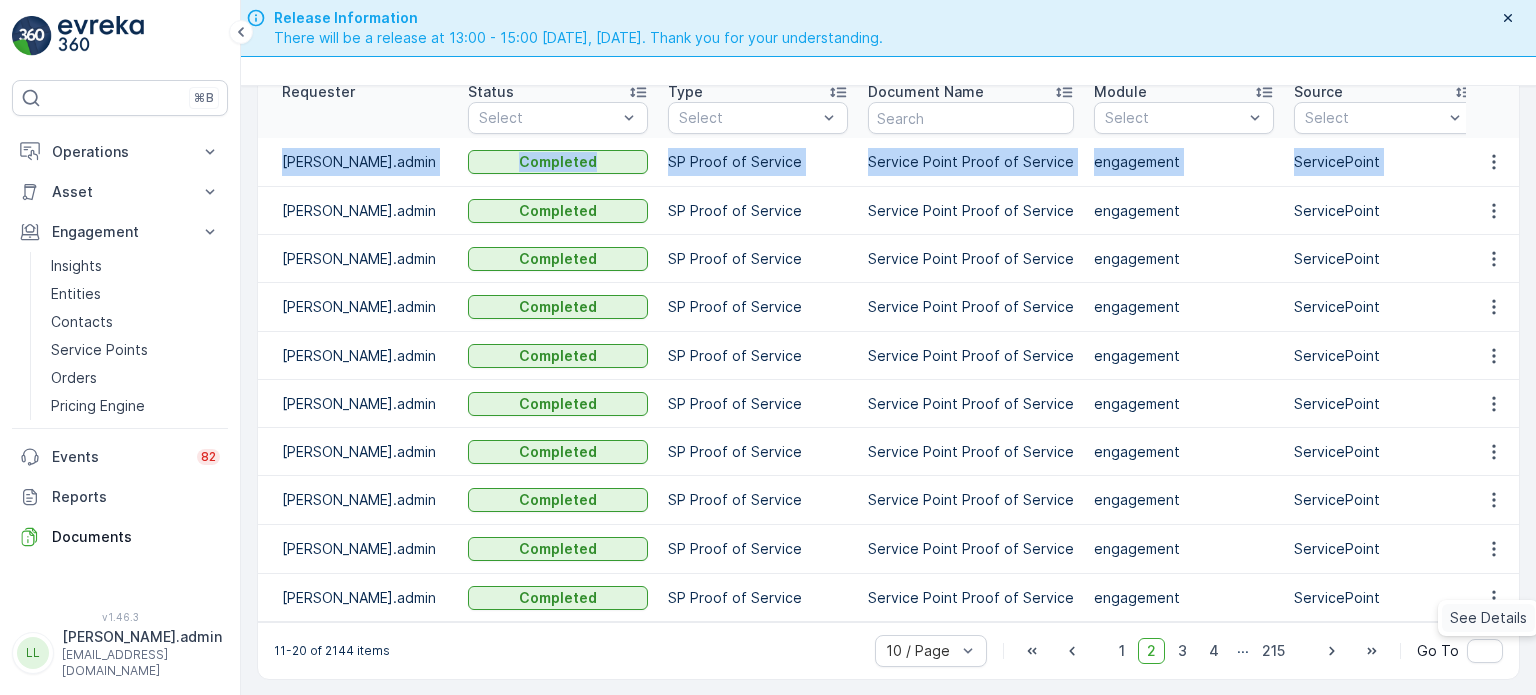click on "See Details" at bounding box center (1488, 618) 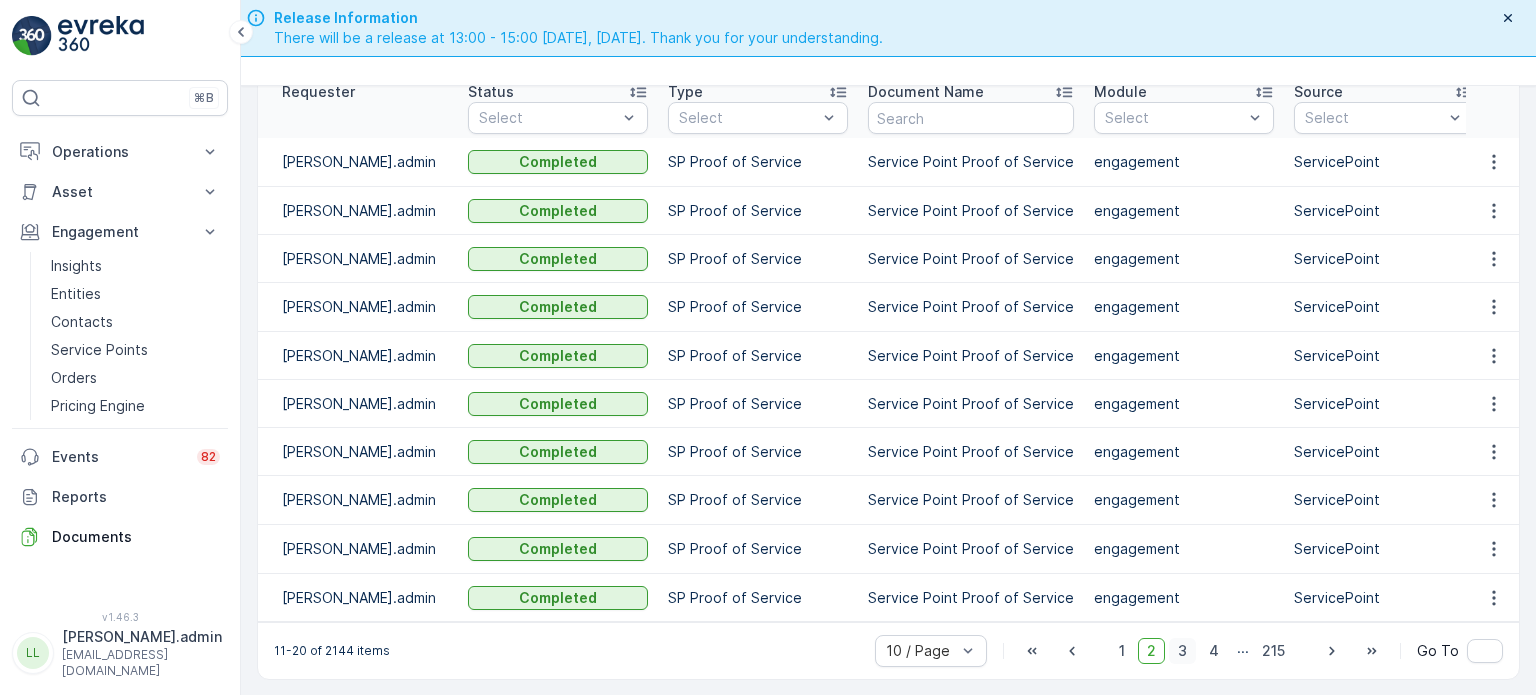 click on "3" at bounding box center [1182, 651] 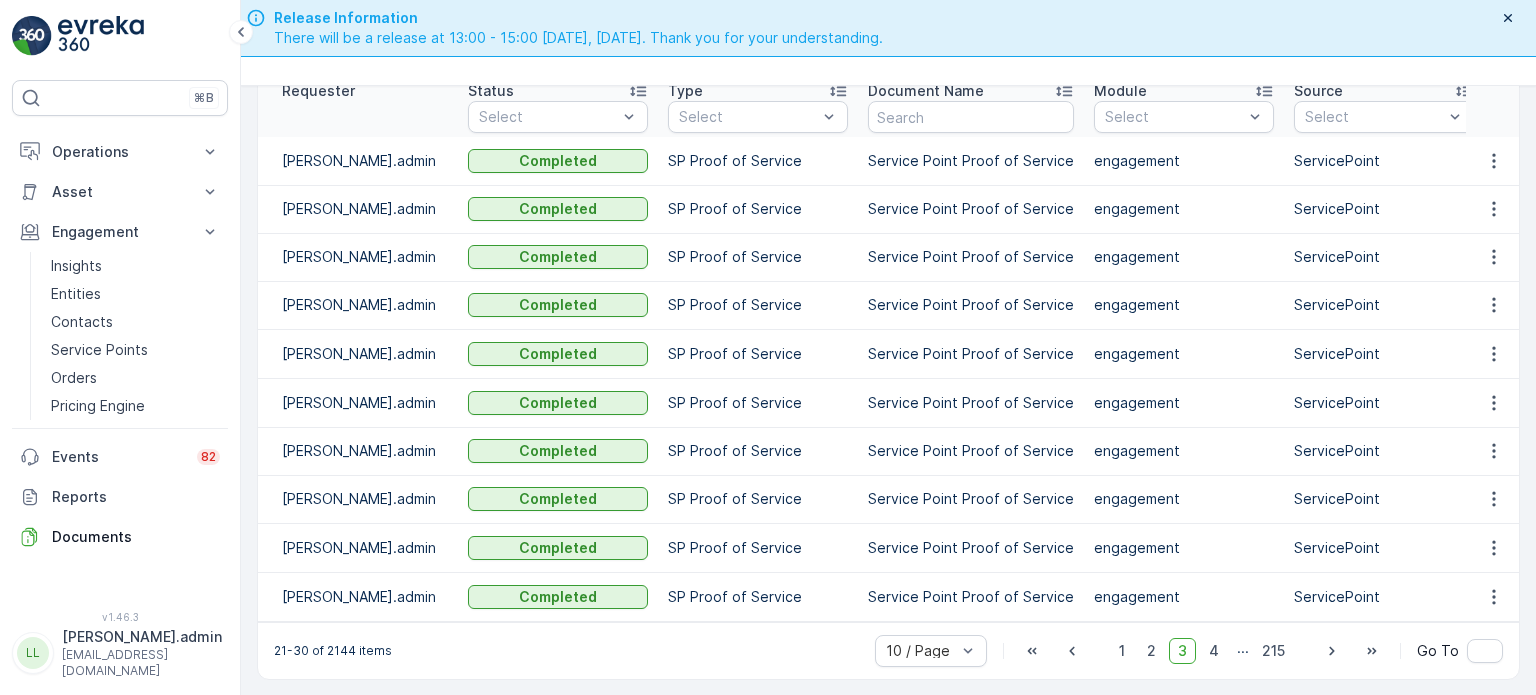 scroll, scrollTop: 0, scrollLeft: 0, axis: both 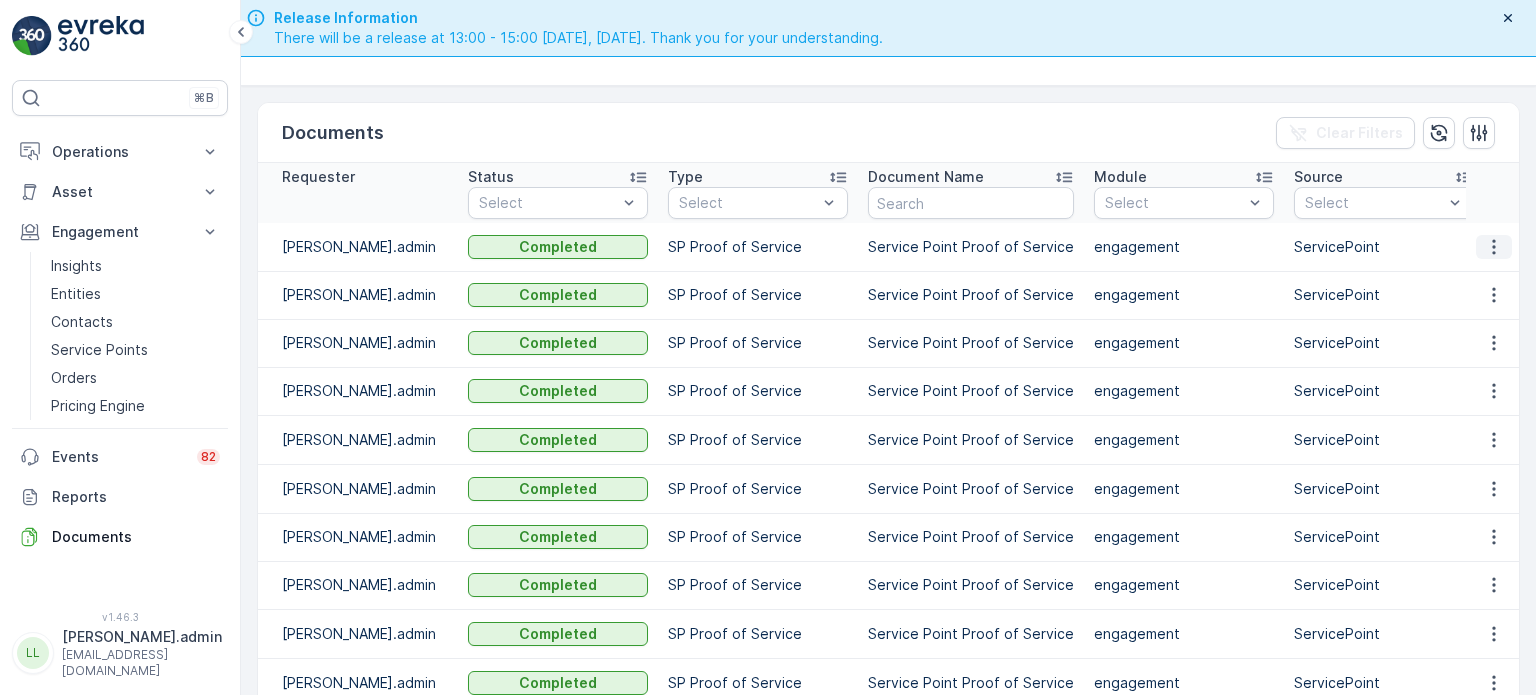 click 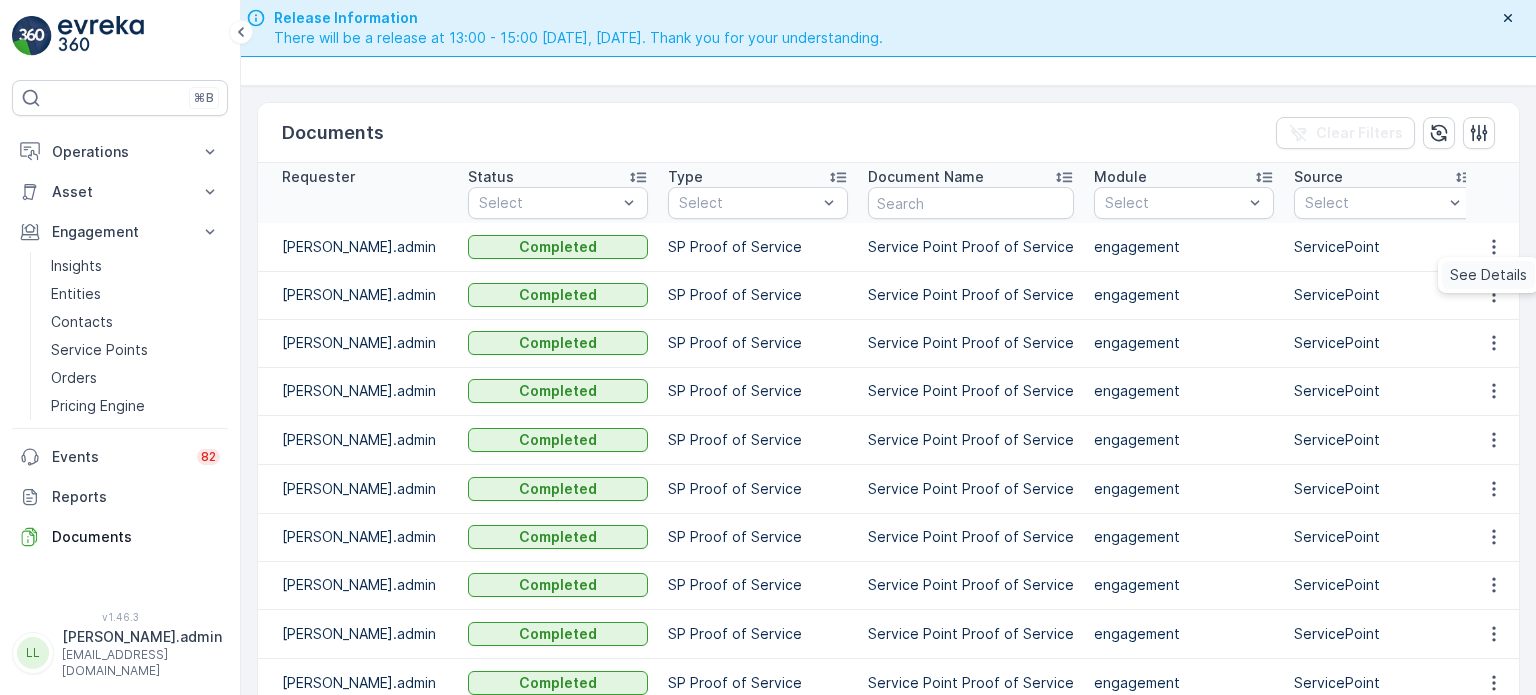 click on "See Details" at bounding box center [1488, 275] 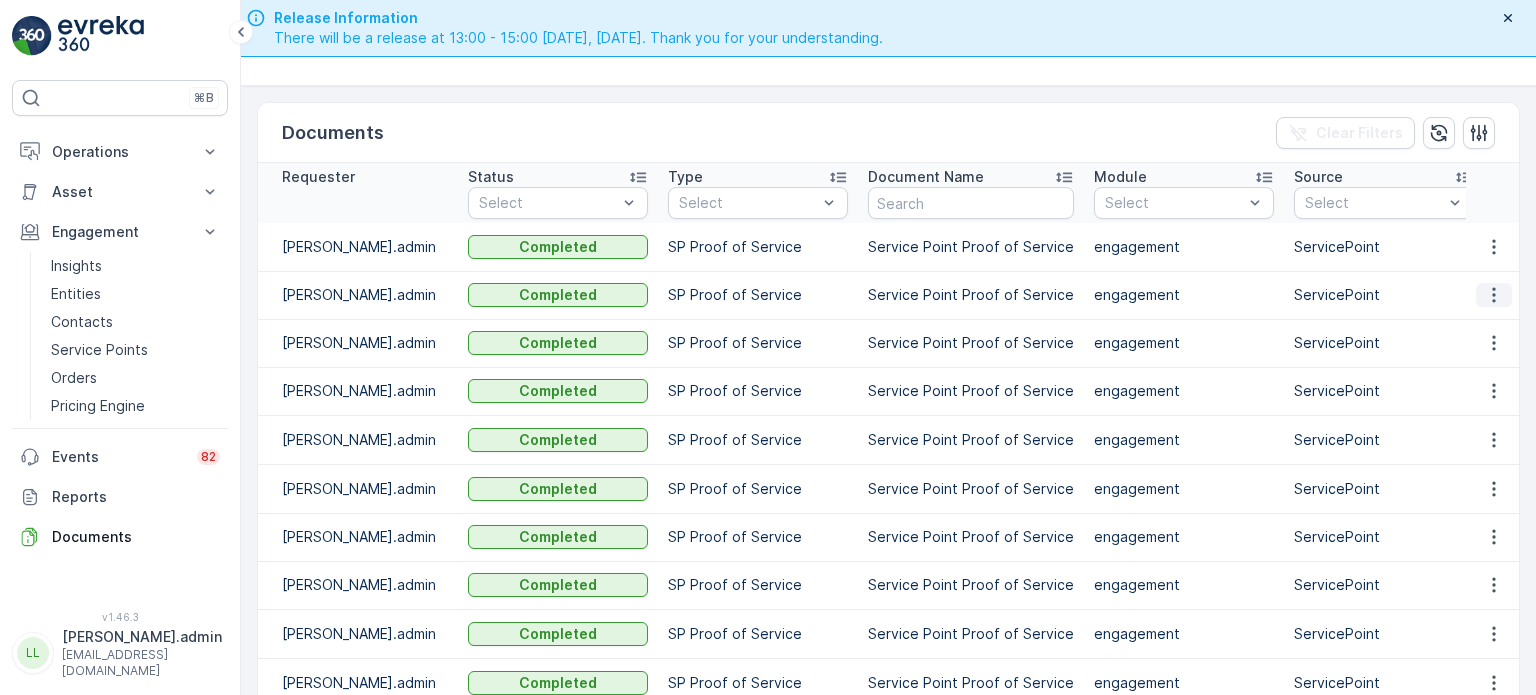 click 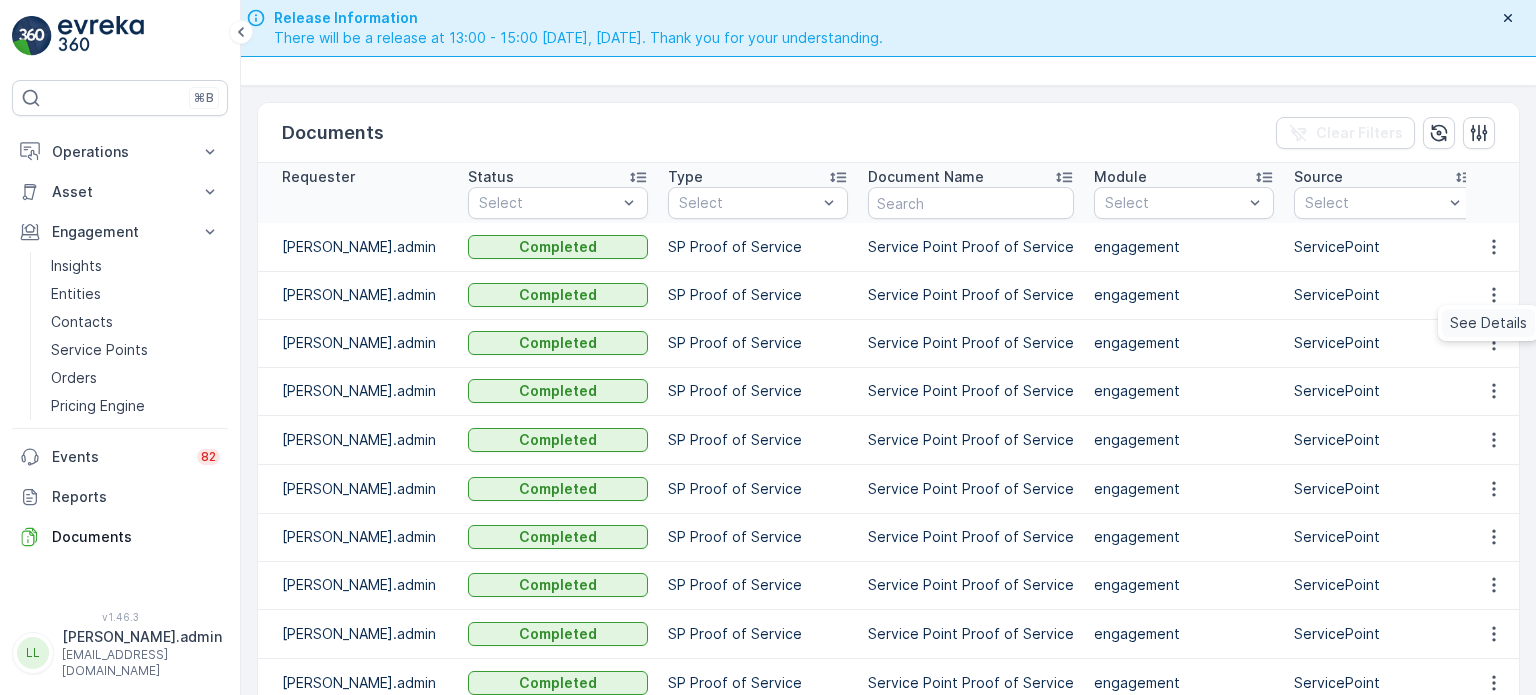 click on "See Details" at bounding box center [1488, 323] 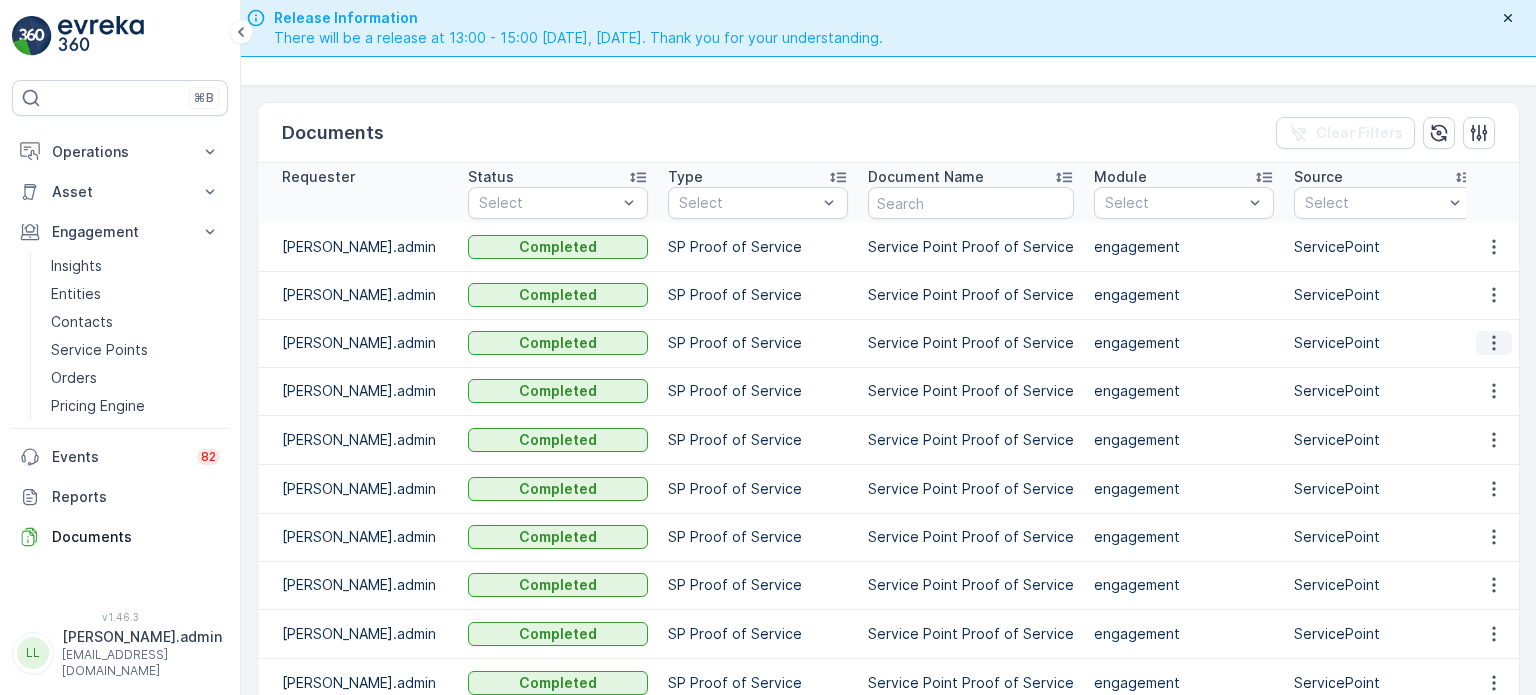 click 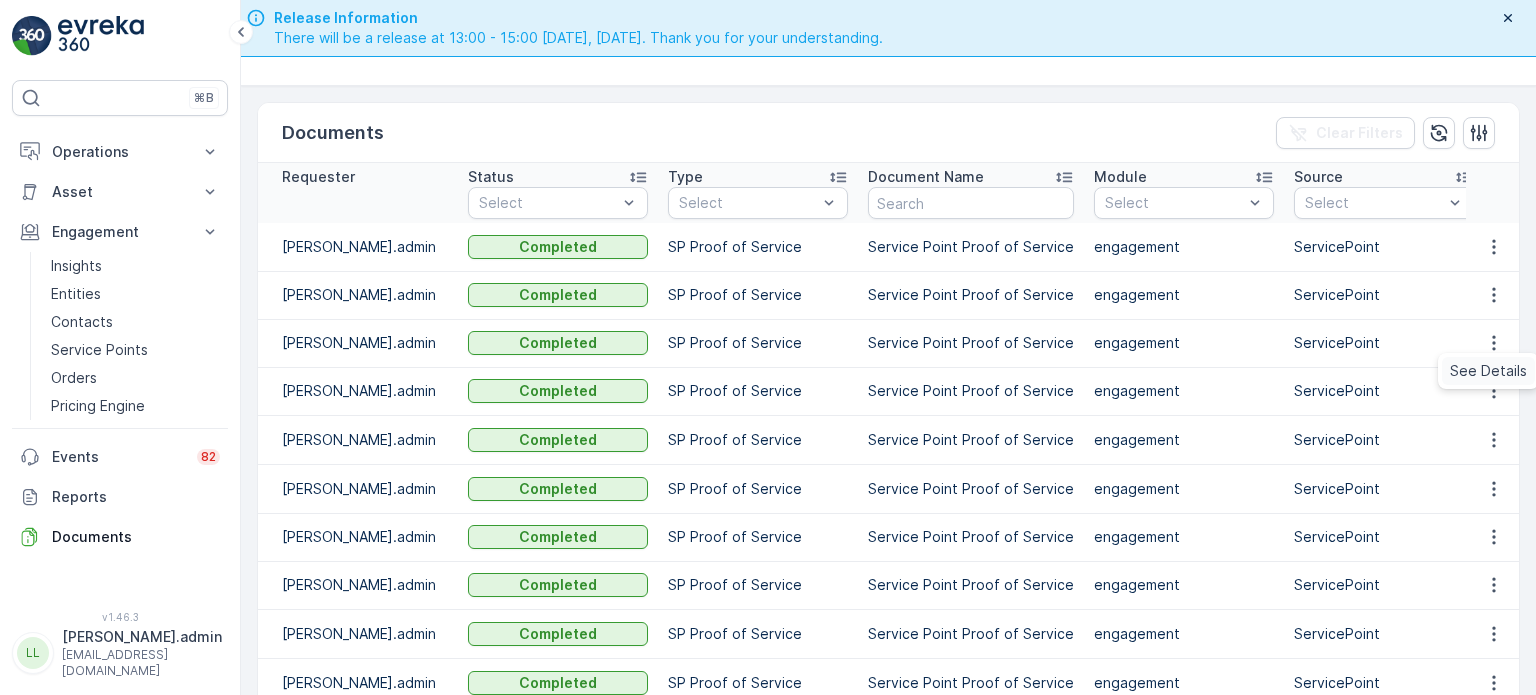 click on "See Details" at bounding box center (1488, 371) 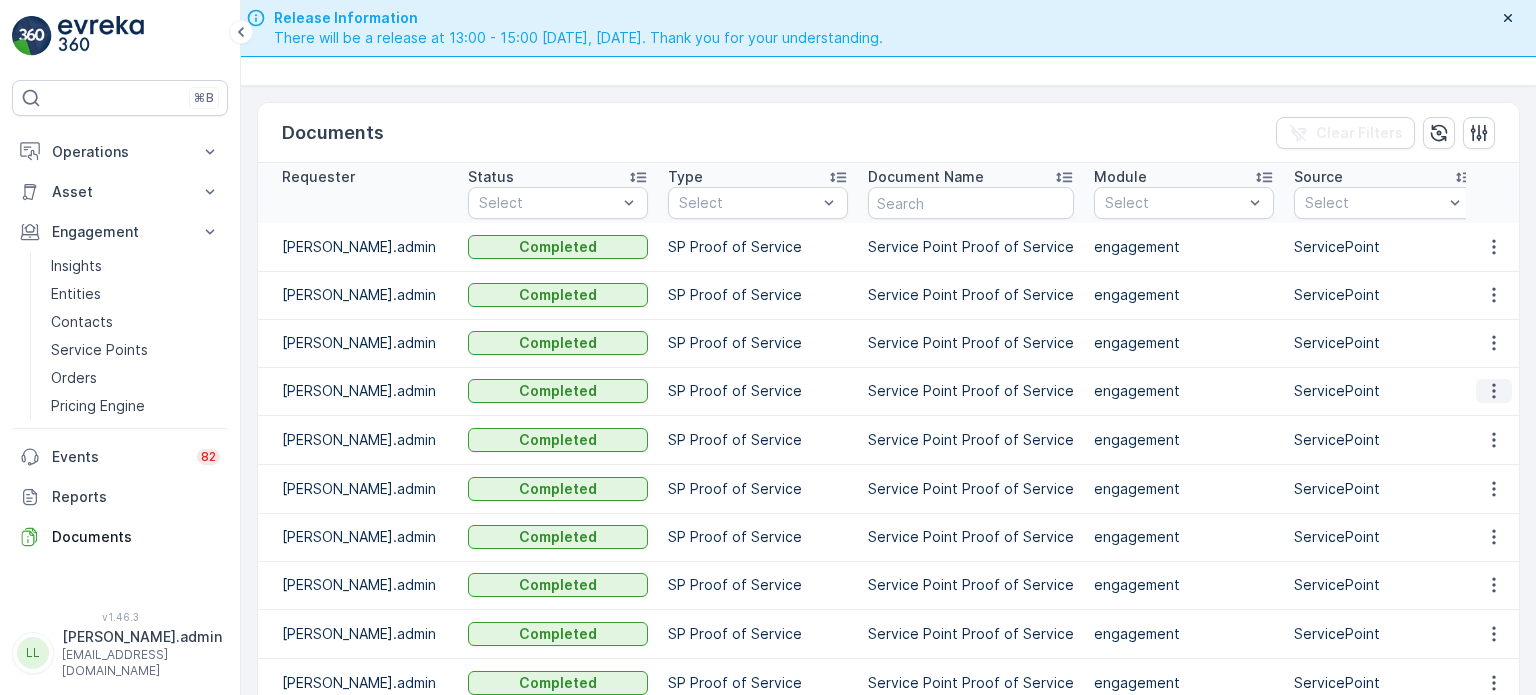 click 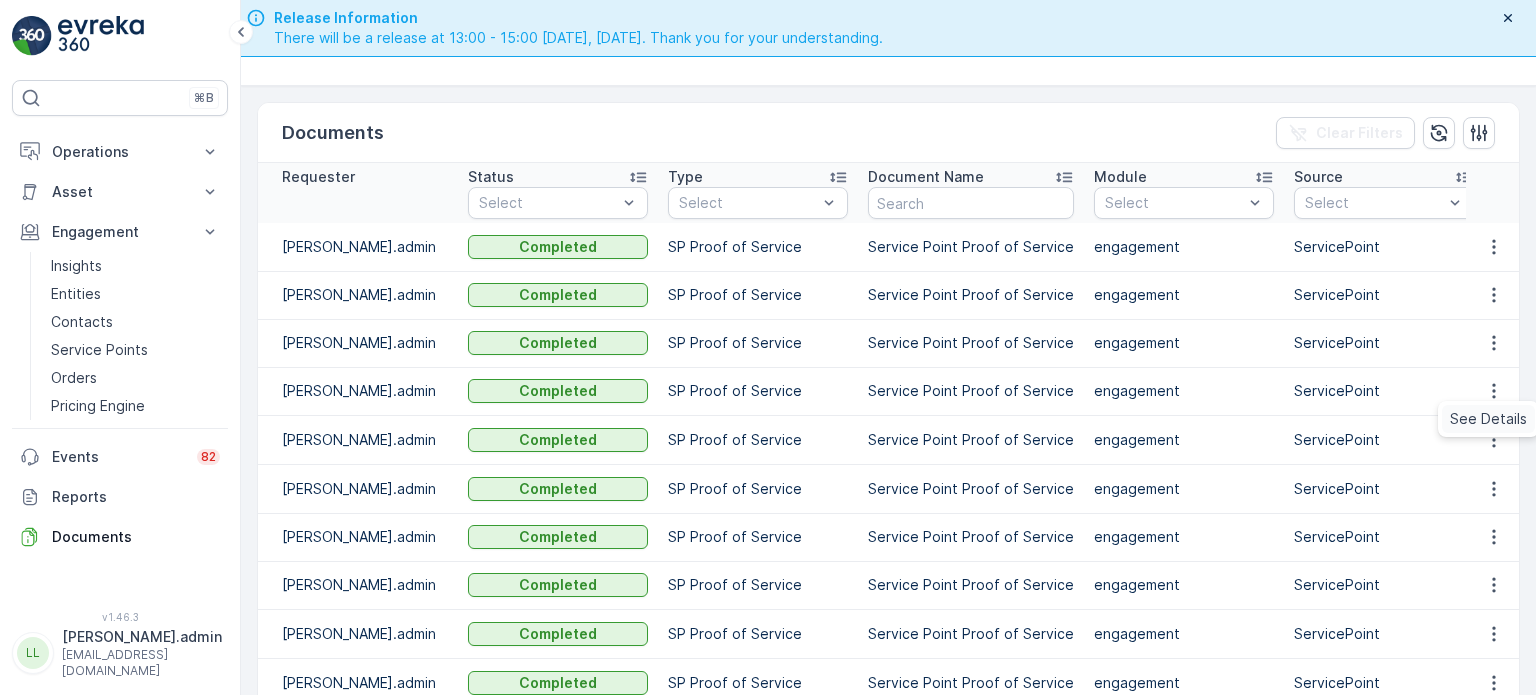 click on "See Details" at bounding box center [1488, 419] 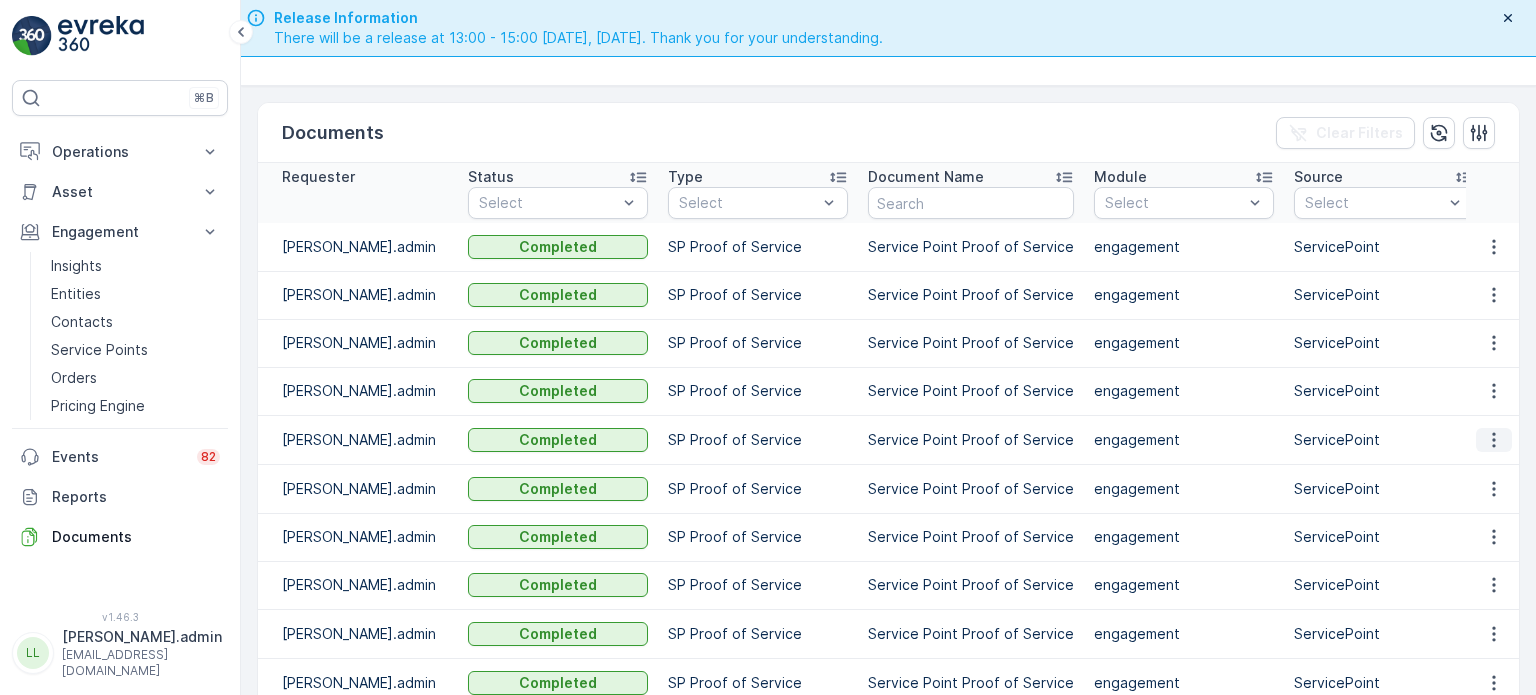 click 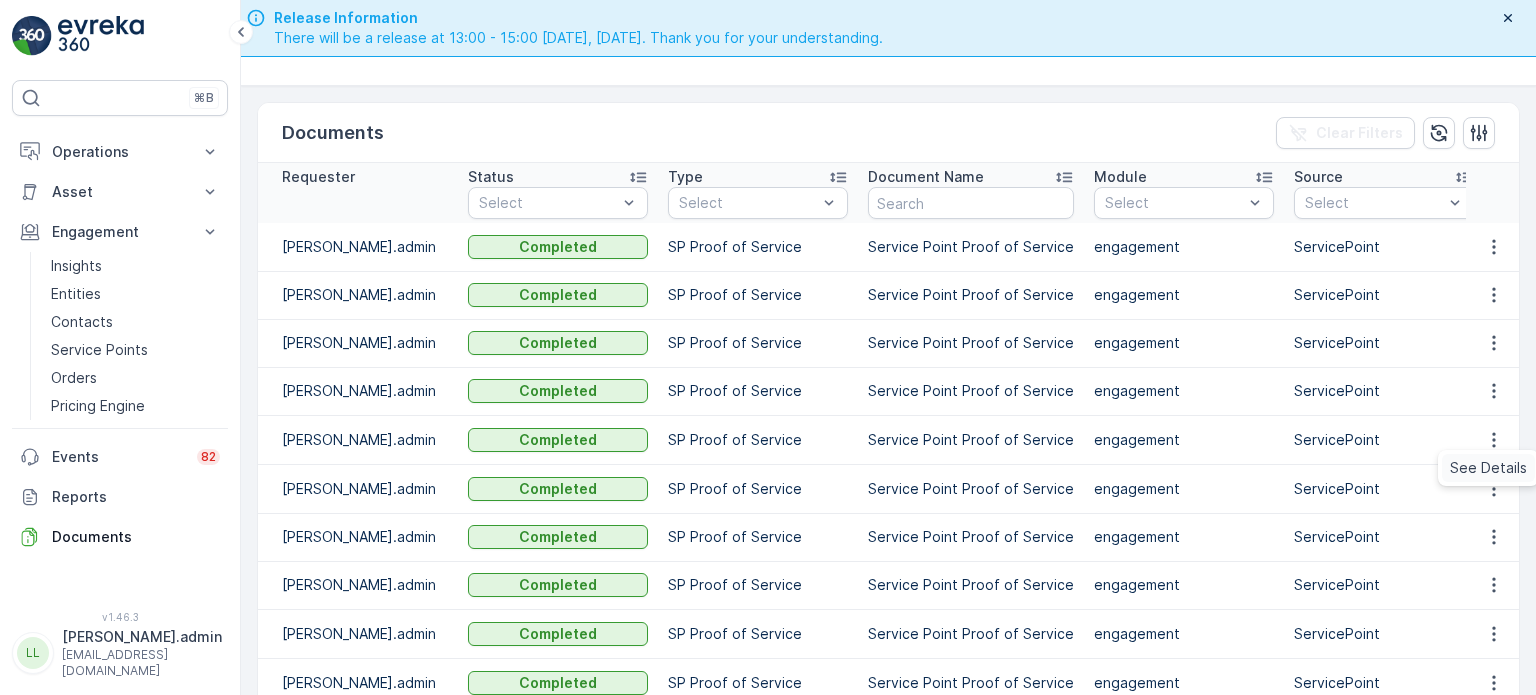 click on "See Details" at bounding box center (1488, 468) 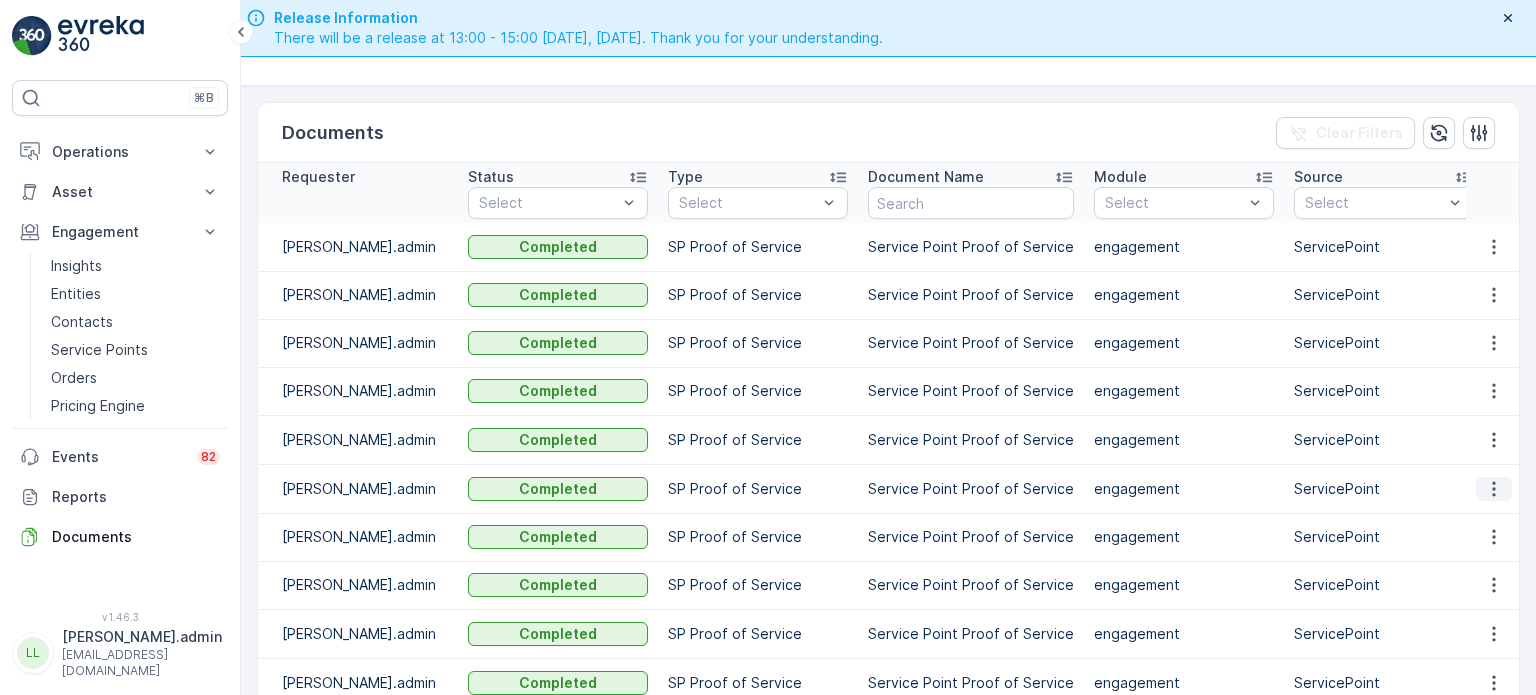 click 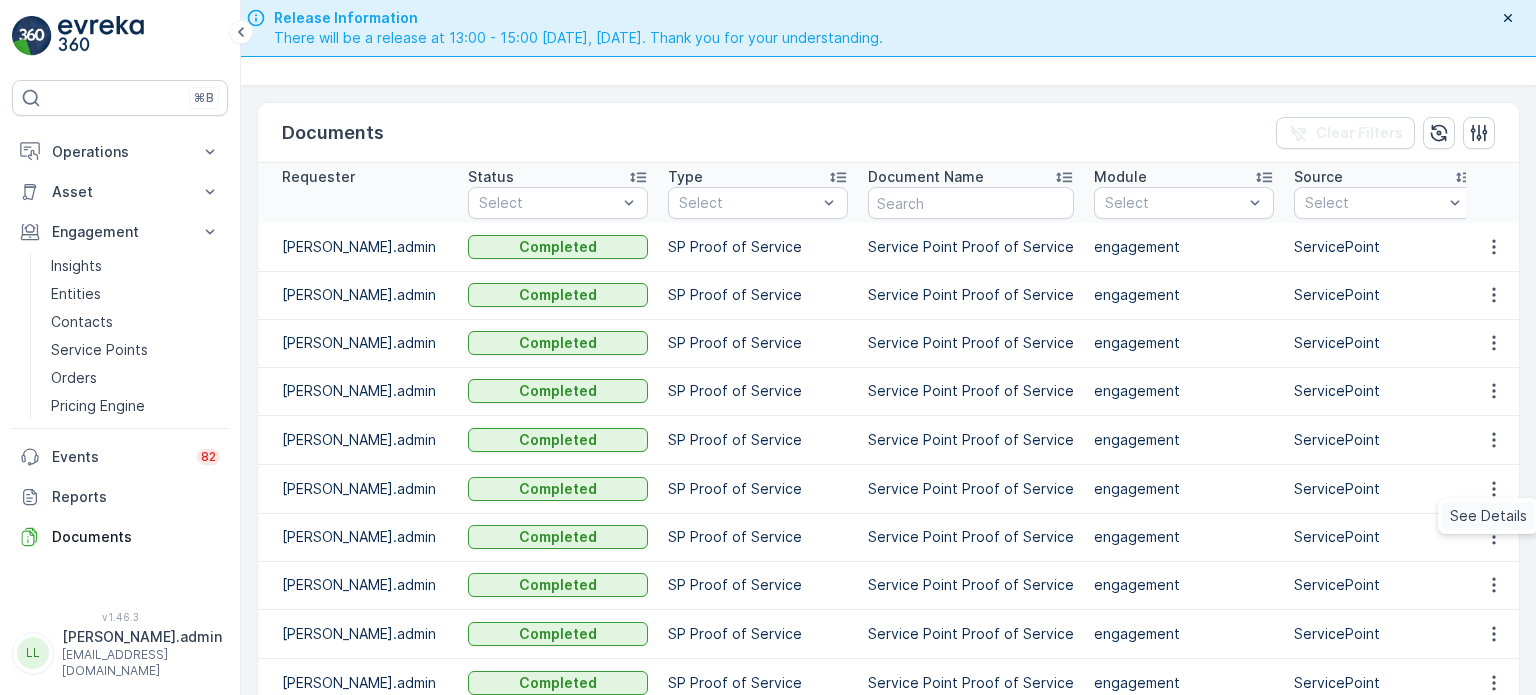 click on "See Details" at bounding box center (1488, 516) 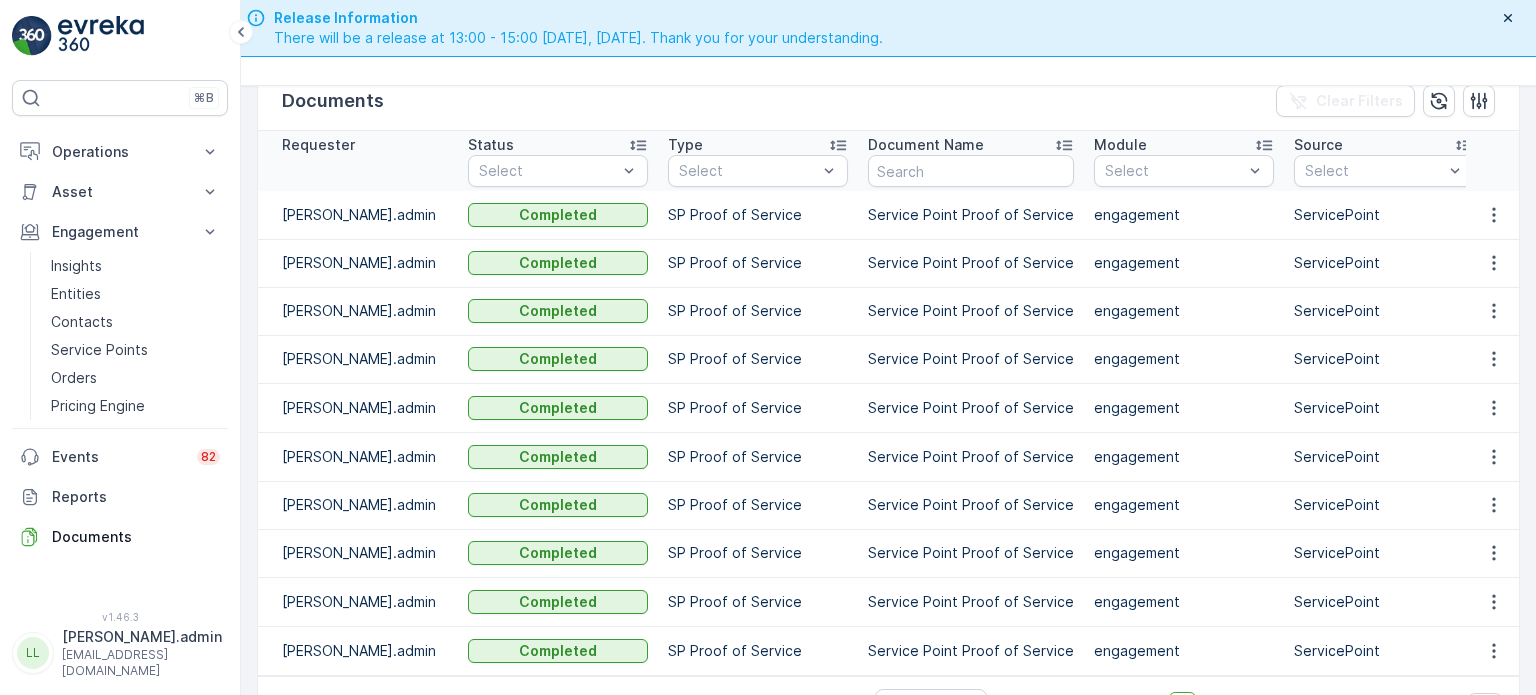 scroll, scrollTop: 0, scrollLeft: 0, axis: both 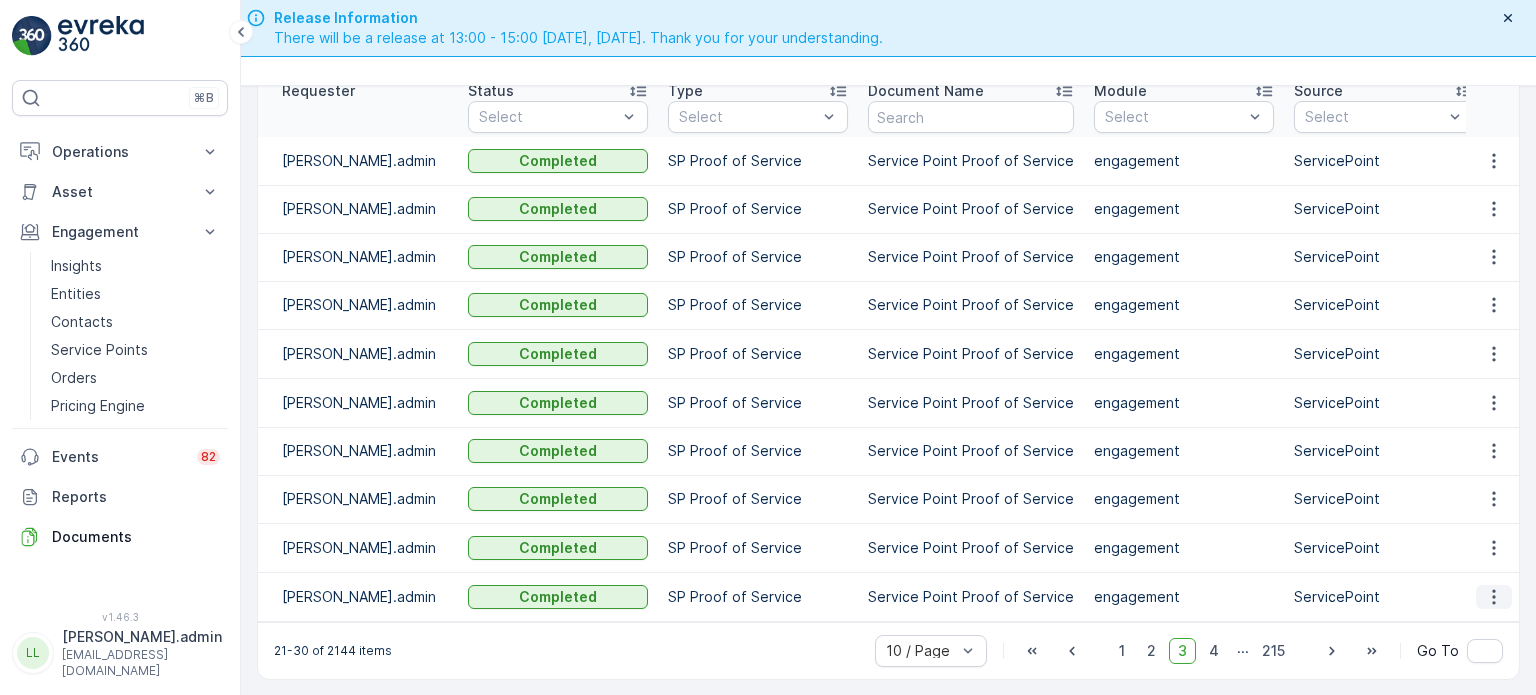 click 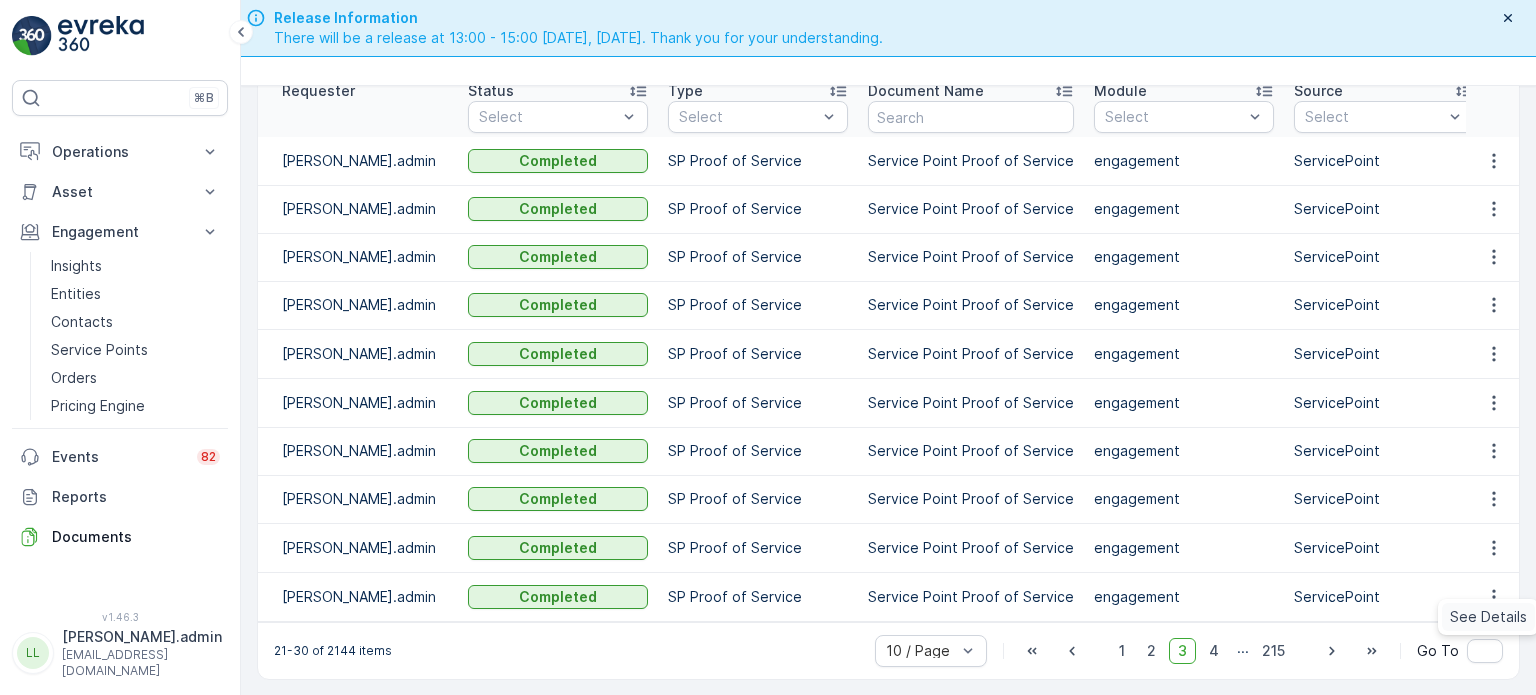 click on "See Details" at bounding box center [1488, 617] 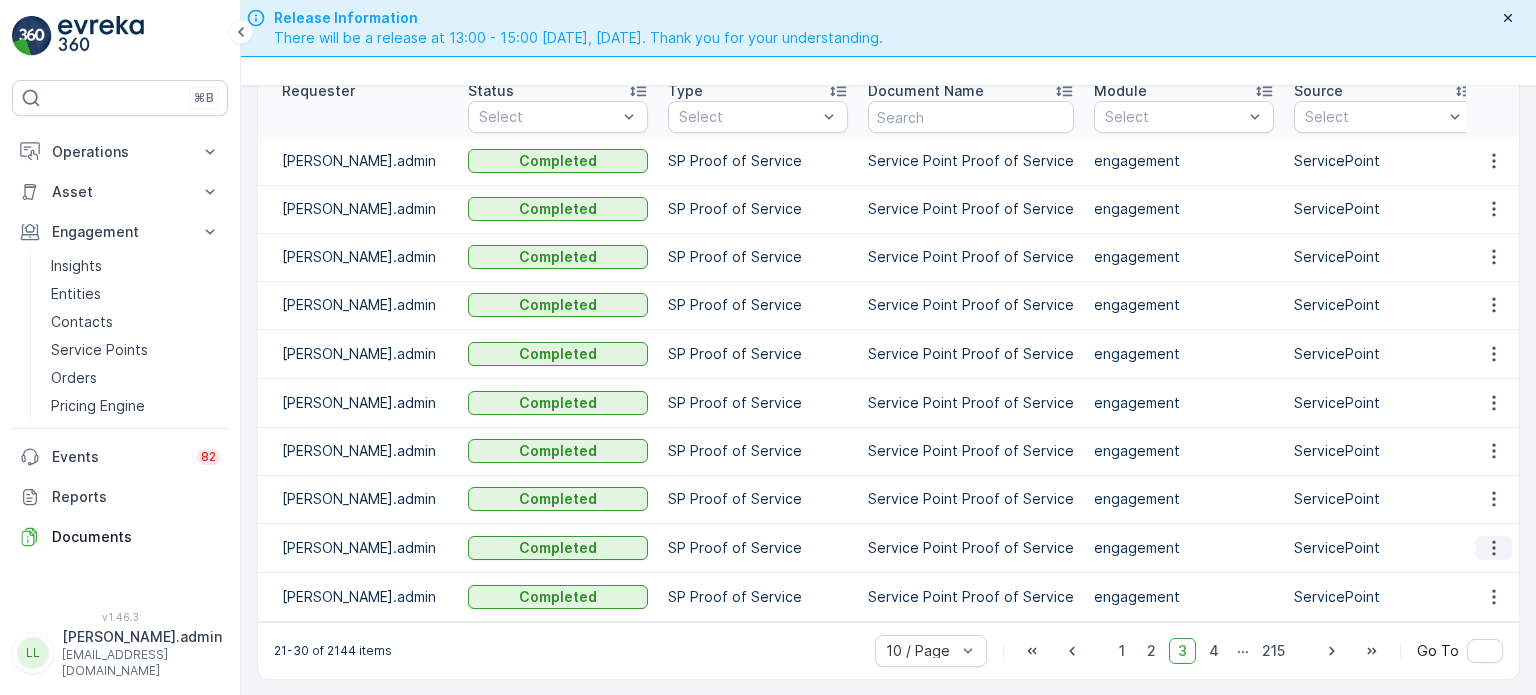 click 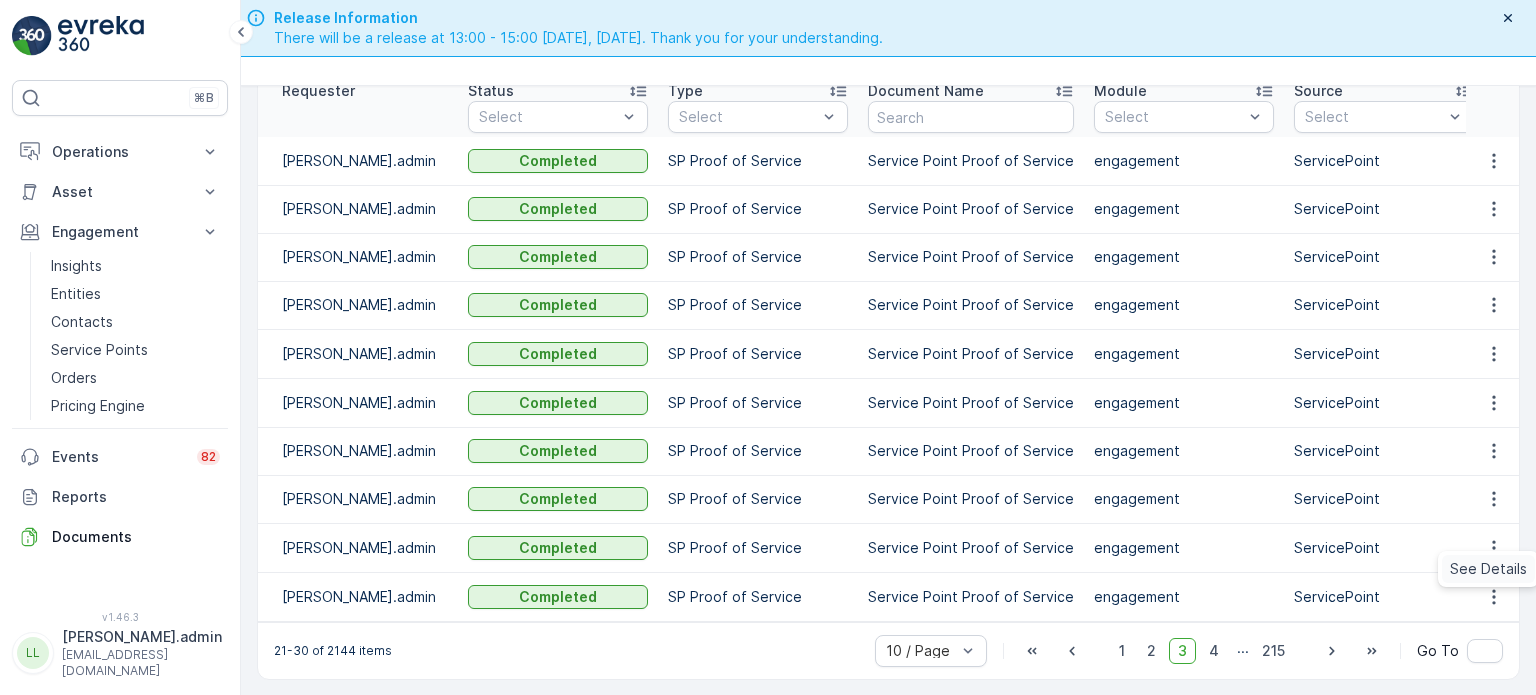 click on "See Details" at bounding box center (1488, 569) 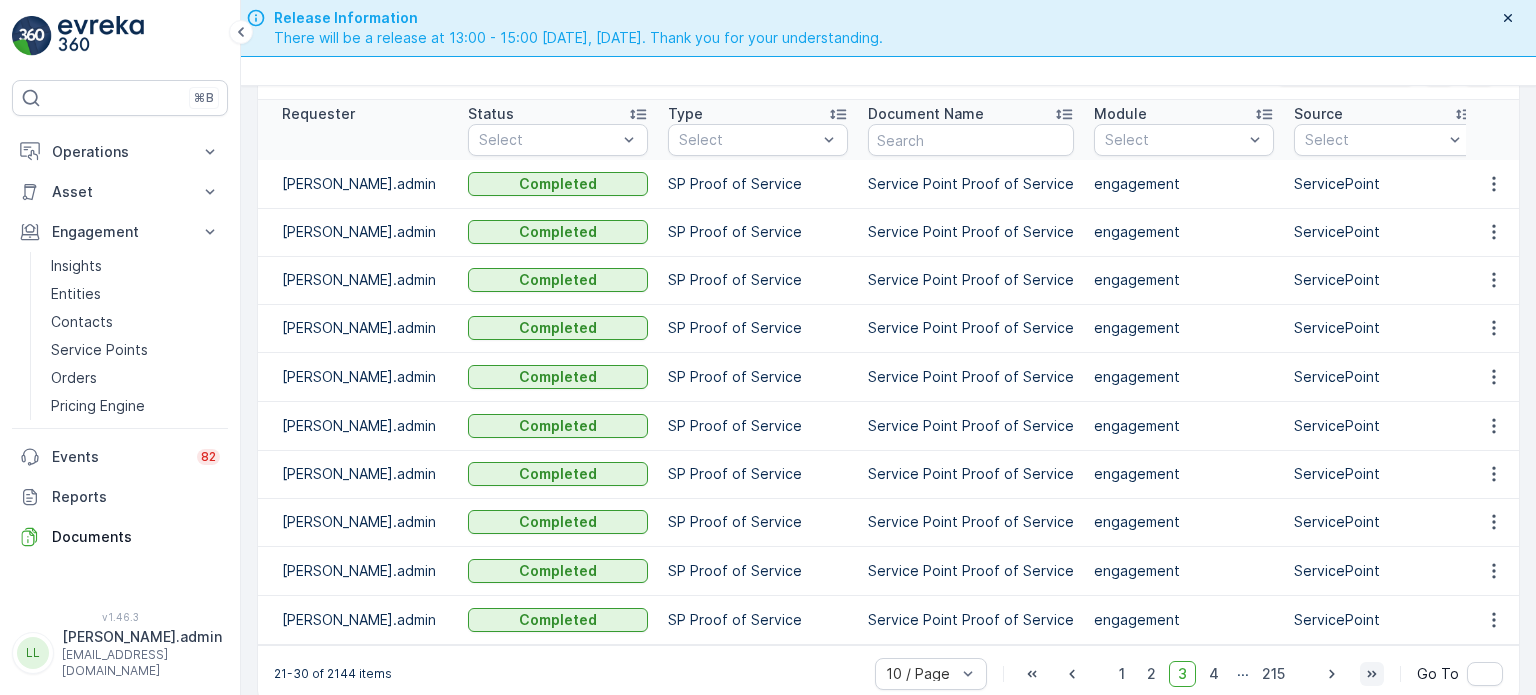 scroll, scrollTop: 92, scrollLeft: 0, axis: vertical 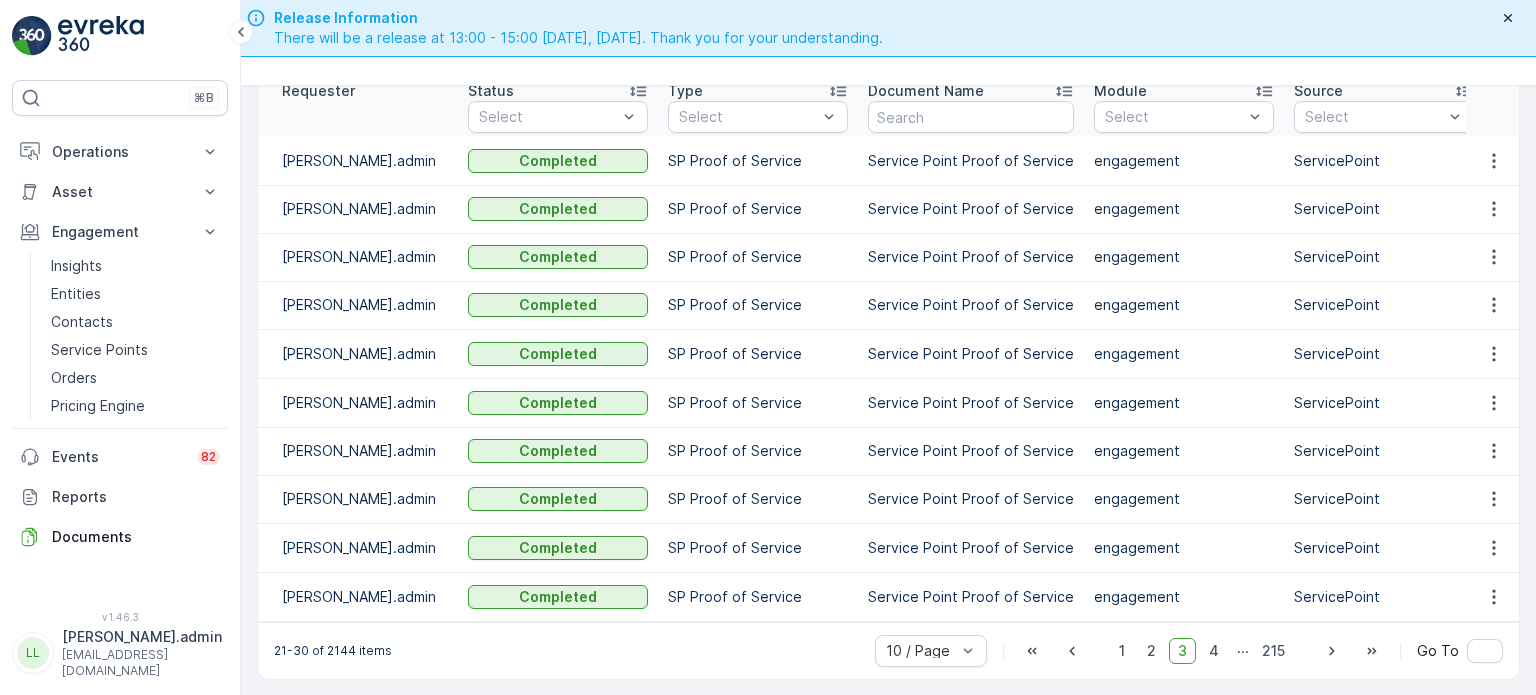 click on "3" at bounding box center (1182, 651) 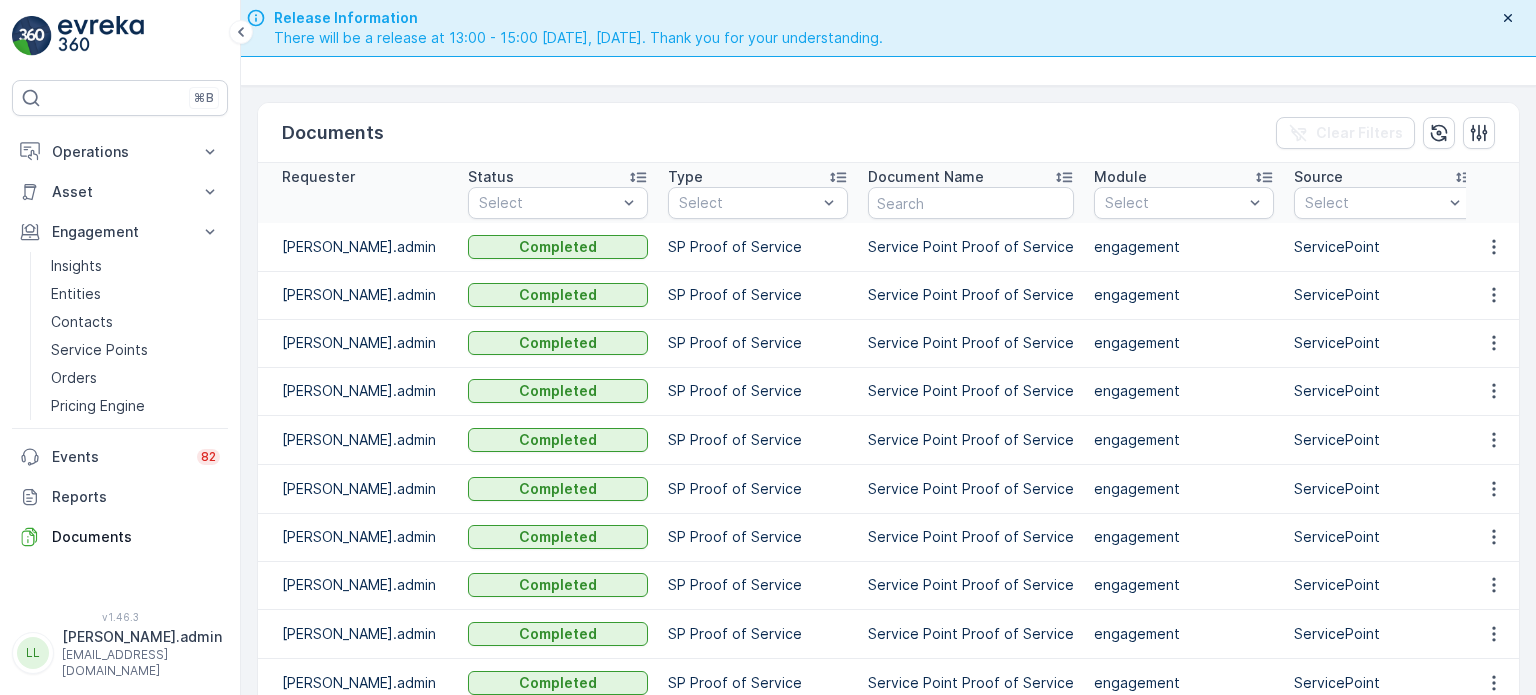 scroll, scrollTop: 92, scrollLeft: 0, axis: vertical 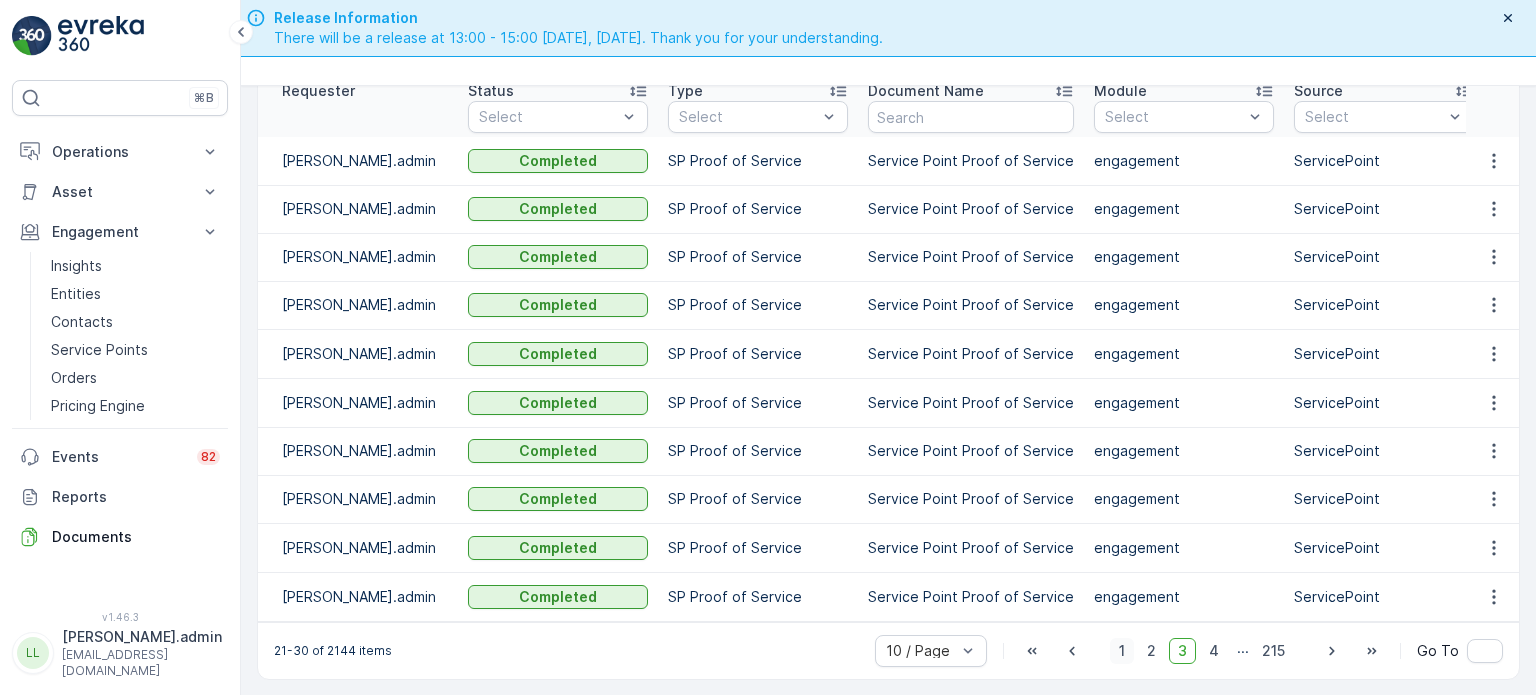 click on "1" at bounding box center (1122, 651) 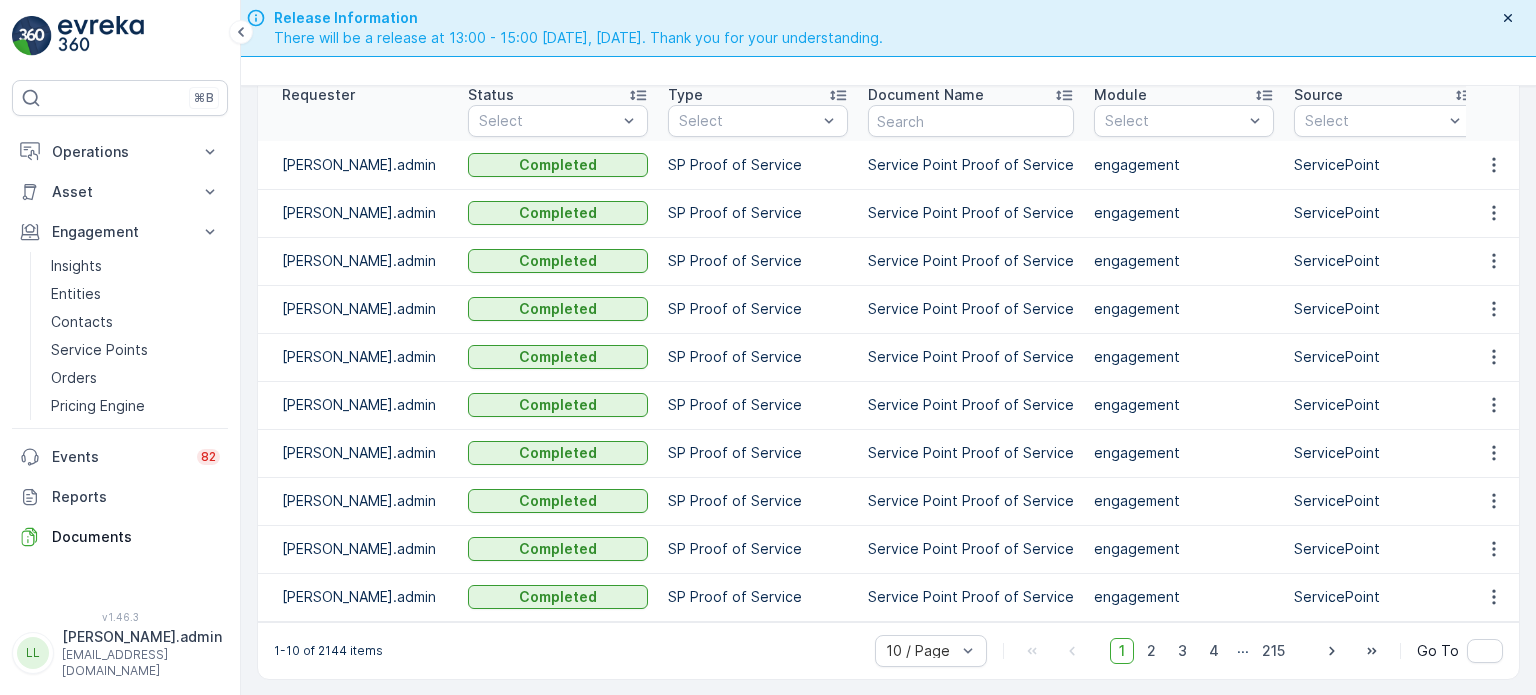 scroll, scrollTop: 89, scrollLeft: 0, axis: vertical 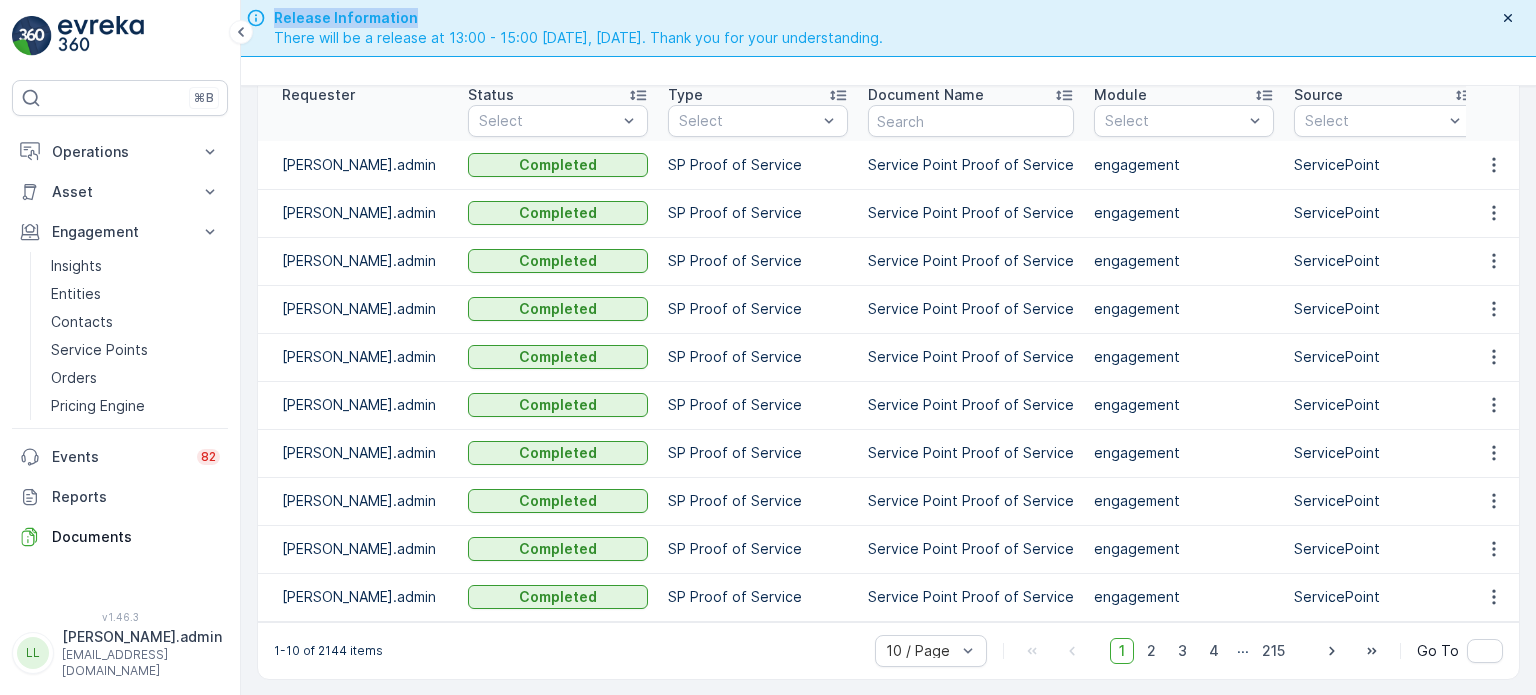 drag, startPoint x: 276, startPoint y: 16, endPoint x: 728, endPoint y: -89, distance: 464.03555 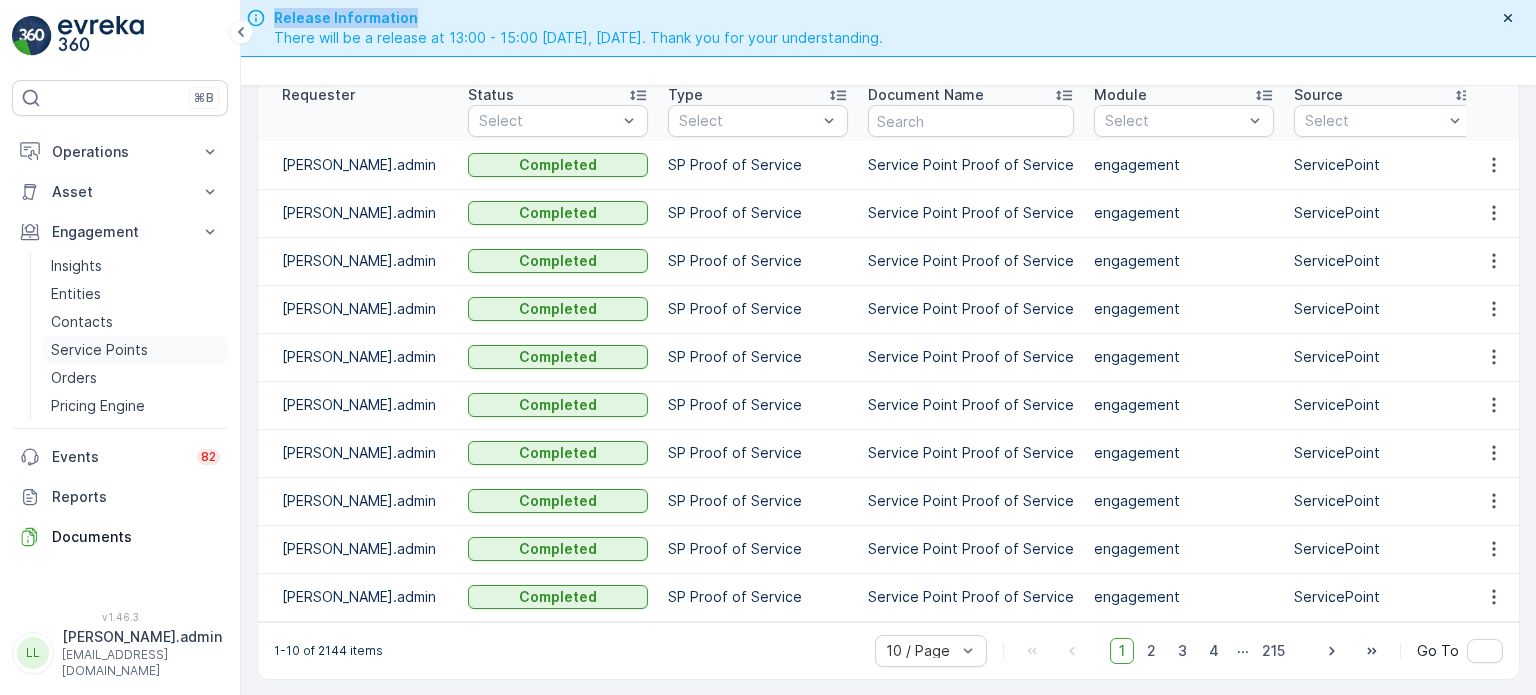 click on "Service Points" at bounding box center (99, 350) 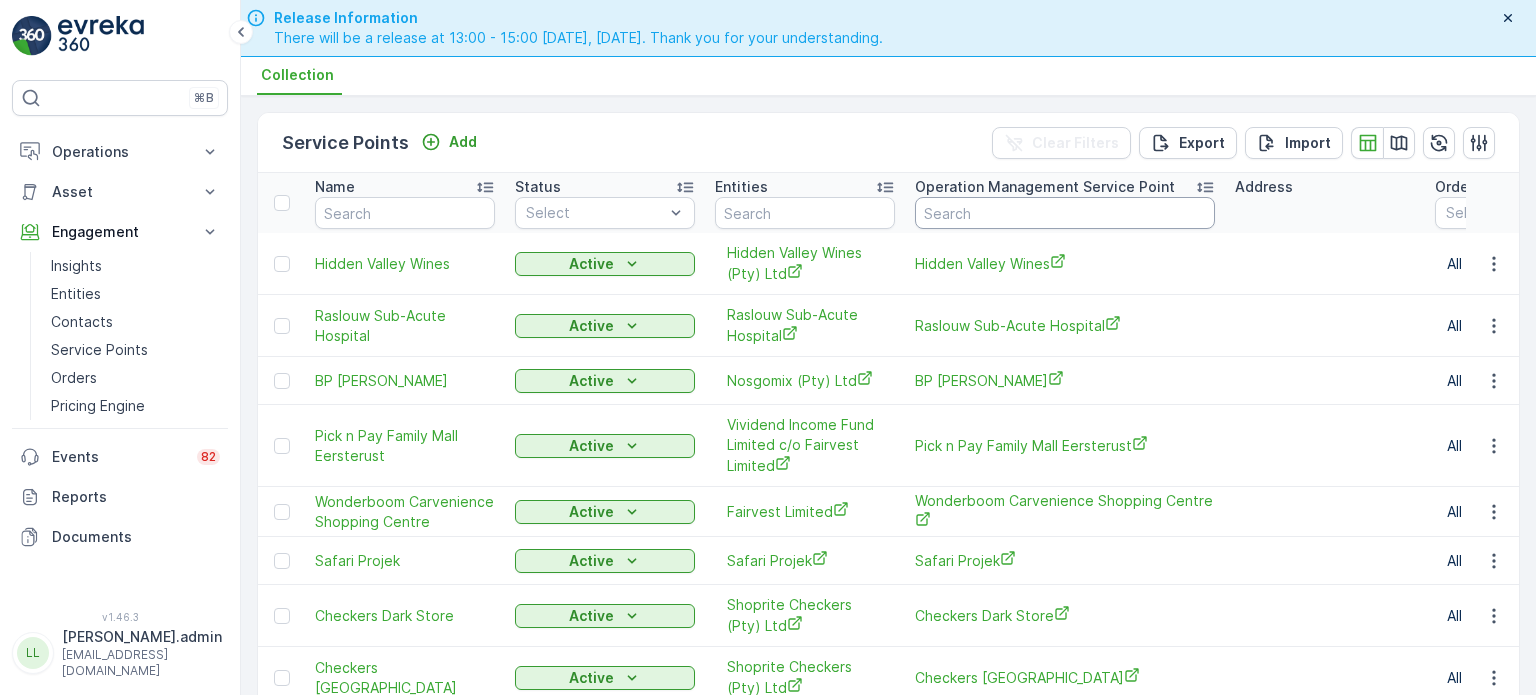 click at bounding box center [1065, 213] 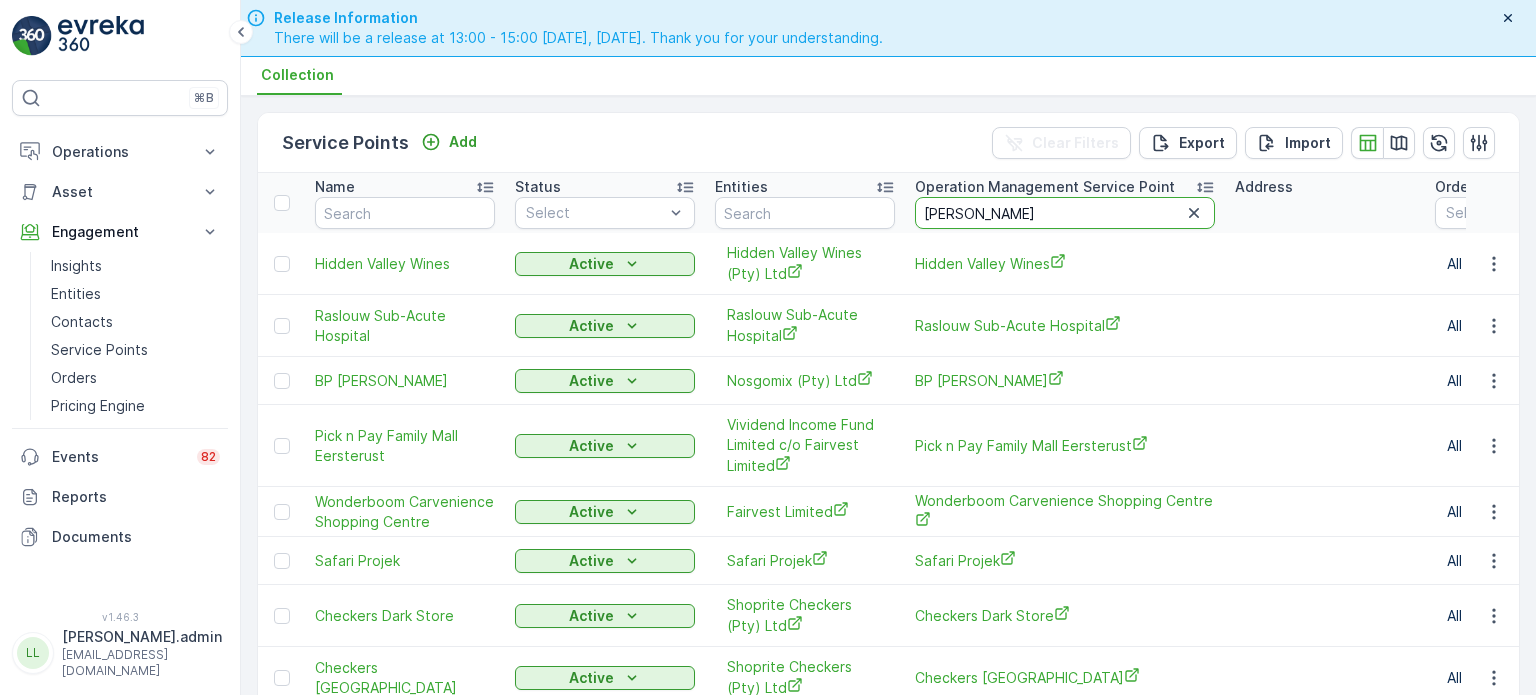 type on "PHYLL" 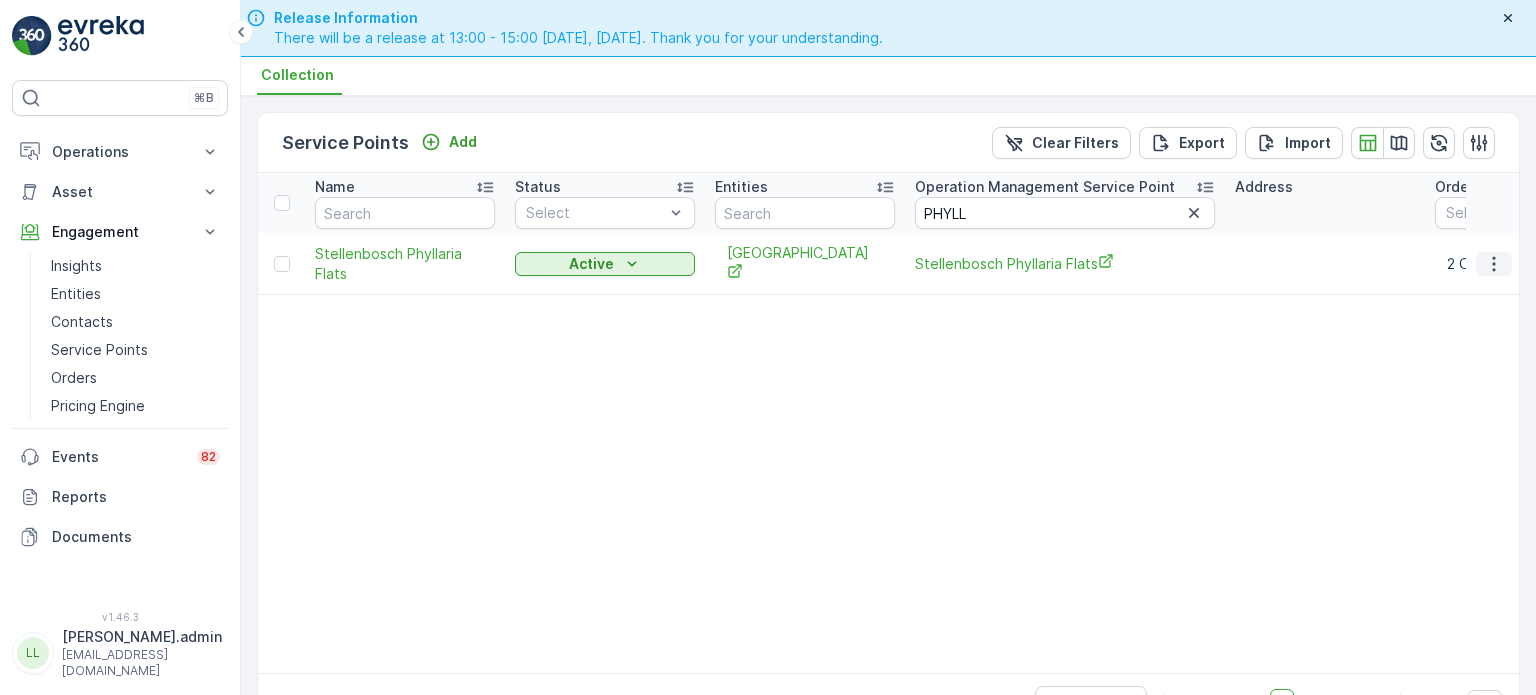 click 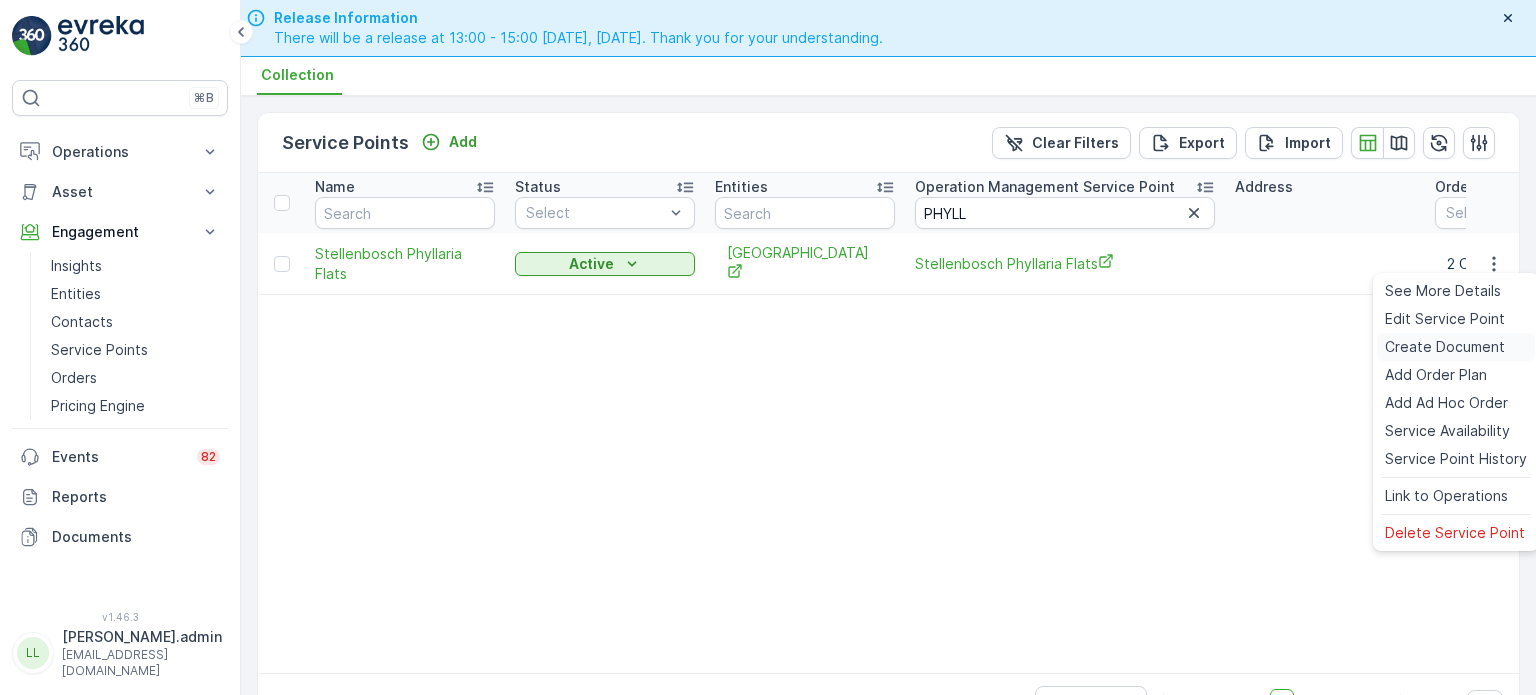 click on "Create Document" at bounding box center [1445, 347] 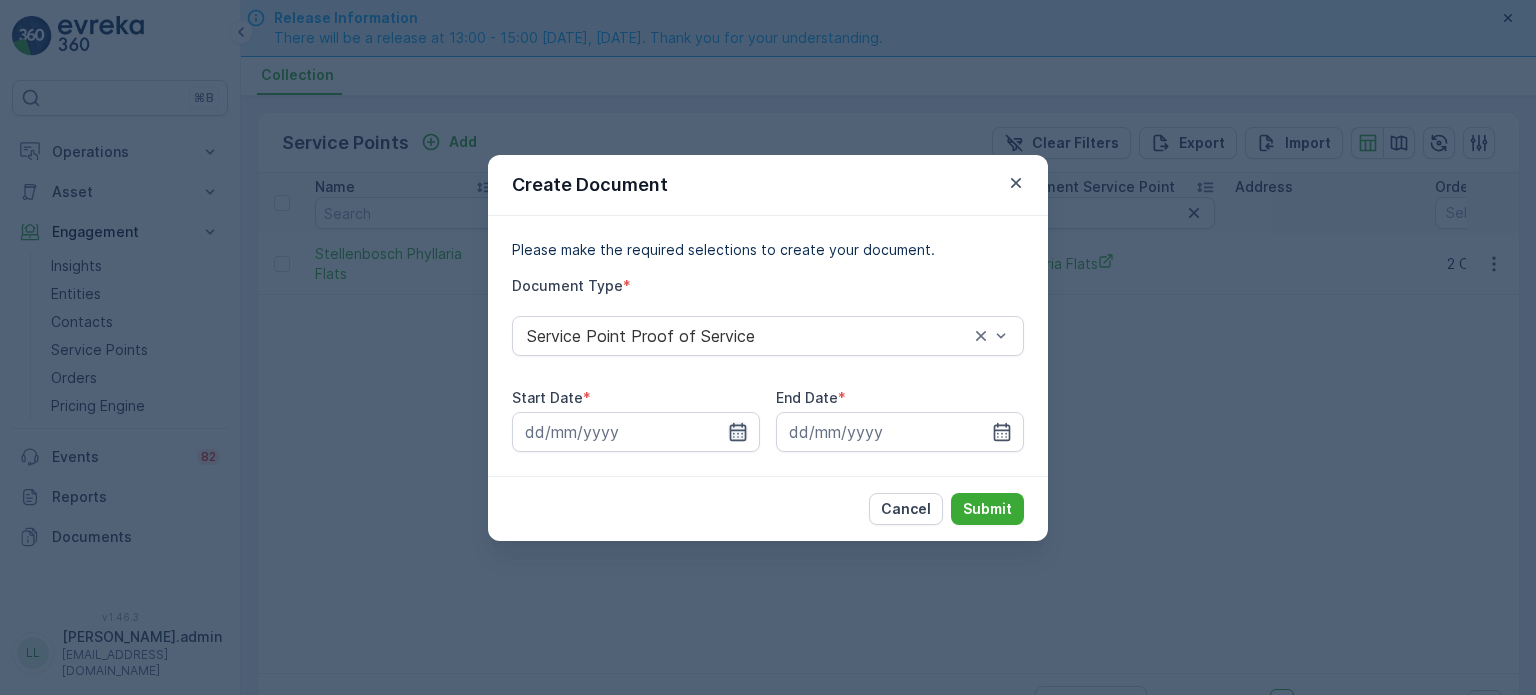 click 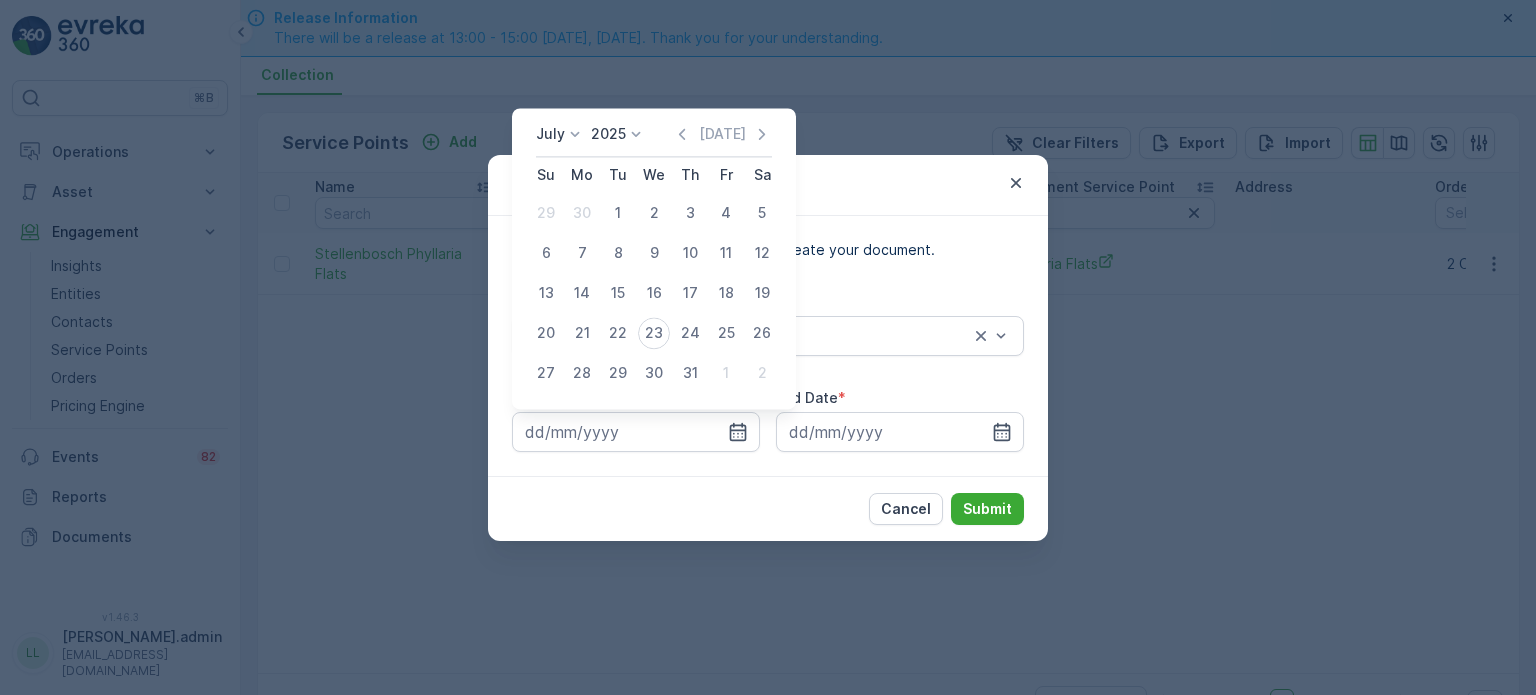 click on "1" at bounding box center (618, 213) 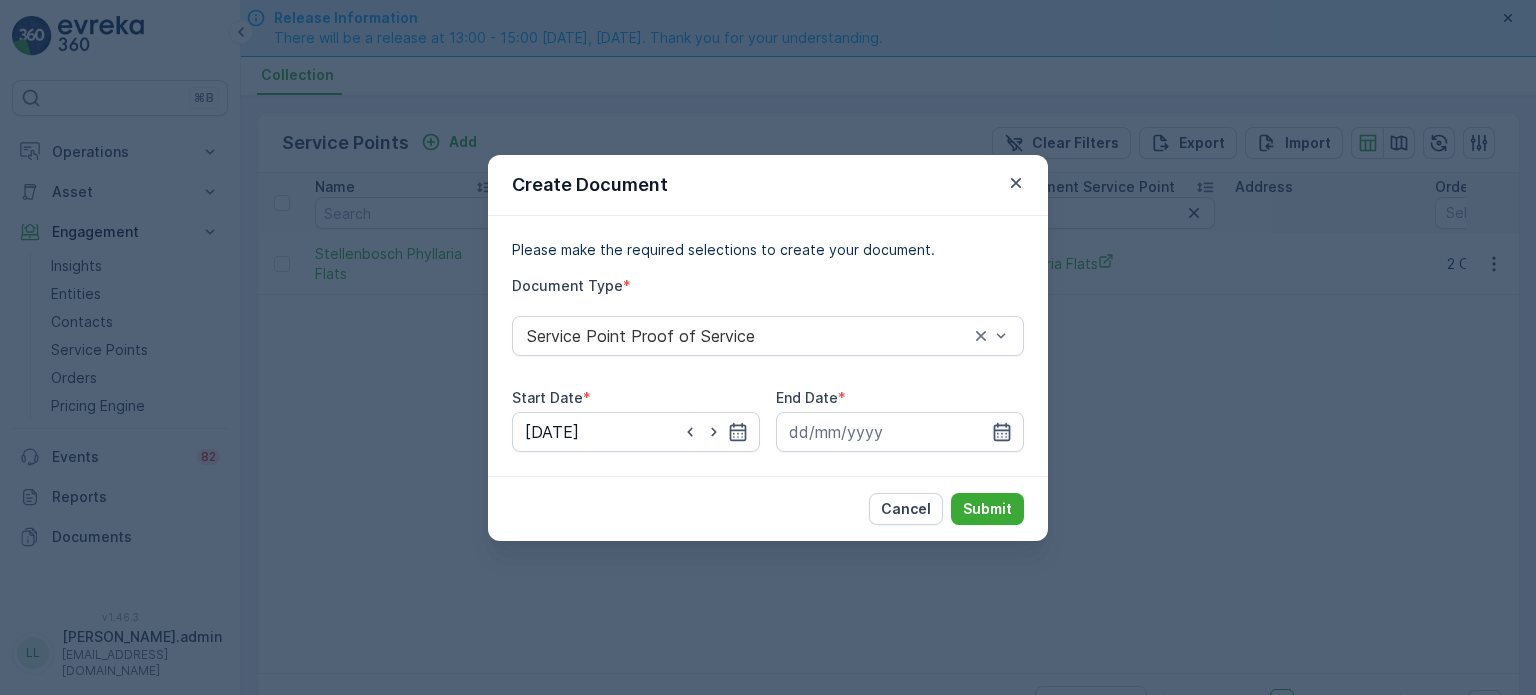 click 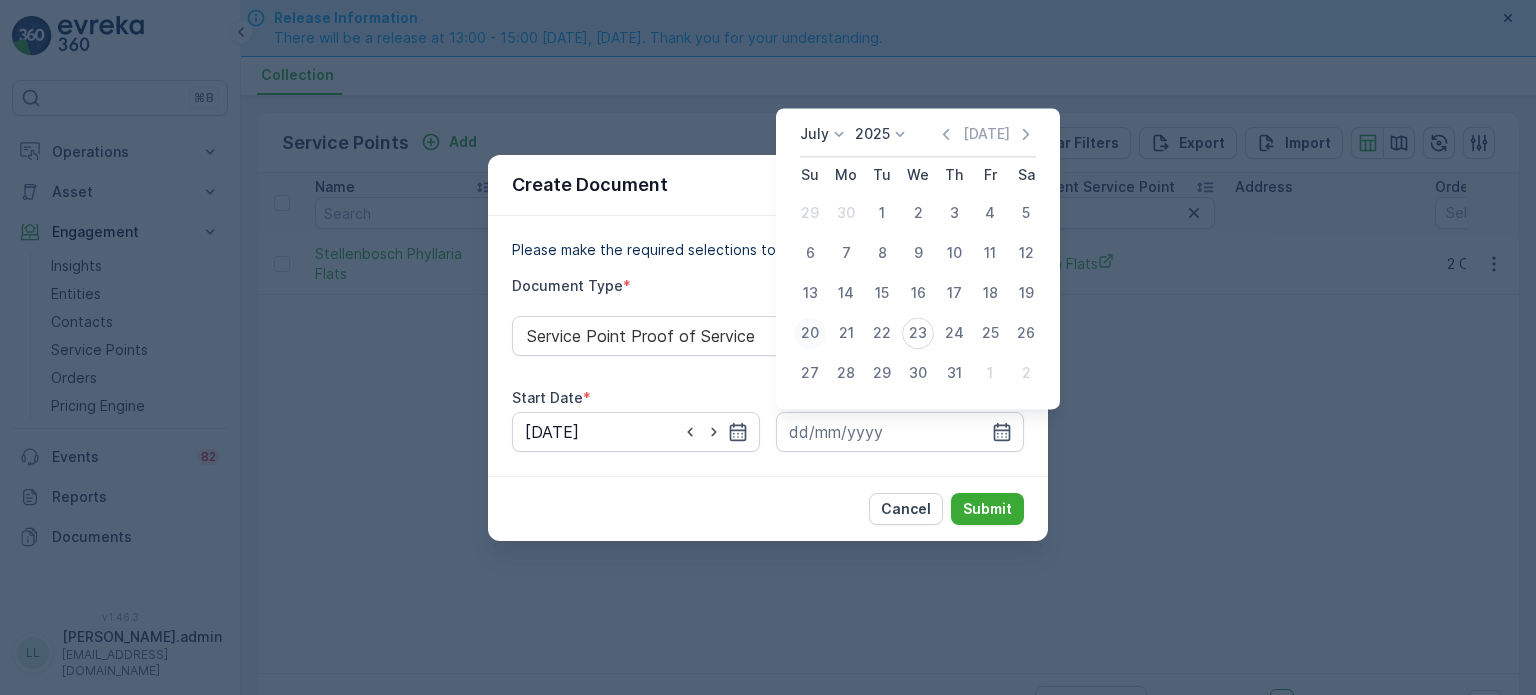 click on "20" at bounding box center [810, 333] 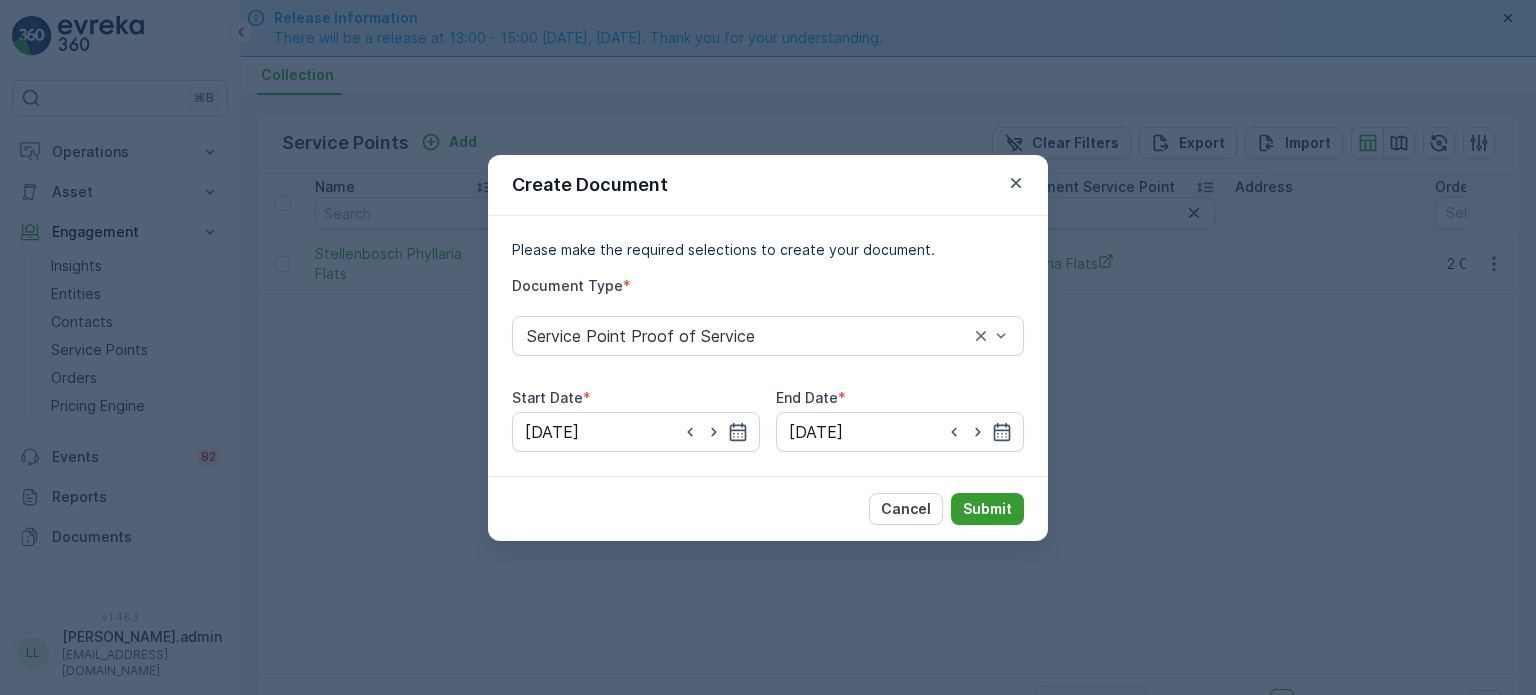click on "Submit" at bounding box center [987, 509] 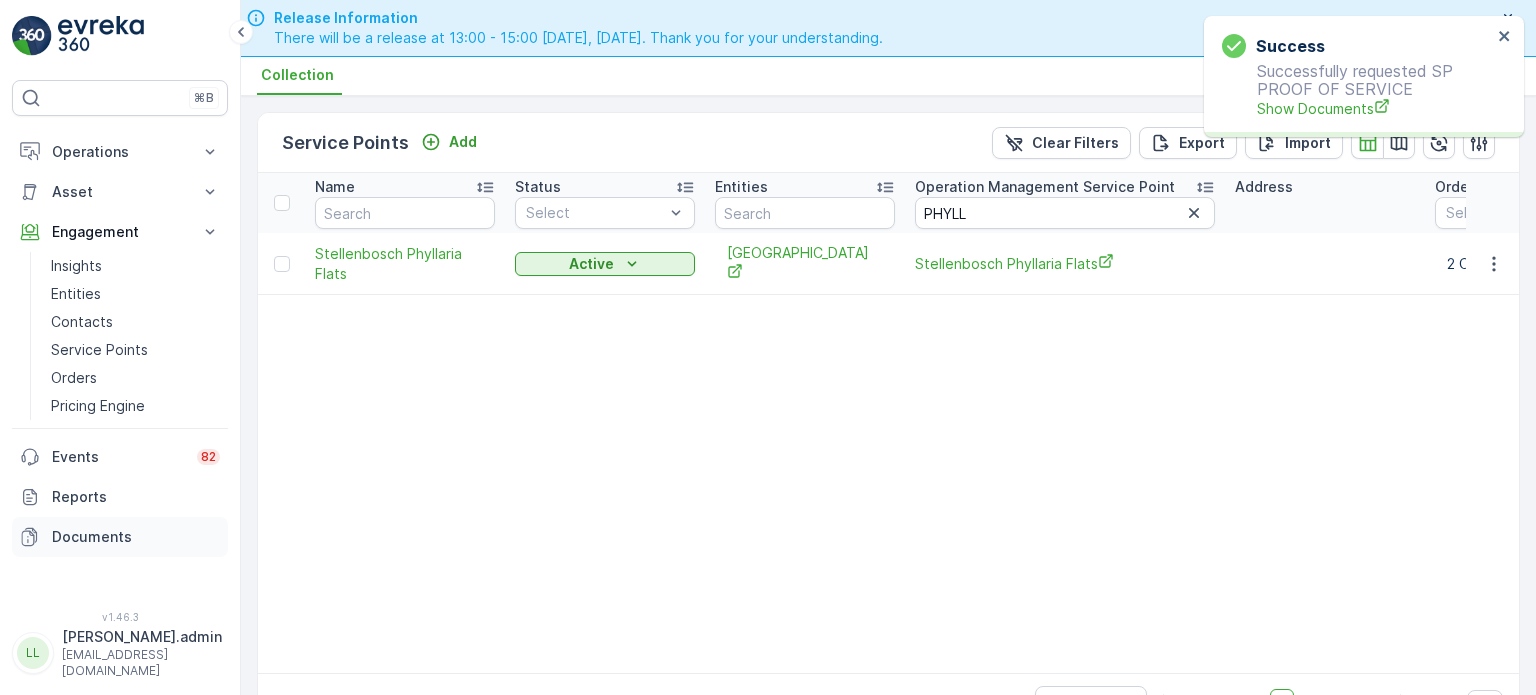 click on "Documents" at bounding box center [136, 537] 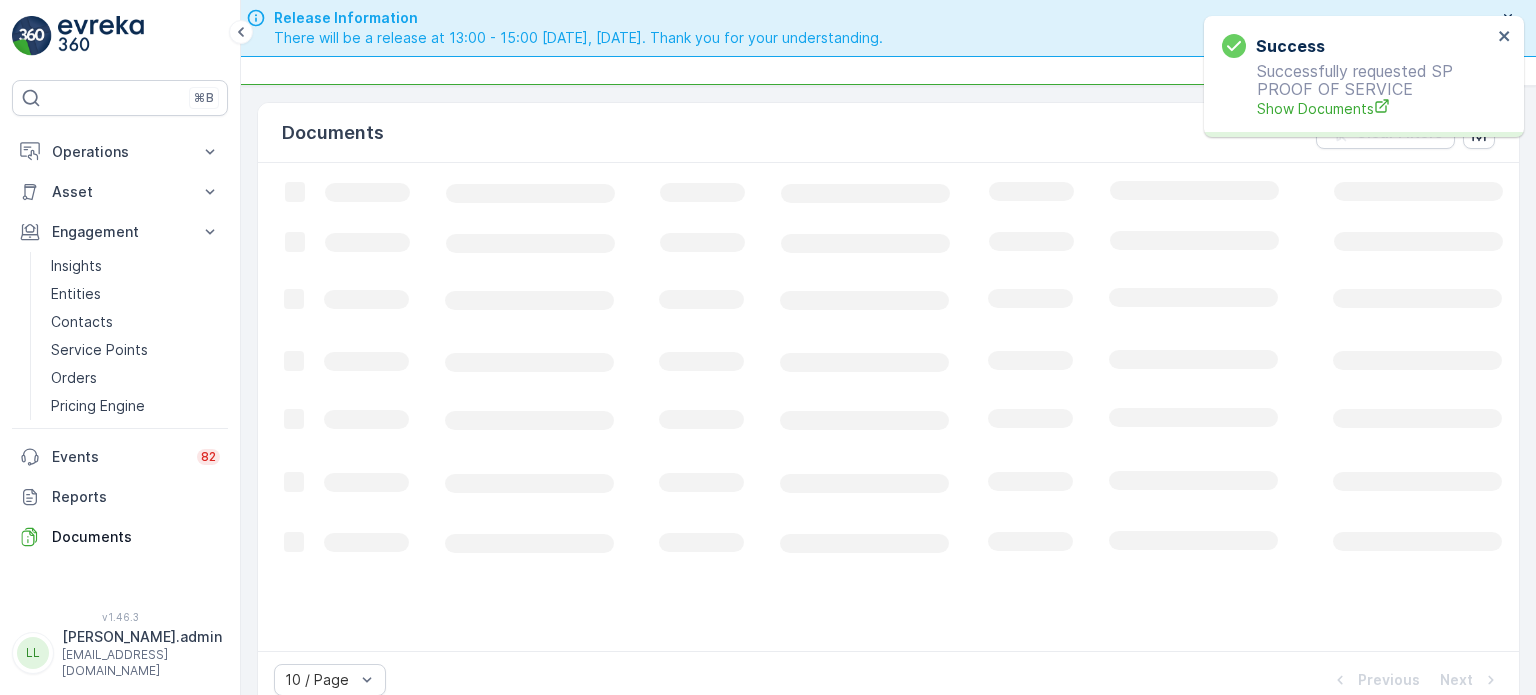 scroll, scrollTop: 0, scrollLeft: 0, axis: both 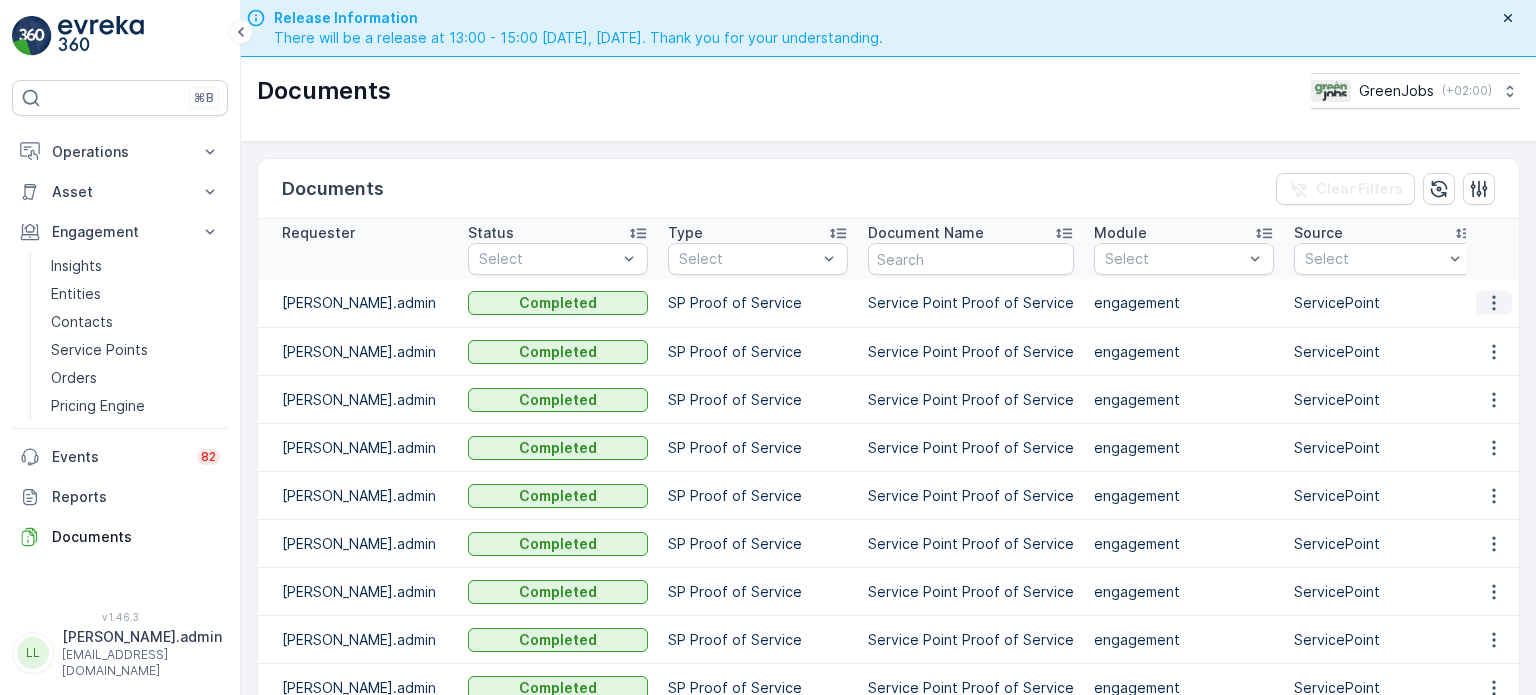 click 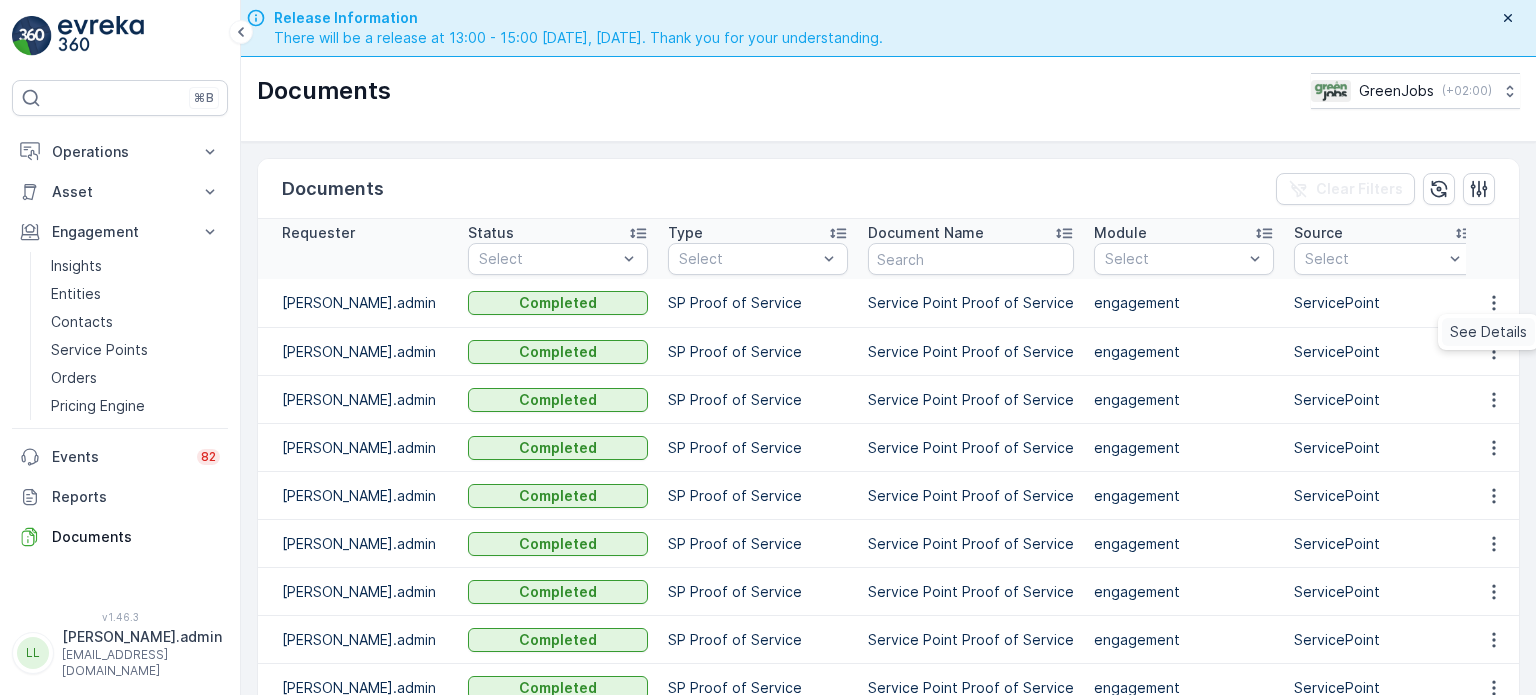 click on "See Details" at bounding box center (1488, 332) 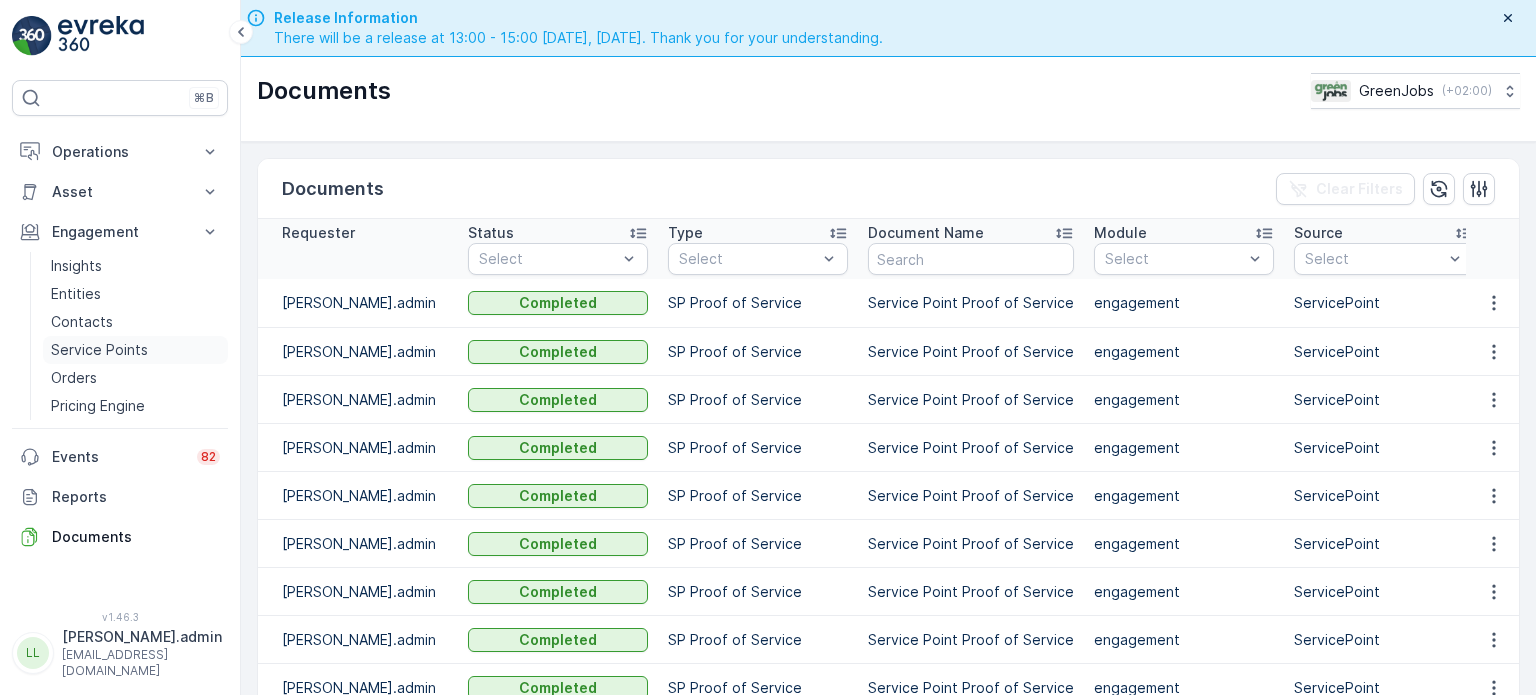 click on "Service Points" at bounding box center (99, 350) 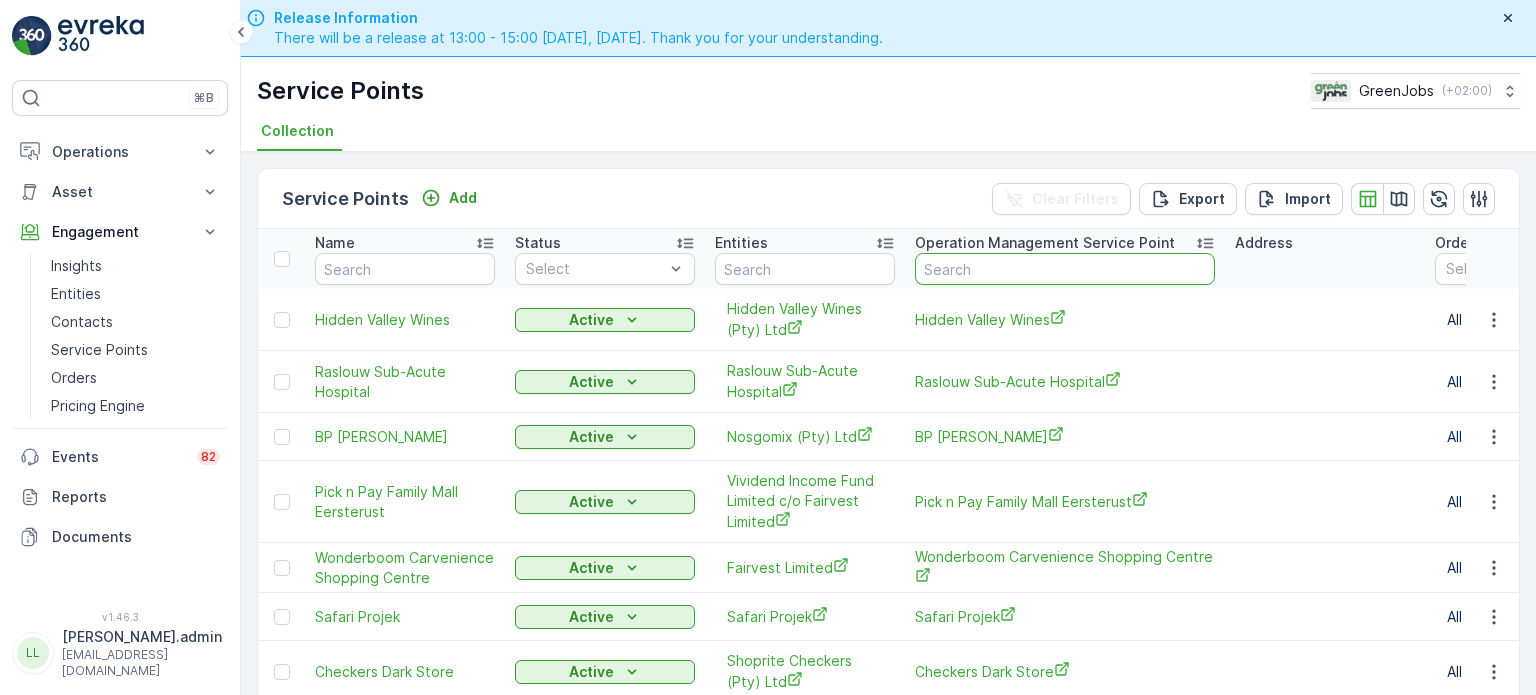 click at bounding box center [1065, 269] 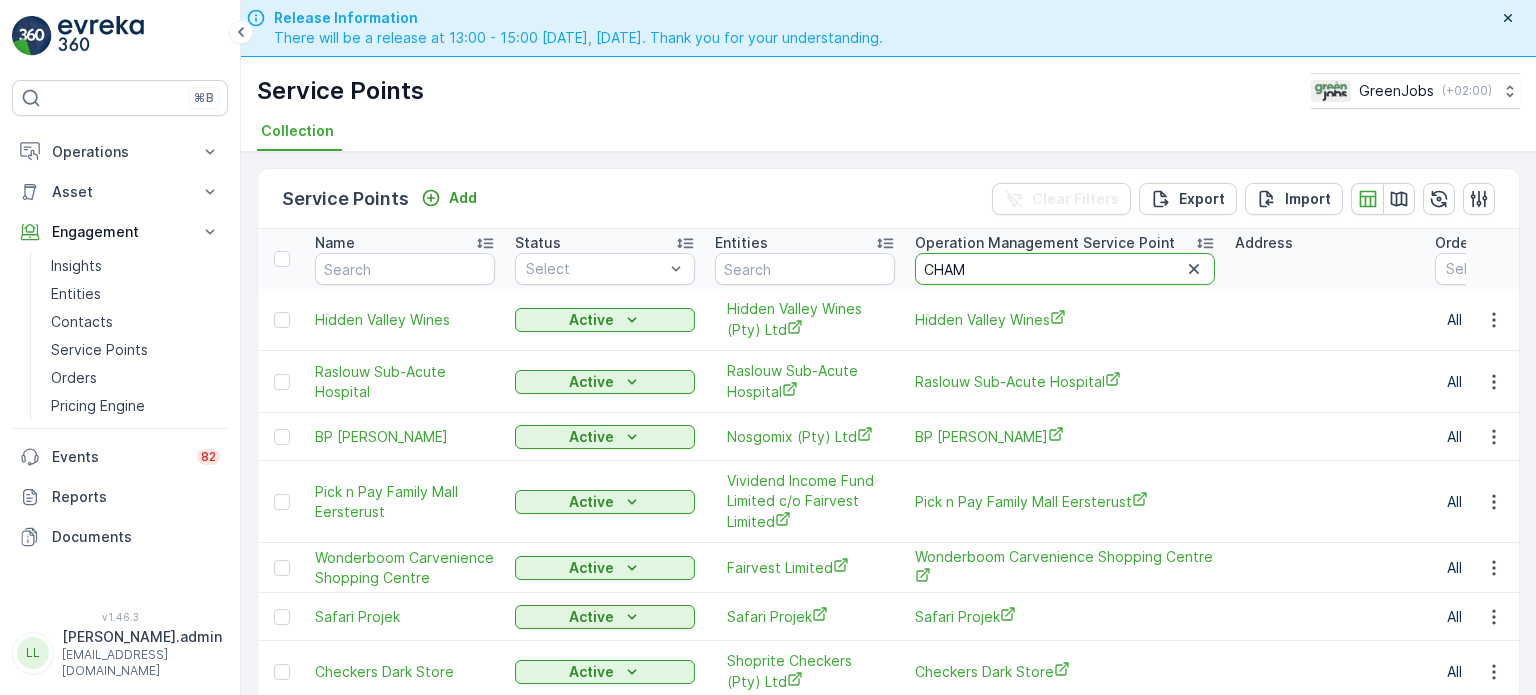 type on "CHAMO" 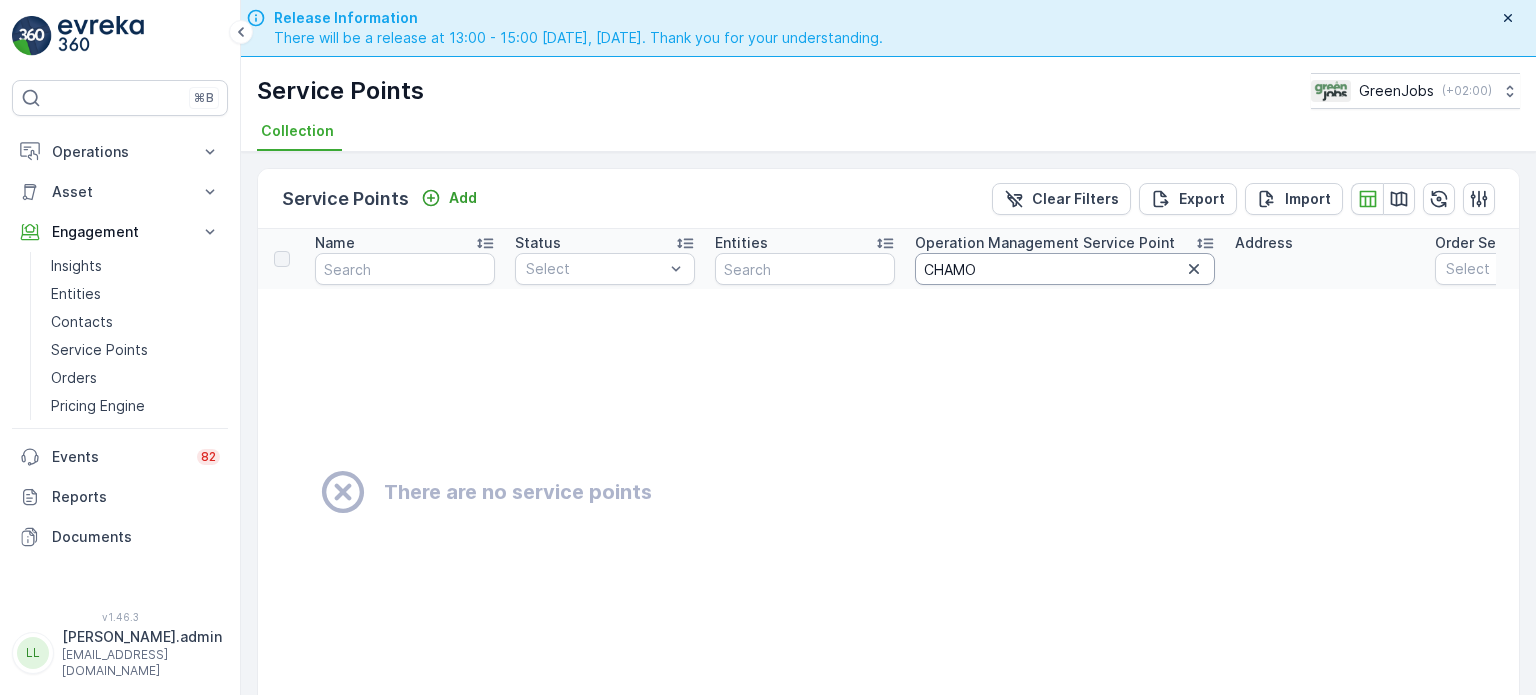 click on "CHAMO" at bounding box center (1065, 269) 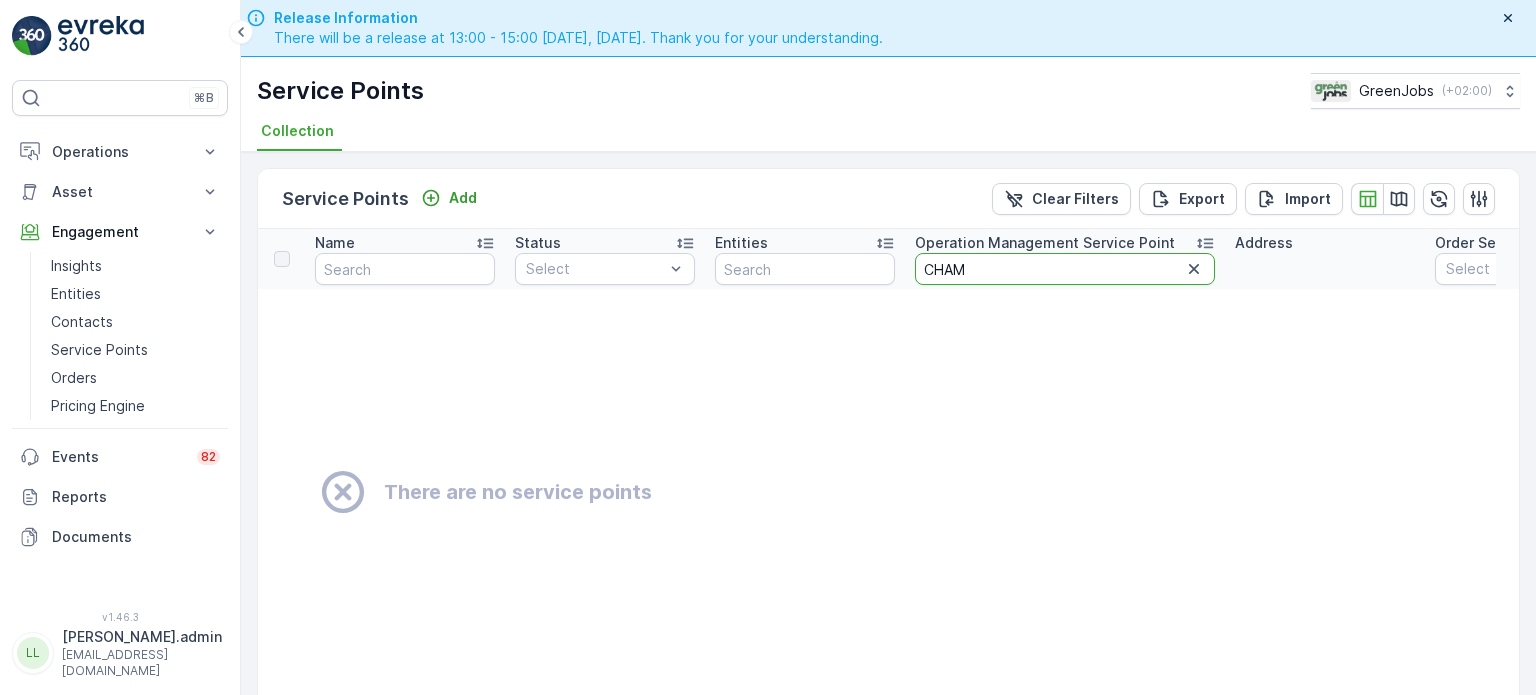 type on "CHAMP" 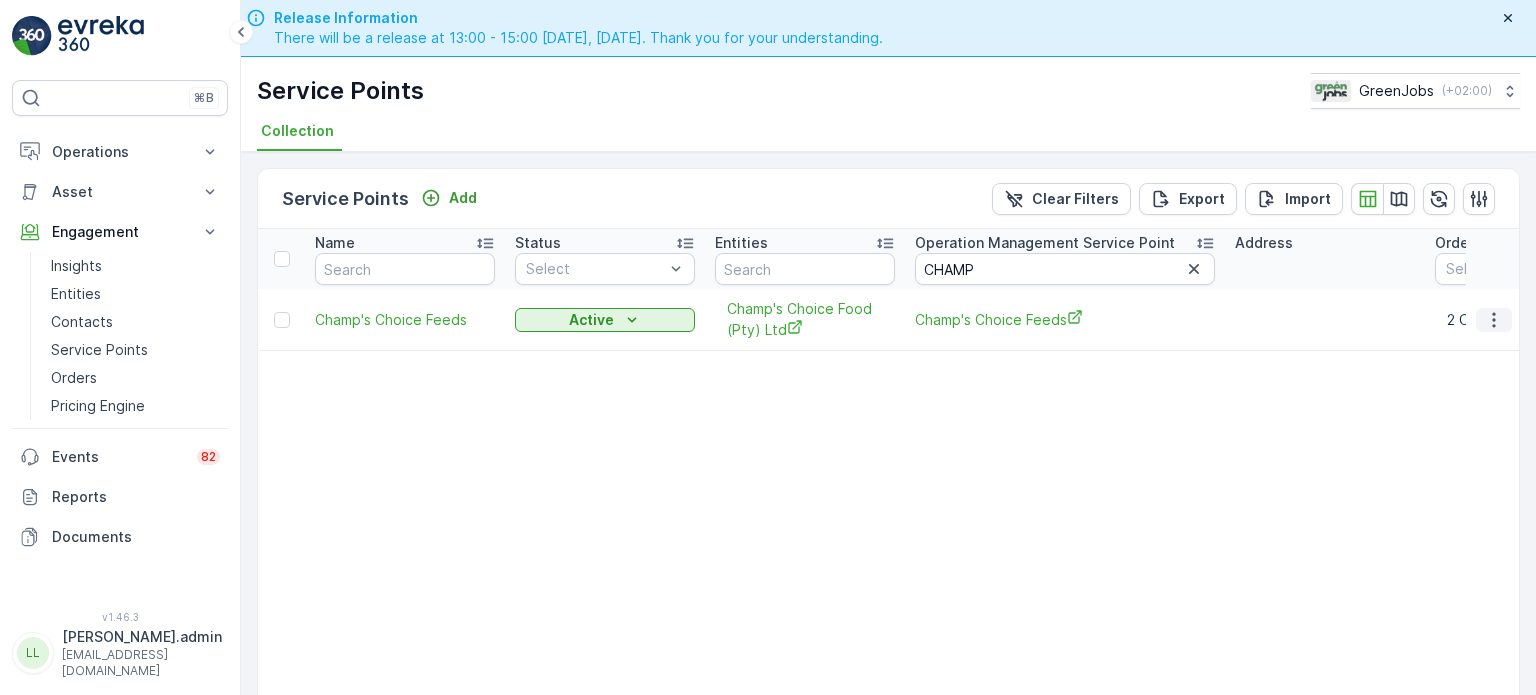 click 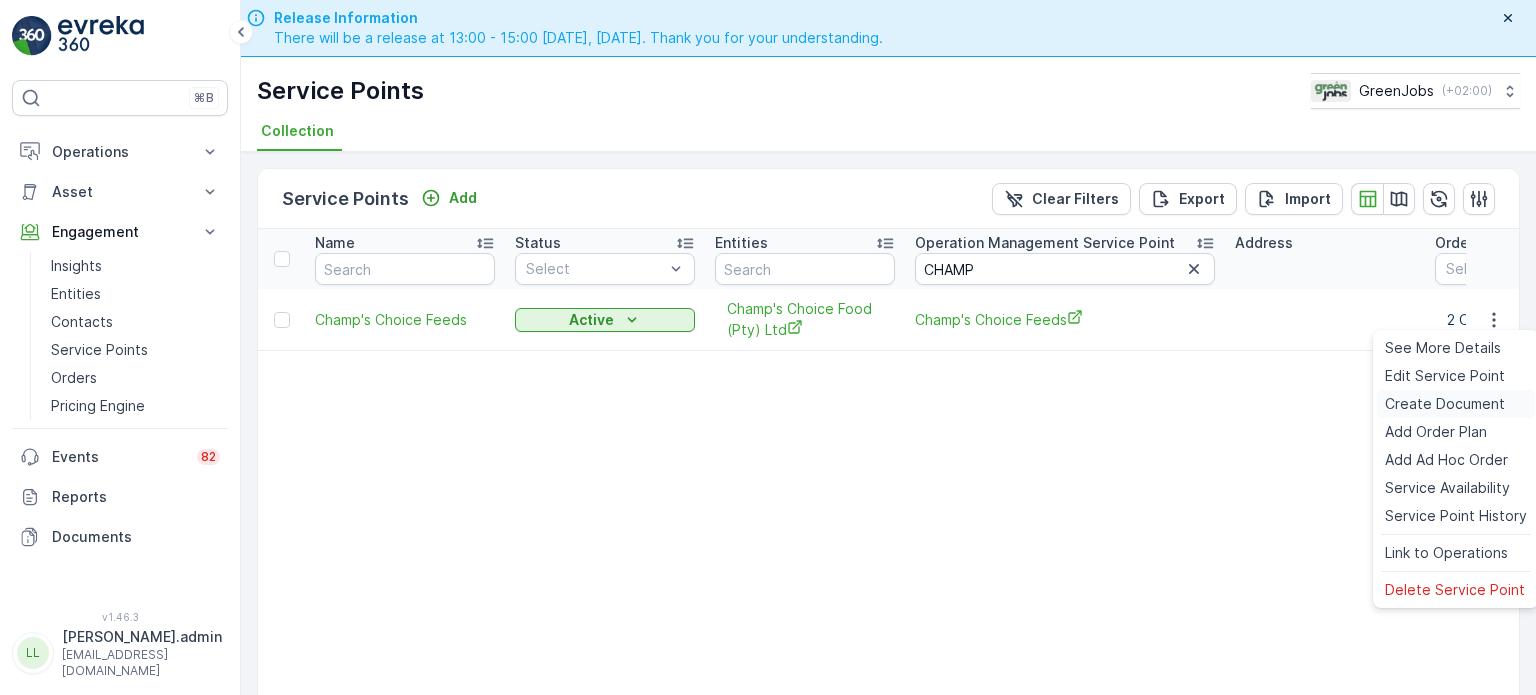 click on "Create Document" at bounding box center (1445, 404) 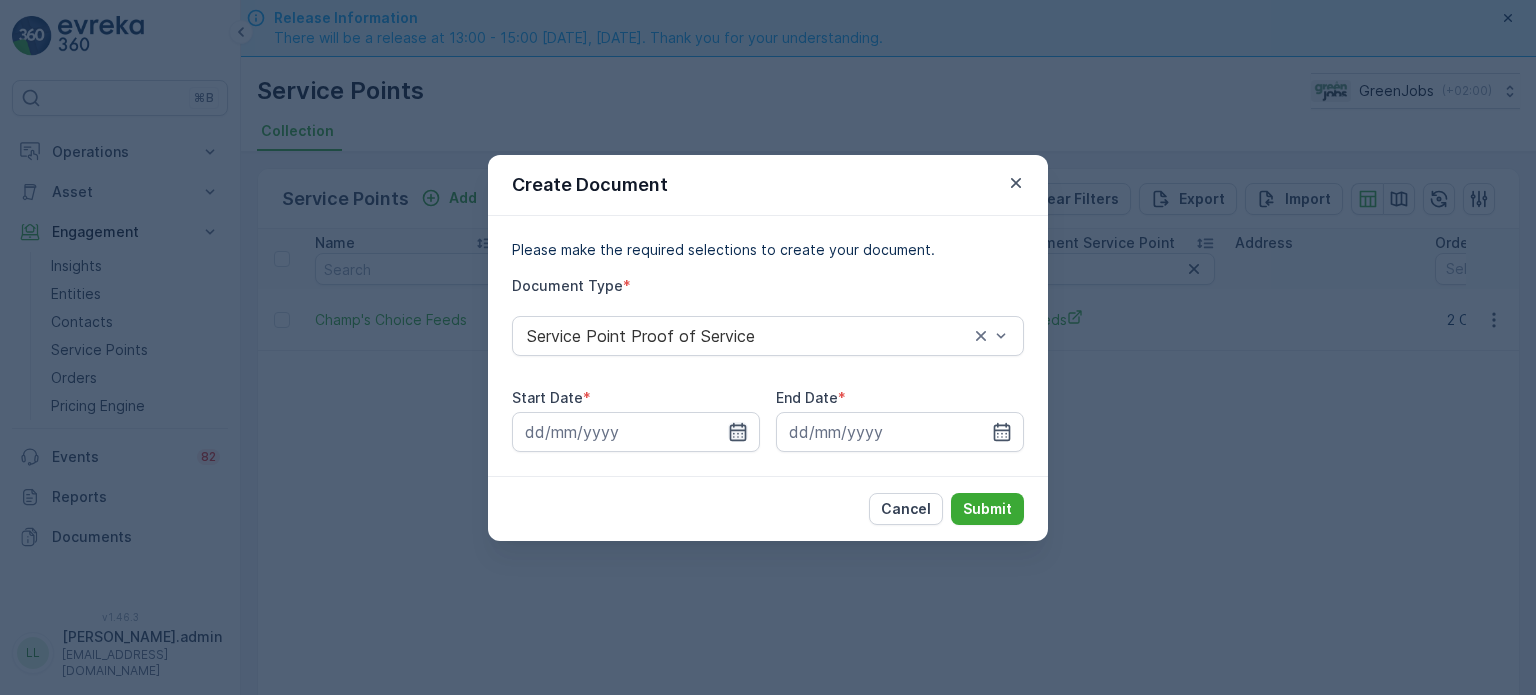 click 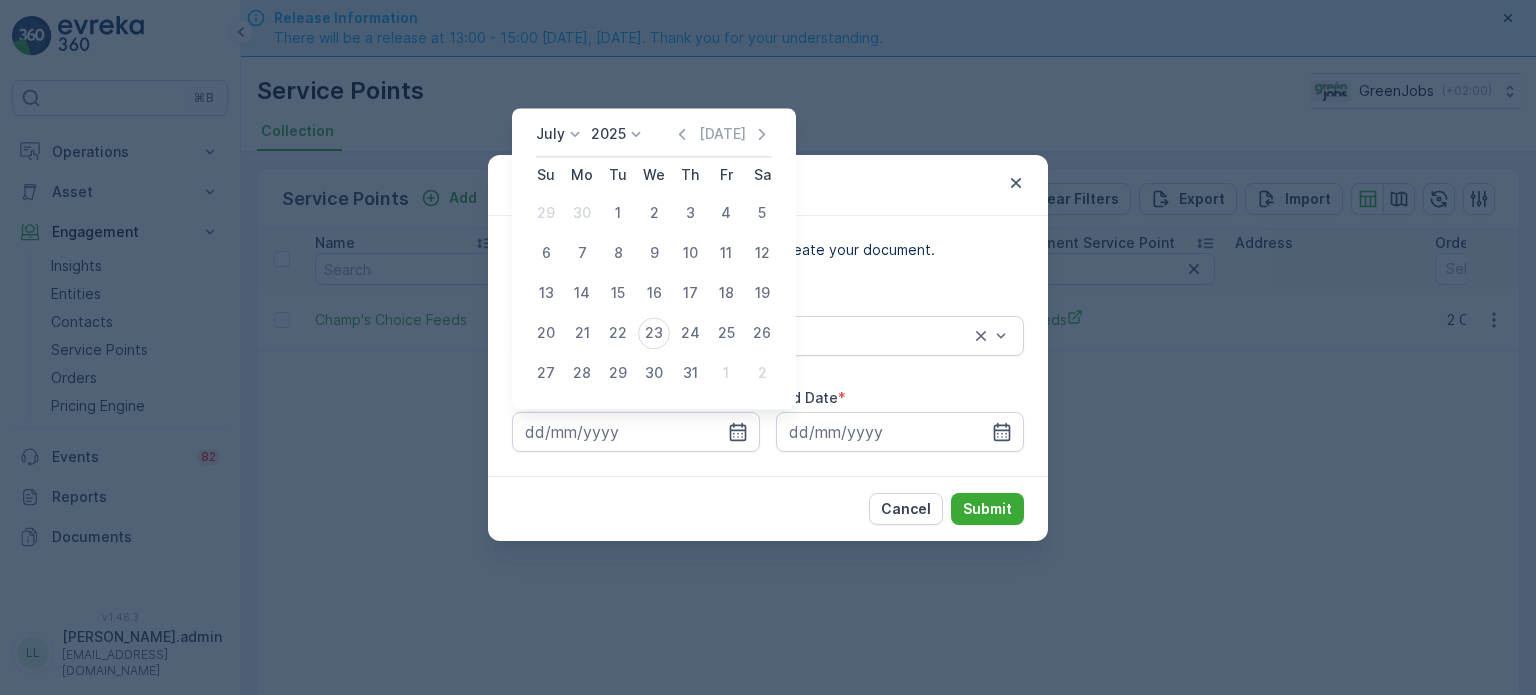 click 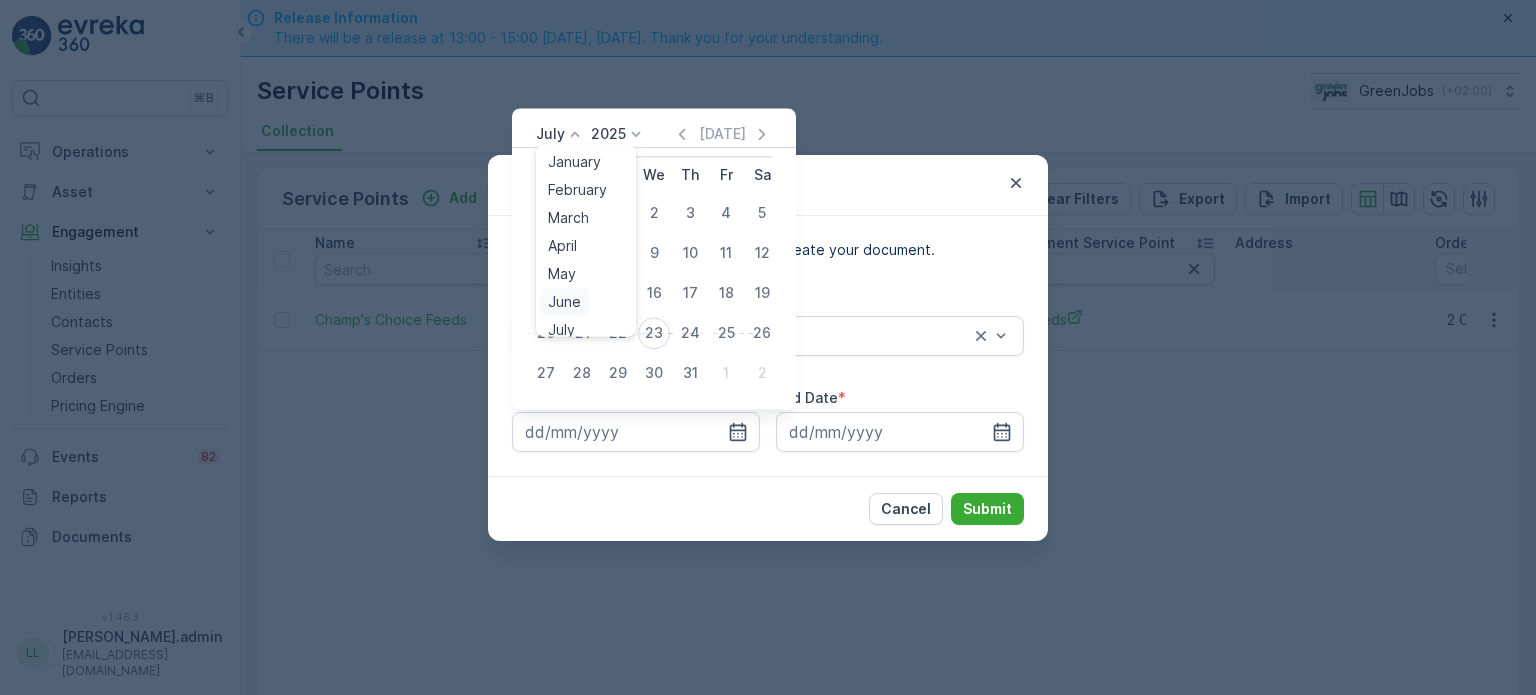 click on "June" at bounding box center (564, 302) 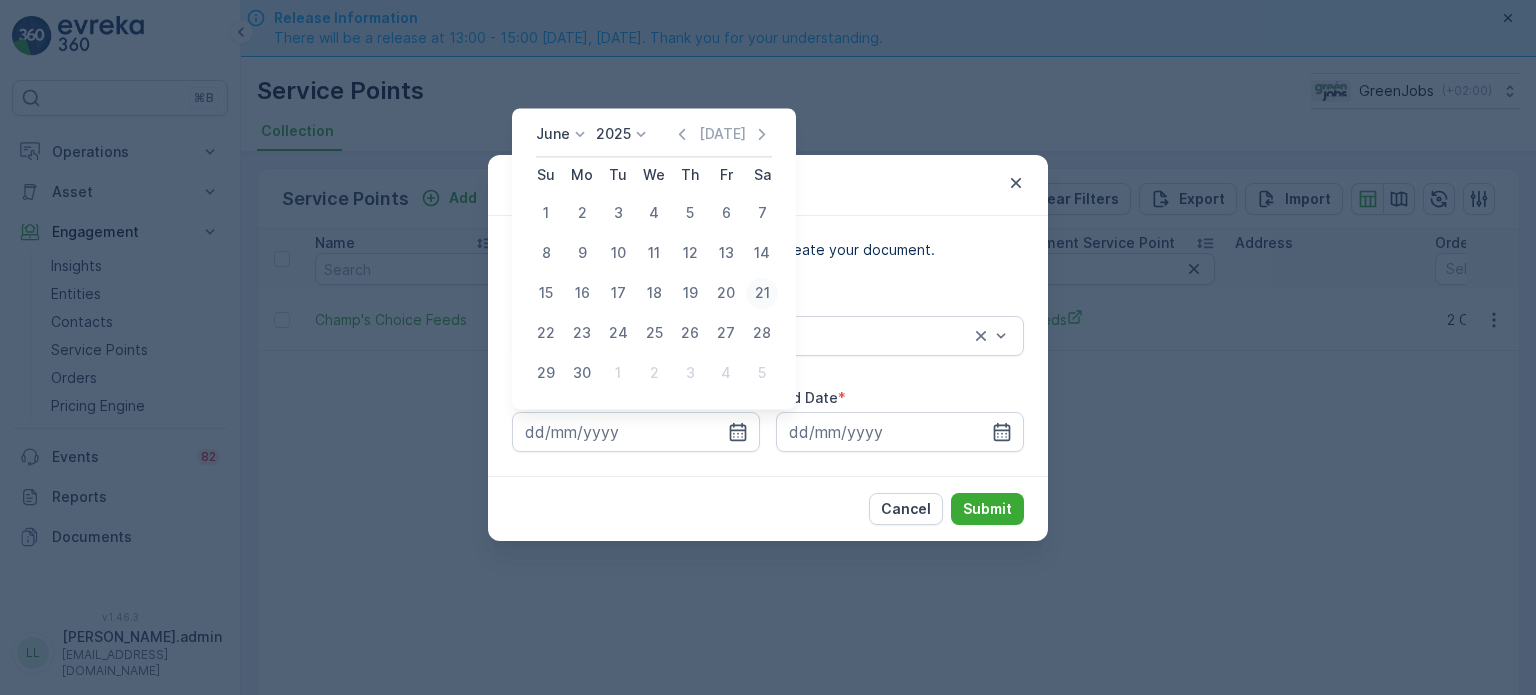 click on "21" at bounding box center [762, 293] 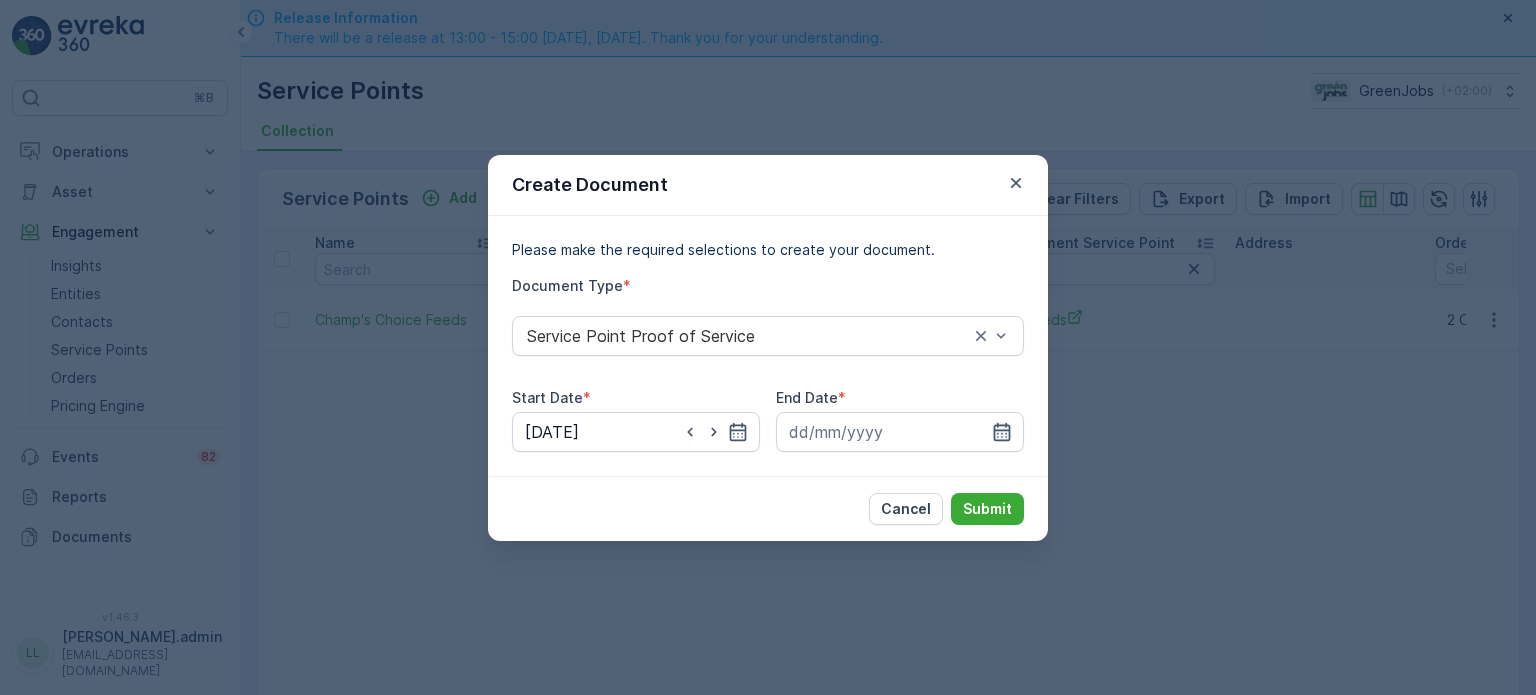 drag, startPoint x: 1004, startPoint y: 431, endPoint x: 998, endPoint y: 415, distance: 17.088007 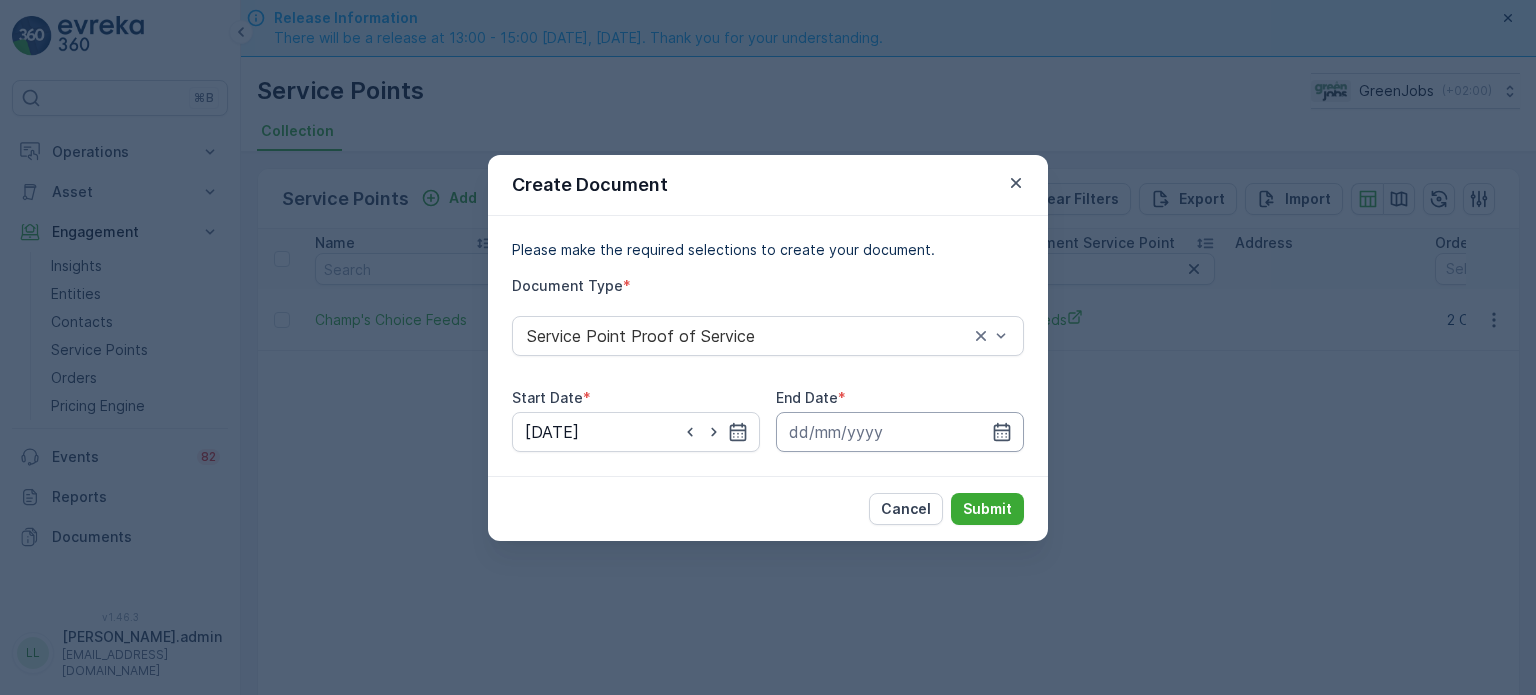 click 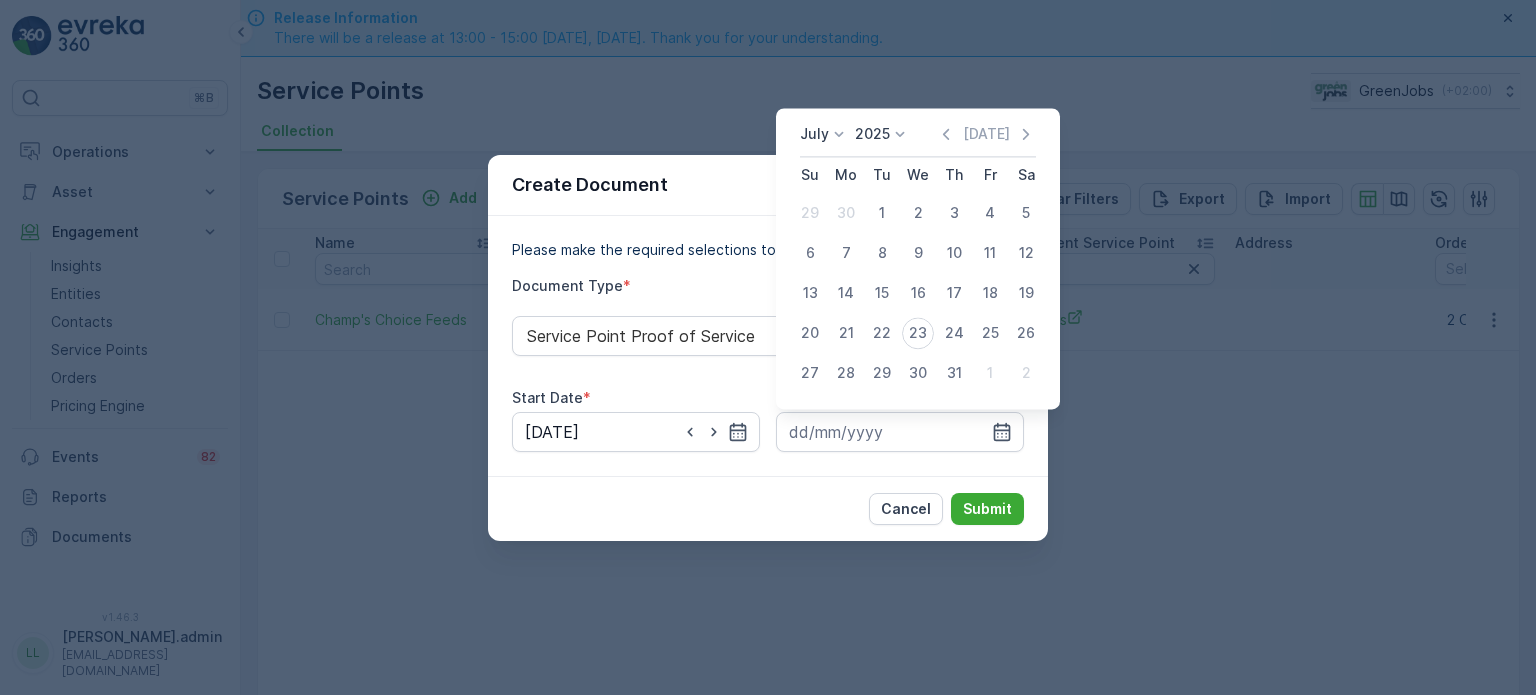 drag, startPoint x: 818, startPoint y: 333, endPoint x: 888, endPoint y: 405, distance: 100.41912 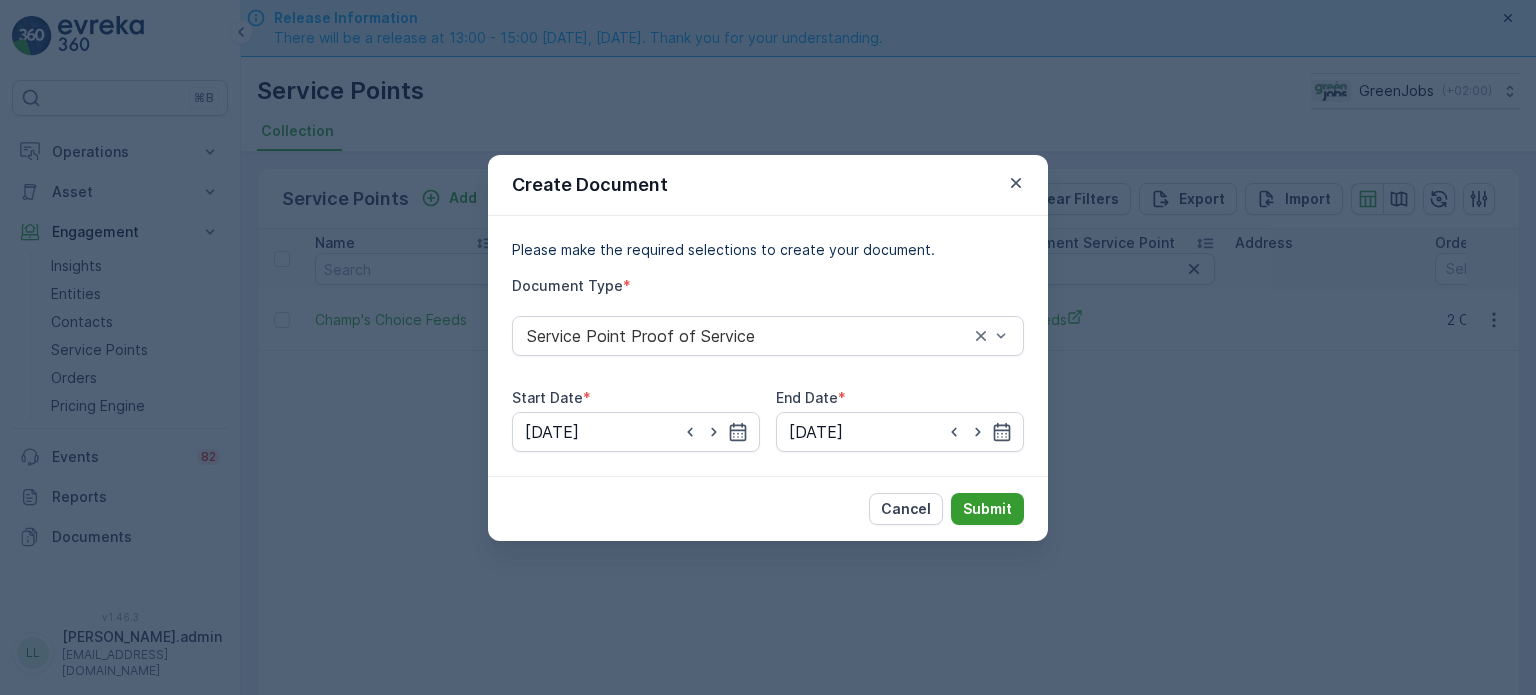 click on "Submit" at bounding box center (987, 509) 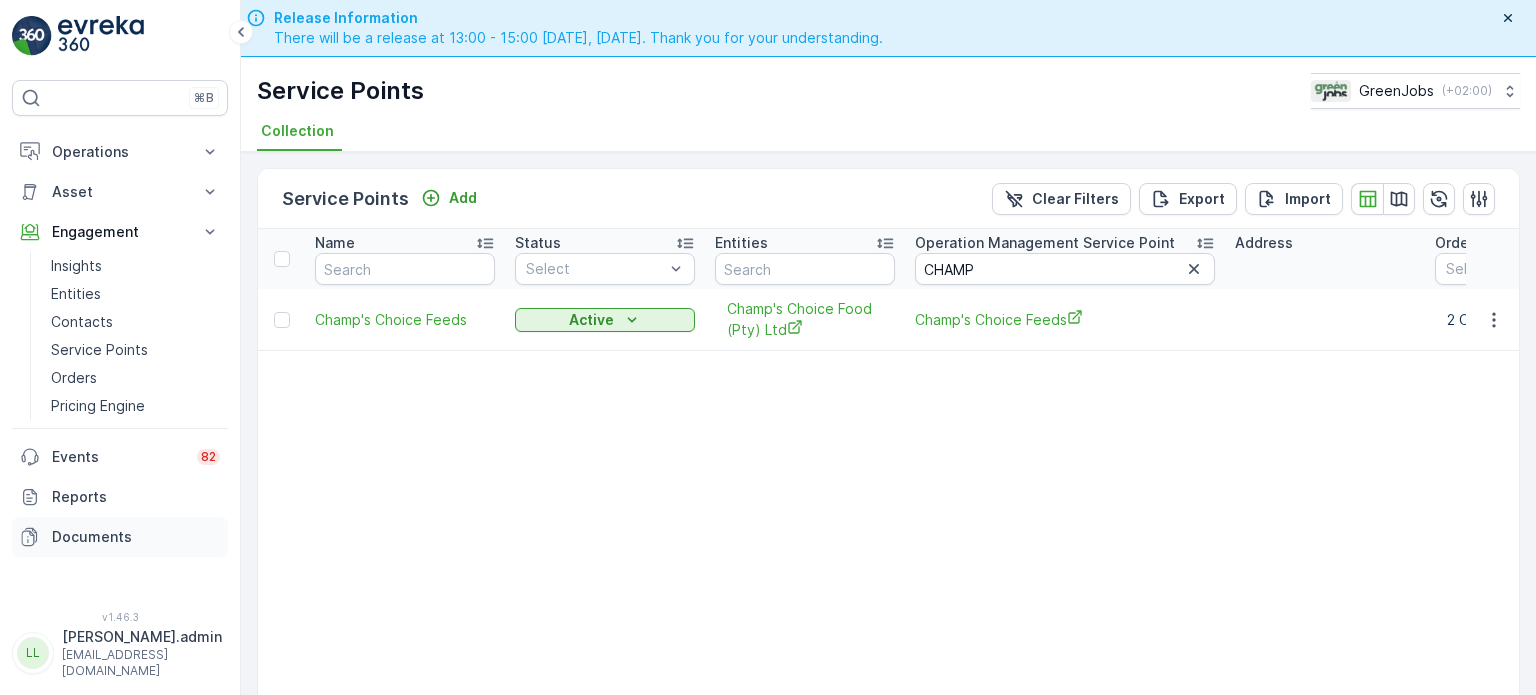 click on "Documents" at bounding box center (136, 537) 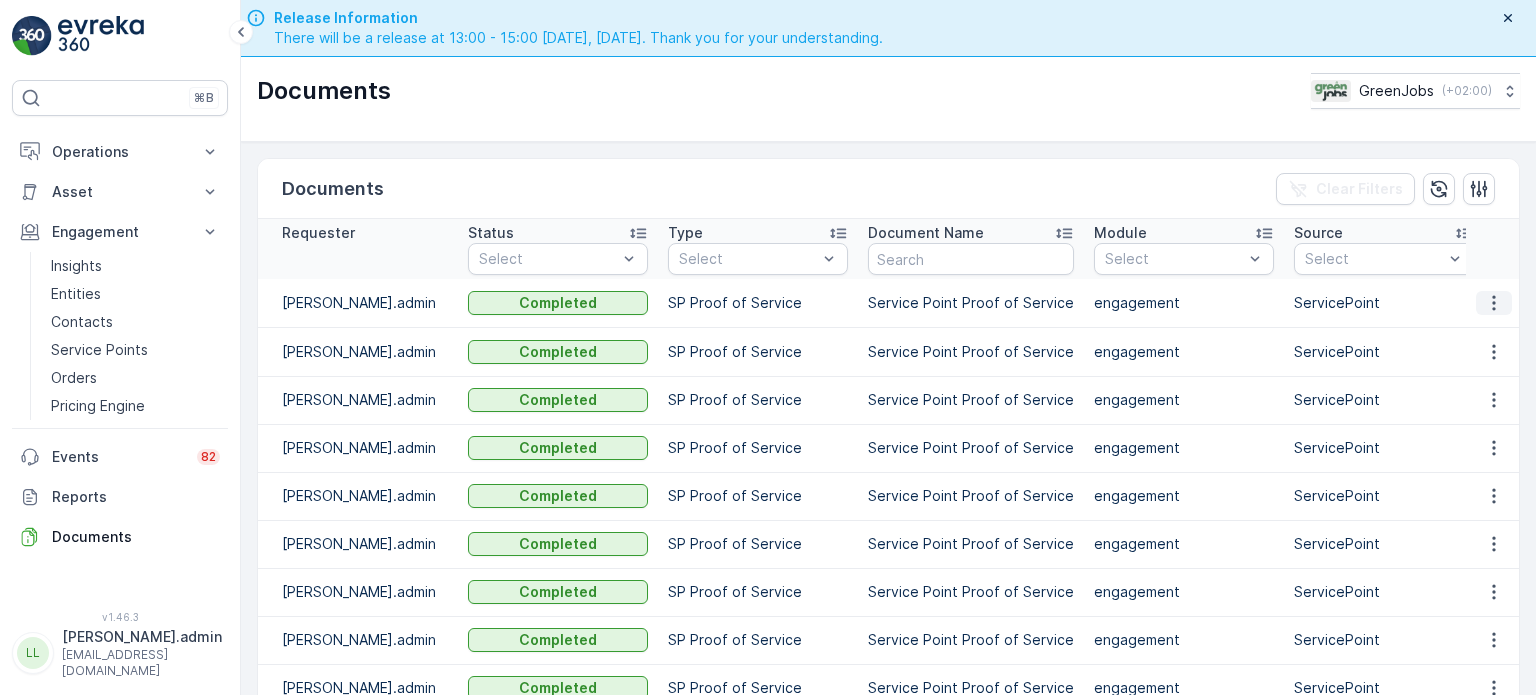 click 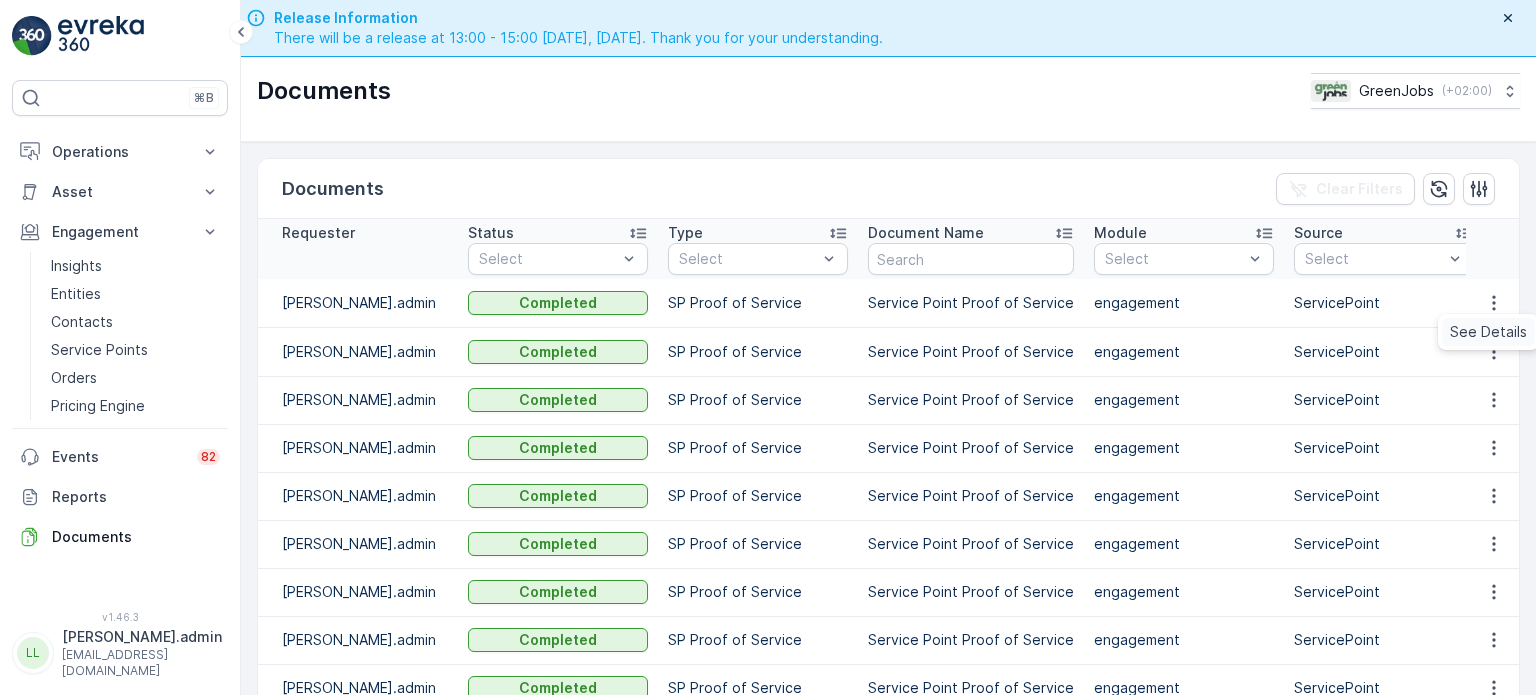 click on "See Details" at bounding box center (1488, 332) 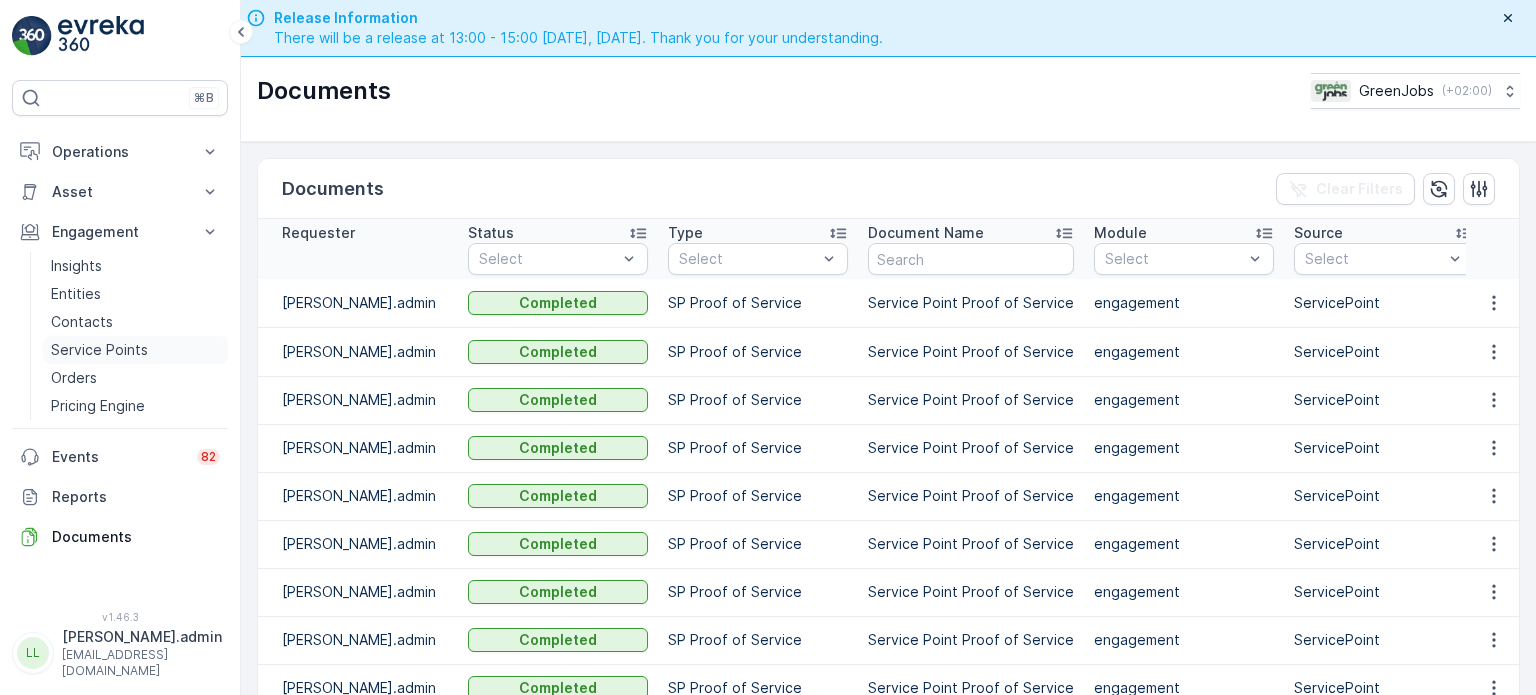 click on "Service Points" at bounding box center [99, 350] 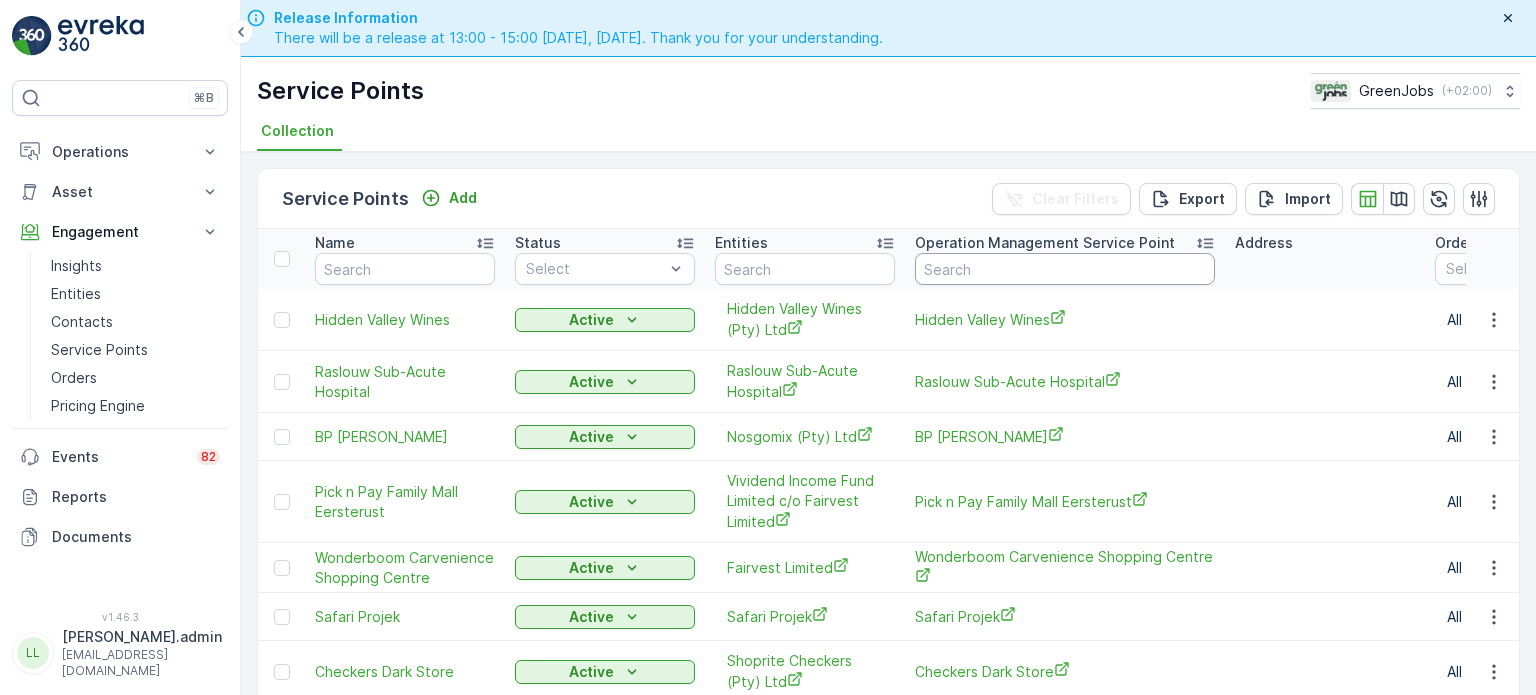 click at bounding box center (1065, 269) 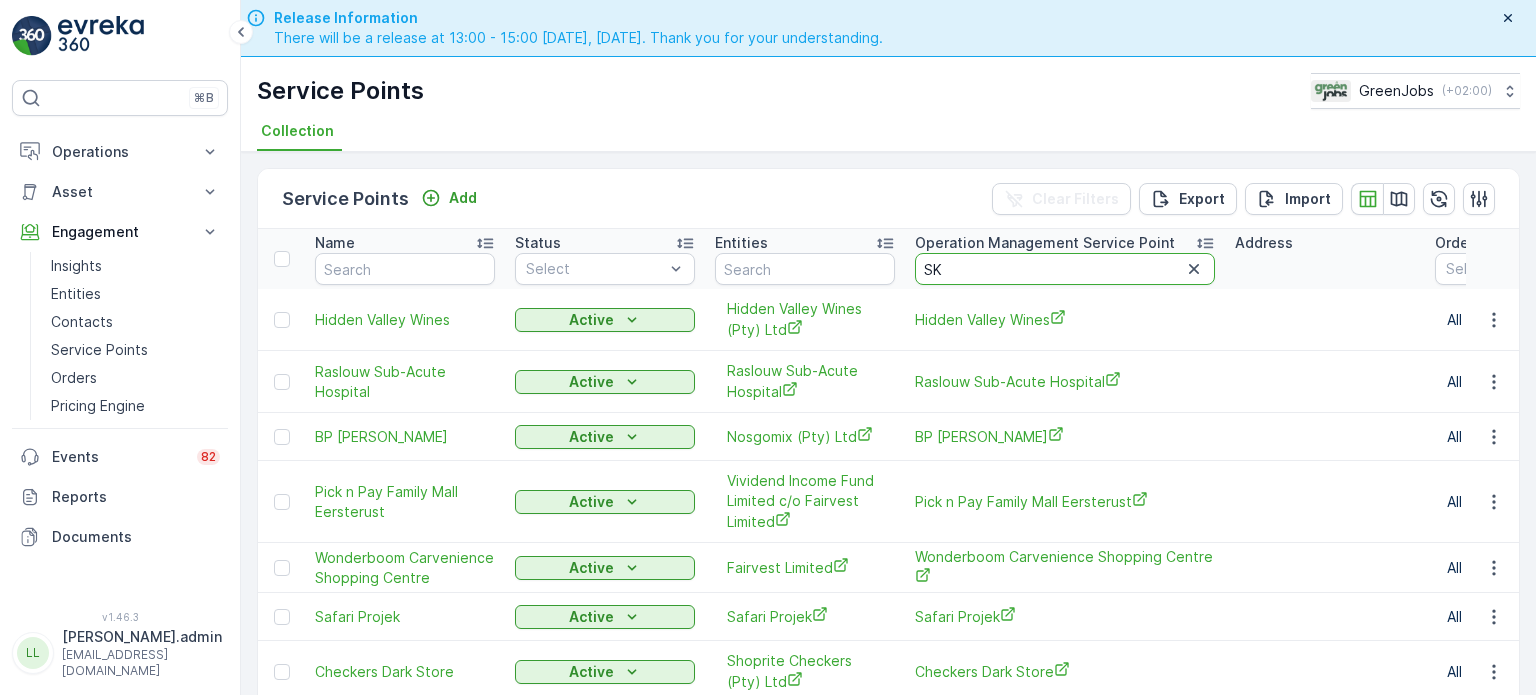 type on "SKY" 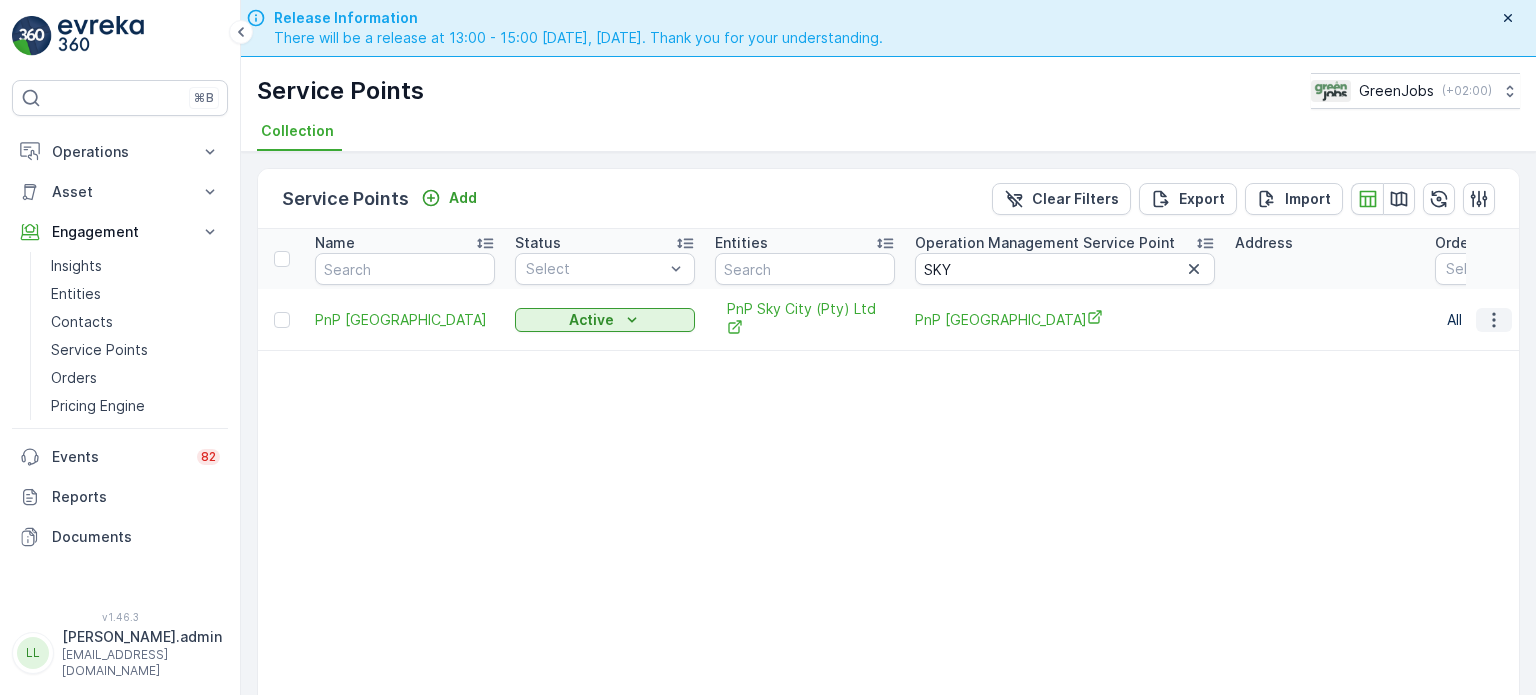 click 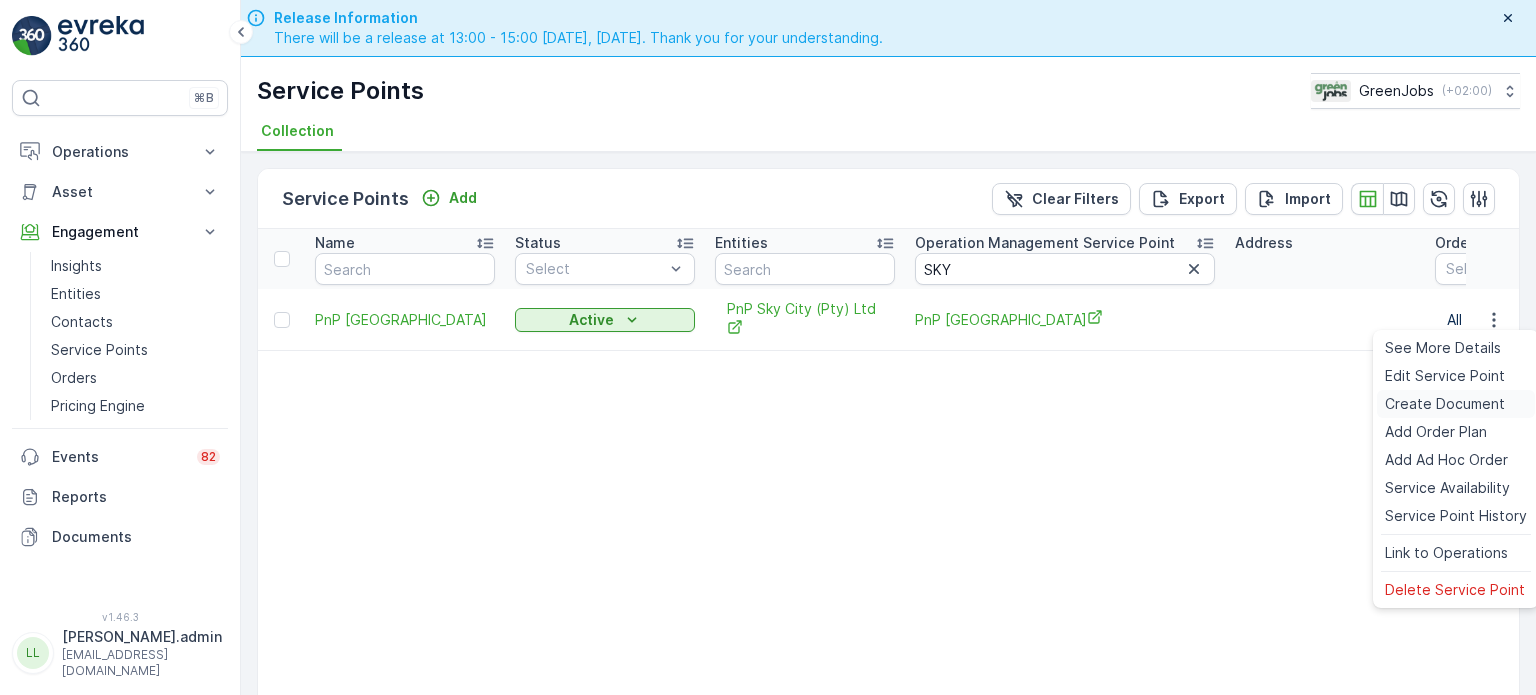 click on "Create Document" at bounding box center [1445, 404] 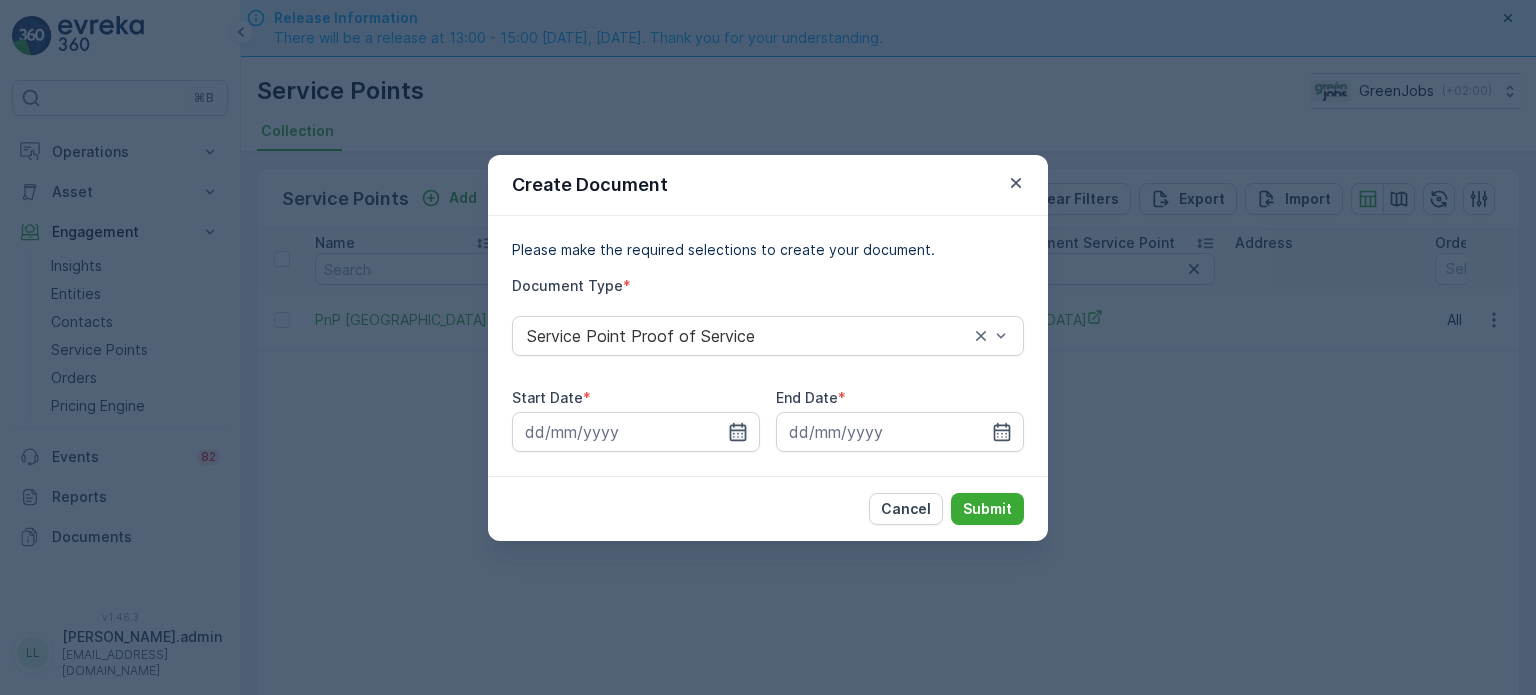 click 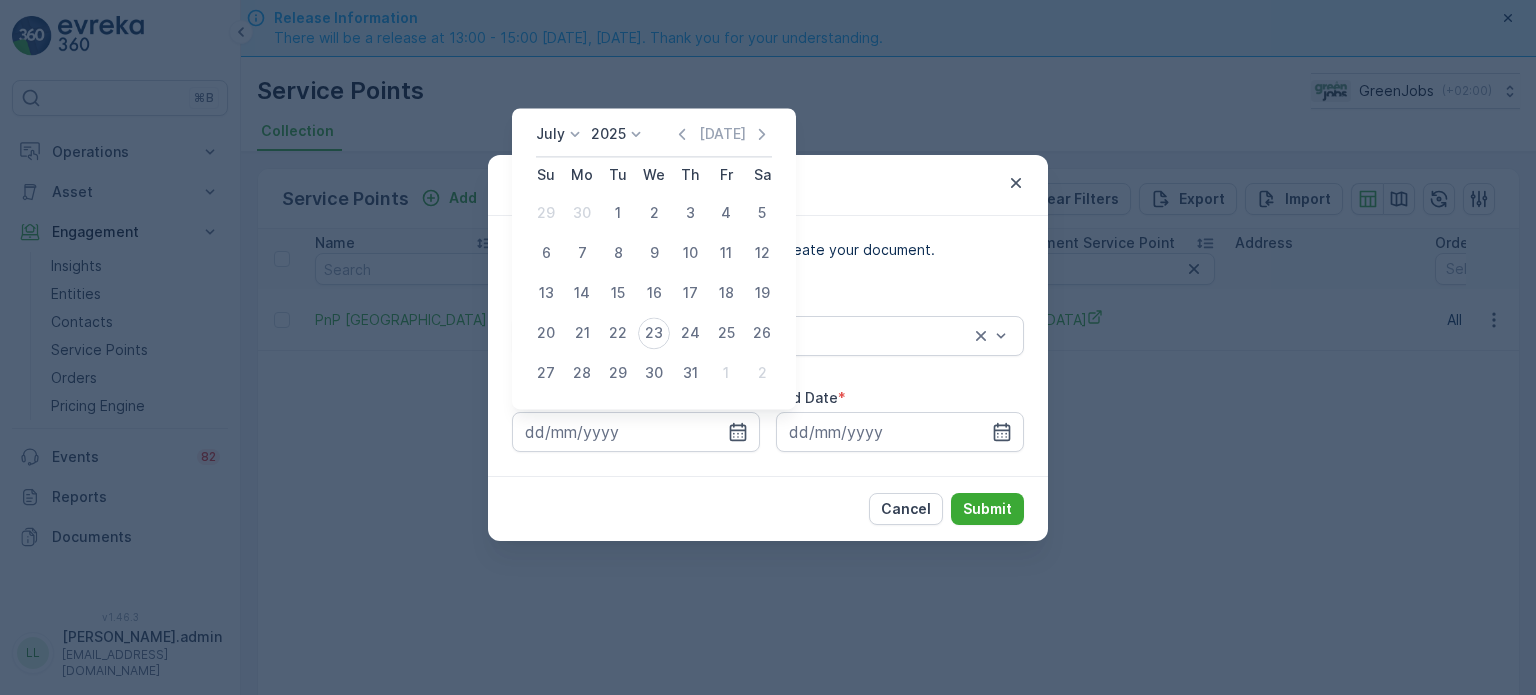 click 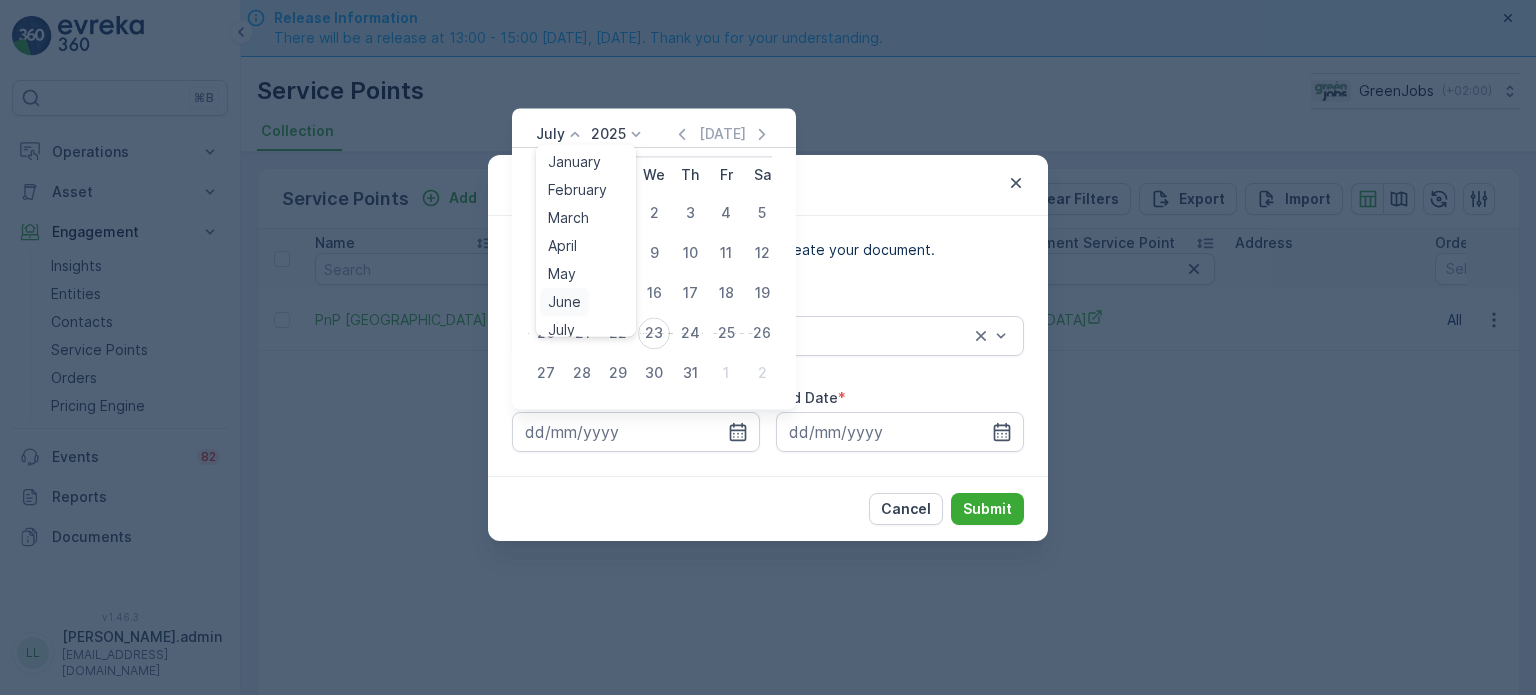 click on "June" at bounding box center (564, 302) 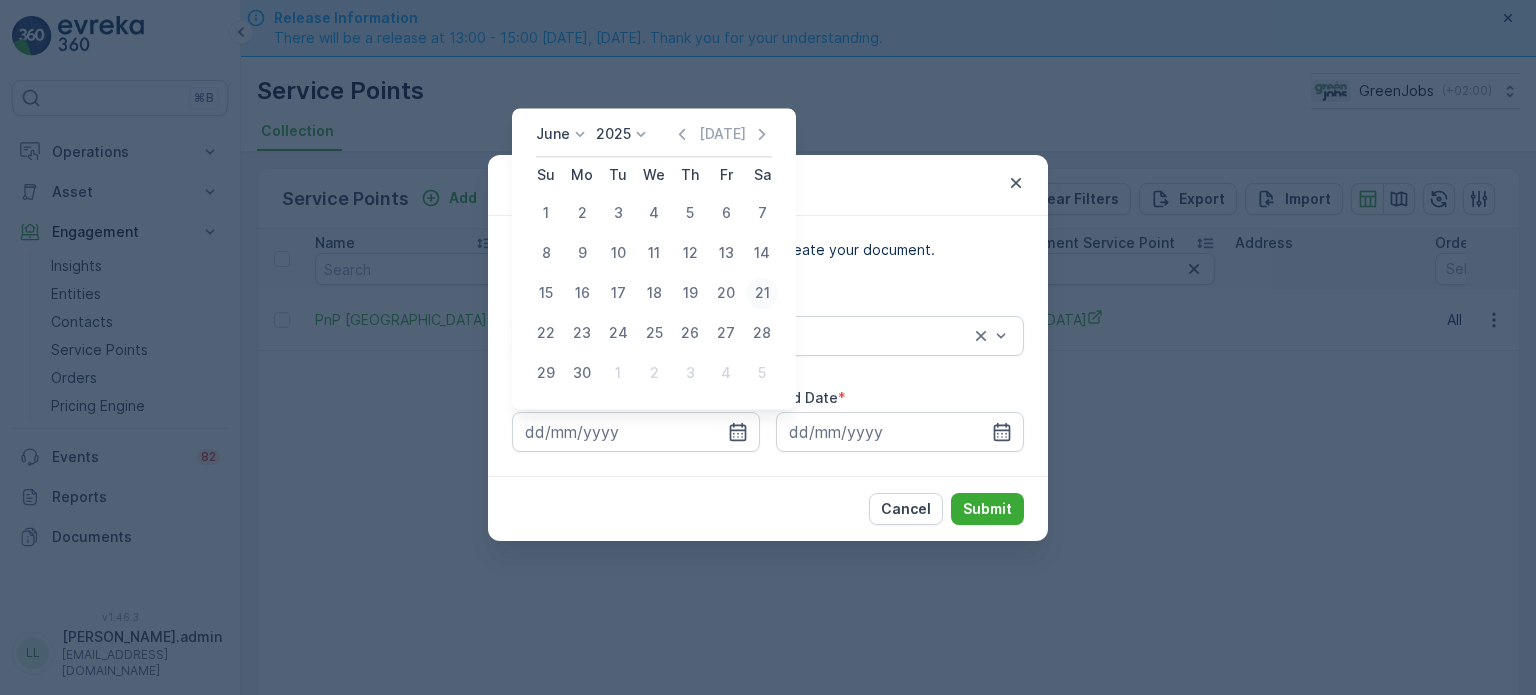 click on "21" at bounding box center (762, 293) 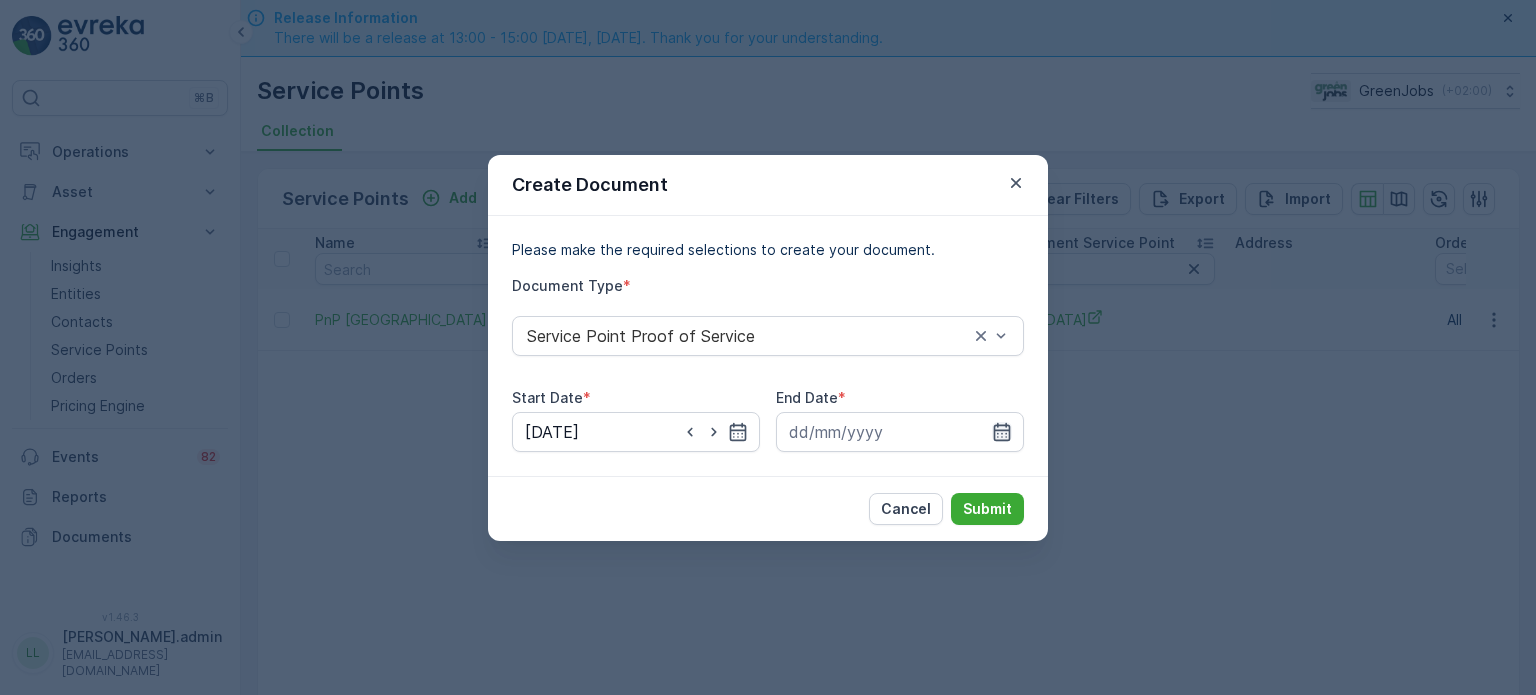 click 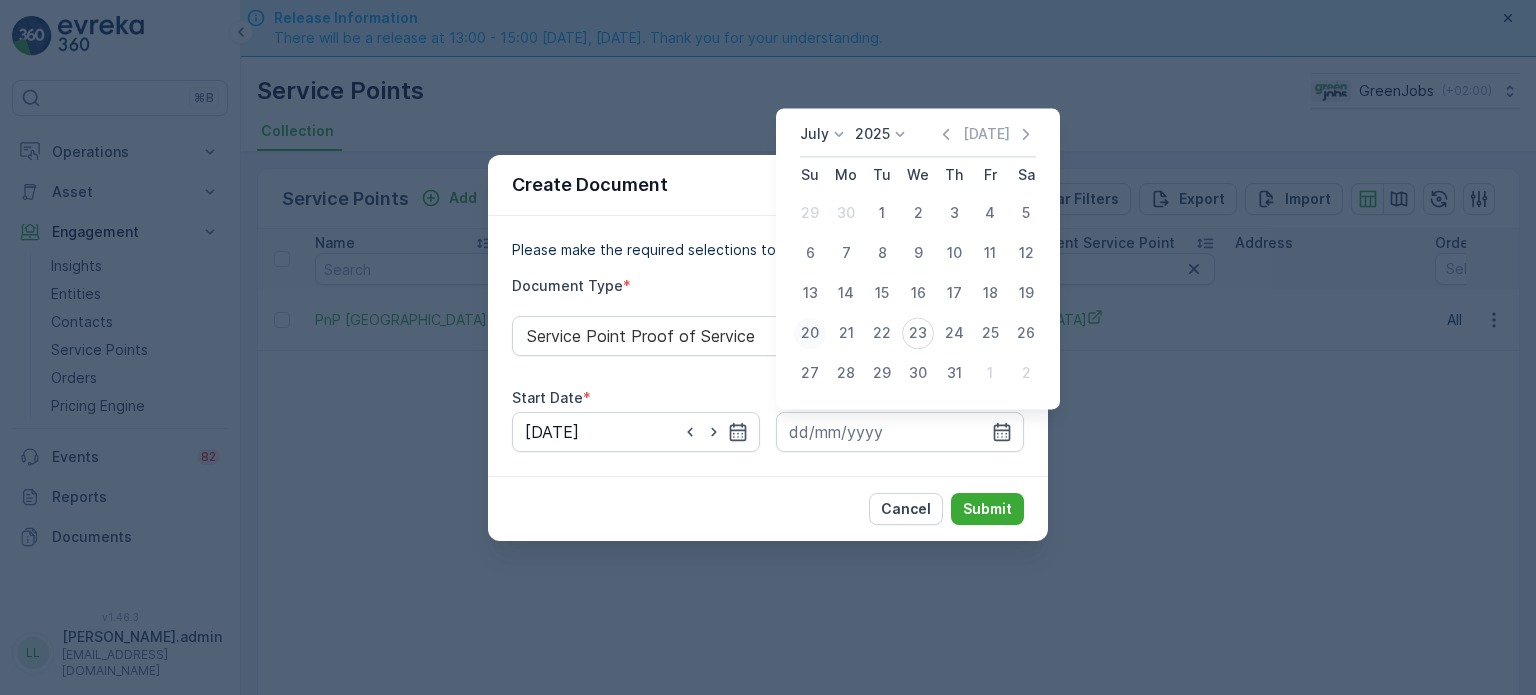 click on "20" at bounding box center (810, 333) 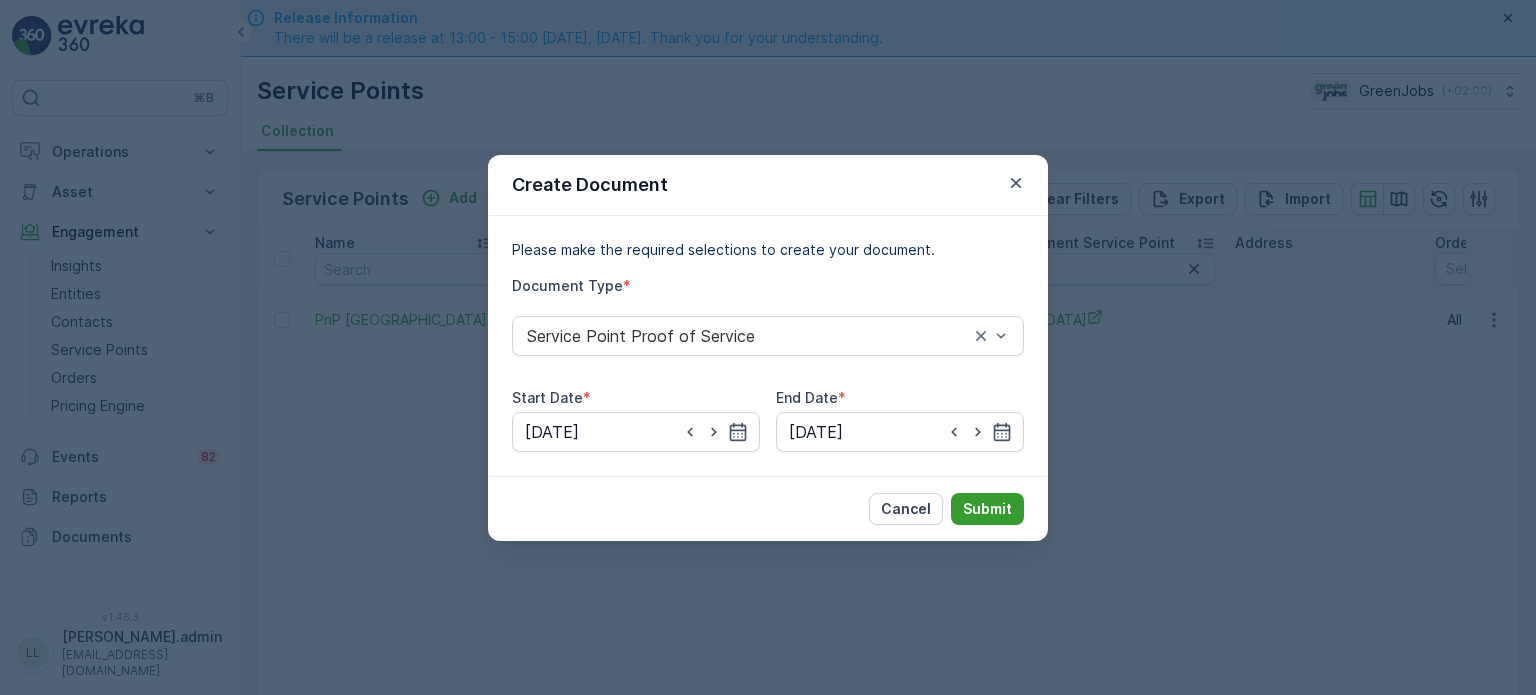 click on "Submit" at bounding box center (987, 509) 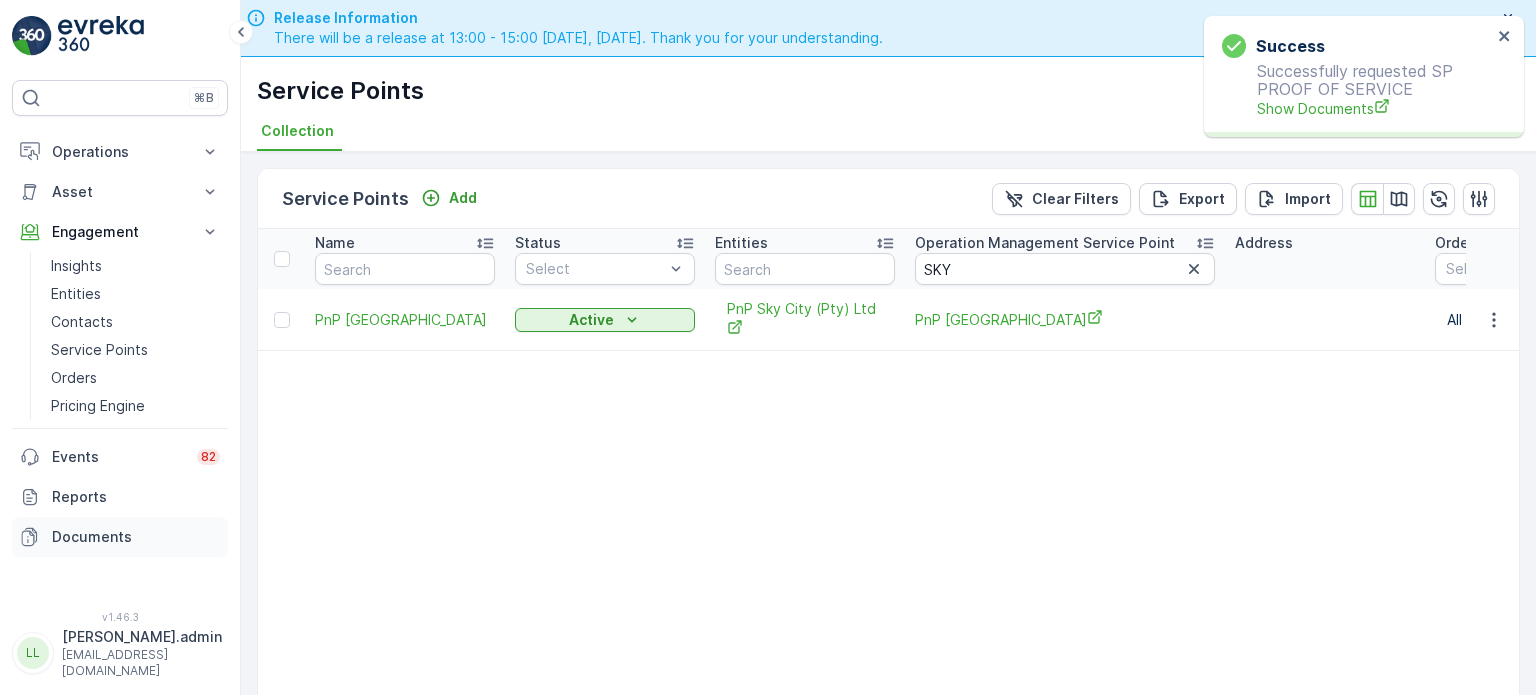 click on "Documents" at bounding box center [136, 537] 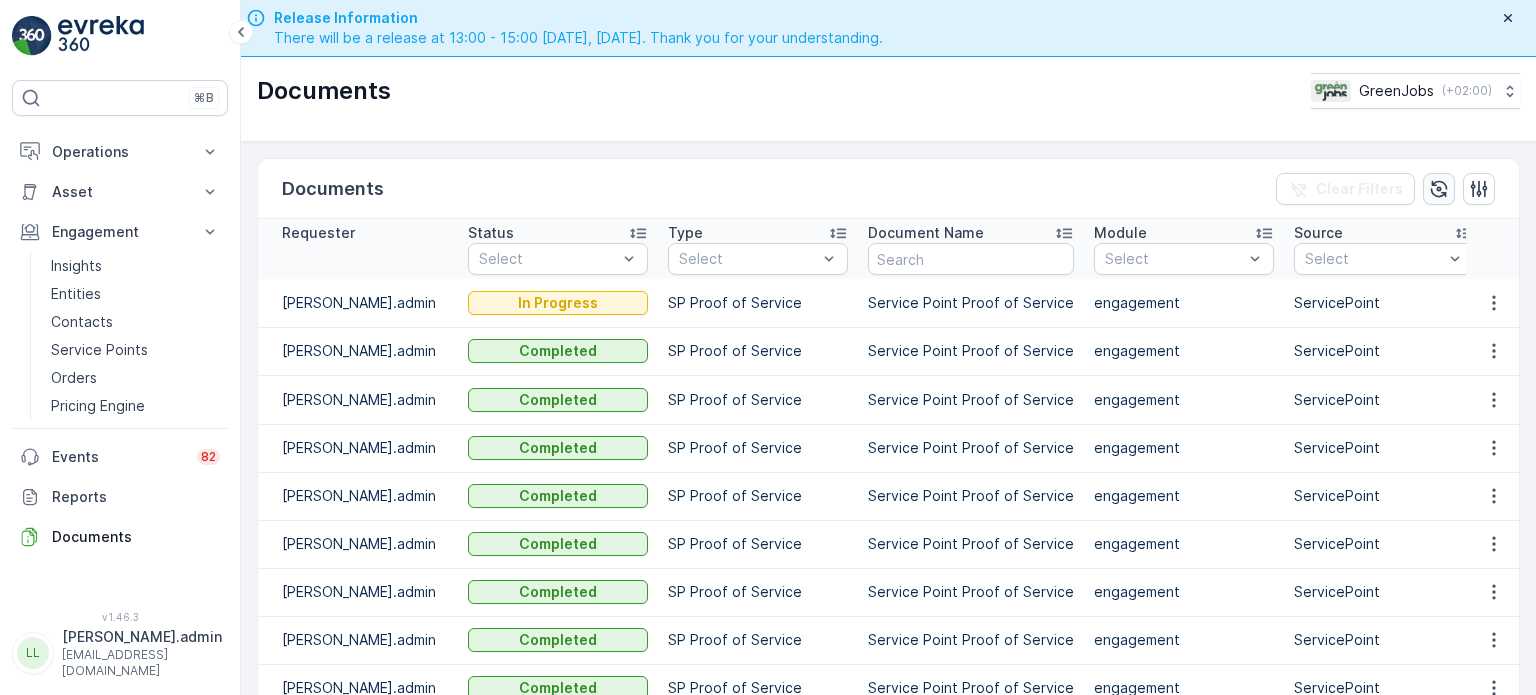 click 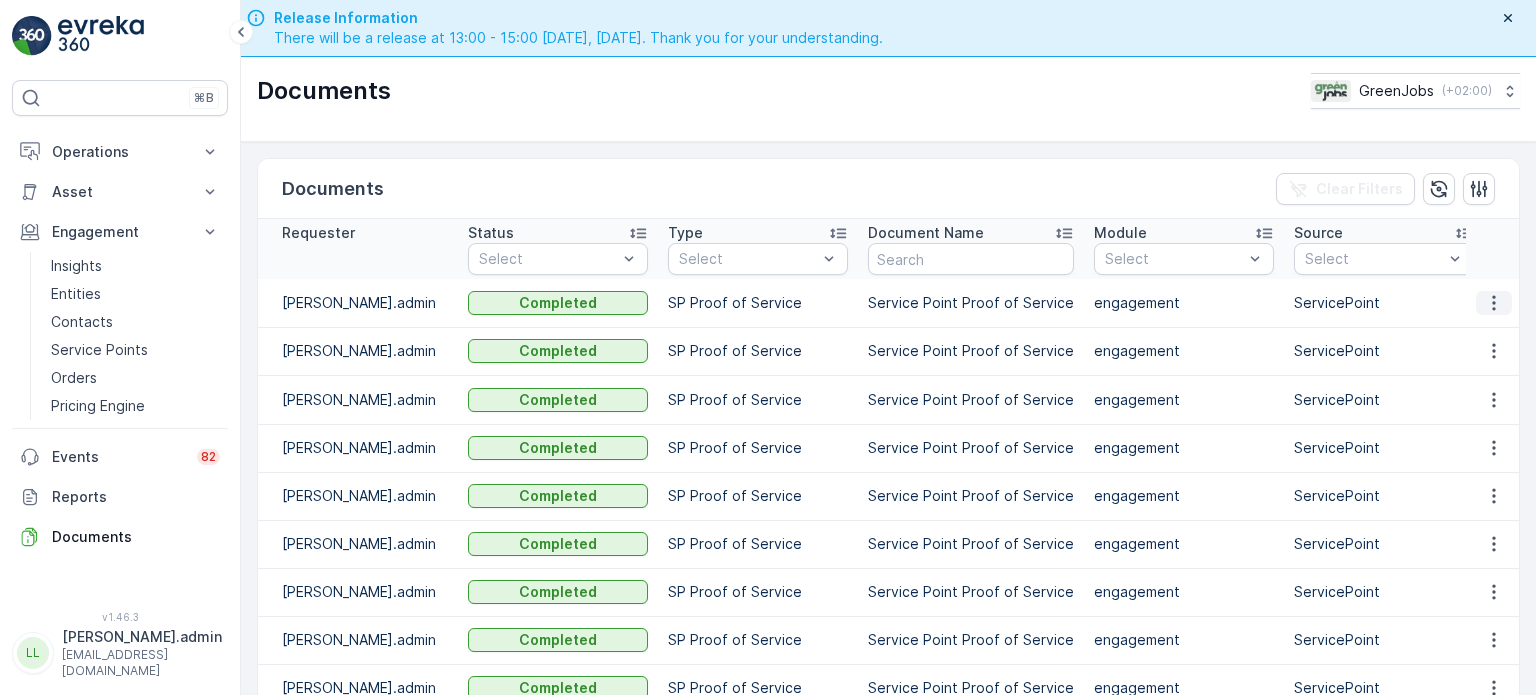 click 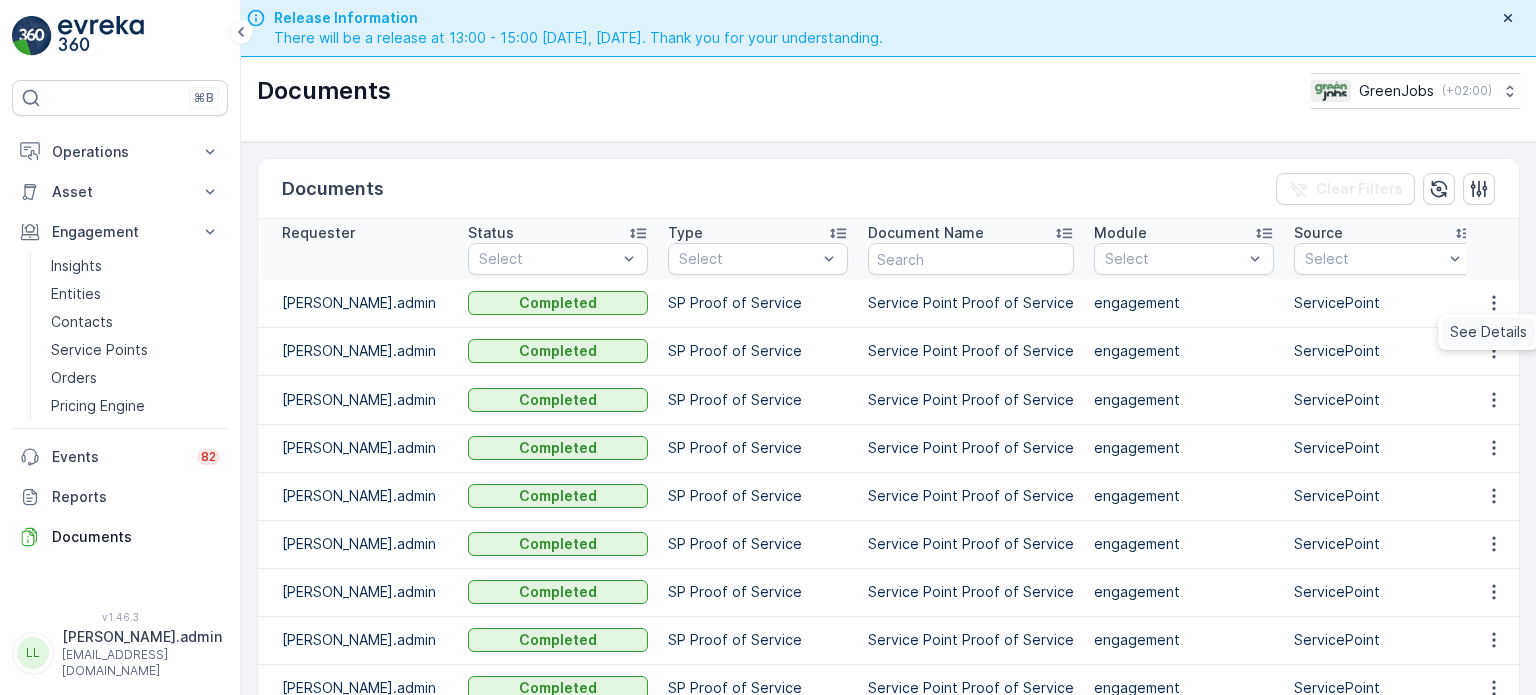 click on "See Details" at bounding box center (1488, 332) 